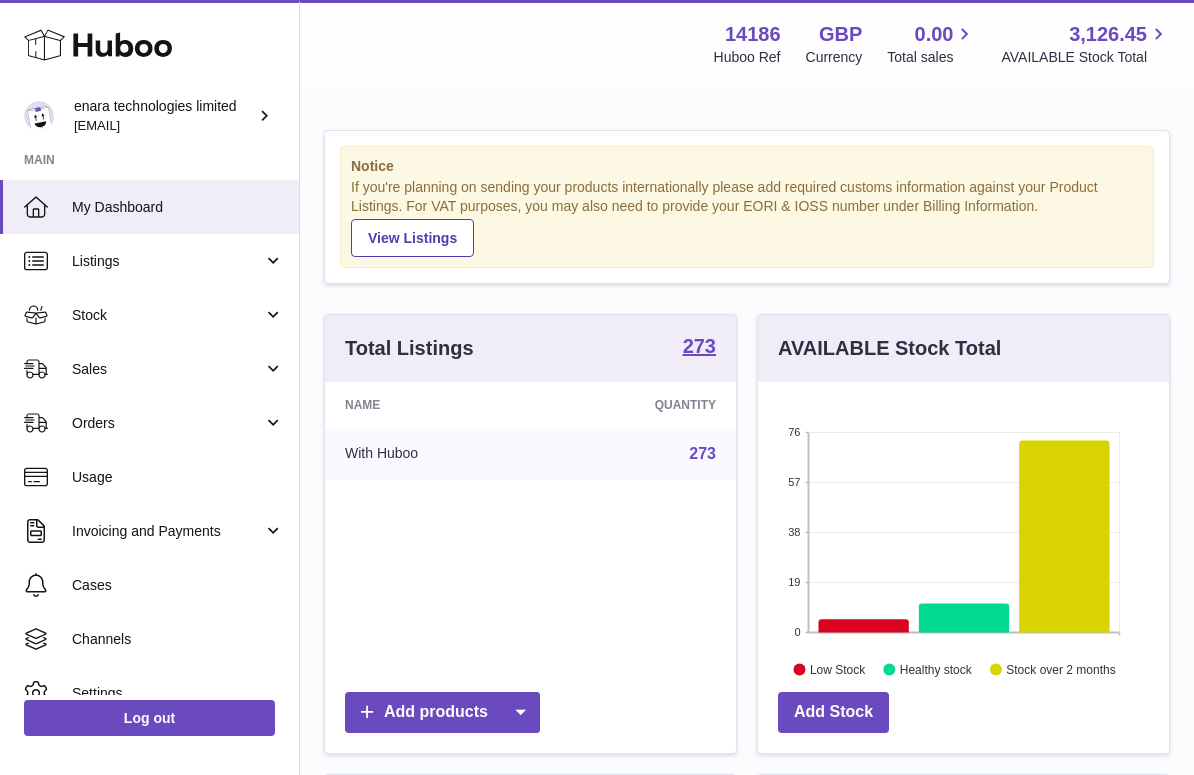 scroll, scrollTop: 0, scrollLeft: 0, axis: both 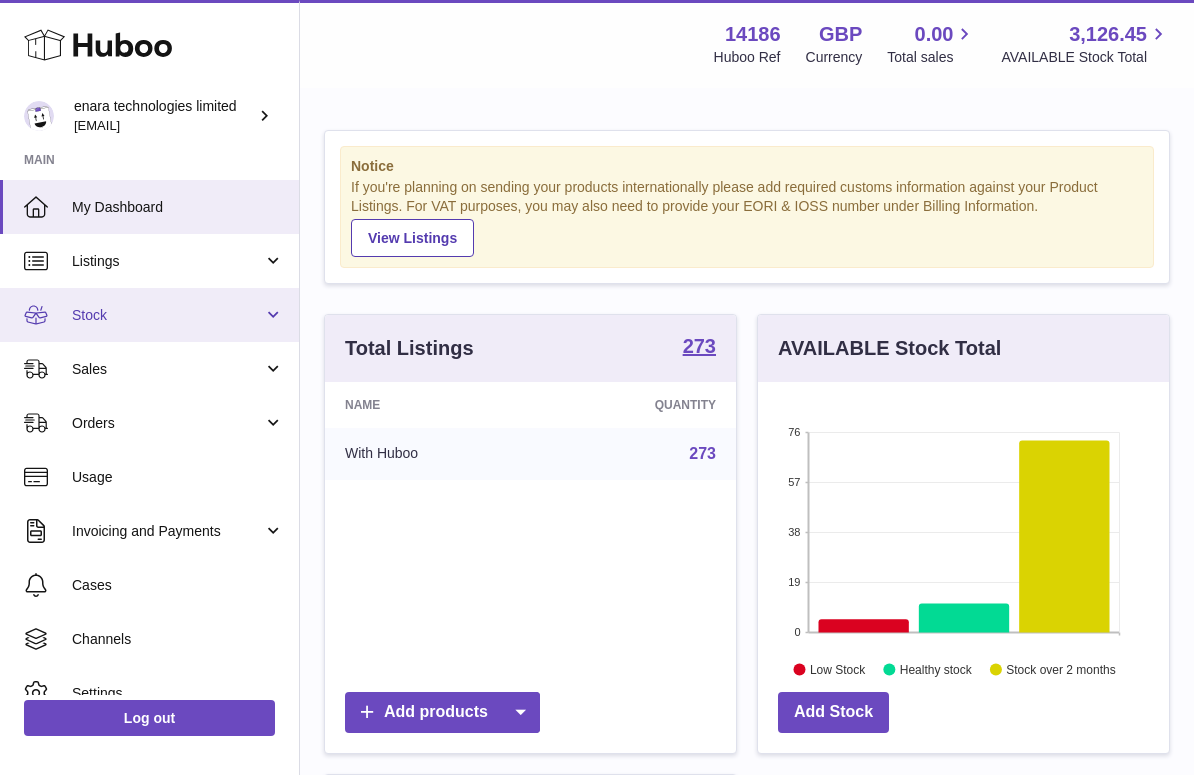click on "Stock" at bounding box center [167, 315] 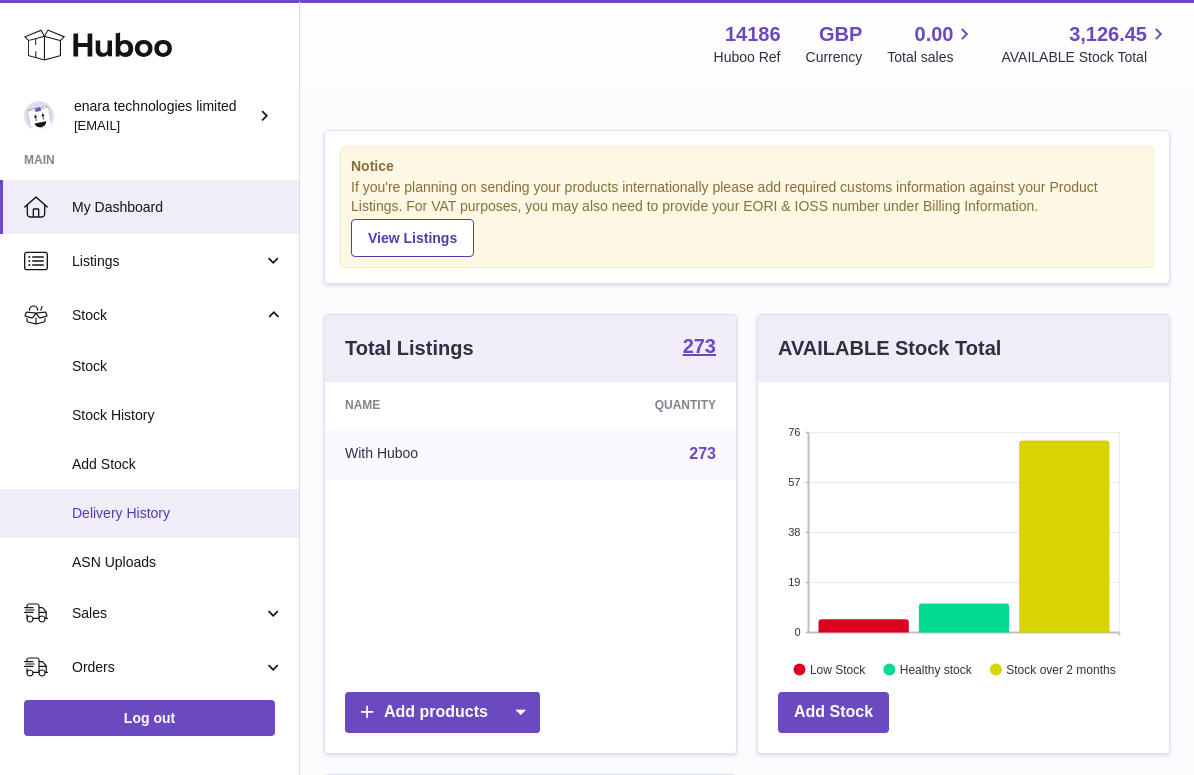click on "Delivery History" at bounding box center (149, 513) 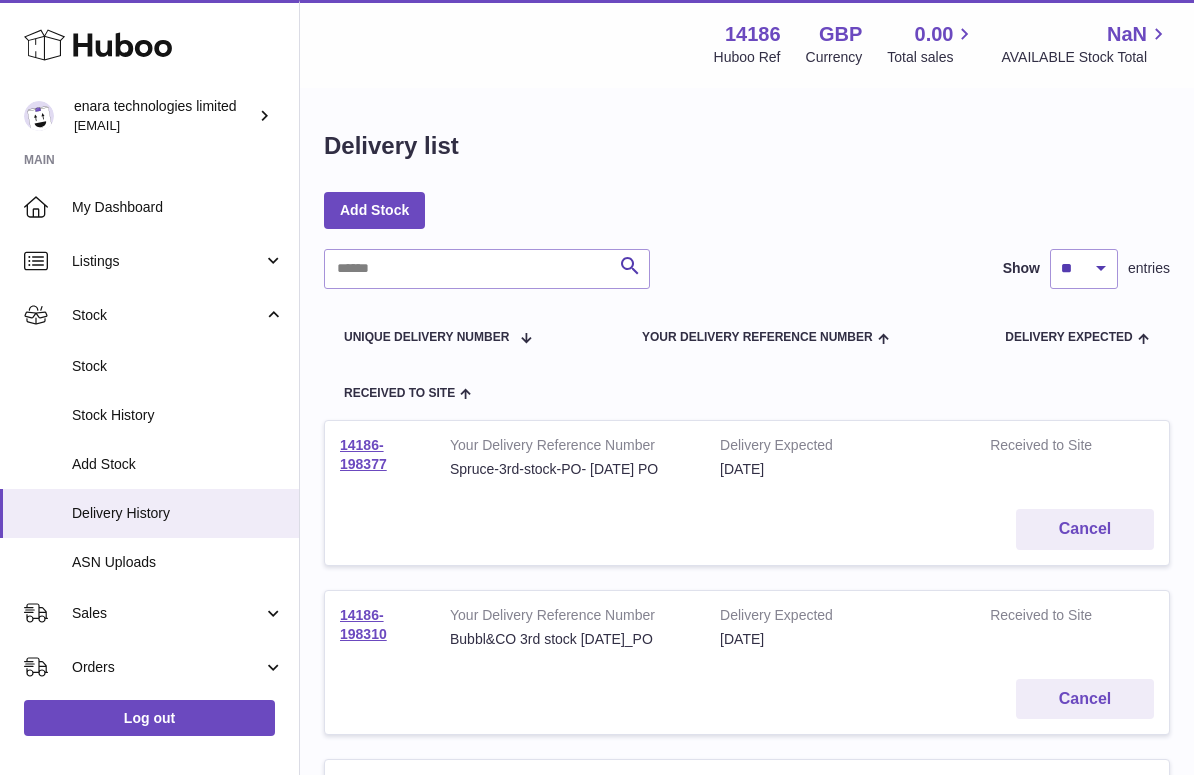scroll, scrollTop: 0, scrollLeft: 0, axis: both 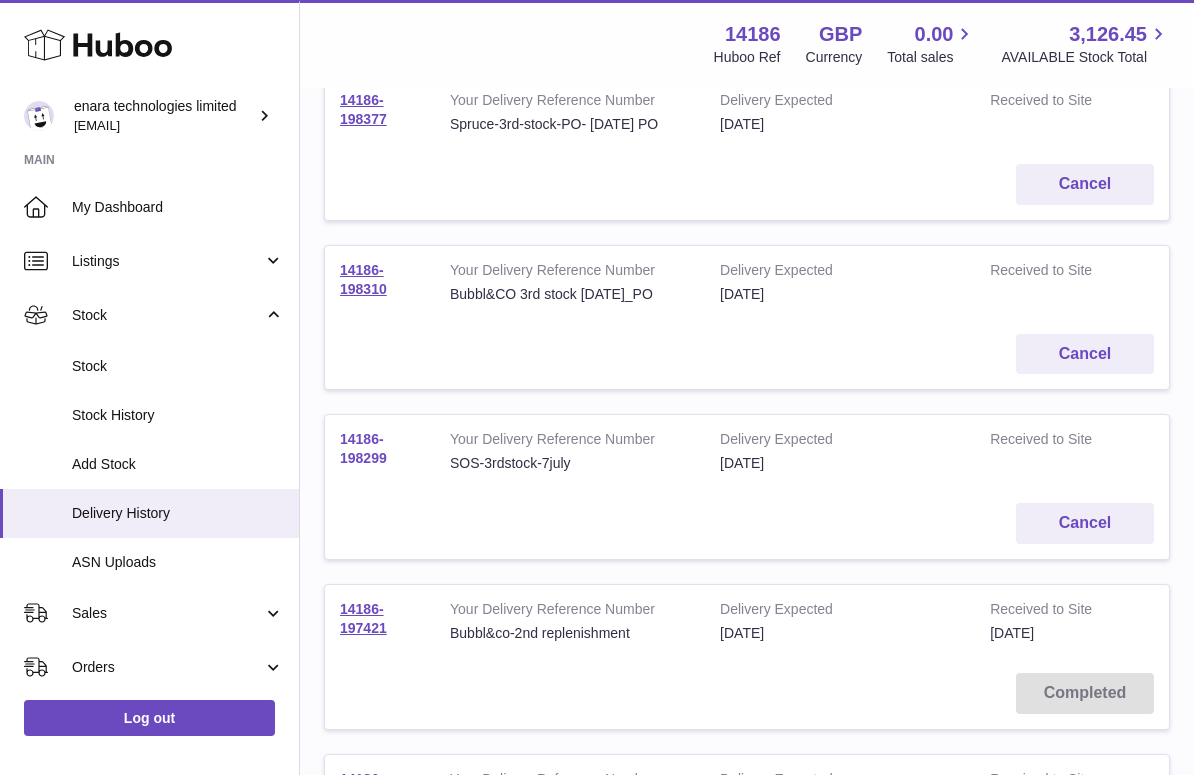 click on "14186-198299" at bounding box center [363, 448] 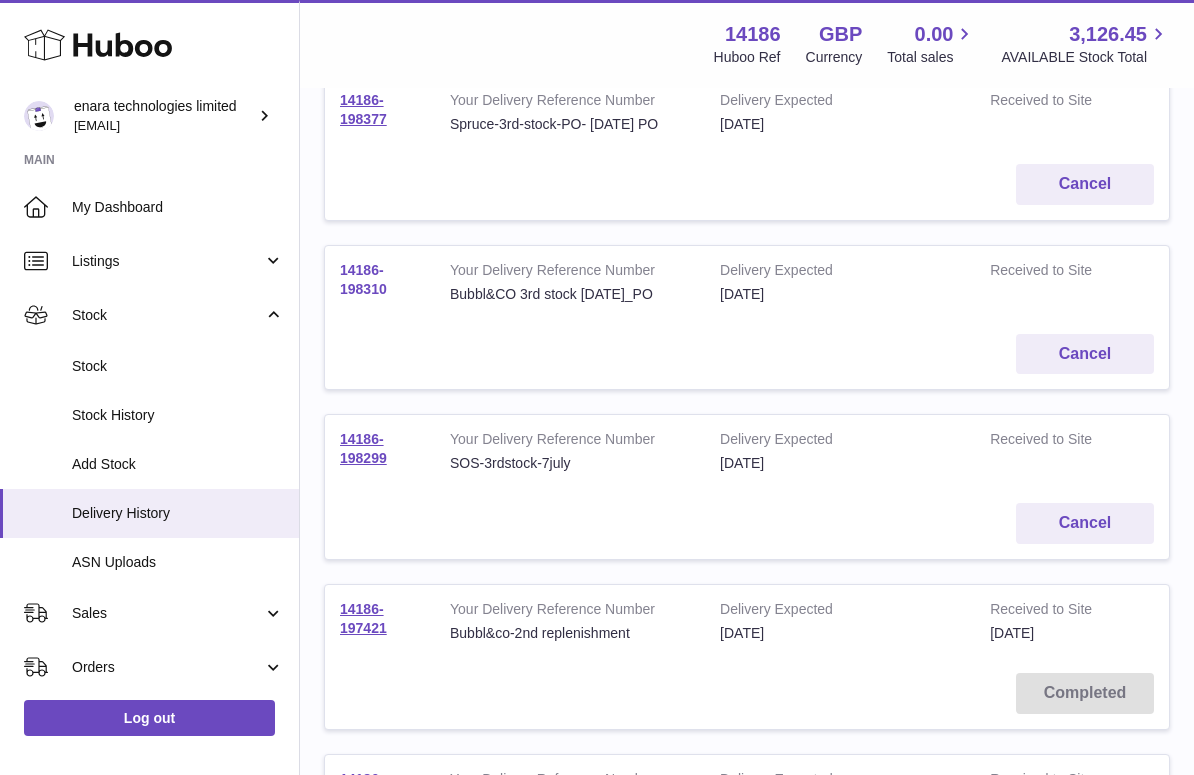 click on "14186-198310" at bounding box center (363, 279) 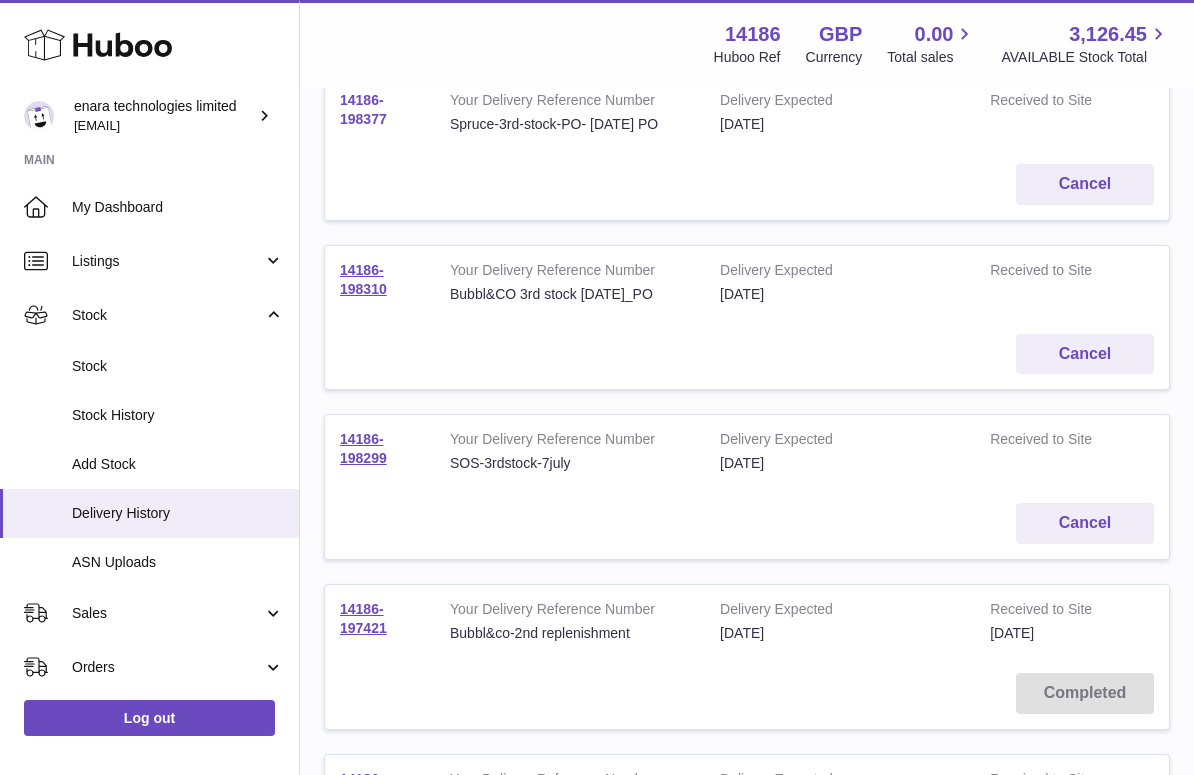 click on "14186-198377" at bounding box center [363, 109] 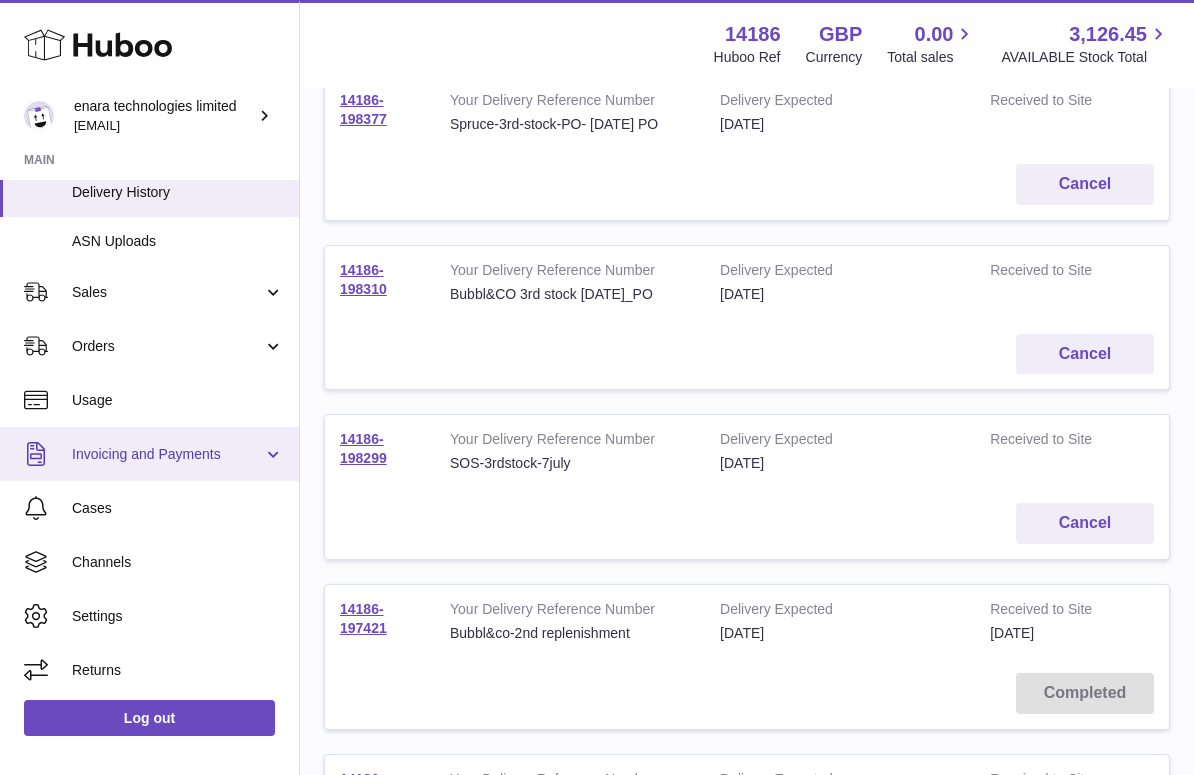 scroll, scrollTop: 319, scrollLeft: 0, axis: vertical 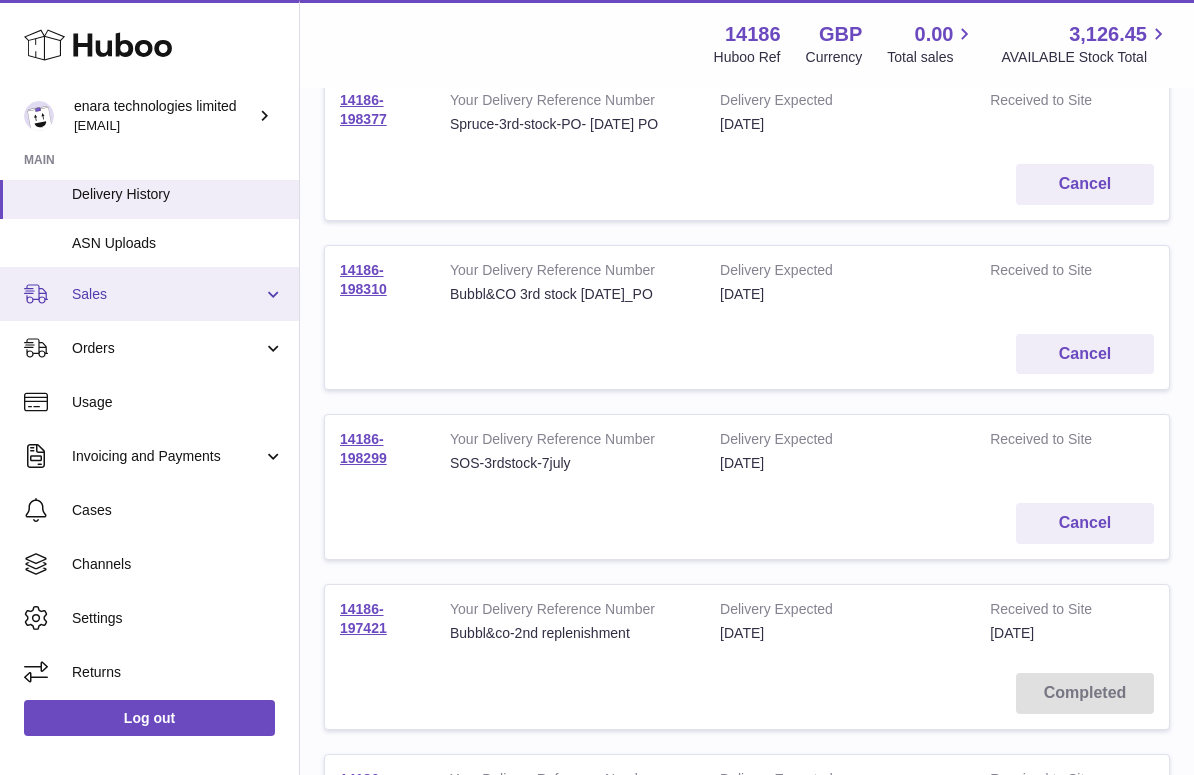 click on "Sales" at bounding box center [167, 294] 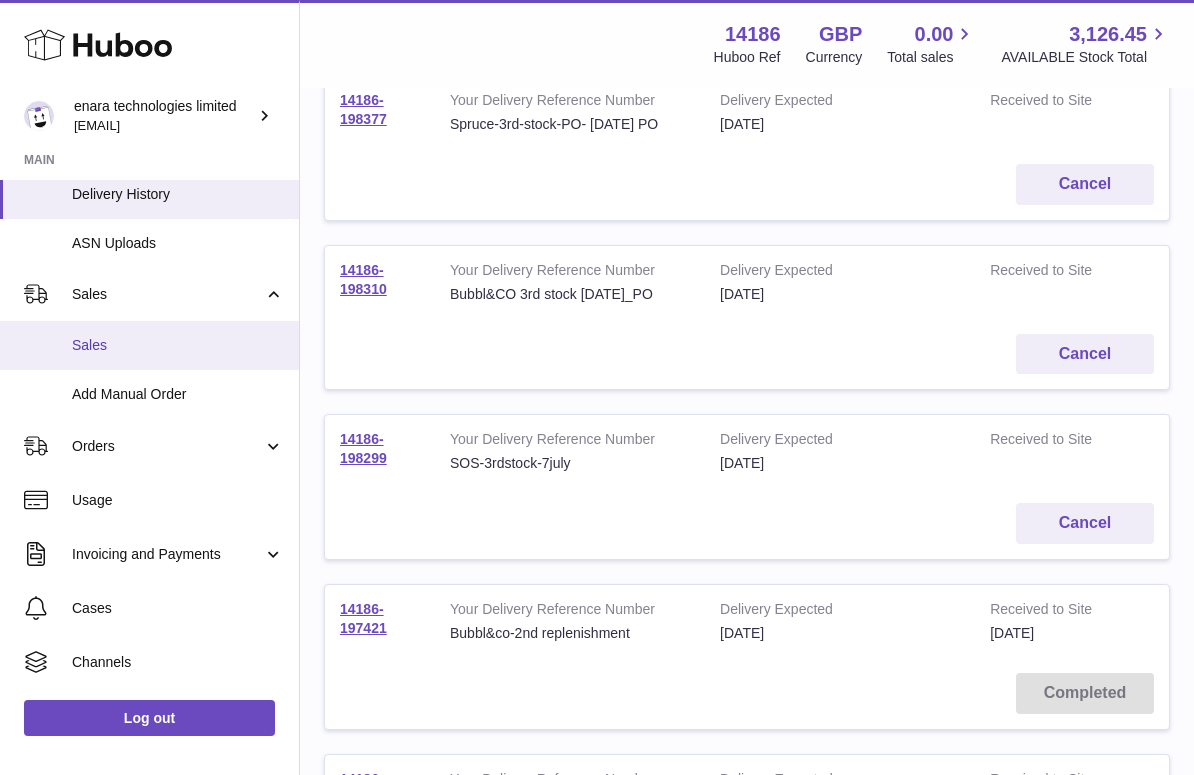 click on "Sales" at bounding box center [178, 345] 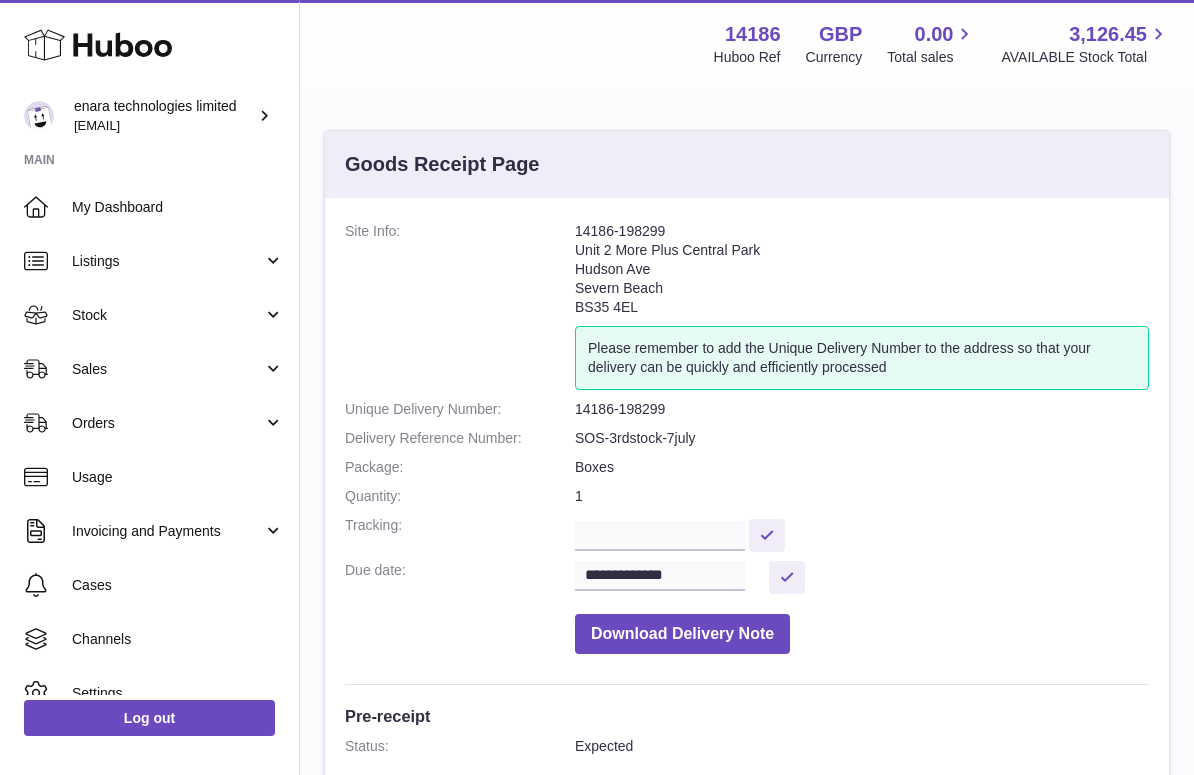 scroll, scrollTop: 0, scrollLeft: 0, axis: both 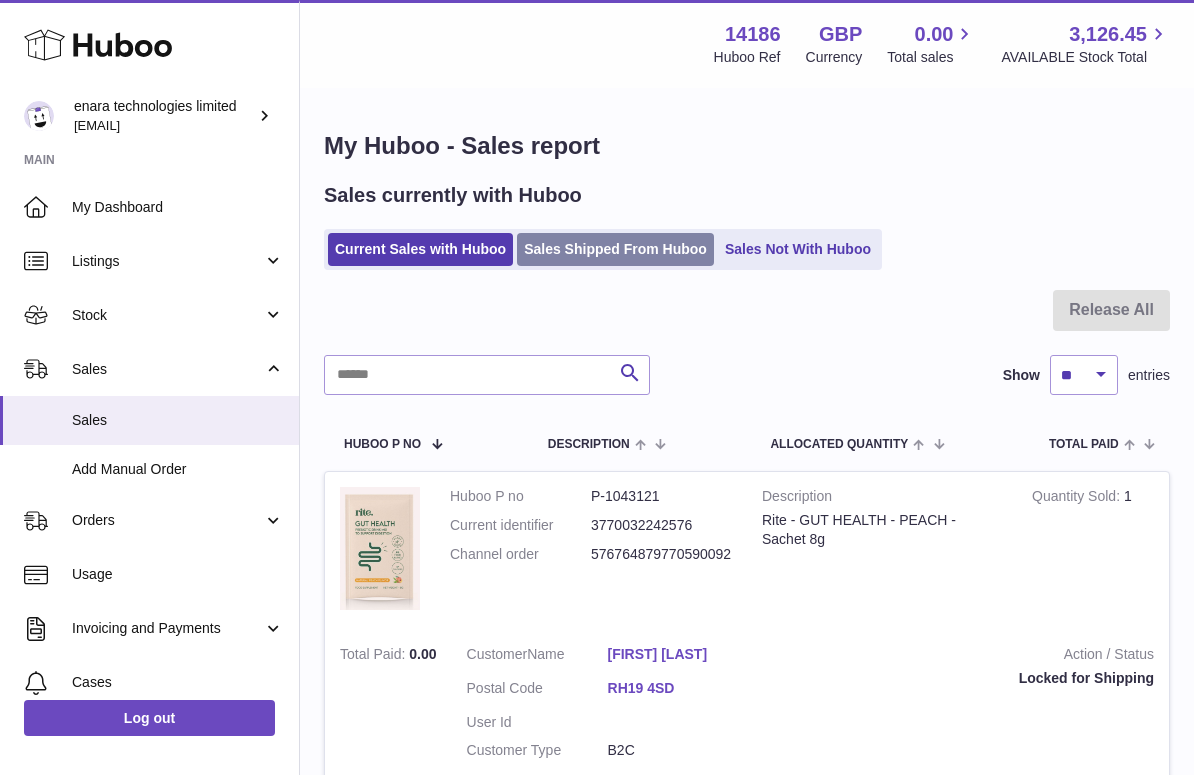 click on "Sales Shipped From Huboo" at bounding box center (615, 249) 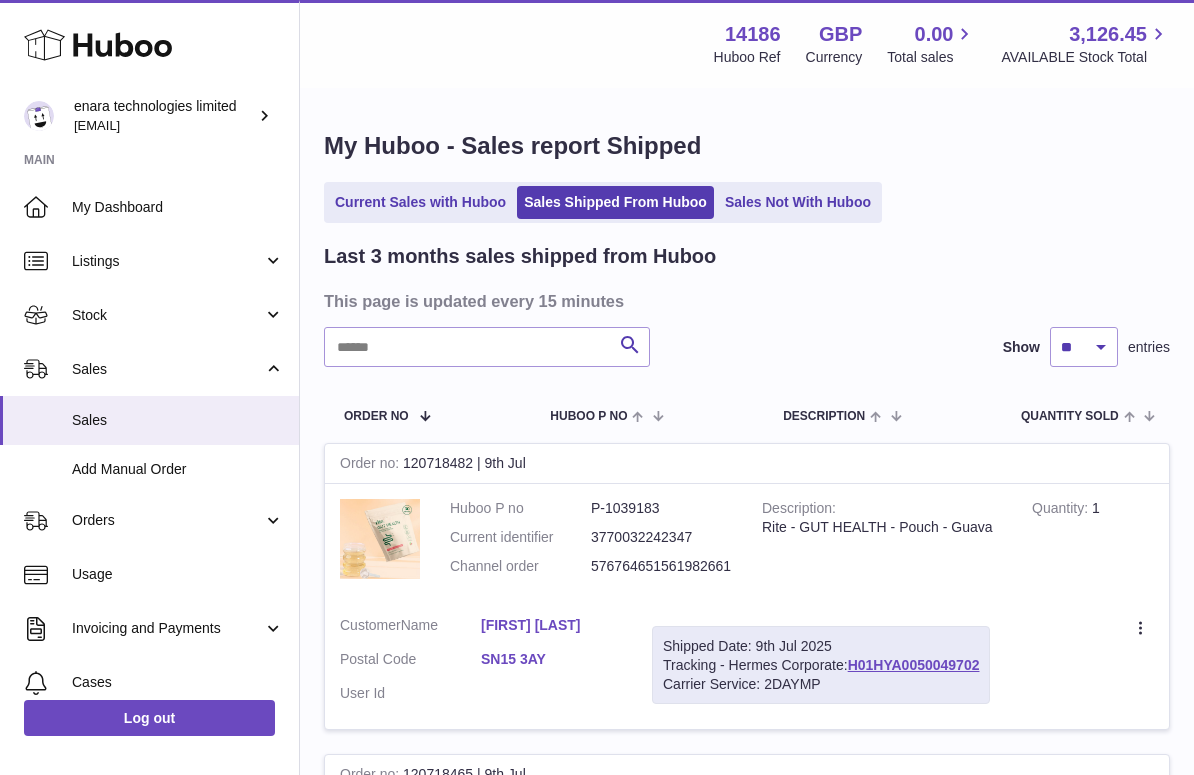 scroll, scrollTop: 0, scrollLeft: 0, axis: both 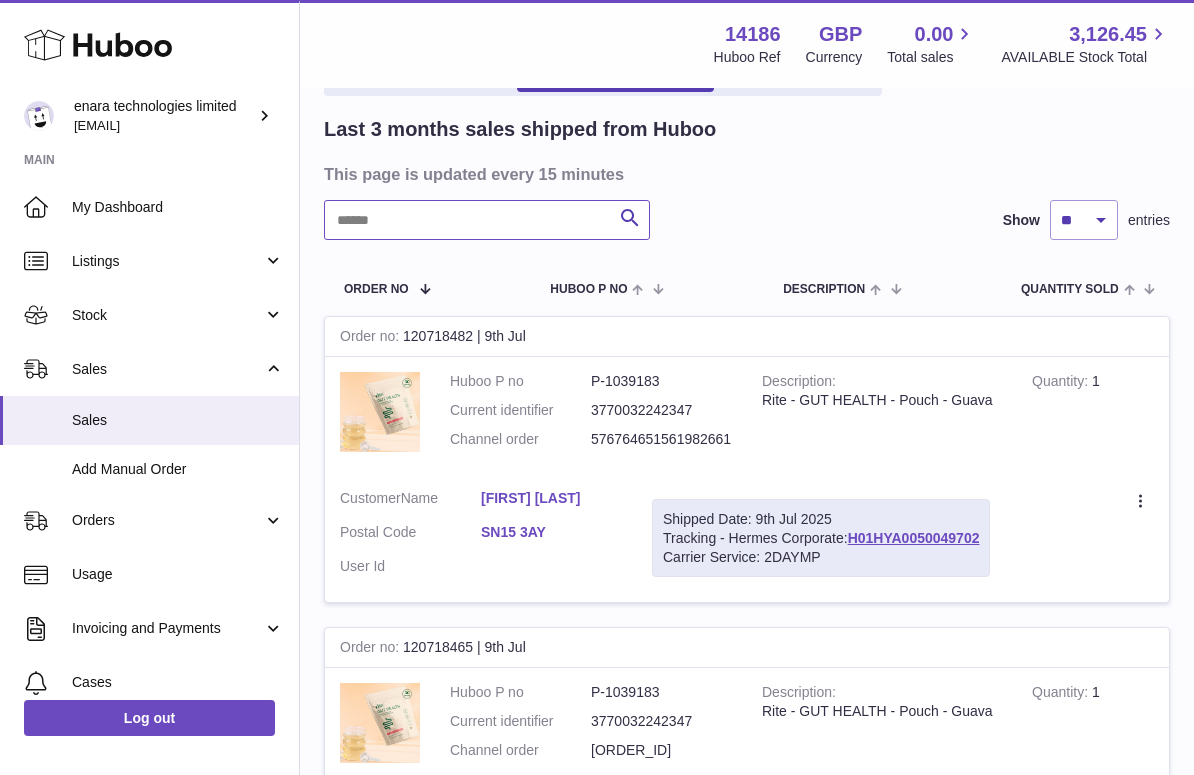 click at bounding box center (487, 220) 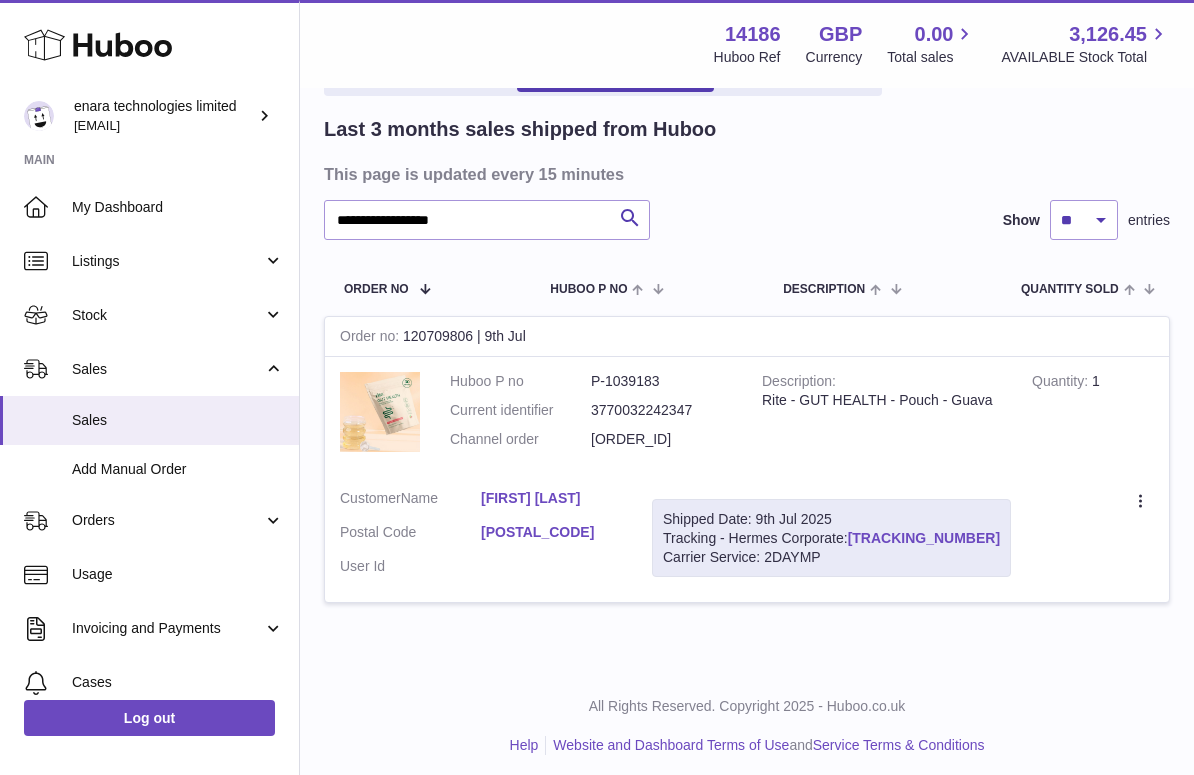 drag, startPoint x: 987, startPoint y: 527, endPoint x: 854, endPoint y: 537, distance: 133.37541 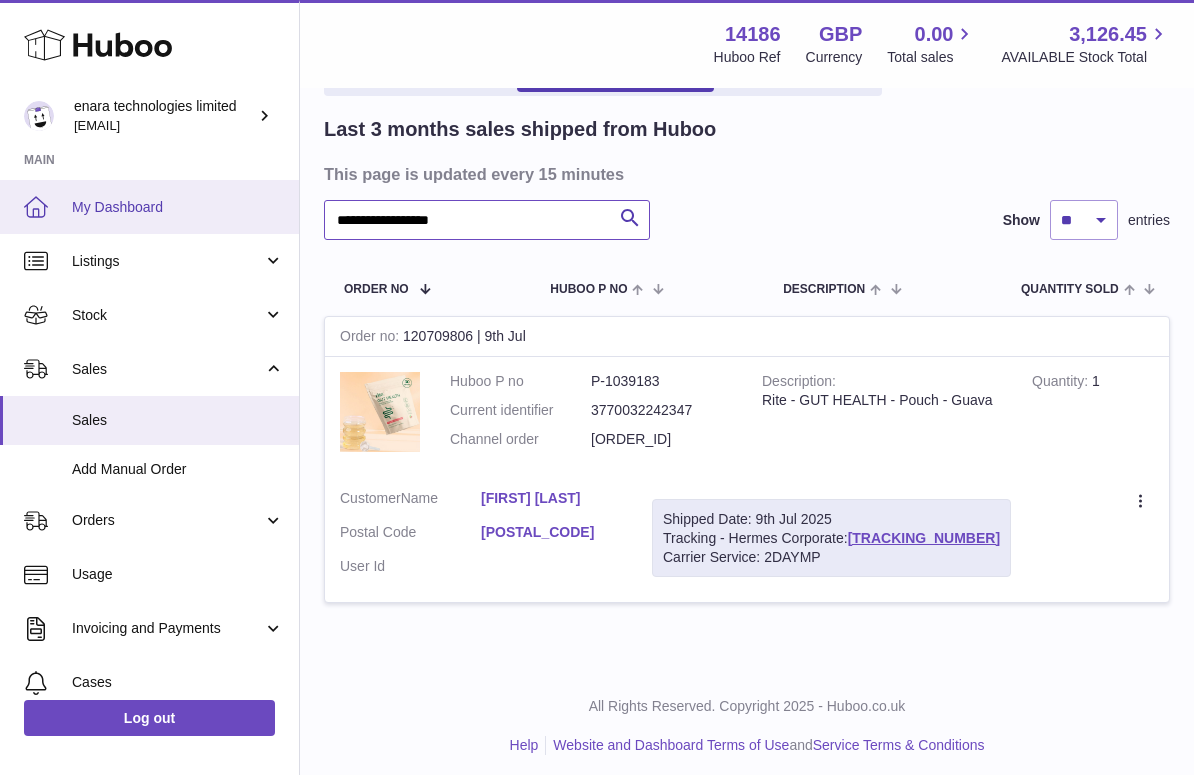 drag, startPoint x: 568, startPoint y: 217, endPoint x: 191, endPoint y: 217, distance: 377 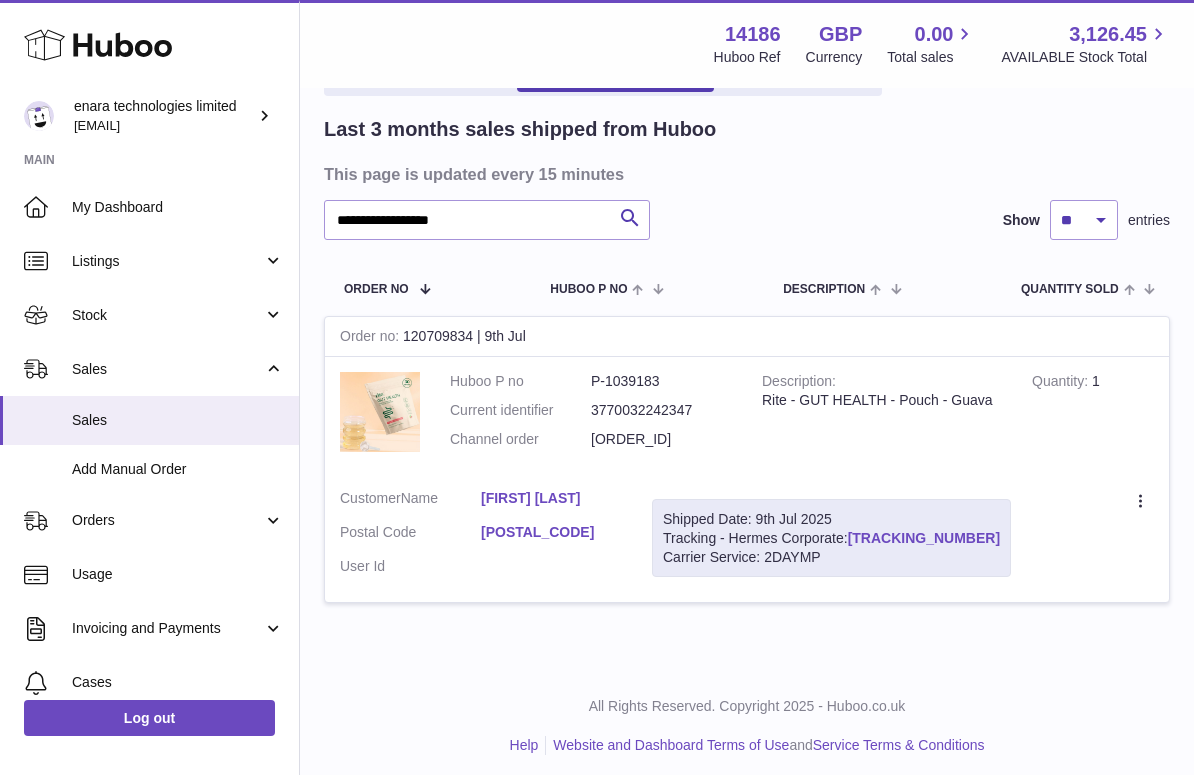 drag, startPoint x: 986, startPoint y: 533, endPoint x: 855, endPoint y: 537, distance: 131.06105 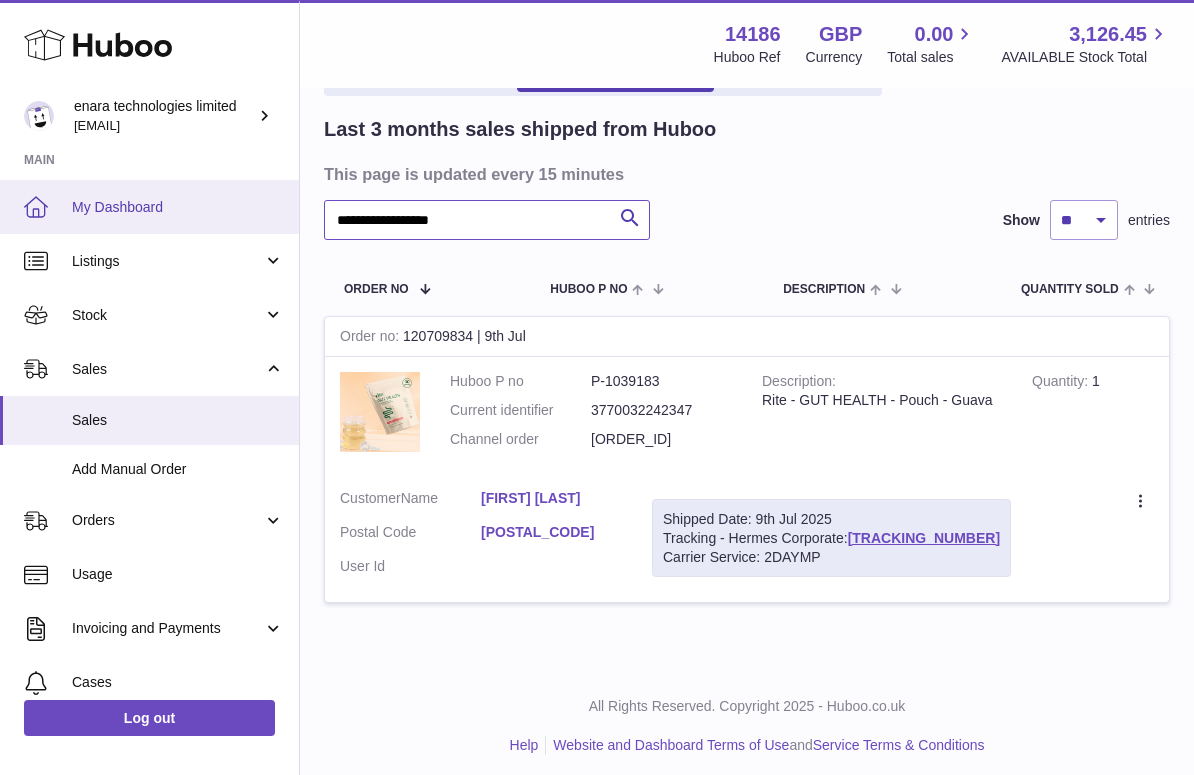 drag, startPoint x: 513, startPoint y: 220, endPoint x: 48, endPoint y: 190, distance: 465.96674 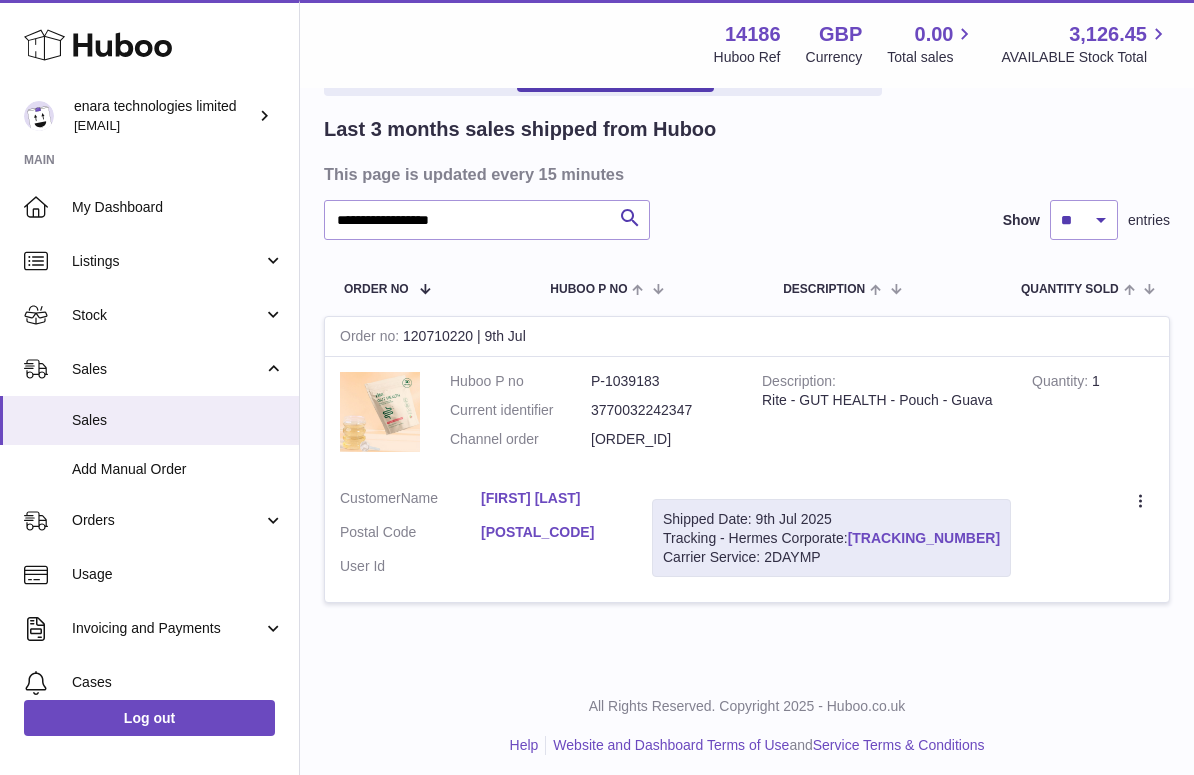 drag, startPoint x: 985, startPoint y: 528, endPoint x: 854, endPoint y: 537, distance: 131.30879 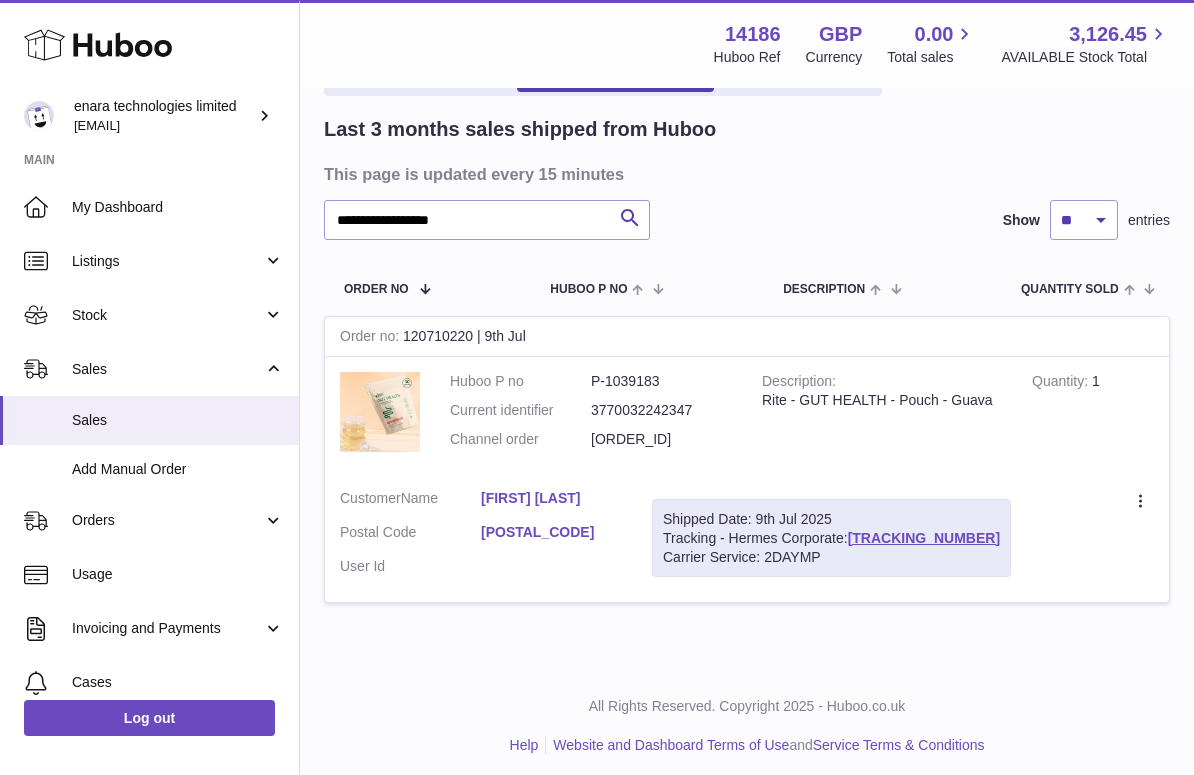 copy on "H01HYA0050049497" 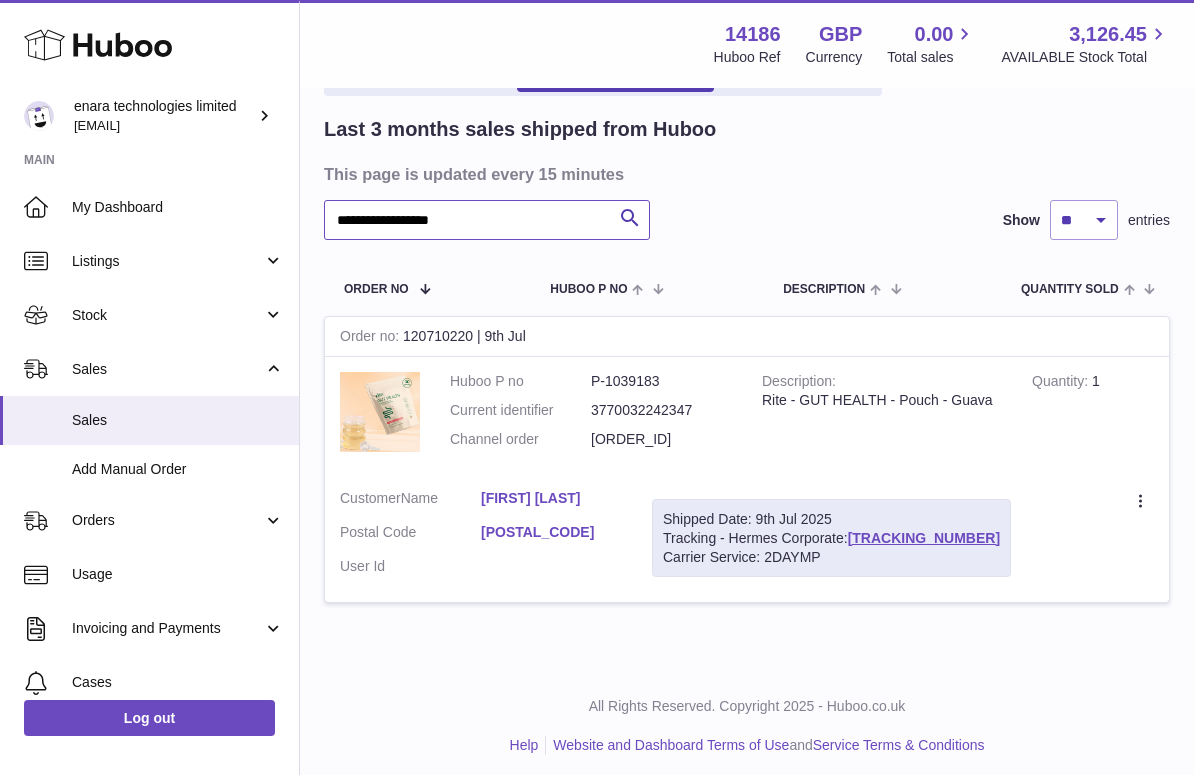 drag, startPoint x: 520, startPoint y: 211, endPoint x: 121, endPoint y: 173, distance: 400.80545 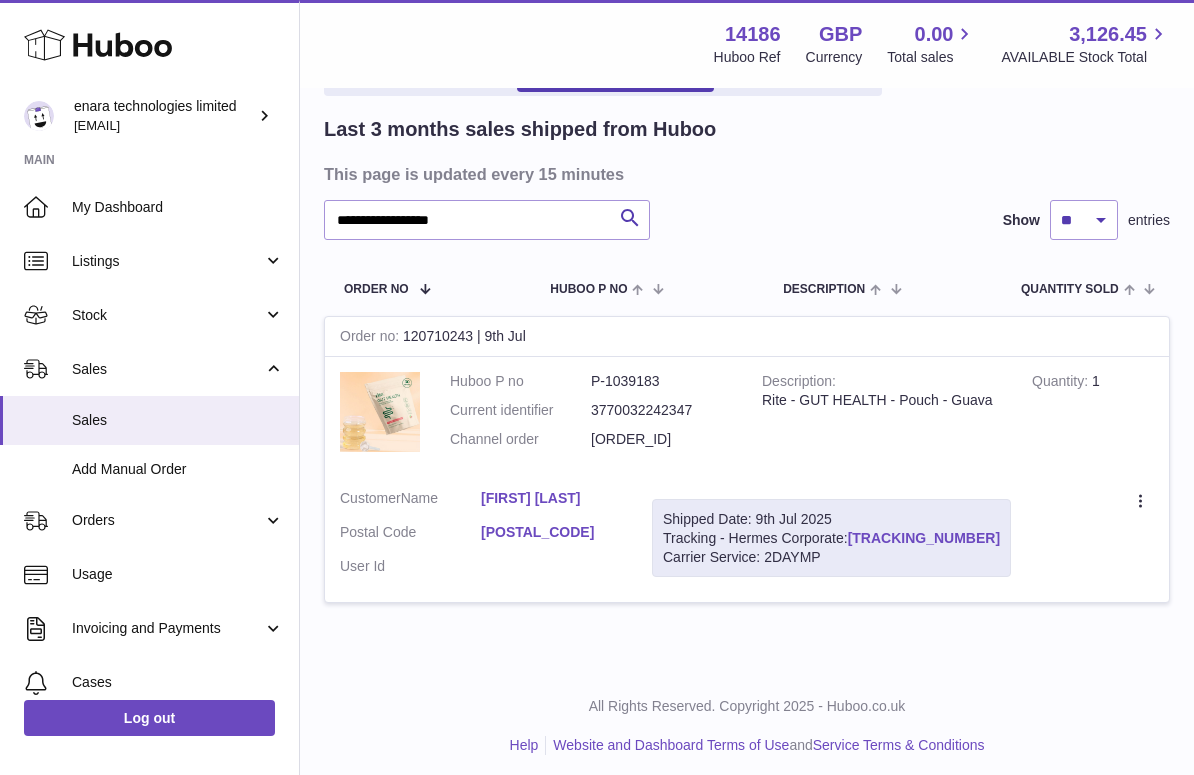 drag, startPoint x: 985, startPoint y: 531, endPoint x: 856, endPoint y: 537, distance: 129.13947 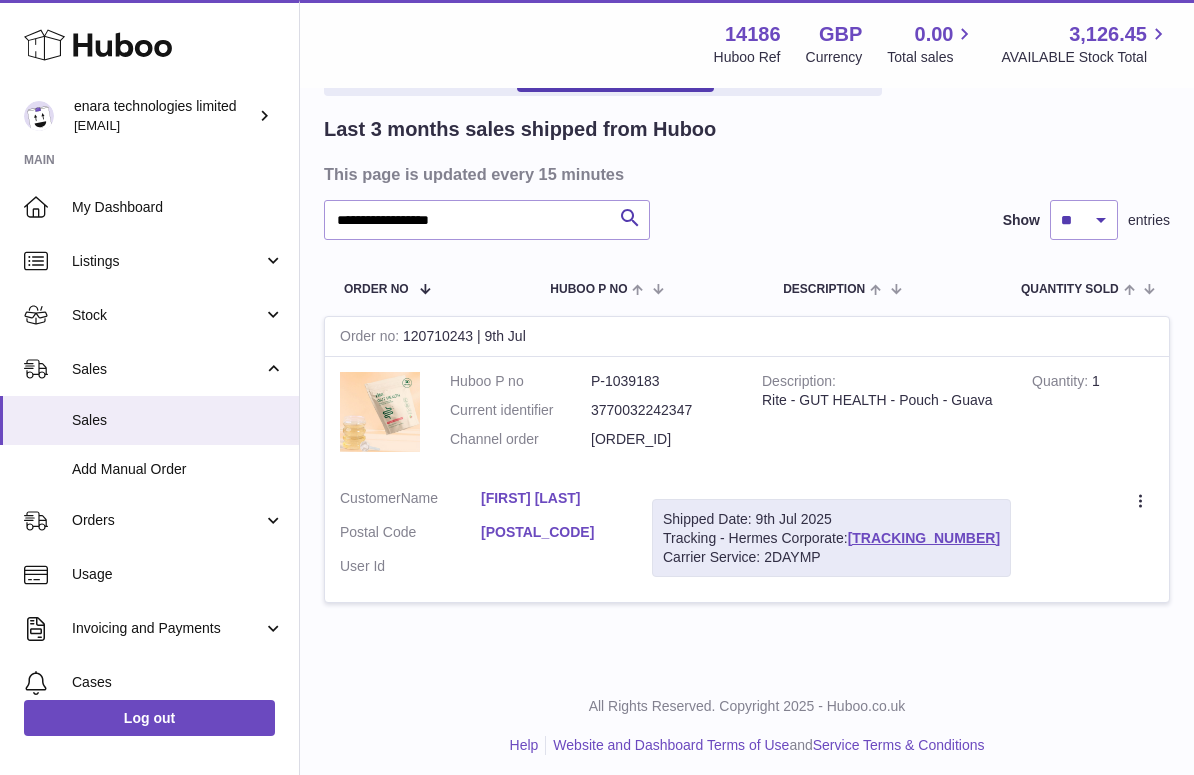copy on "H01HYA0050049687" 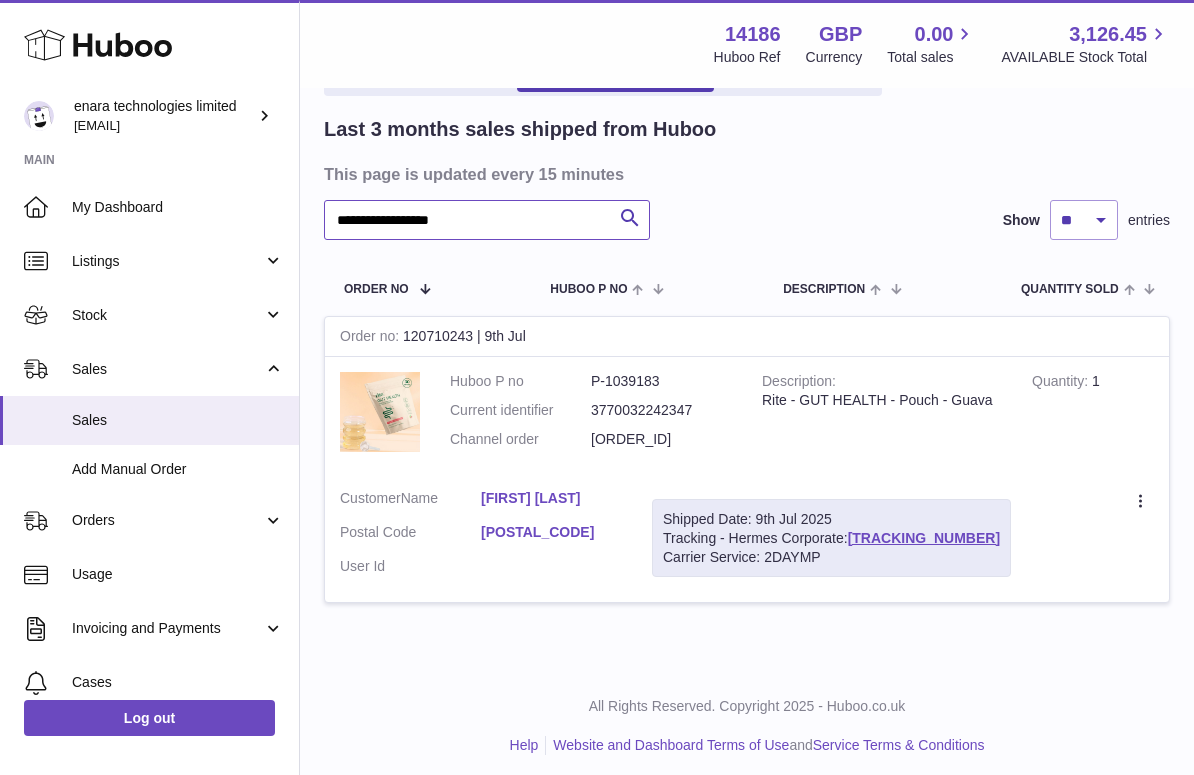 drag, startPoint x: 498, startPoint y: 221, endPoint x: -10, endPoint y: 133, distance: 515.56573 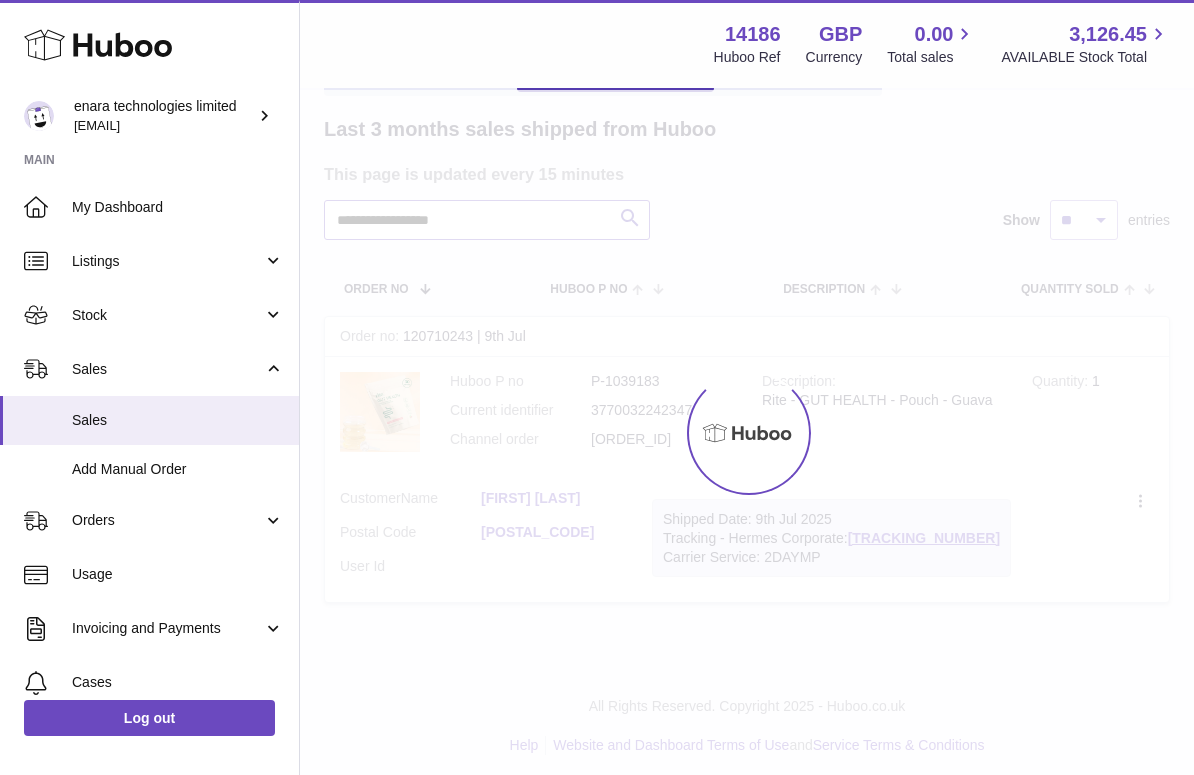 scroll, scrollTop: 0, scrollLeft: 0, axis: both 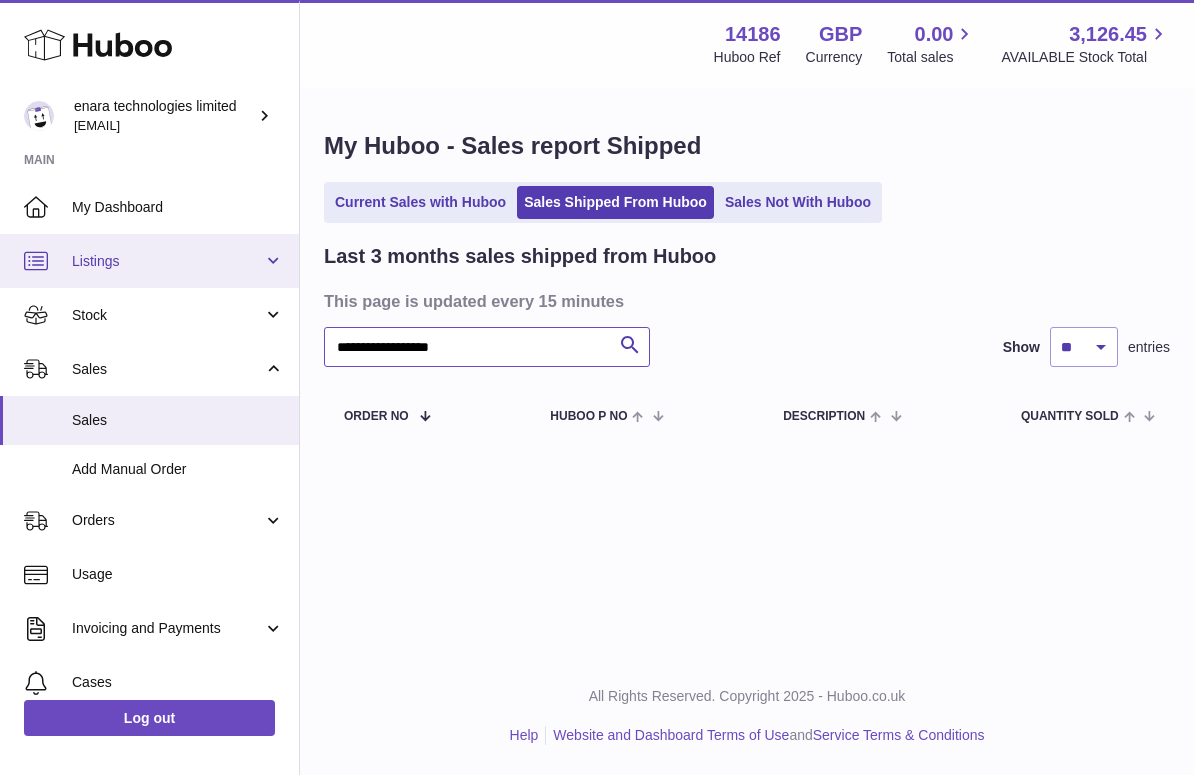 drag, startPoint x: 522, startPoint y: 345, endPoint x: 130, endPoint y: 282, distance: 397.0302 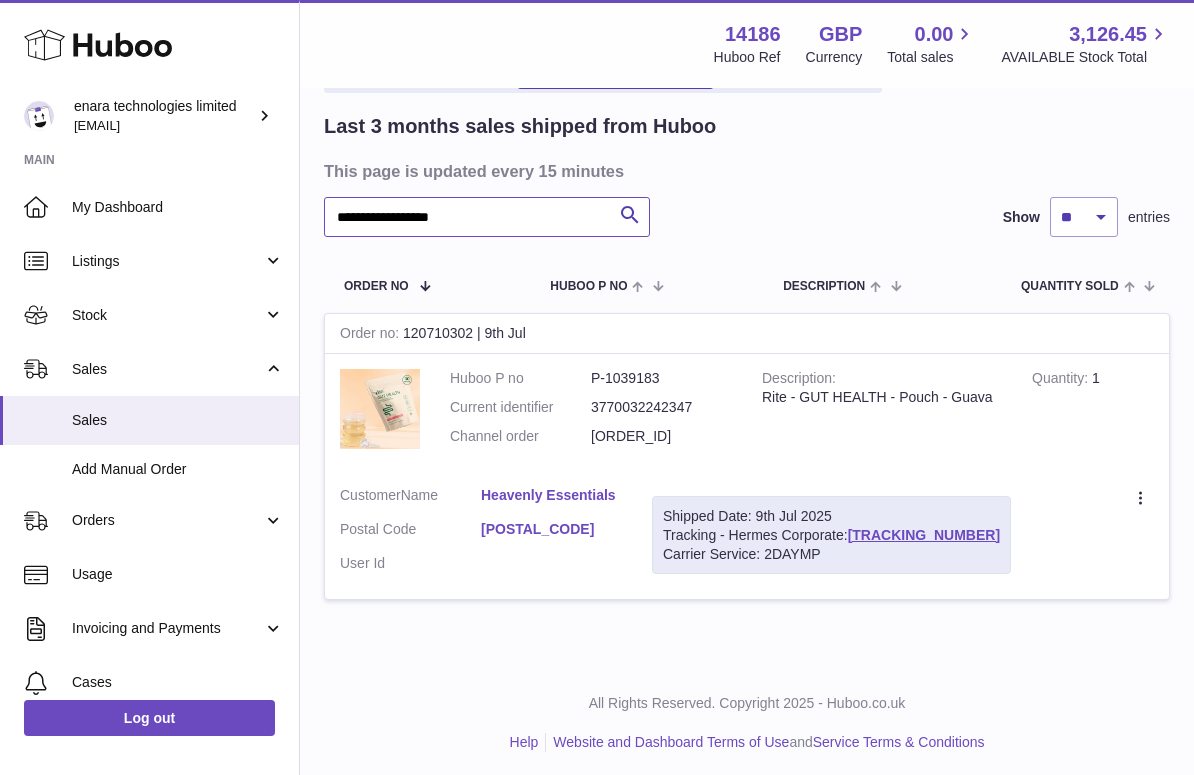 scroll, scrollTop: 128, scrollLeft: 0, axis: vertical 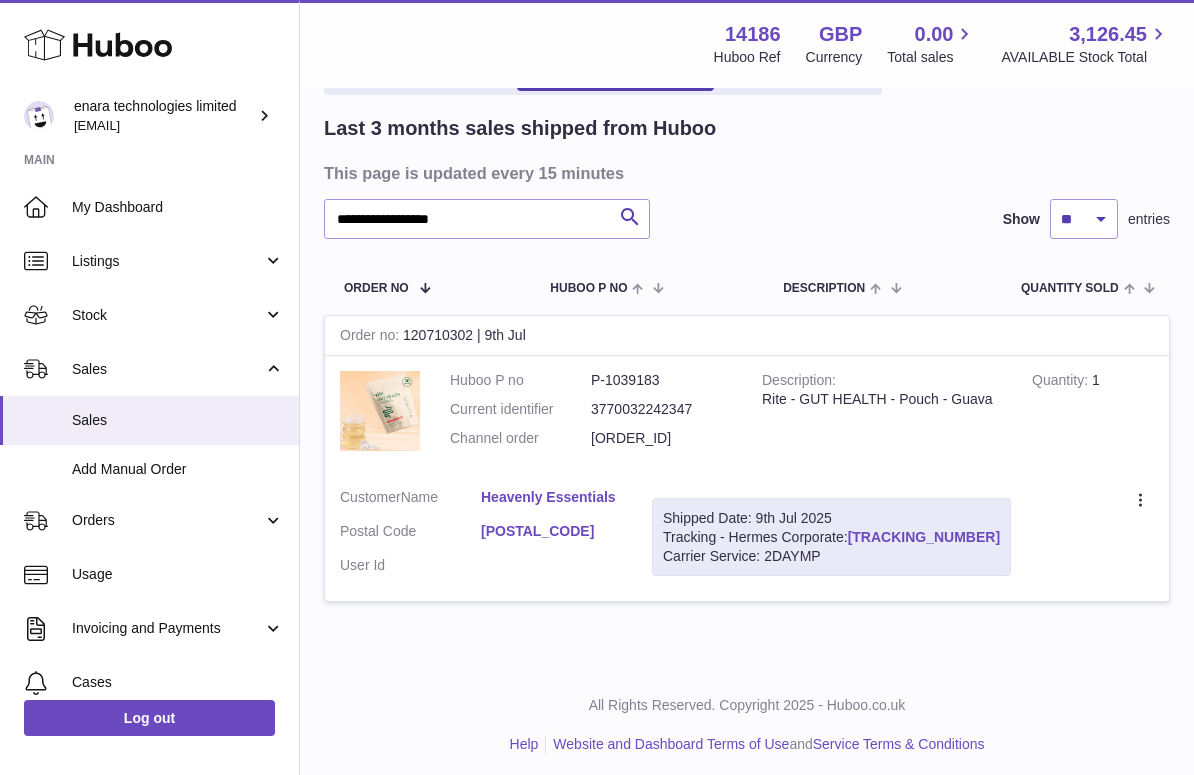 drag, startPoint x: 988, startPoint y: 531, endPoint x: 855, endPoint y: 532, distance: 133.00375 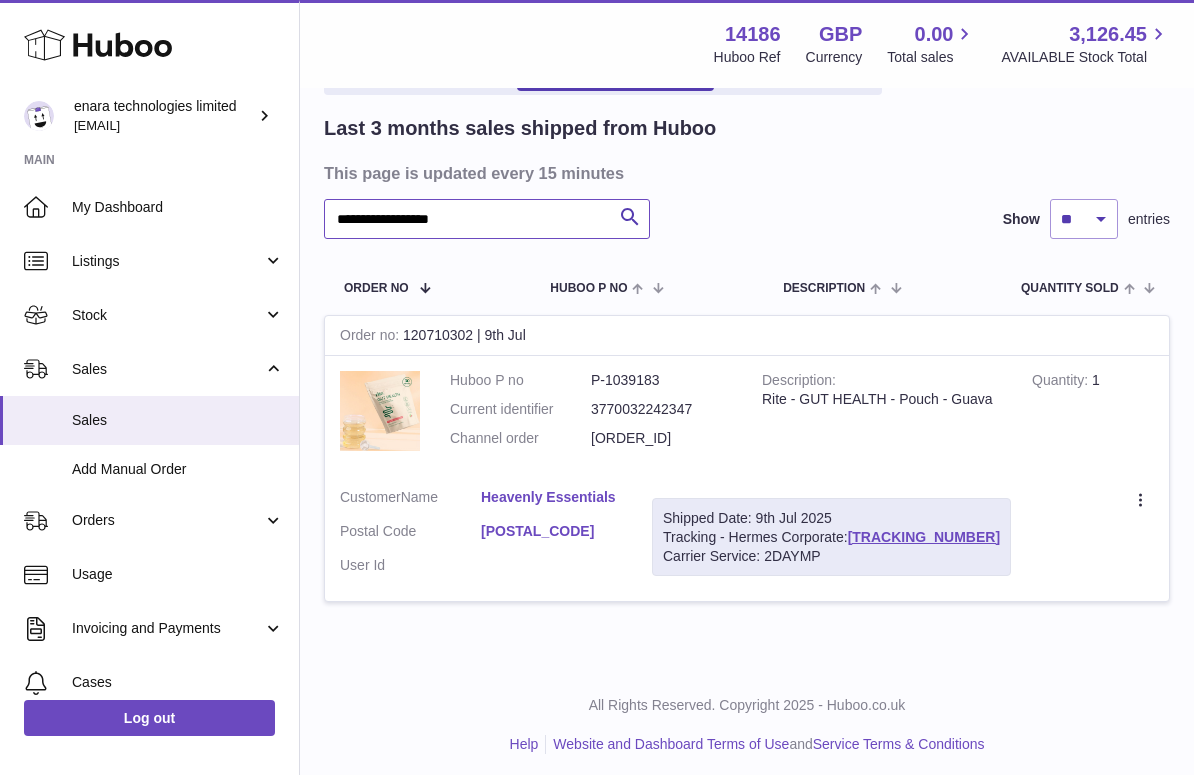 drag, startPoint x: 508, startPoint y: 219, endPoint x: 75, endPoint y: 167, distance: 436.11124 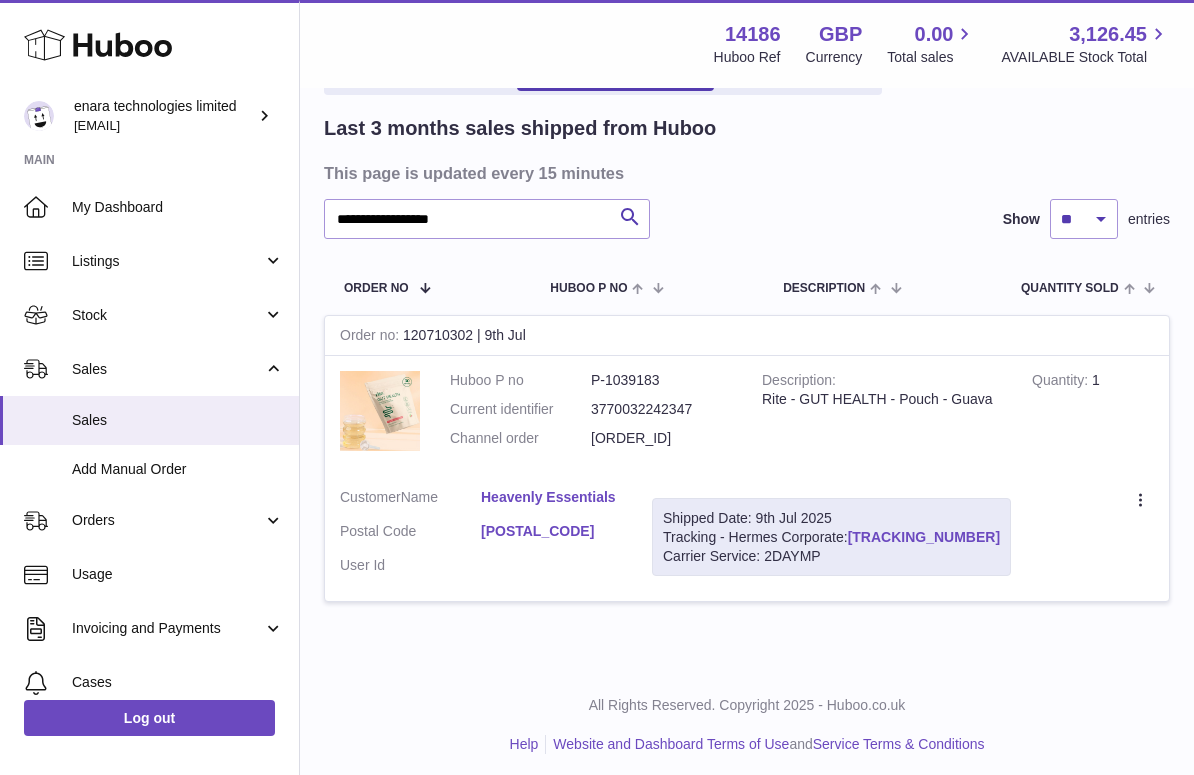 drag, startPoint x: 988, startPoint y: 528, endPoint x: 855, endPoint y: 534, distance: 133.13527 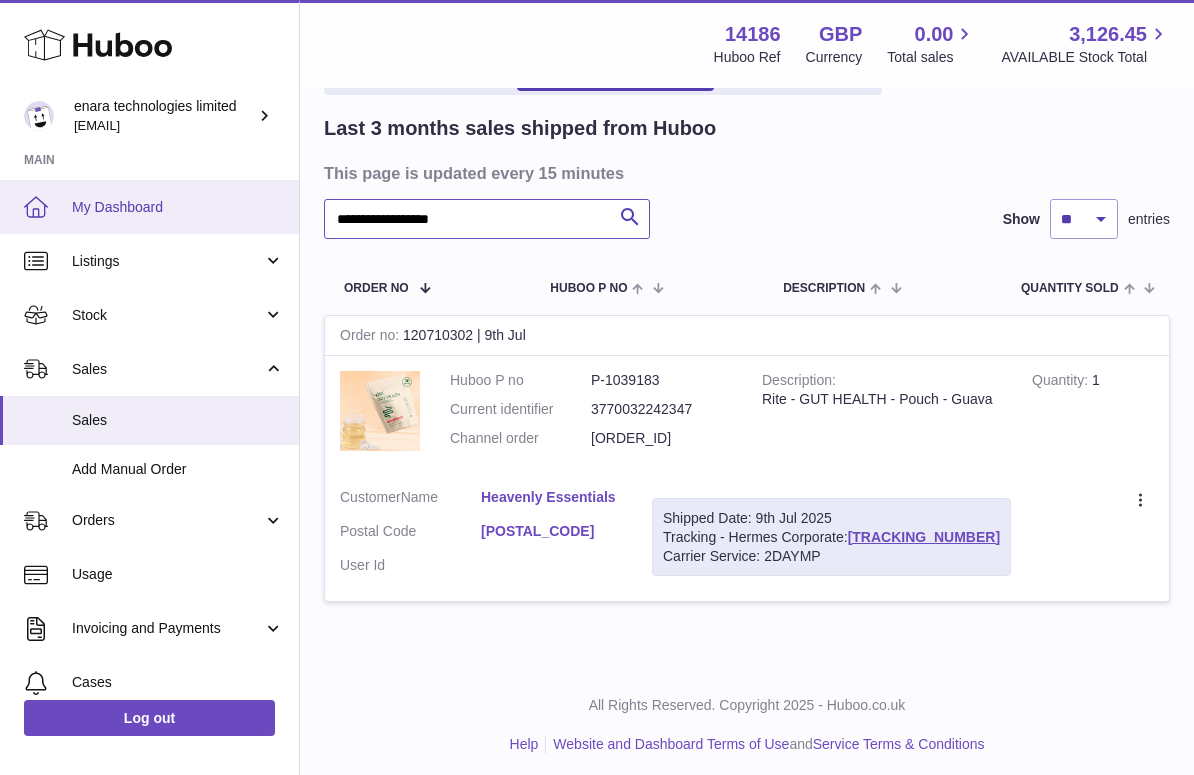 drag, startPoint x: 526, startPoint y: 214, endPoint x: 153, endPoint y: 194, distance: 373.5358 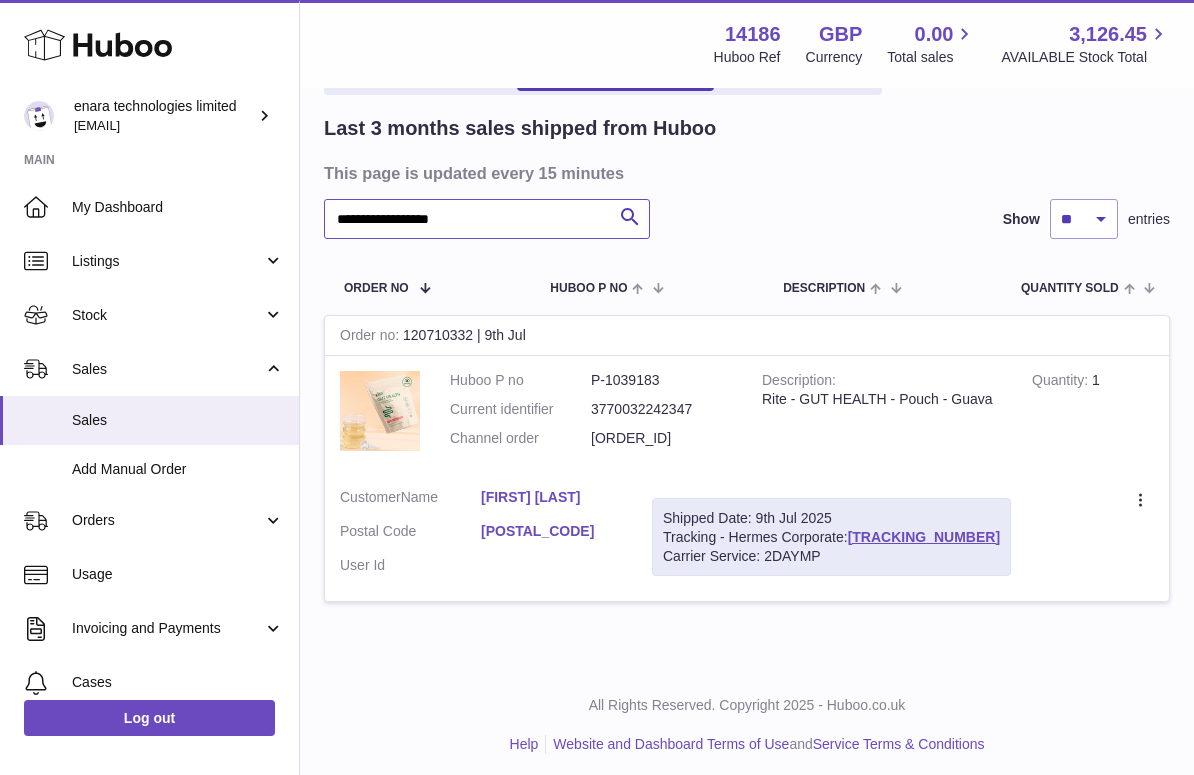 type on "**********" 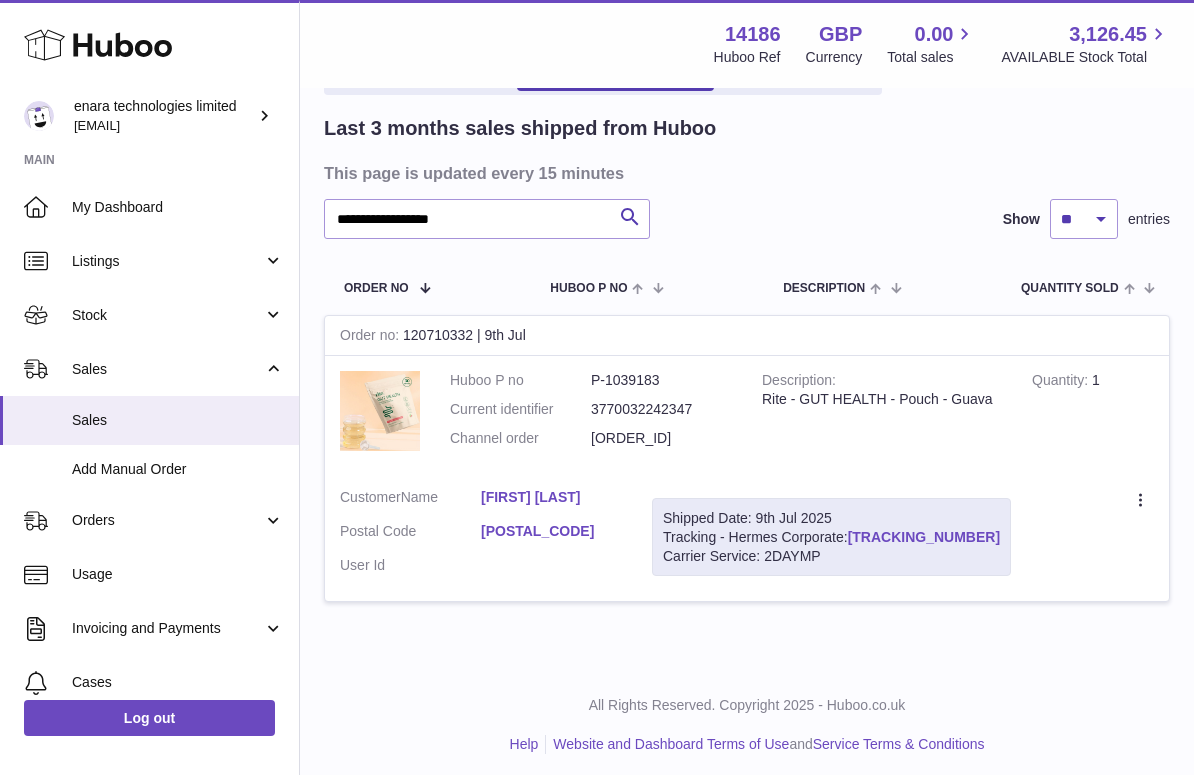 drag, startPoint x: 989, startPoint y: 528, endPoint x: 855, endPoint y: 538, distance: 134.37262 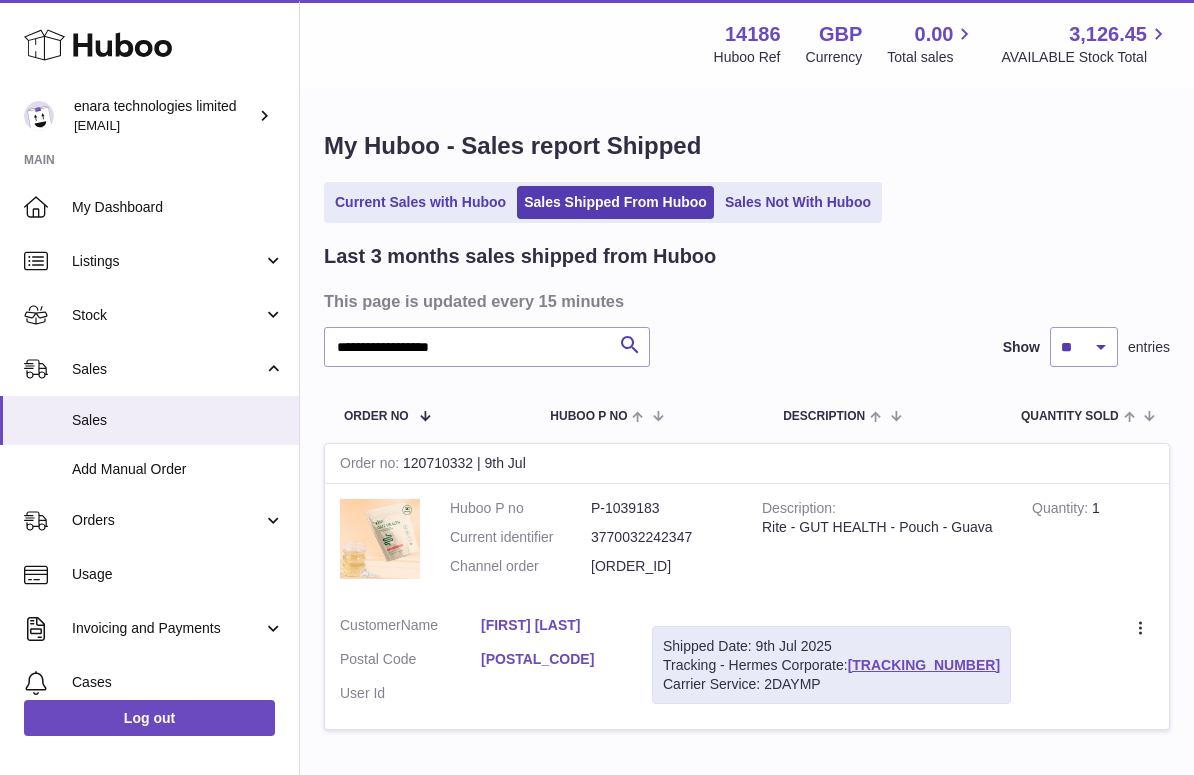 scroll, scrollTop: 0, scrollLeft: 0, axis: both 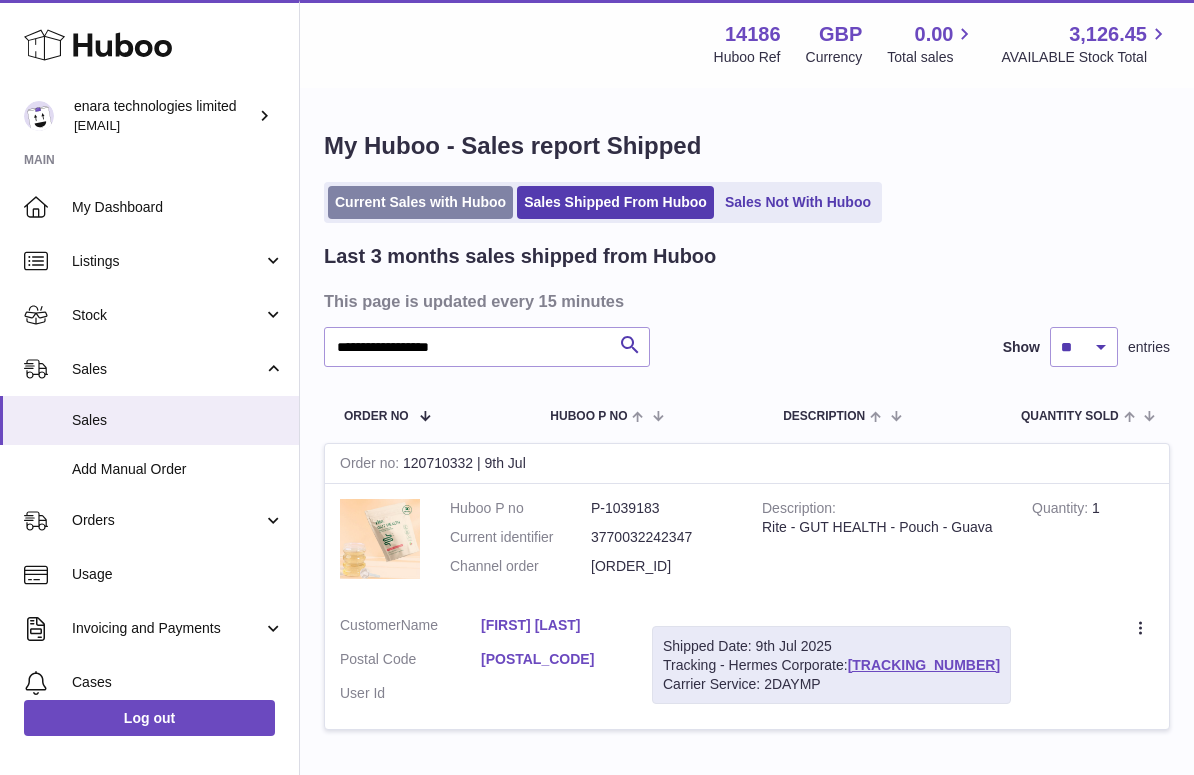 click on "Current Sales with Huboo" at bounding box center [420, 202] 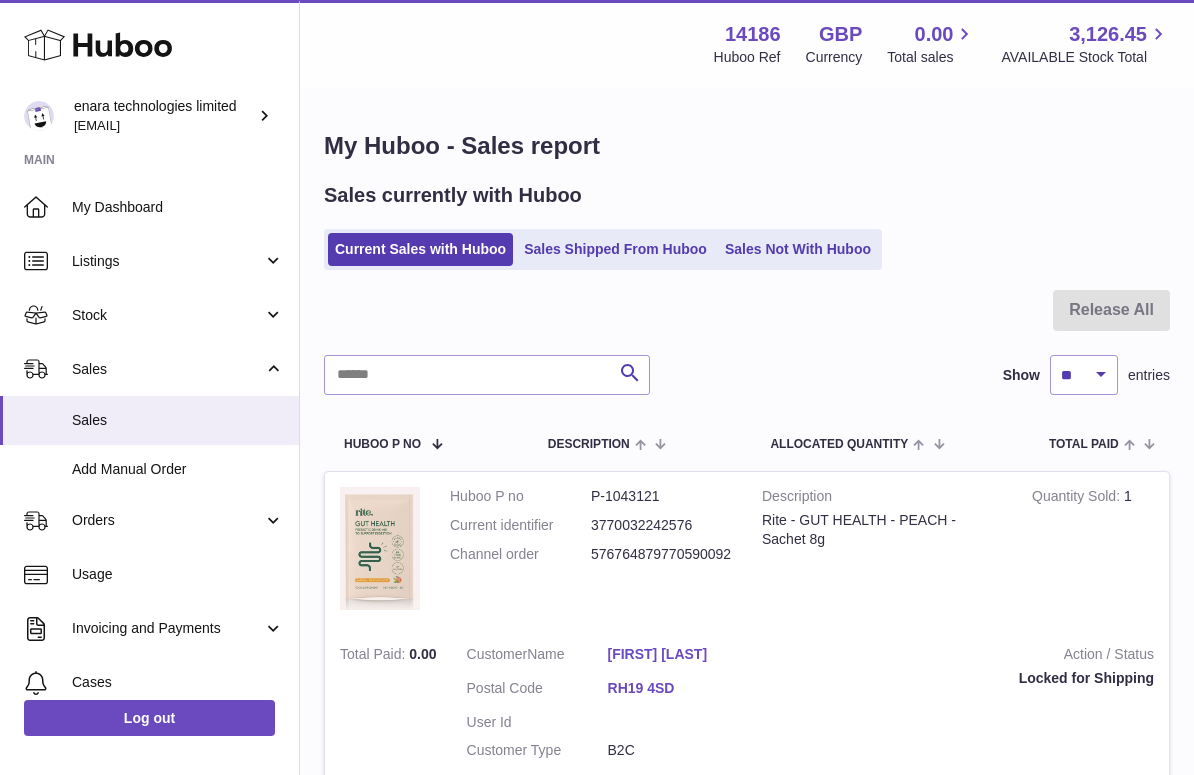 scroll, scrollTop: 0, scrollLeft: 0, axis: both 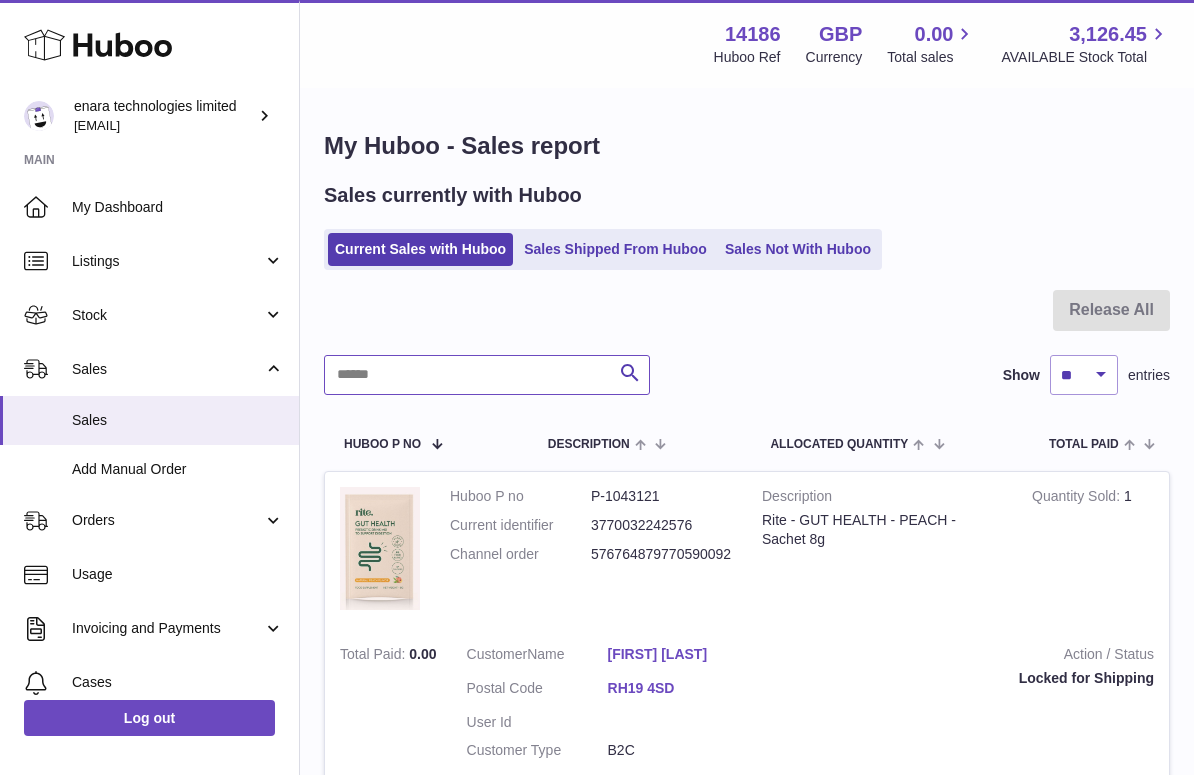 click at bounding box center (487, 375) 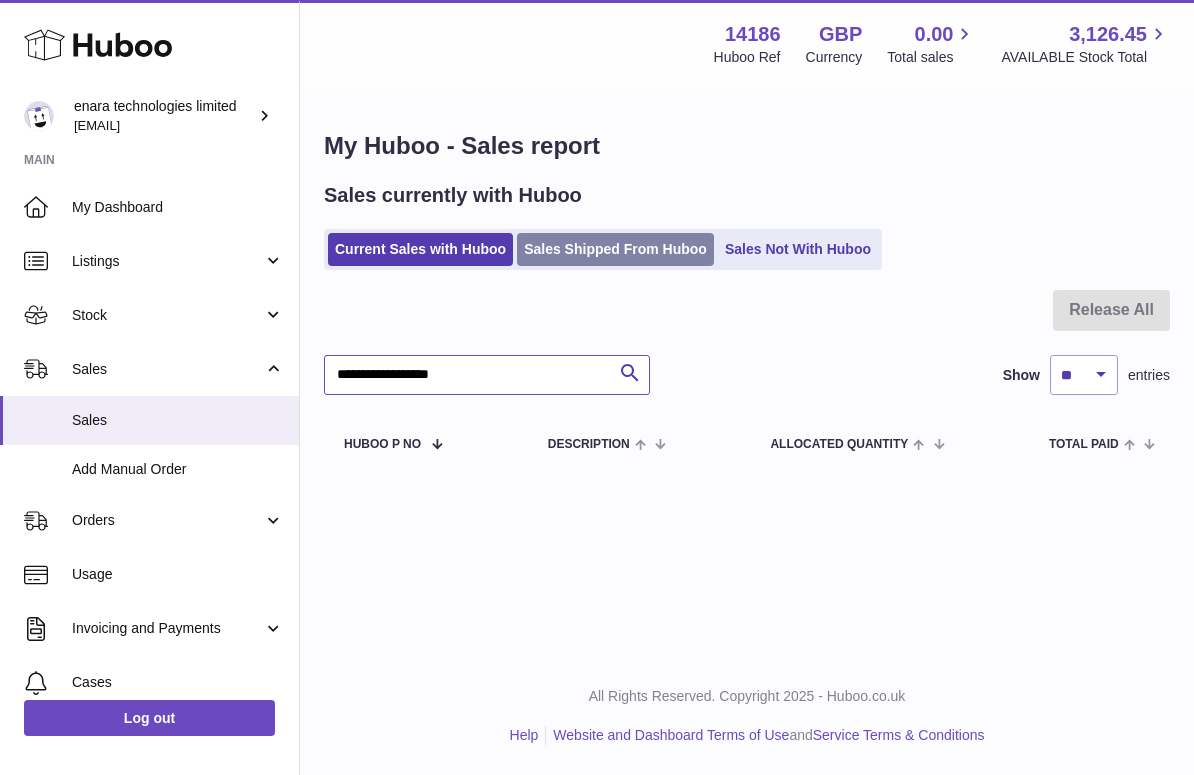 scroll, scrollTop: 0, scrollLeft: 0, axis: both 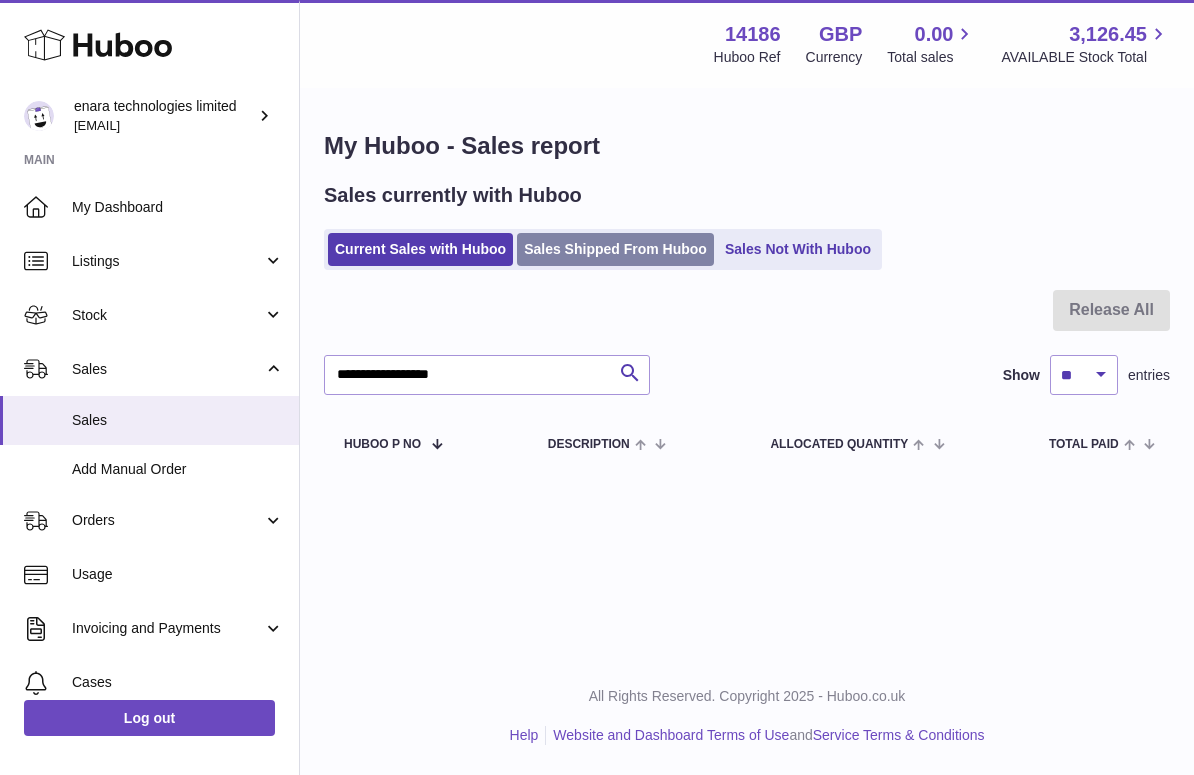 click on "Sales Shipped From Huboo" at bounding box center [615, 249] 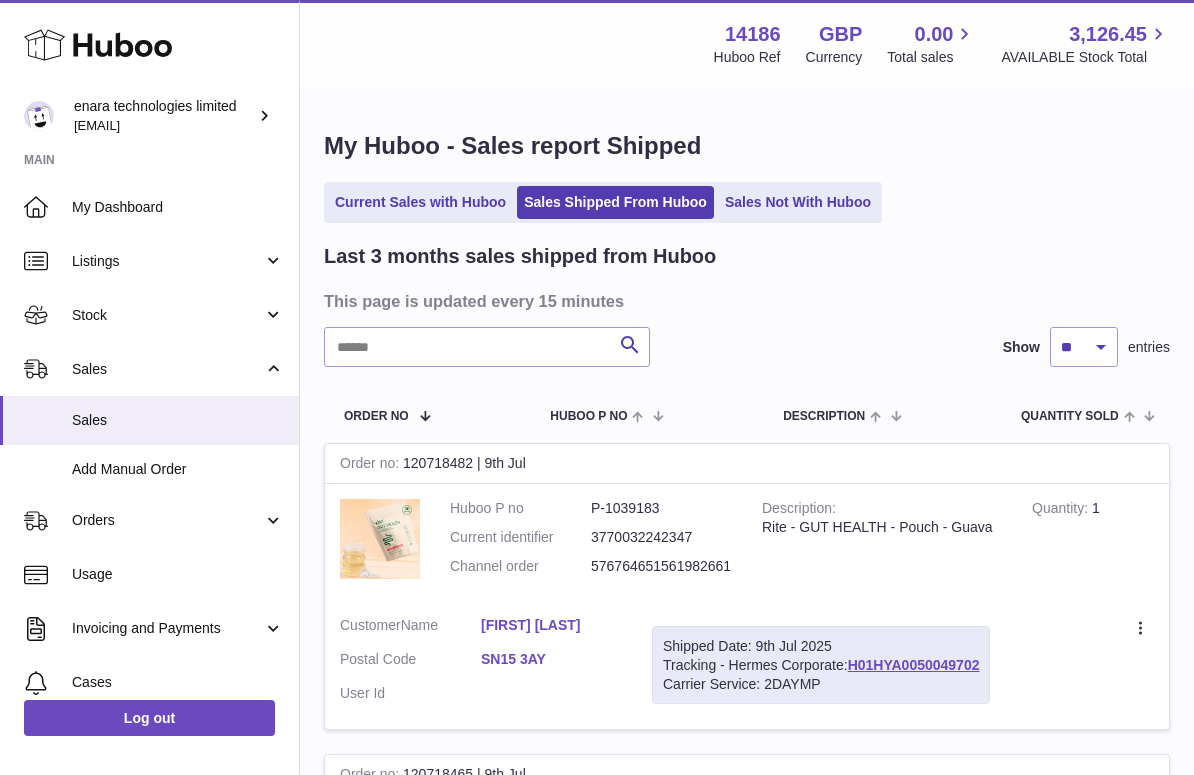 scroll, scrollTop: 0, scrollLeft: 0, axis: both 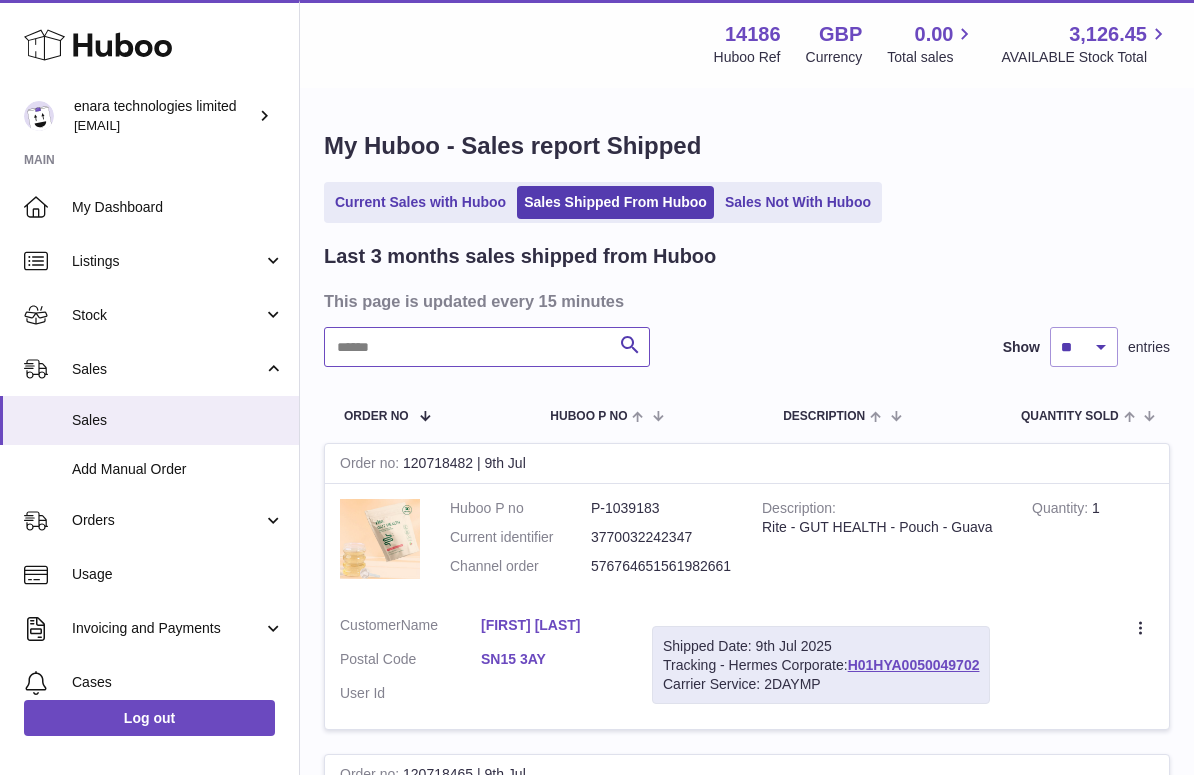 click at bounding box center (487, 347) 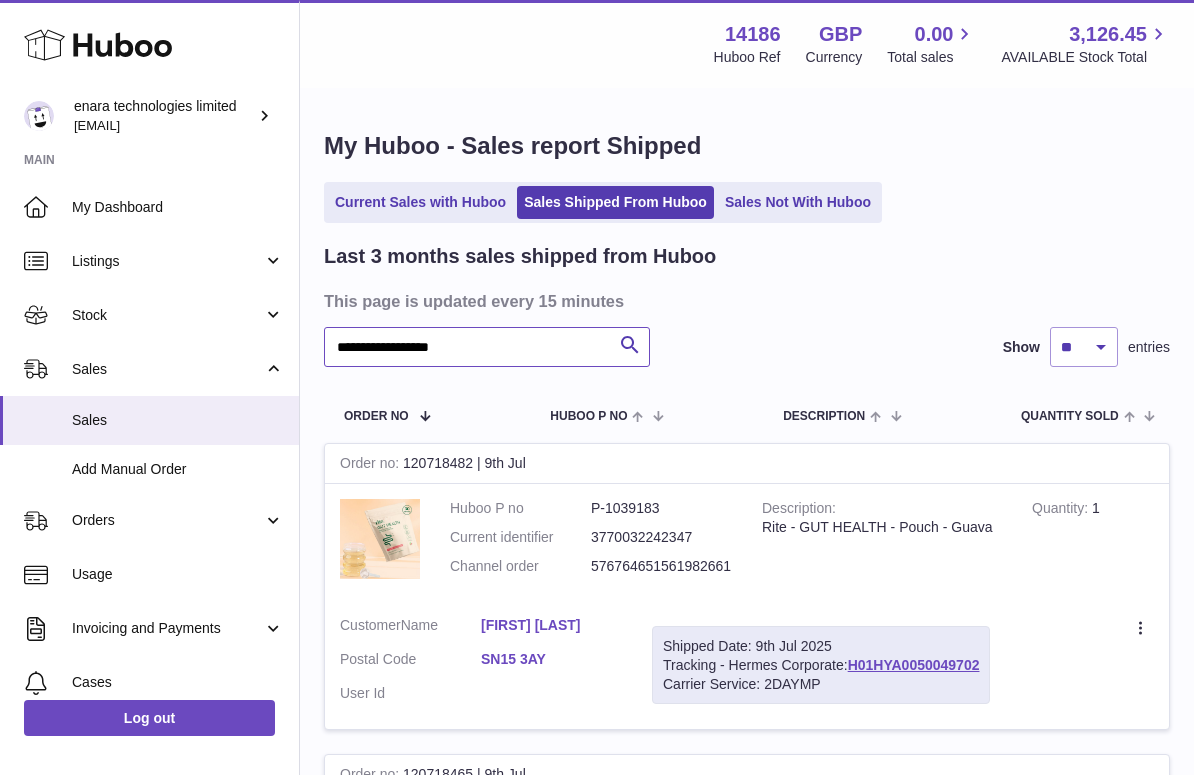 type on "**********" 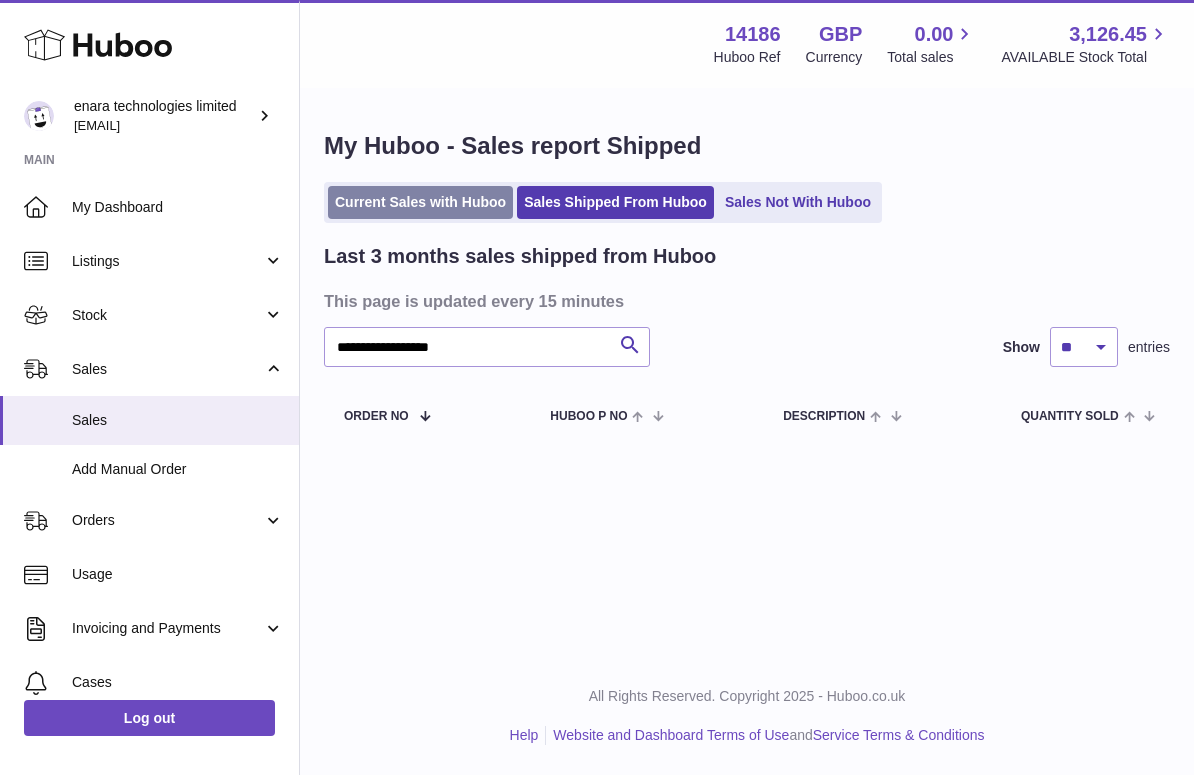 click on "Current Sales with Huboo" at bounding box center [420, 202] 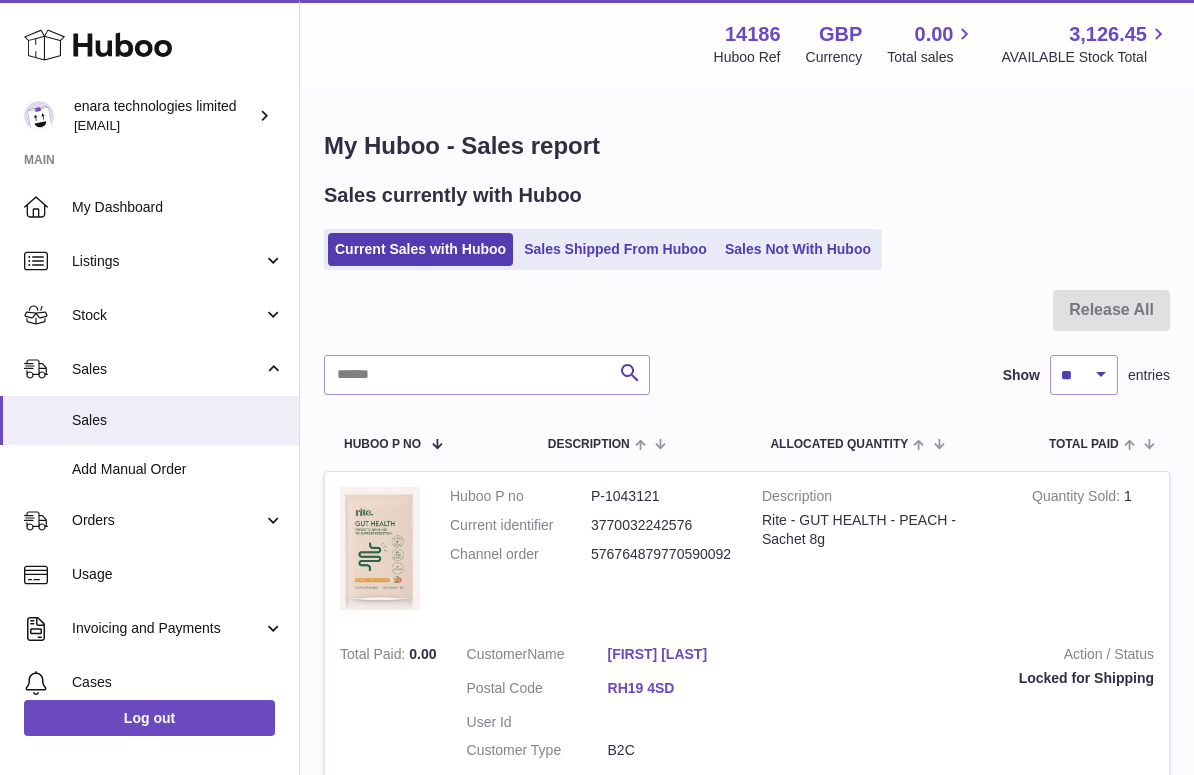 scroll, scrollTop: 0, scrollLeft: 0, axis: both 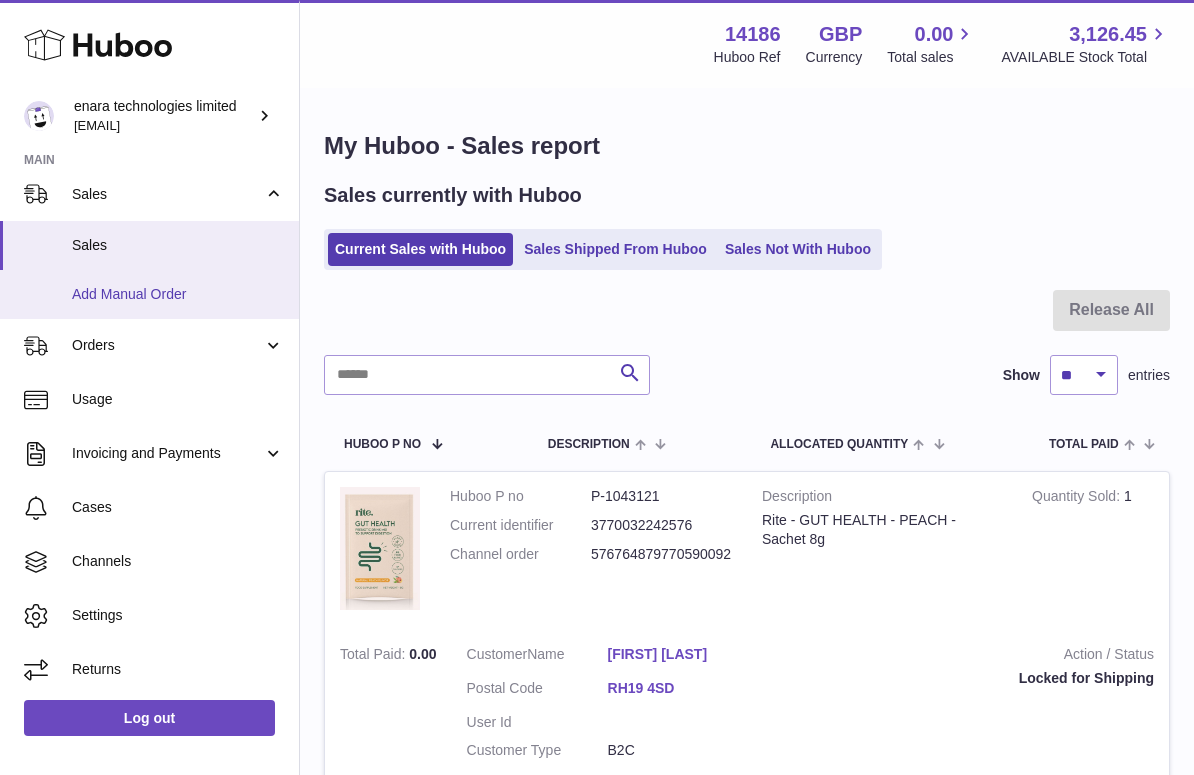 click on "Add Manual Order" at bounding box center [178, 294] 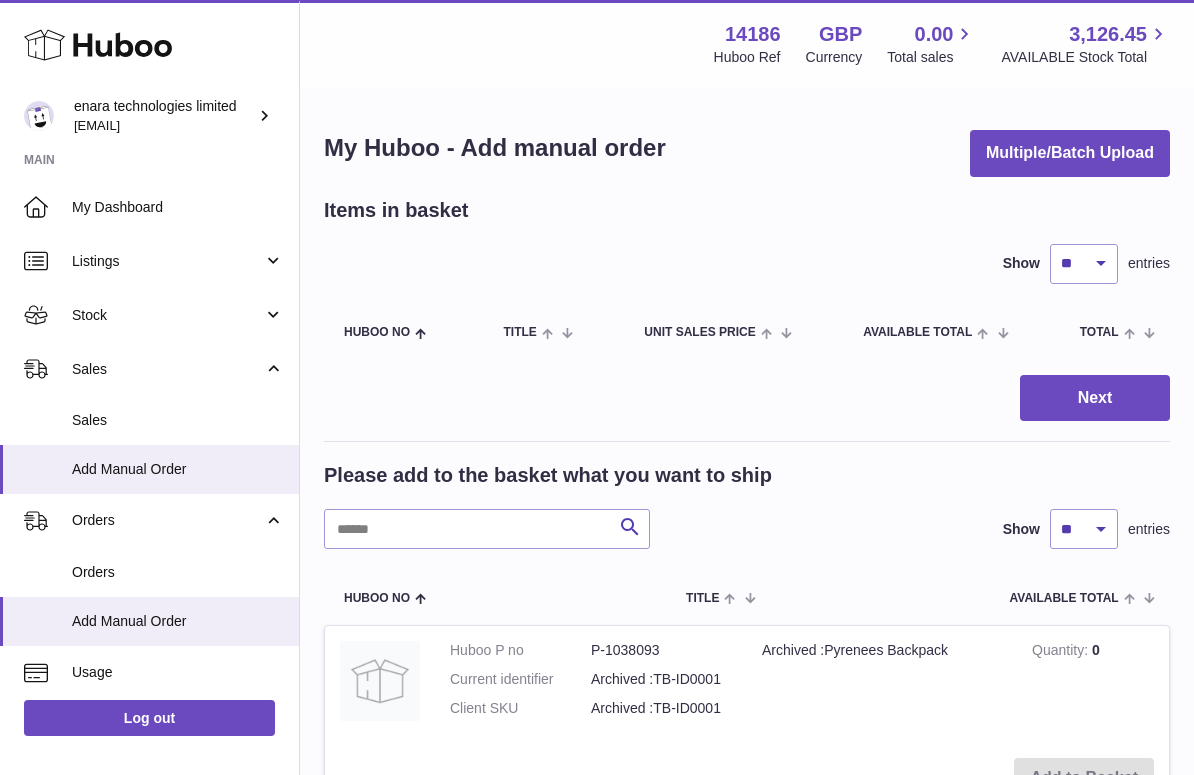 scroll, scrollTop: 0, scrollLeft: 0, axis: both 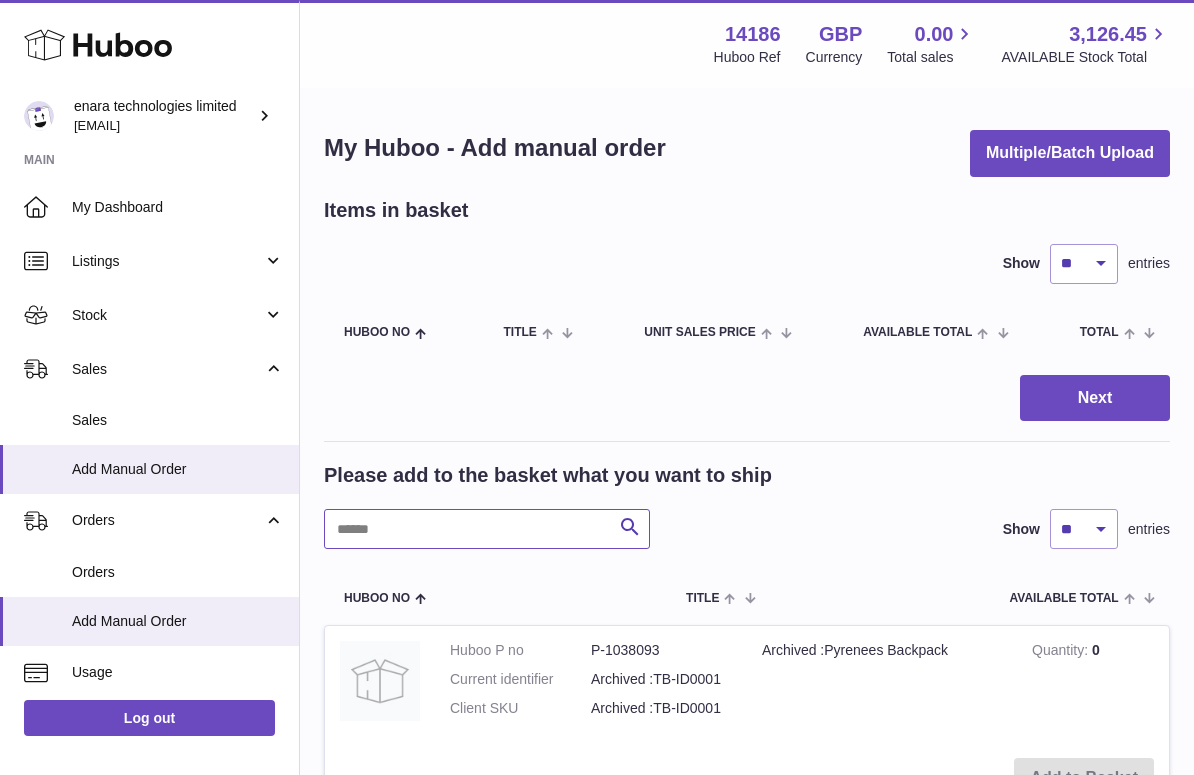 click at bounding box center (487, 529) 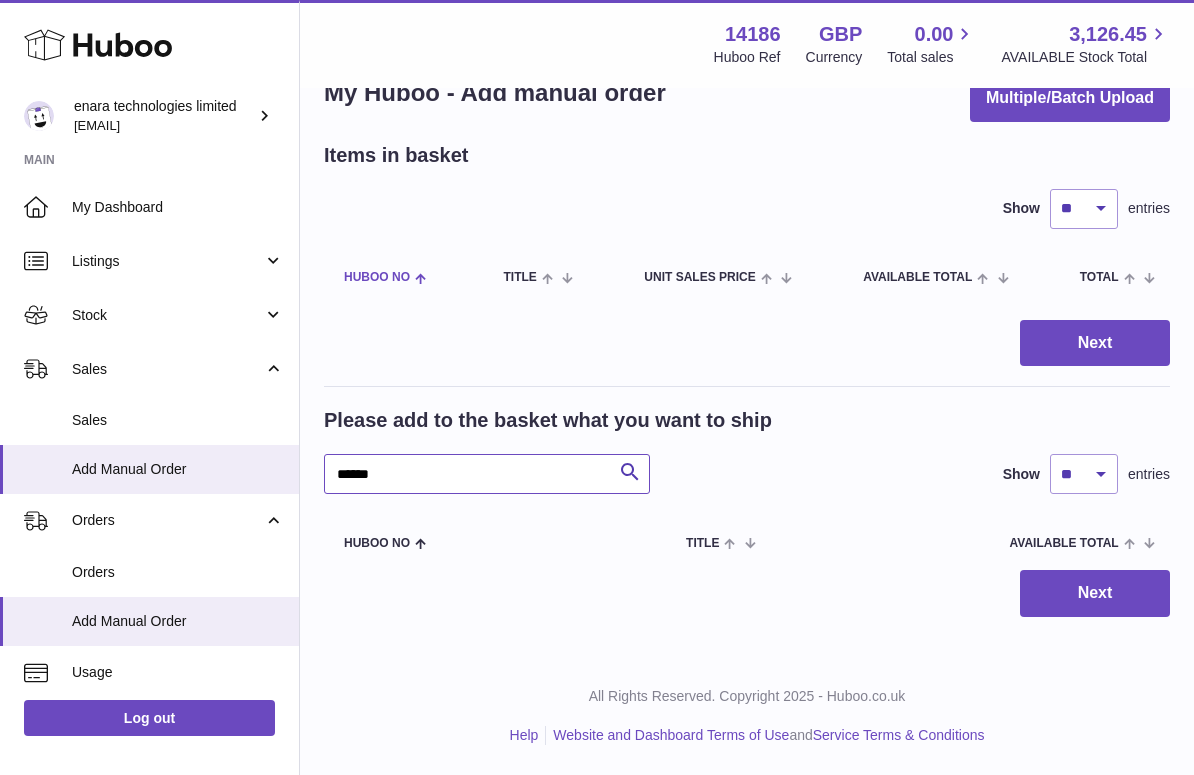 scroll, scrollTop: 49, scrollLeft: 0, axis: vertical 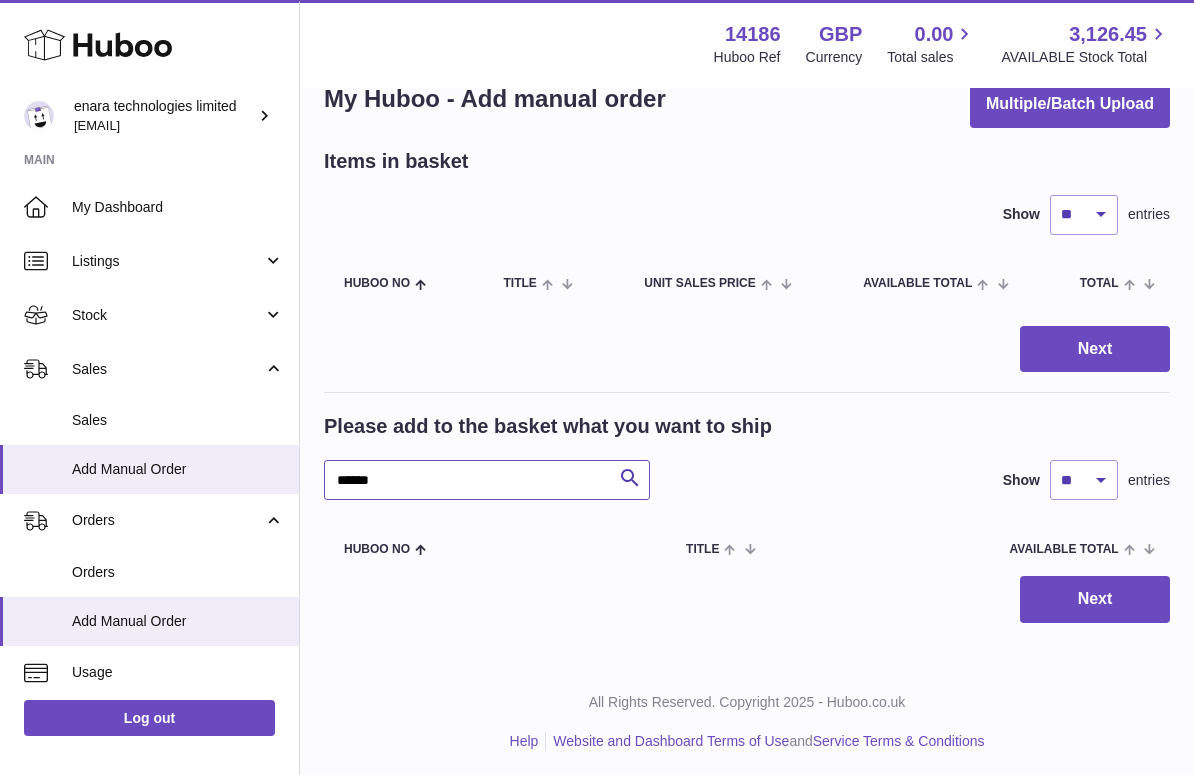 click on "******" at bounding box center [487, 480] 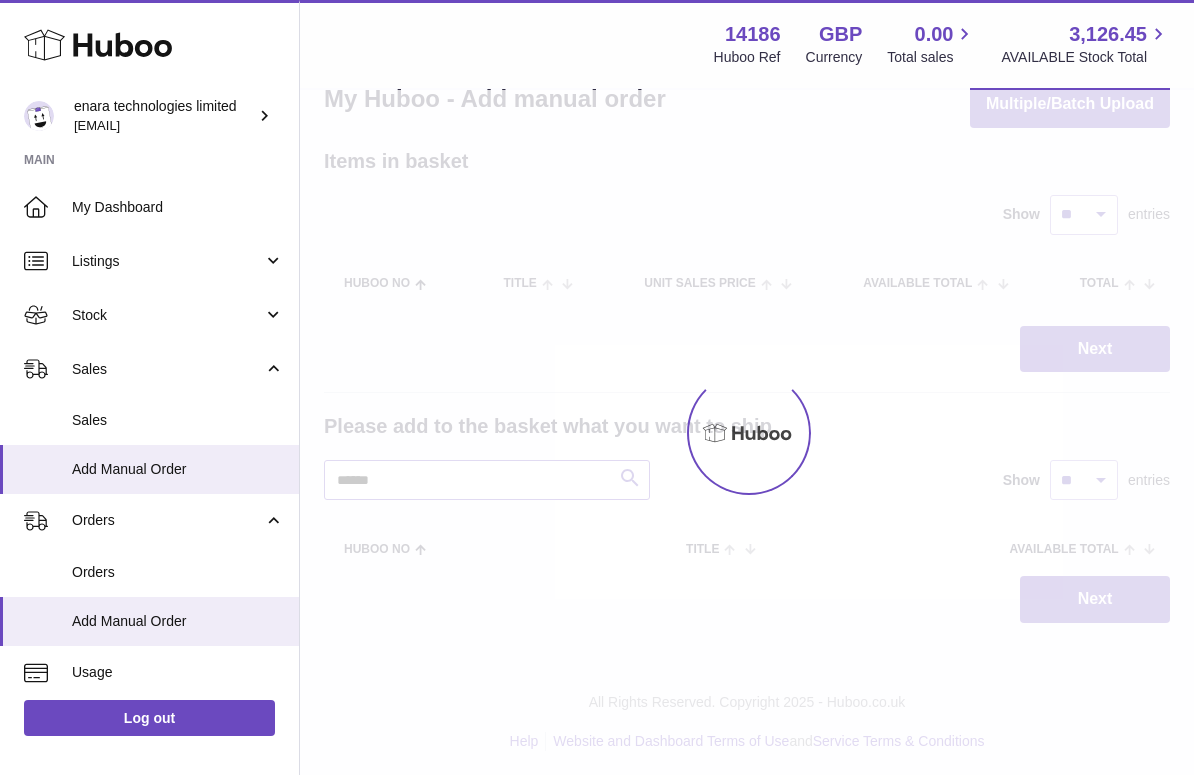 type on "******" 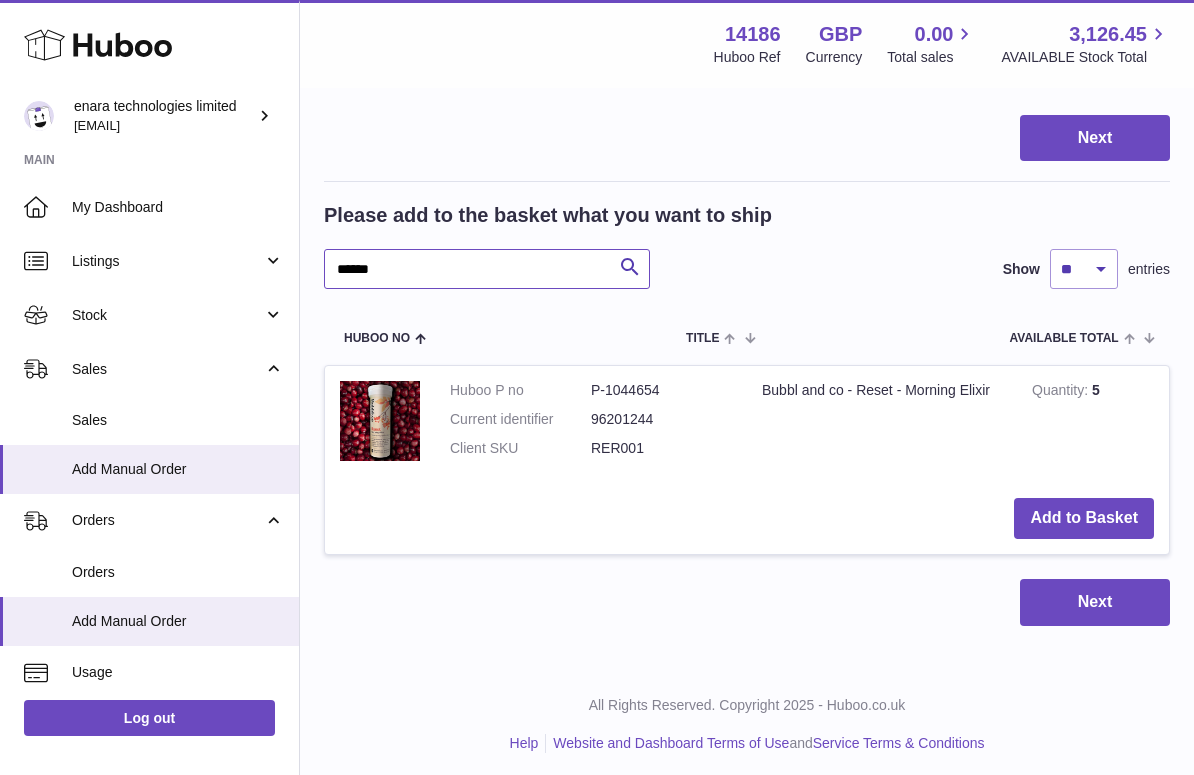 scroll, scrollTop: 259, scrollLeft: 0, axis: vertical 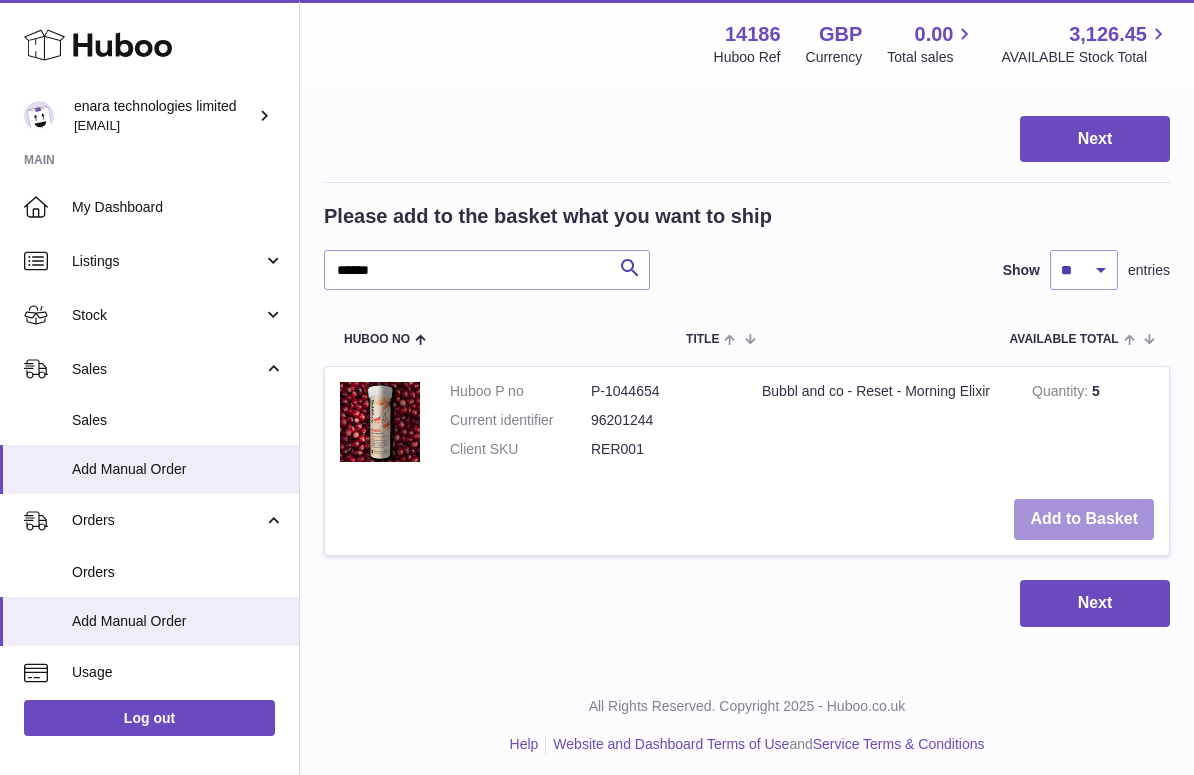 click on "Add to Basket" at bounding box center [1084, 519] 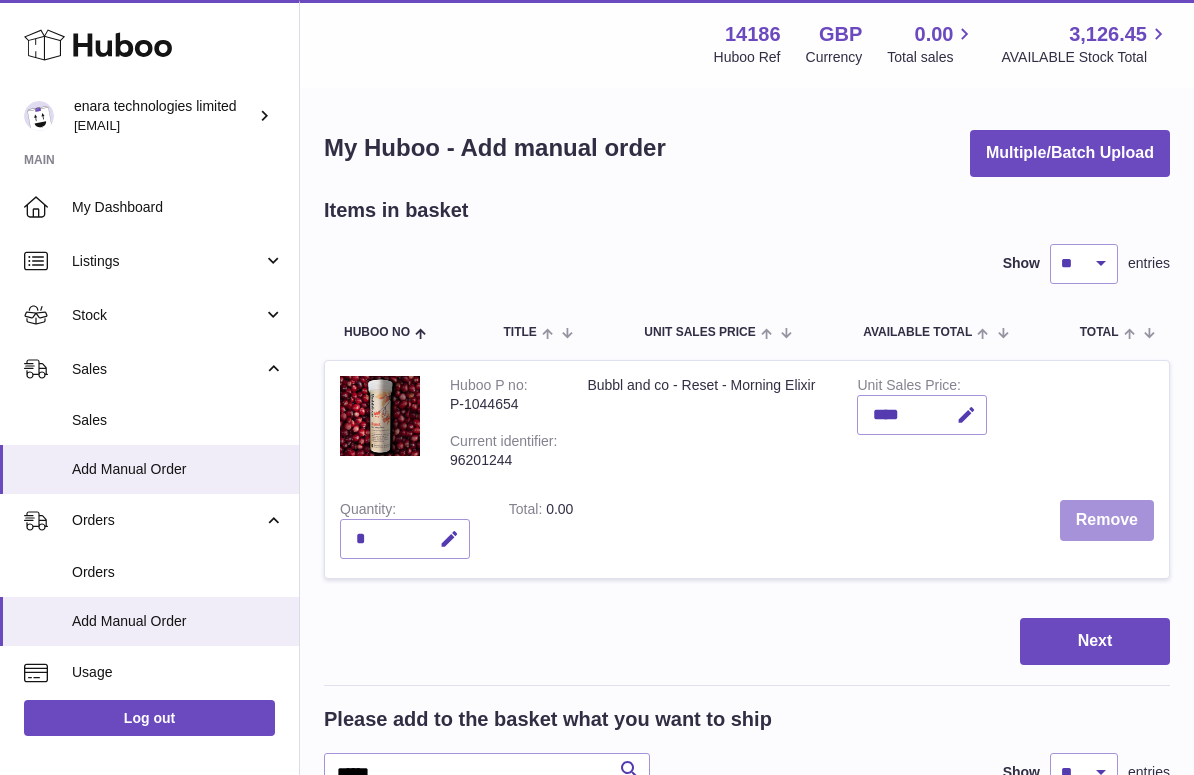scroll, scrollTop: 0, scrollLeft: 0, axis: both 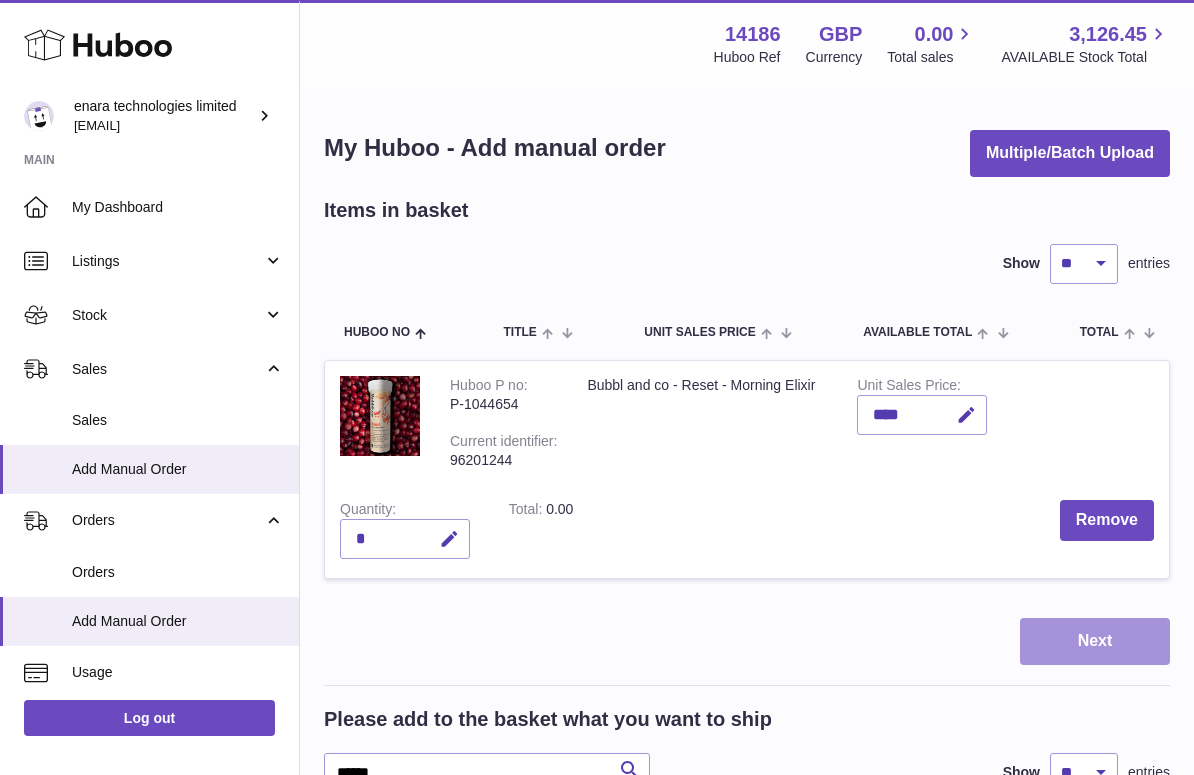 click on "Next" at bounding box center (1095, 641) 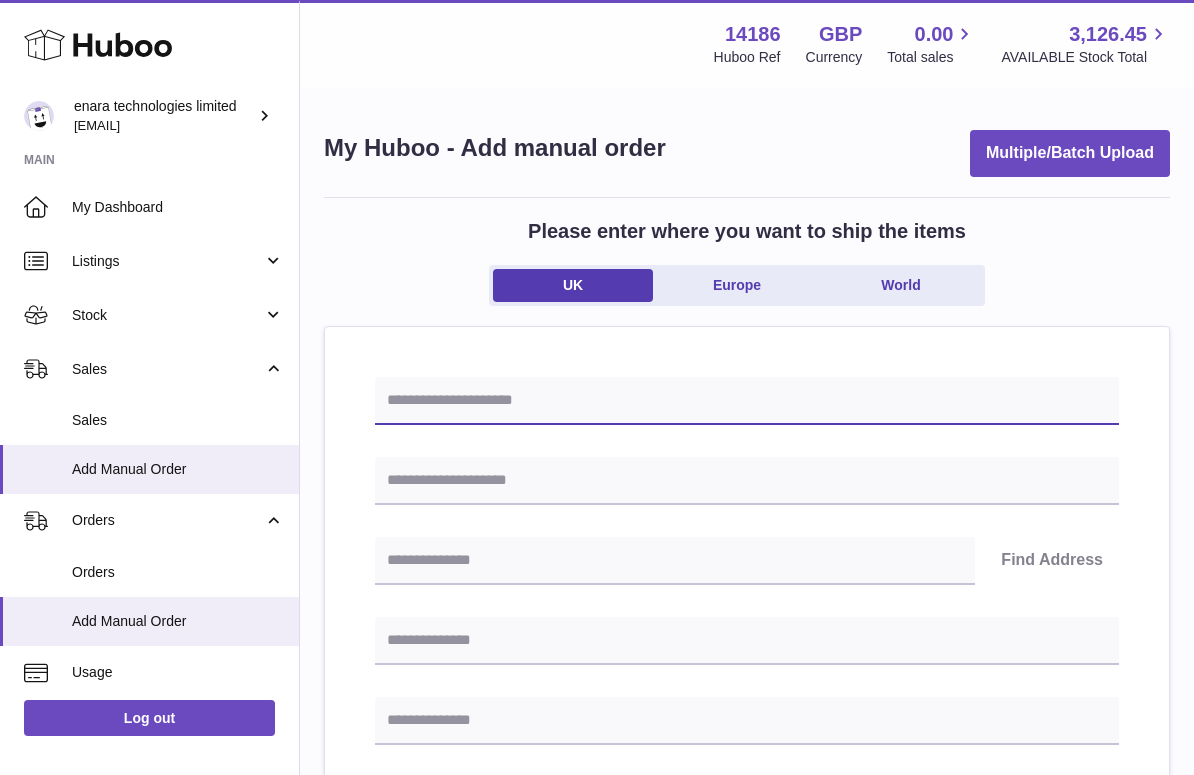 click at bounding box center [747, 401] 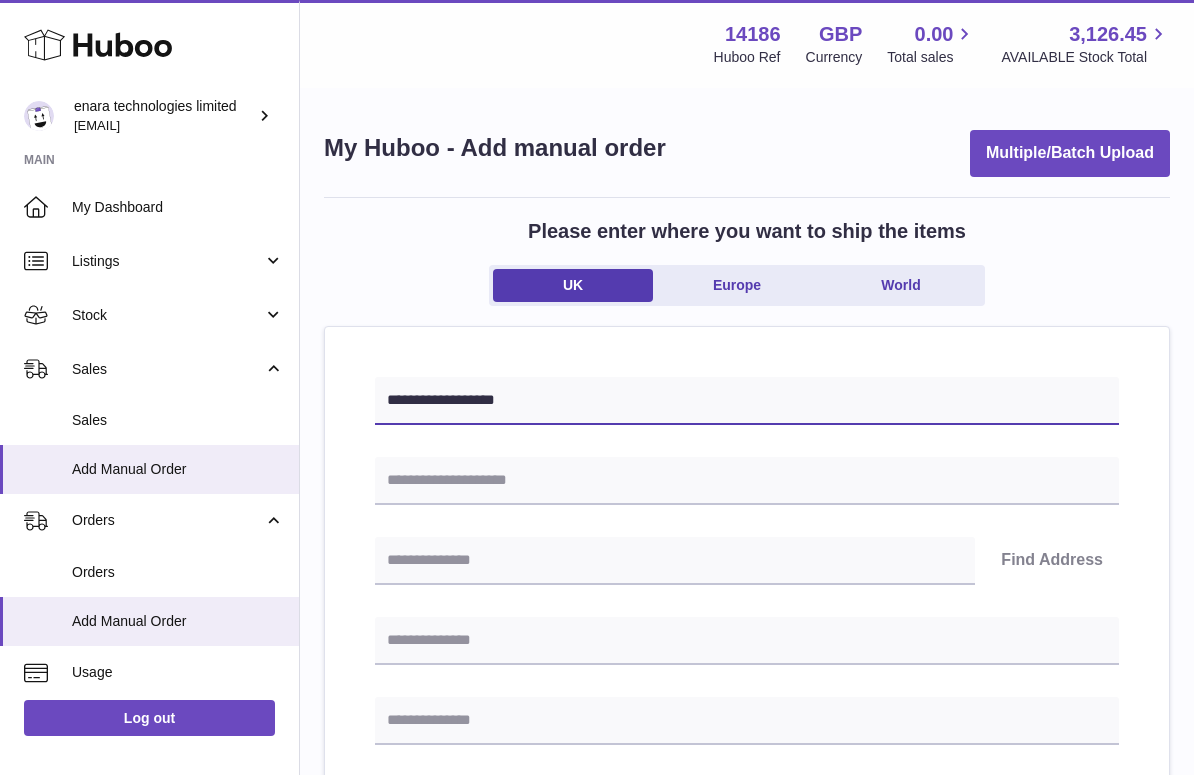 type on "**********" 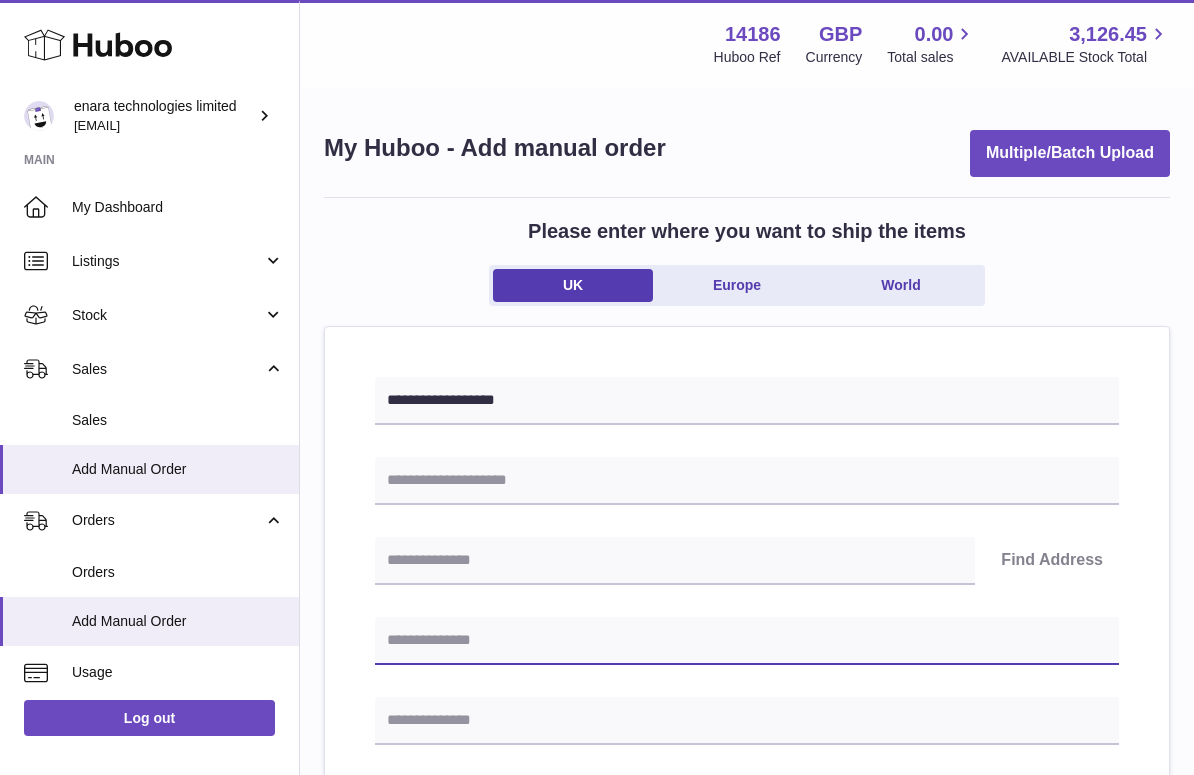 paste on "**********" 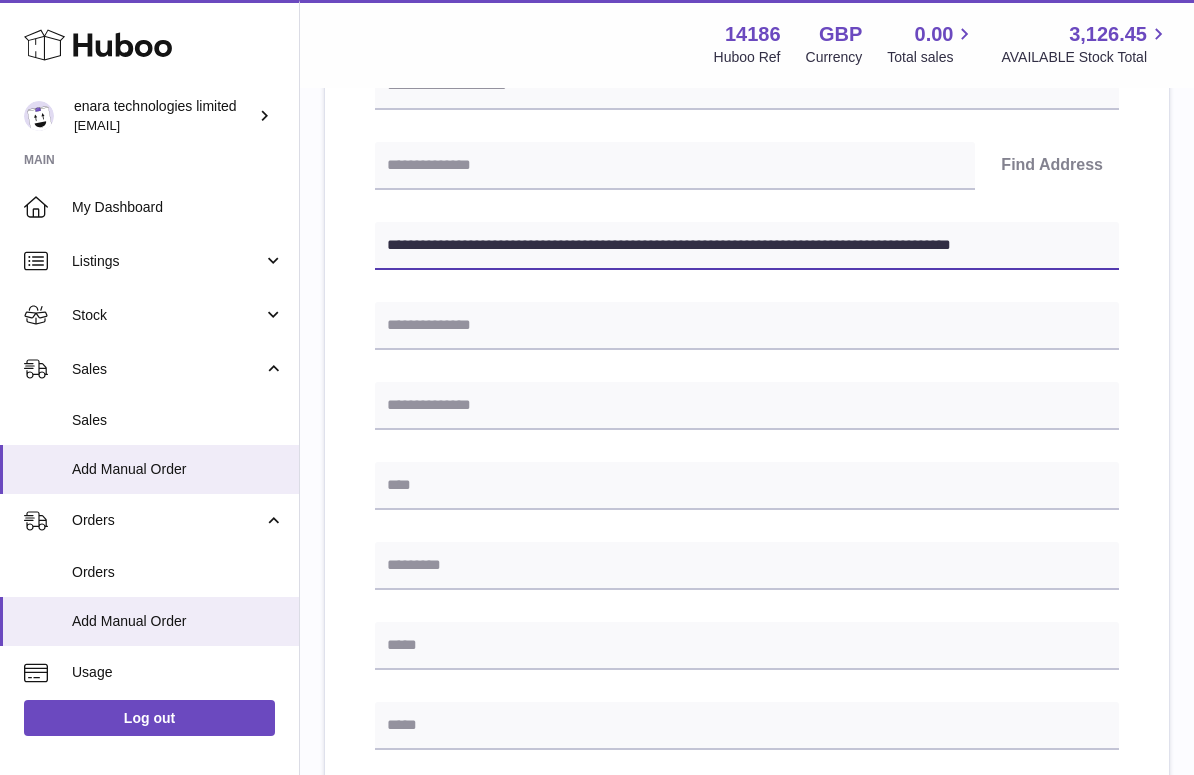 scroll, scrollTop: 407, scrollLeft: 0, axis: vertical 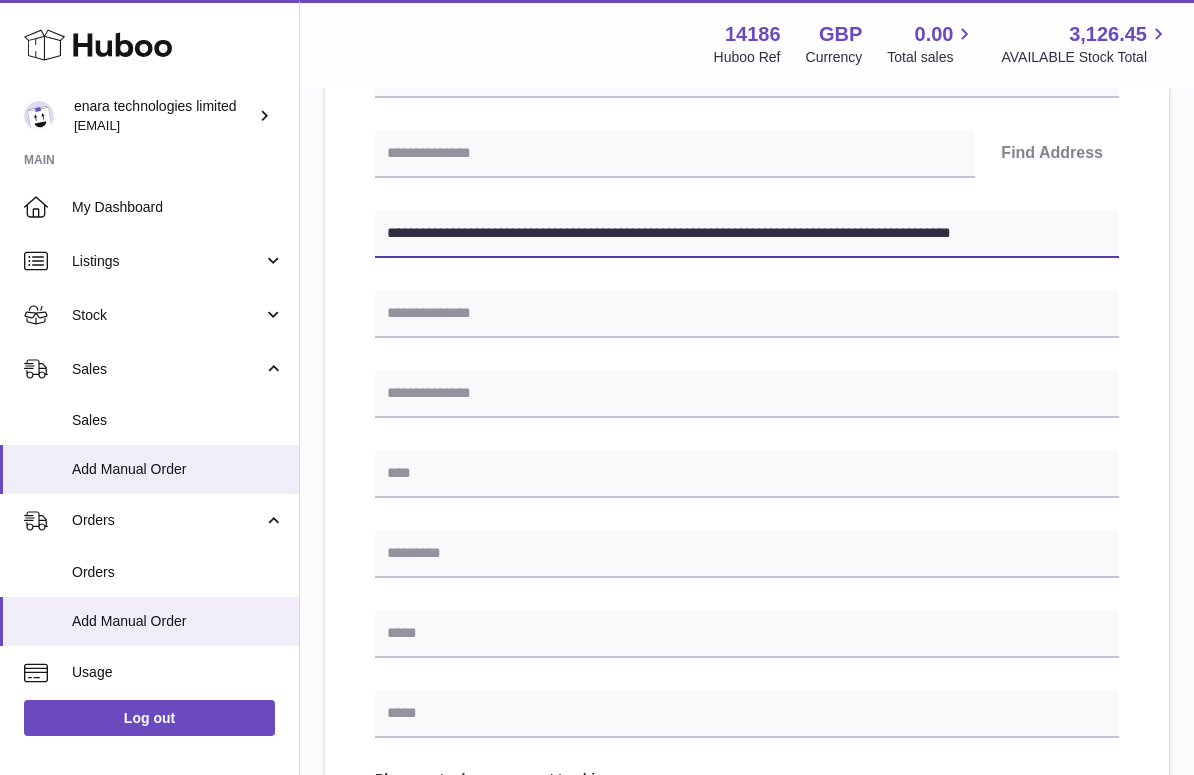 drag, startPoint x: 737, startPoint y: 234, endPoint x: 1169, endPoint y: 240, distance: 432.04166 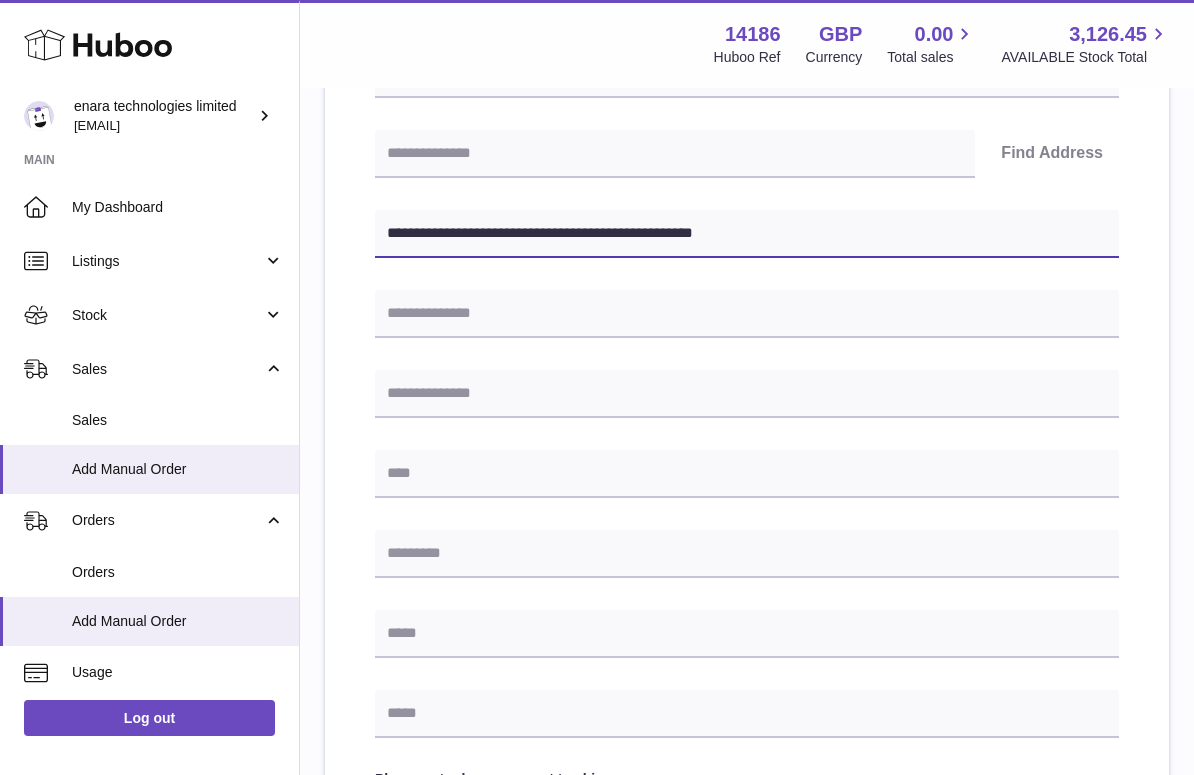 type on "**********" 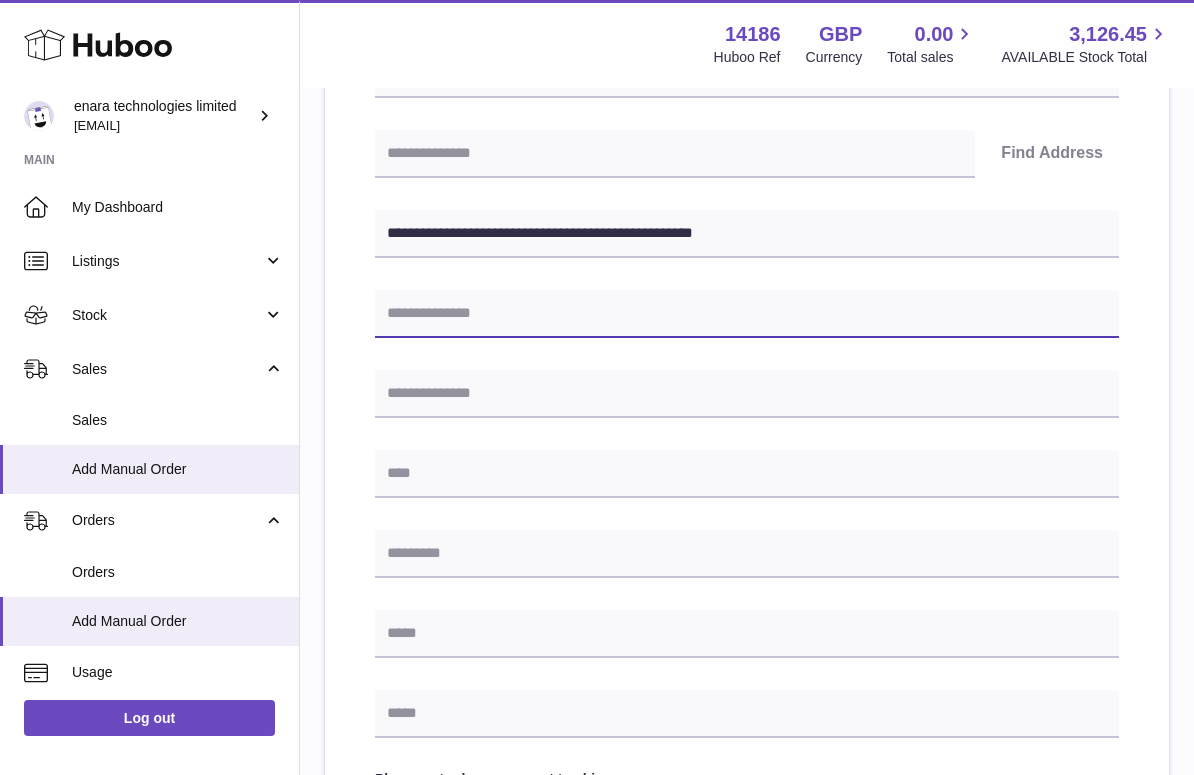 paste on "**********" 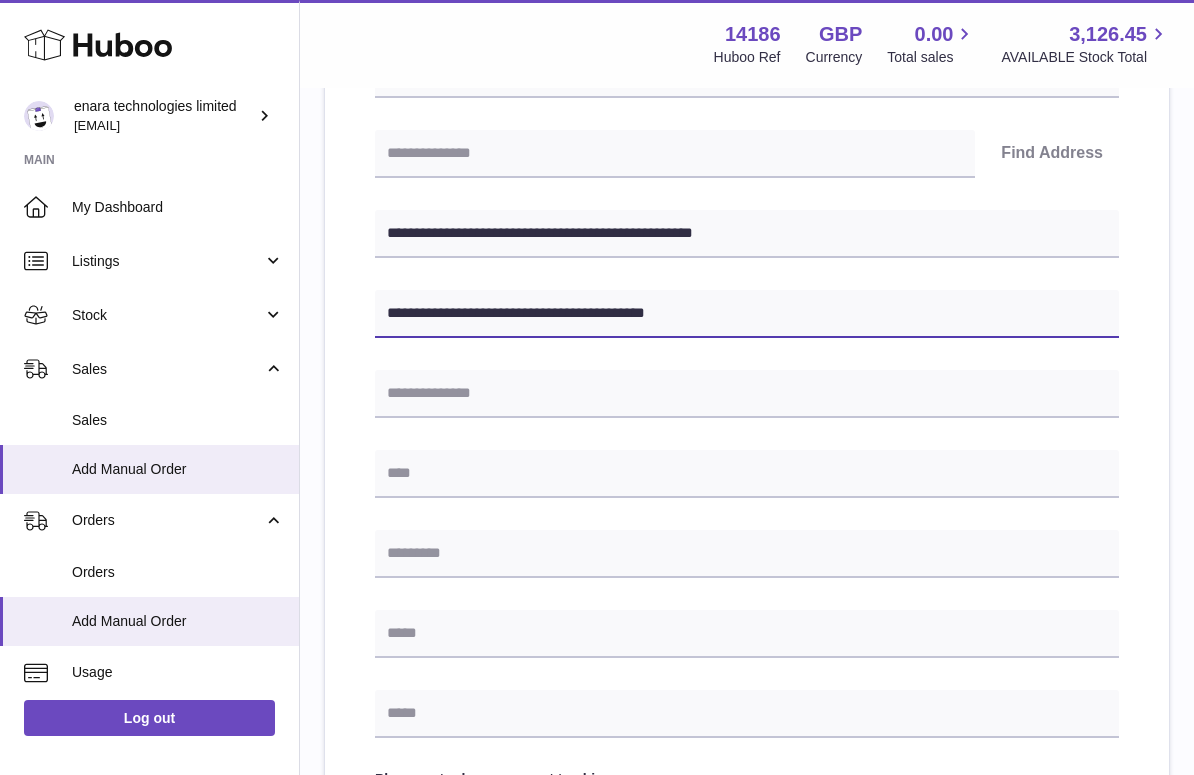 type on "**********" 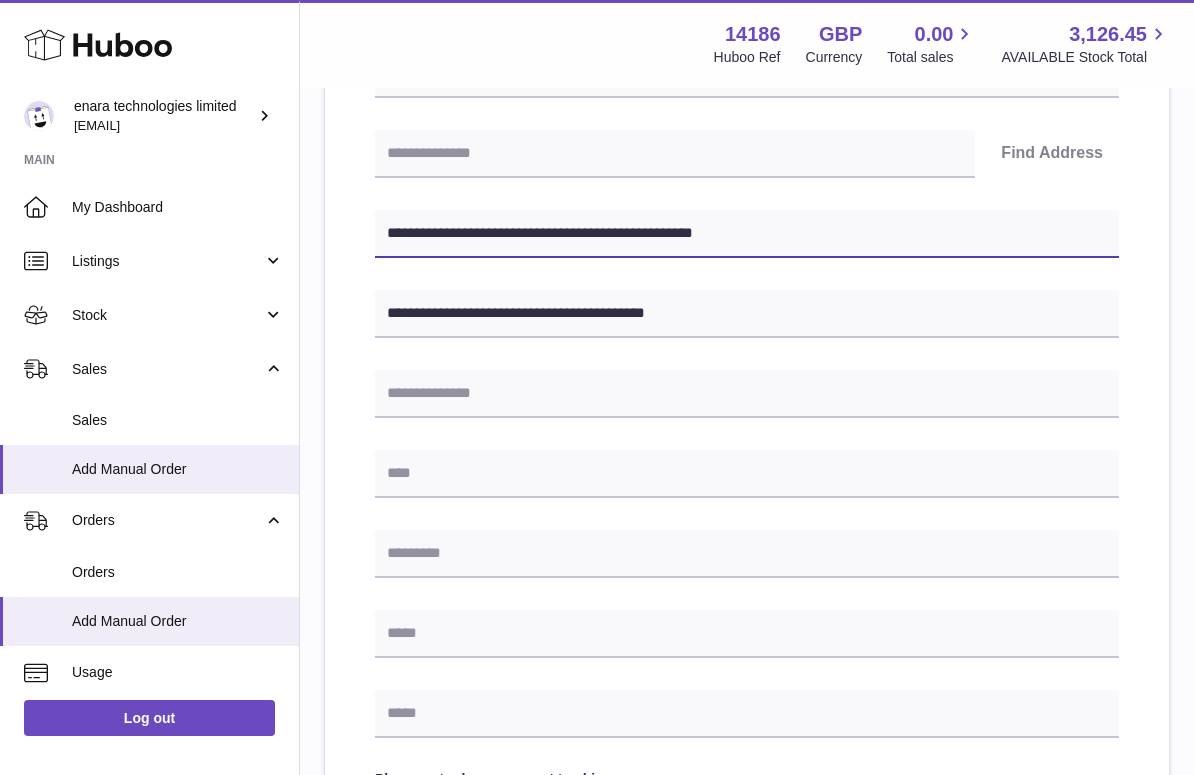 drag, startPoint x: 467, startPoint y: 230, endPoint x: 392, endPoint y: 230, distance: 75 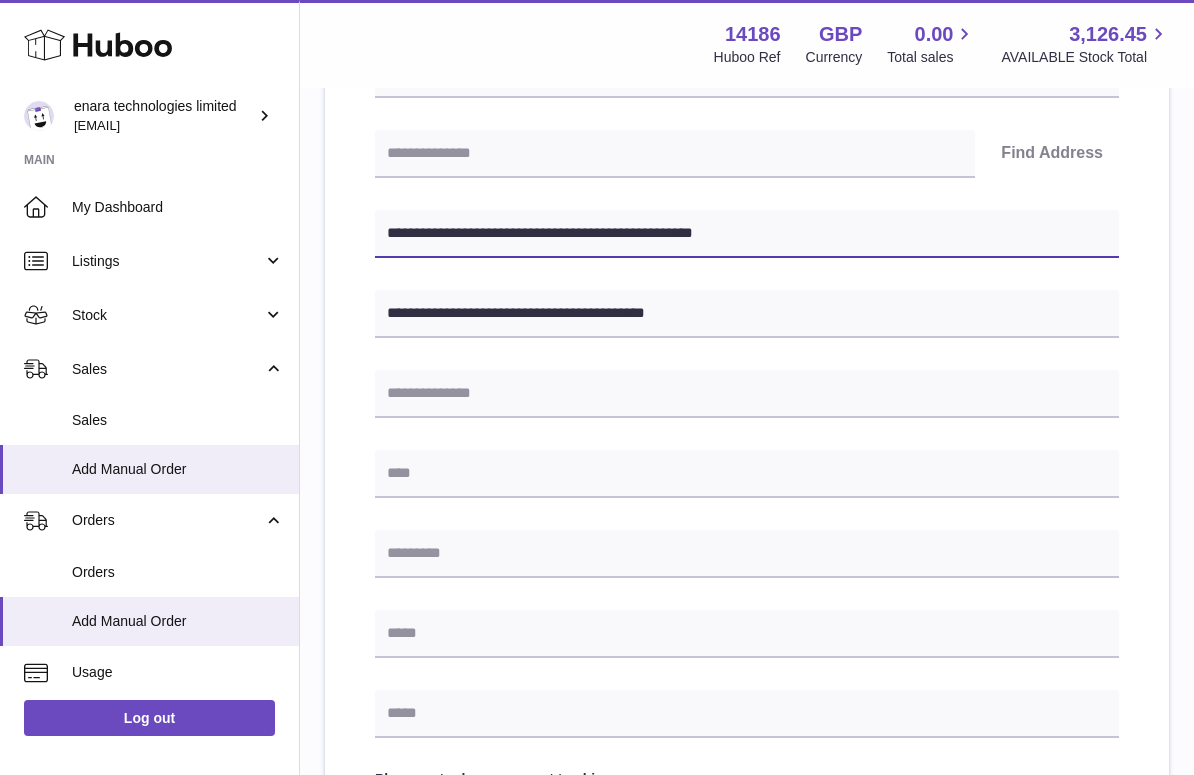click on "**********" at bounding box center (747, 234) 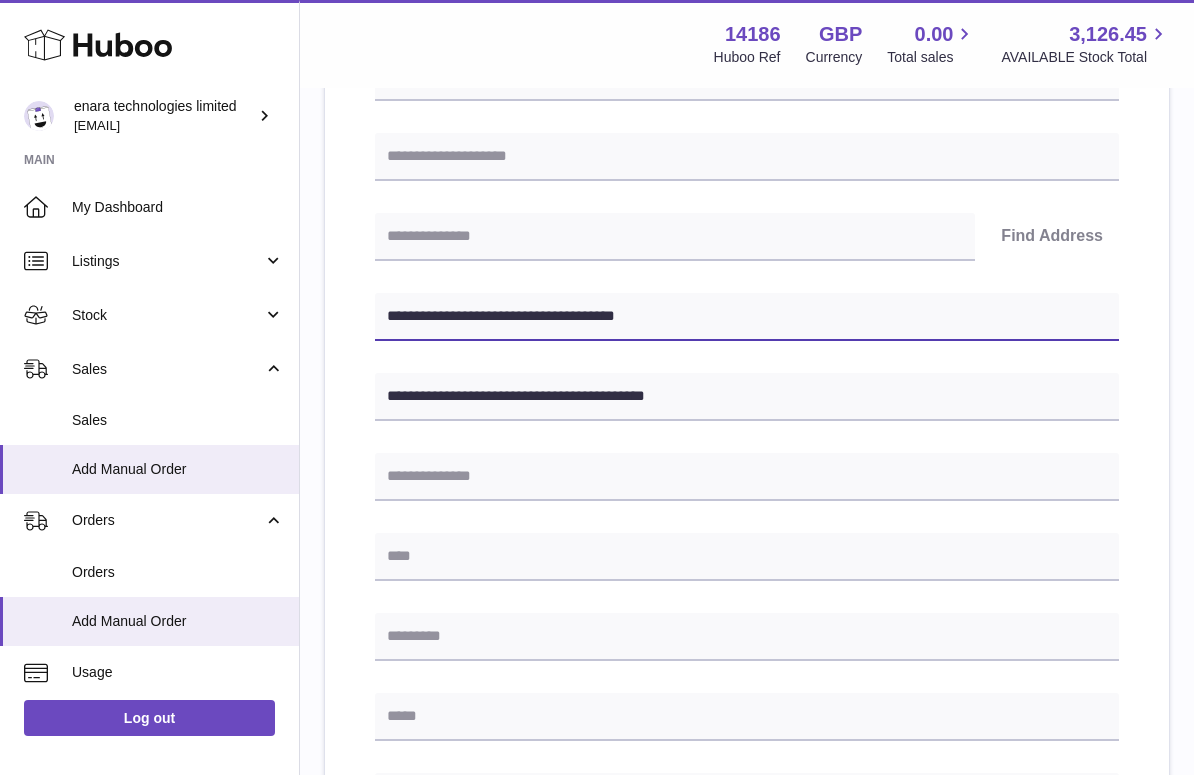 scroll, scrollTop: 320, scrollLeft: 0, axis: vertical 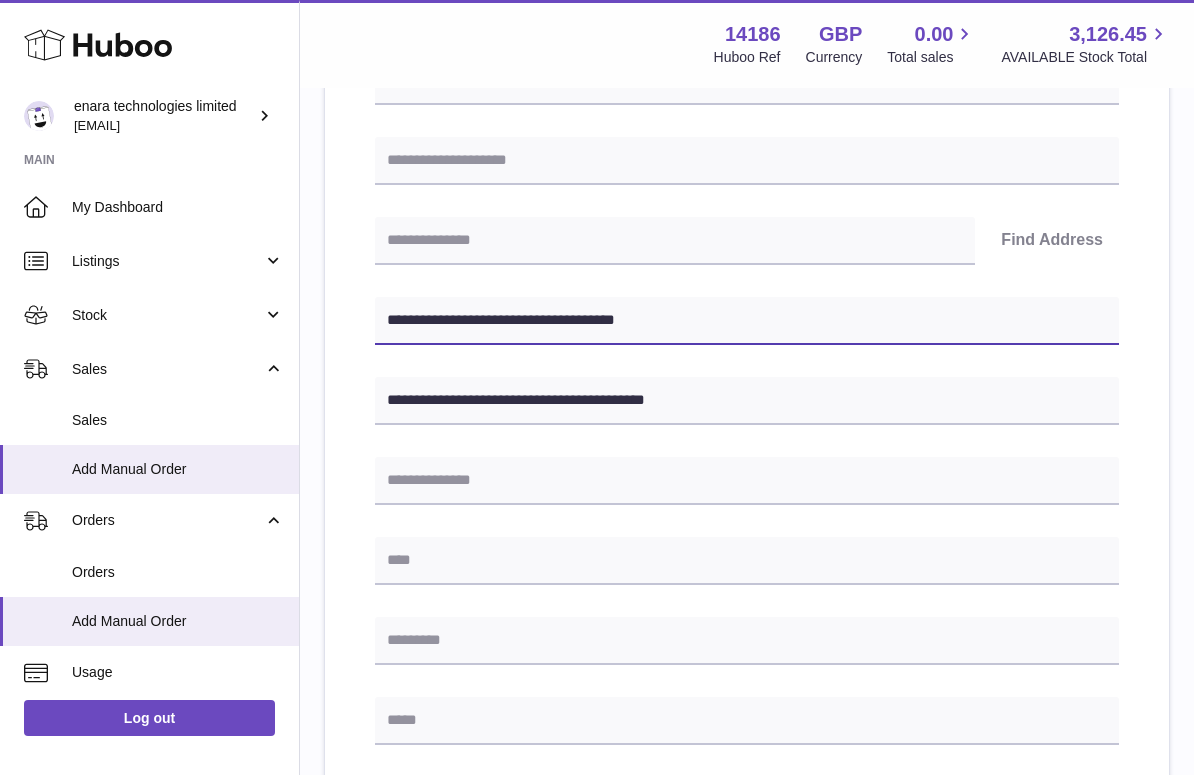 type on "**********" 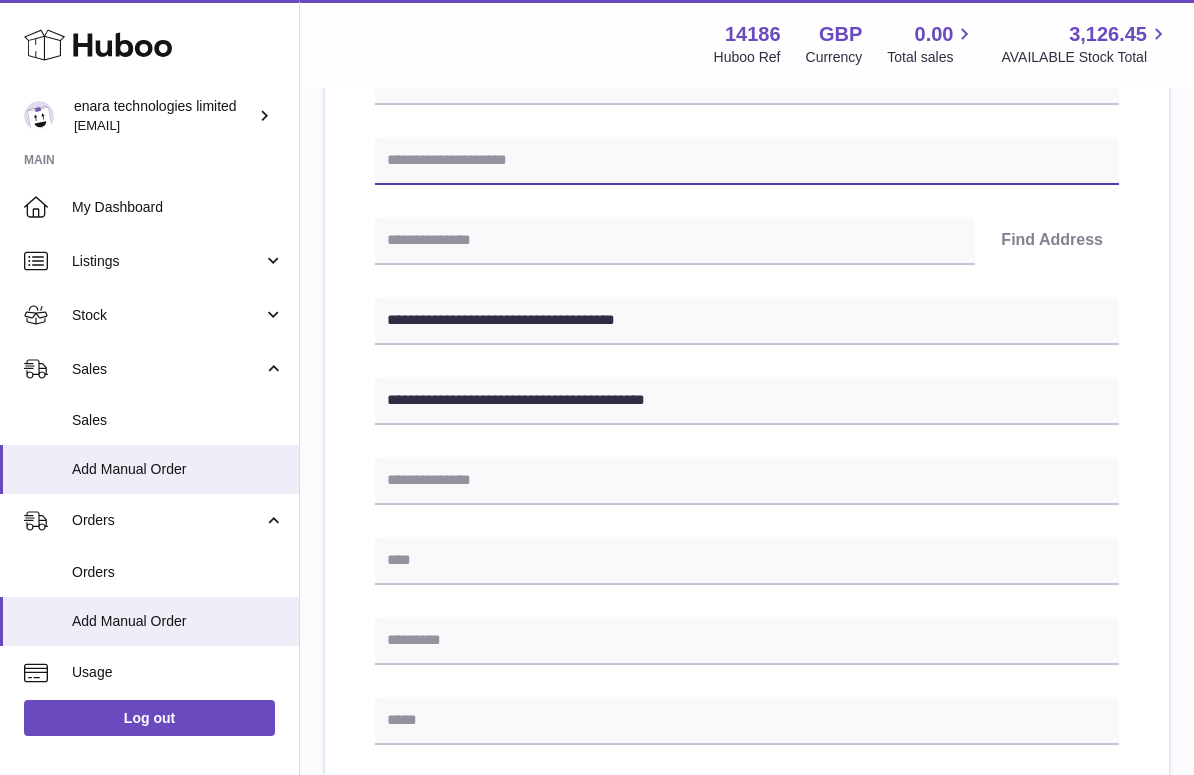 paste on "**********" 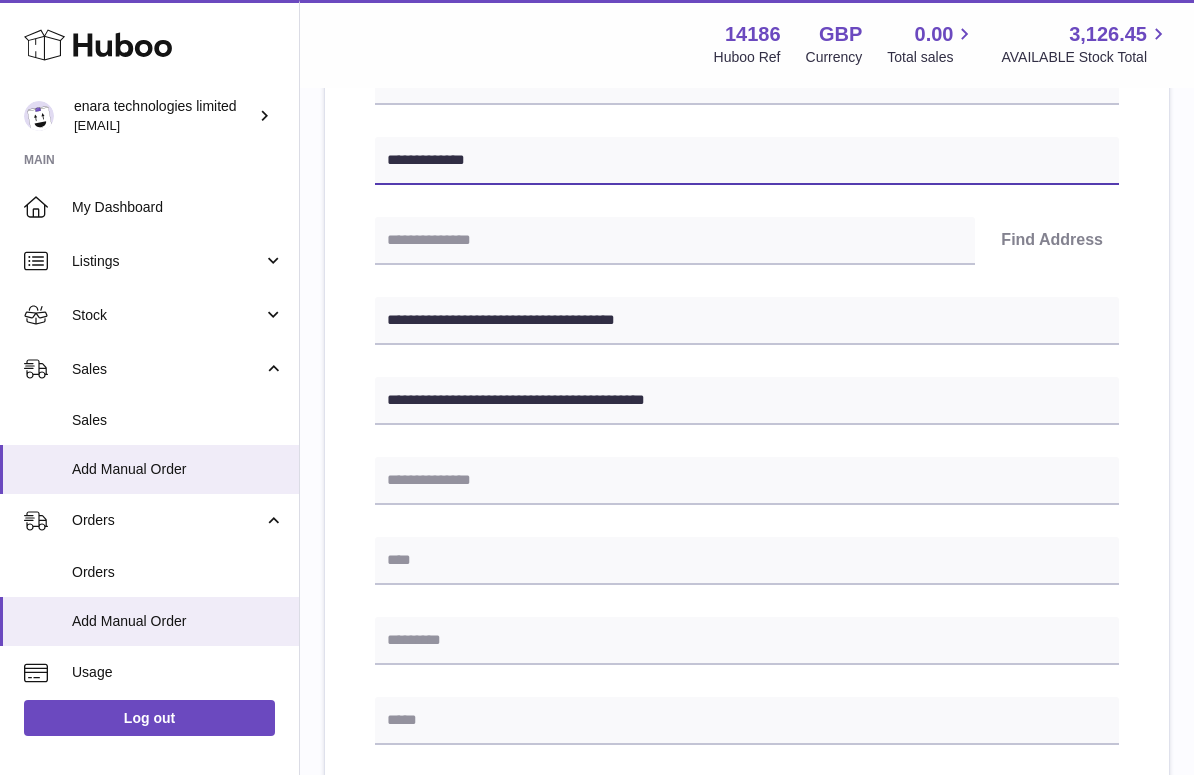 type on "**********" 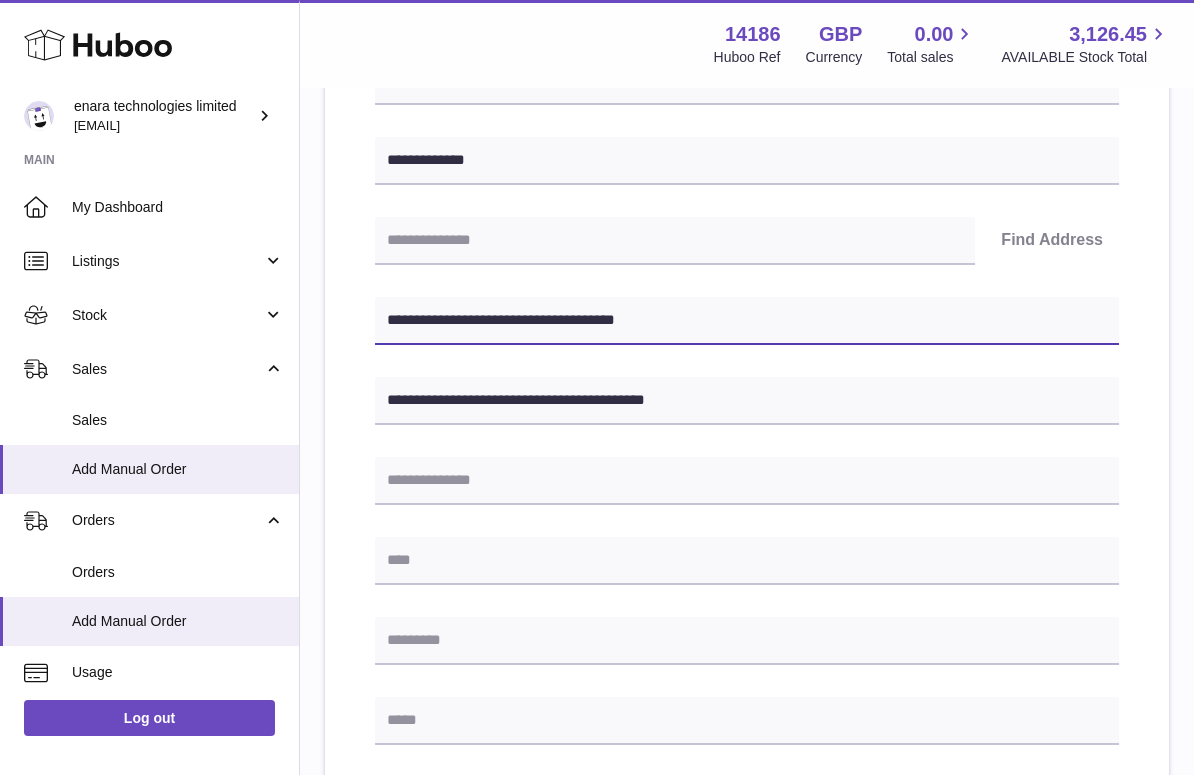 click on "**********" at bounding box center (747, 321) 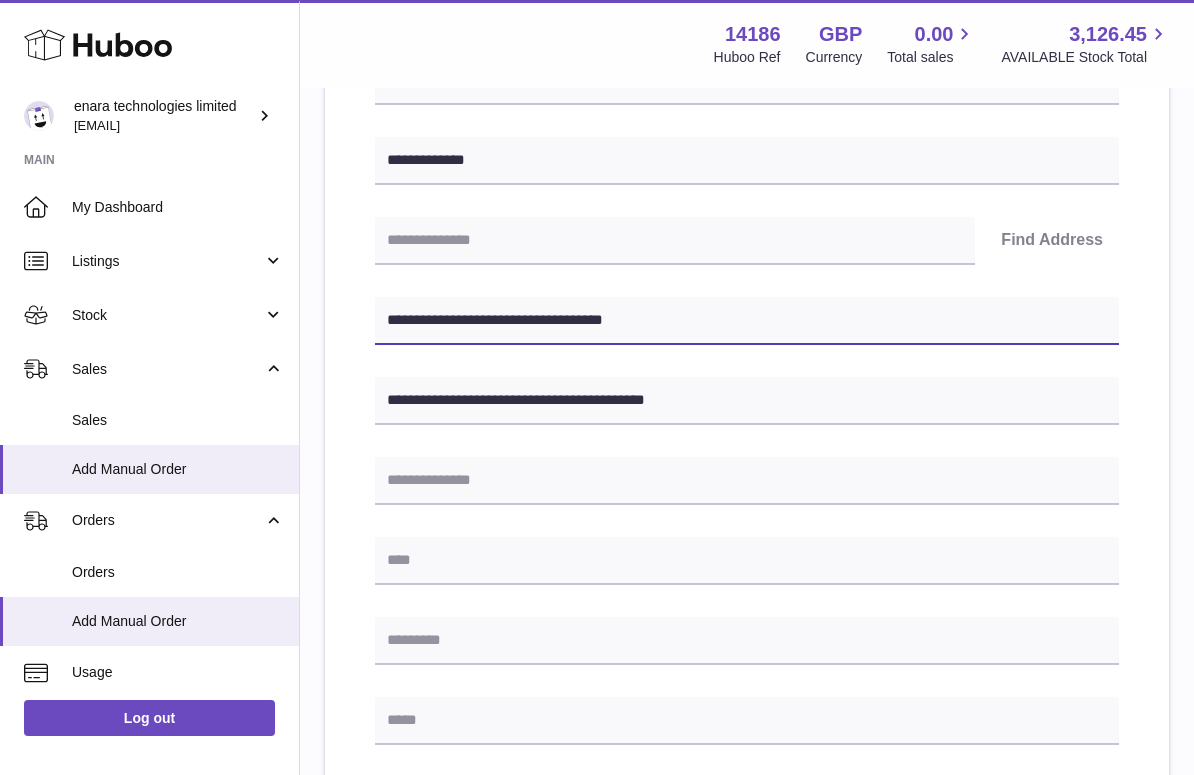 type on "**********" 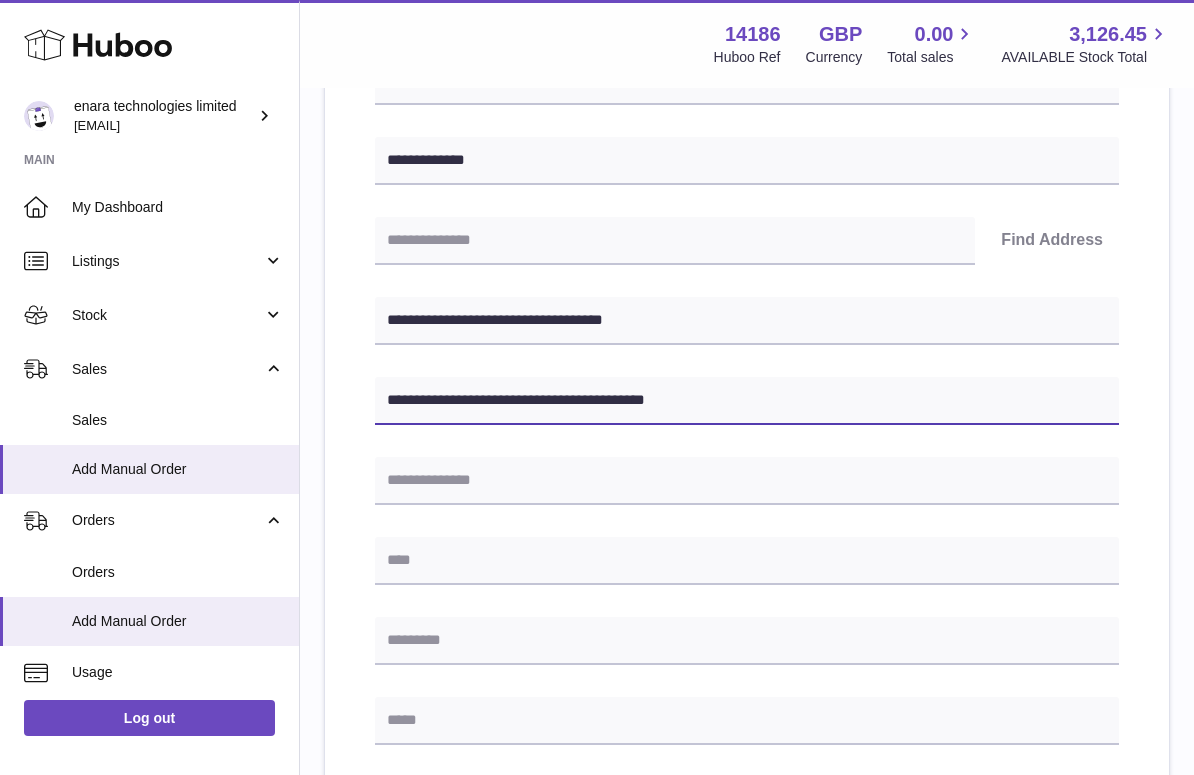 drag, startPoint x: 575, startPoint y: 398, endPoint x: 516, endPoint y: 399, distance: 59.008472 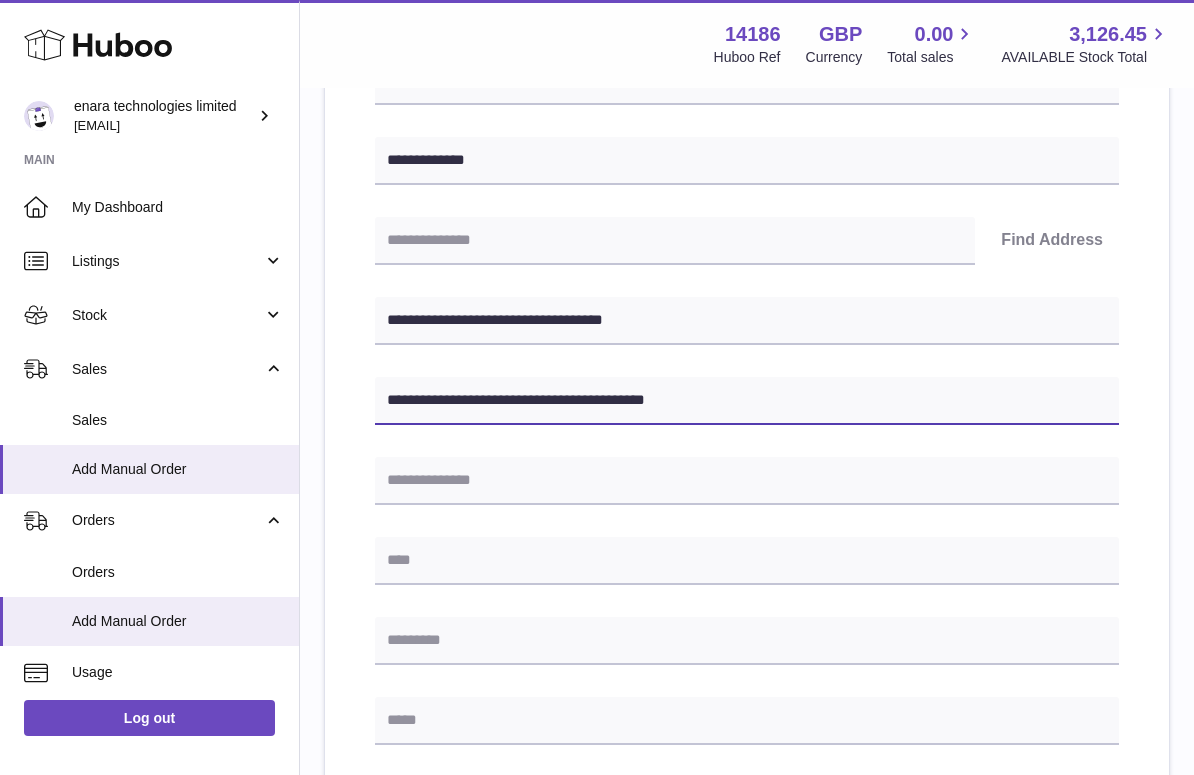 click on "**********" at bounding box center (747, 401) 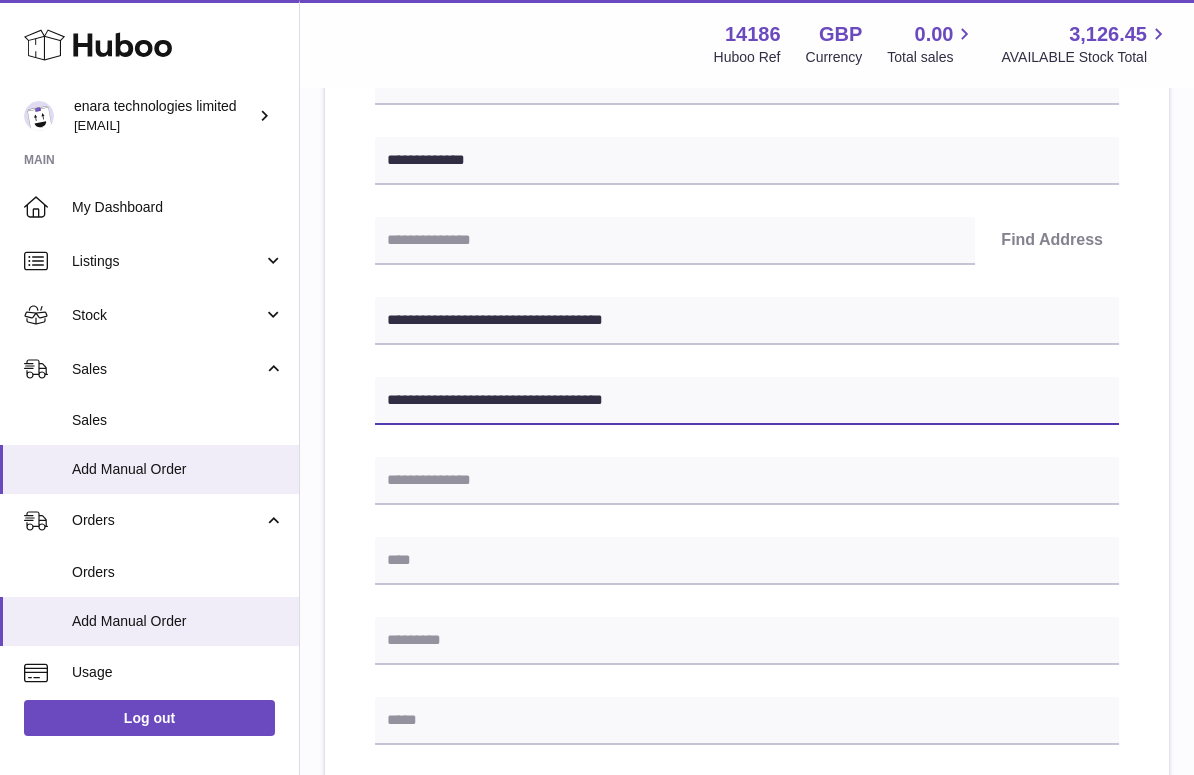type on "**********" 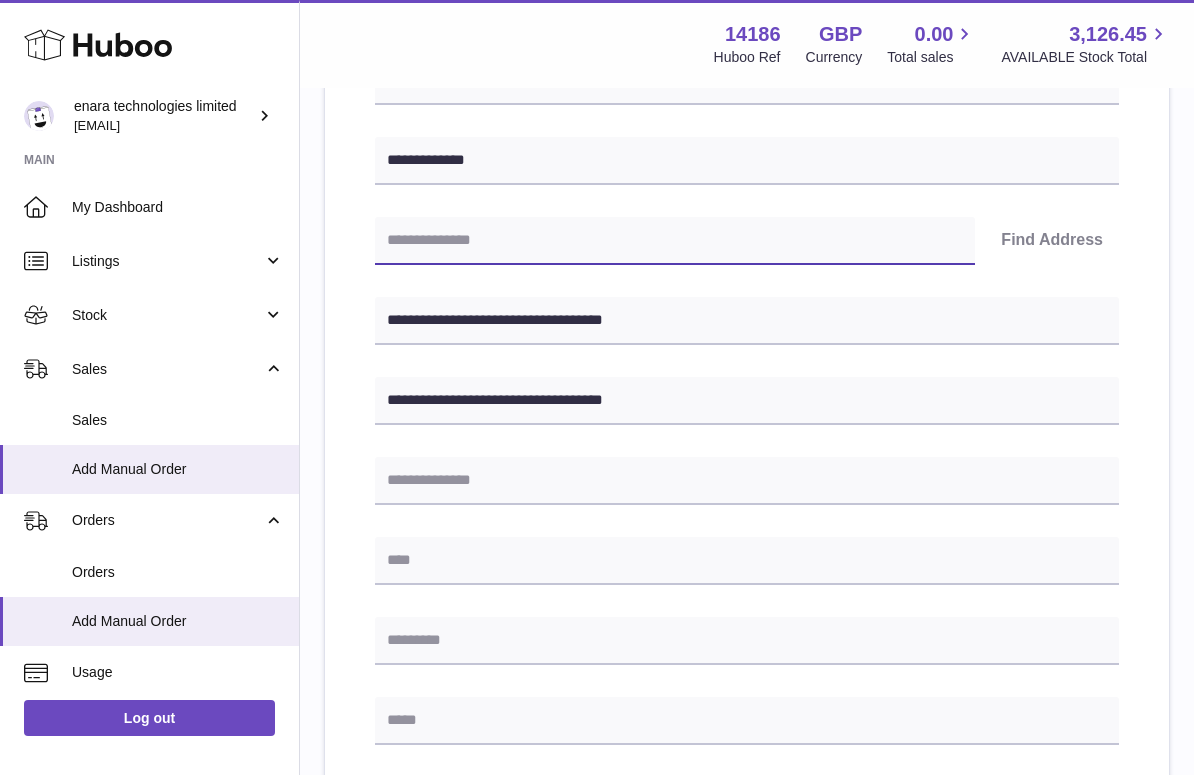 paste on "*******" 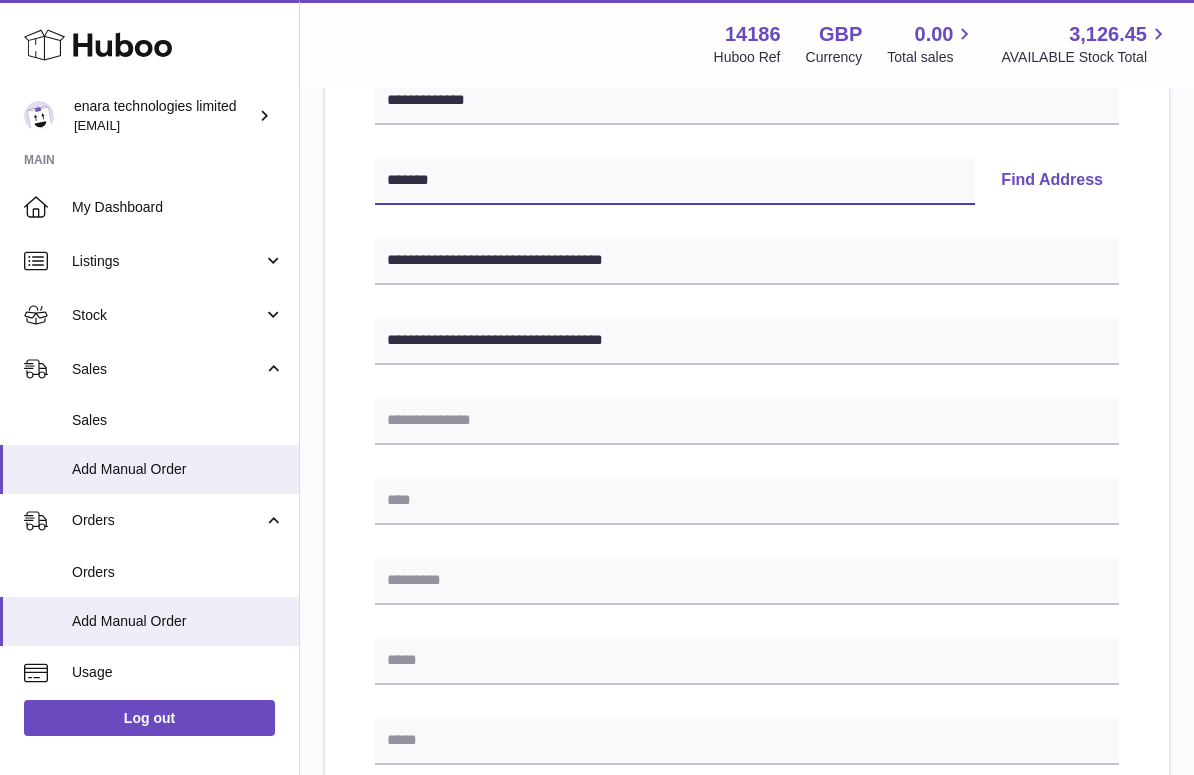 scroll, scrollTop: 391, scrollLeft: 0, axis: vertical 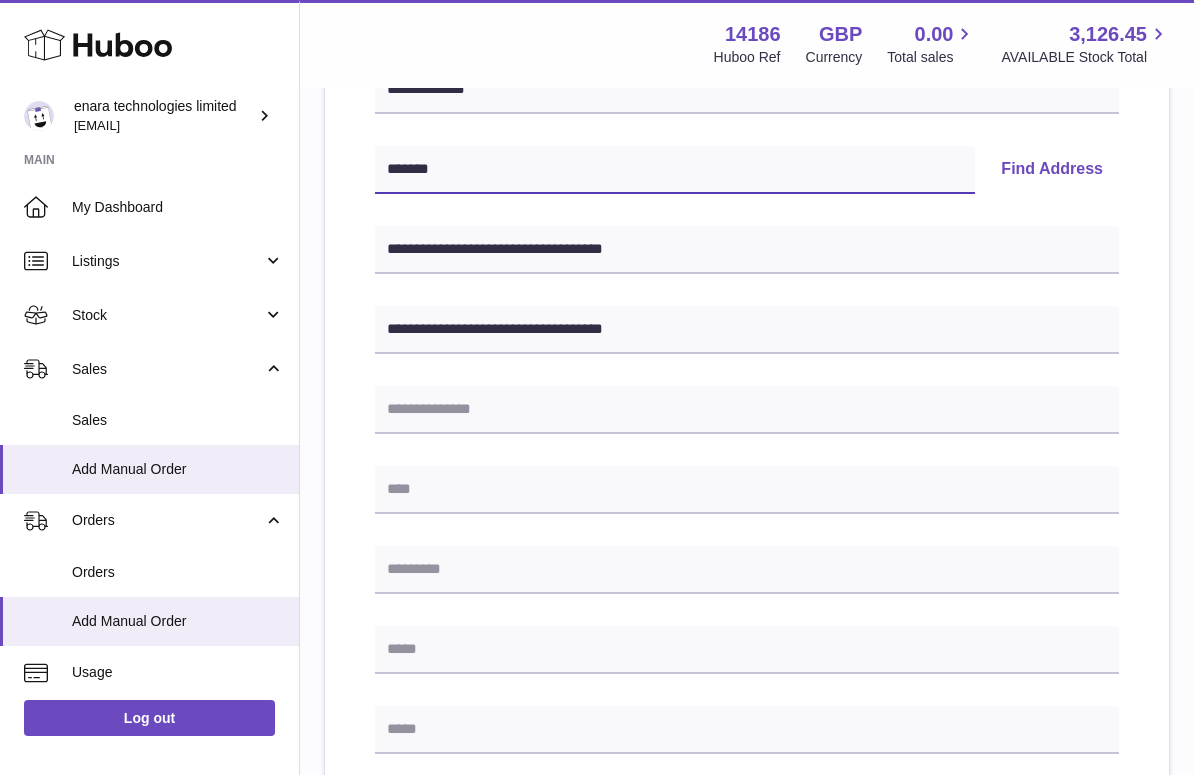 type on "*******" 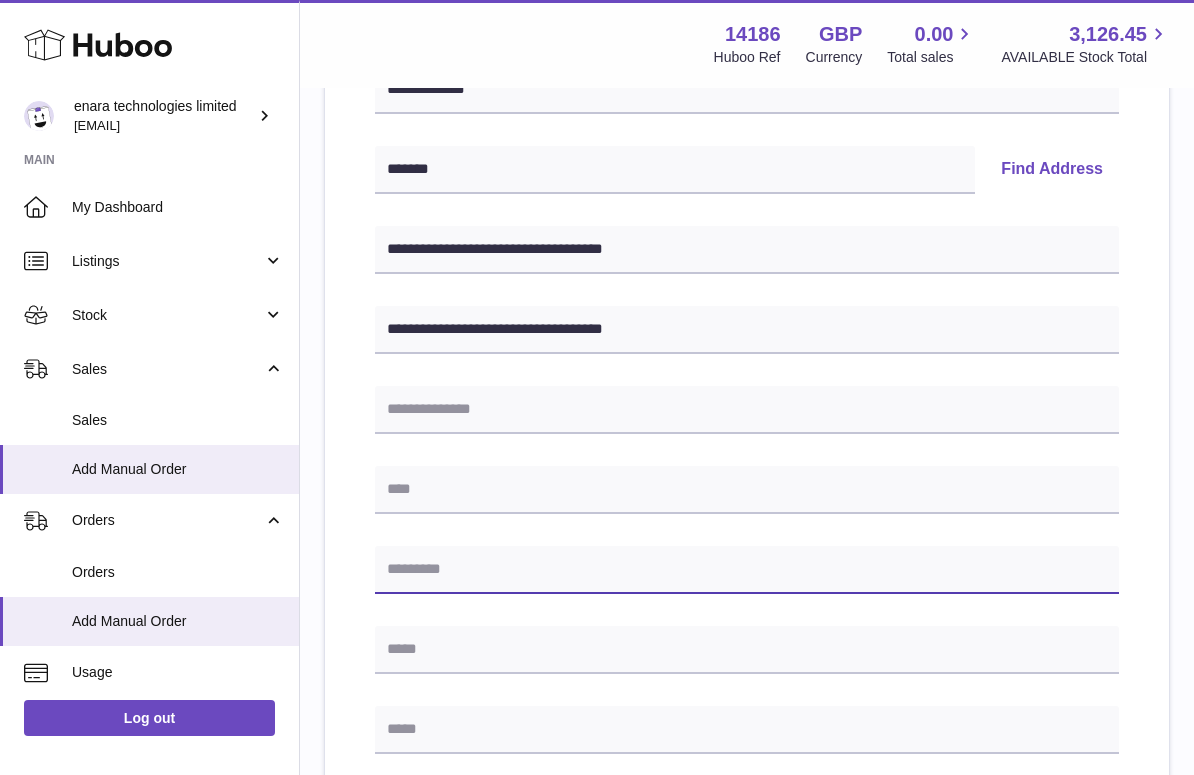 paste on "*******" 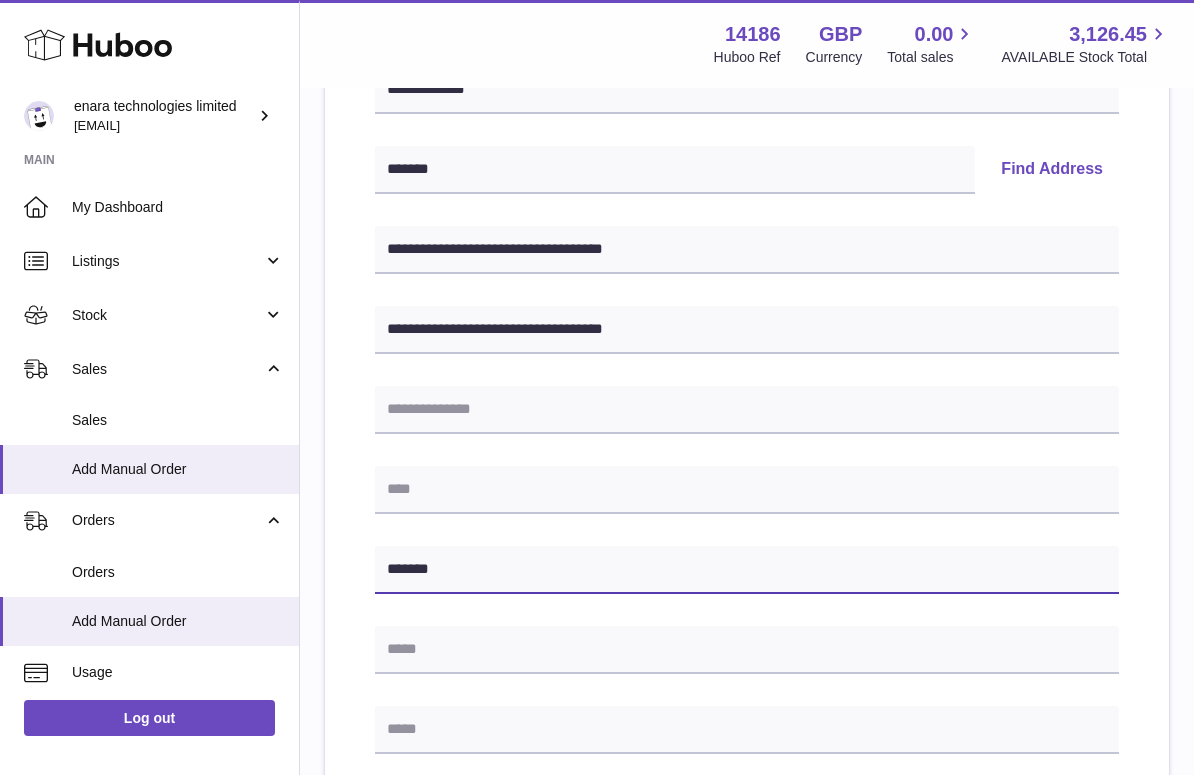 type on "*******" 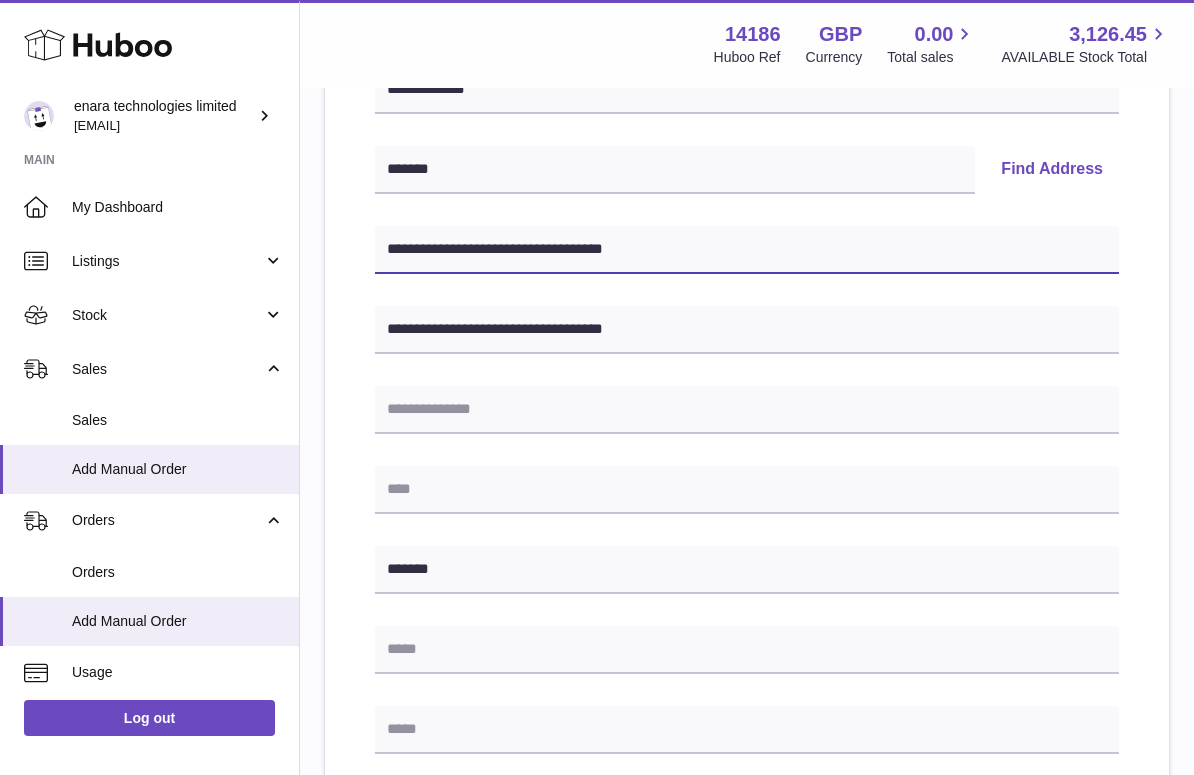 drag, startPoint x: 503, startPoint y: 247, endPoint x: 323, endPoint y: 237, distance: 180.27756 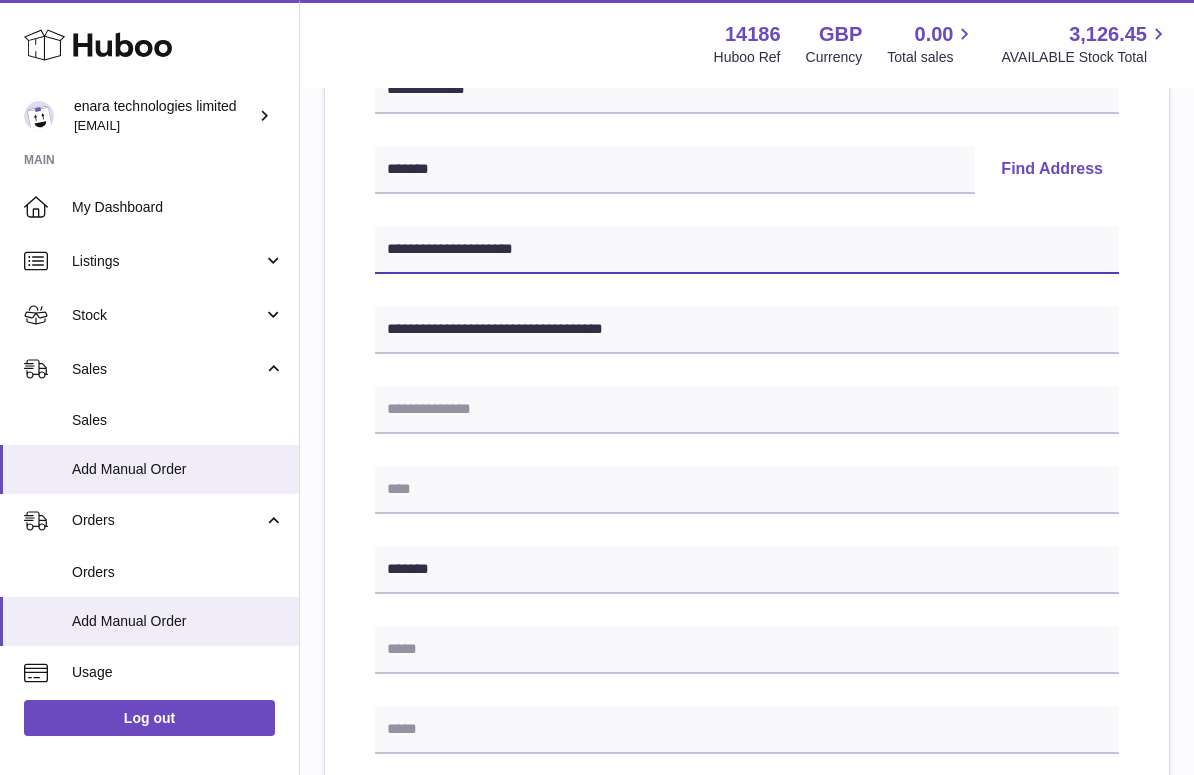 type on "**********" 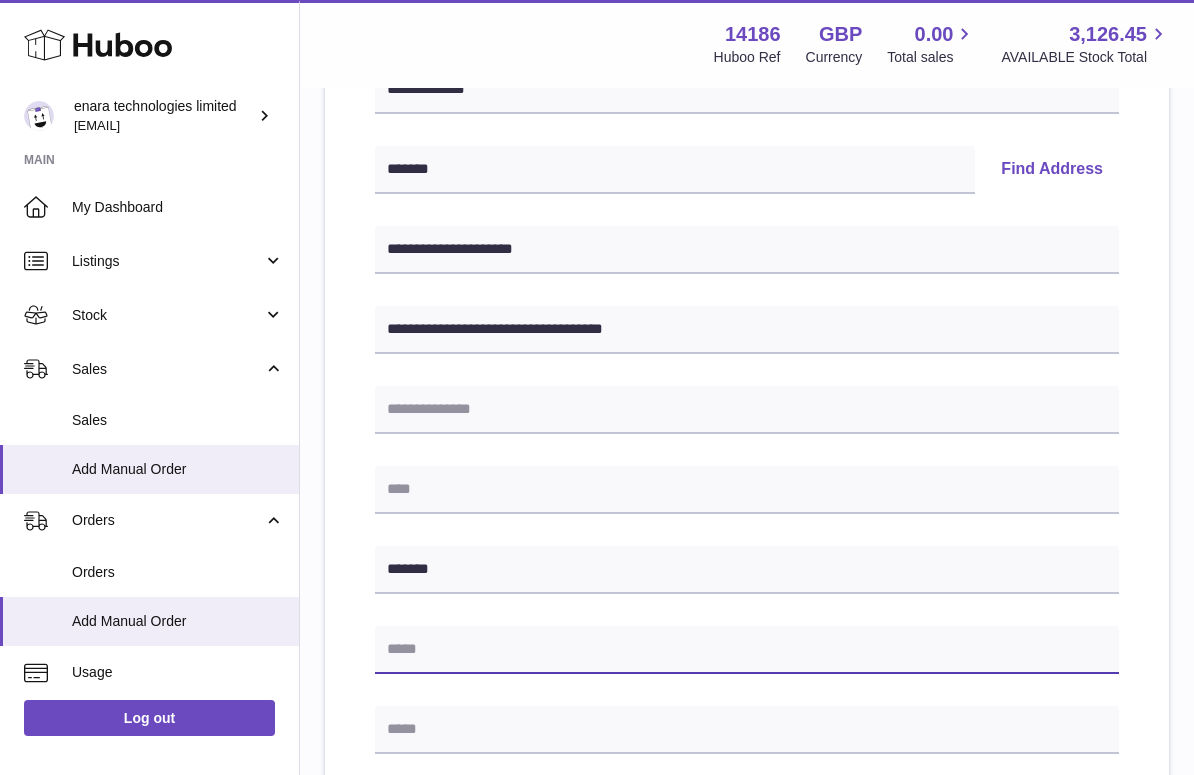 paste on "**********" 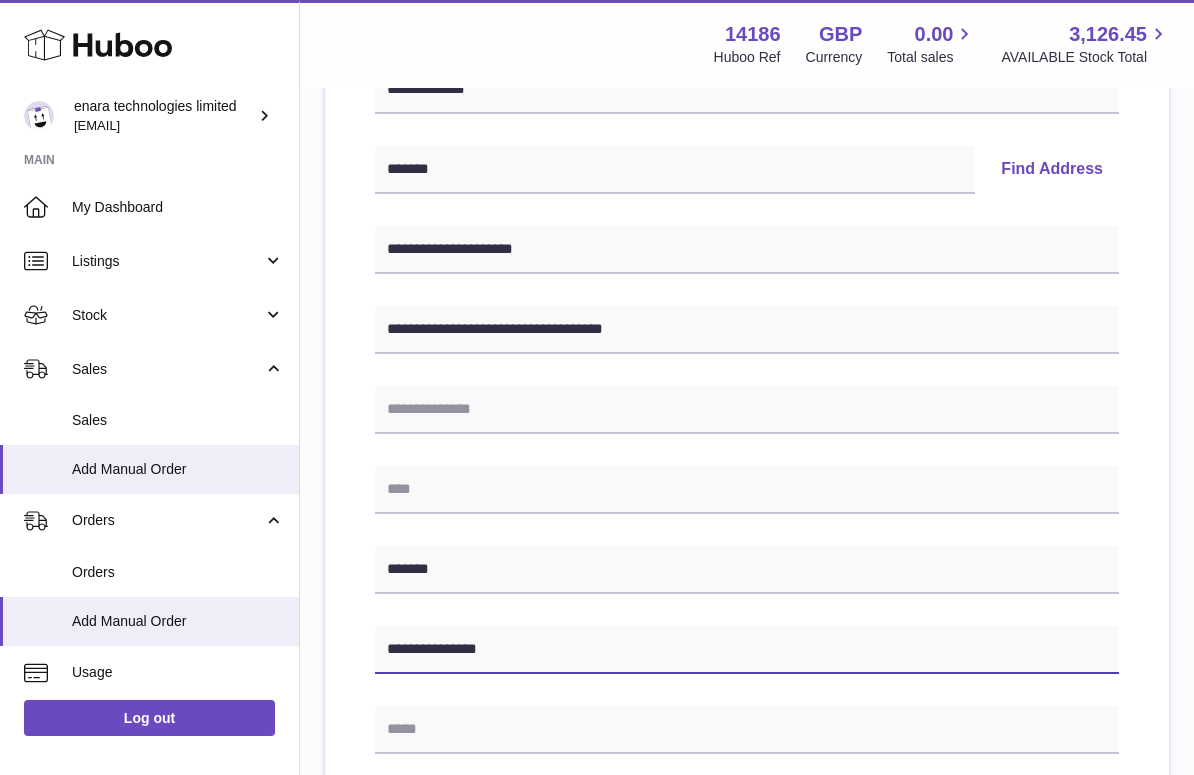 type on "**********" 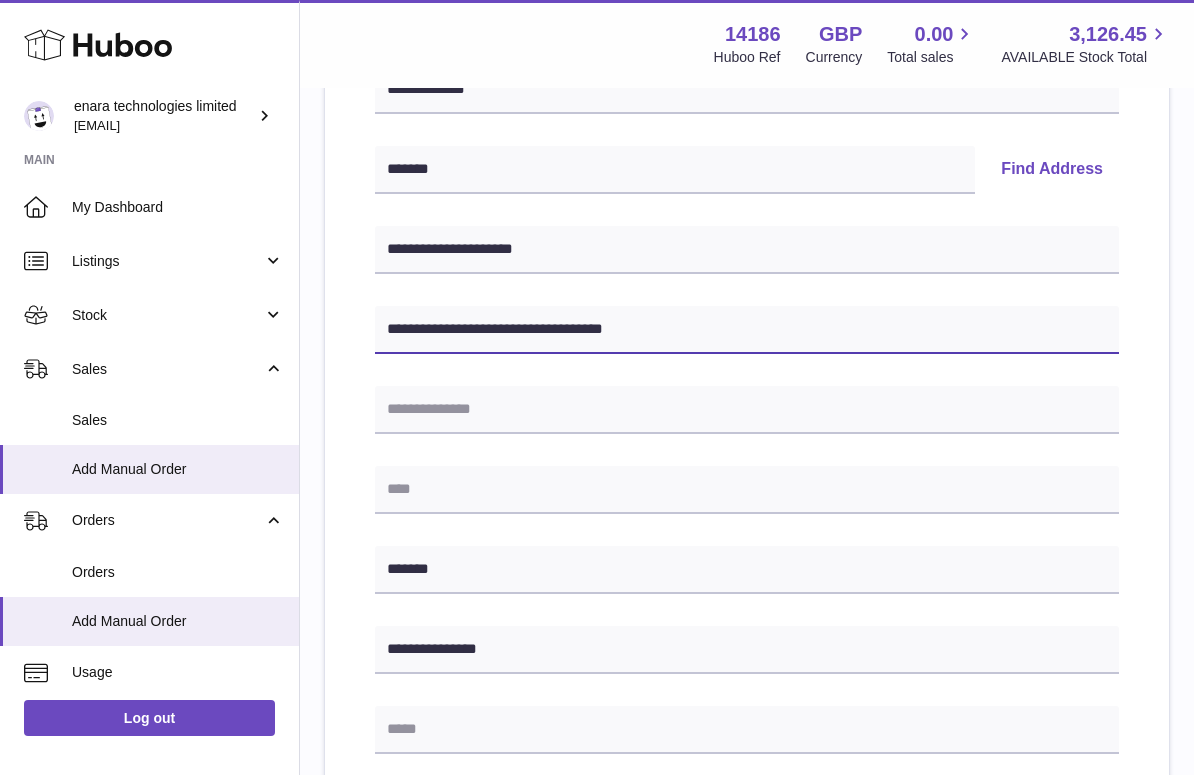 drag, startPoint x: 526, startPoint y: 327, endPoint x: 708, endPoint y: 343, distance: 182.70195 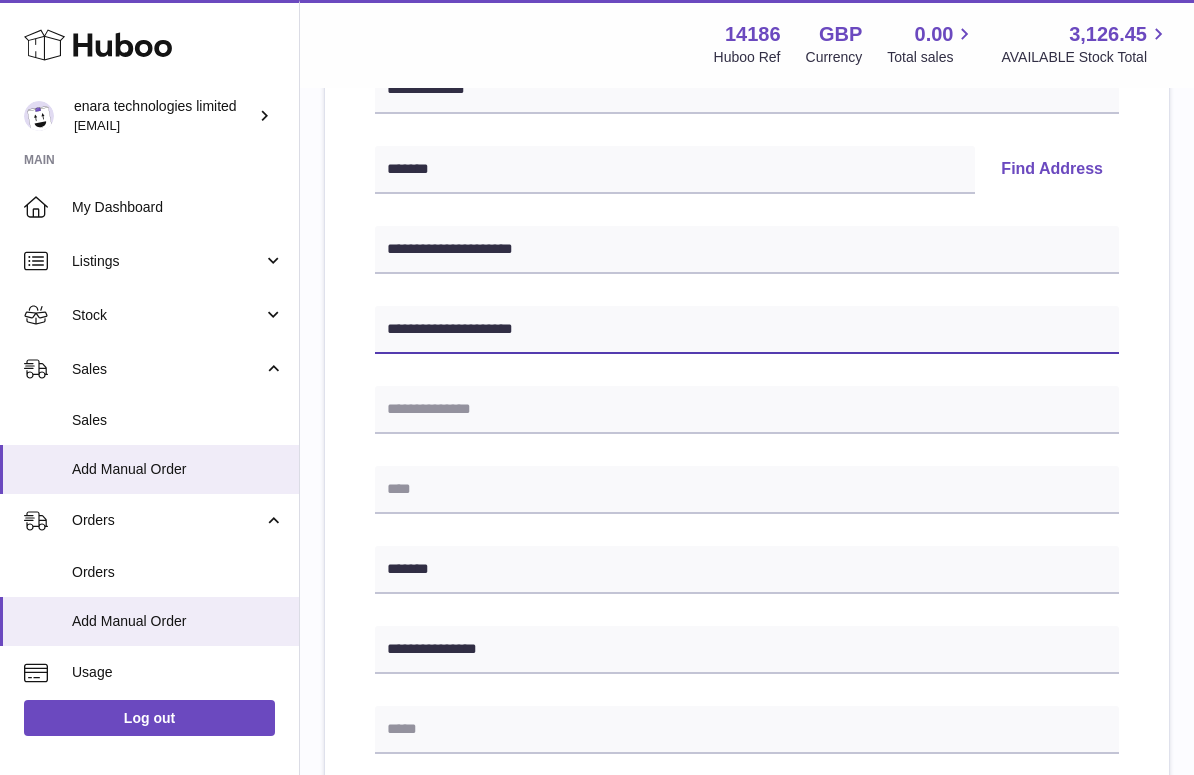 type on "**********" 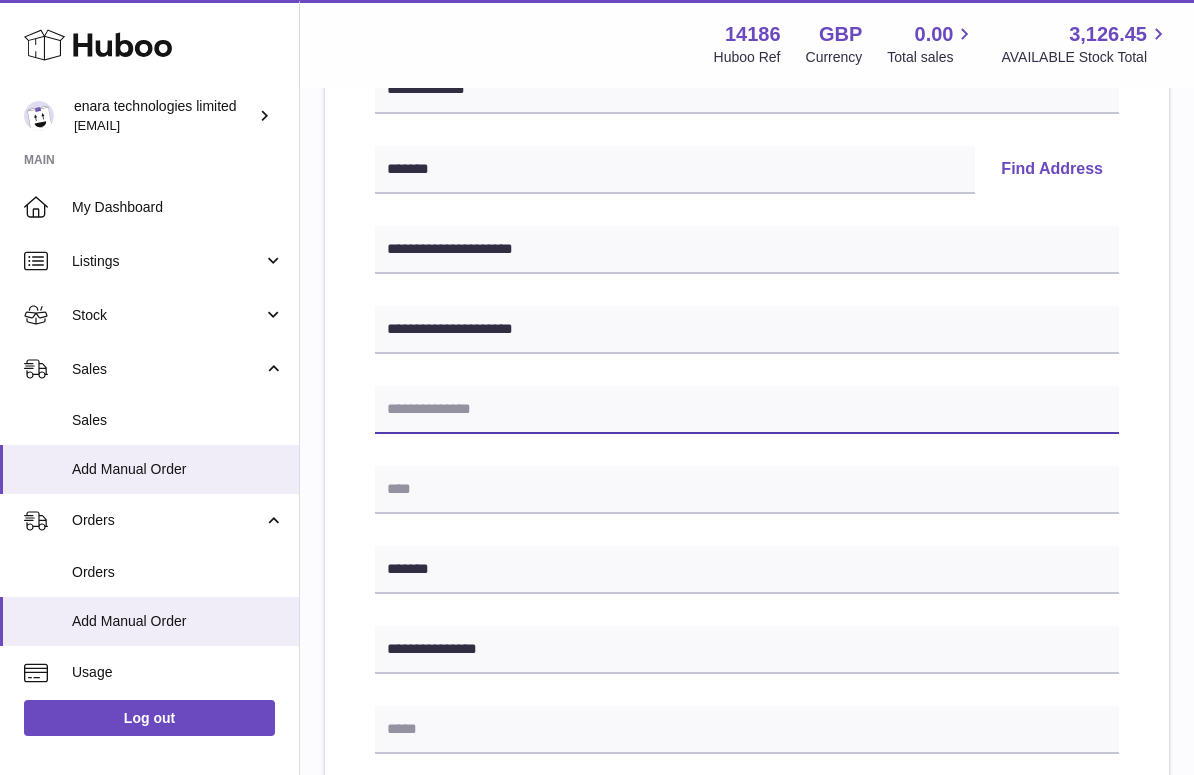 paste on "**********" 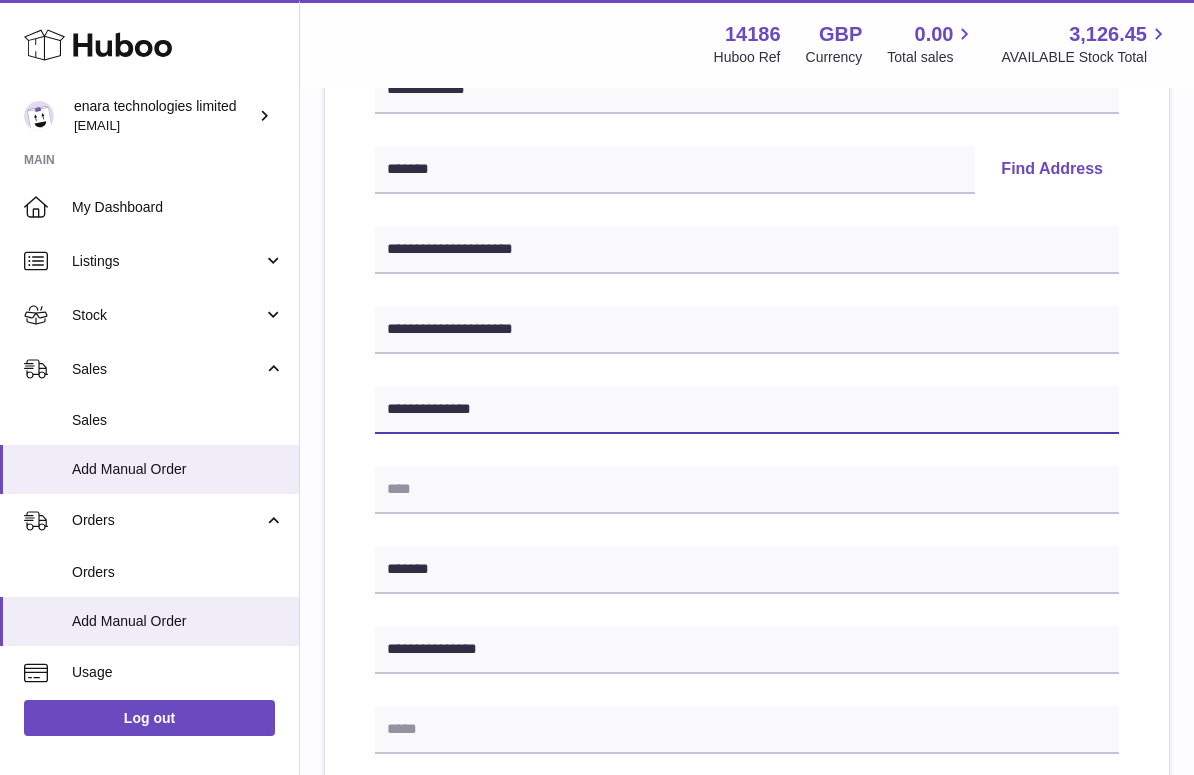 type on "**********" 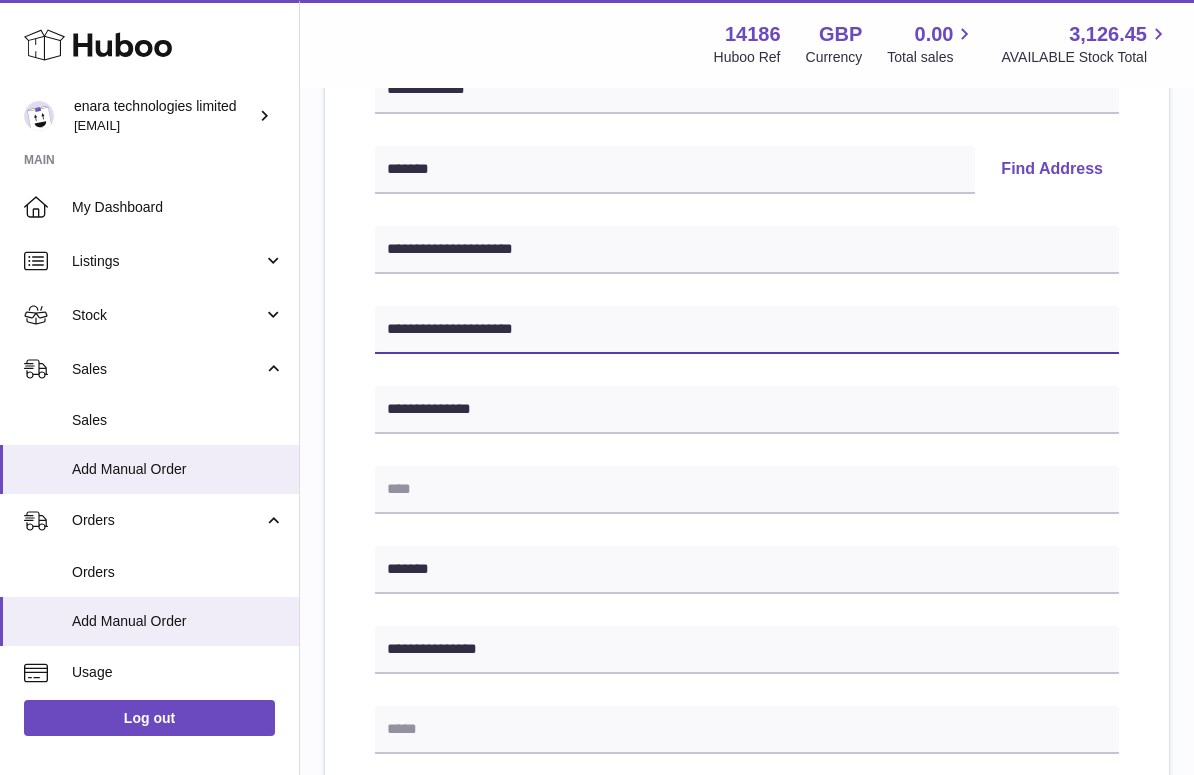 click on "**********" at bounding box center (747, 330) 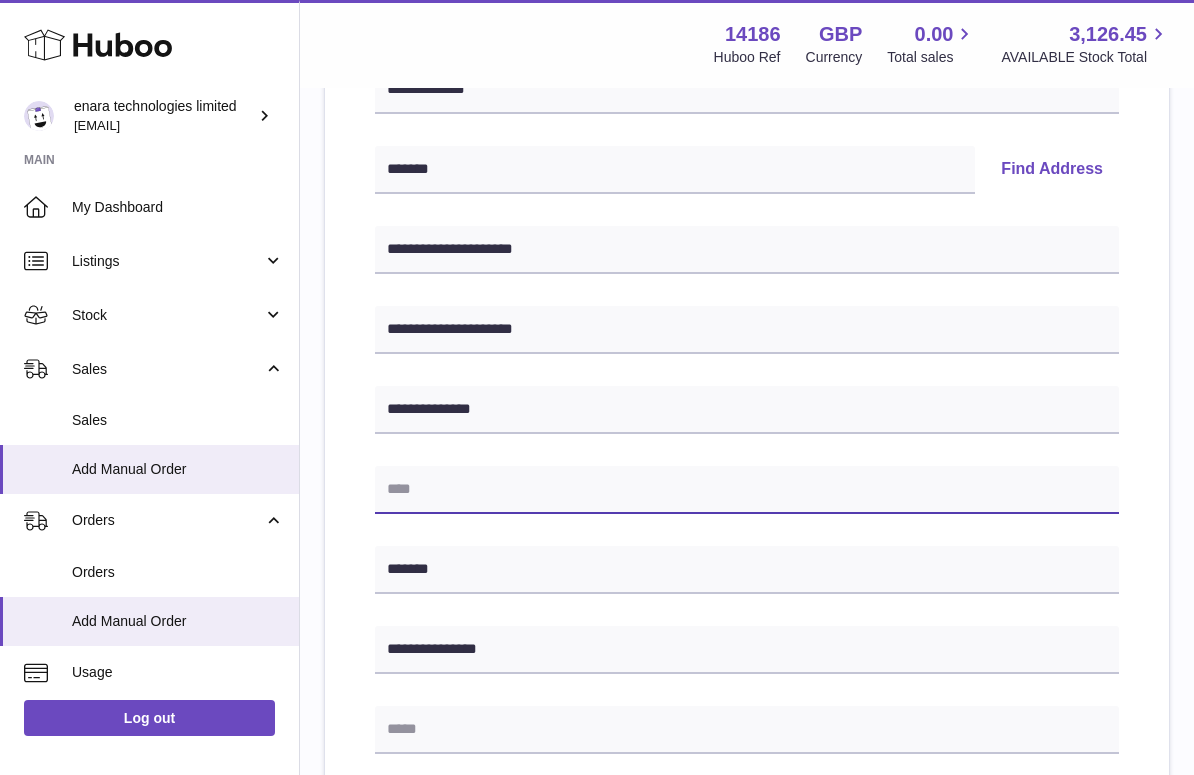 click at bounding box center (747, 490) 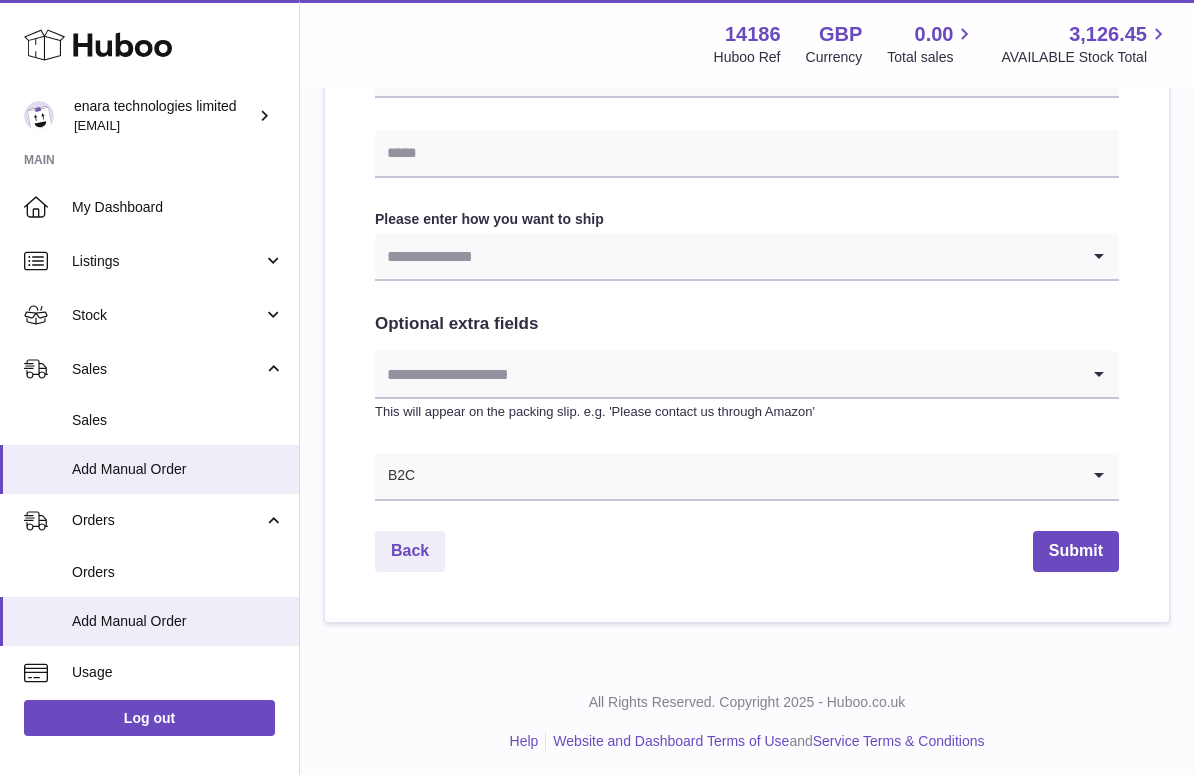 scroll, scrollTop: 966, scrollLeft: 0, axis: vertical 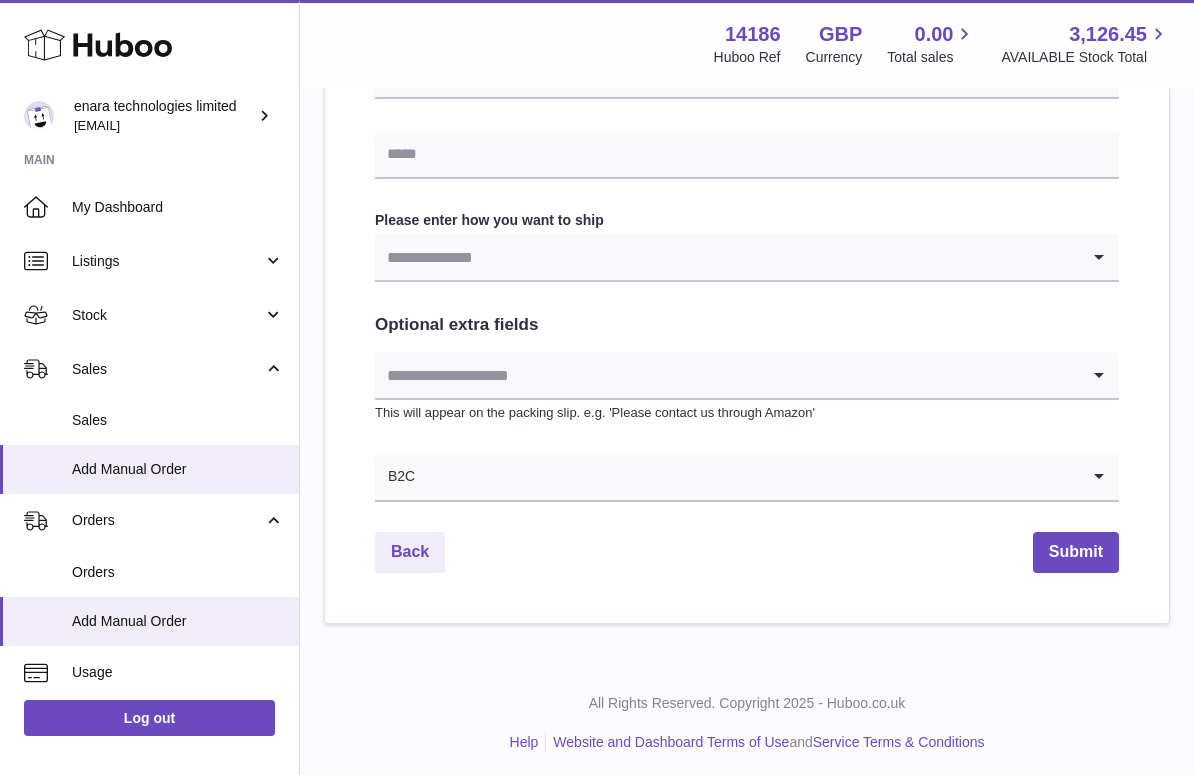 type on "*********" 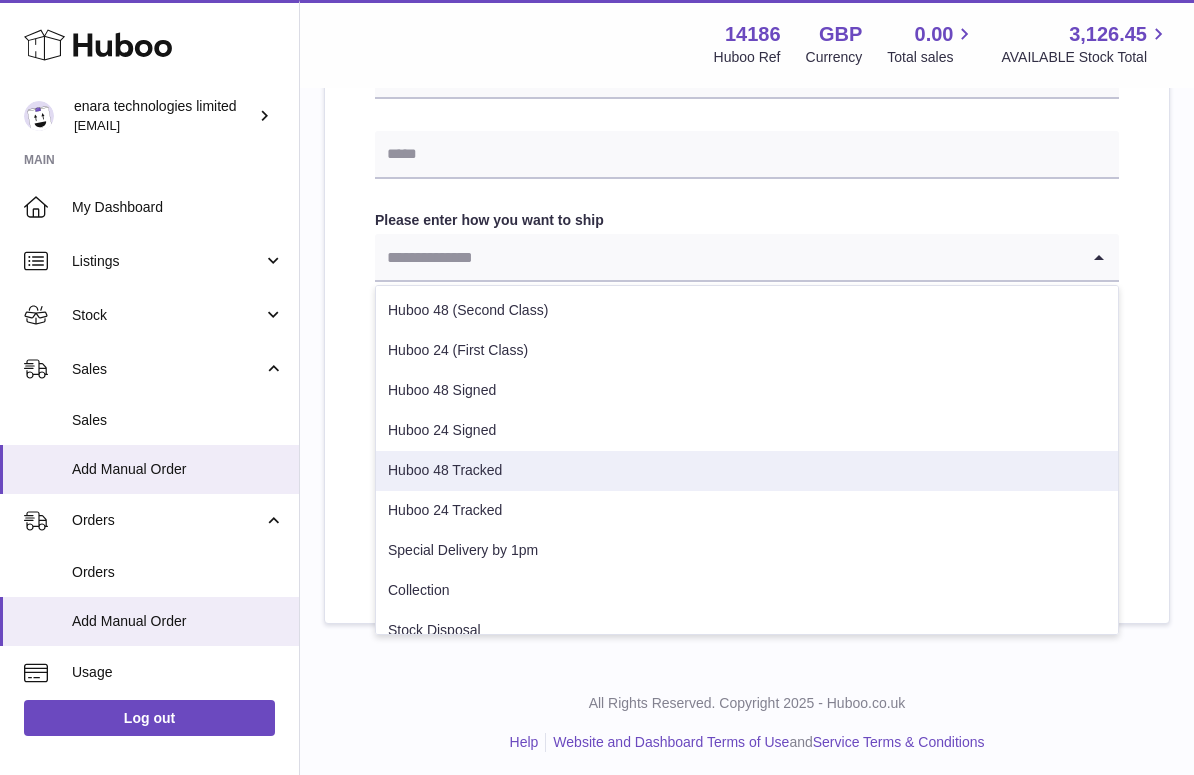 click on "Huboo 48 Tracked" at bounding box center (747, 471) 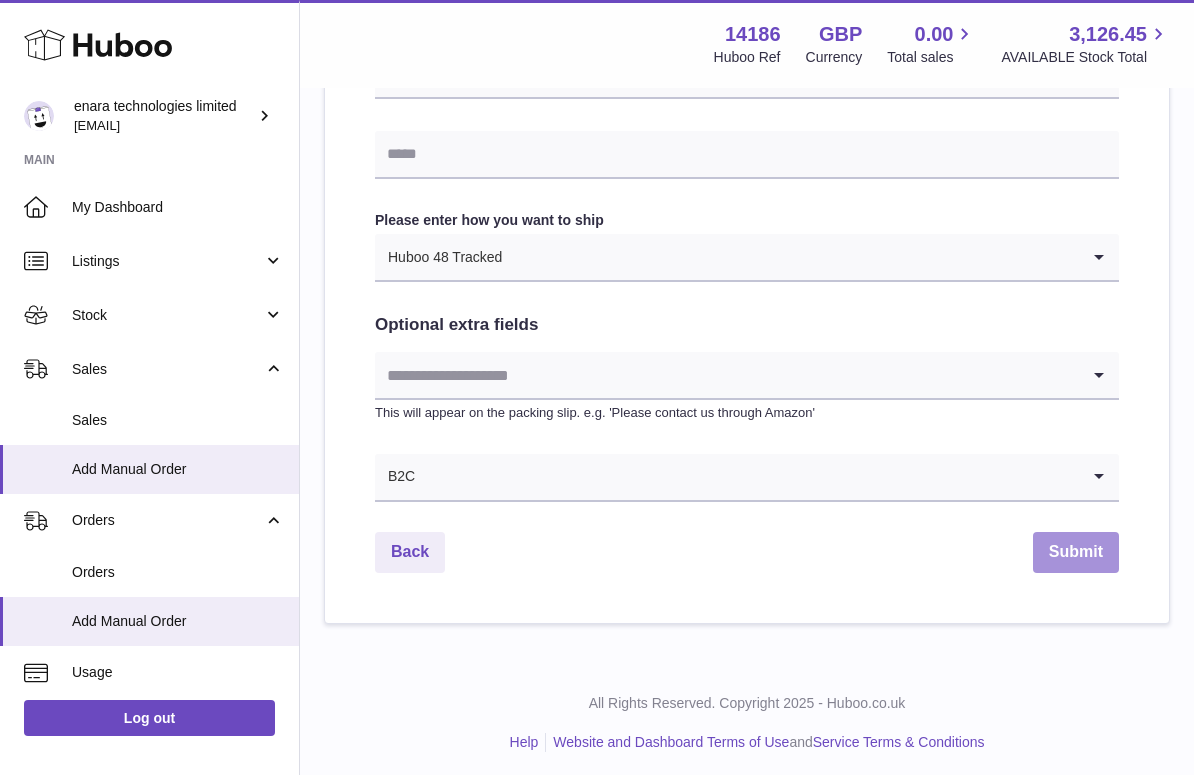 click on "Submit" at bounding box center (1076, 552) 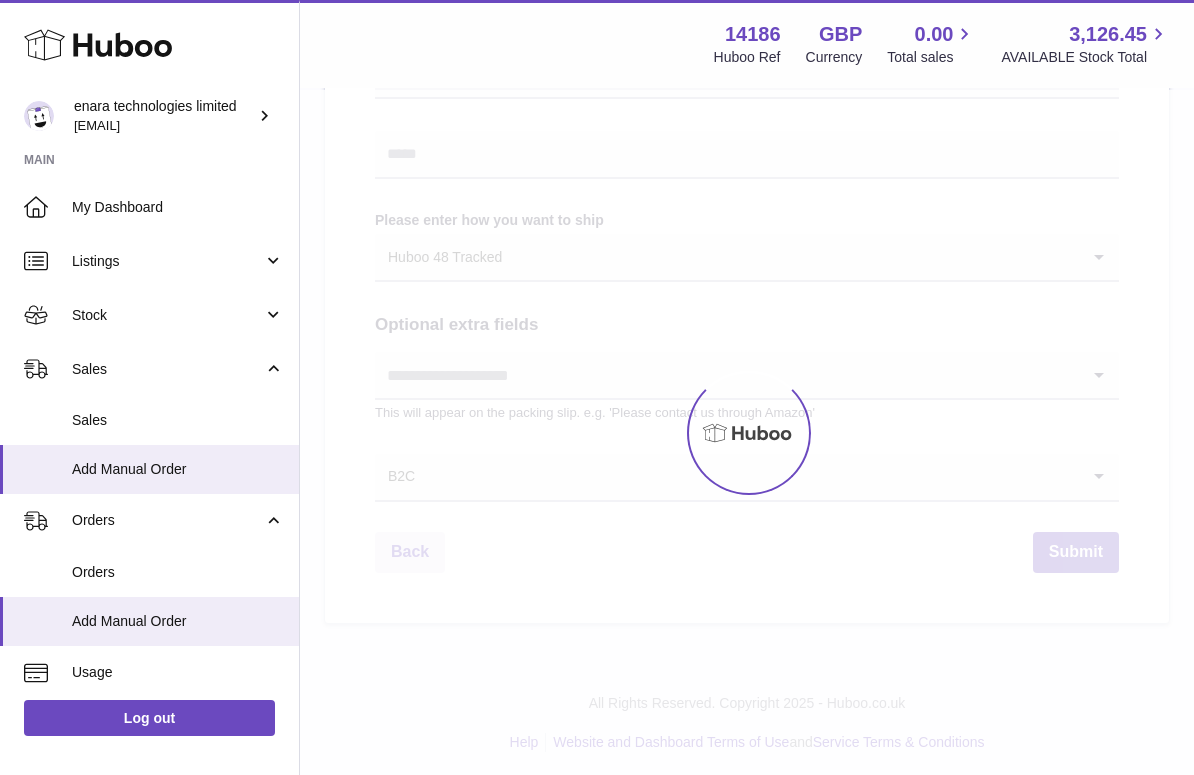 scroll, scrollTop: 0, scrollLeft: 0, axis: both 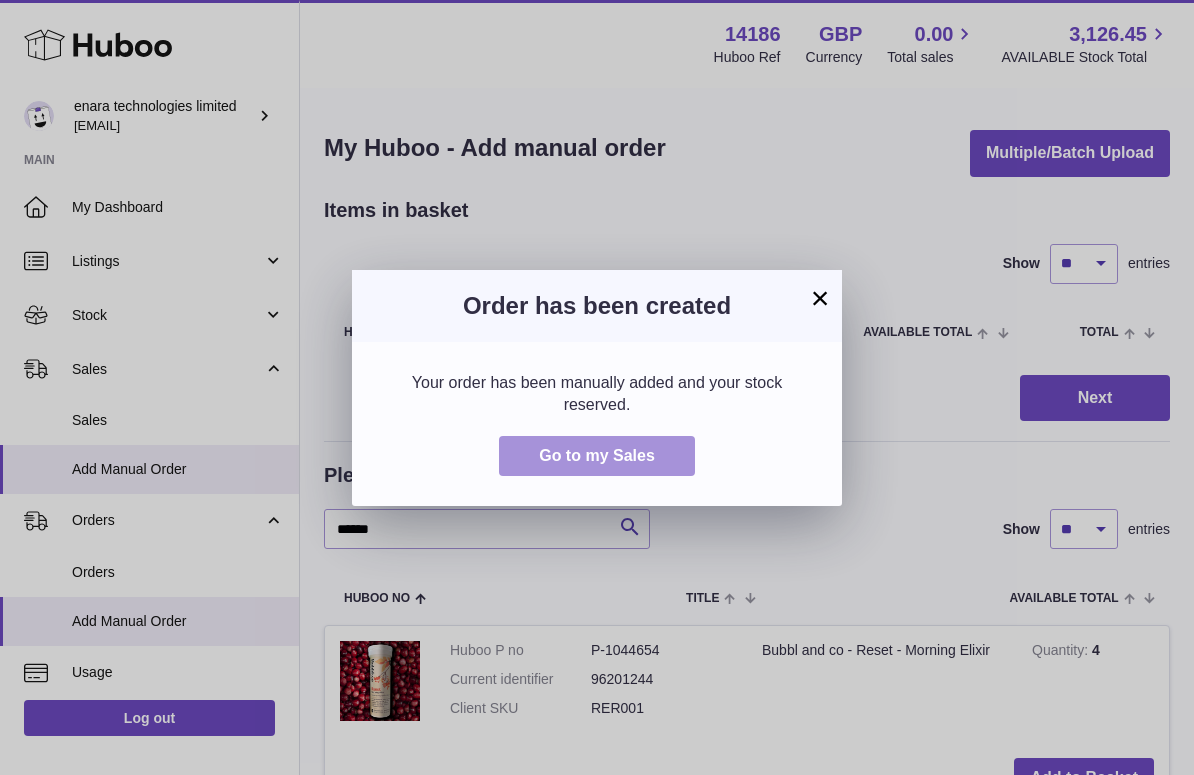 click on "Go to my Sales" at bounding box center (597, 455) 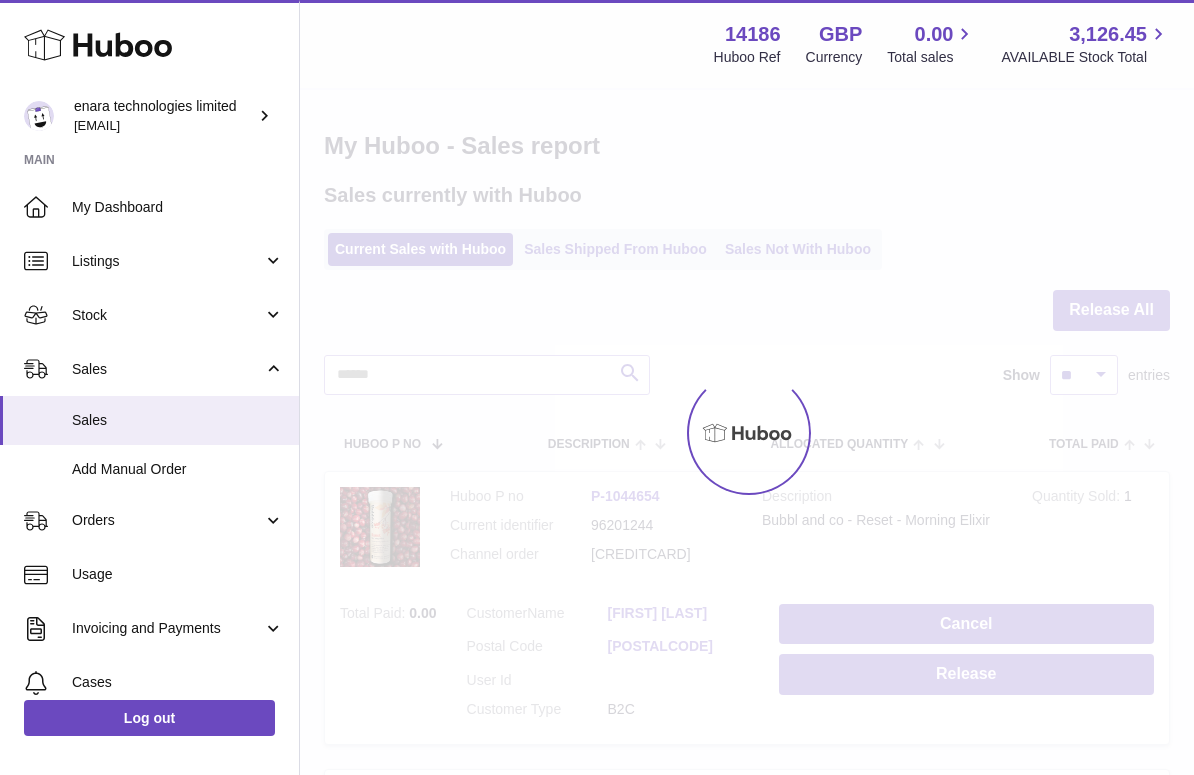 scroll, scrollTop: 0, scrollLeft: 0, axis: both 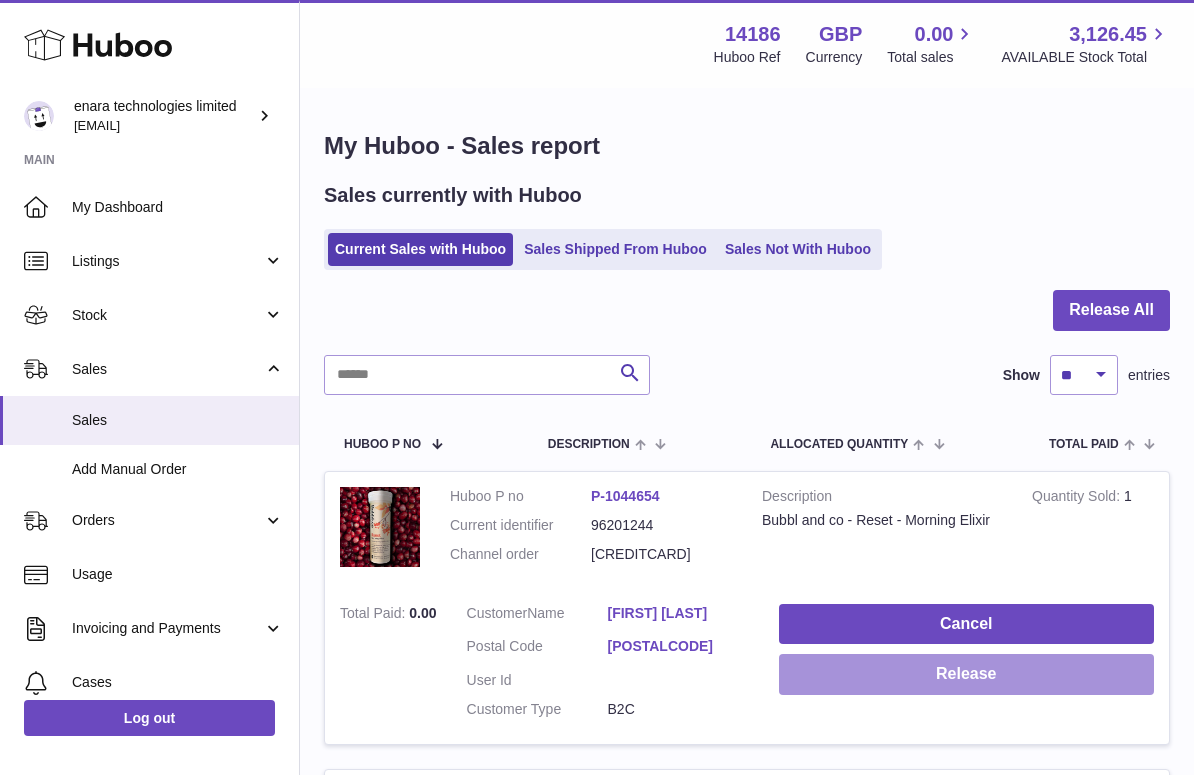 click on "Release" at bounding box center [966, 674] 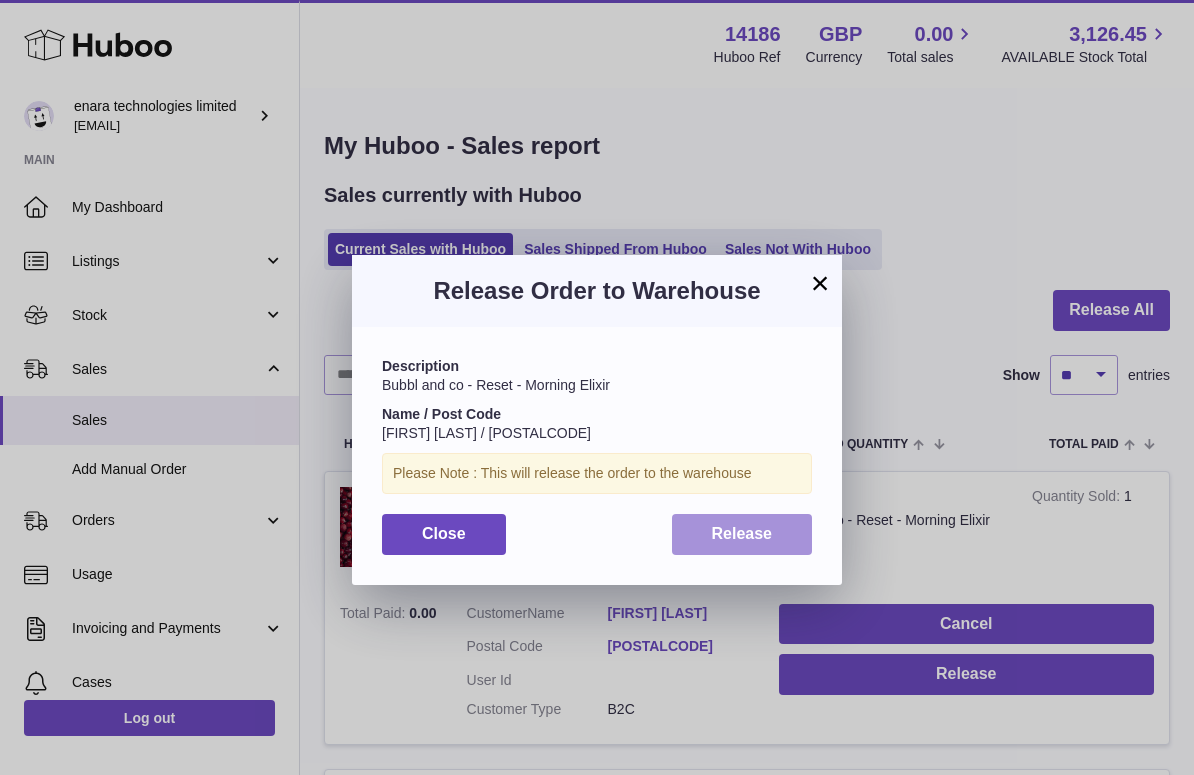 click on "Release" at bounding box center (742, 533) 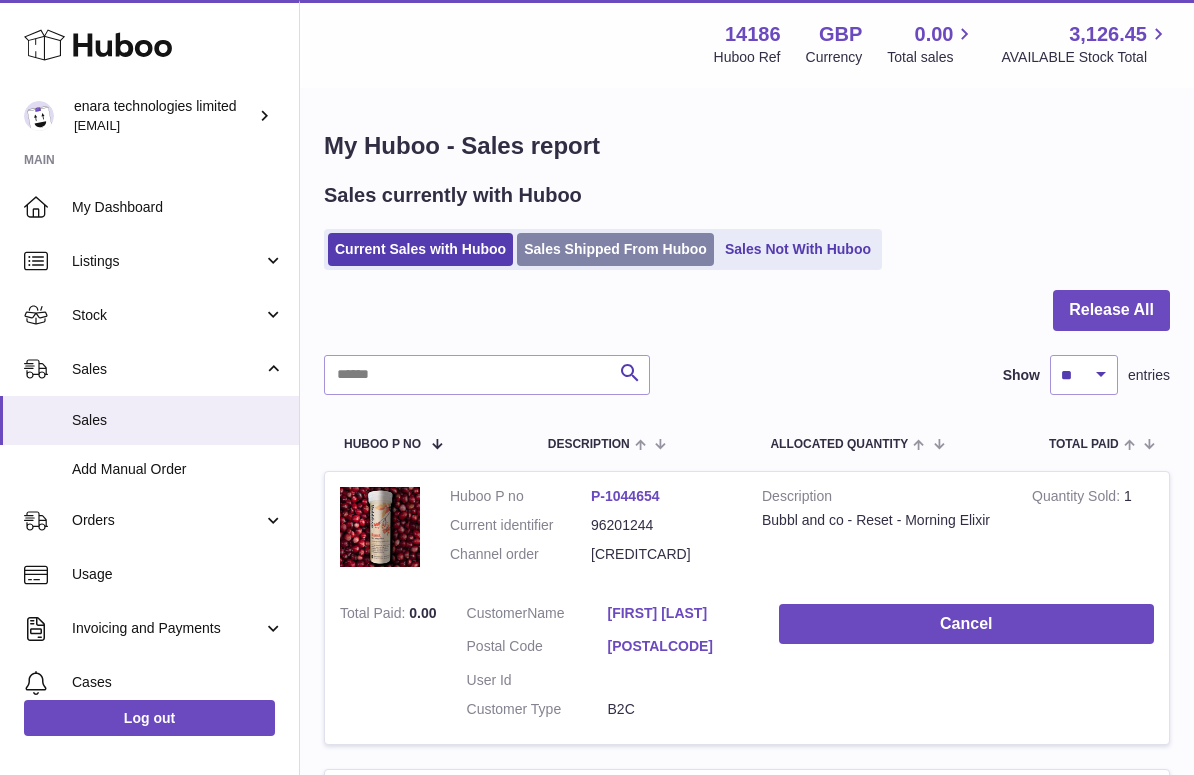 scroll, scrollTop: 0, scrollLeft: 0, axis: both 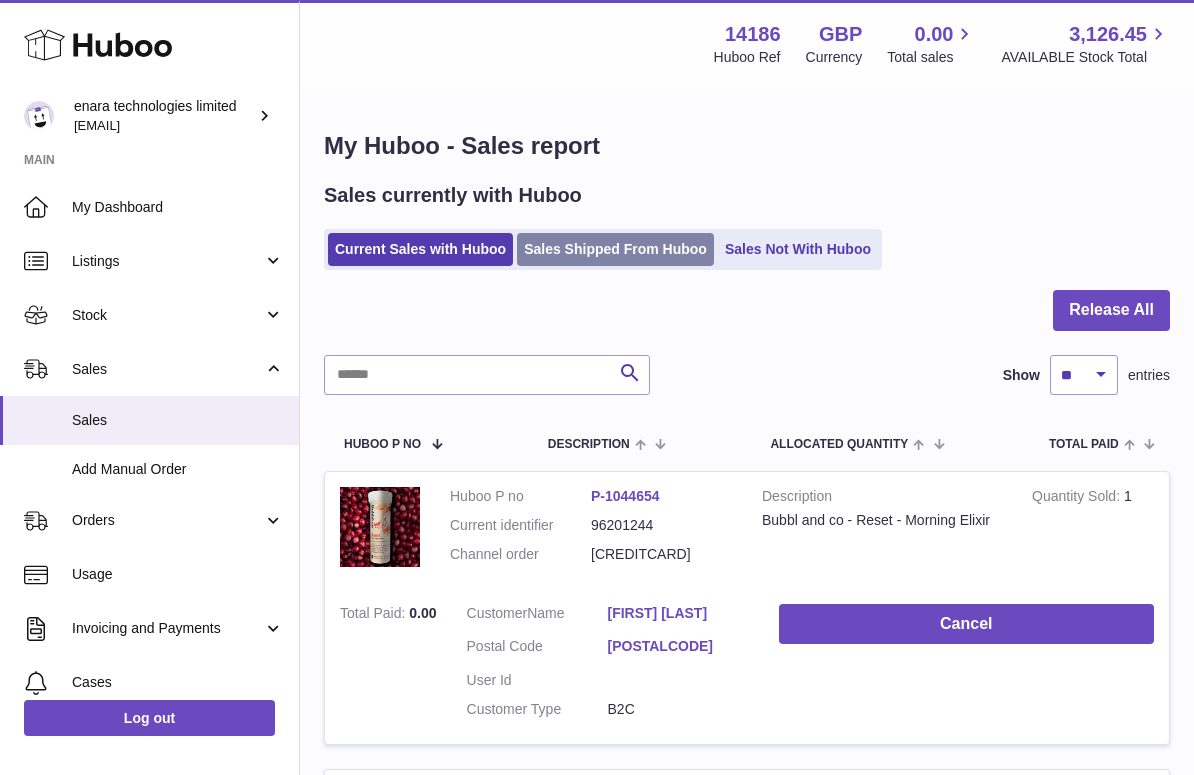 click on "Sales Shipped From Huboo" at bounding box center [615, 249] 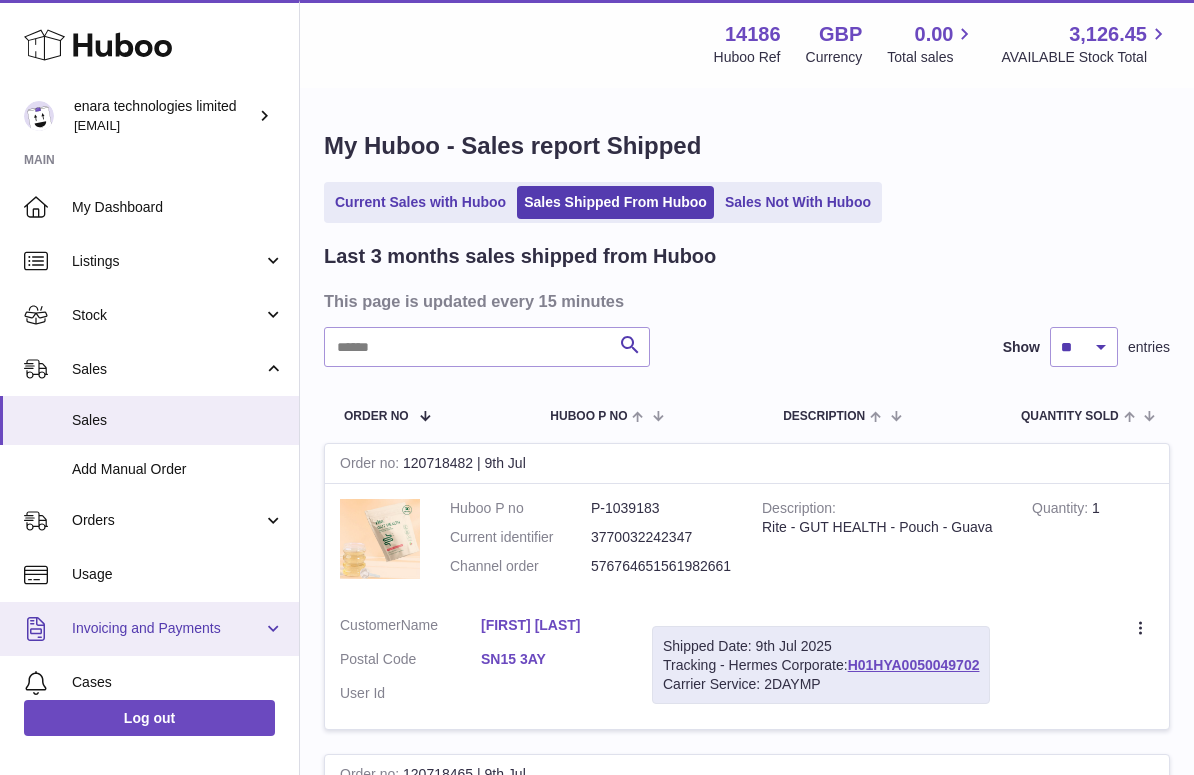 scroll, scrollTop: 0, scrollLeft: 0, axis: both 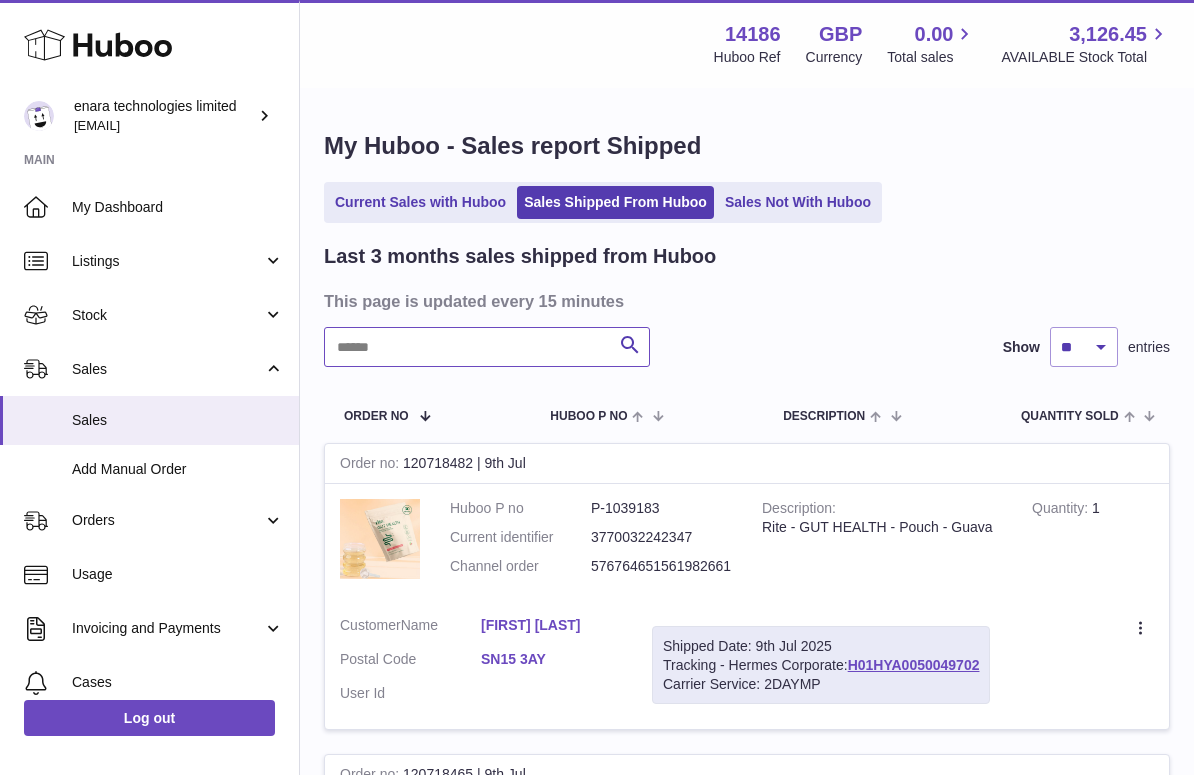 click at bounding box center (487, 347) 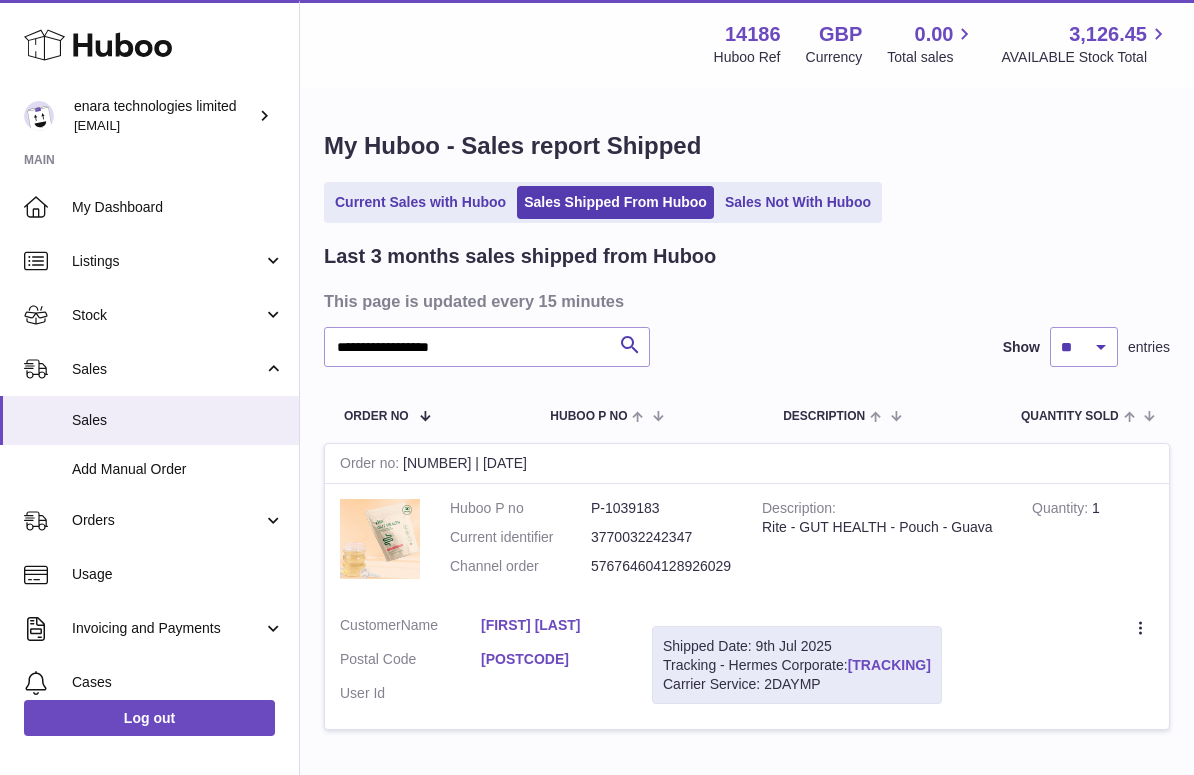 drag, startPoint x: 986, startPoint y: 659, endPoint x: 856, endPoint y: 663, distance: 130.06152 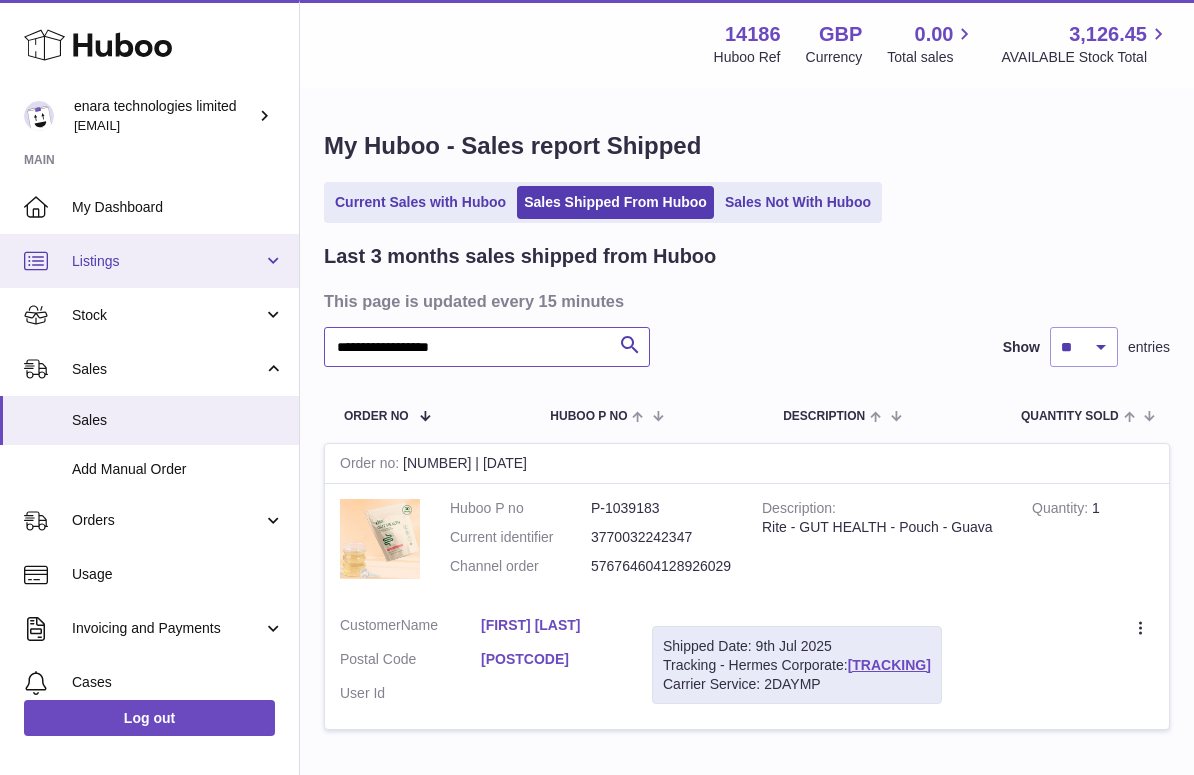 drag, startPoint x: 525, startPoint y: 349, endPoint x: 26, endPoint y: 245, distance: 509.72247 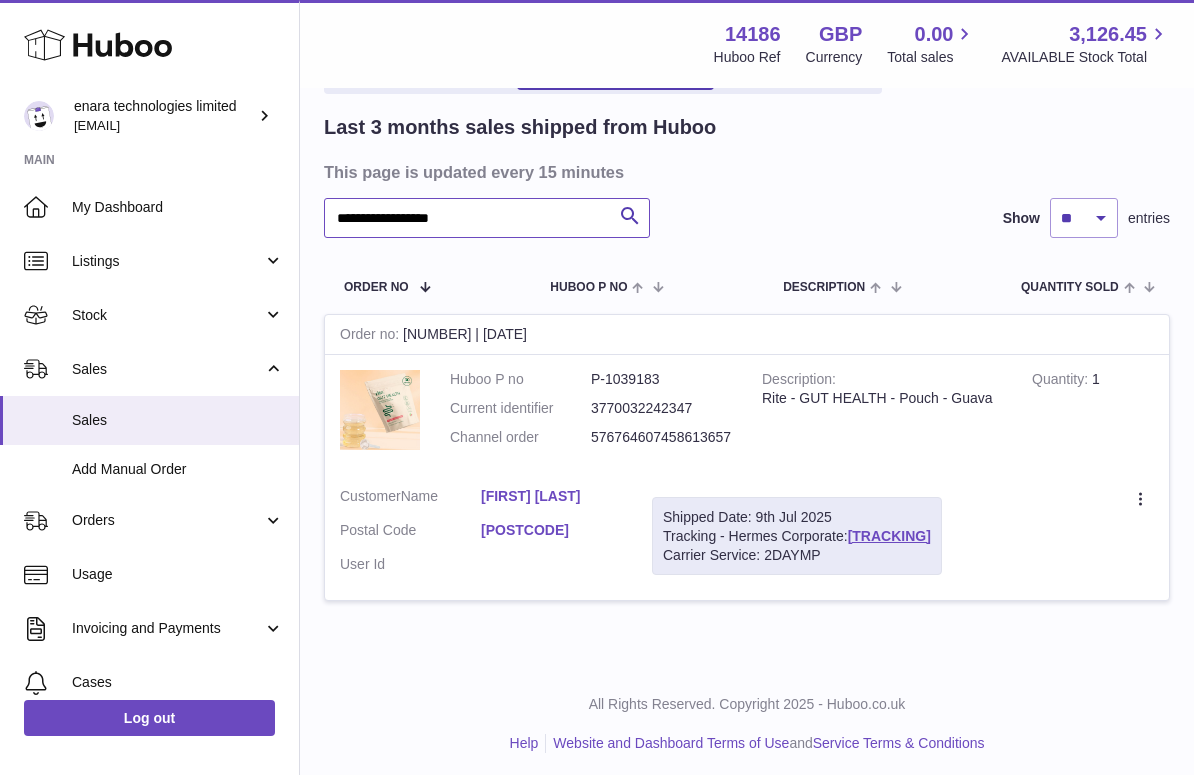 scroll, scrollTop: 128, scrollLeft: 0, axis: vertical 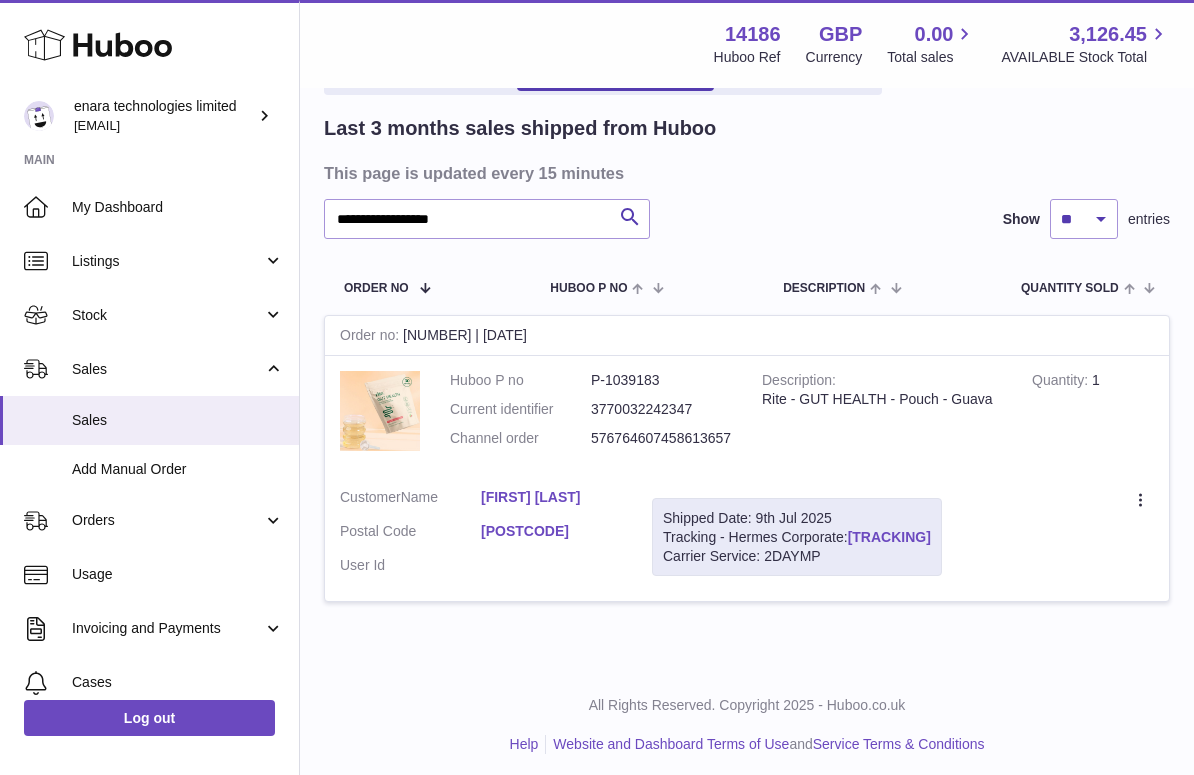 drag, startPoint x: 990, startPoint y: 530, endPoint x: 855, endPoint y: 529, distance: 135.00371 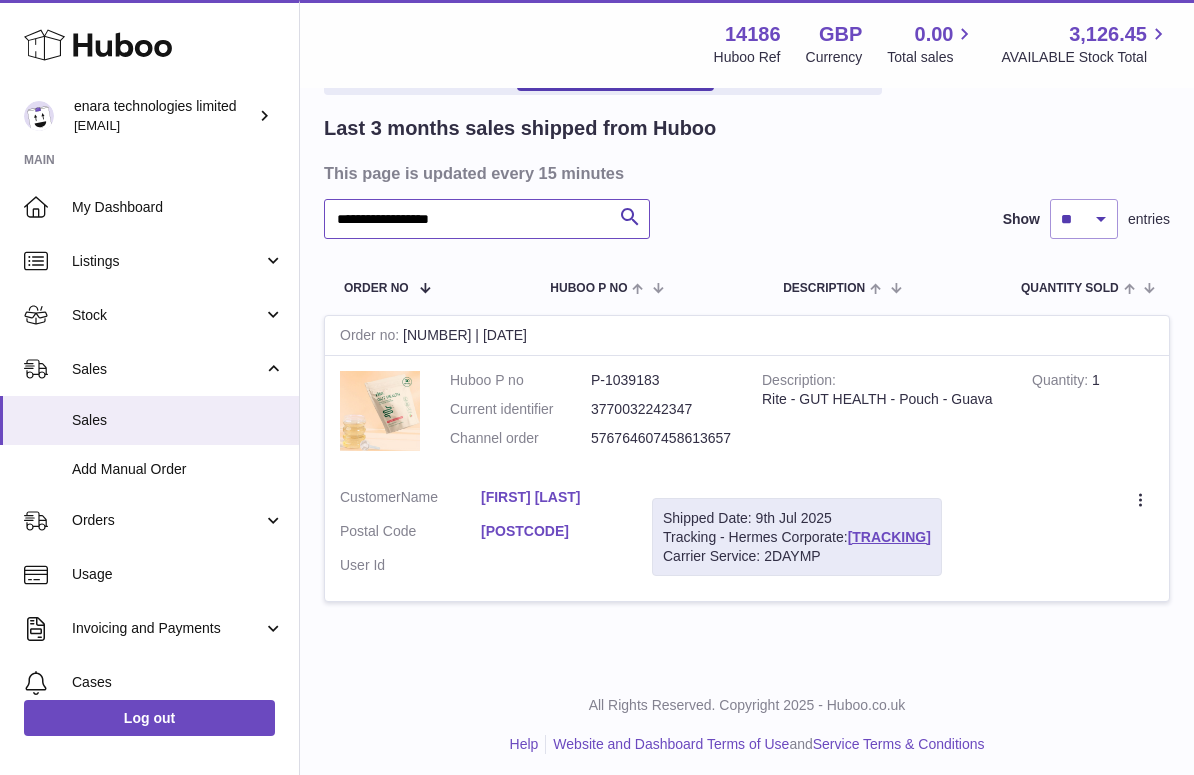 drag, startPoint x: 520, startPoint y: 222, endPoint x: 48, endPoint y: 141, distance: 478.89978 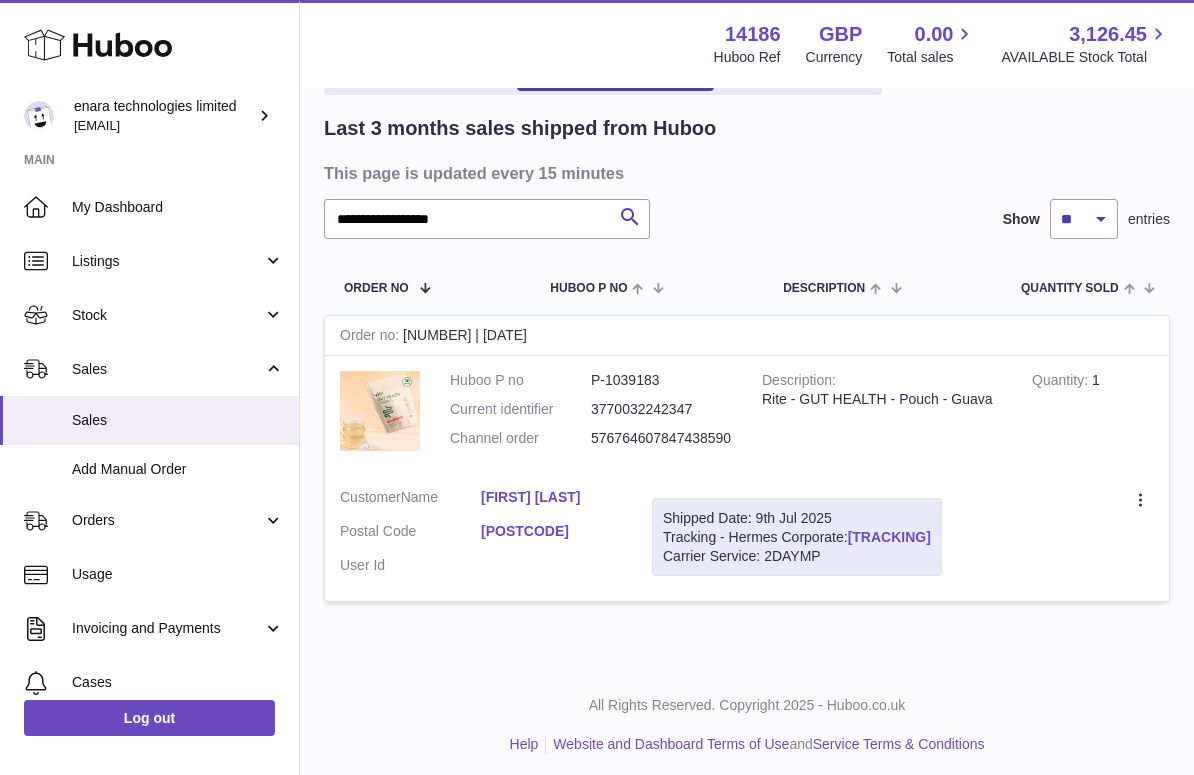 drag, startPoint x: 985, startPoint y: 530, endPoint x: 851, endPoint y: 532, distance: 134.01492 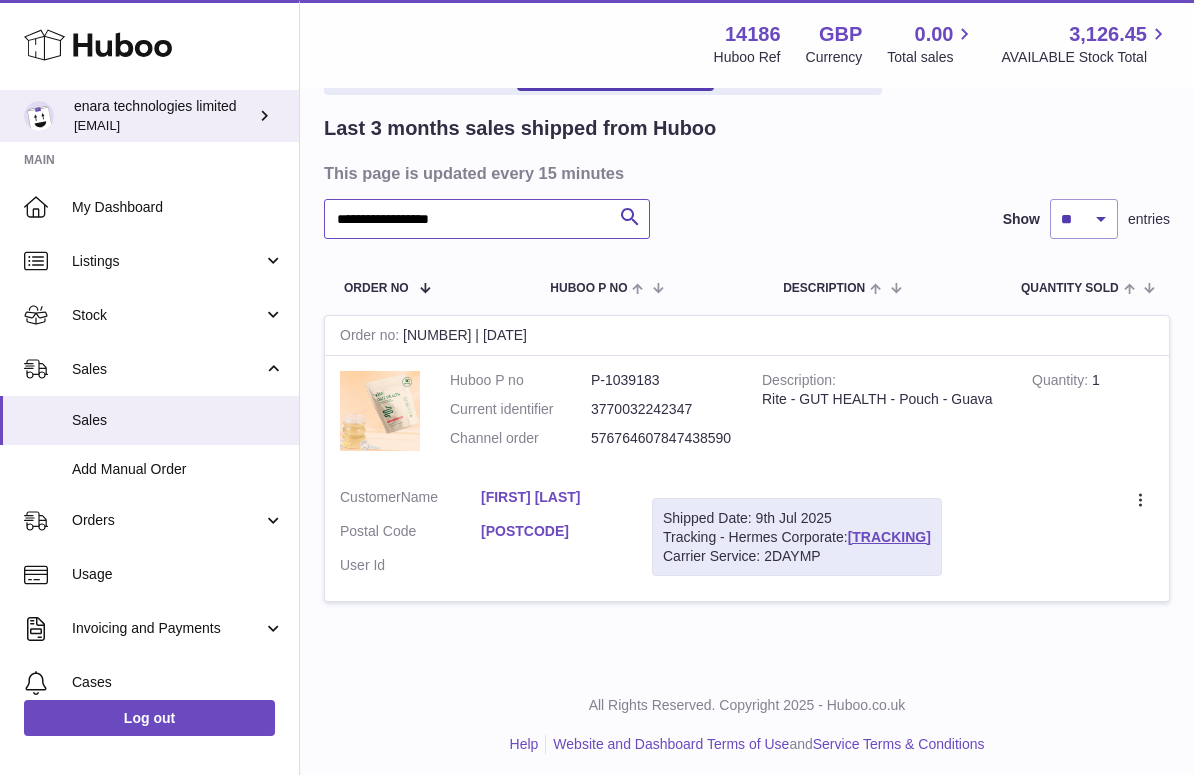 drag, startPoint x: 494, startPoint y: 211, endPoint x: 30, endPoint y: 134, distance: 470.3456 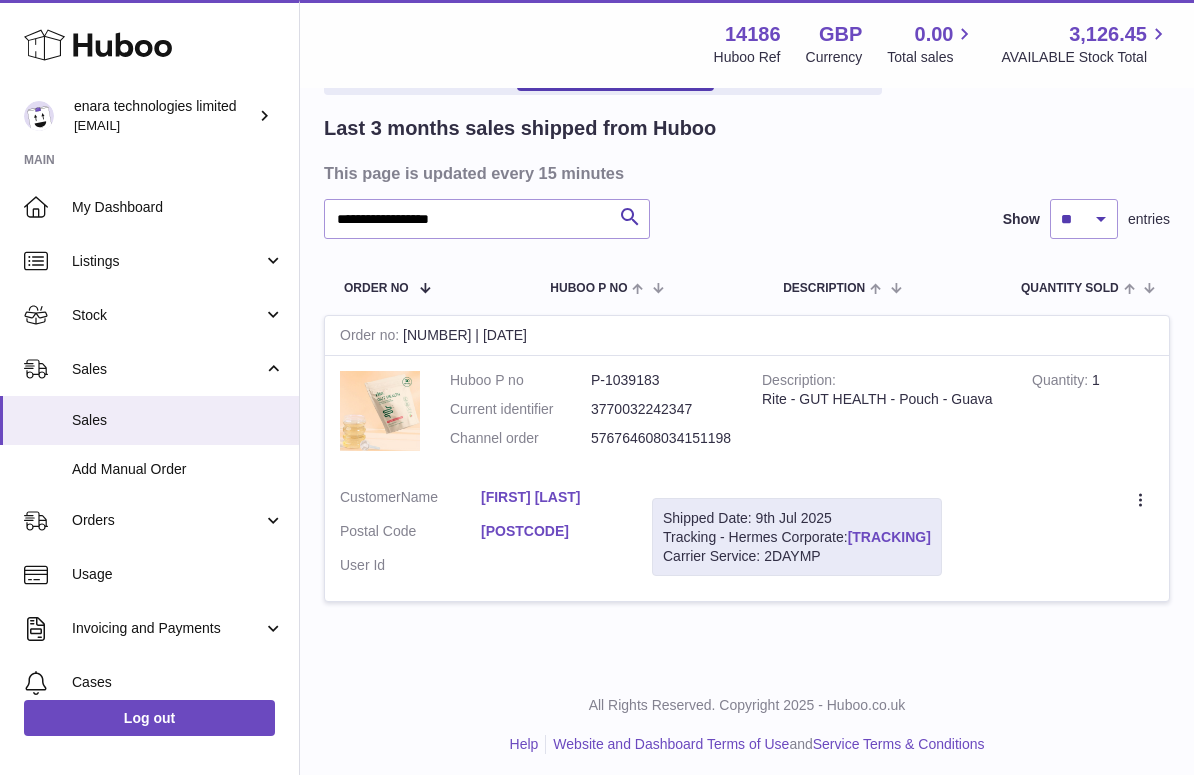 drag, startPoint x: 986, startPoint y: 532, endPoint x: 853, endPoint y: 537, distance: 133.09395 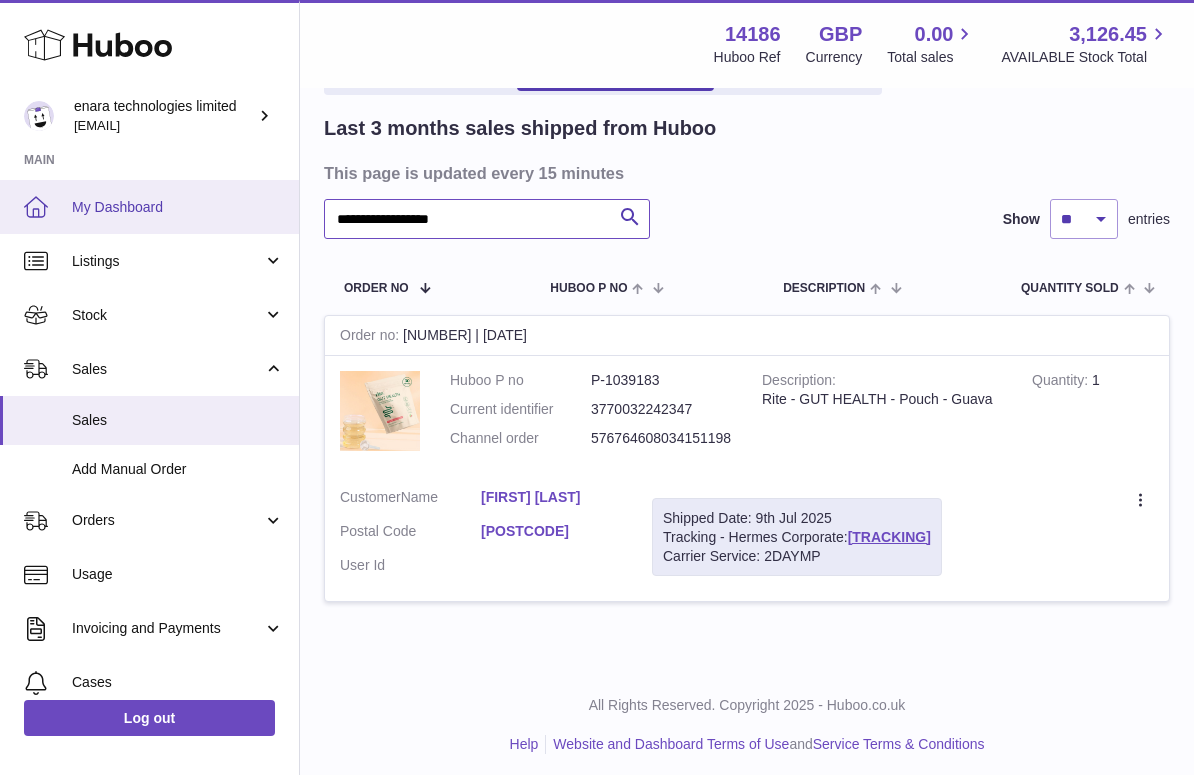 drag, startPoint x: 512, startPoint y: 219, endPoint x: 217, endPoint y: 197, distance: 295.8192 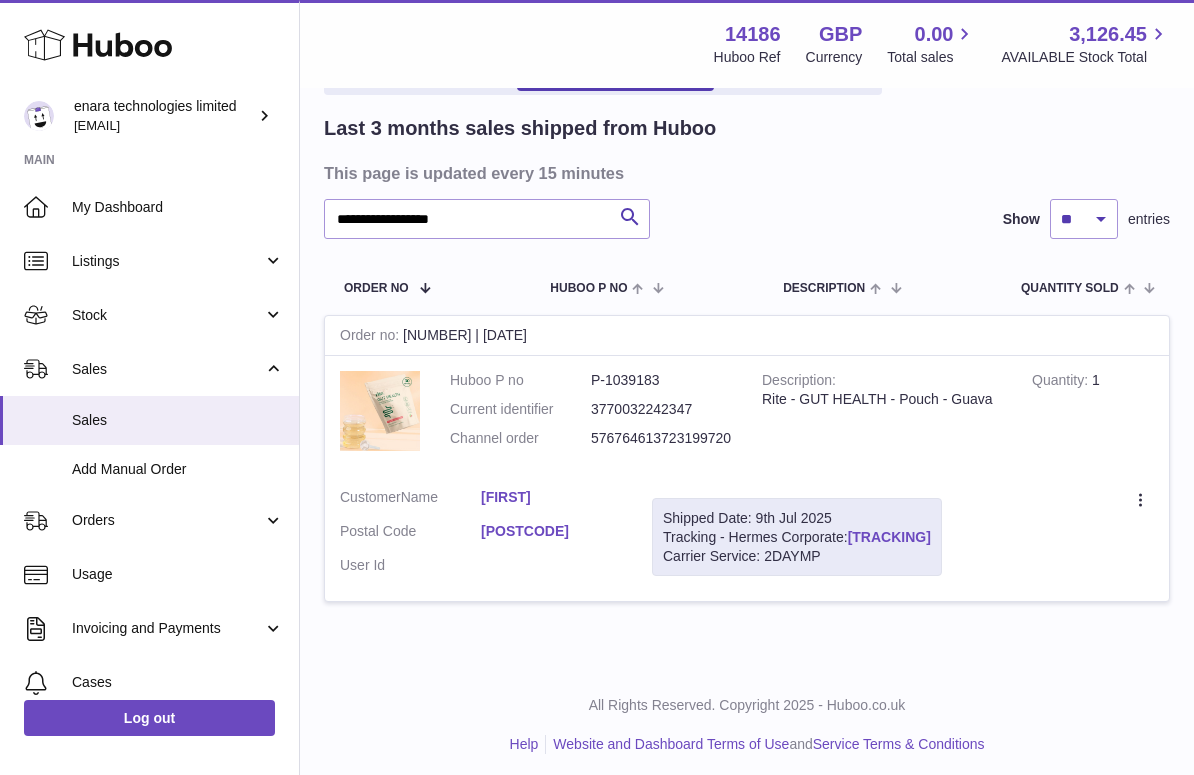 drag, startPoint x: 986, startPoint y: 534, endPoint x: 853, endPoint y: 536, distance: 133.01503 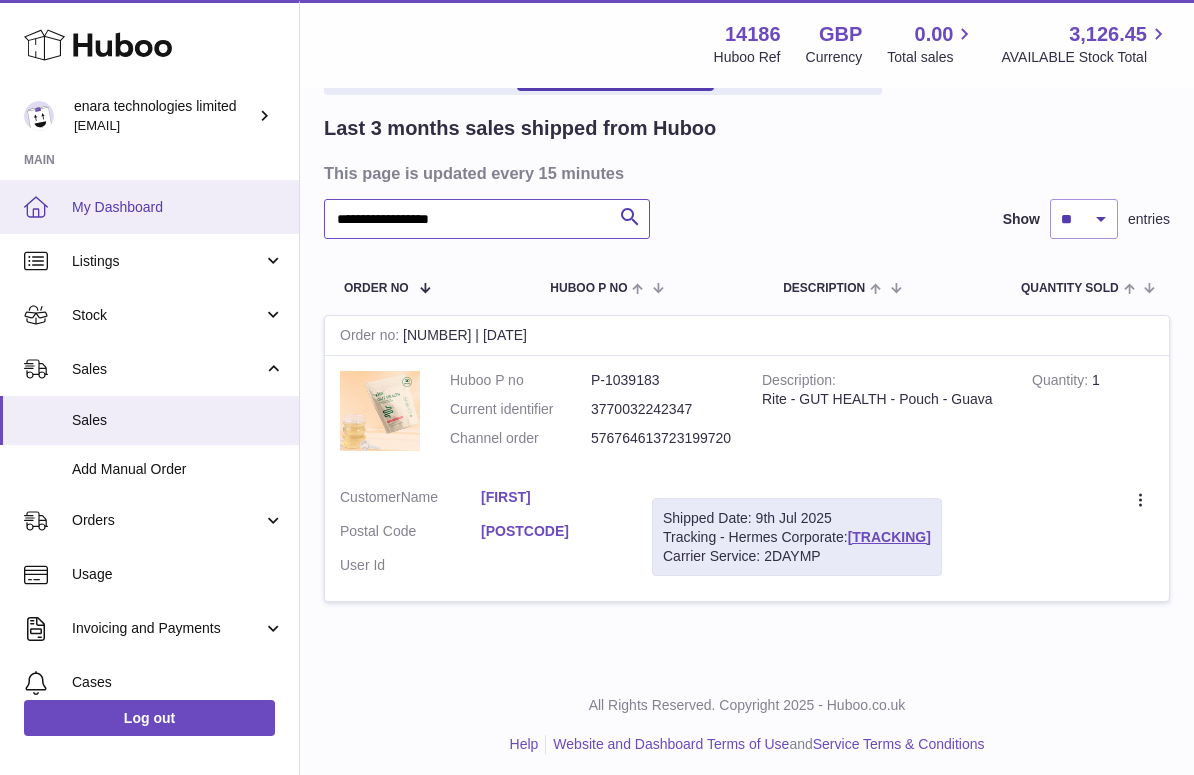 drag, startPoint x: 531, startPoint y: 216, endPoint x: 169, endPoint y: 195, distance: 362.6086 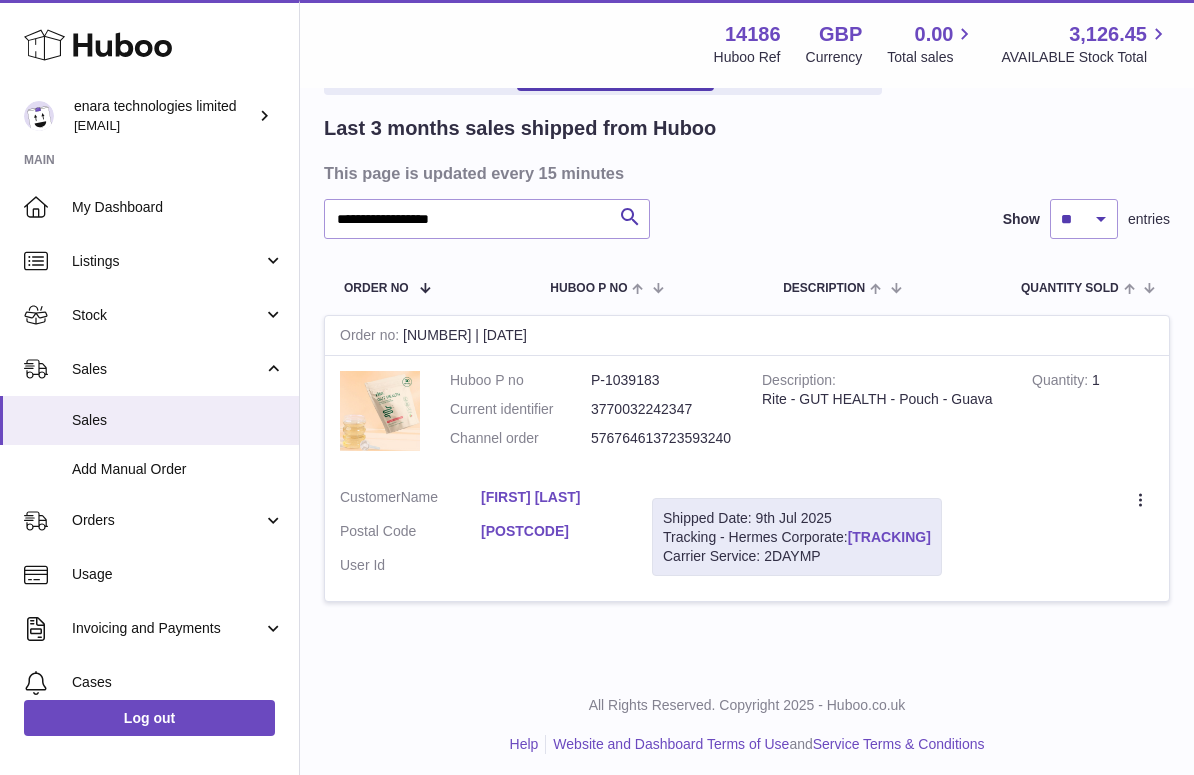drag, startPoint x: 986, startPoint y: 527, endPoint x: 854, endPoint y: 534, distance: 132.18547 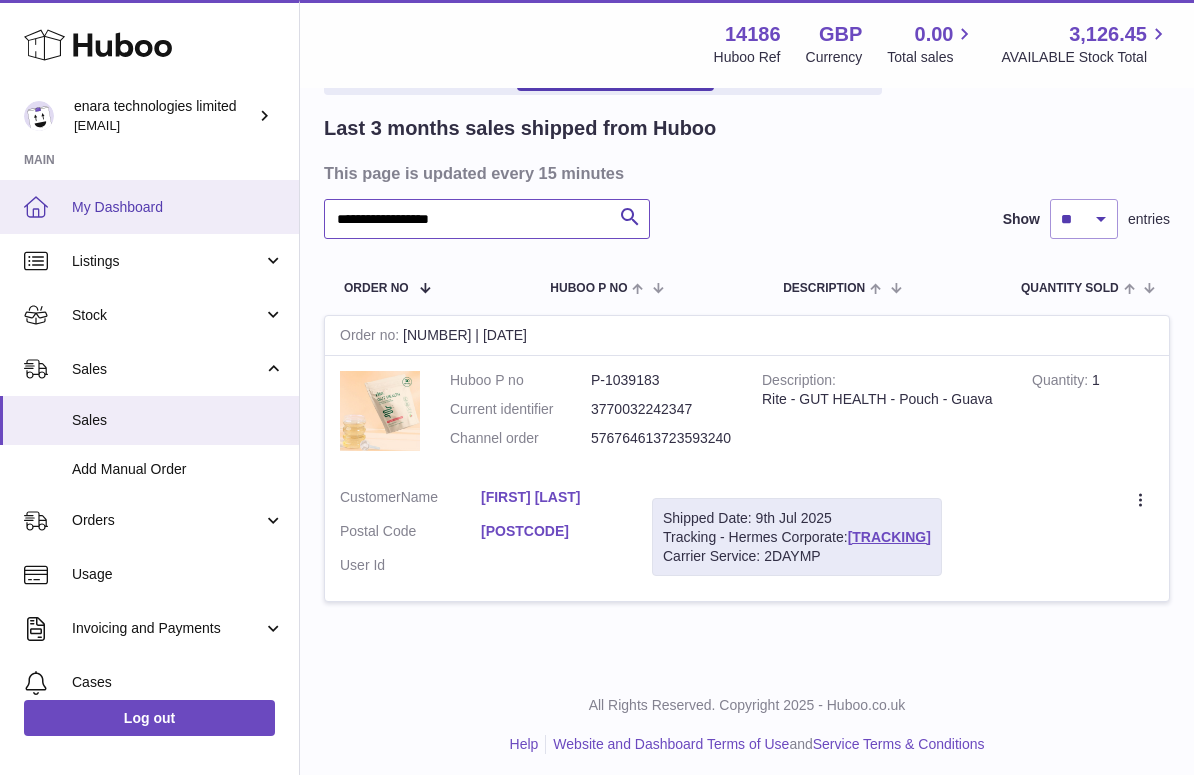 drag, startPoint x: 515, startPoint y: 219, endPoint x: 178, endPoint y: 179, distance: 339.36557 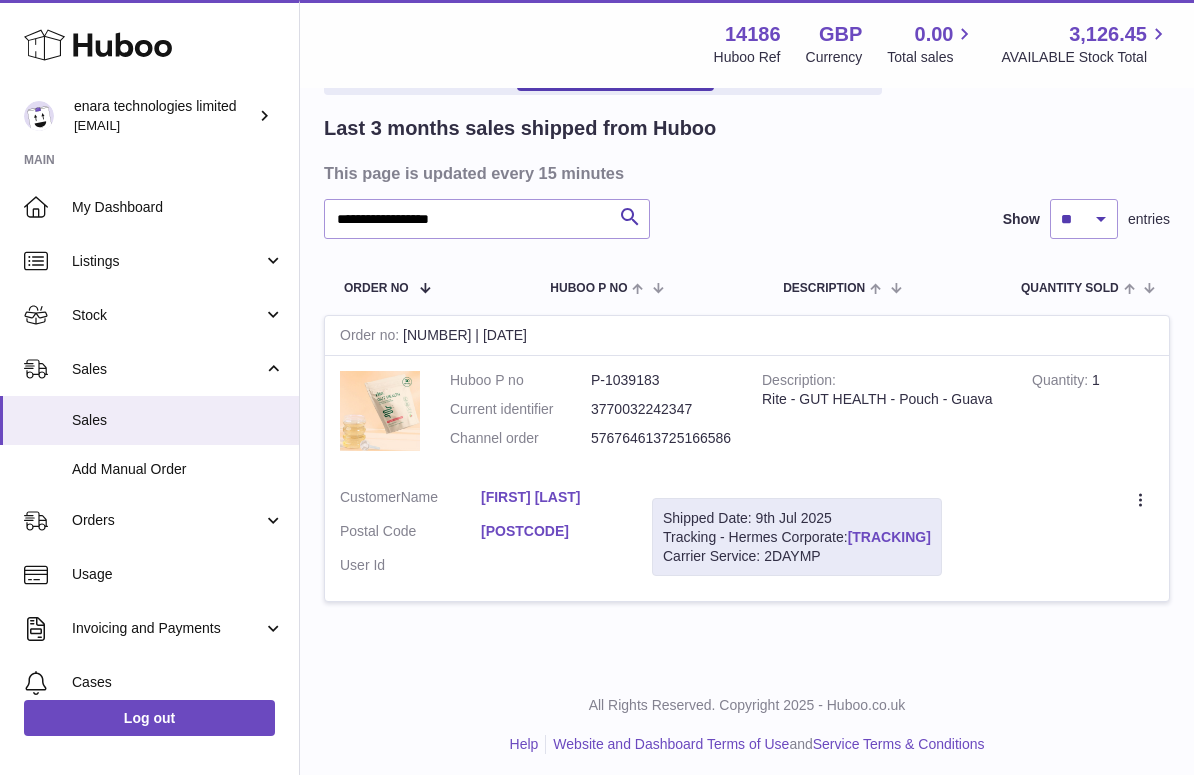 drag, startPoint x: 984, startPoint y: 528, endPoint x: 854, endPoint y: 534, distance: 130.13838 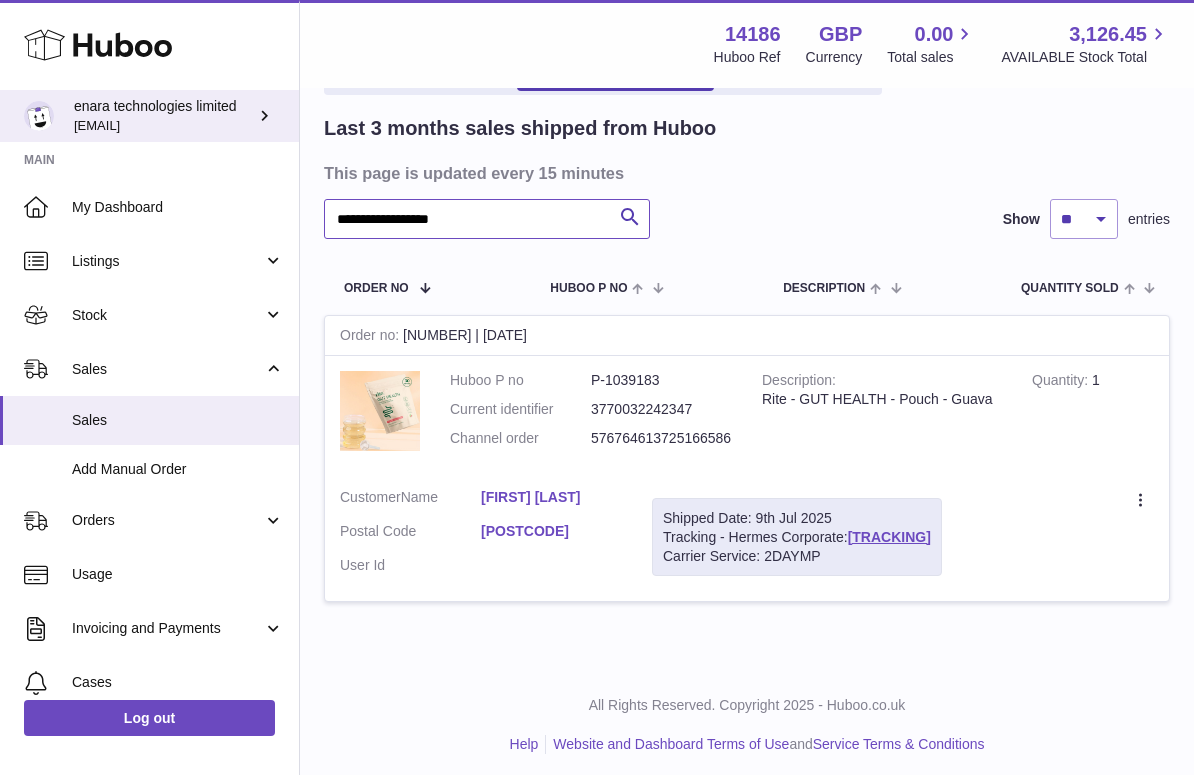 drag, startPoint x: 520, startPoint y: 229, endPoint x: 21, endPoint y: 124, distance: 509.92746 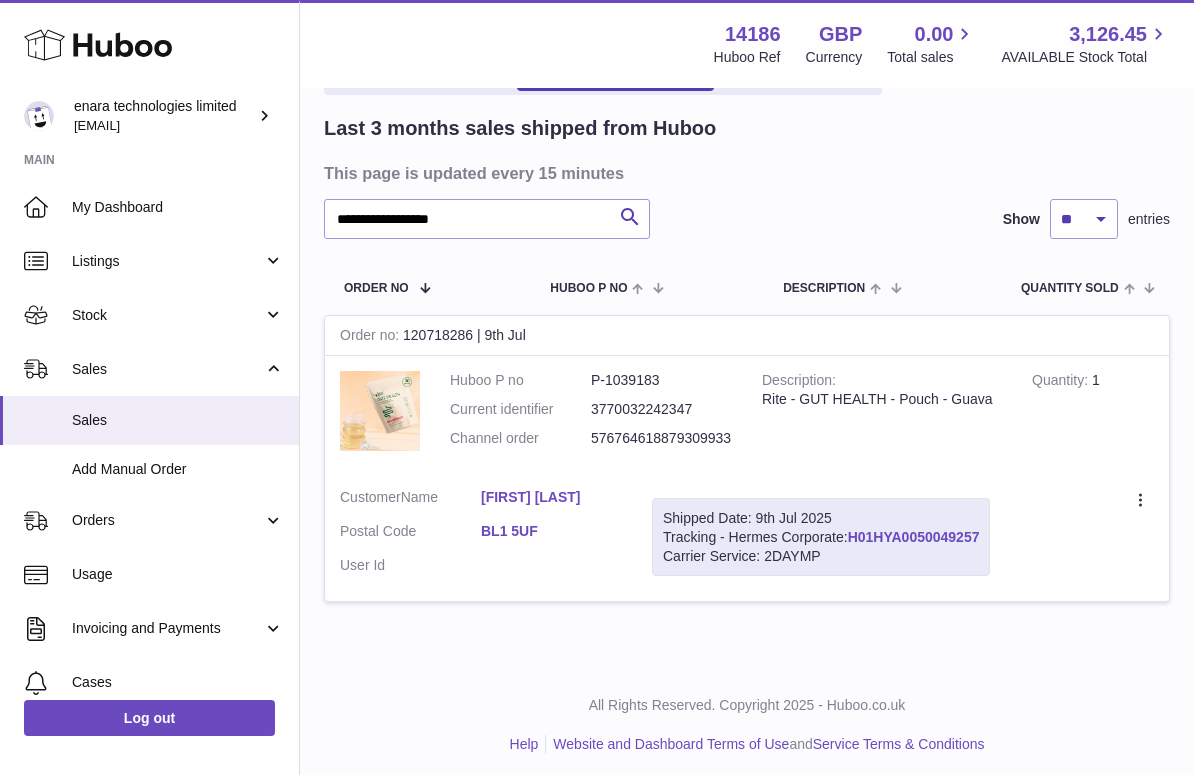drag, startPoint x: 991, startPoint y: 527, endPoint x: 855, endPoint y: 531, distance: 136.0588 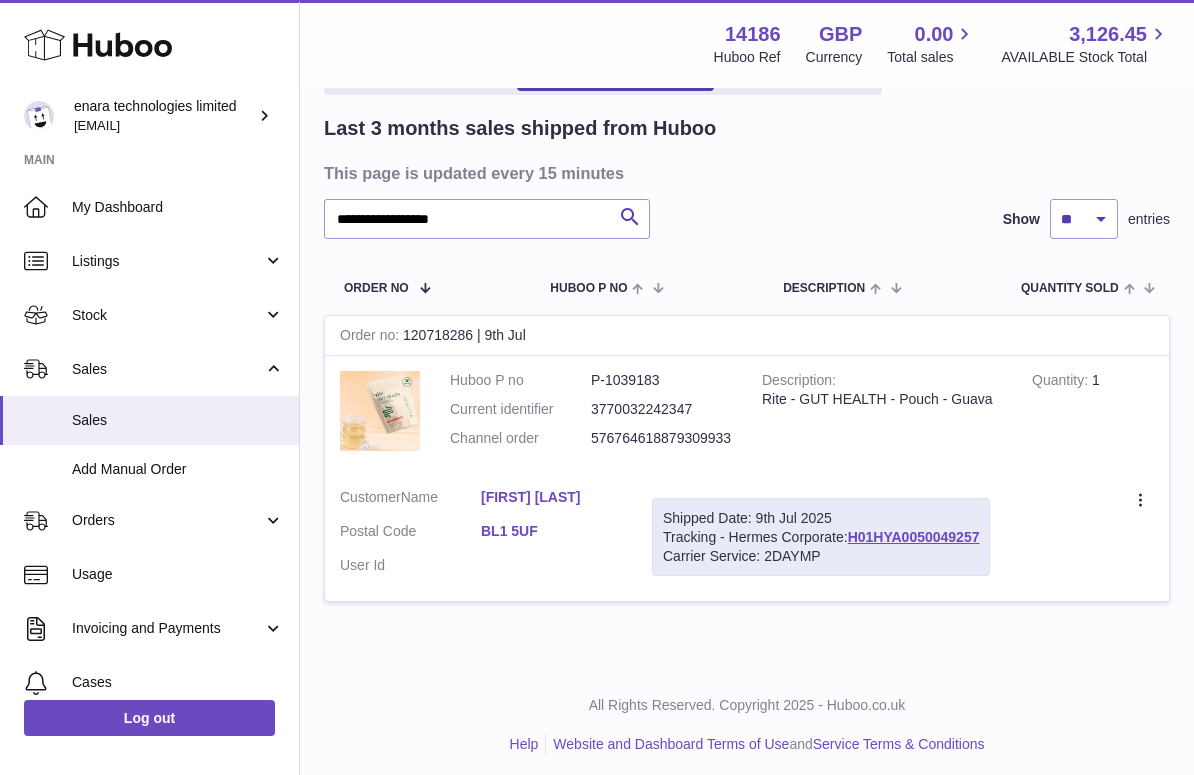 copy on "H01HYA0050049257" 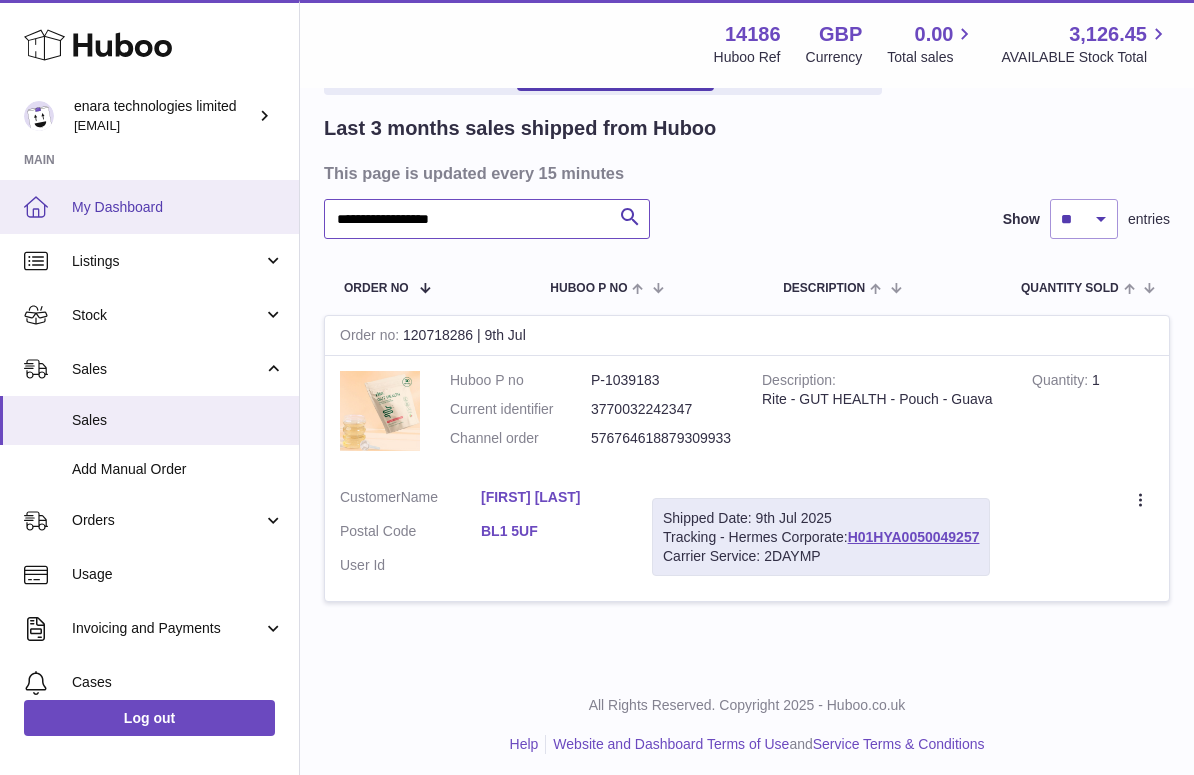 drag, startPoint x: 500, startPoint y: 220, endPoint x: 206, endPoint y: 180, distance: 296.70862 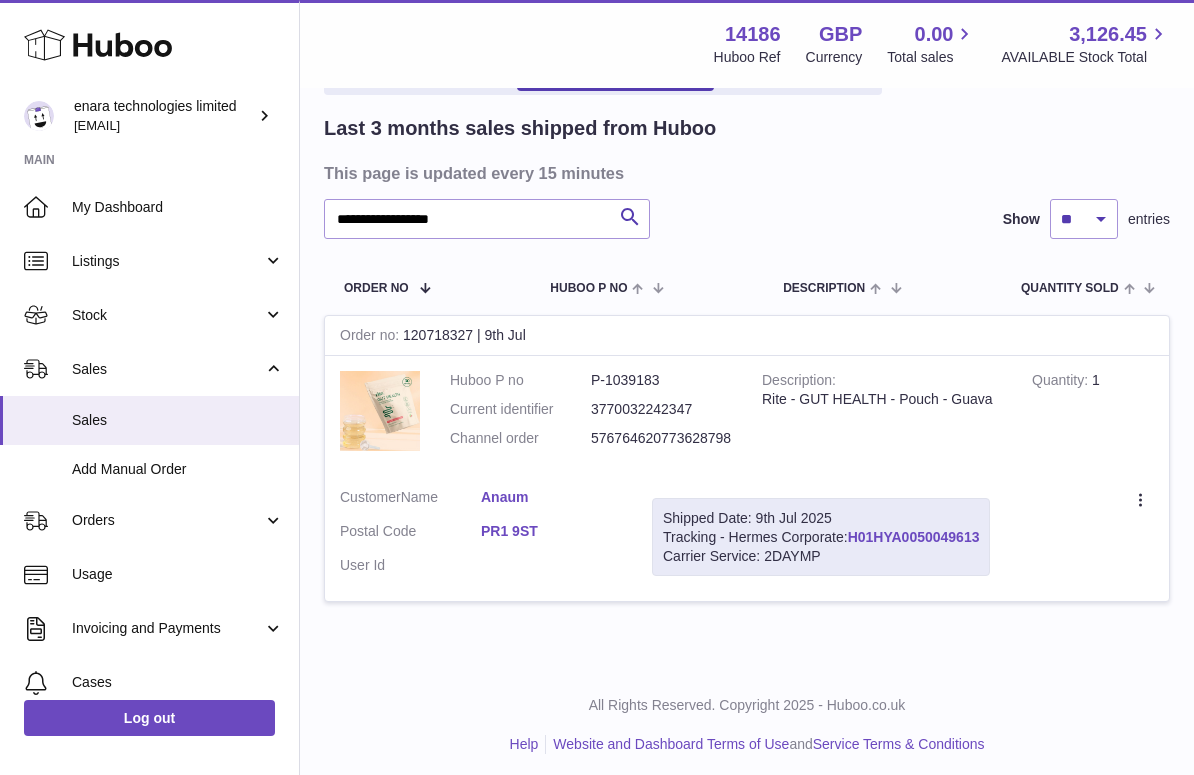 drag, startPoint x: 988, startPoint y: 531, endPoint x: 852, endPoint y: 536, distance: 136.09187 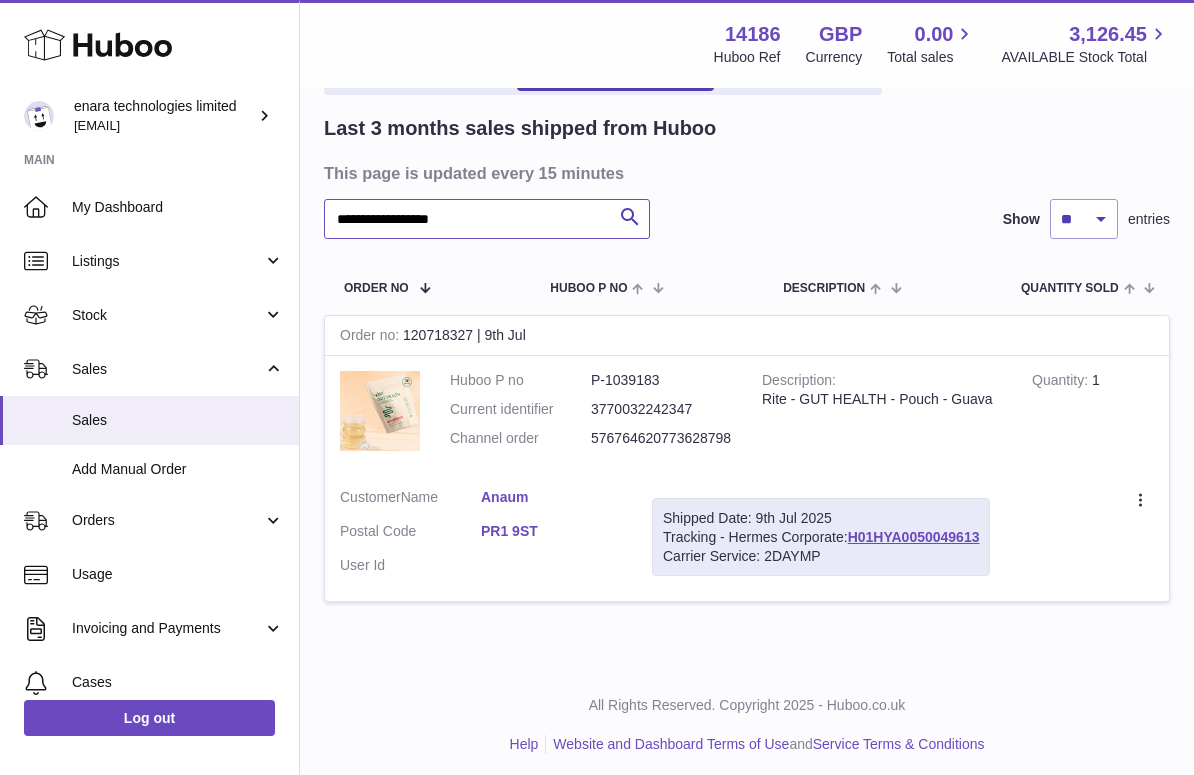 drag, startPoint x: 518, startPoint y: 216, endPoint x: 117, endPoint y: 165, distance: 404.23013 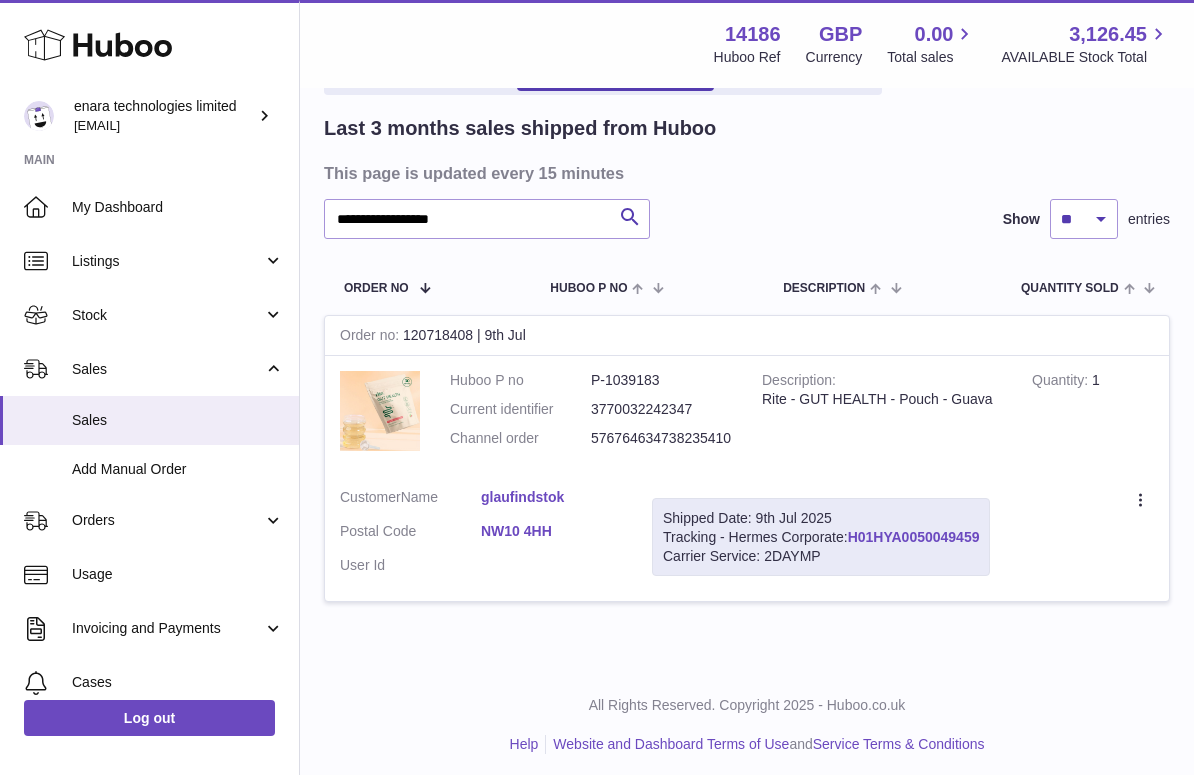 drag, startPoint x: 985, startPoint y: 531, endPoint x: 856, endPoint y: 532, distance: 129.00388 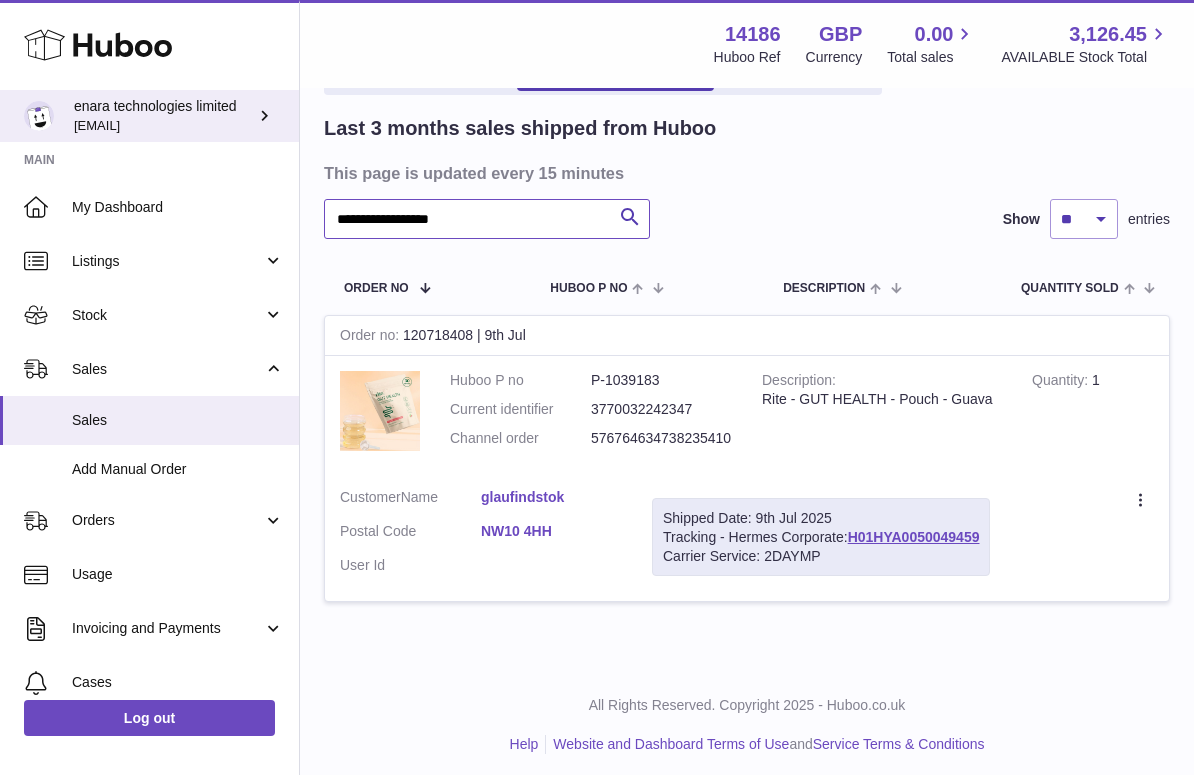 drag, startPoint x: 487, startPoint y: 223, endPoint x: 29, endPoint y: 131, distance: 467.1488 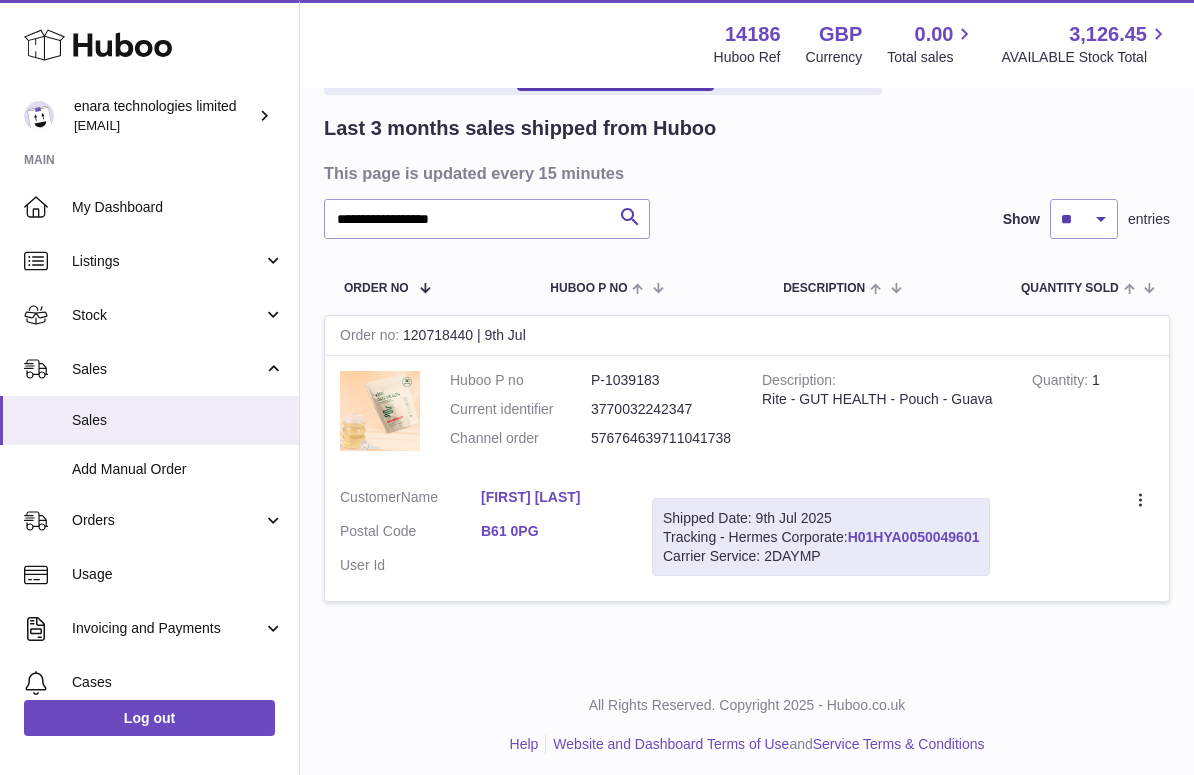 drag, startPoint x: 987, startPoint y: 527, endPoint x: 851, endPoint y: 536, distance: 136.29747 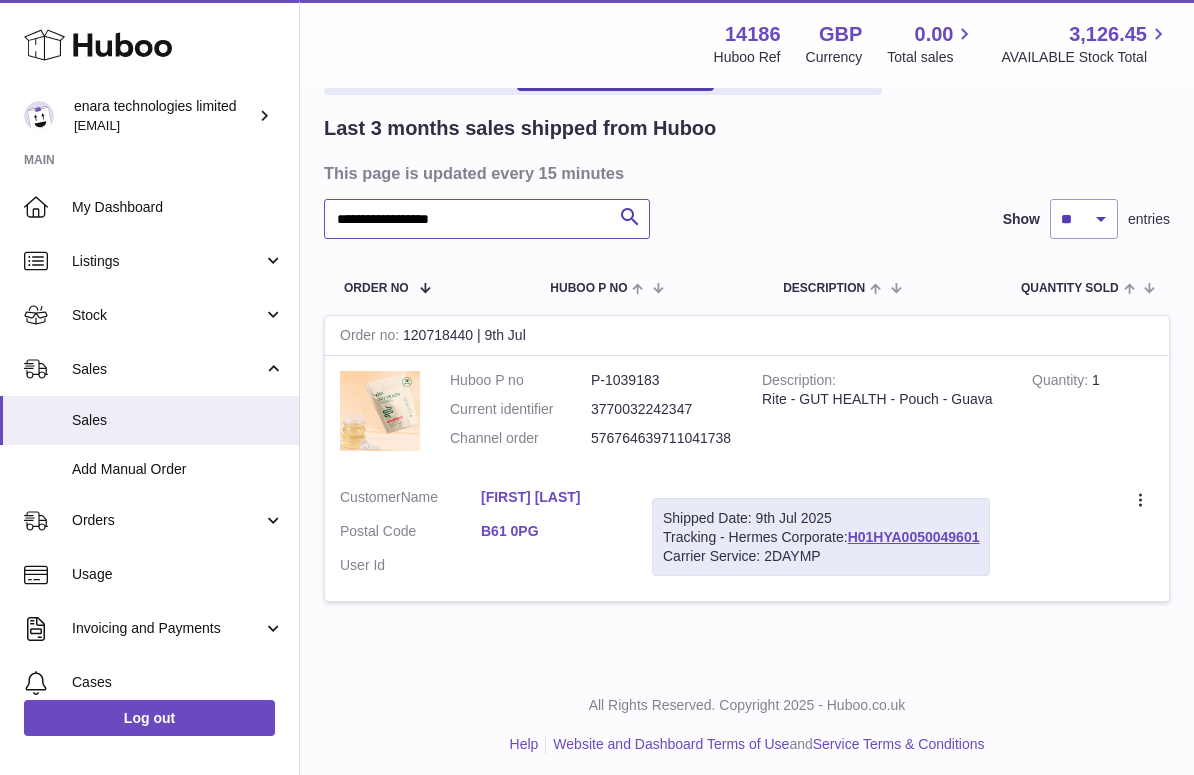 drag, startPoint x: 521, startPoint y: 221, endPoint x: 42, endPoint y: 176, distance: 481.10913 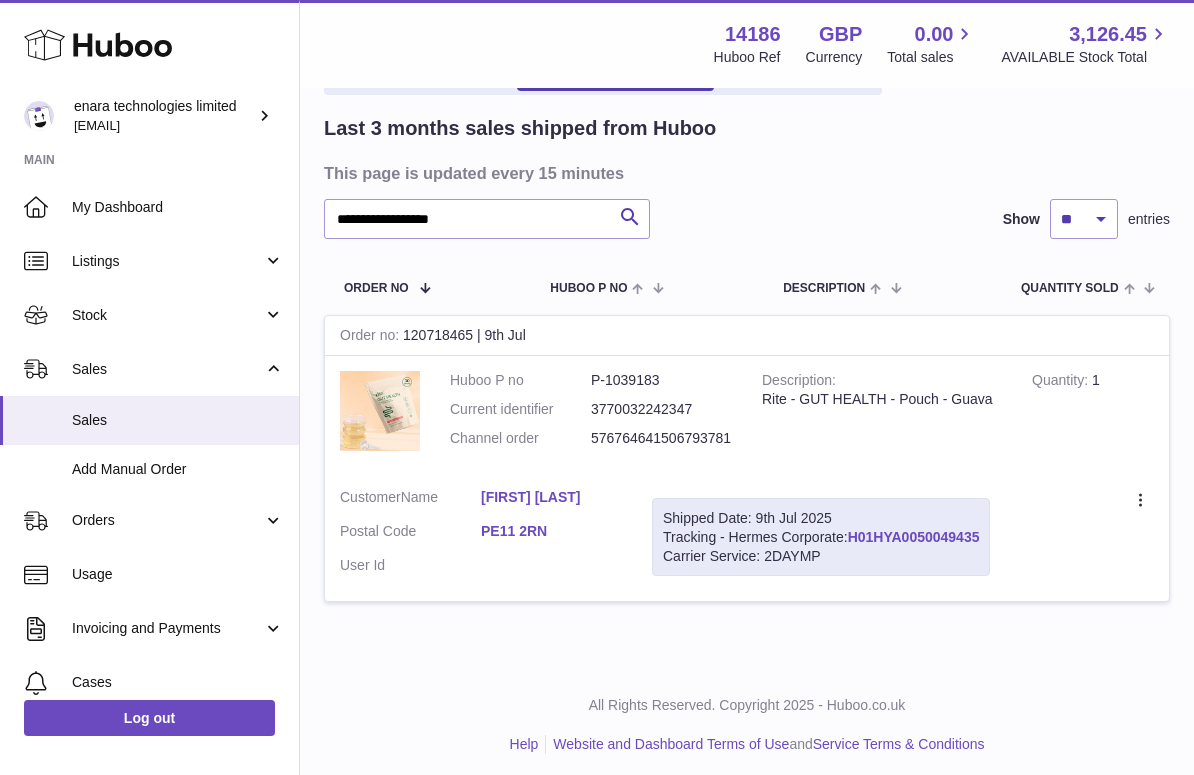 drag, startPoint x: 989, startPoint y: 529, endPoint x: 855, endPoint y: 534, distance: 134.09325 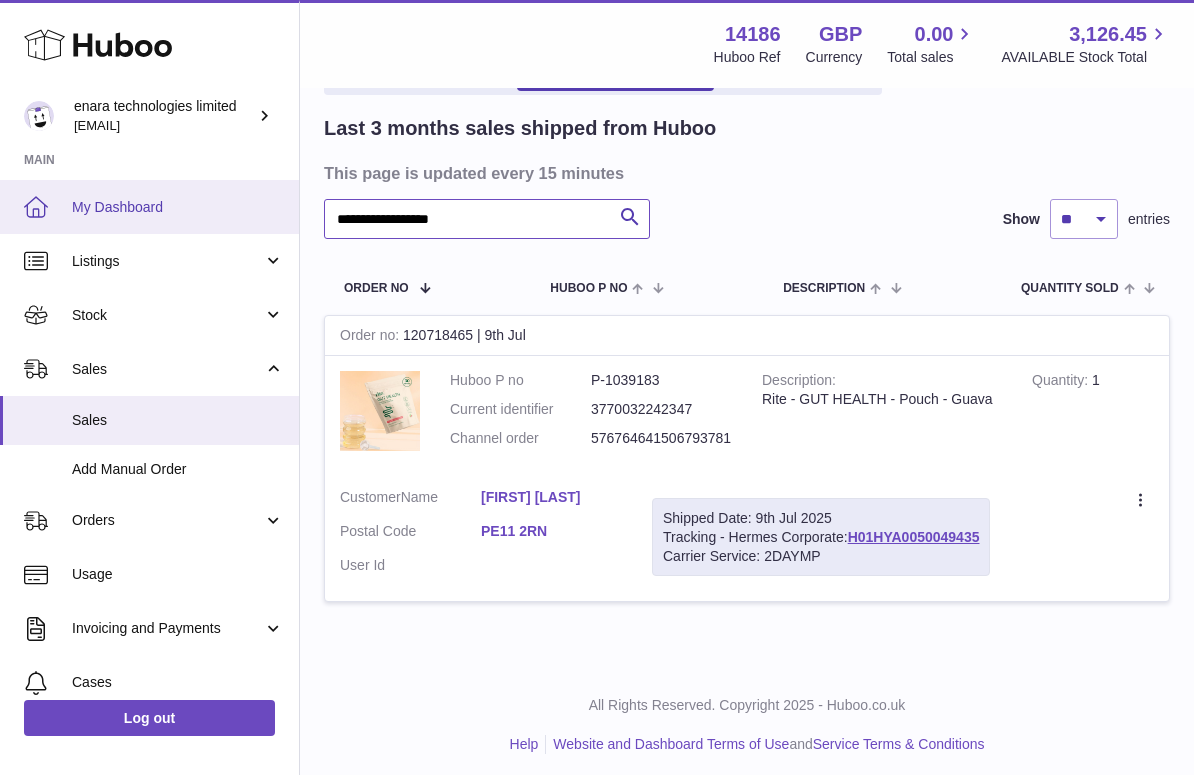 drag, startPoint x: 515, startPoint y: 222, endPoint x: 140, endPoint y: 188, distance: 376.53818 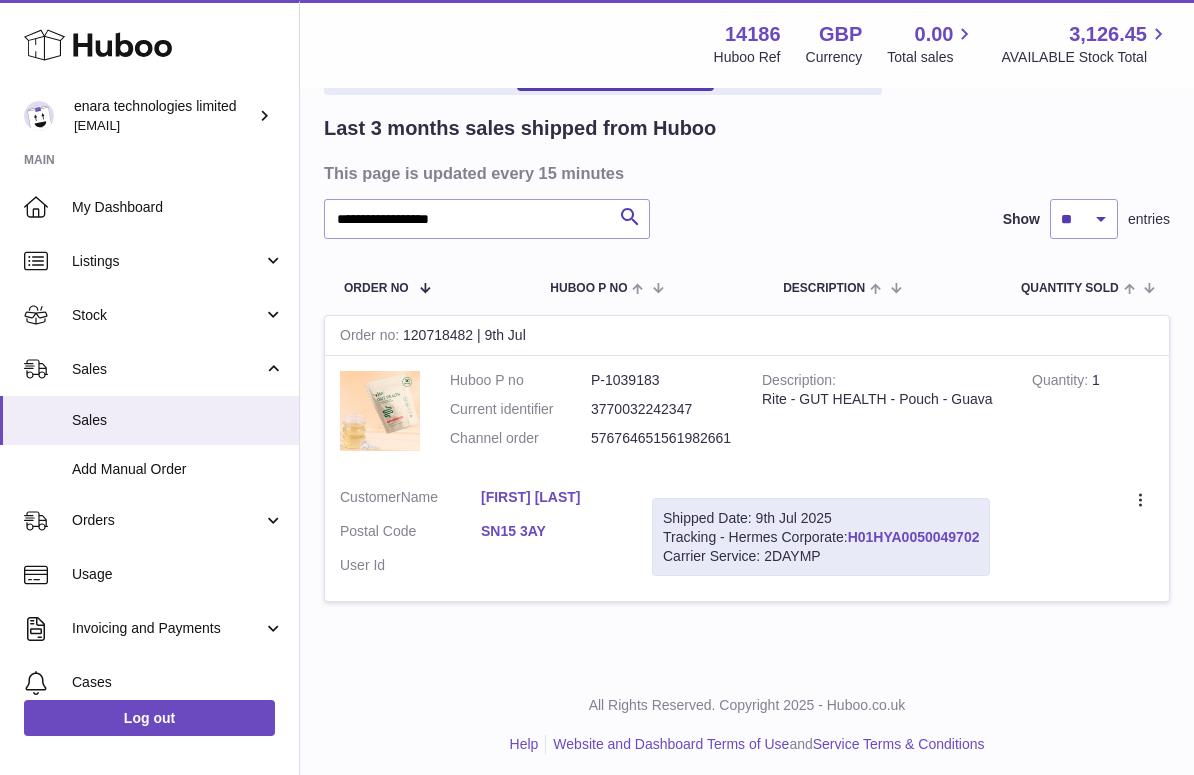 drag, startPoint x: 985, startPoint y: 528, endPoint x: 856, endPoint y: 533, distance: 129.09686 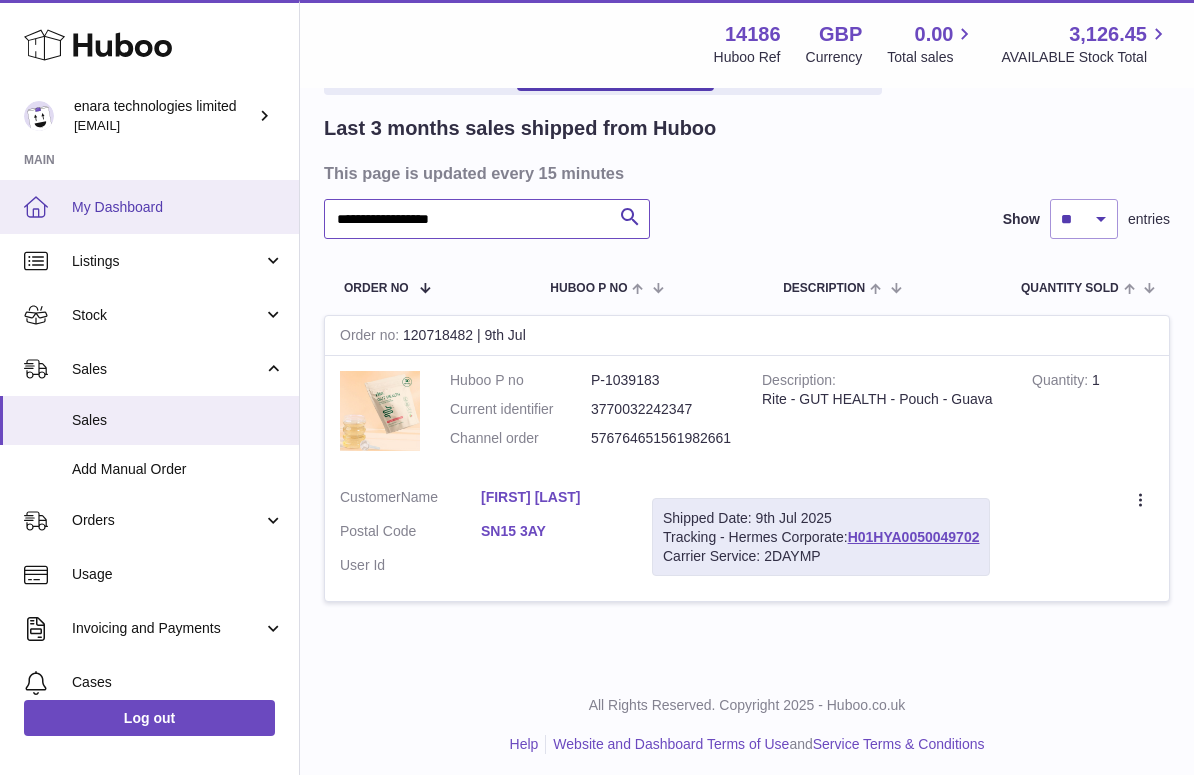 drag, startPoint x: 546, startPoint y: 228, endPoint x: 161, endPoint y: 179, distance: 388.10565 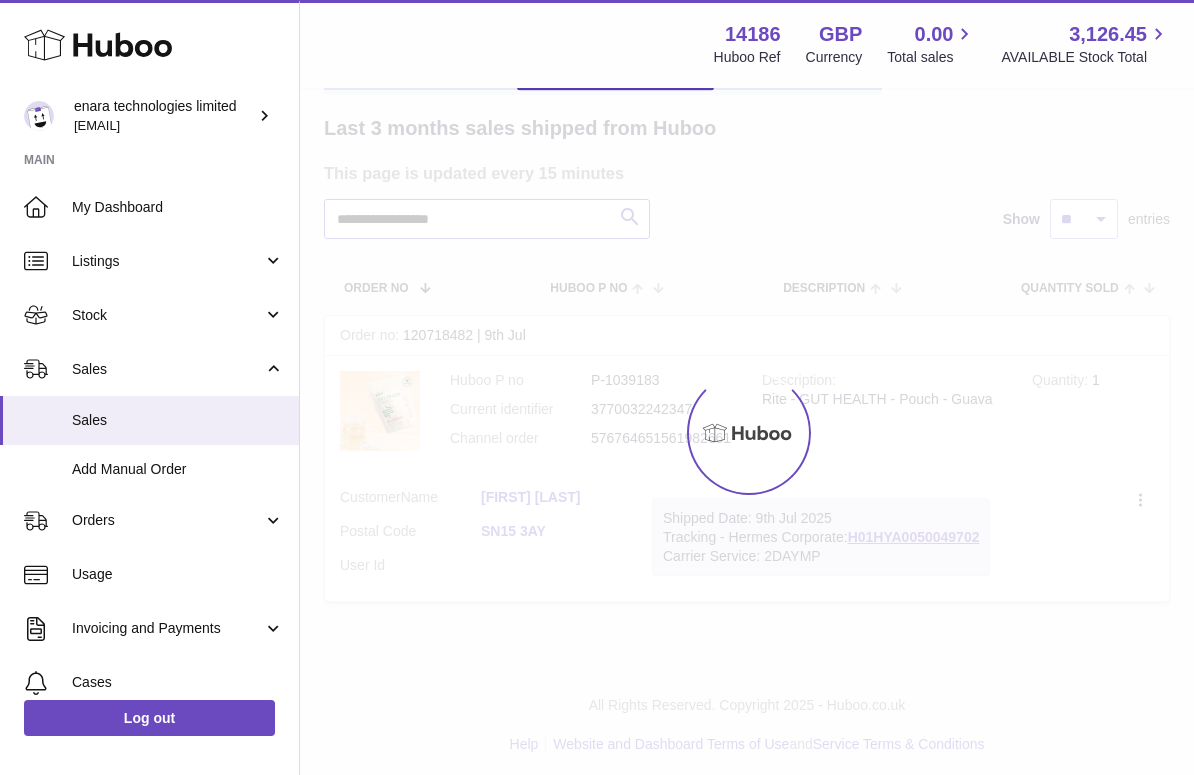 scroll, scrollTop: 0, scrollLeft: 0, axis: both 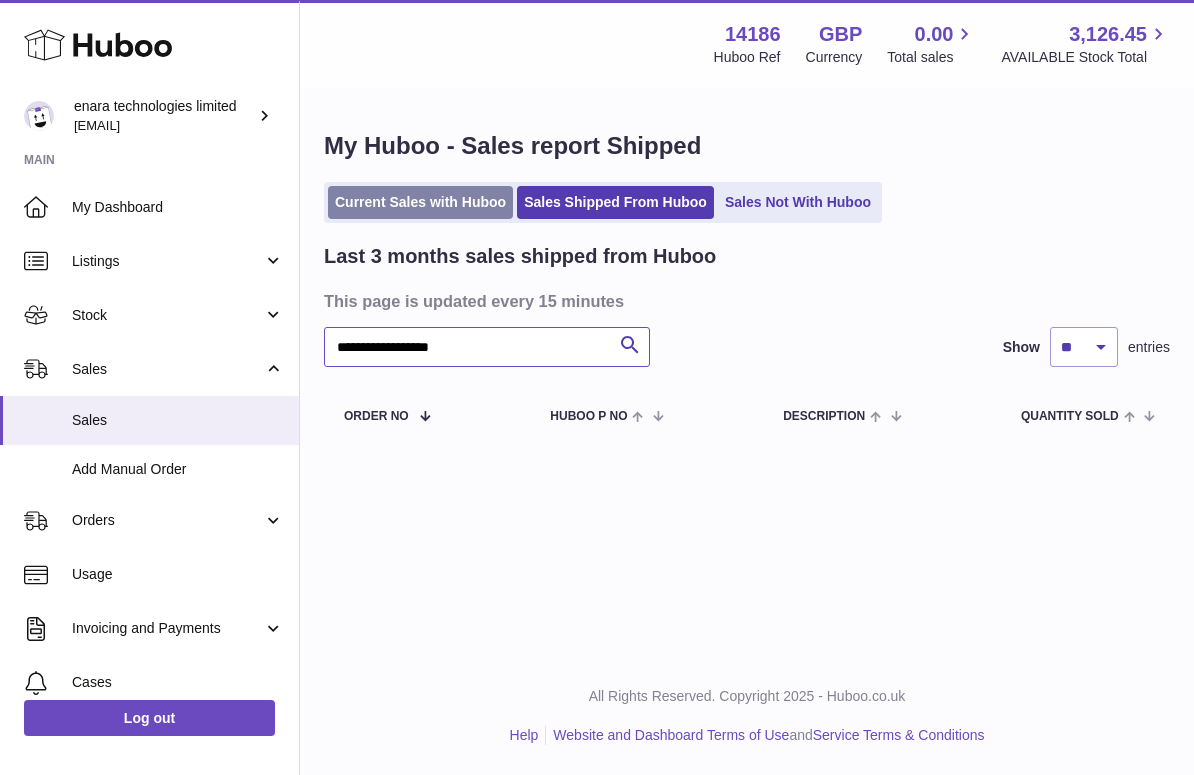 type on "**********" 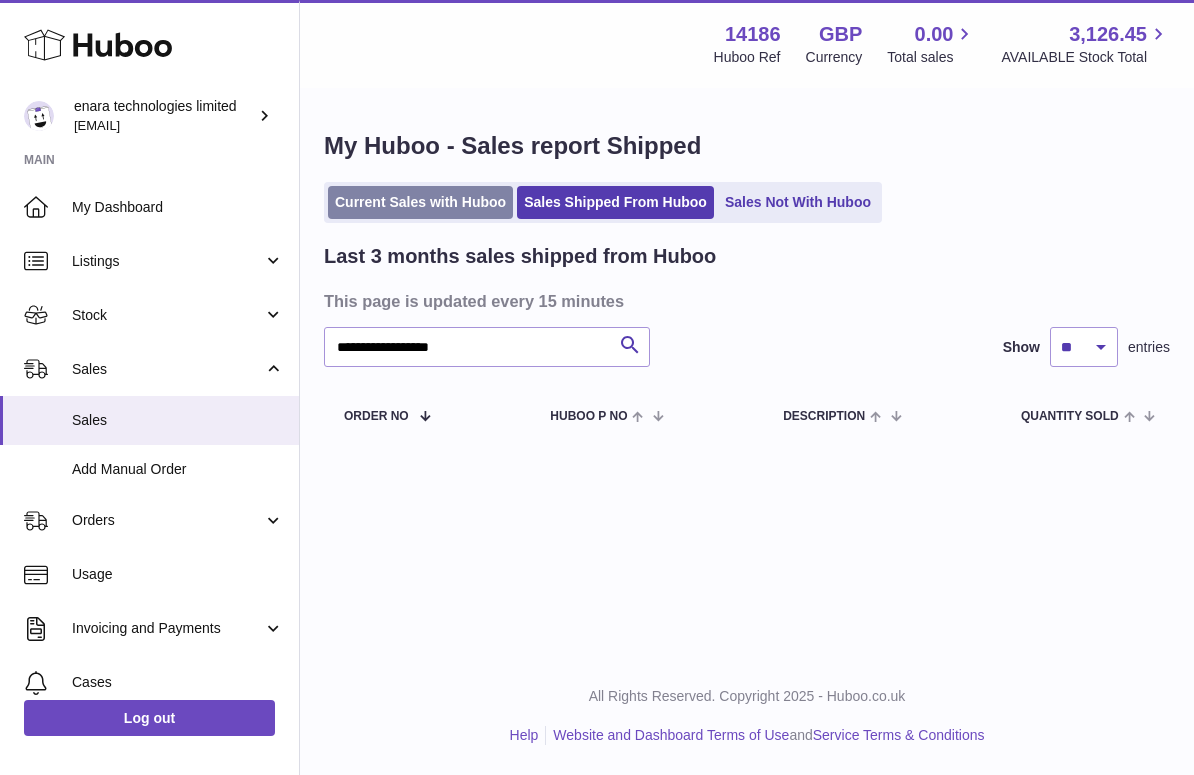 click on "Current Sales with Huboo" at bounding box center [420, 202] 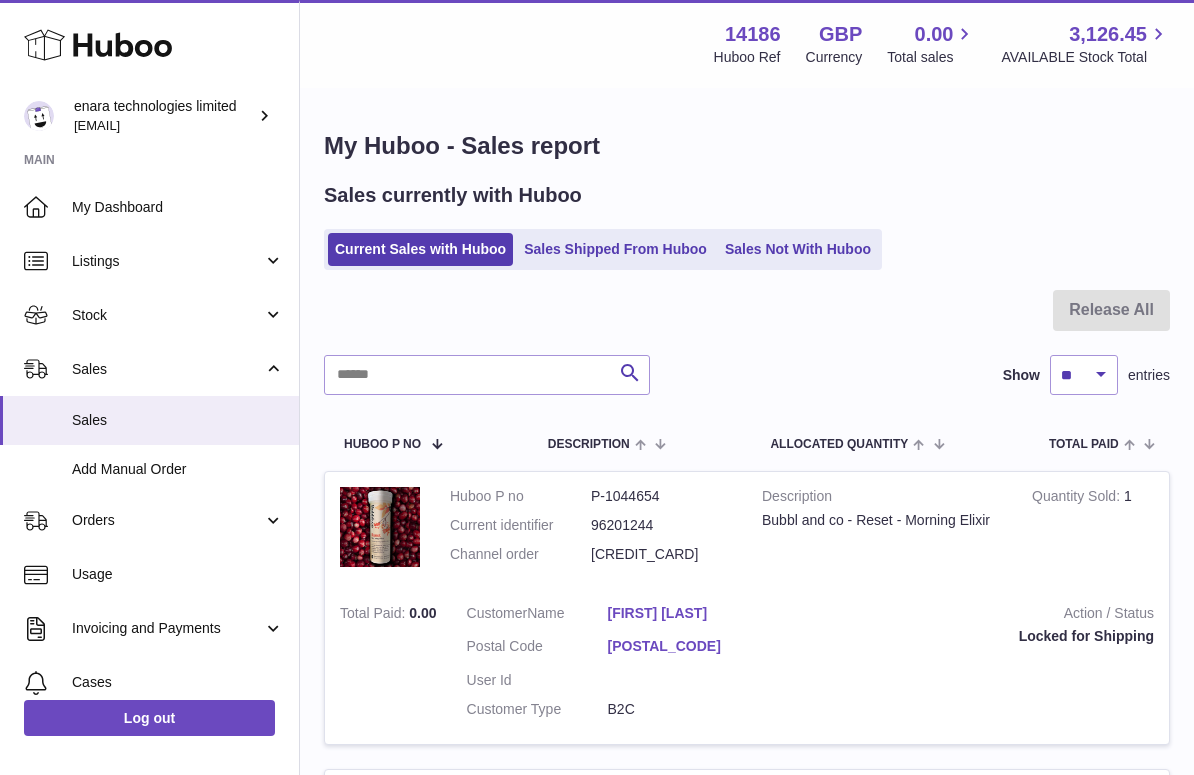 scroll, scrollTop: 0, scrollLeft: 0, axis: both 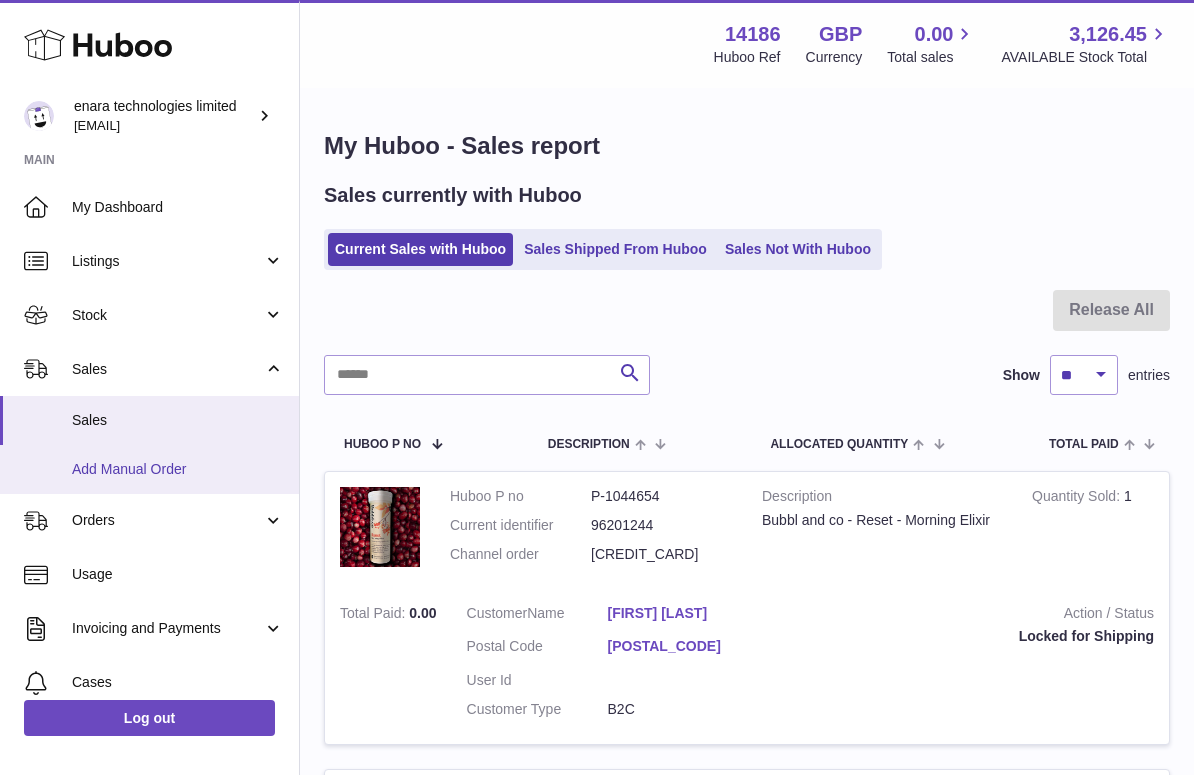 click on "Add Manual Order" at bounding box center [178, 469] 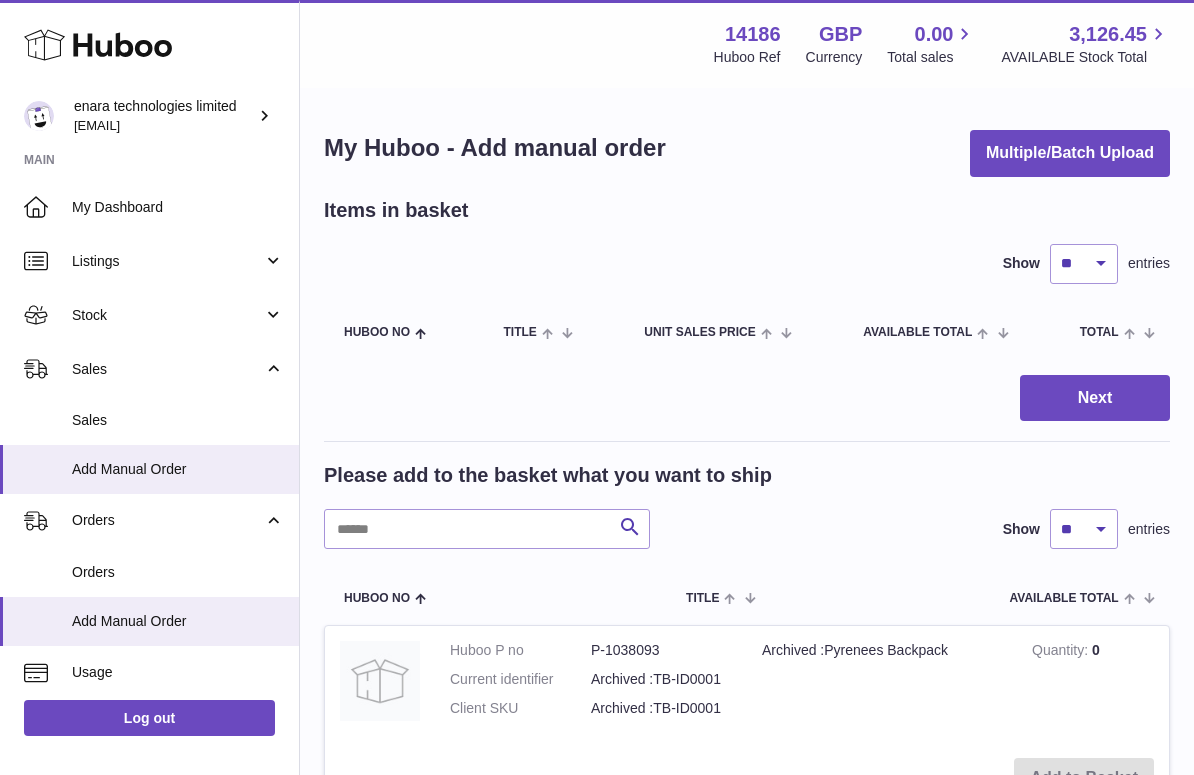 scroll, scrollTop: 0, scrollLeft: 0, axis: both 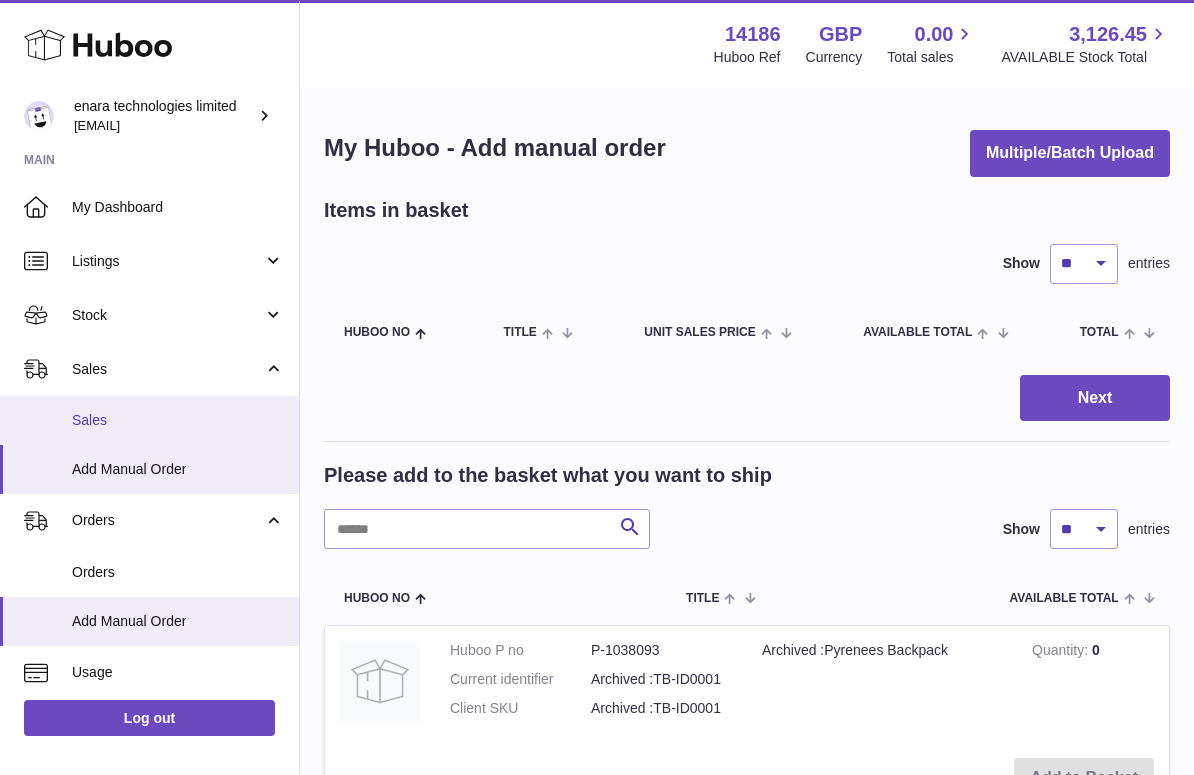 click on "Sales" at bounding box center [178, 420] 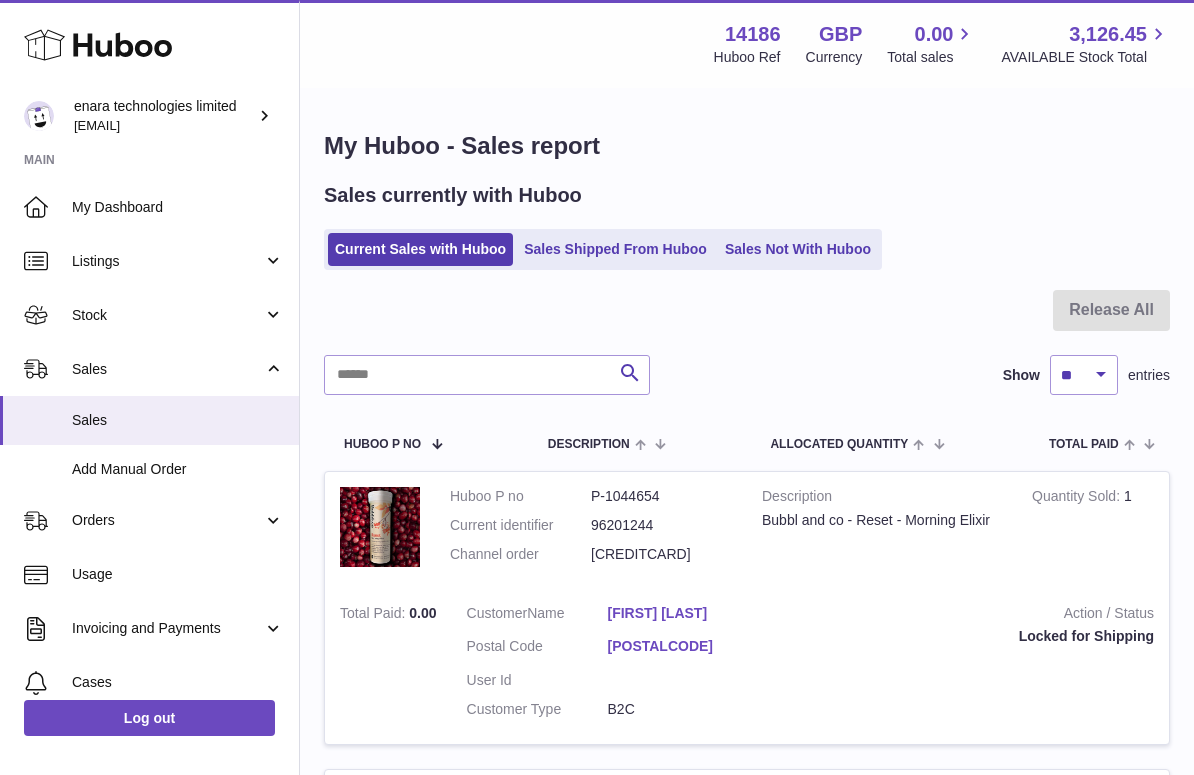 scroll, scrollTop: 0, scrollLeft: 0, axis: both 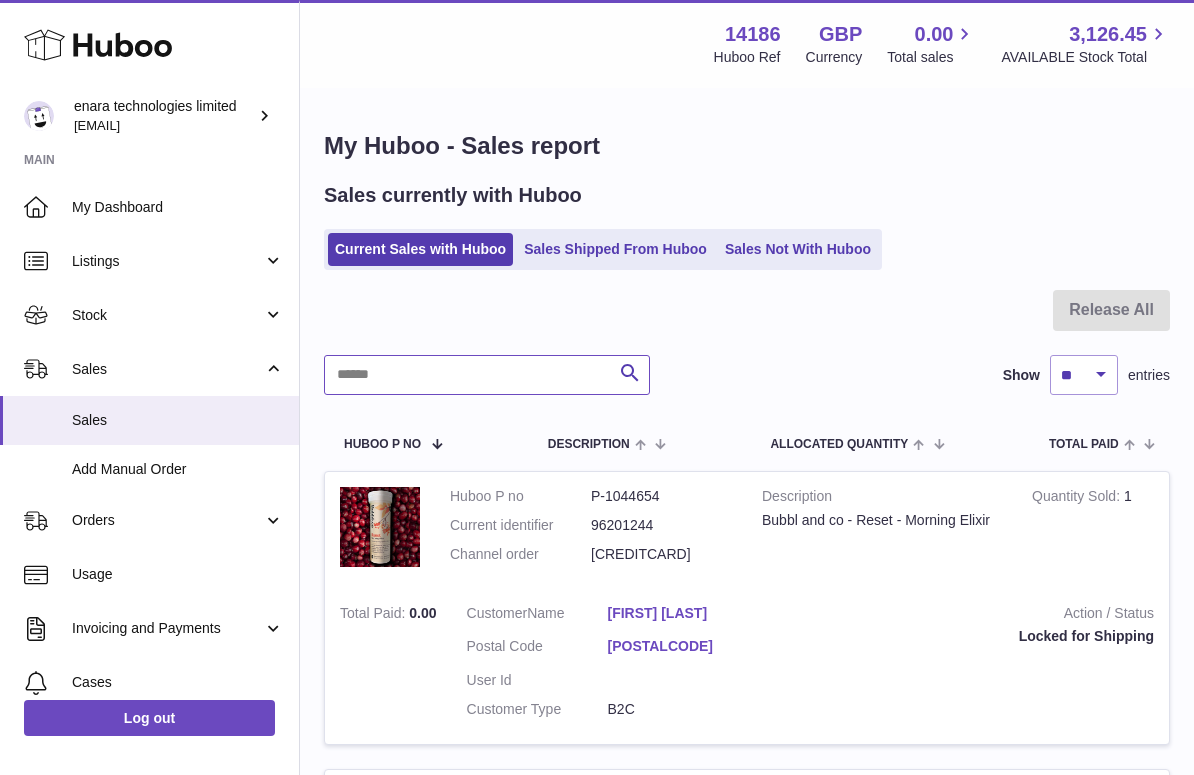 click at bounding box center [487, 375] 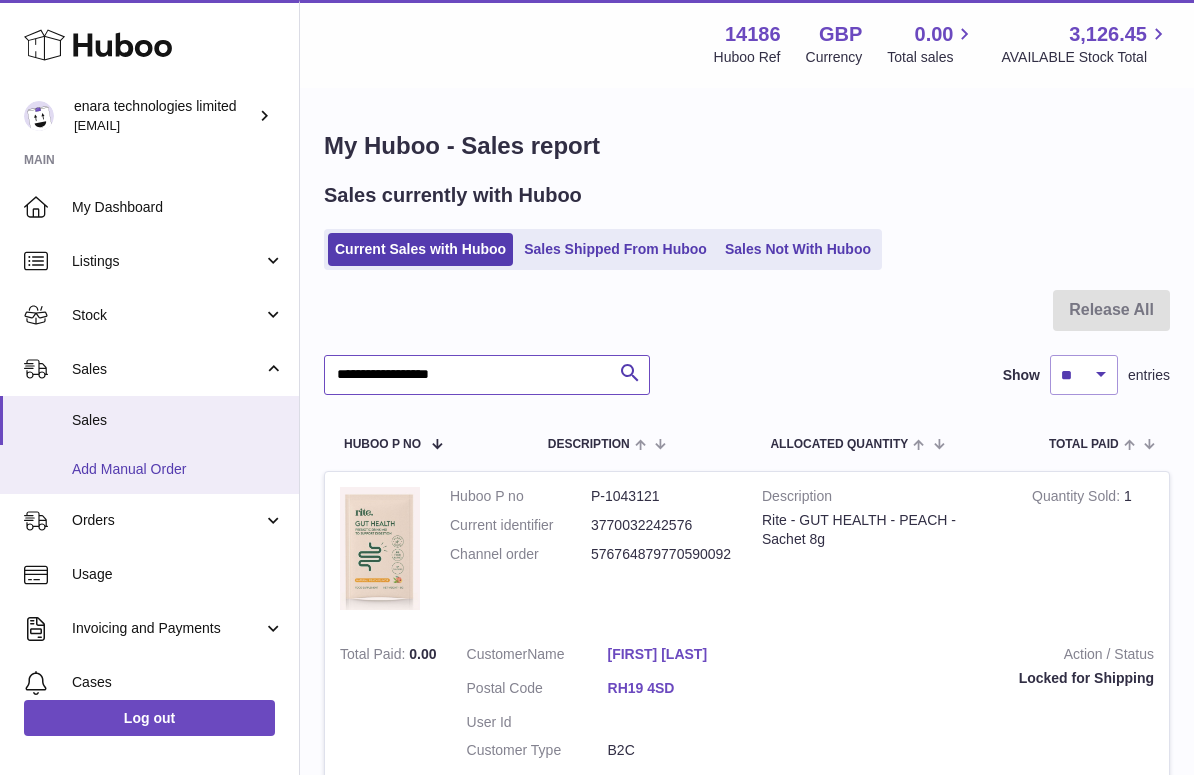 scroll, scrollTop: 0, scrollLeft: 0, axis: both 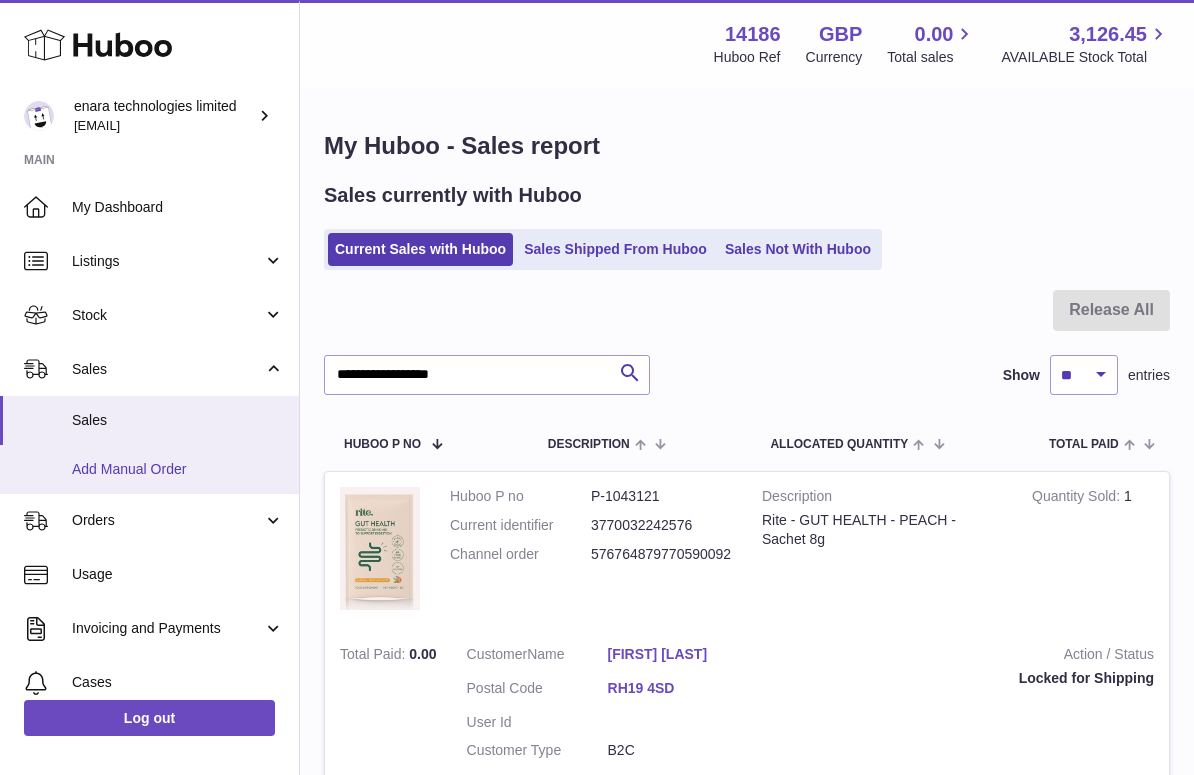 click on "Add Manual Order" at bounding box center [178, 469] 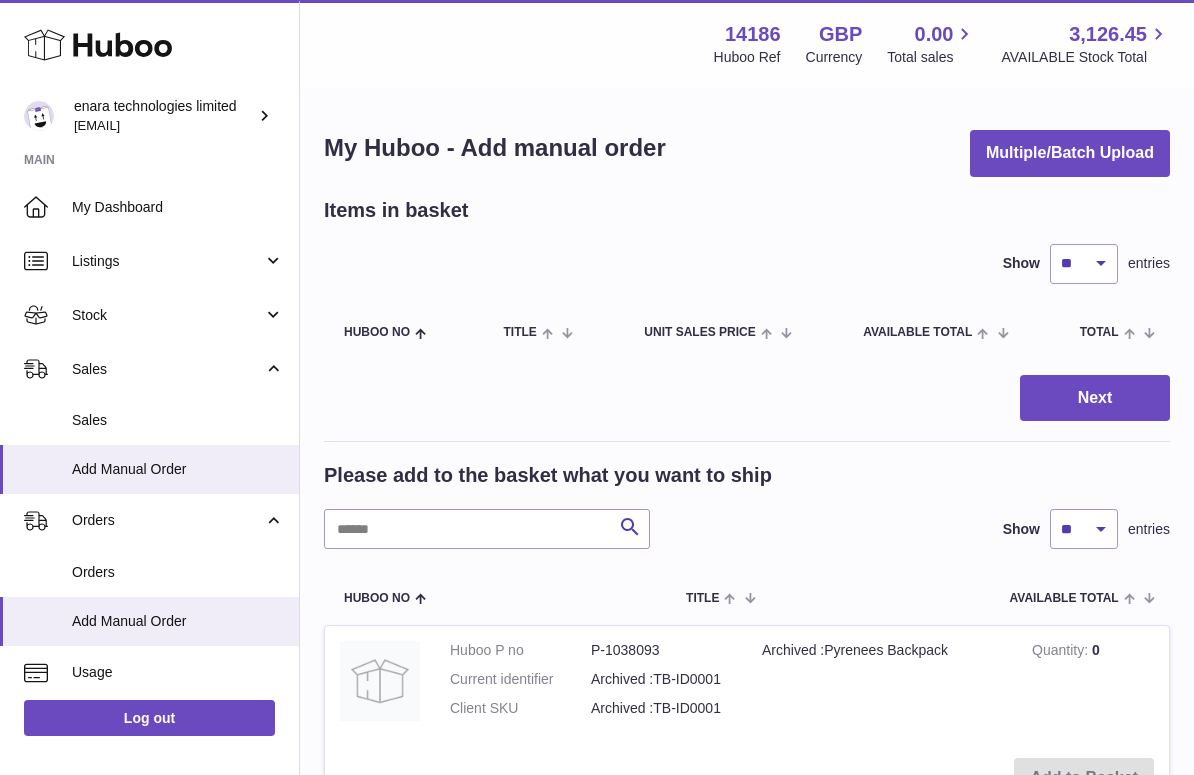 scroll, scrollTop: 0, scrollLeft: 0, axis: both 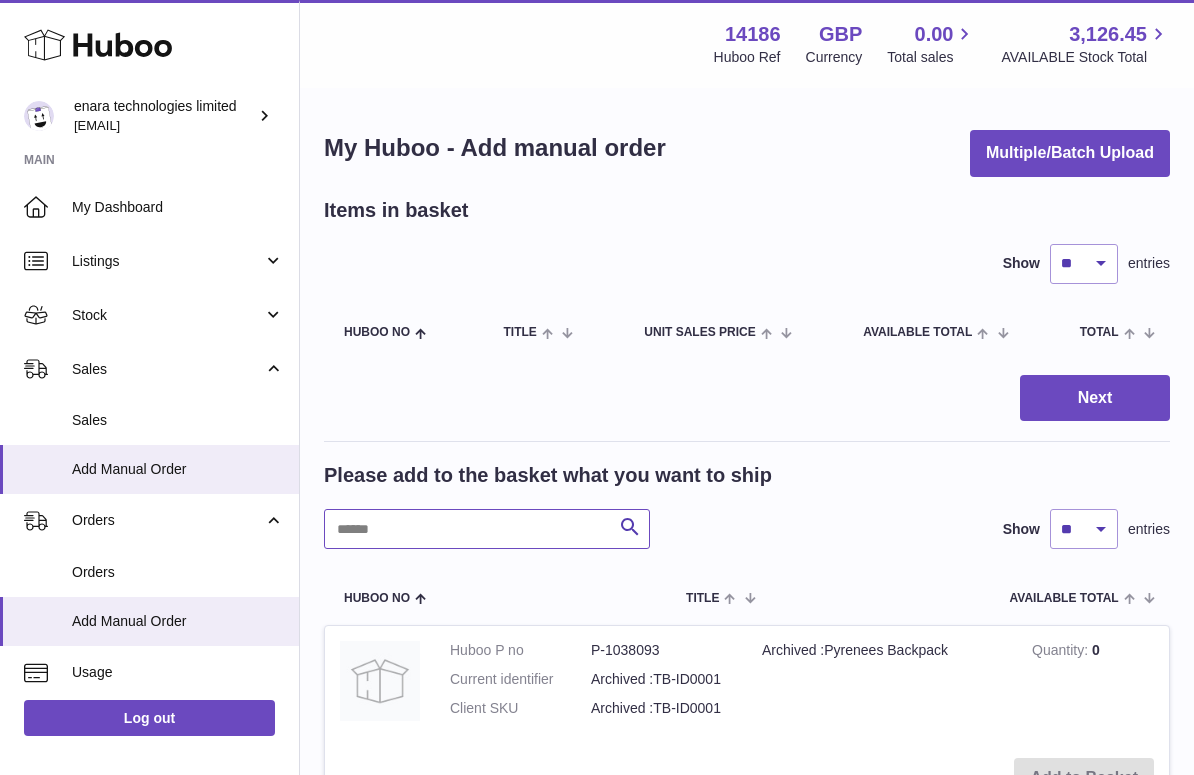 click at bounding box center (487, 529) 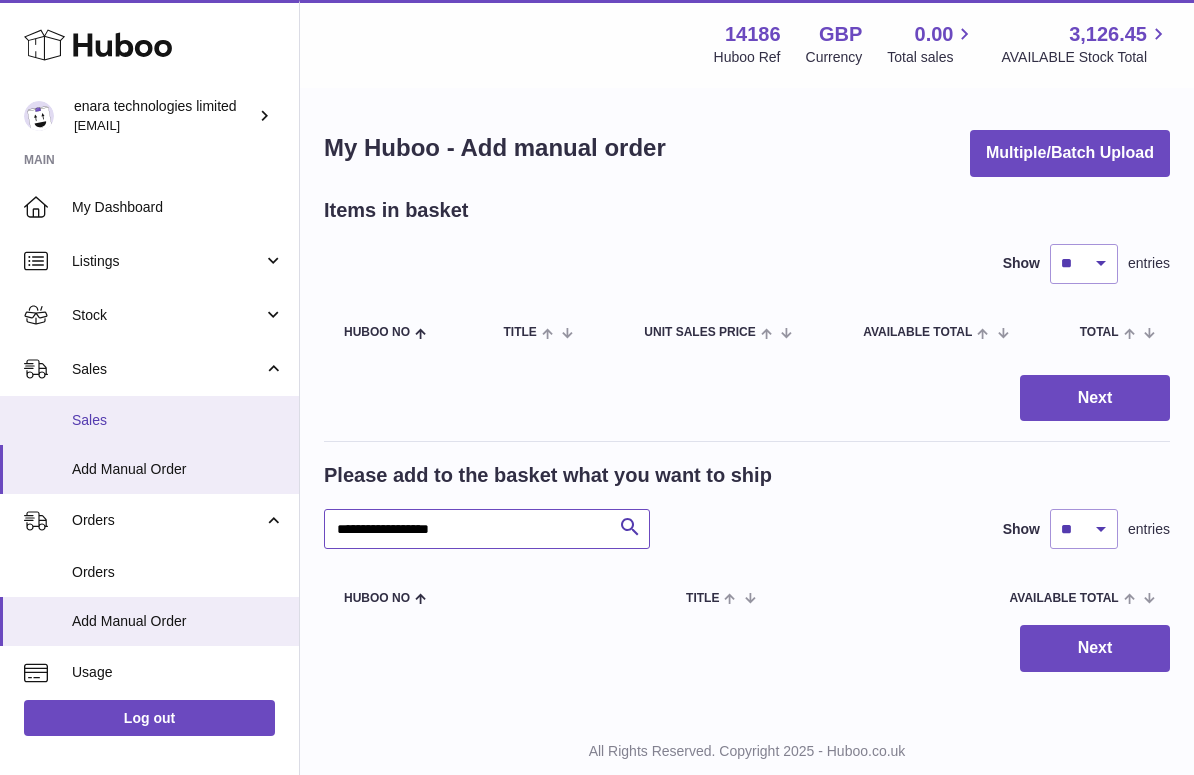 type on "**********" 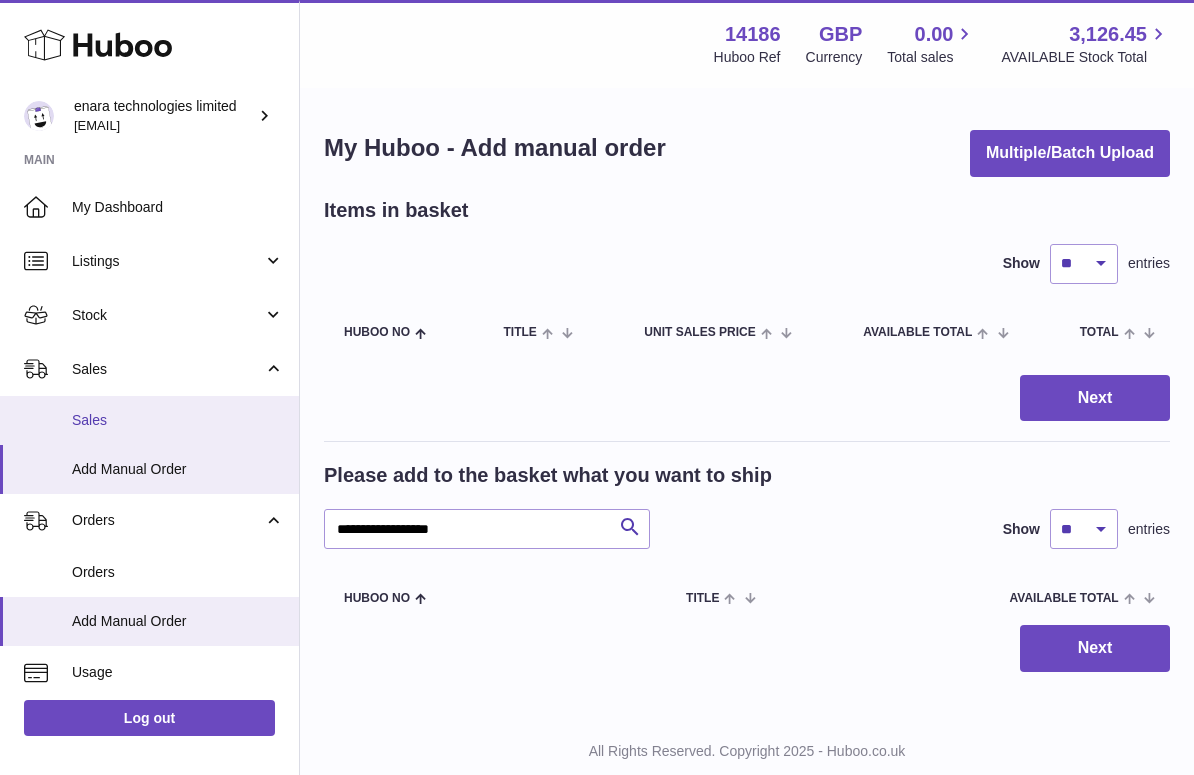 click on "Sales" at bounding box center [178, 420] 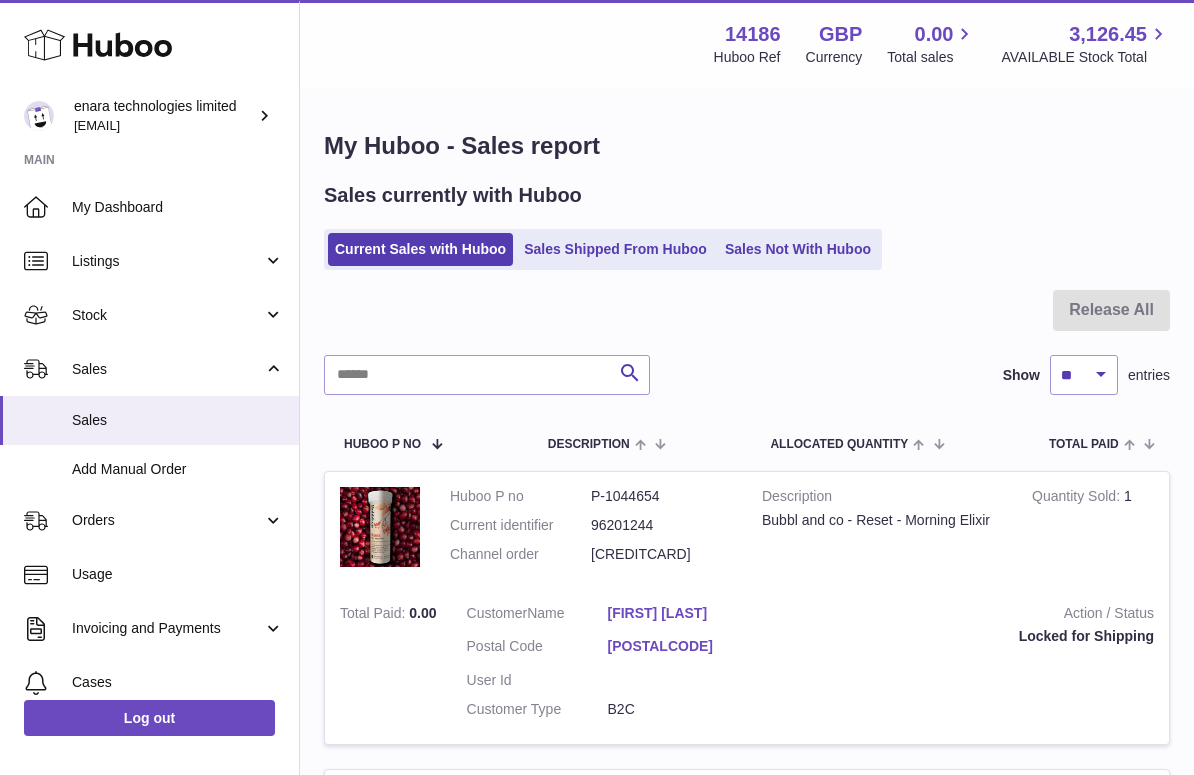 scroll, scrollTop: 0, scrollLeft: 0, axis: both 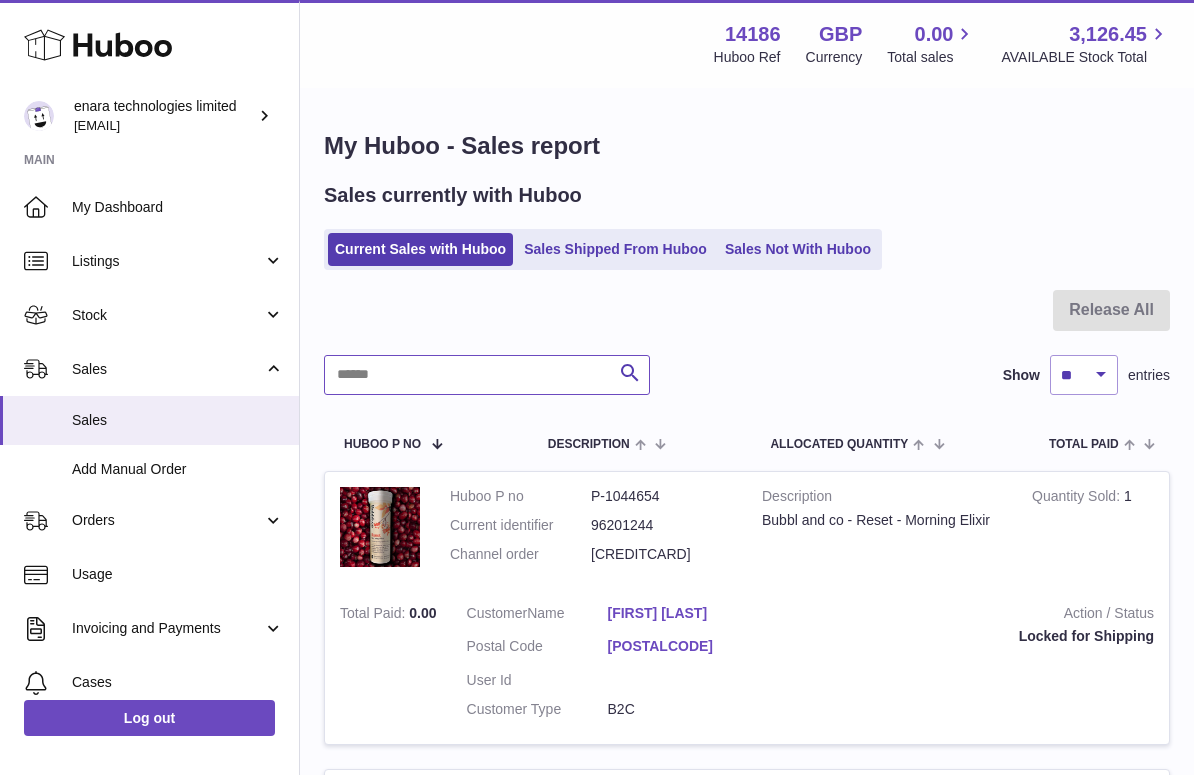 click at bounding box center [487, 375] 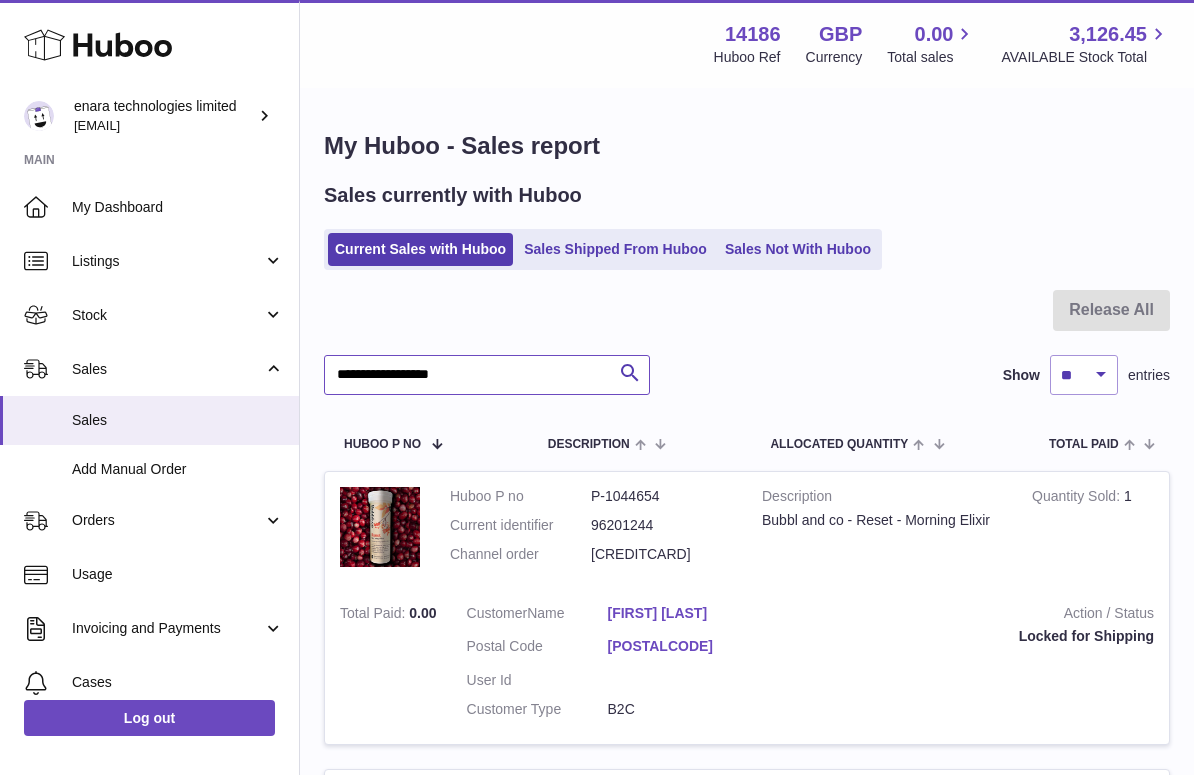 type on "**********" 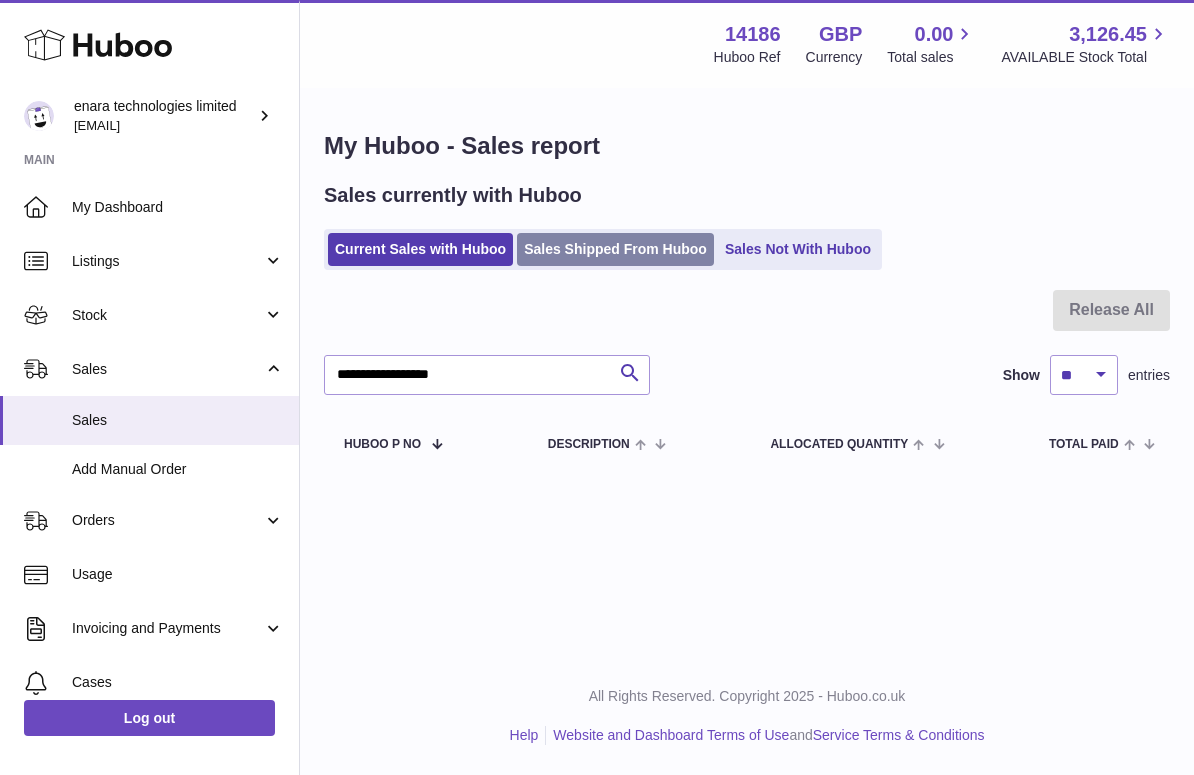 click on "Sales Shipped From Huboo" at bounding box center [615, 249] 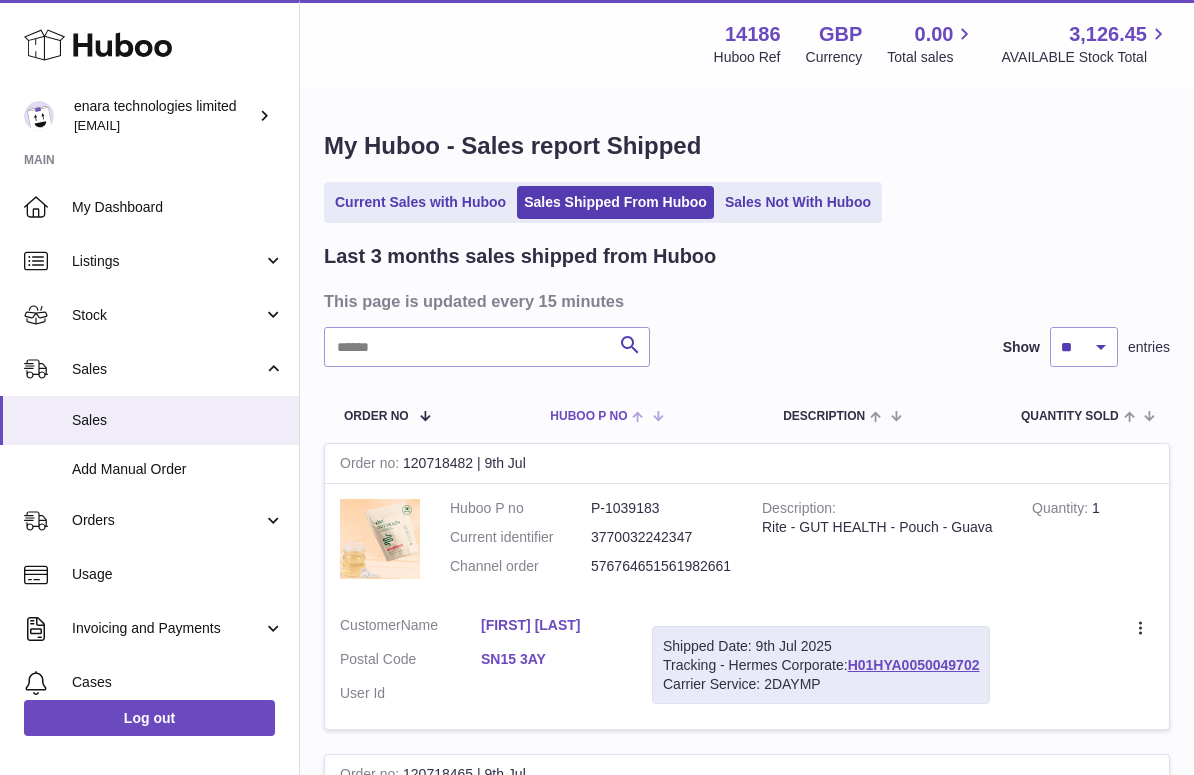 scroll, scrollTop: 0, scrollLeft: 0, axis: both 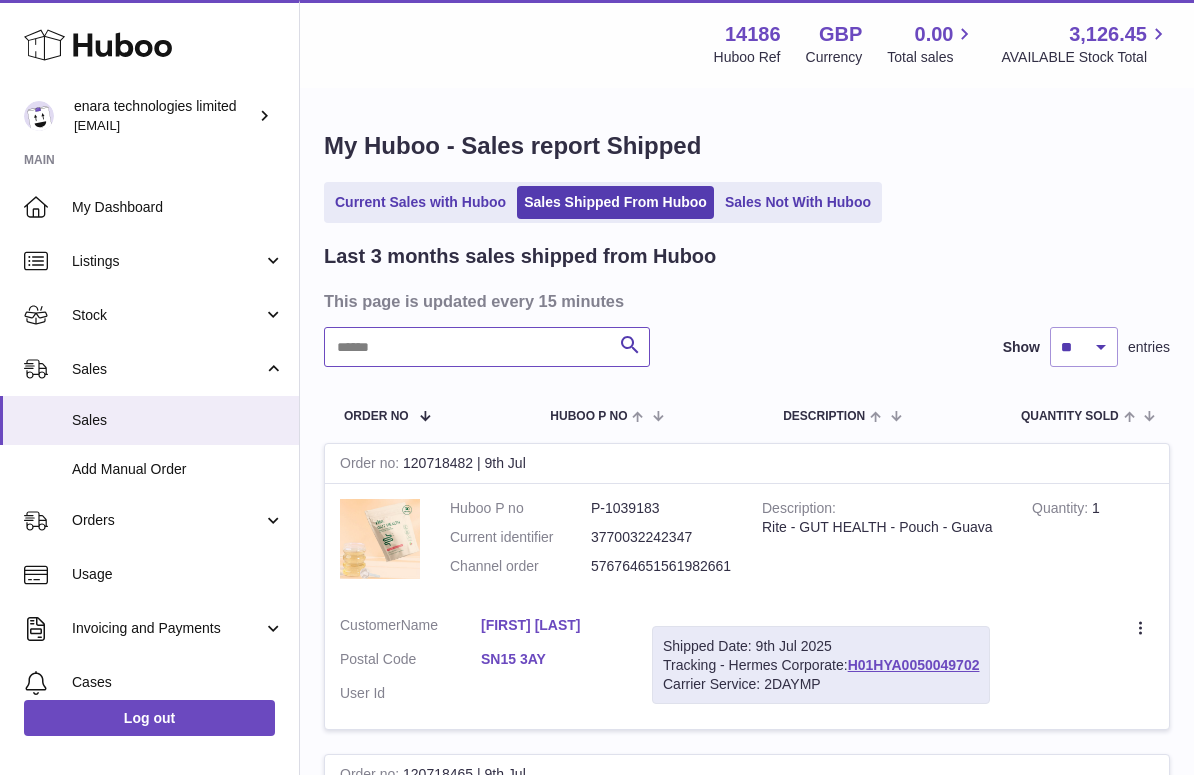 click at bounding box center (487, 347) 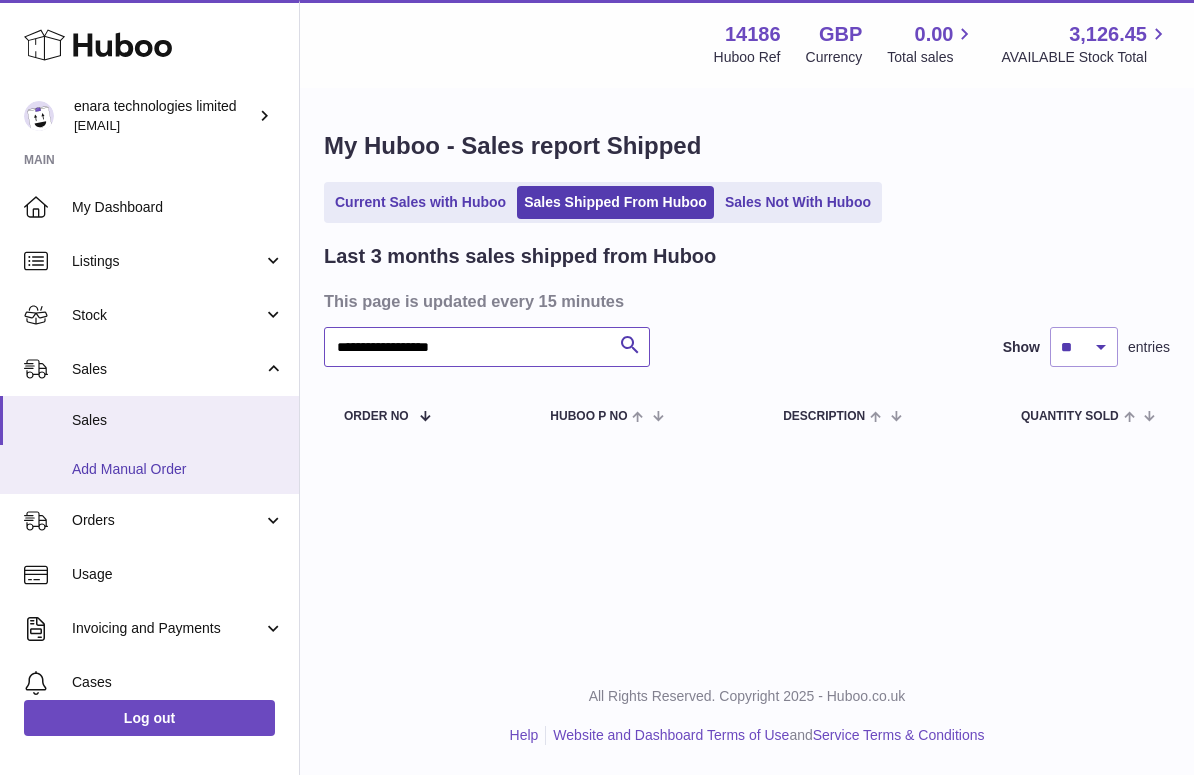 type on "**********" 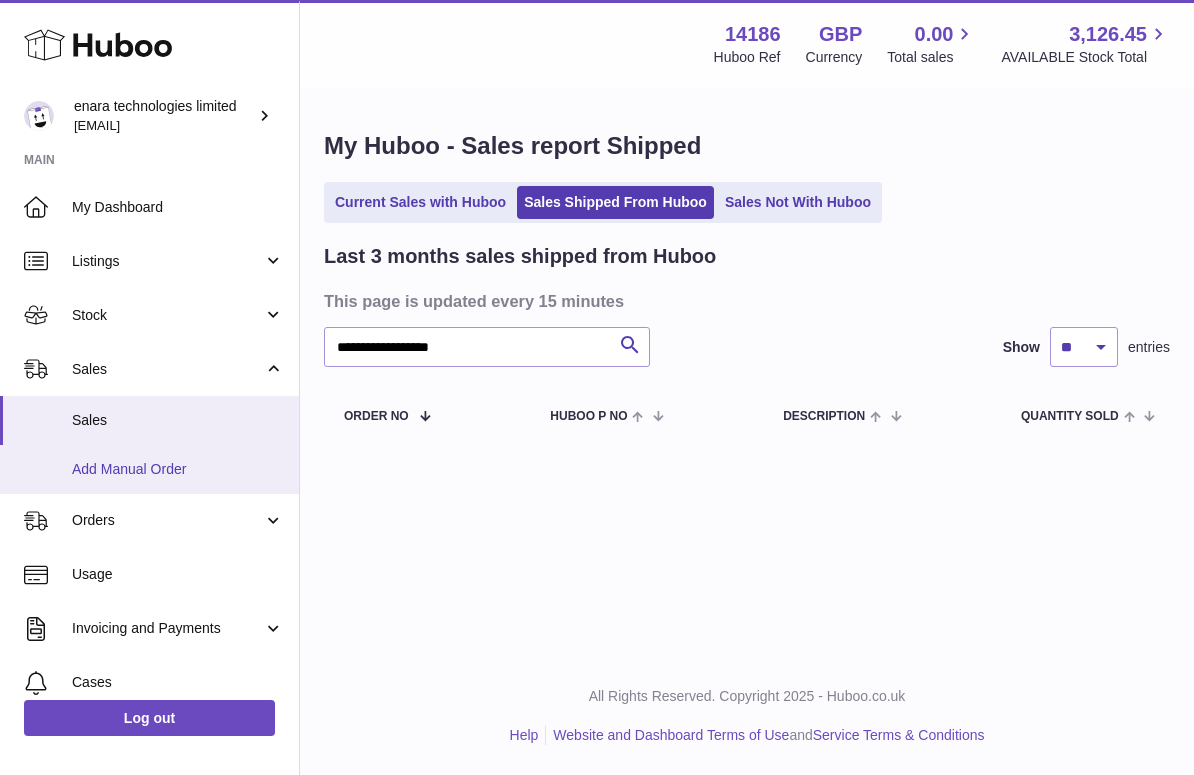 click on "Add Manual Order" at bounding box center (178, 469) 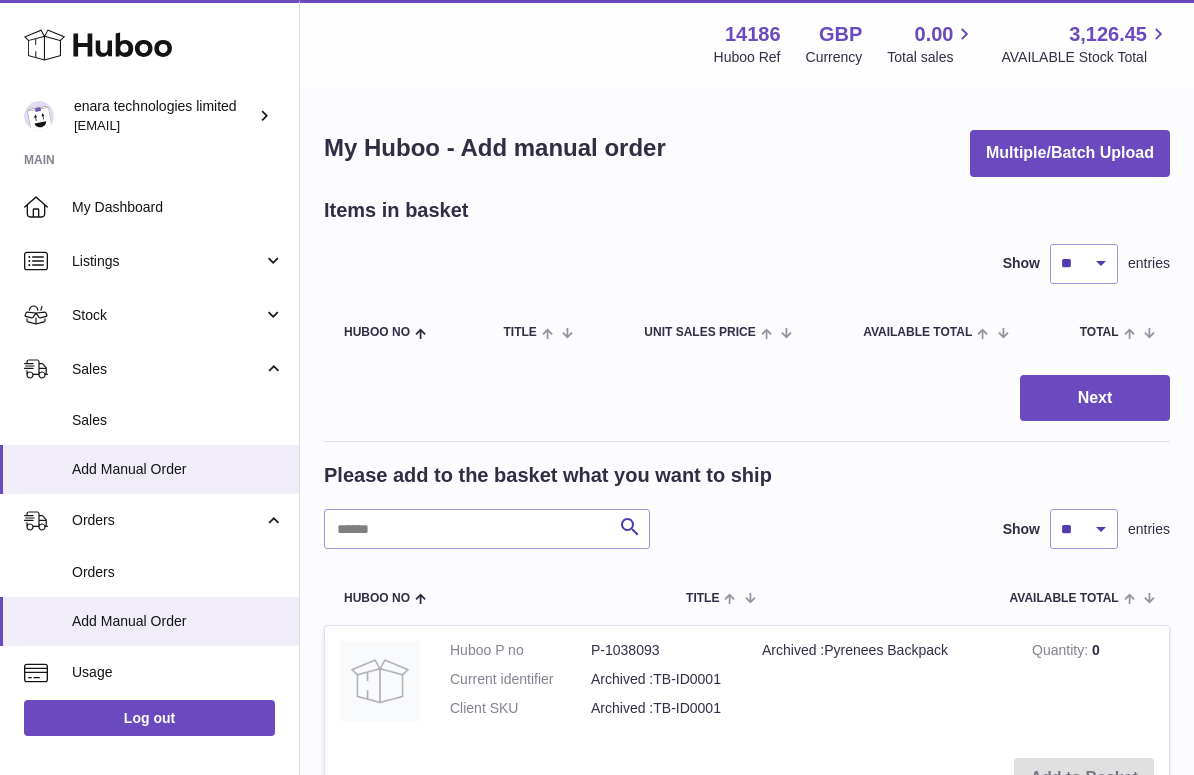 scroll, scrollTop: 0, scrollLeft: 0, axis: both 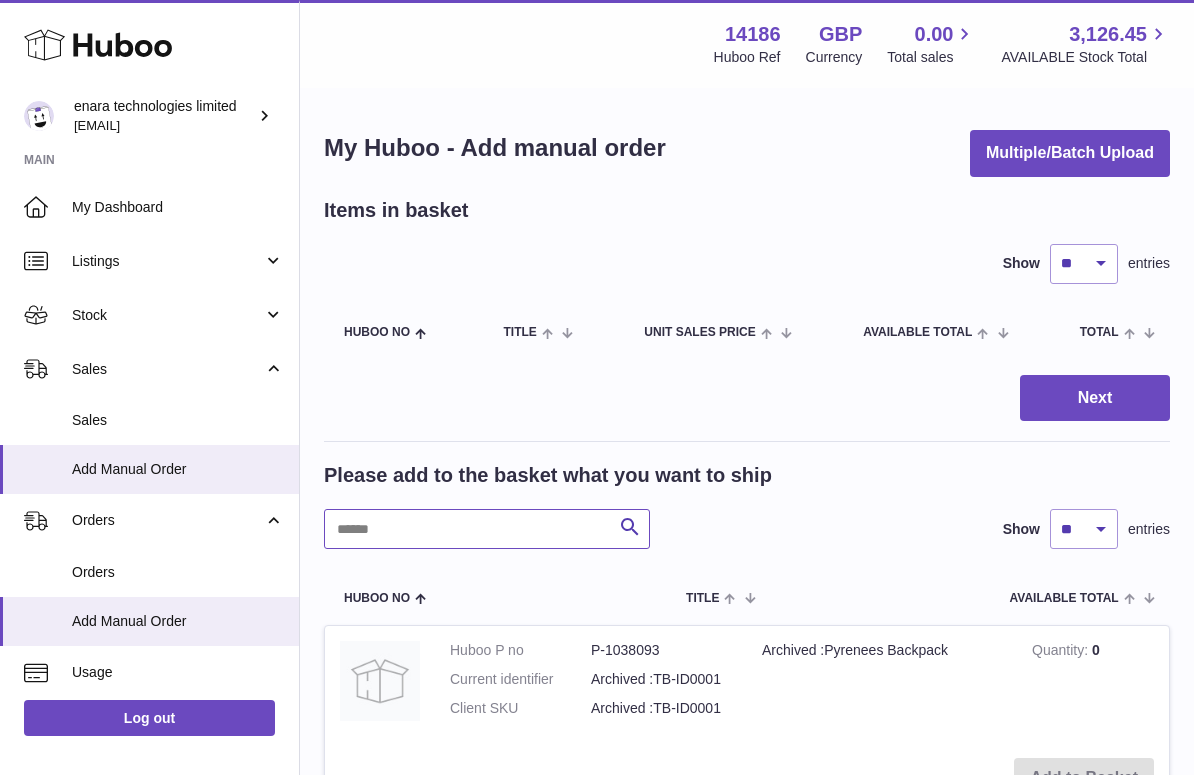 click at bounding box center [487, 529] 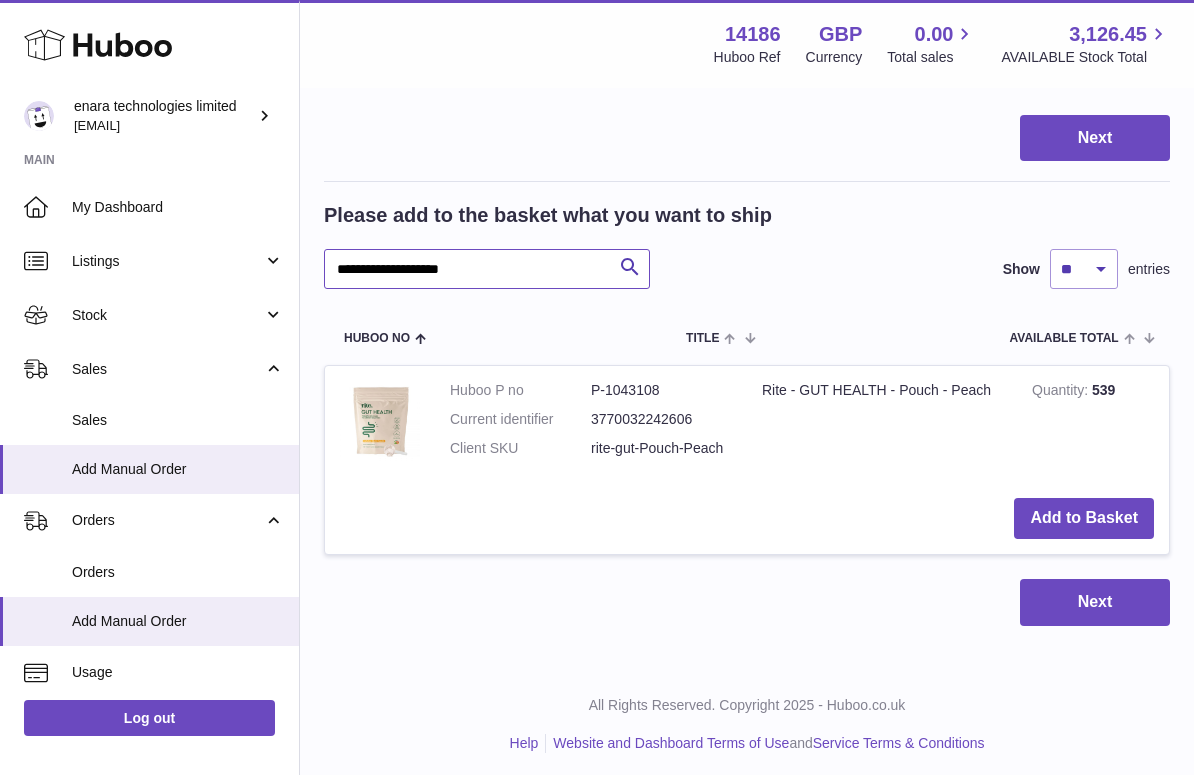 scroll, scrollTop: 259, scrollLeft: 0, axis: vertical 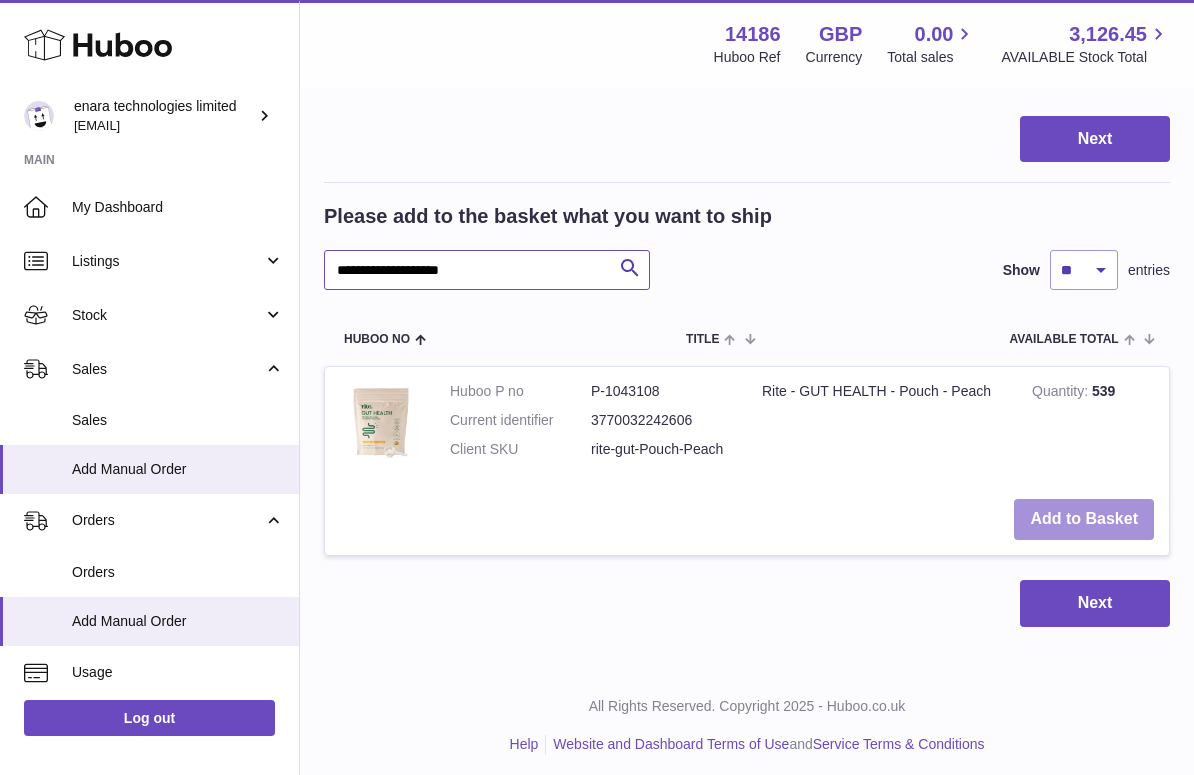 type on "**********" 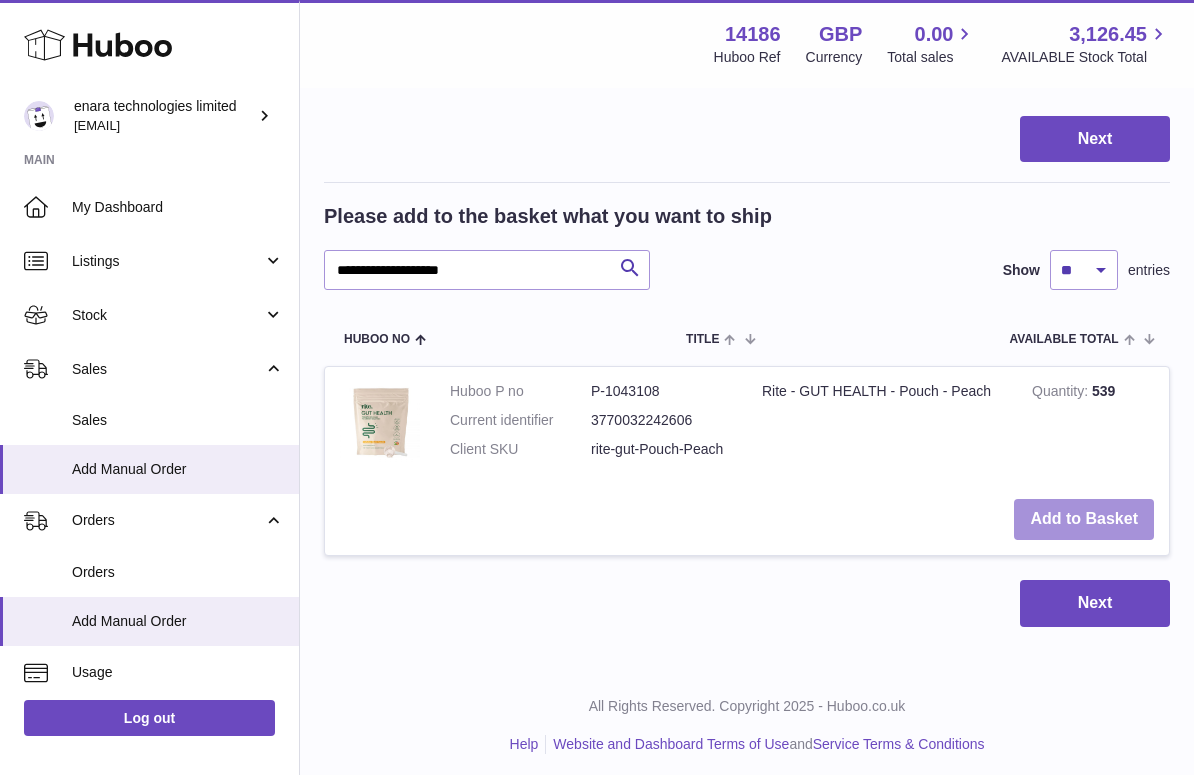 click on "Add to Basket" at bounding box center (1084, 519) 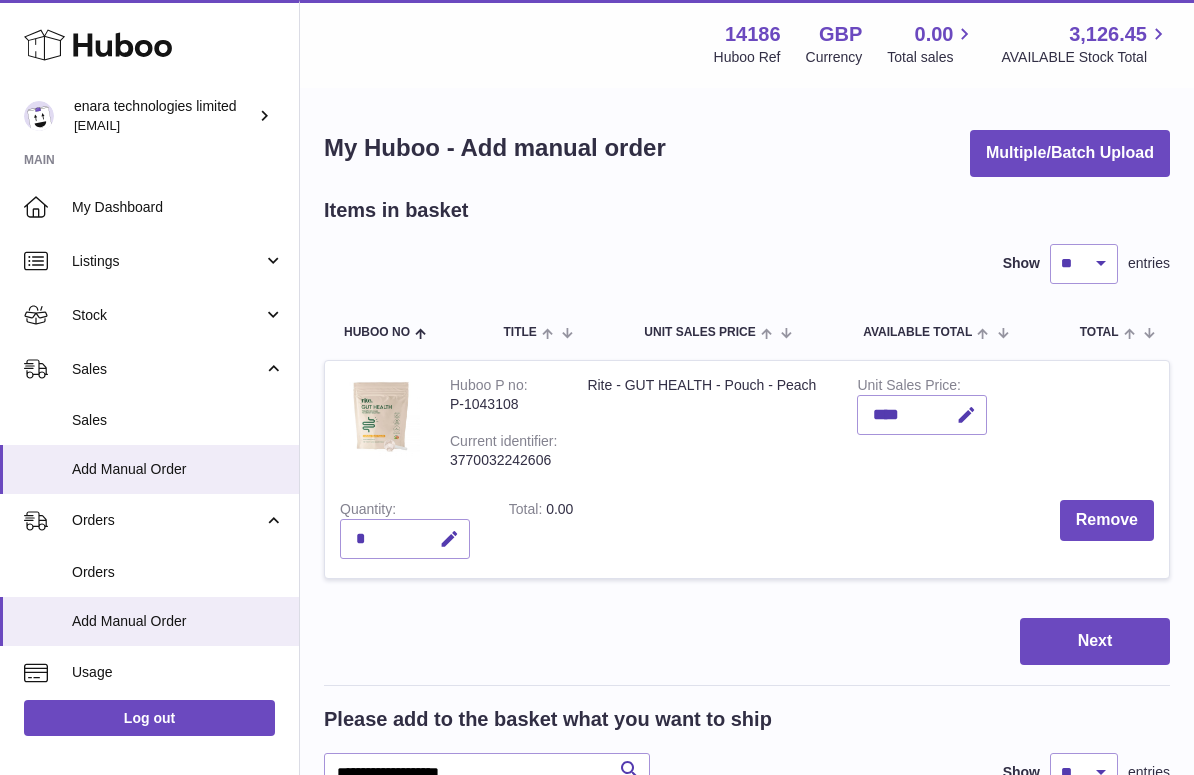 scroll, scrollTop: 0, scrollLeft: 0, axis: both 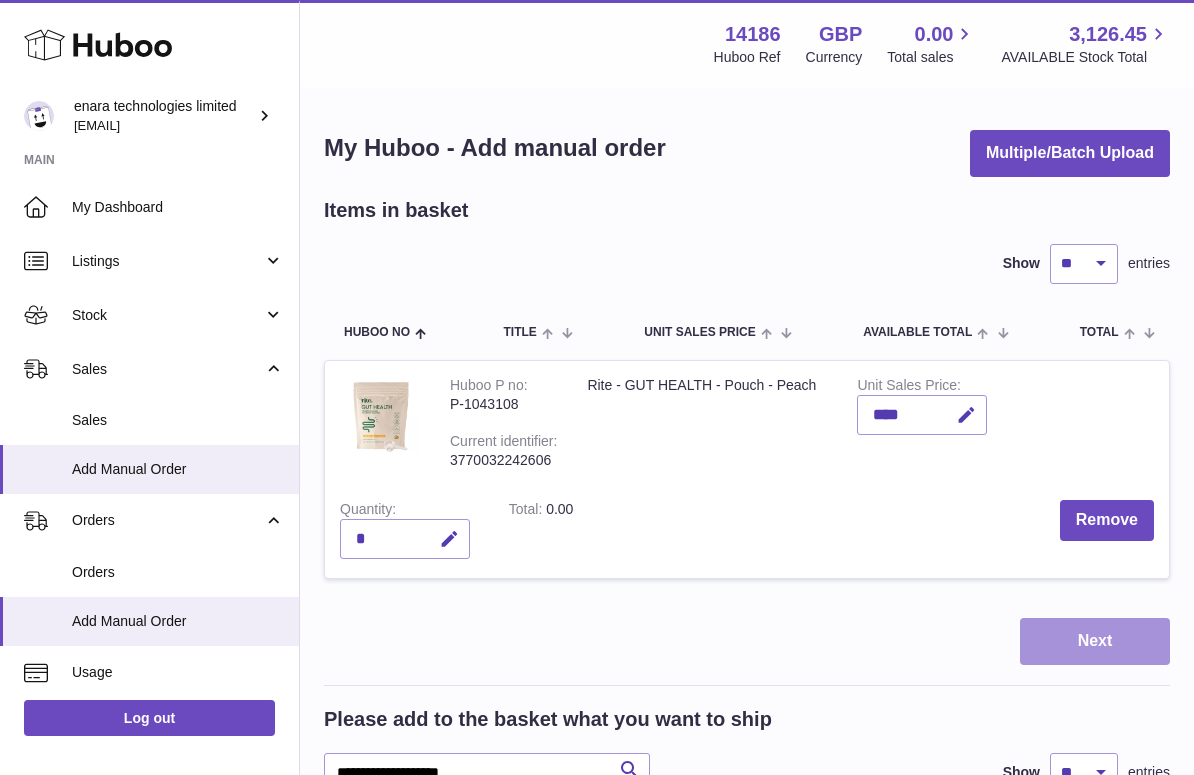 click on "Next" at bounding box center [1095, 641] 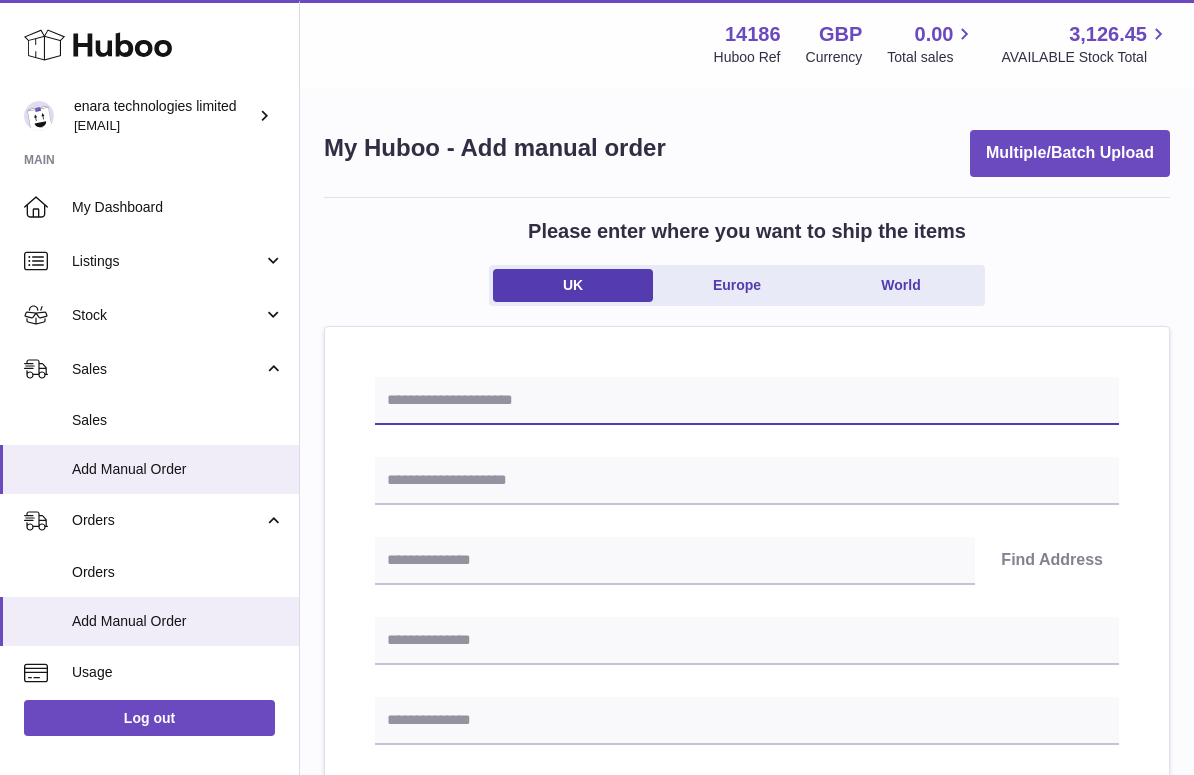 click at bounding box center (747, 401) 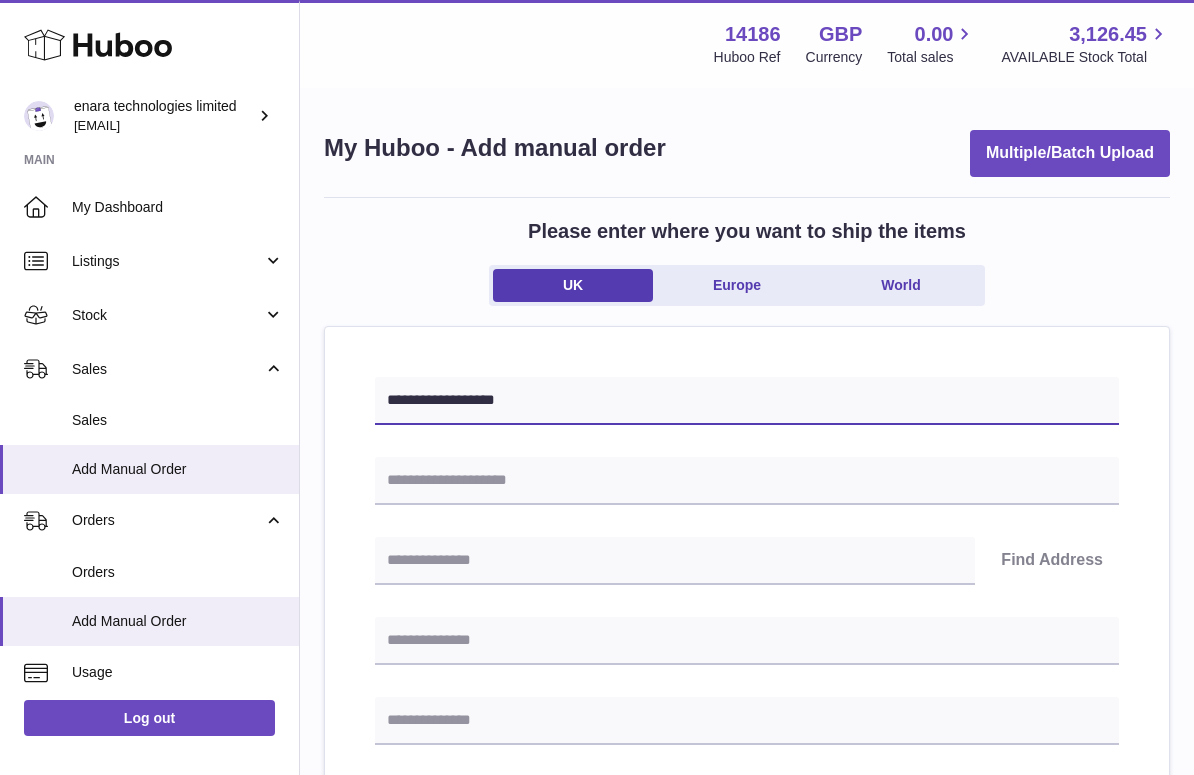 type on "**********" 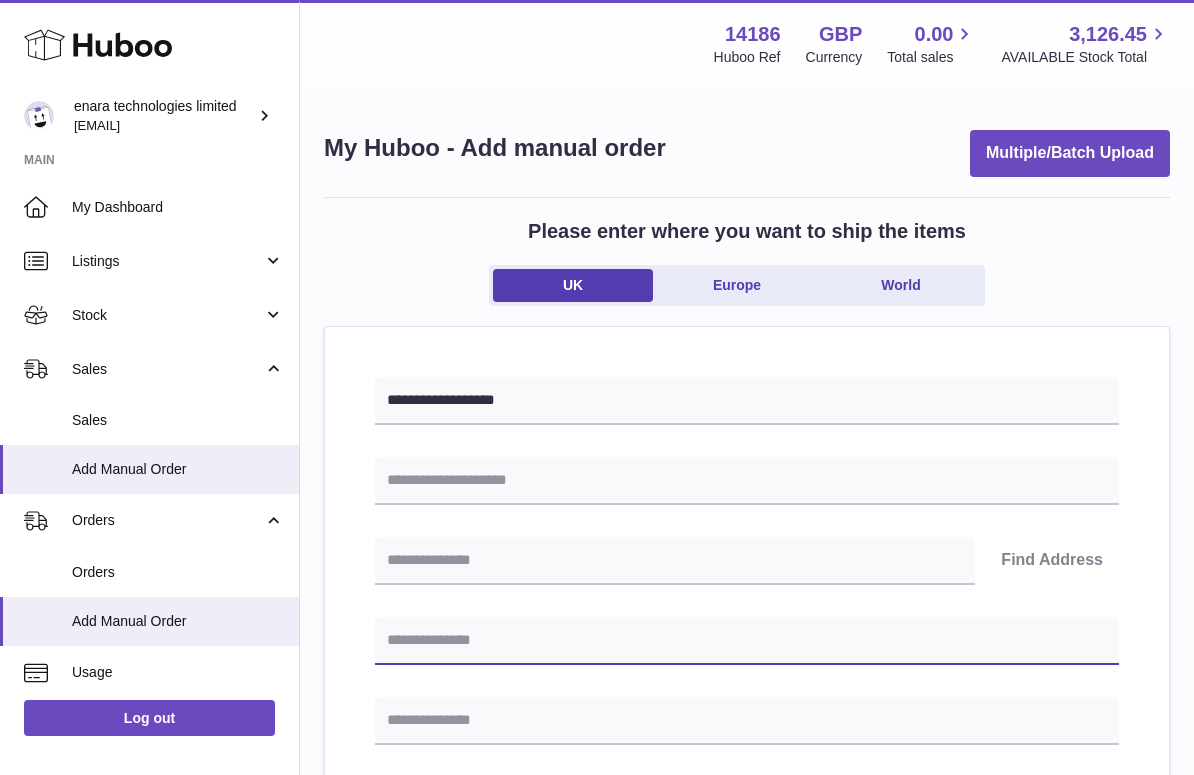 paste on "**********" 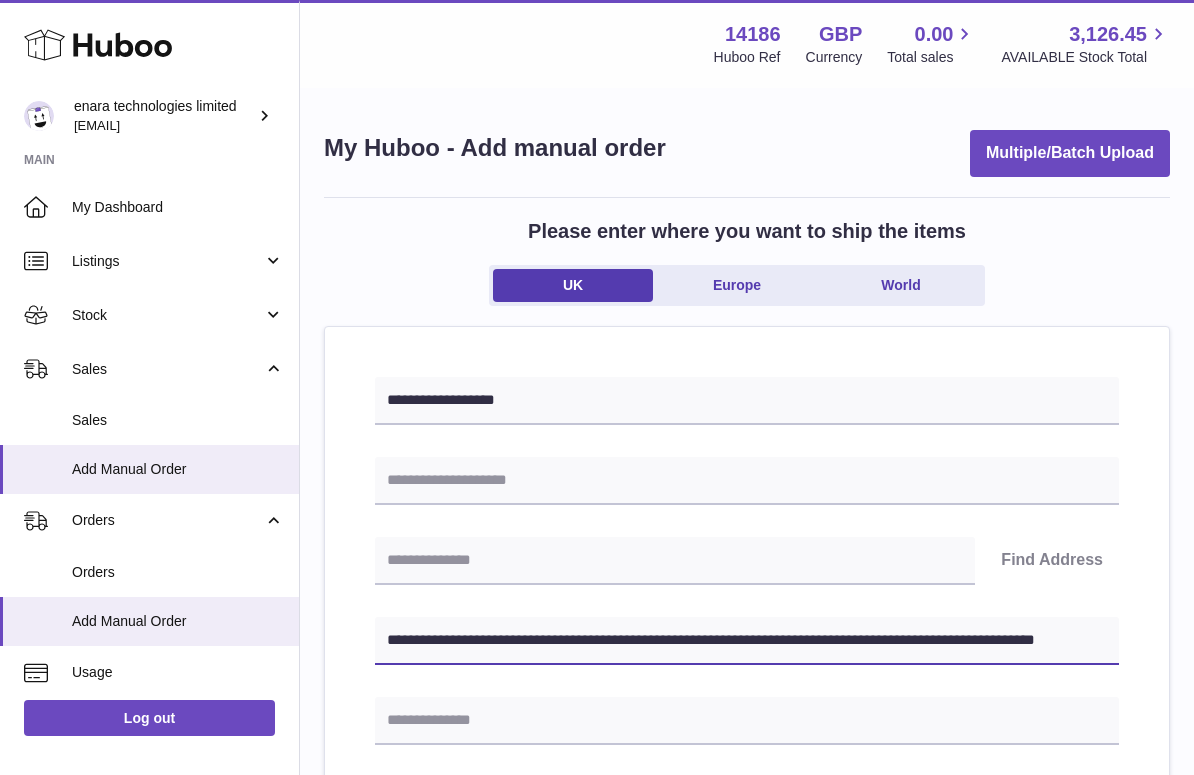 drag, startPoint x: 722, startPoint y: 640, endPoint x: 1225, endPoint y: 688, distance: 505.28506 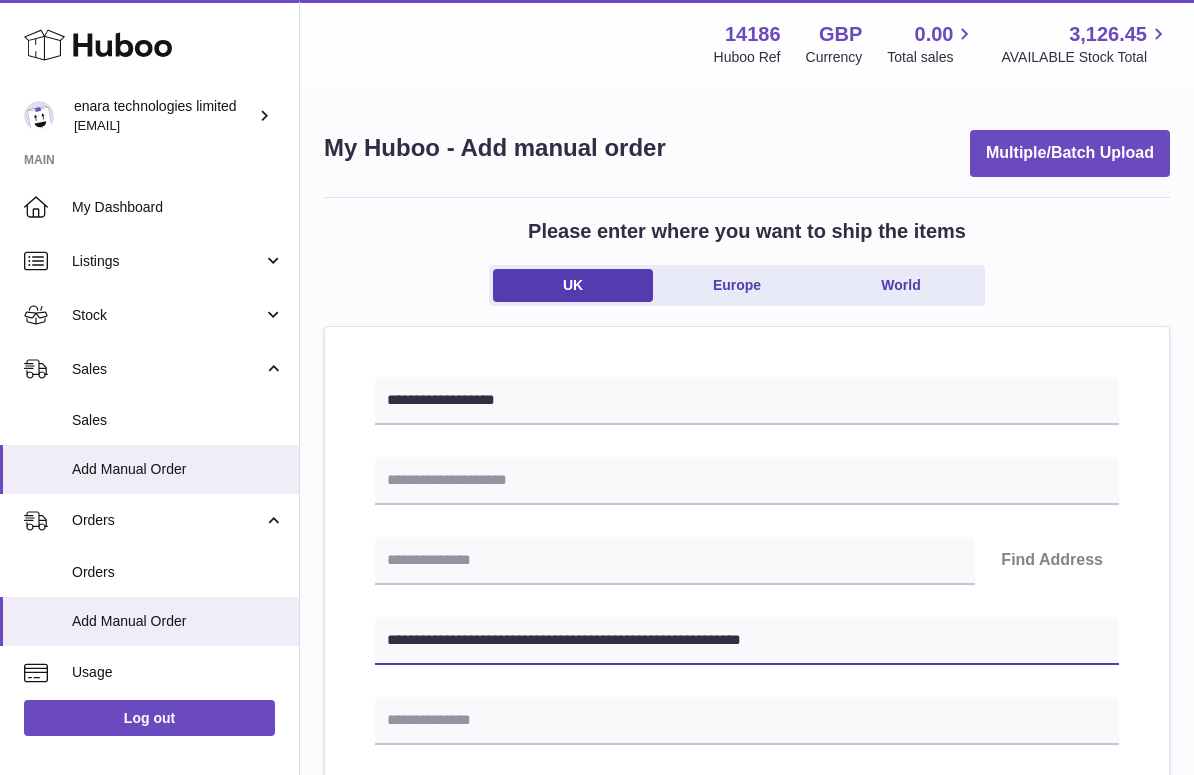 type on "**********" 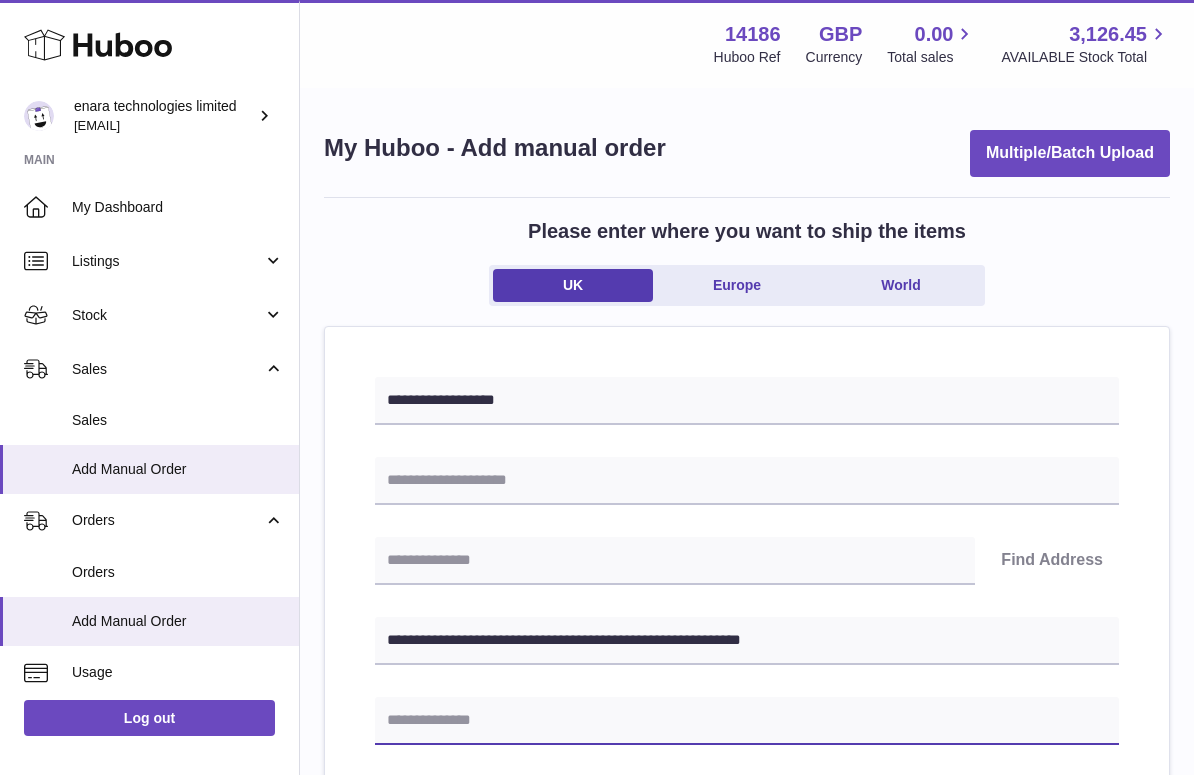 paste on "**********" 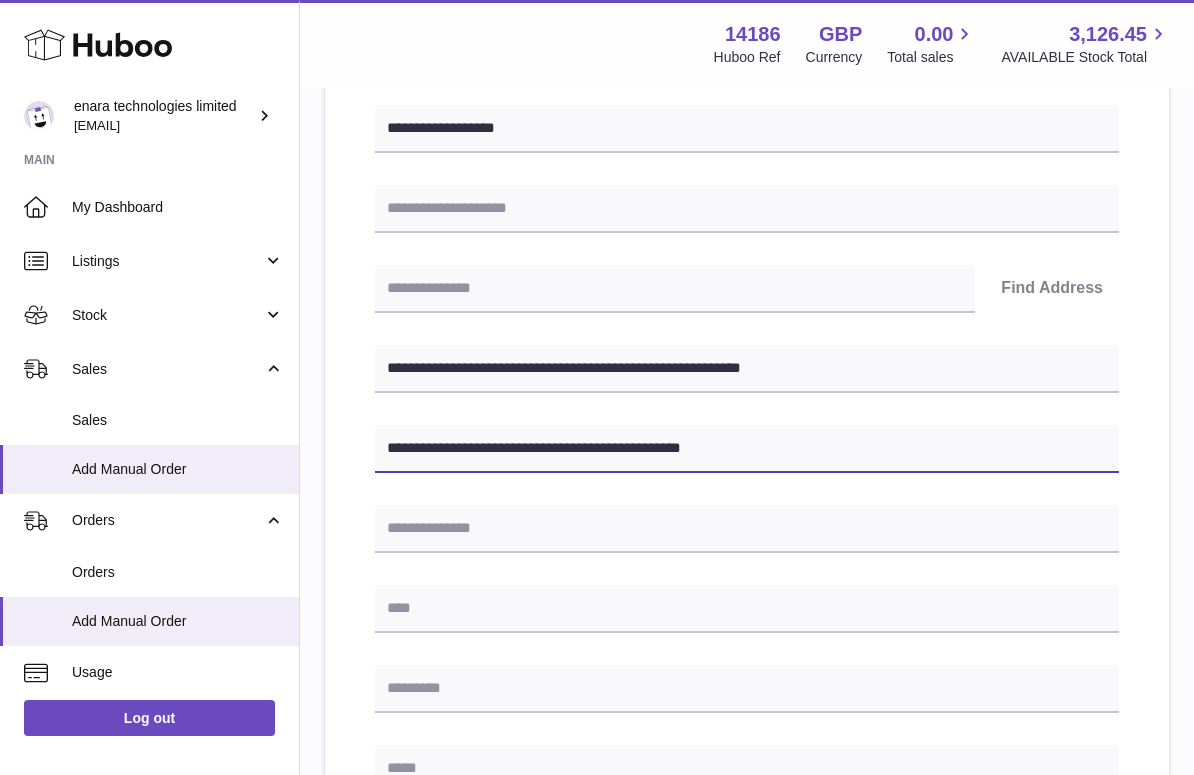 scroll, scrollTop: 274, scrollLeft: 0, axis: vertical 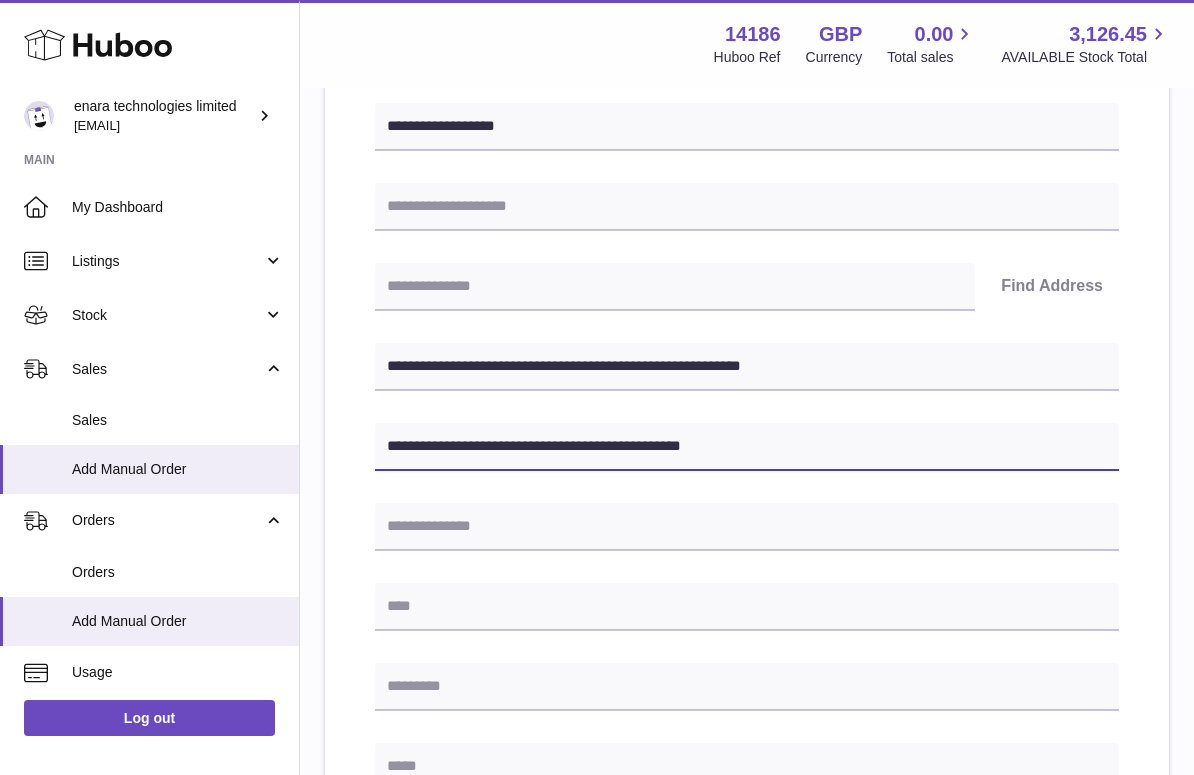 type on "**********" 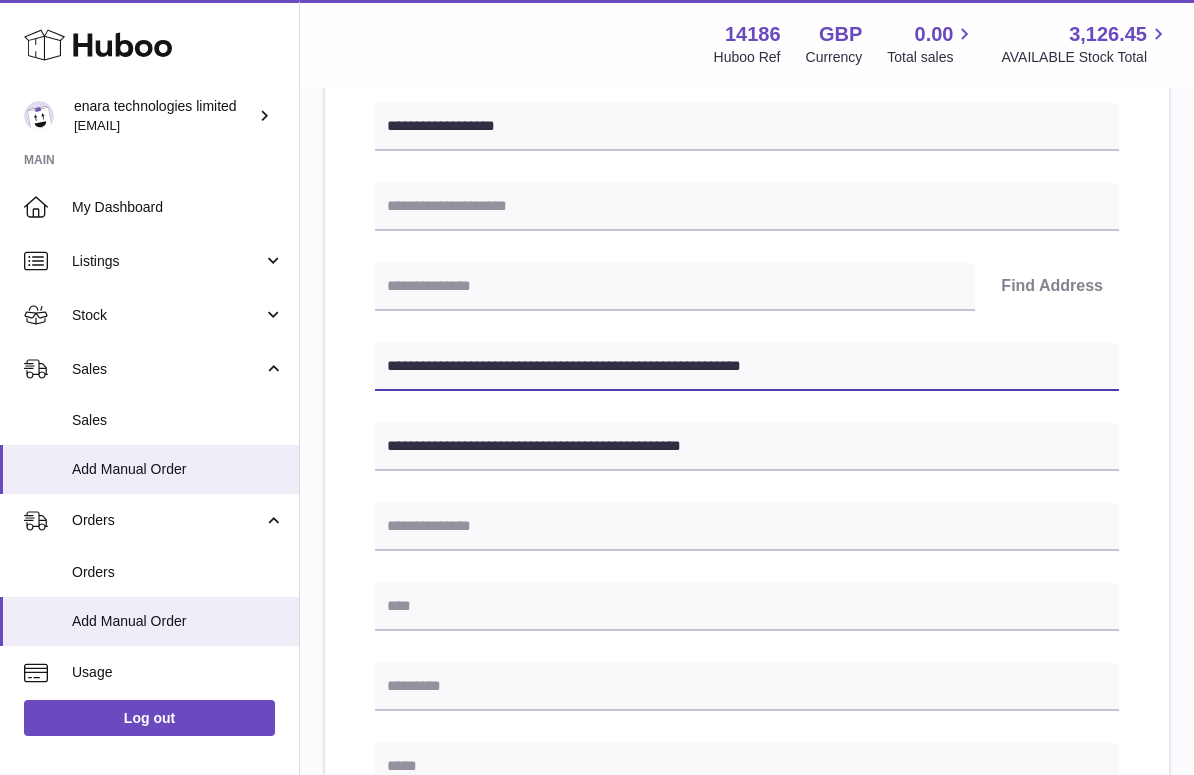 drag, startPoint x: 496, startPoint y: 363, endPoint x: 395, endPoint y: 362, distance: 101.00495 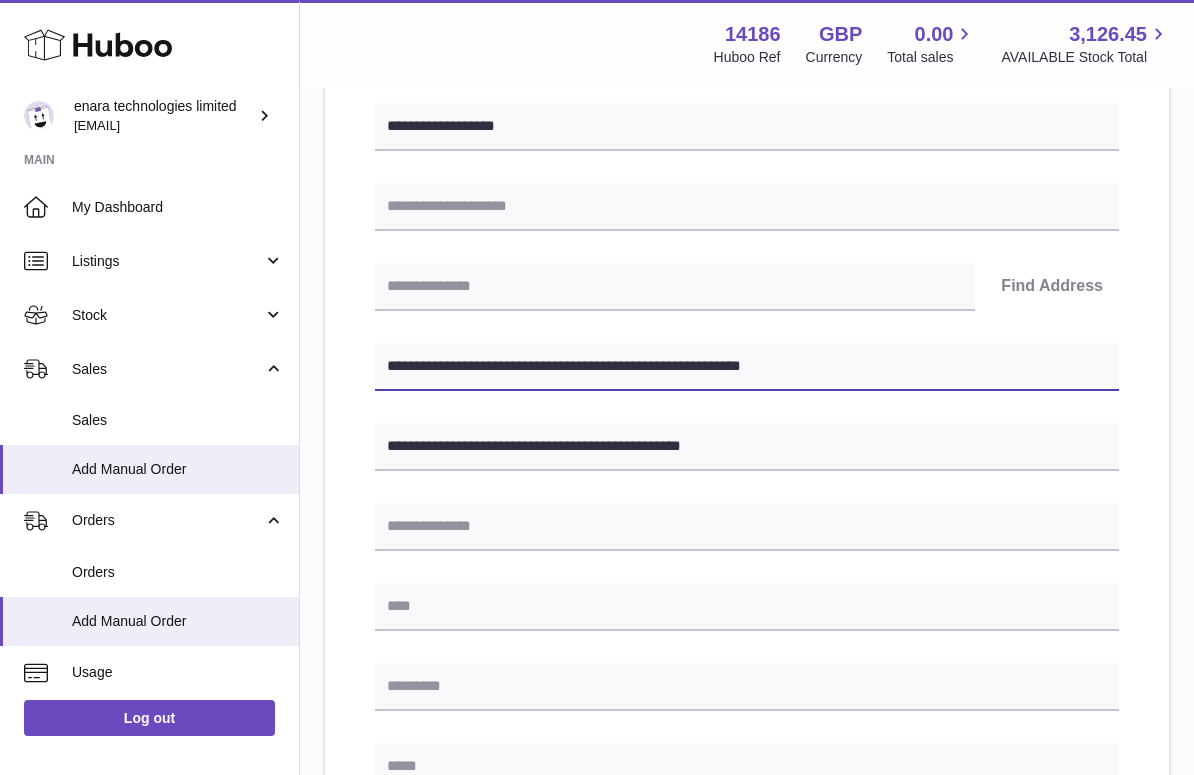 click on "**********" at bounding box center (747, 367) 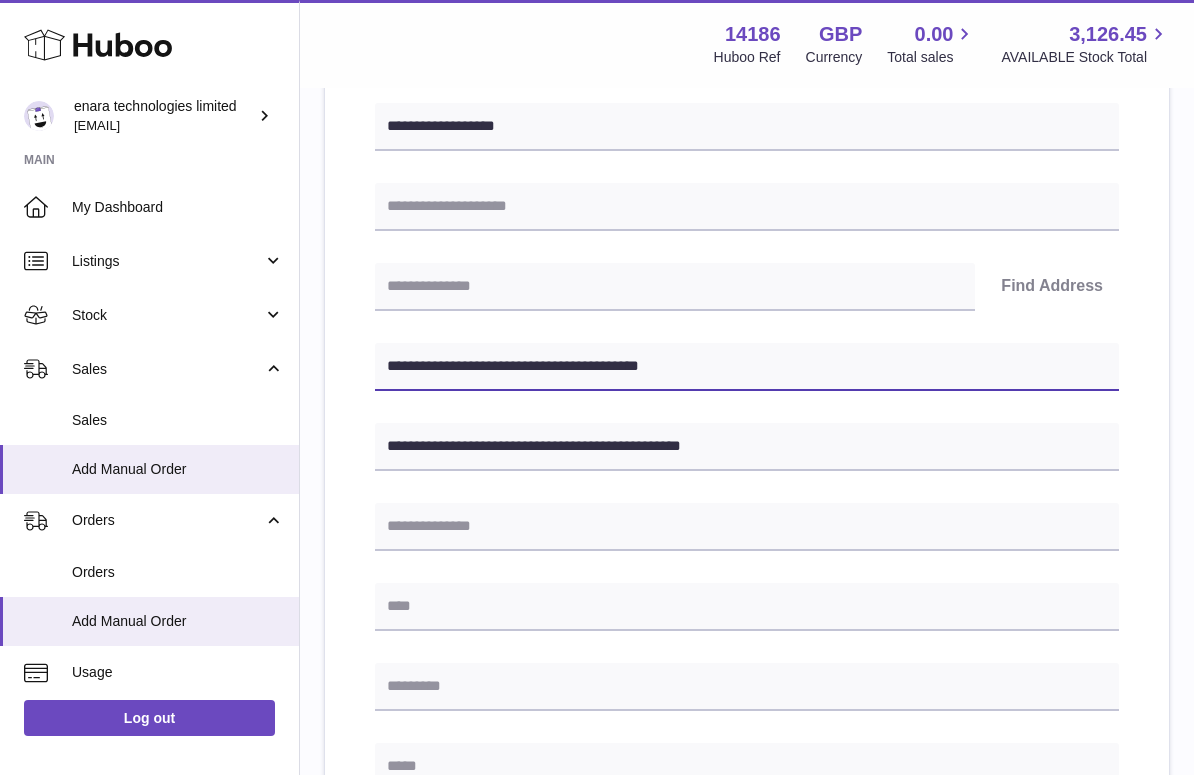 type on "**********" 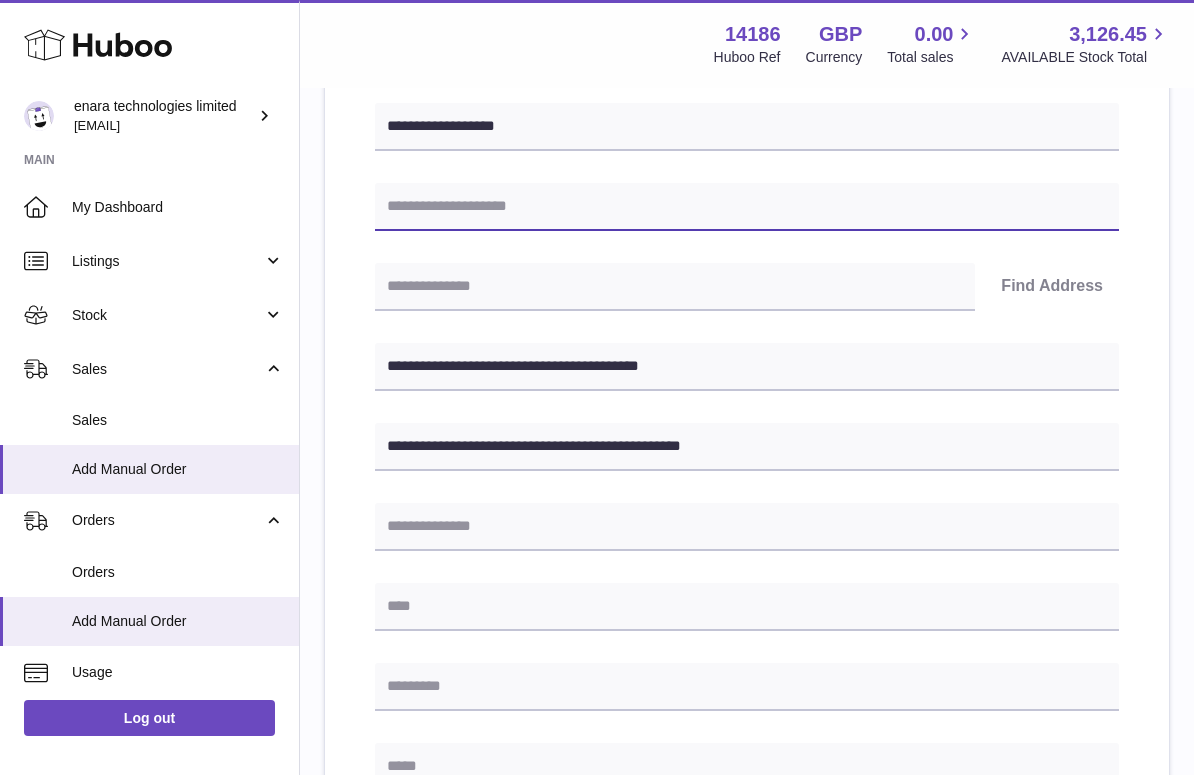 paste on "**********" 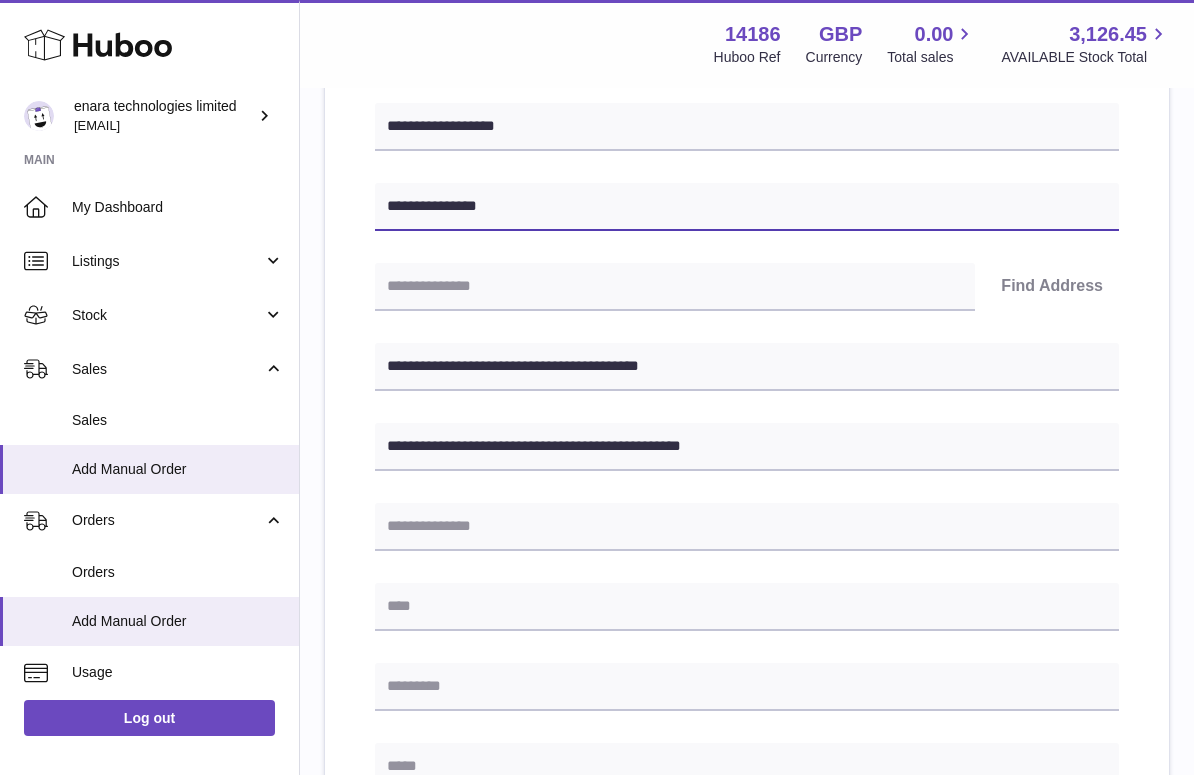 type on "**********" 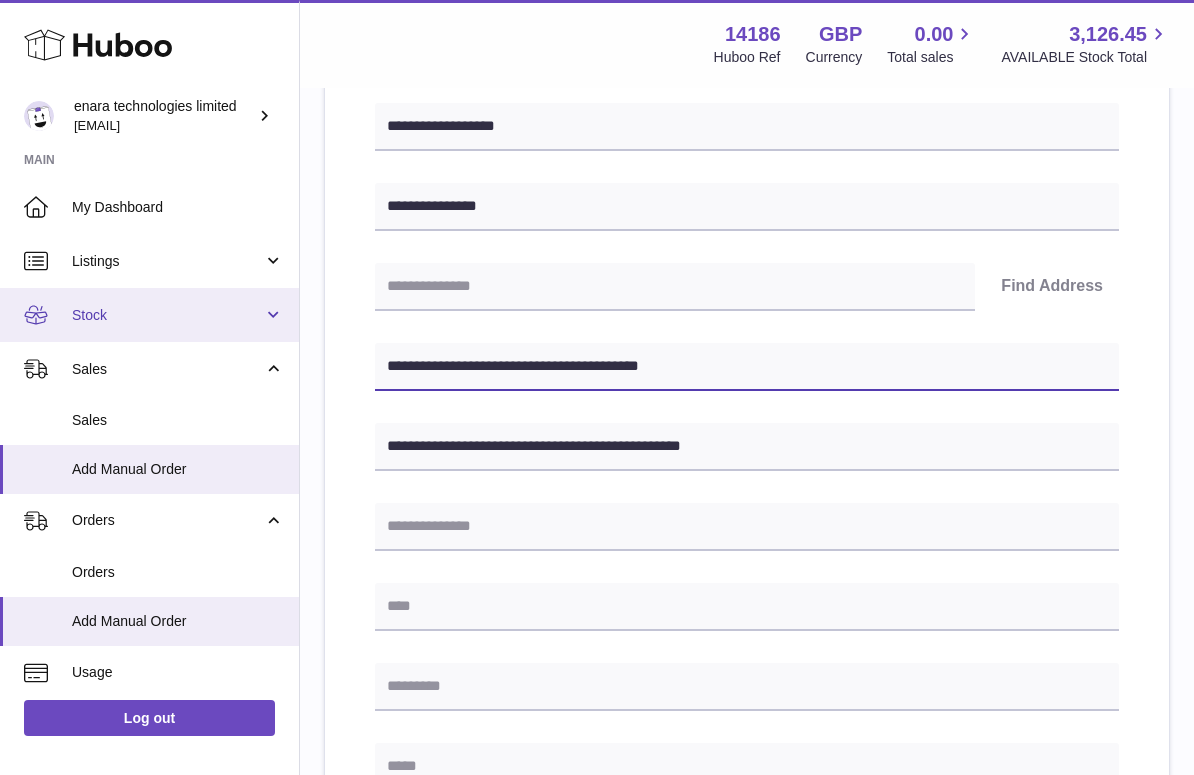 drag, startPoint x: 506, startPoint y: 364, endPoint x: 213, endPoint y: 337, distance: 294.2414 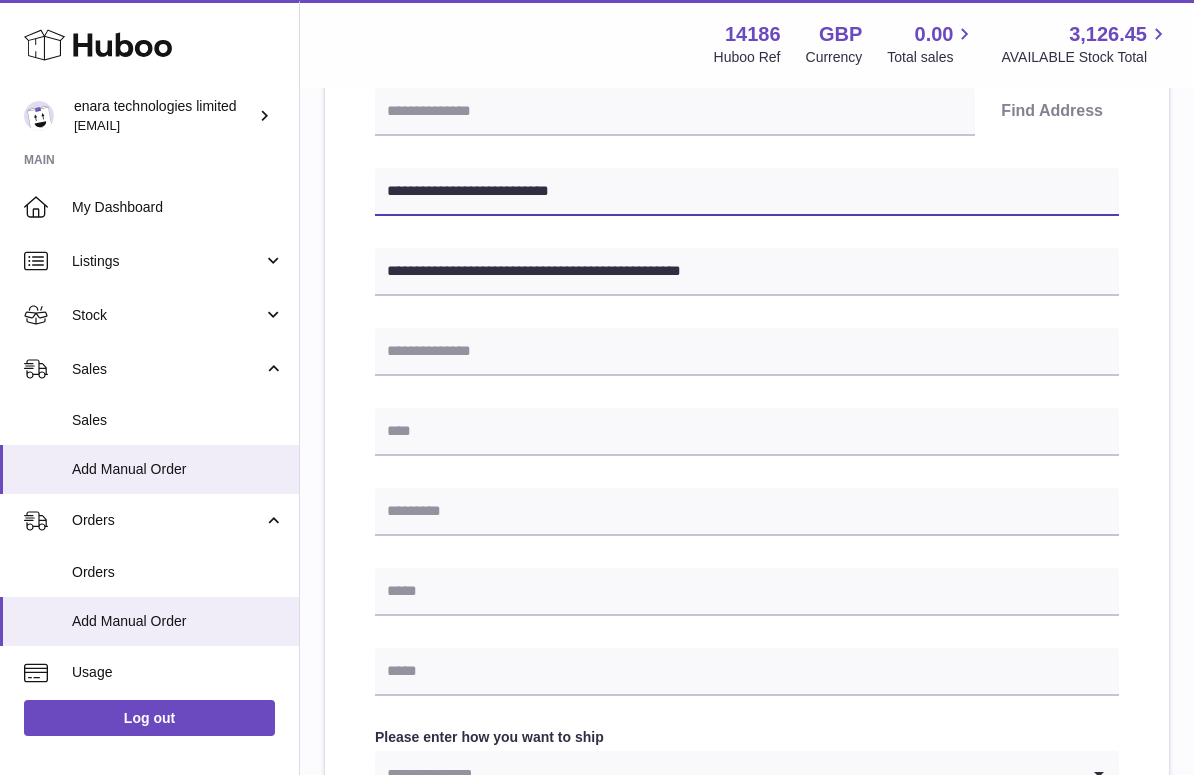 scroll, scrollTop: 477, scrollLeft: 0, axis: vertical 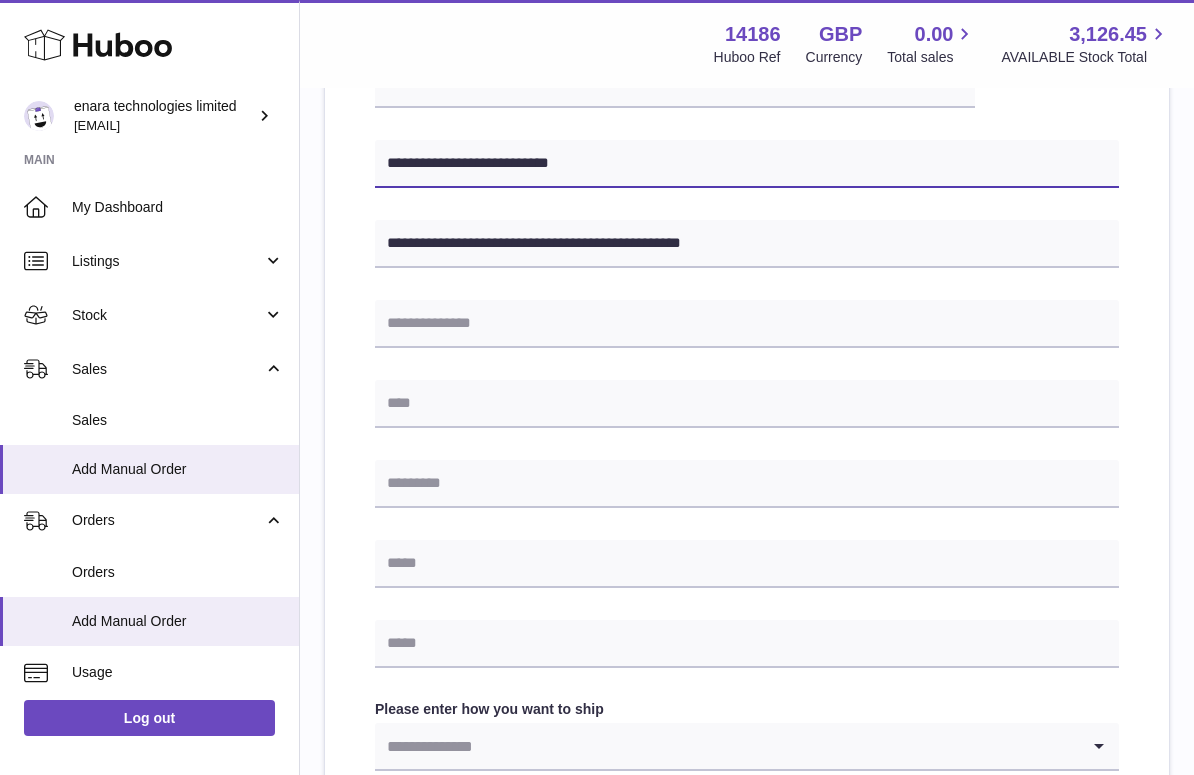 type on "**********" 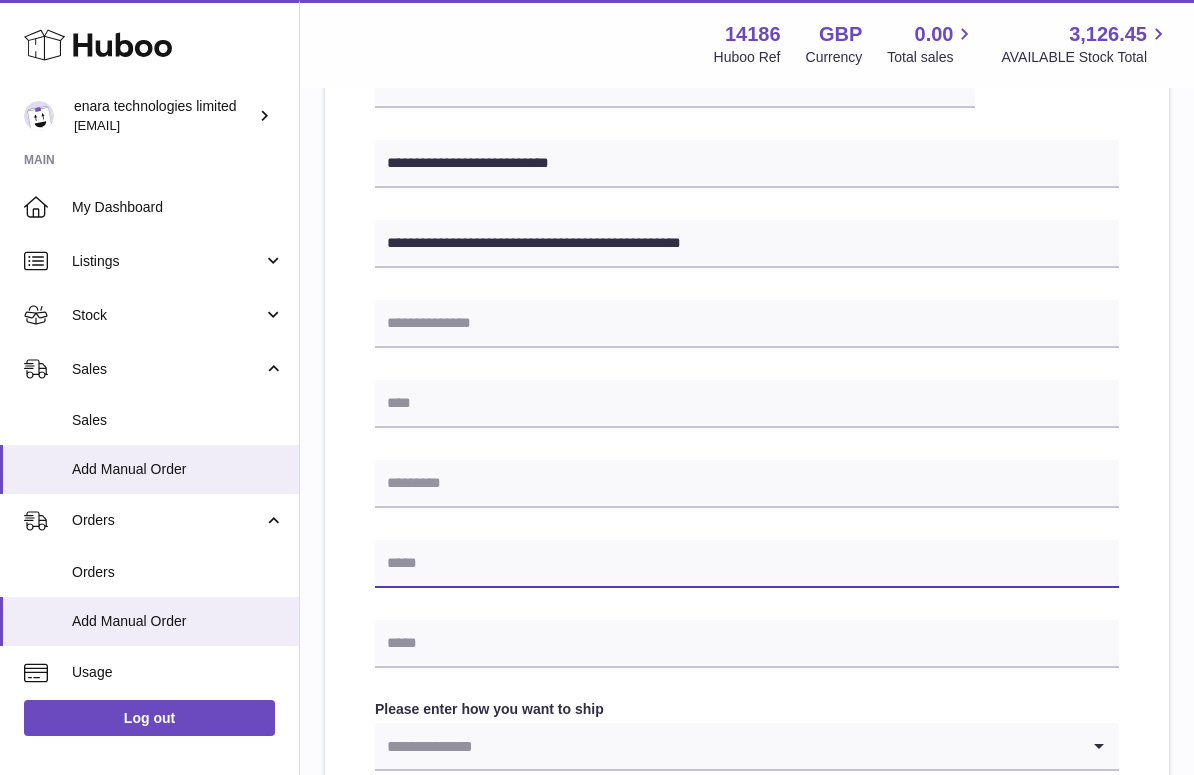 paste on "**********" 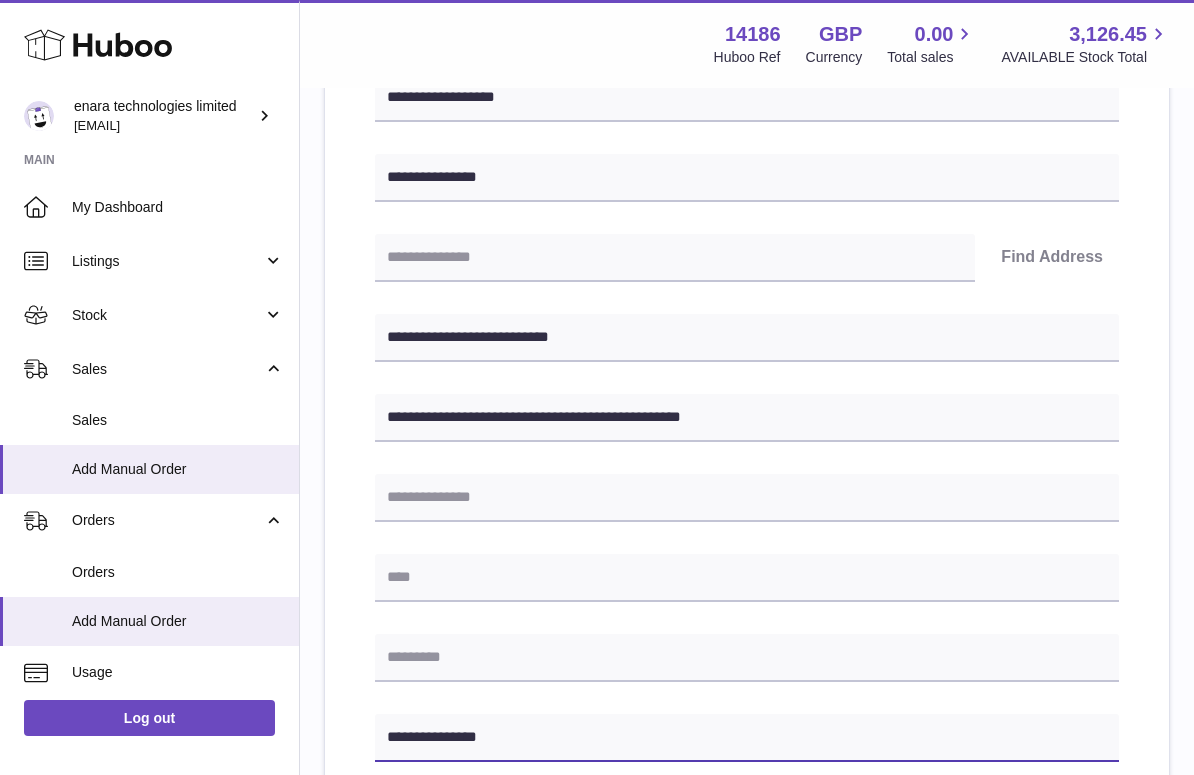 scroll, scrollTop: 301, scrollLeft: 0, axis: vertical 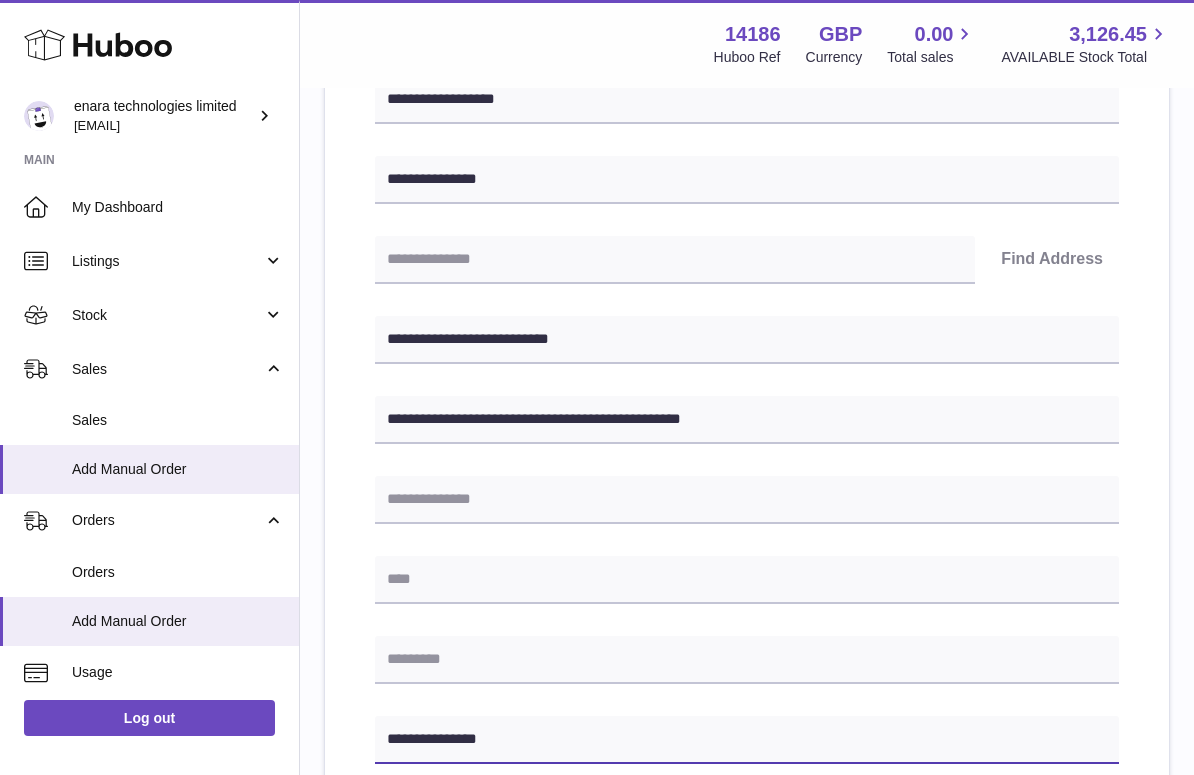 type on "**********" 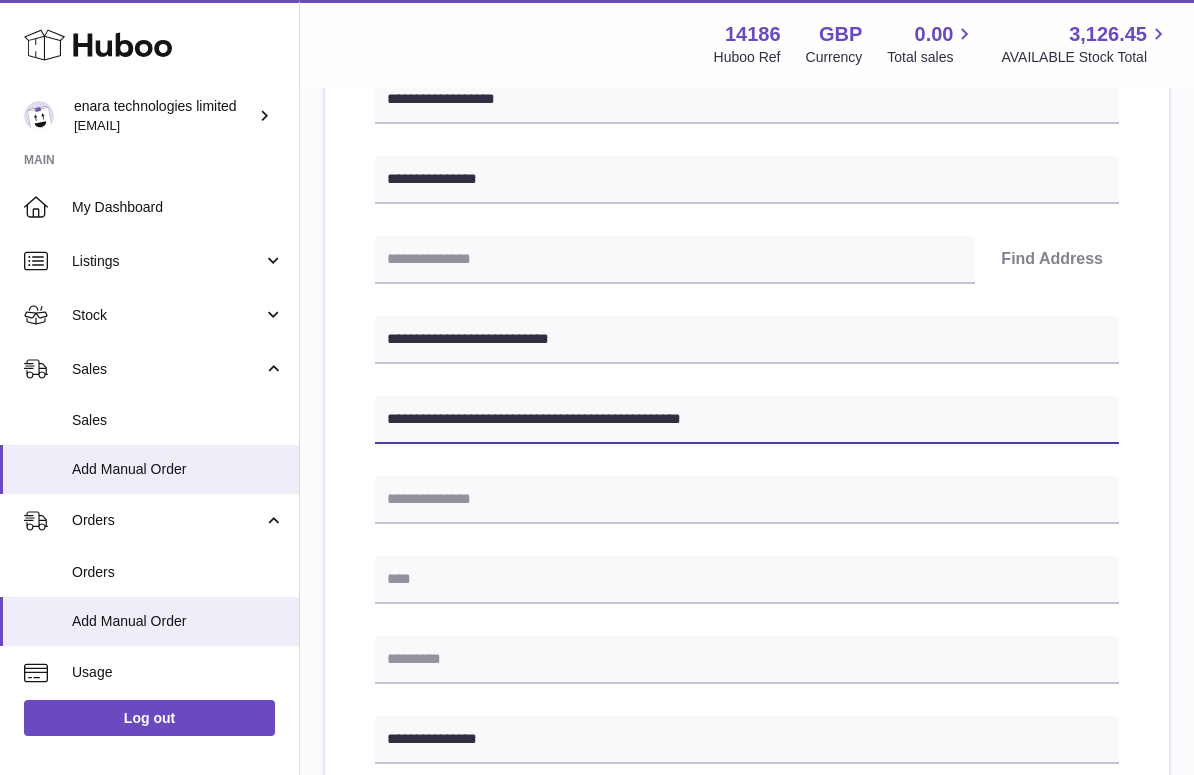 drag, startPoint x: 629, startPoint y: 413, endPoint x: 575, endPoint y: 413, distance: 54 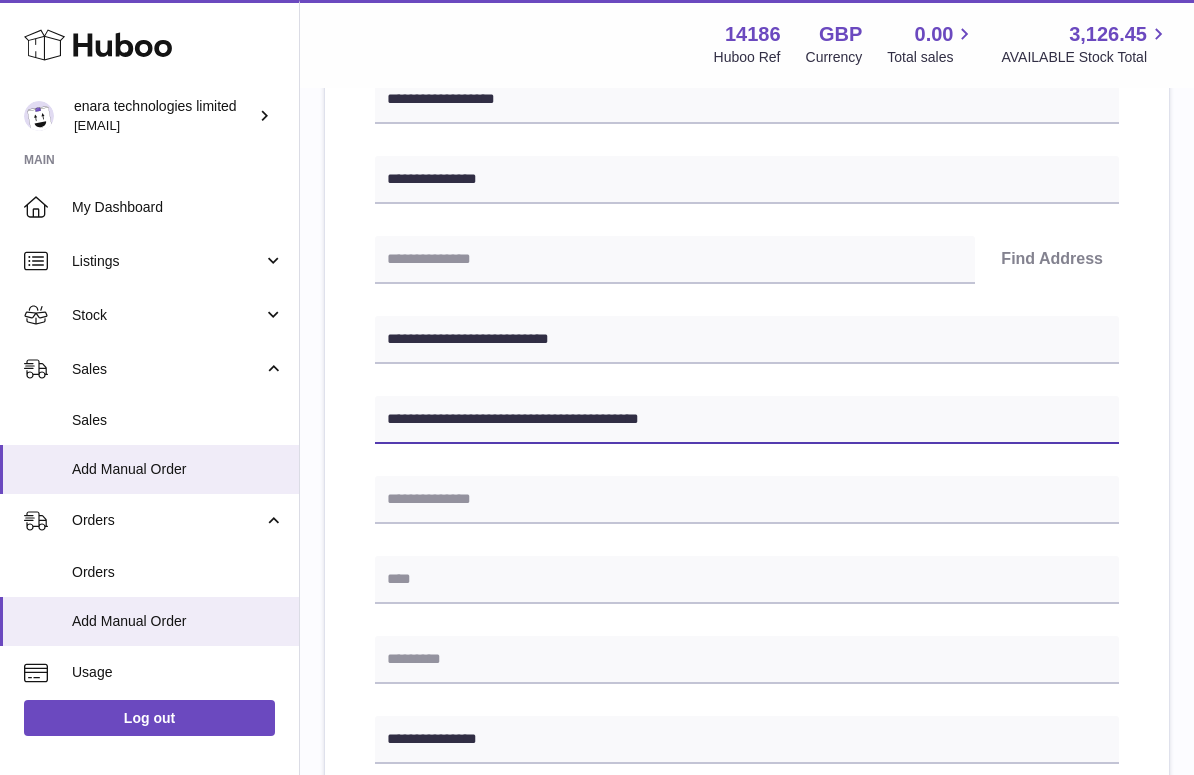 type on "**********" 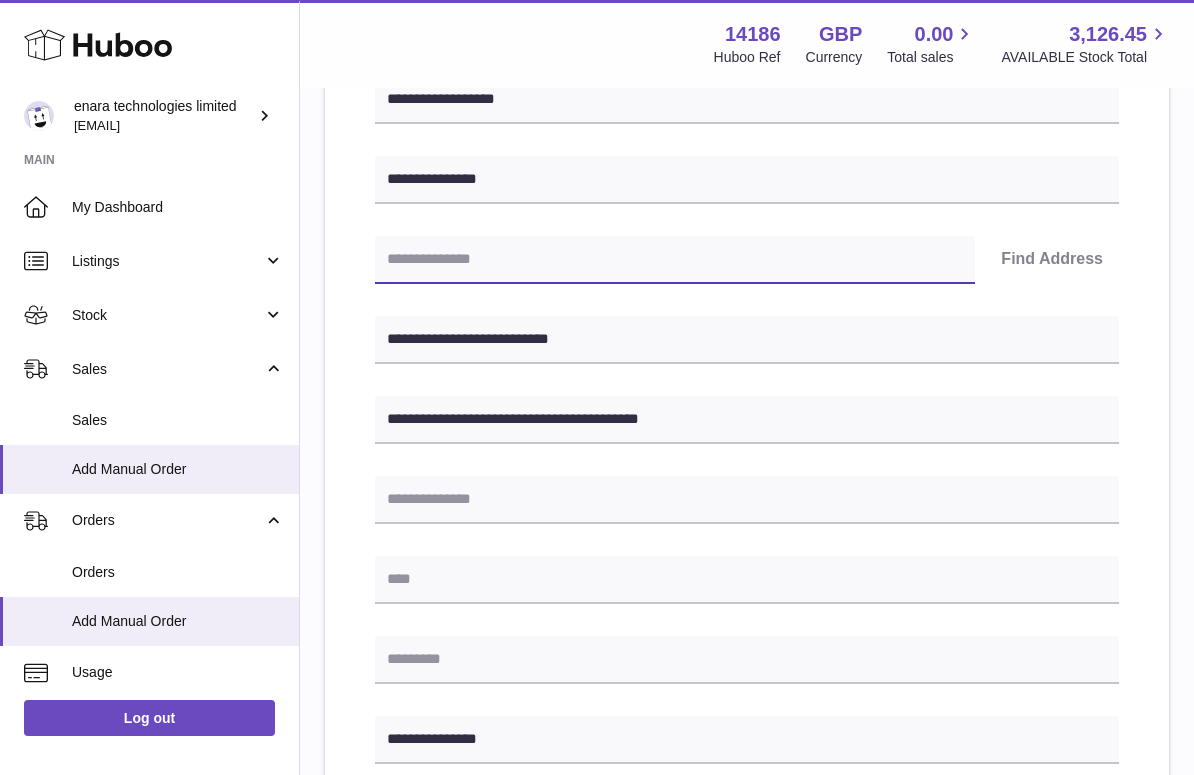 paste on "*******" 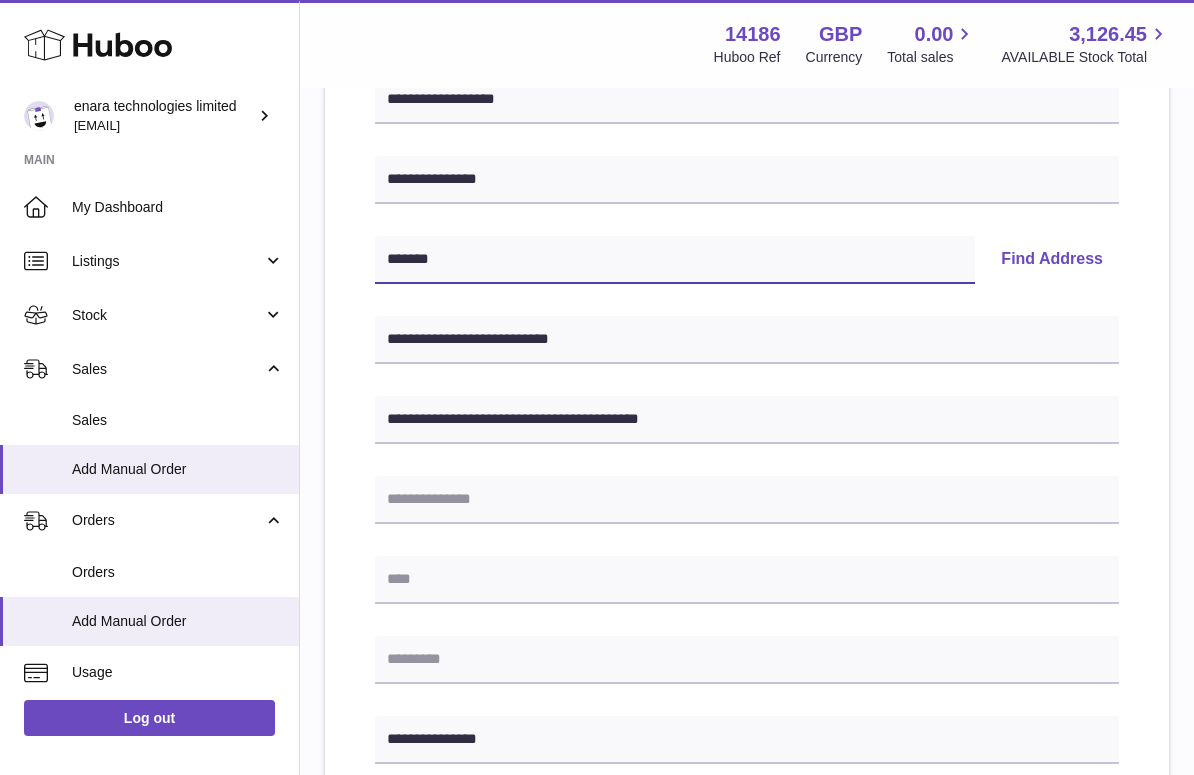 type on "*******" 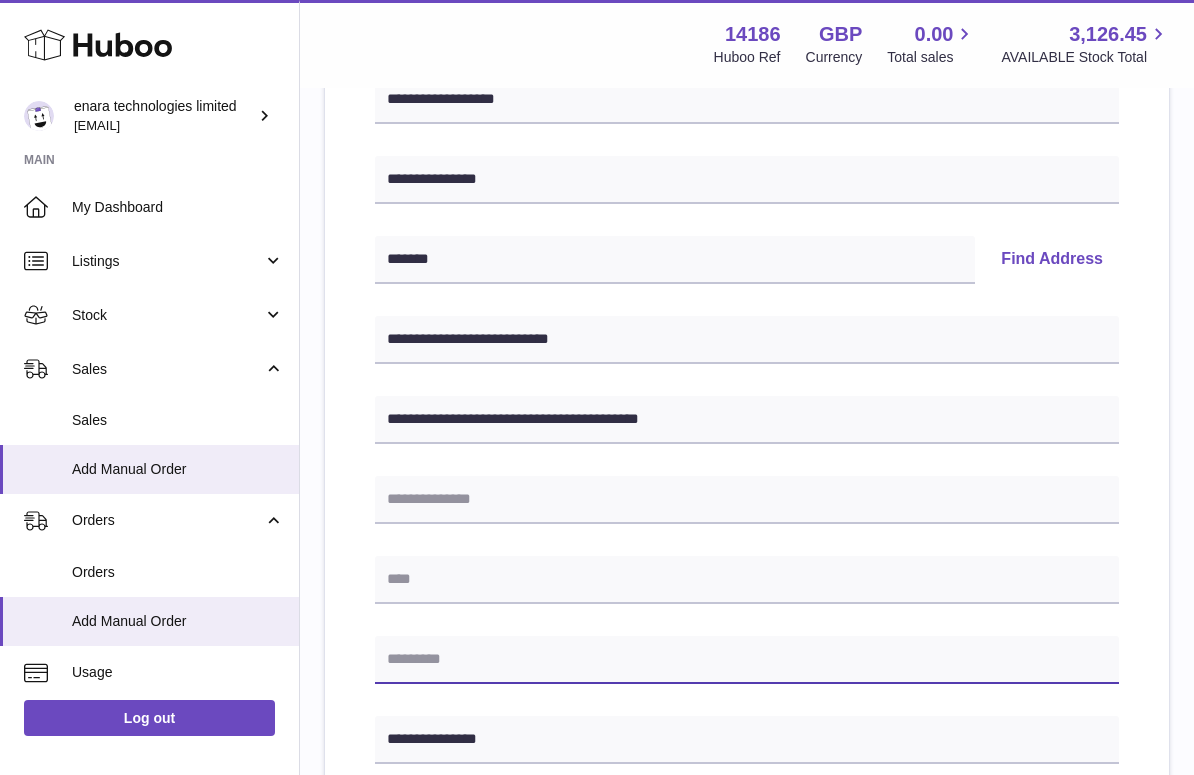paste on "*******" 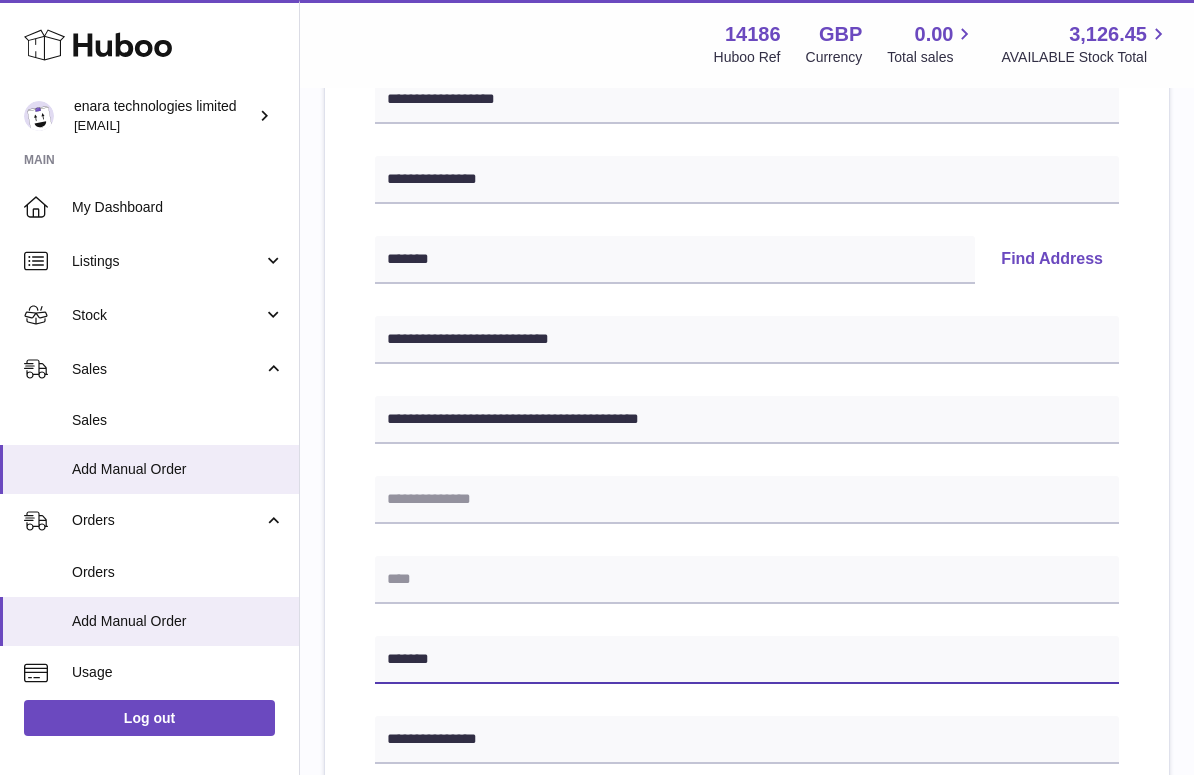 type on "*******" 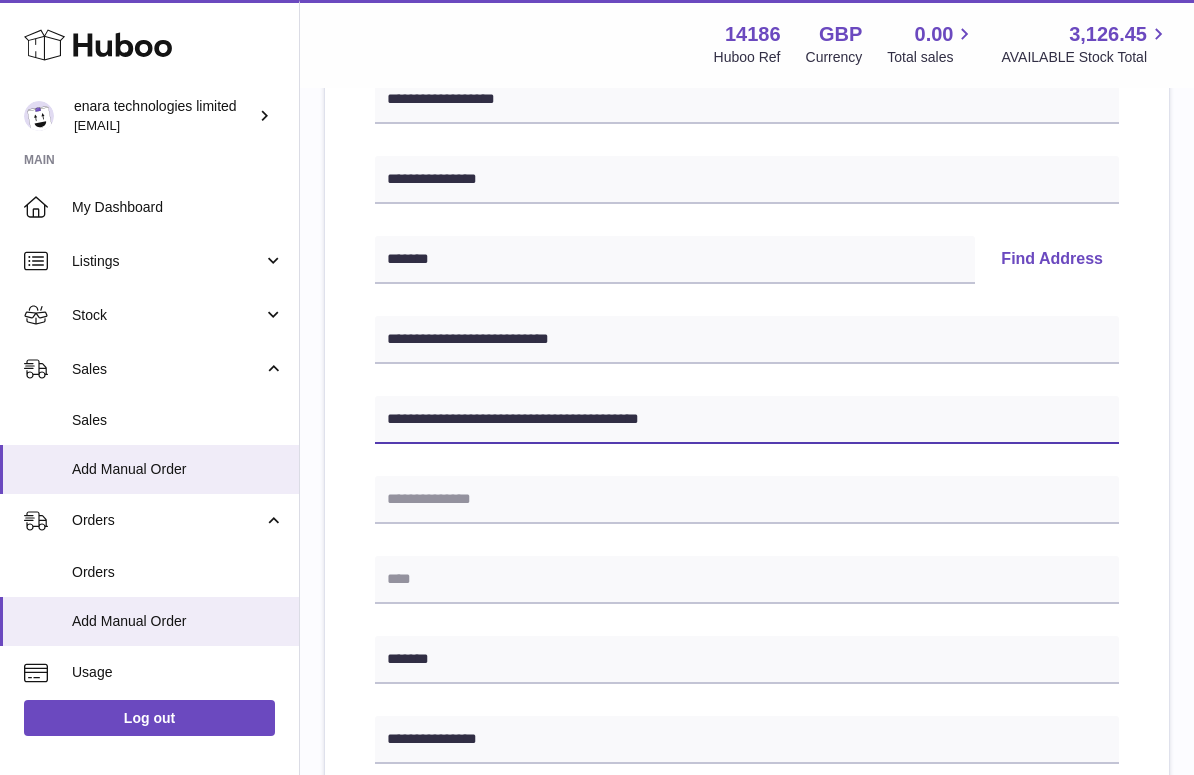 drag, startPoint x: 465, startPoint y: 416, endPoint x: 783, endPoint y: 417, distance: 318.0016 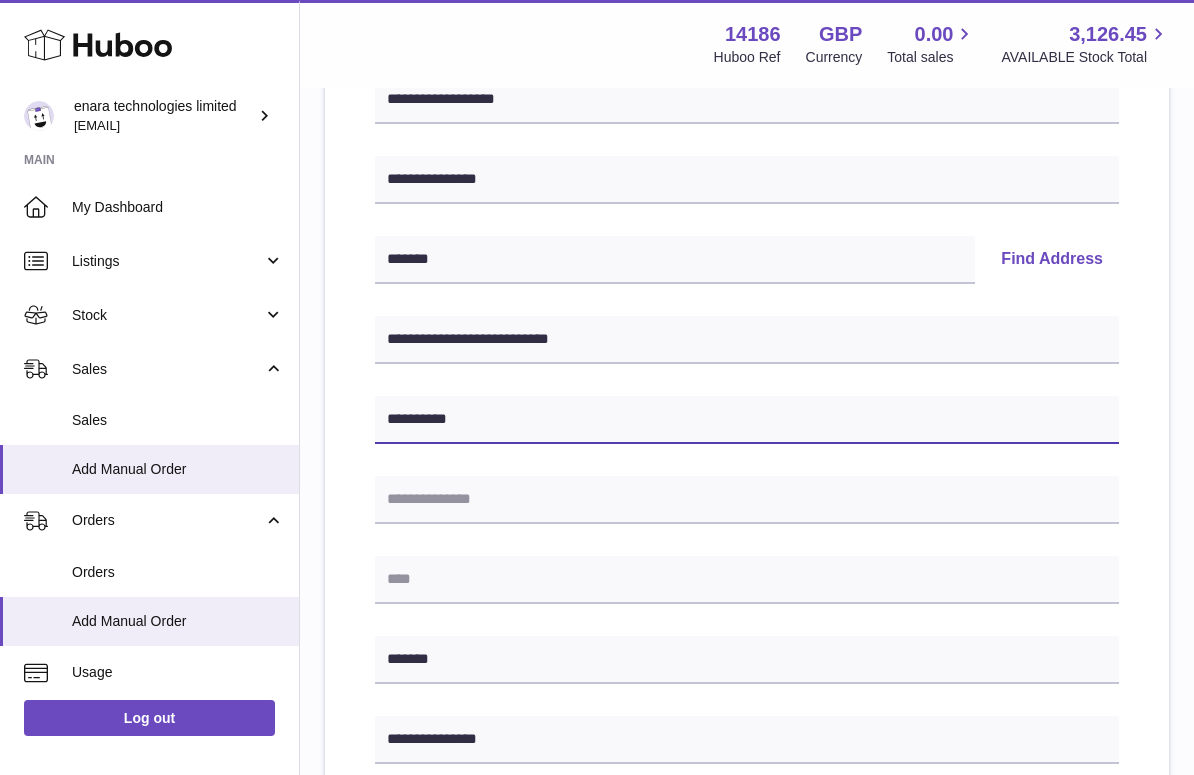type on "*********" 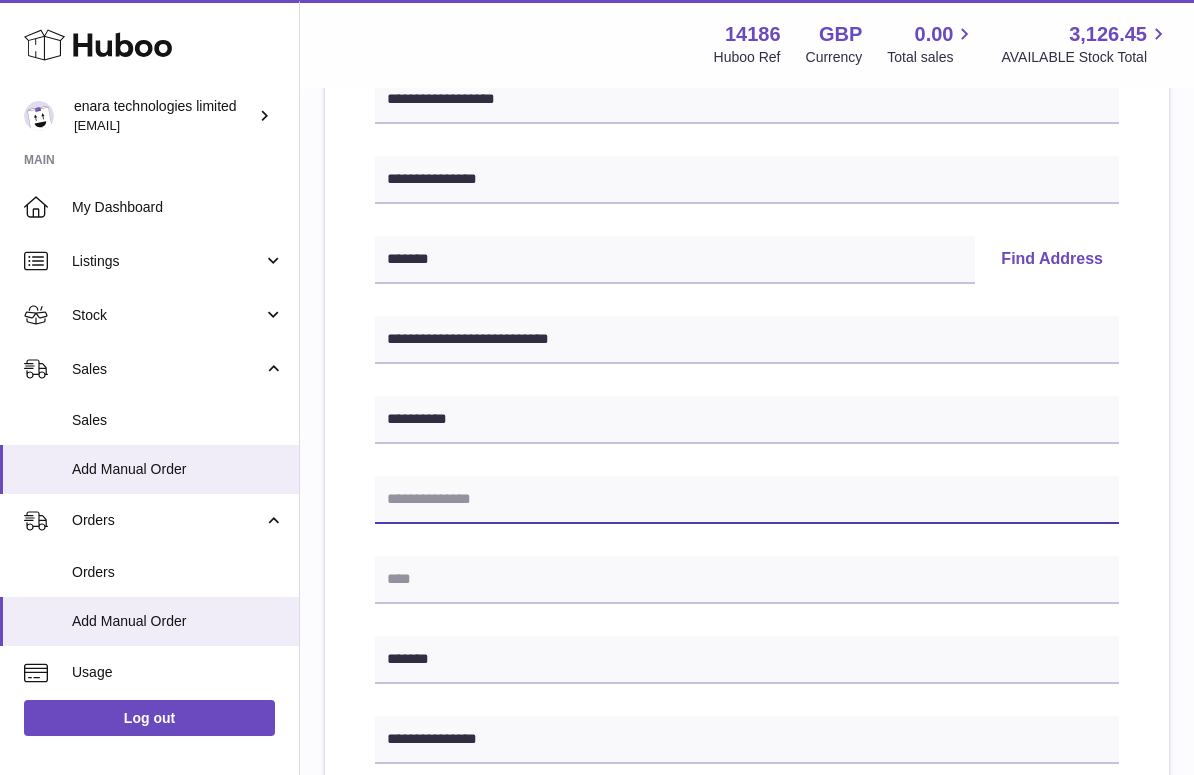paste on "**********" 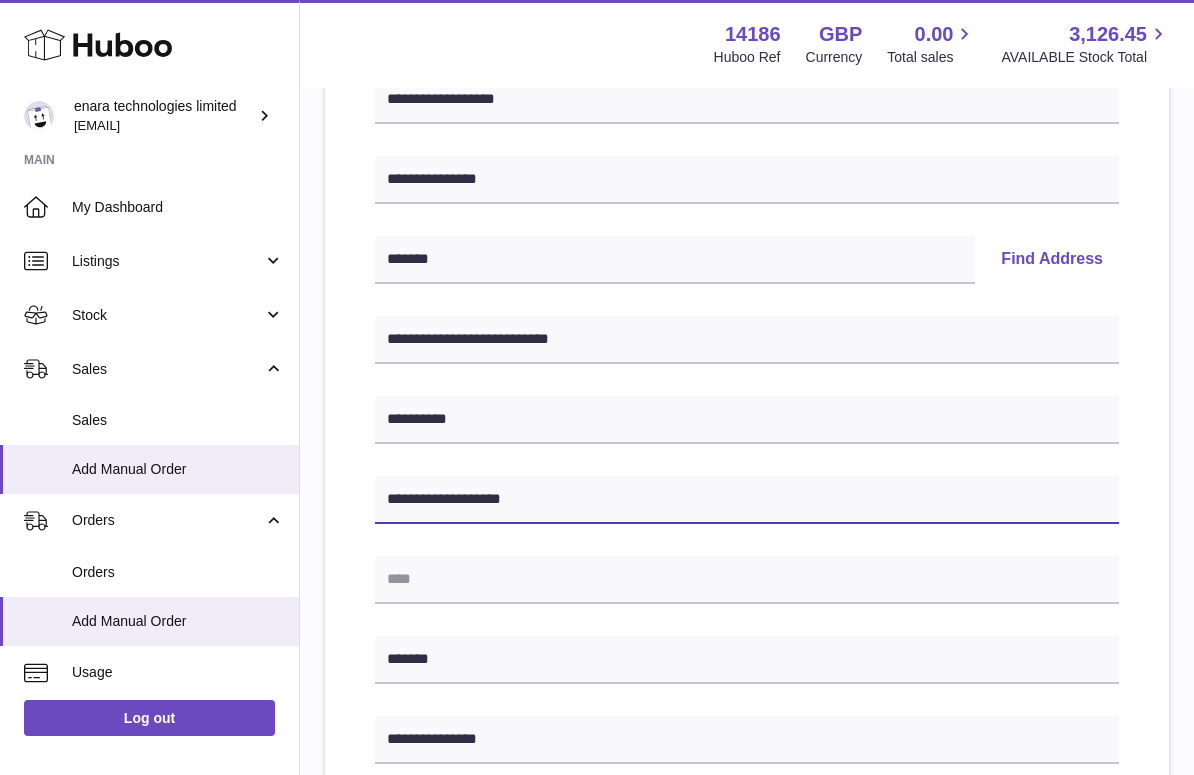 type on "**********" 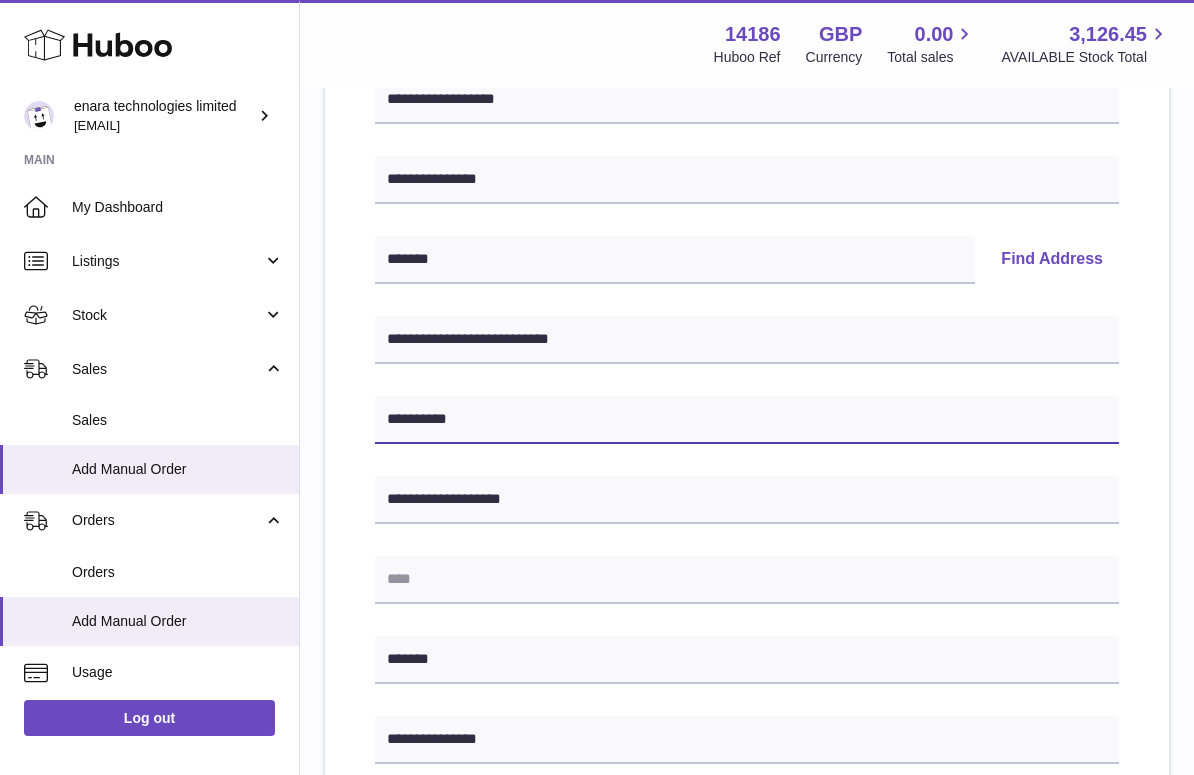 click on "*********" at bounding box center [747, 420] 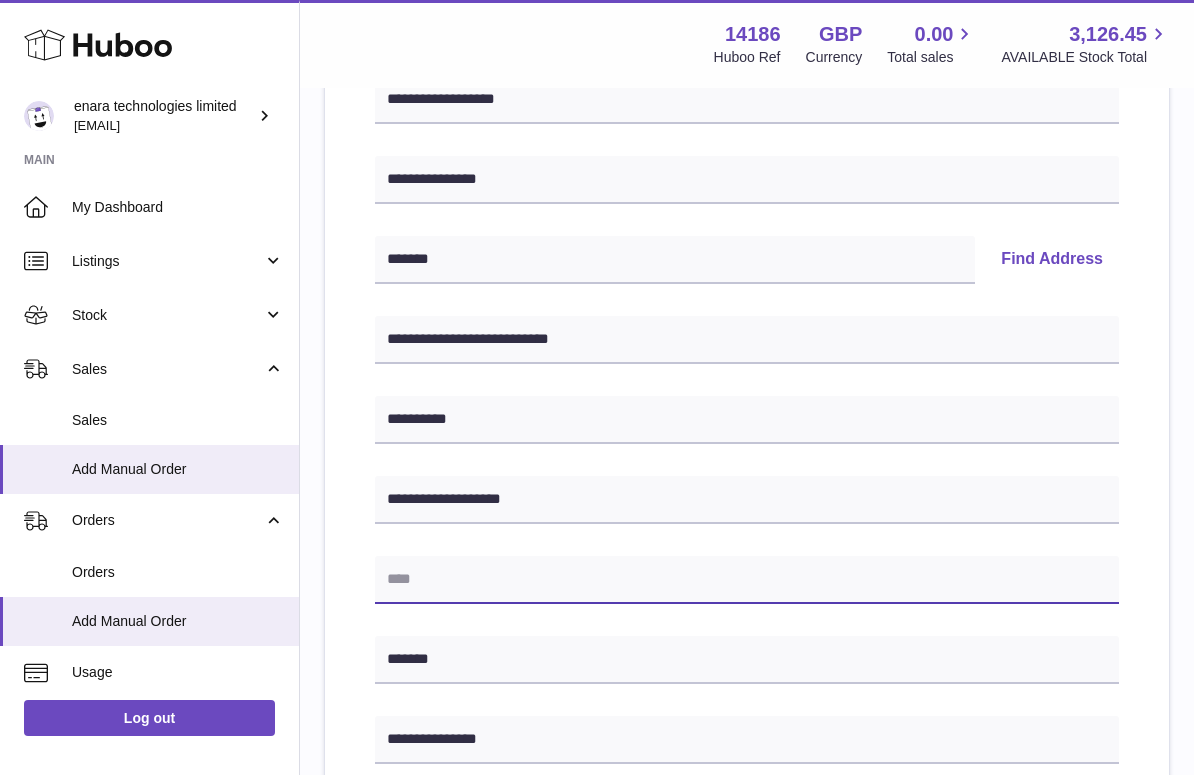 click at bounding box center [747, 580] 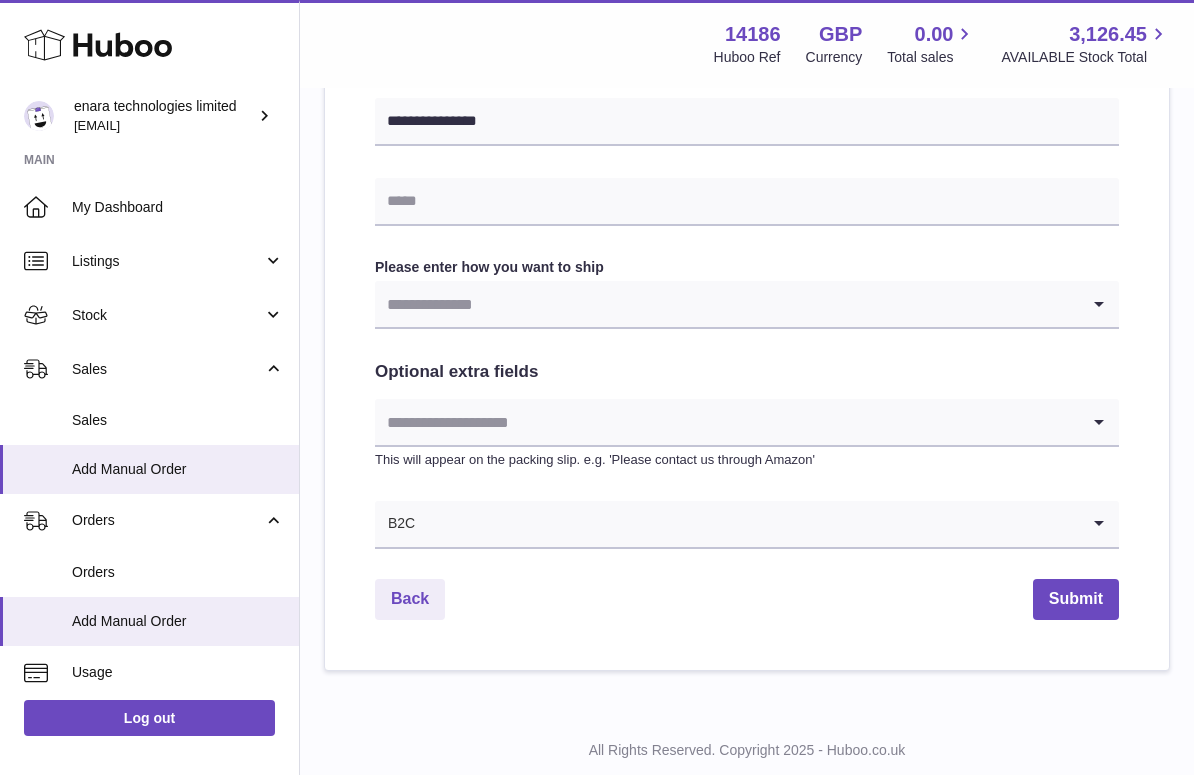 scroll, scrollTop: 923, scrollLeft: 0, axis: vertical 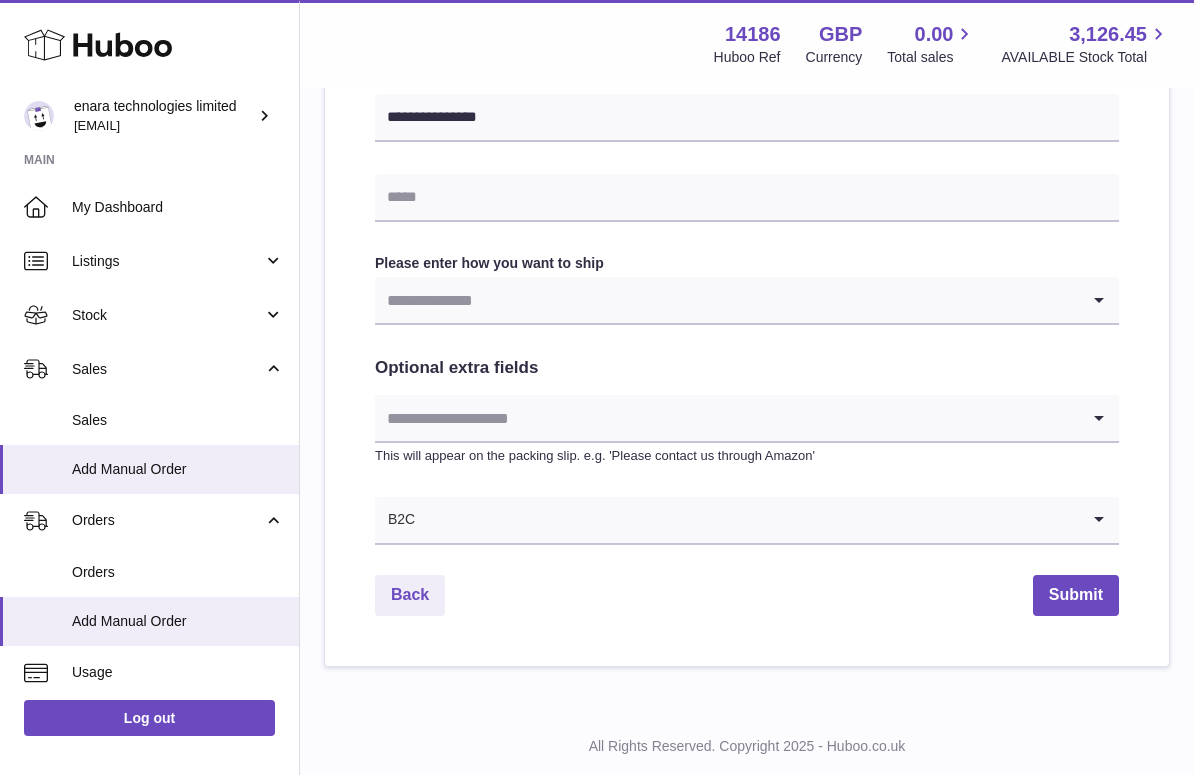 type on "*********" 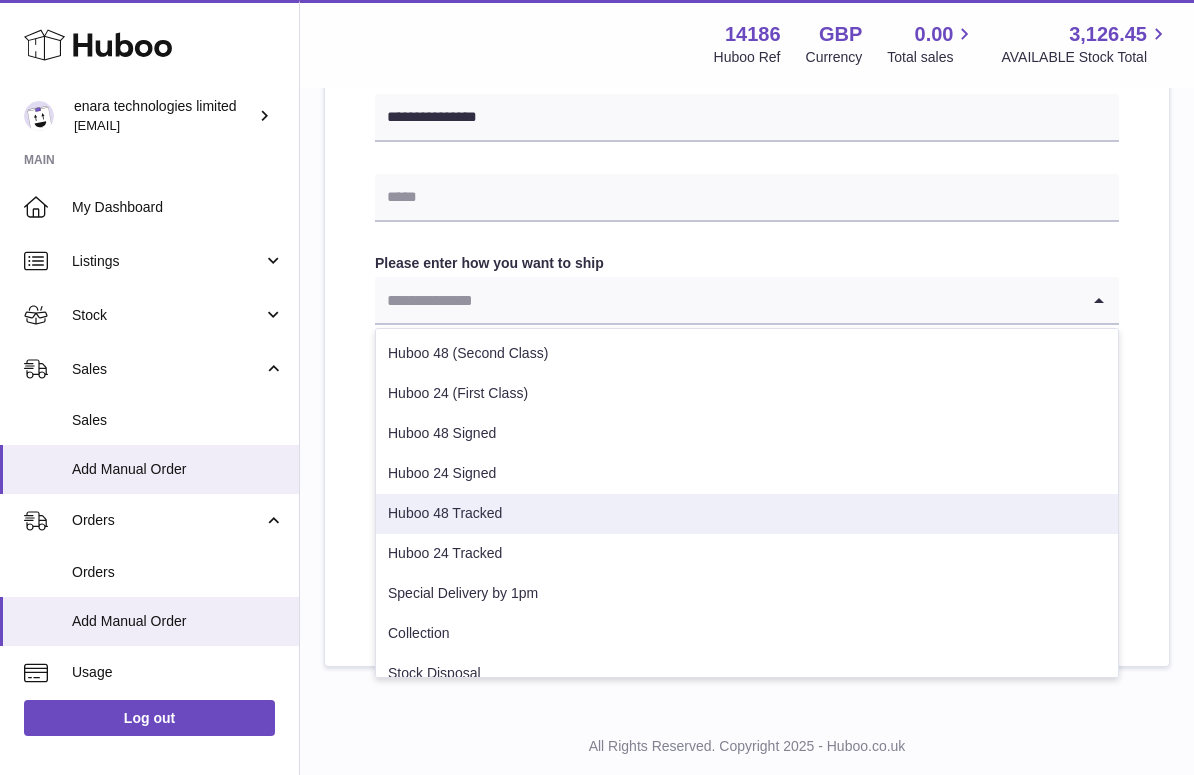 click on "Huboo 48 Tracked" at bounding box center [747, 514] 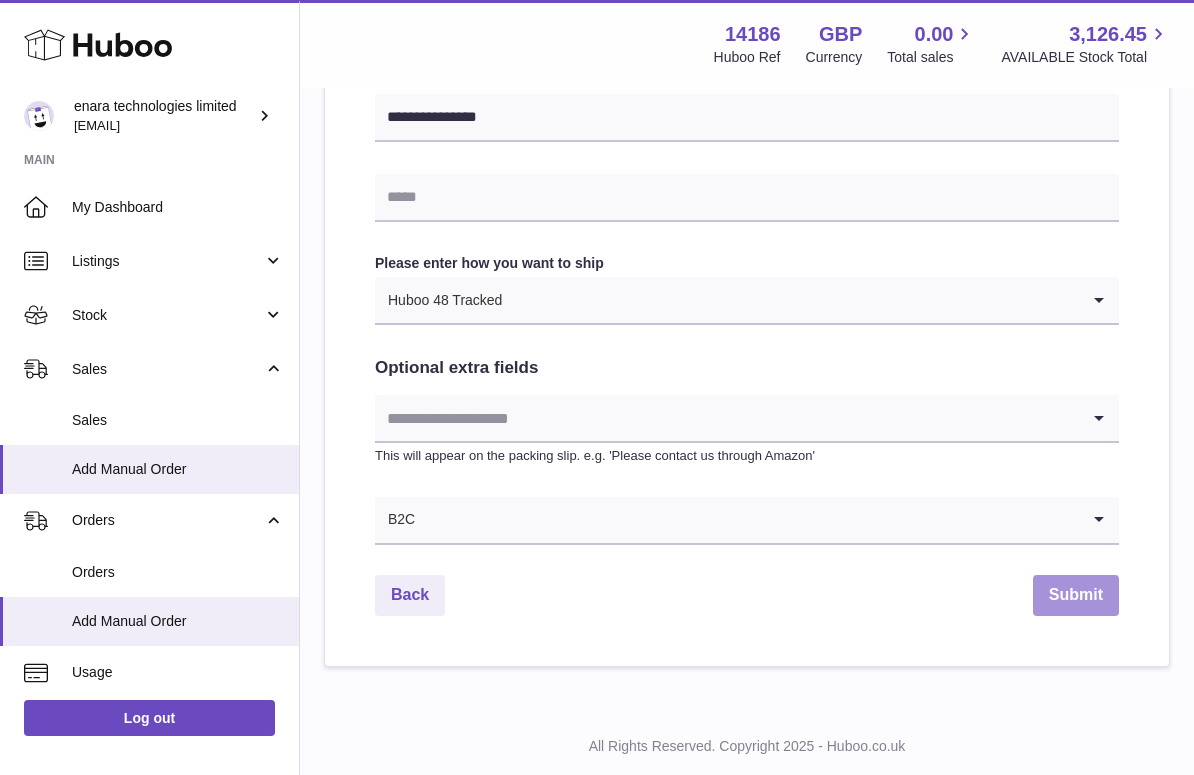 click on "Submit" at bounding box center (1076, 595) 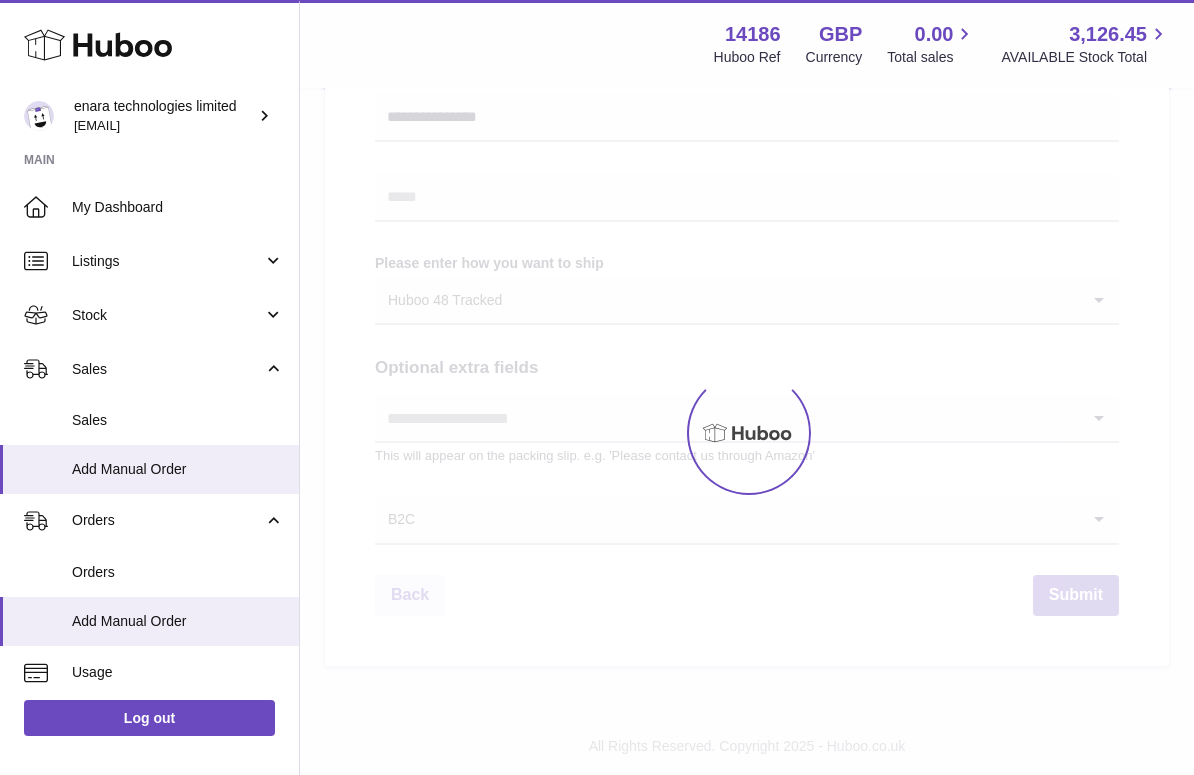 scroll, scrollTop: 0, scrollLeft: 0, axis: both 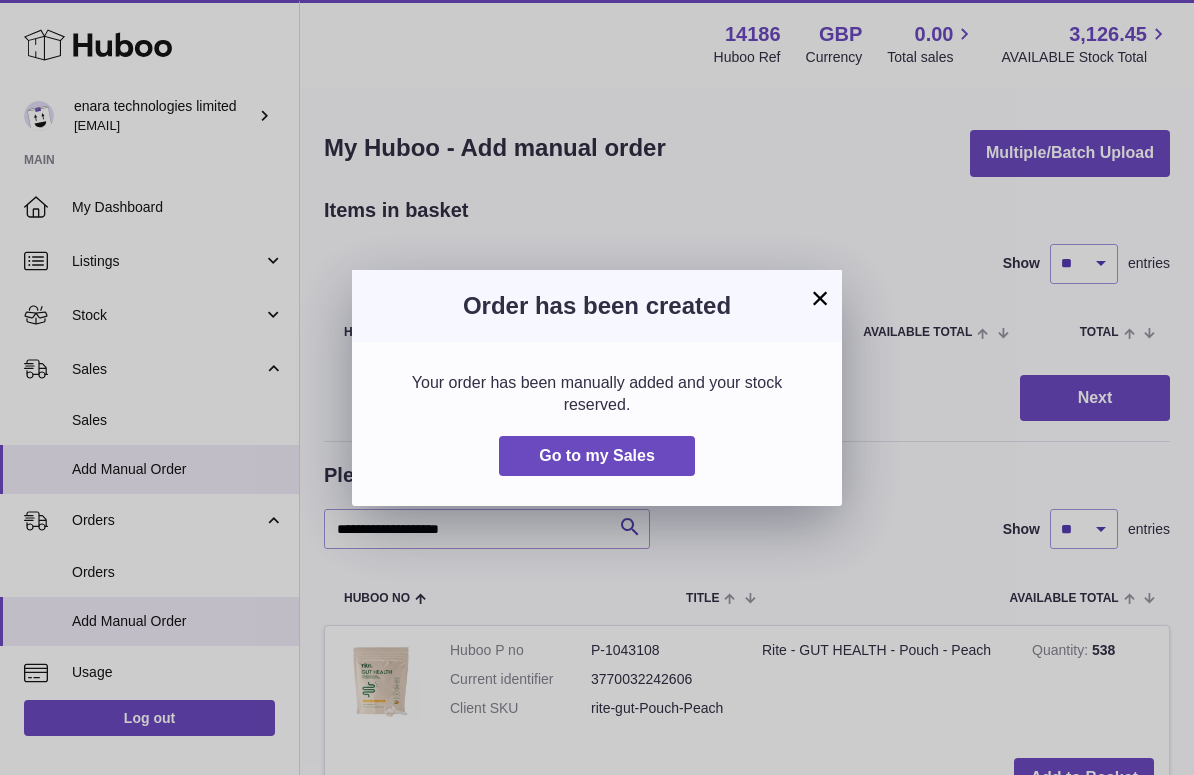 click on "×" at bounding box center (820, 298) 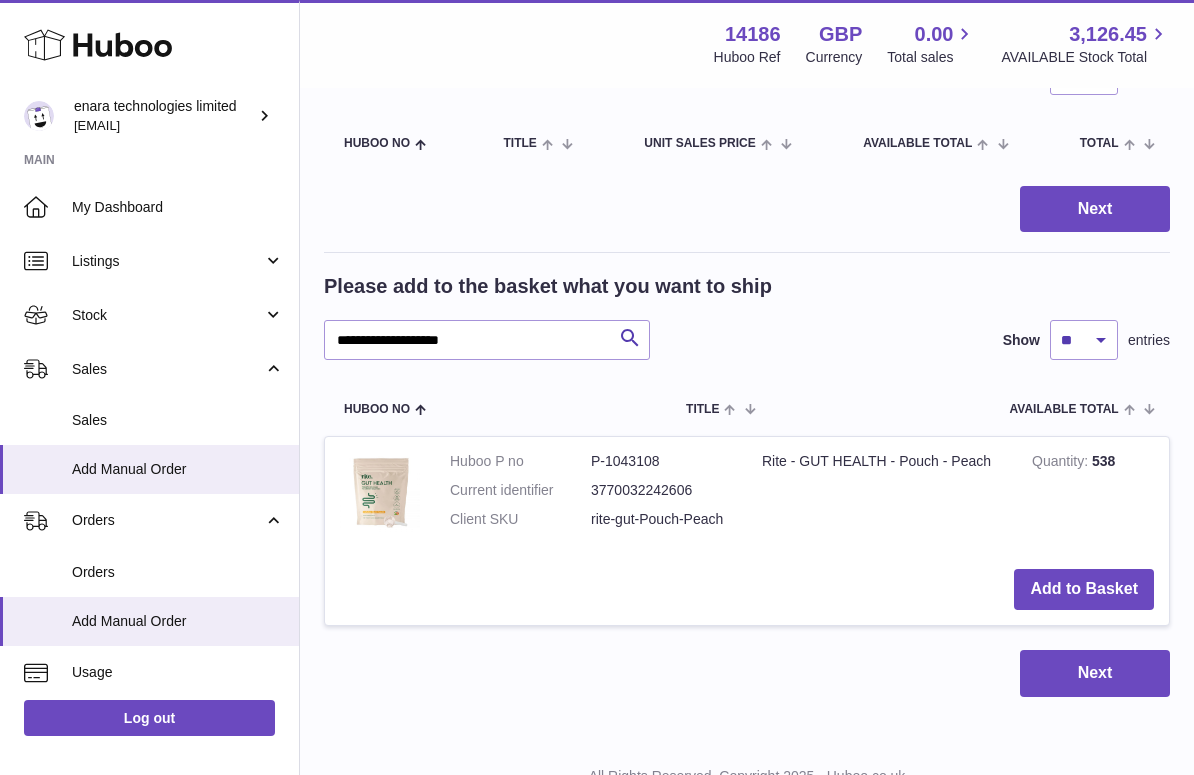 scroll, scrollTop: 192, scrollLeft: 0, axis: vertical 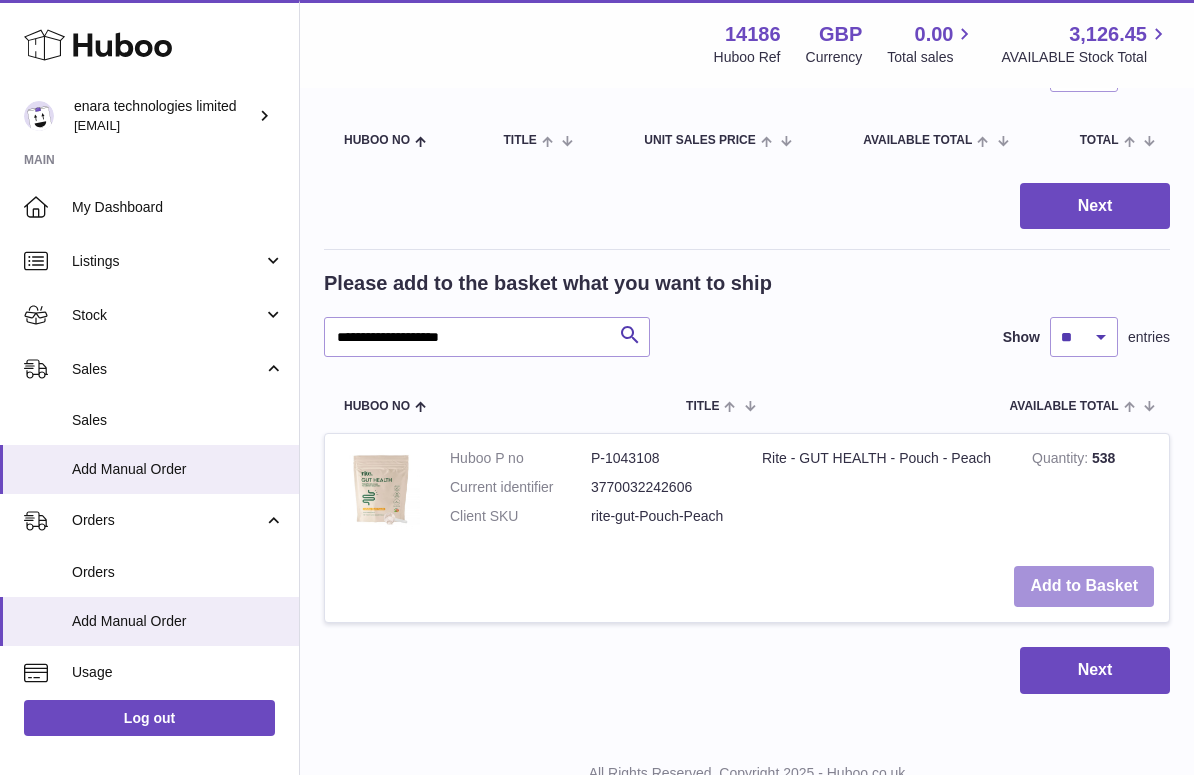 click on "Add to Basket" at bounding box center [1084, 586] 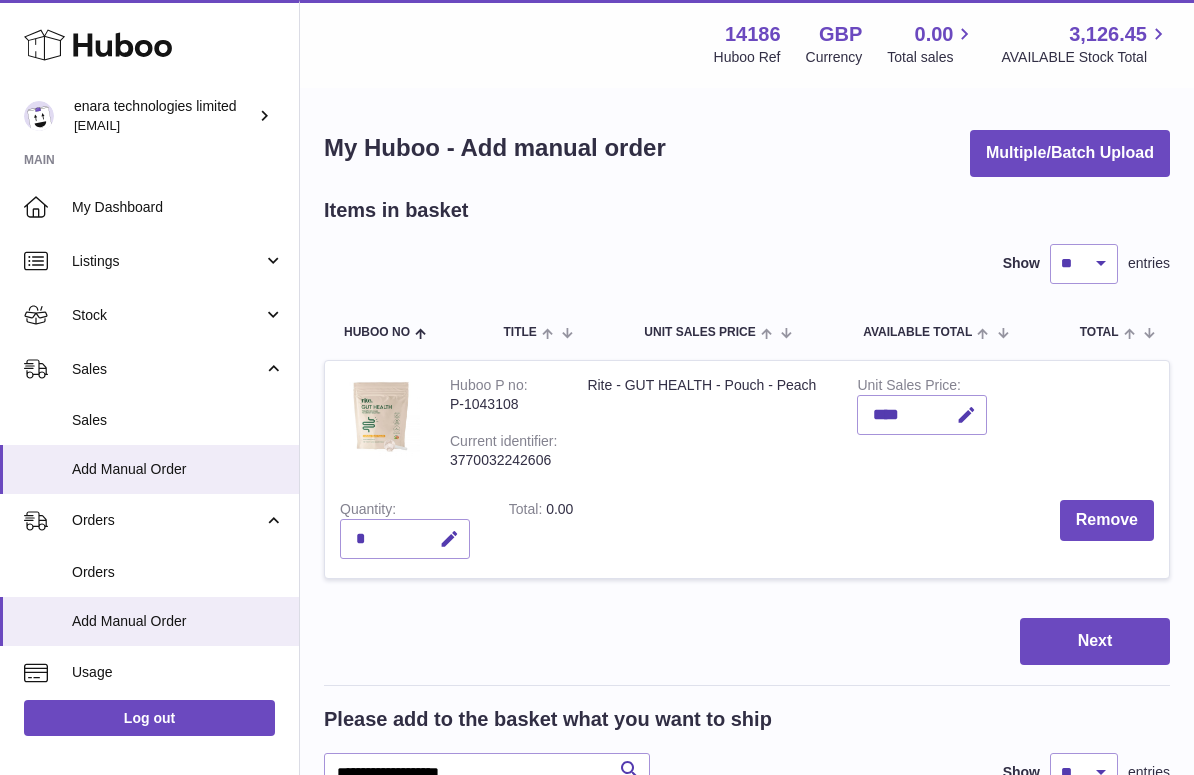scroll, scrollTop: 0, scrollLeft: 0, axis: both 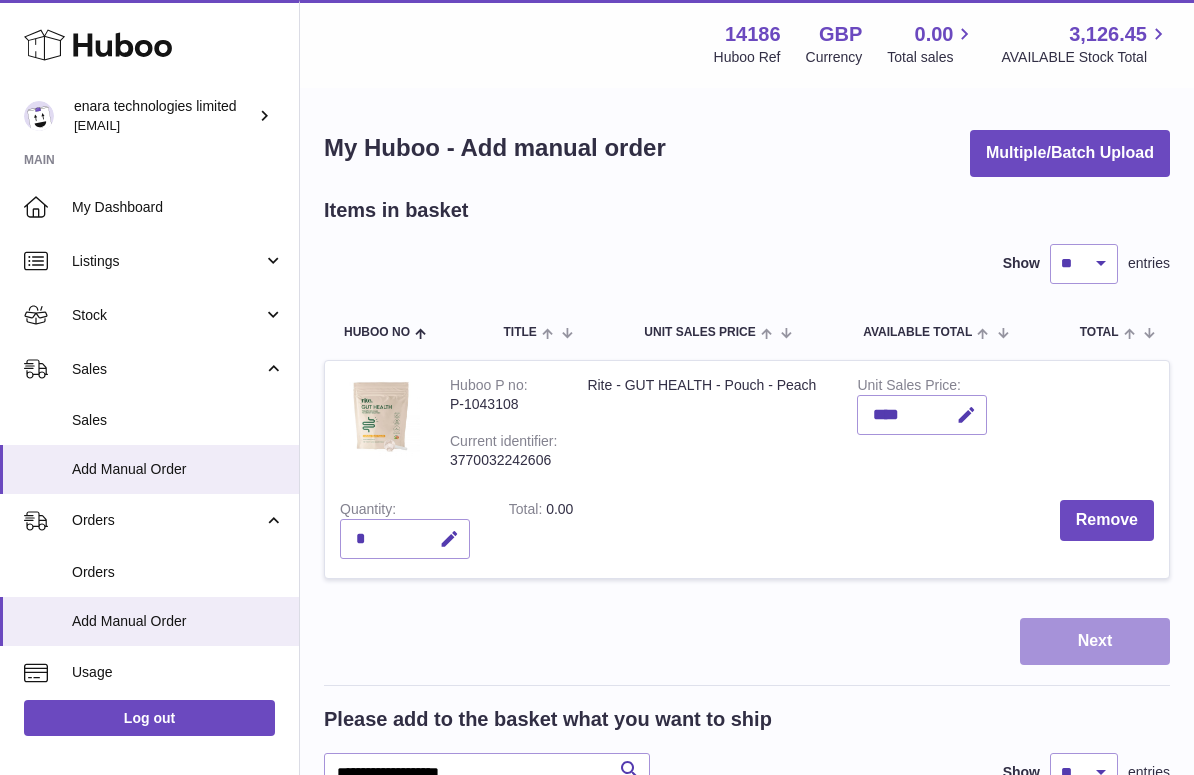 click on "Next" at bounding box center (1095, 641) 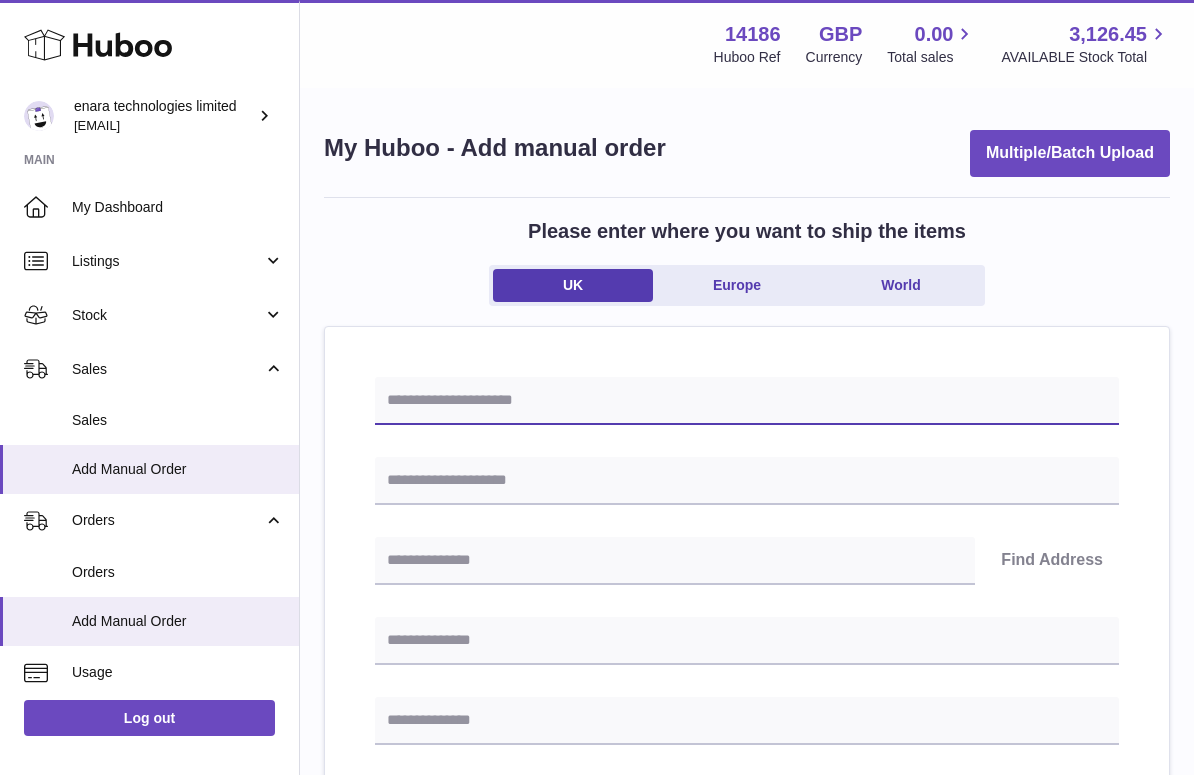 click at bounding box center [747, 401] 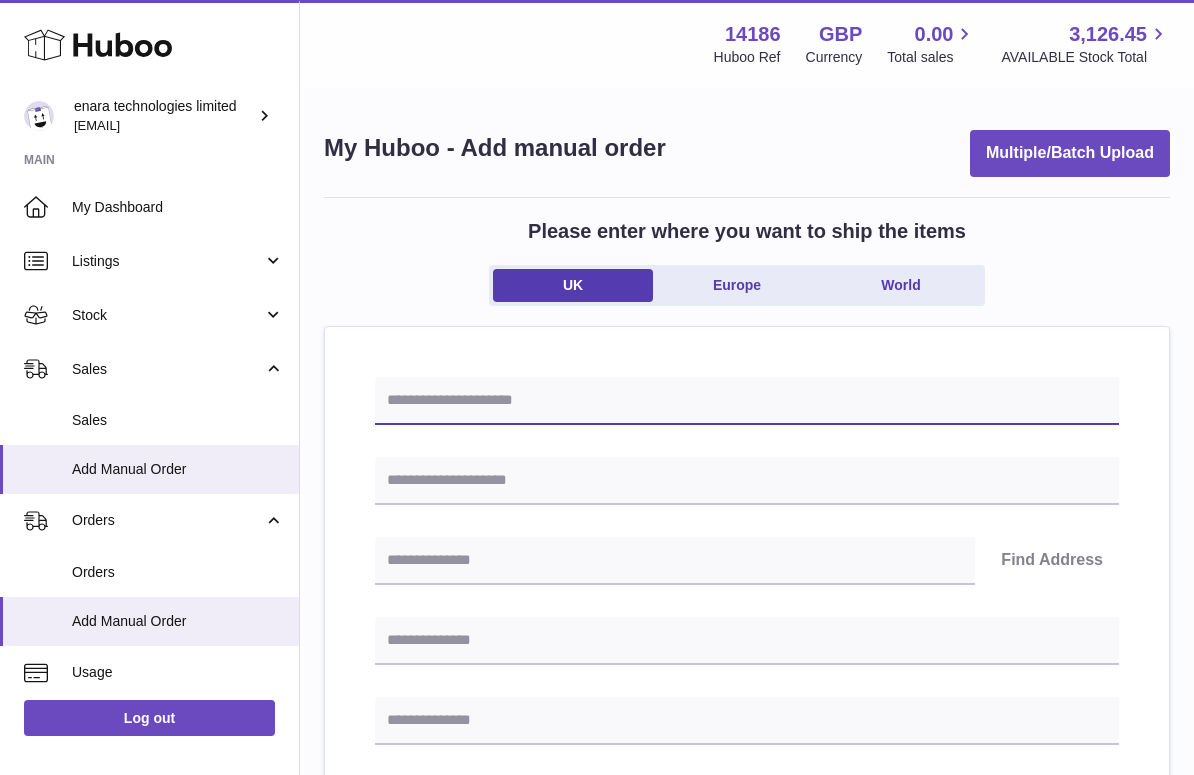 paste on "**********" 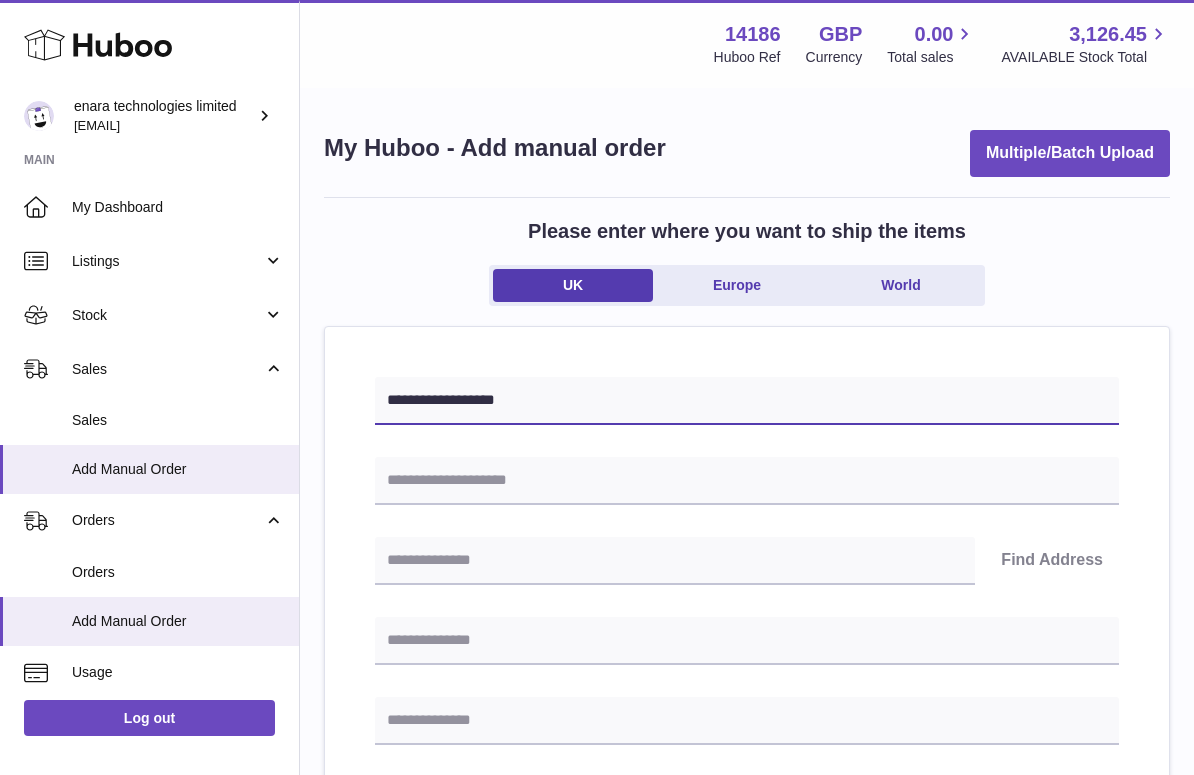 type on "**********" 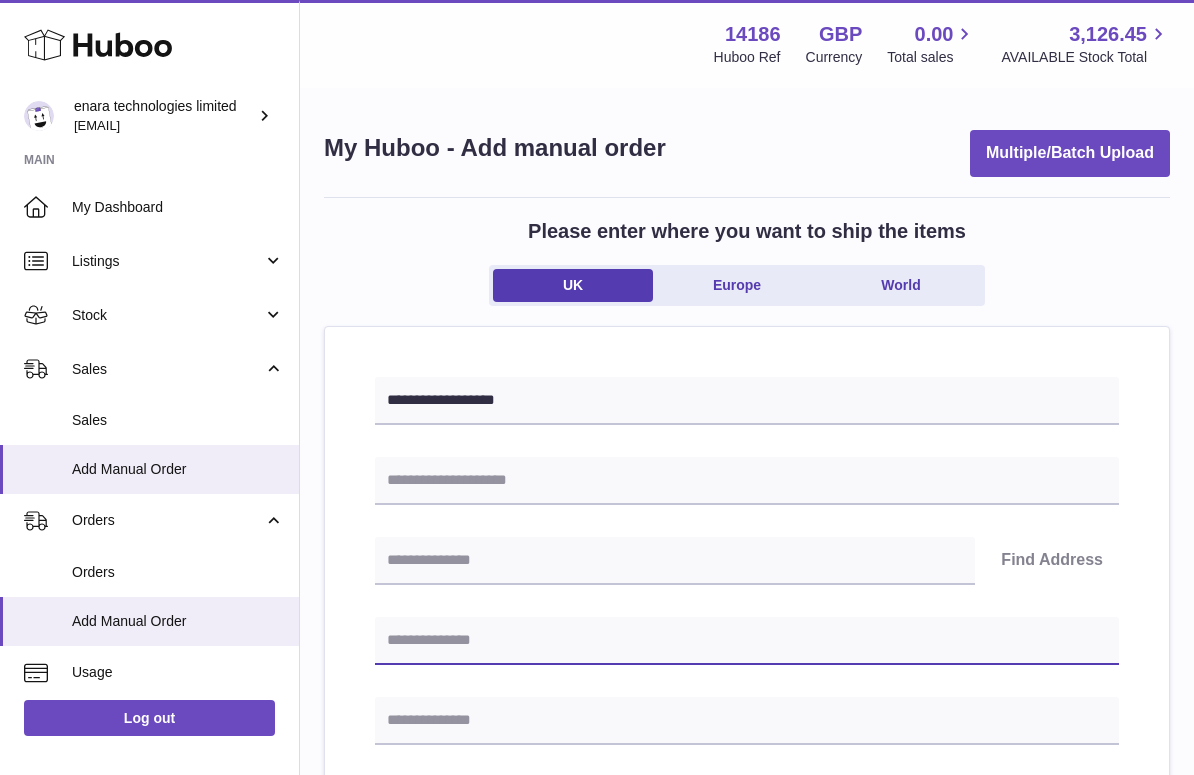 paste on "**********" 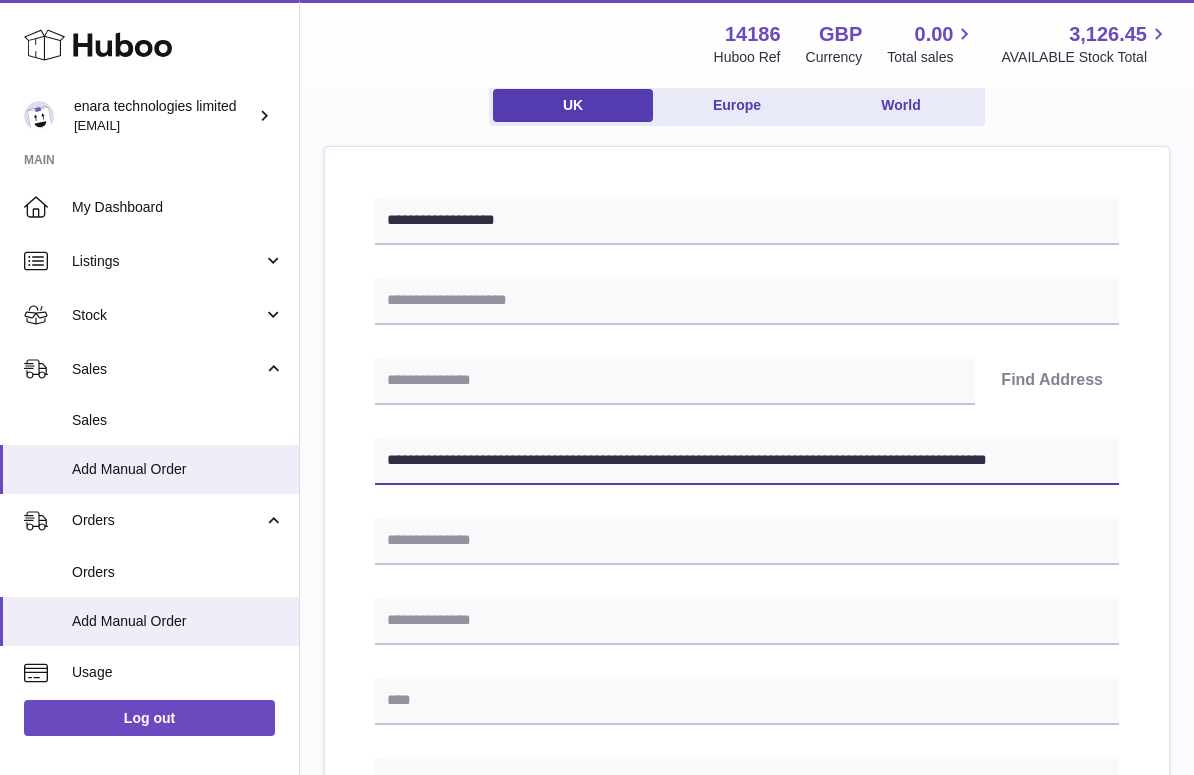scroll, scrollTop: 207, scrollLeft: 0, axis: vertical 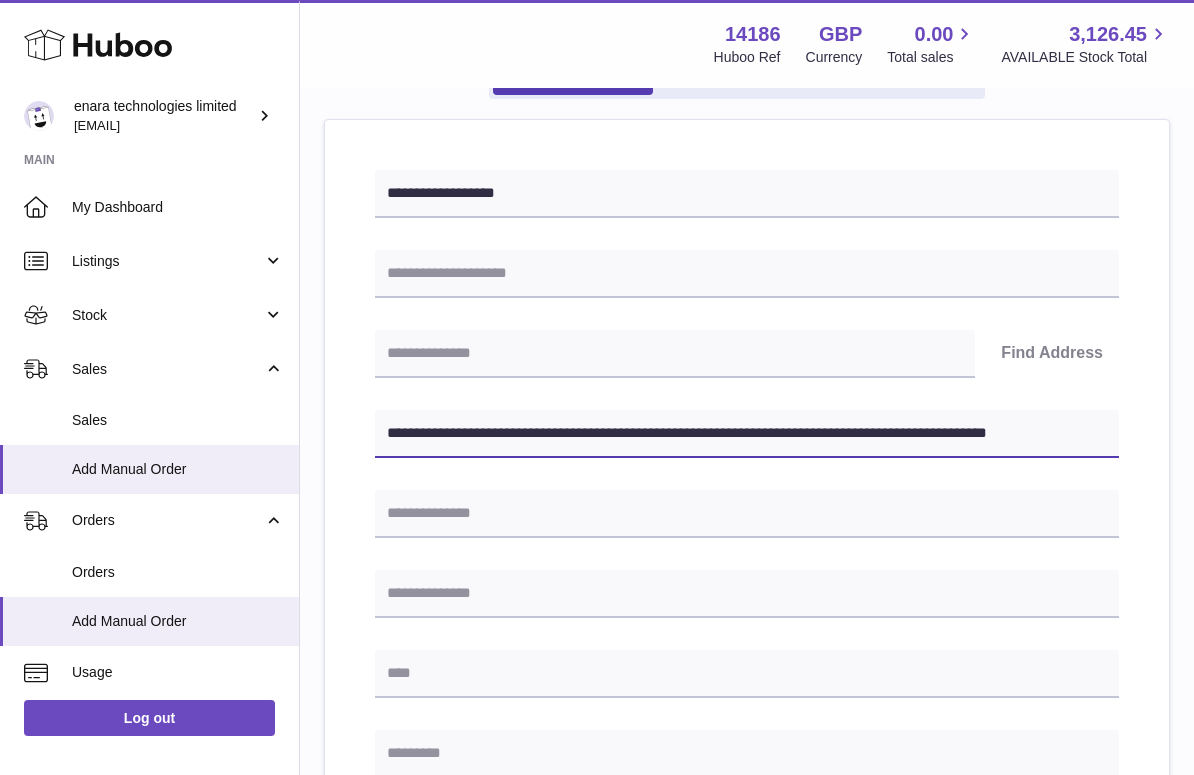 click on "**********" at bounding box center [747, 434] 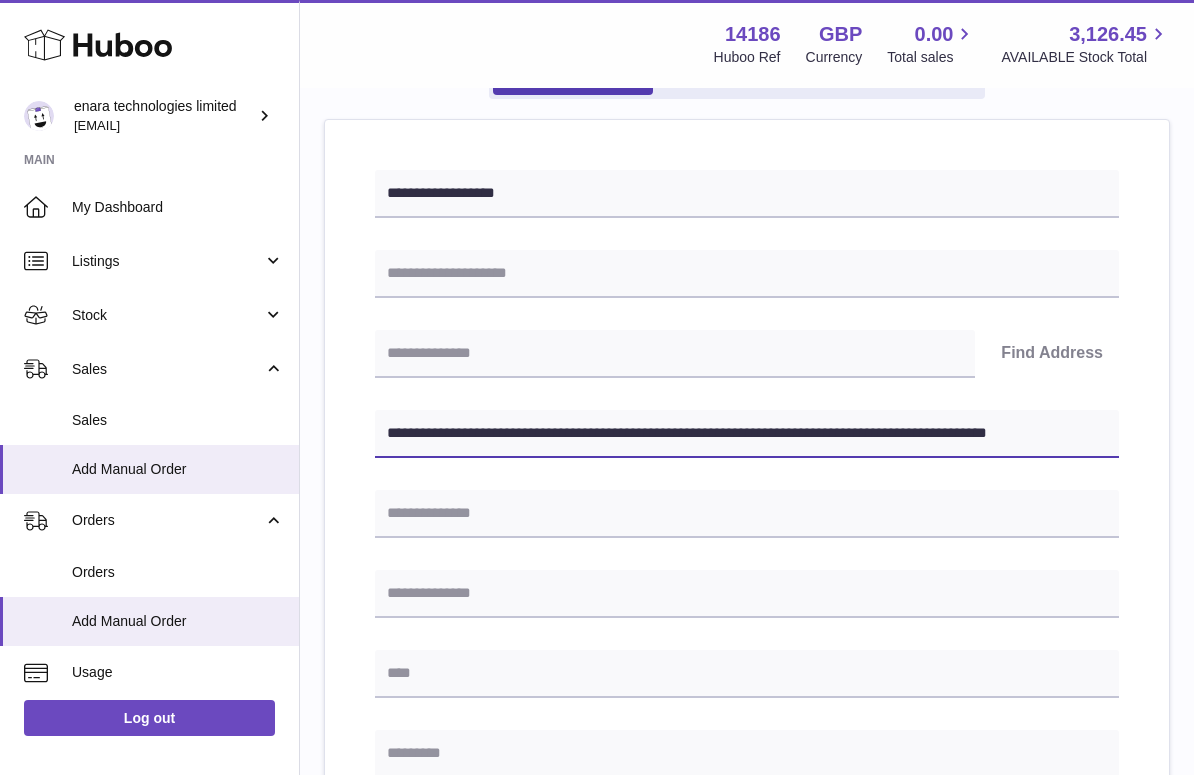 click on "**********" at bounding box center (747, 751) 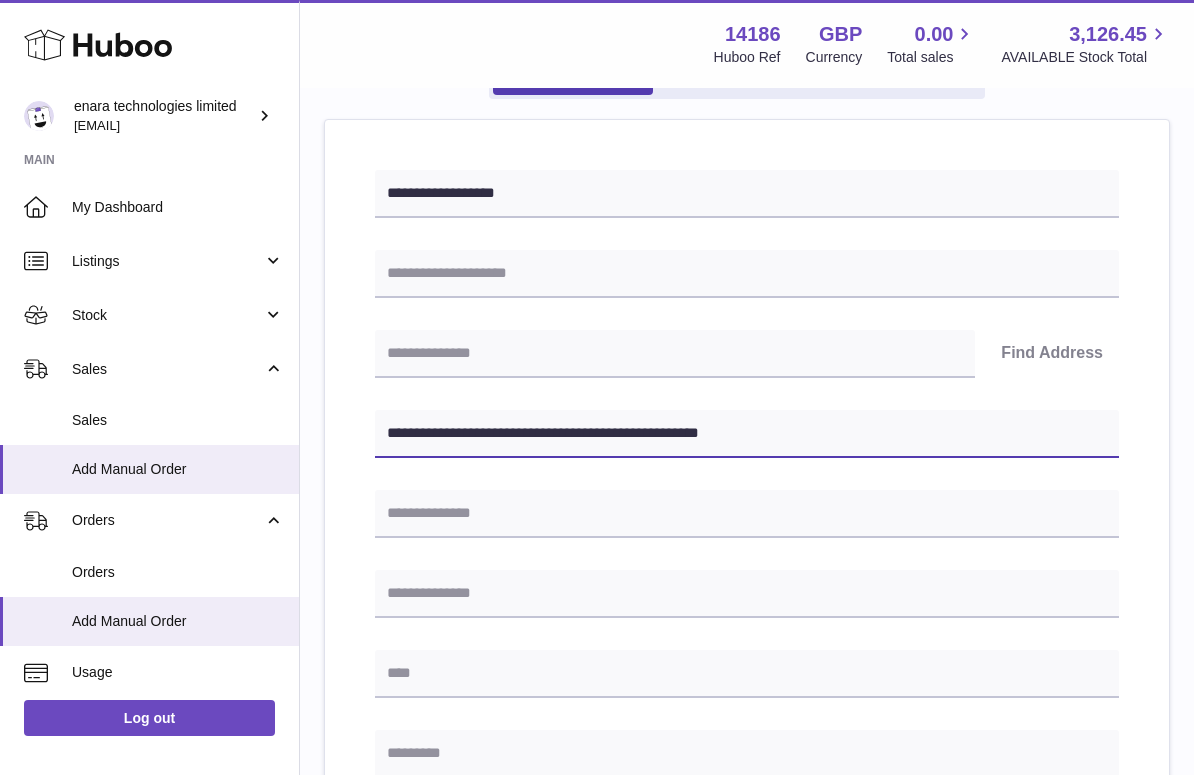 type on "**********" 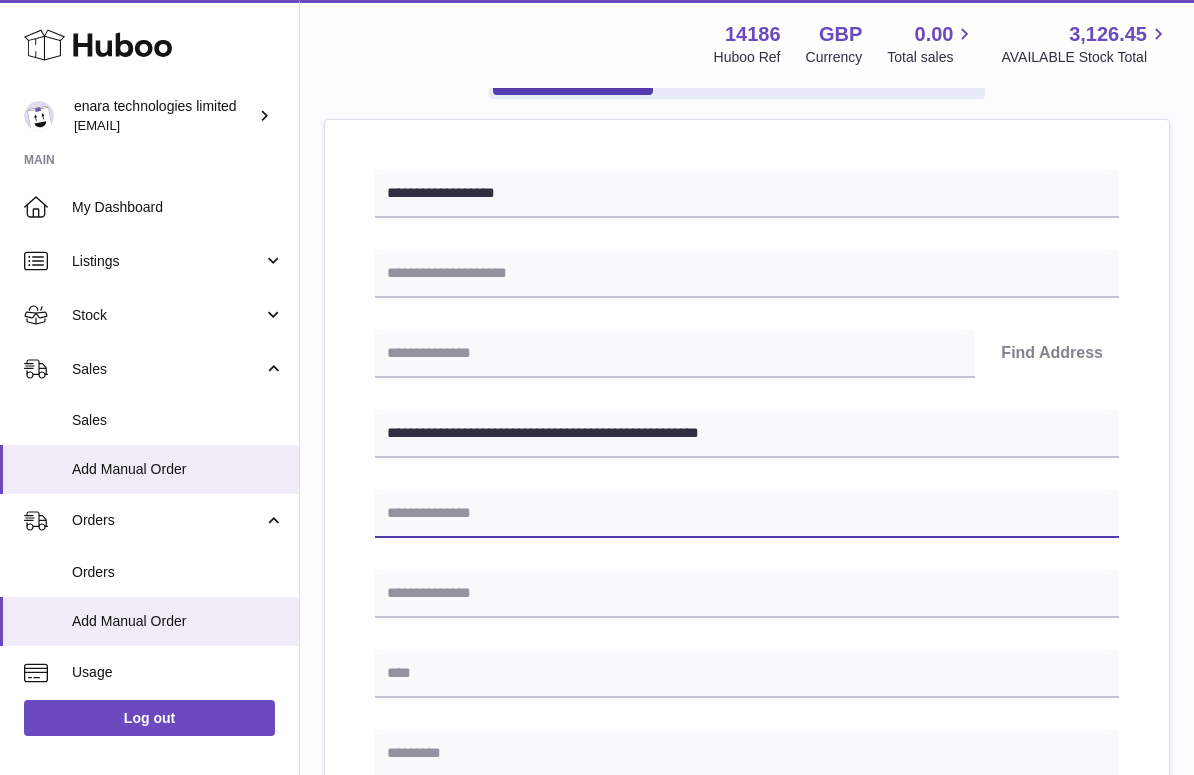 paste on "**********" 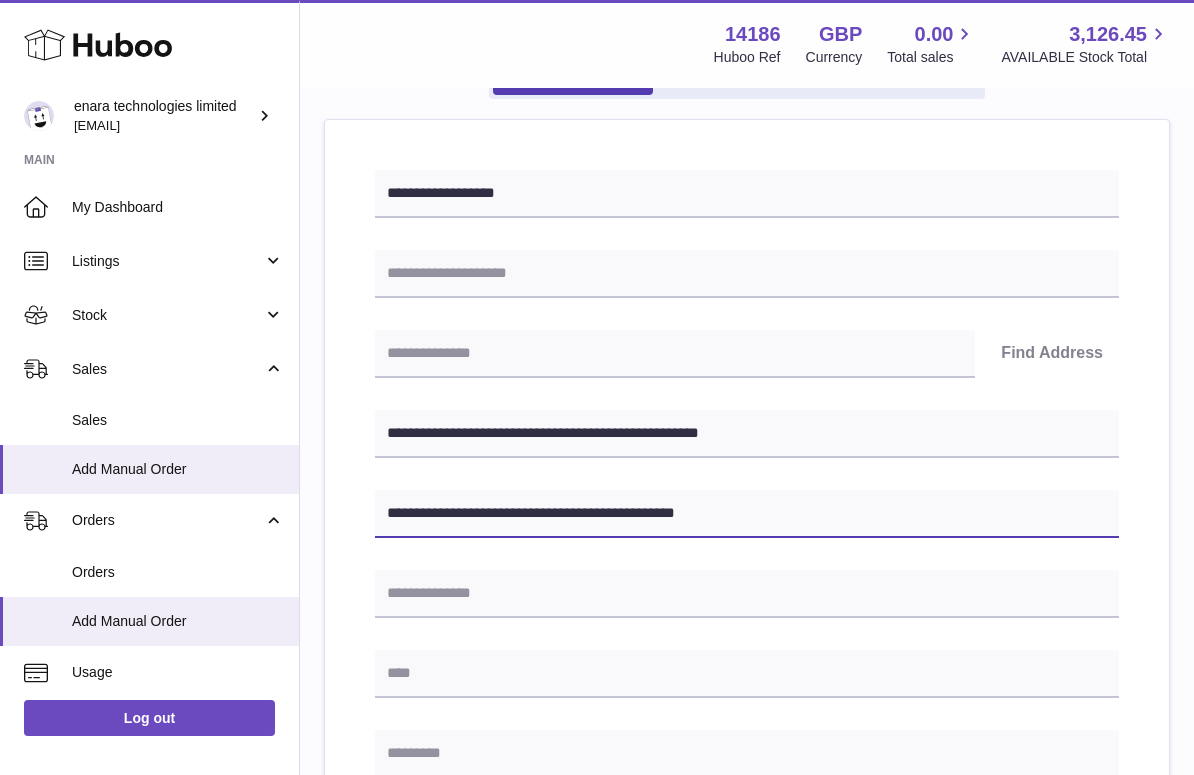 type on "**********" 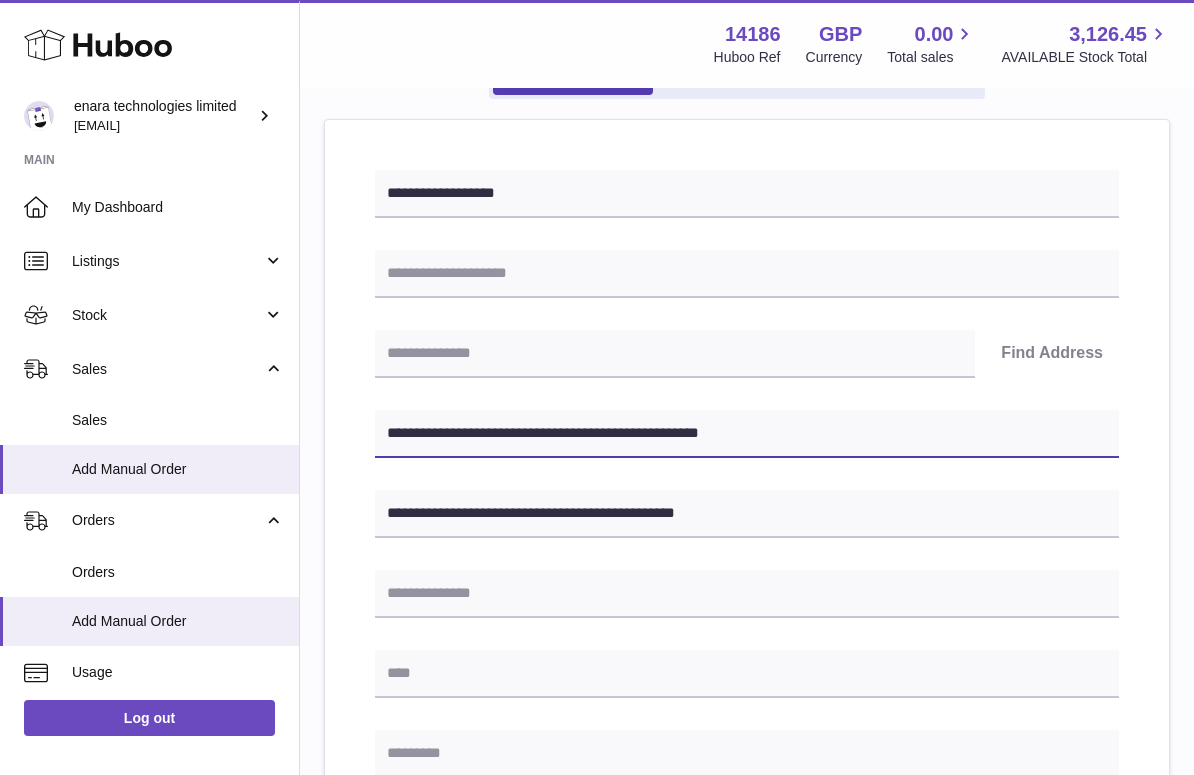 drag, startPoint x: 471, startPoint y: 434, endPoint x: 392, endPoint y: 431, distance: 79.05694 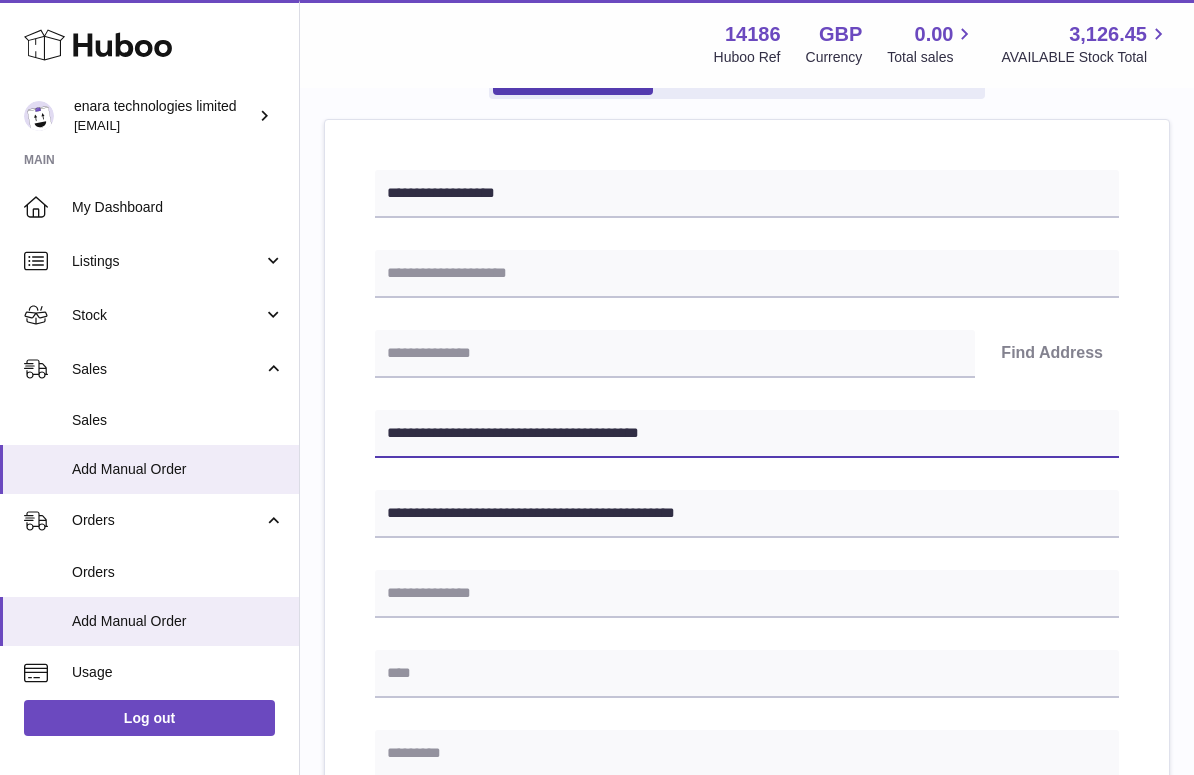 type on "**********" 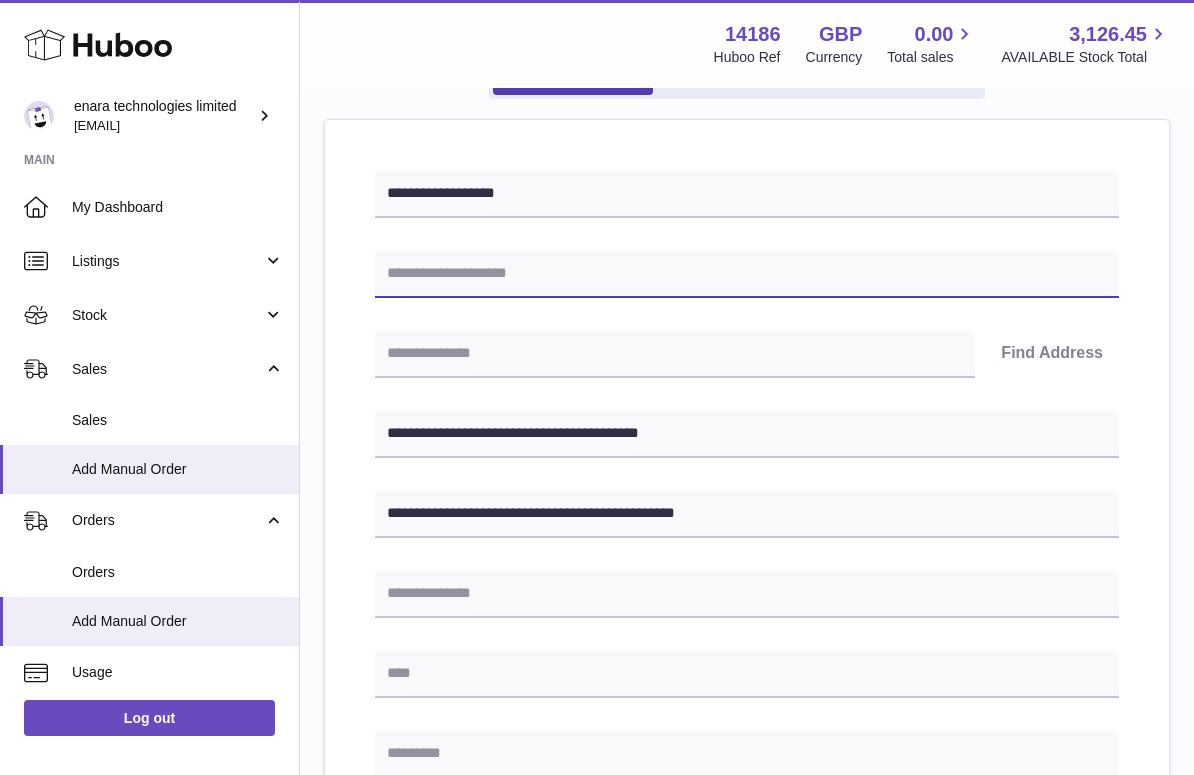 paste on "**********" 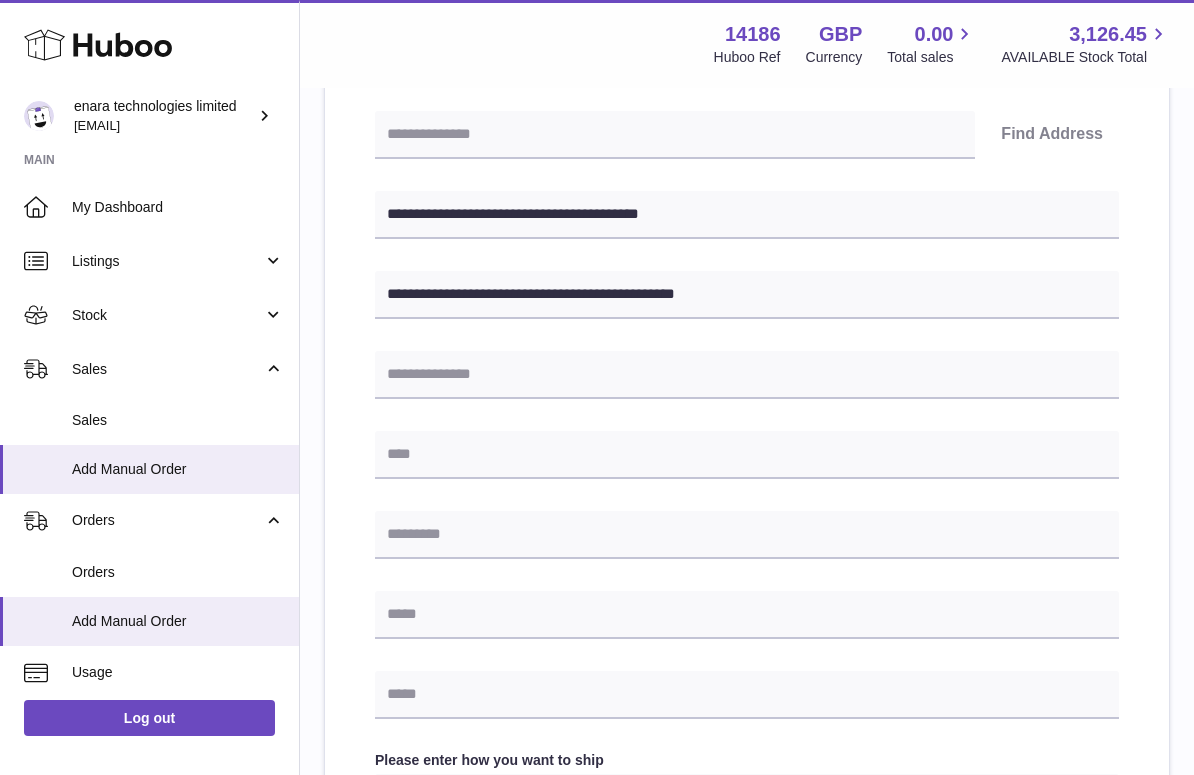 scroll, scrollTop: 438, scrollLeft: 0, axis: vertical 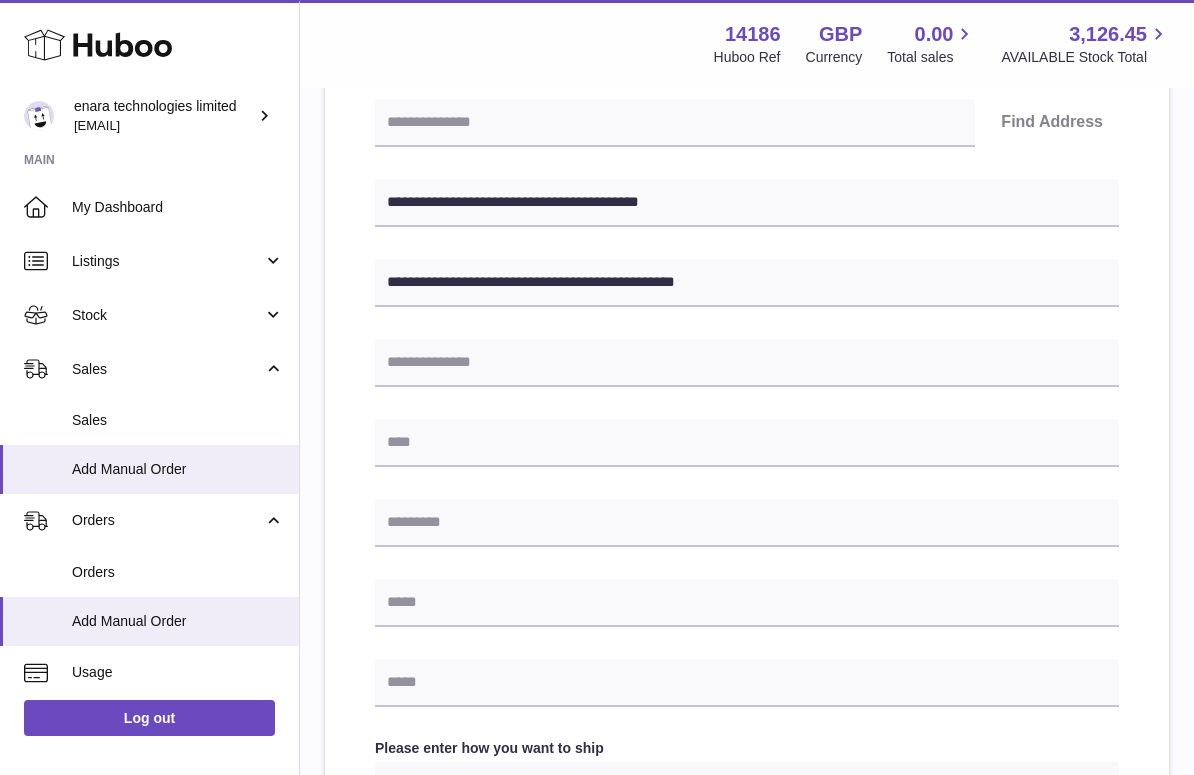 type on "**********" 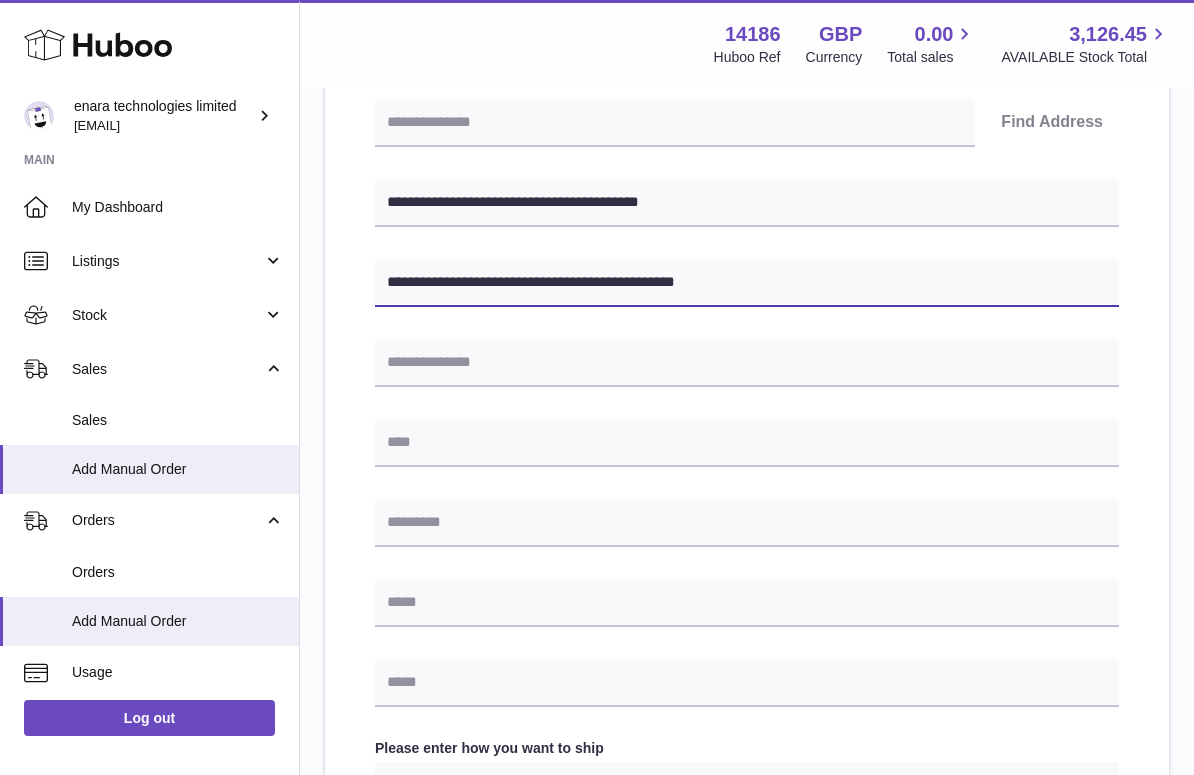 drag, startPoint x: 620, startPoint y: 281, endPoint x: 558, endPoint y: 283, distance: 62.03225 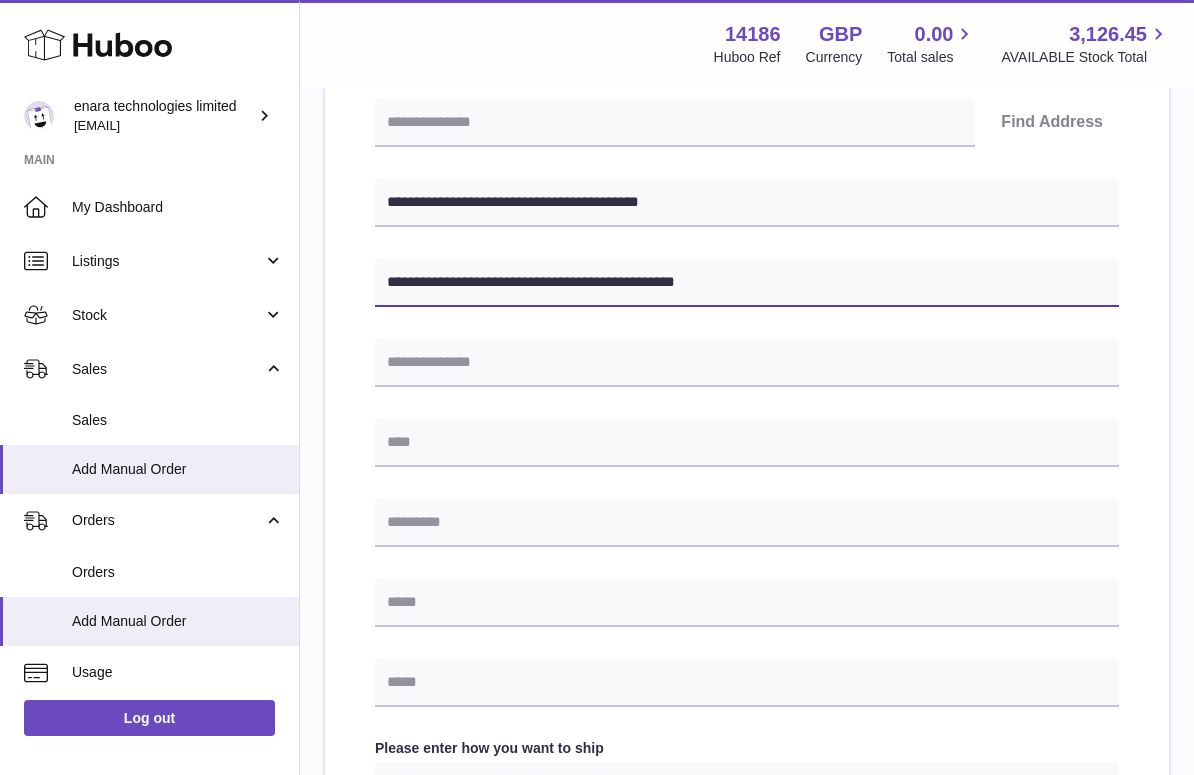 click on "**********" at bounding box center [747, 283] 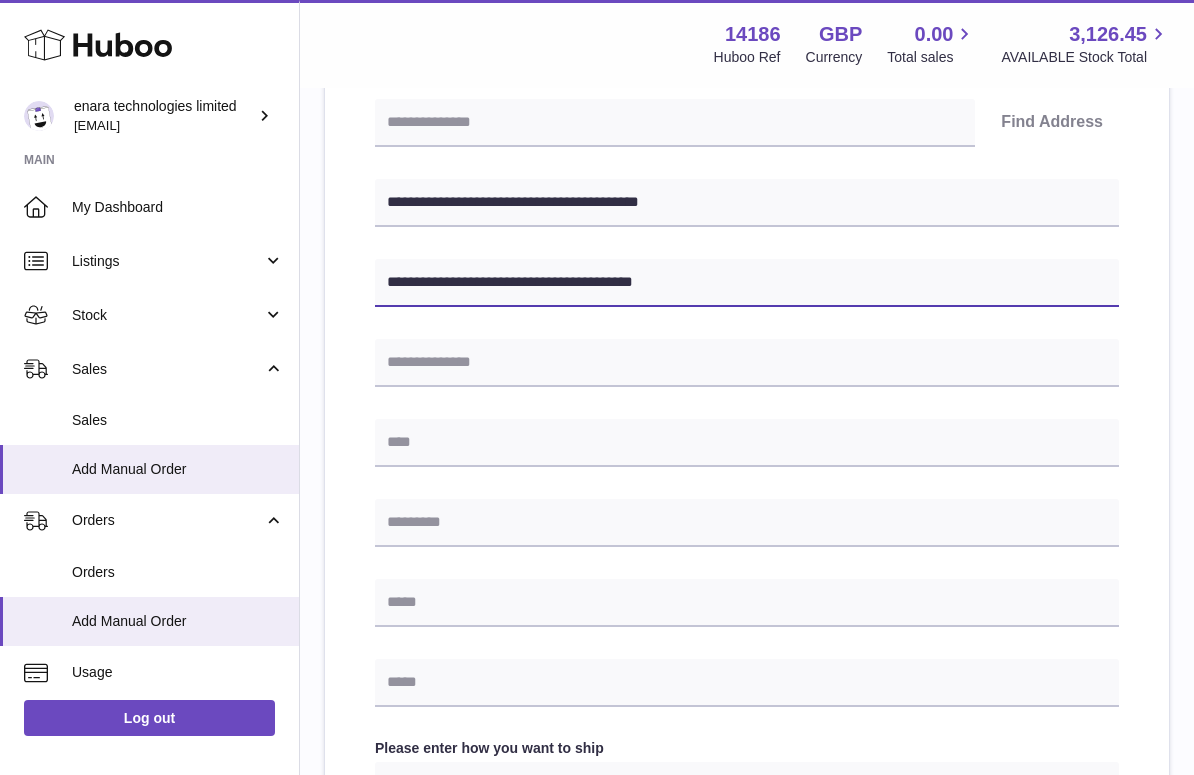 type on "**********" 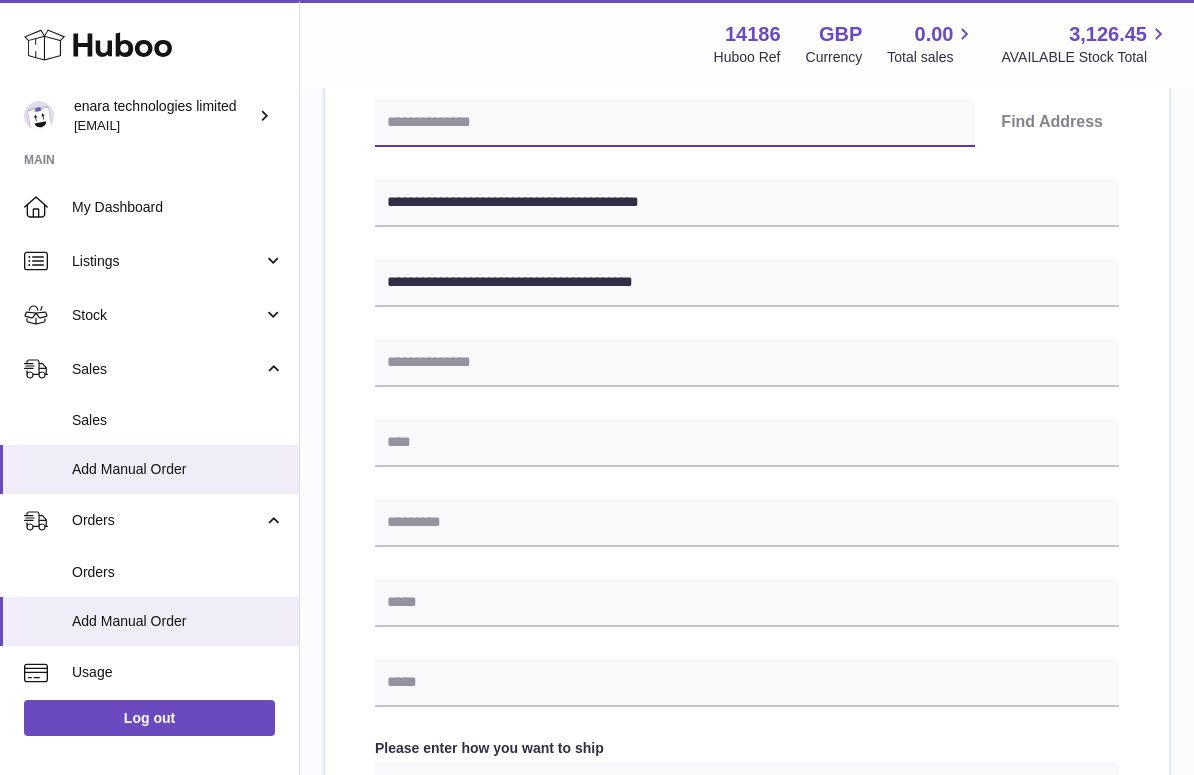 paste on "*******" 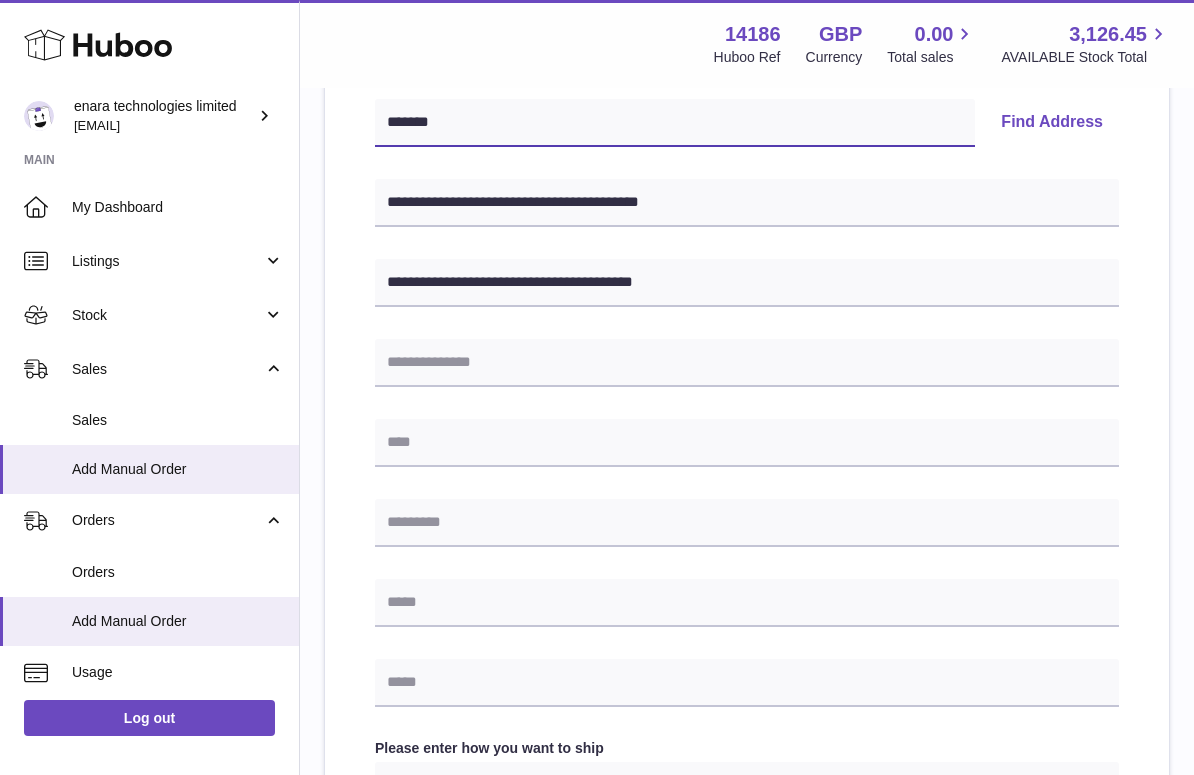 type on "*******" 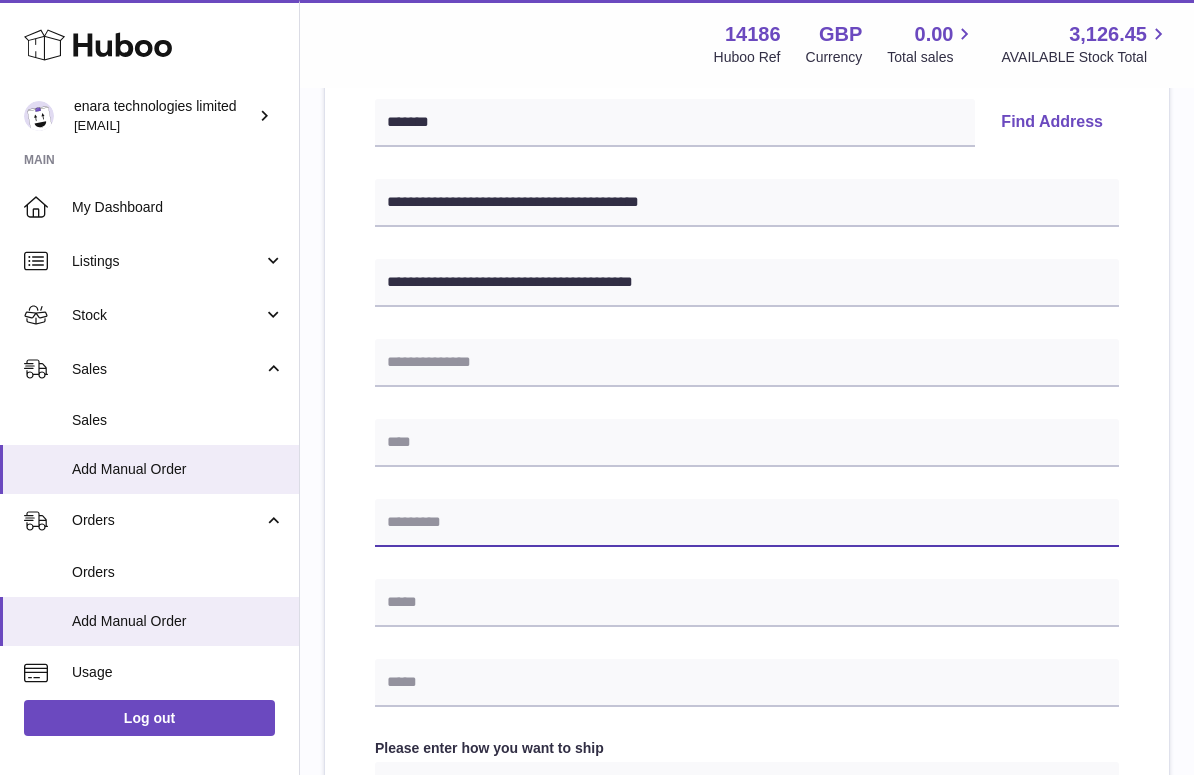 paste on "*******" 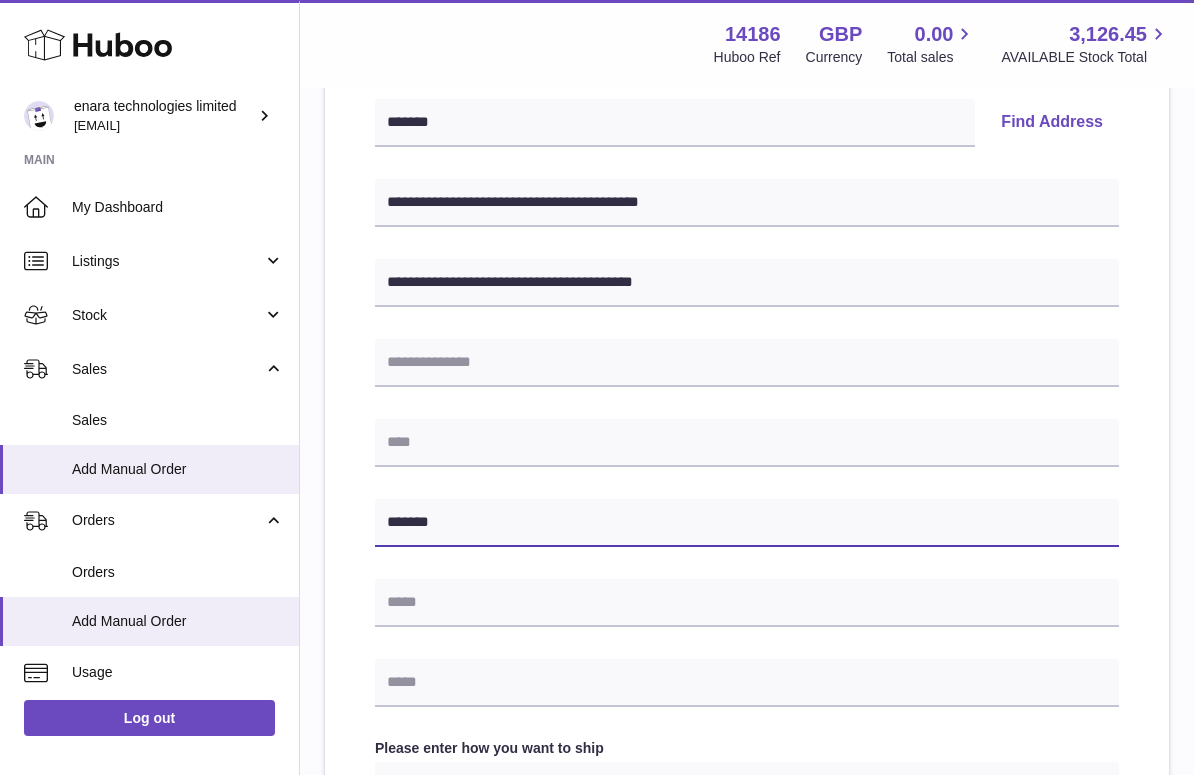 type on "*******" 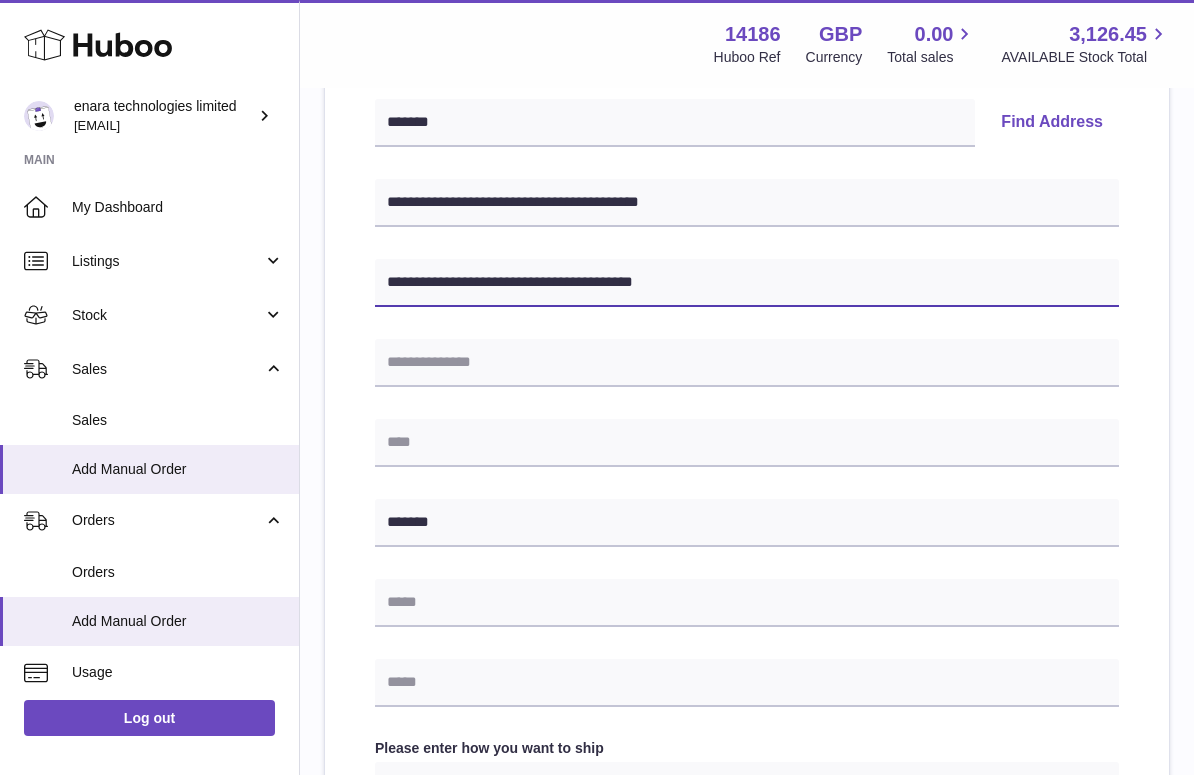drag, startPoint x: 450, startPoint y: 281, endPoint x: 742, endPoint y: 292, distance: 292.20712 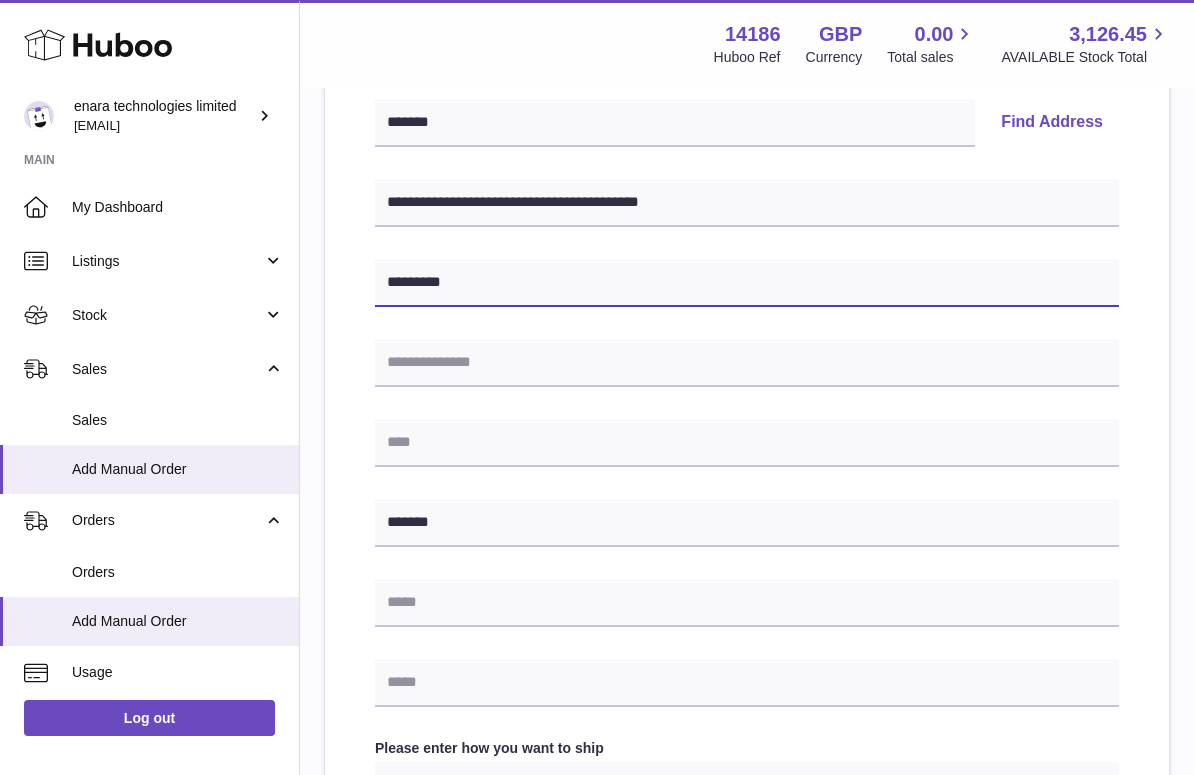 type on "********" 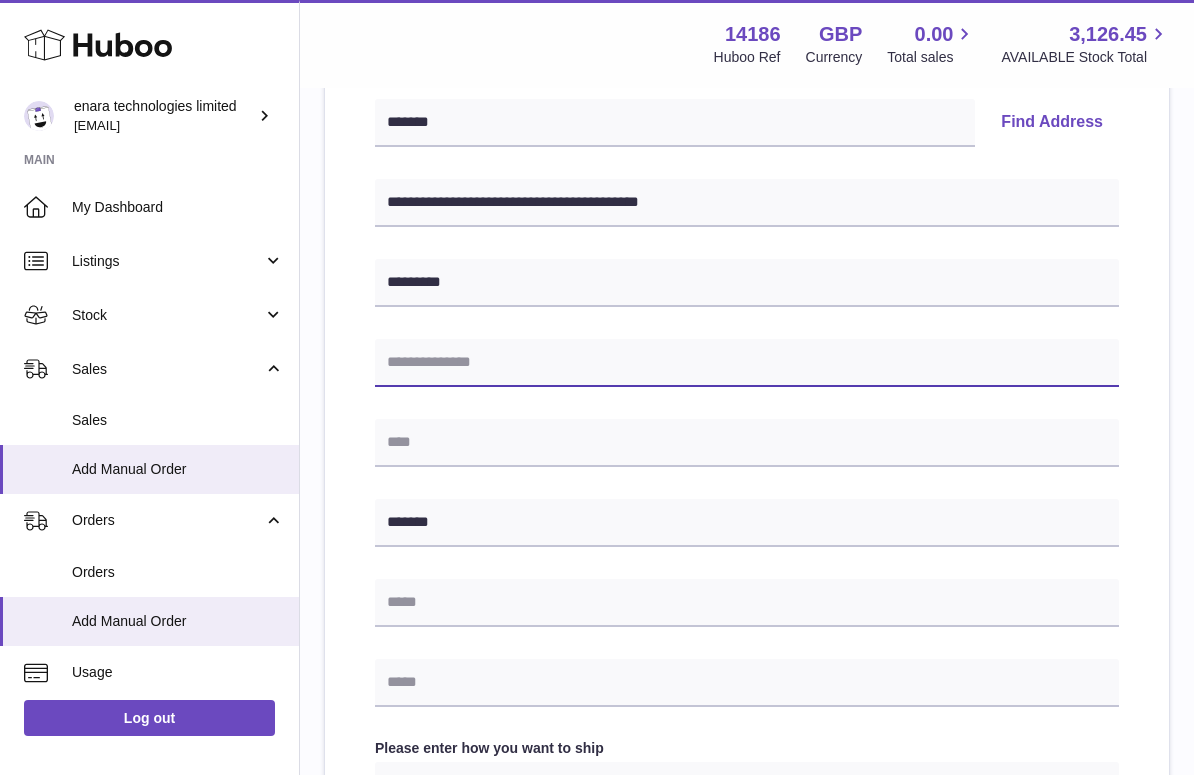 paste on "**********" 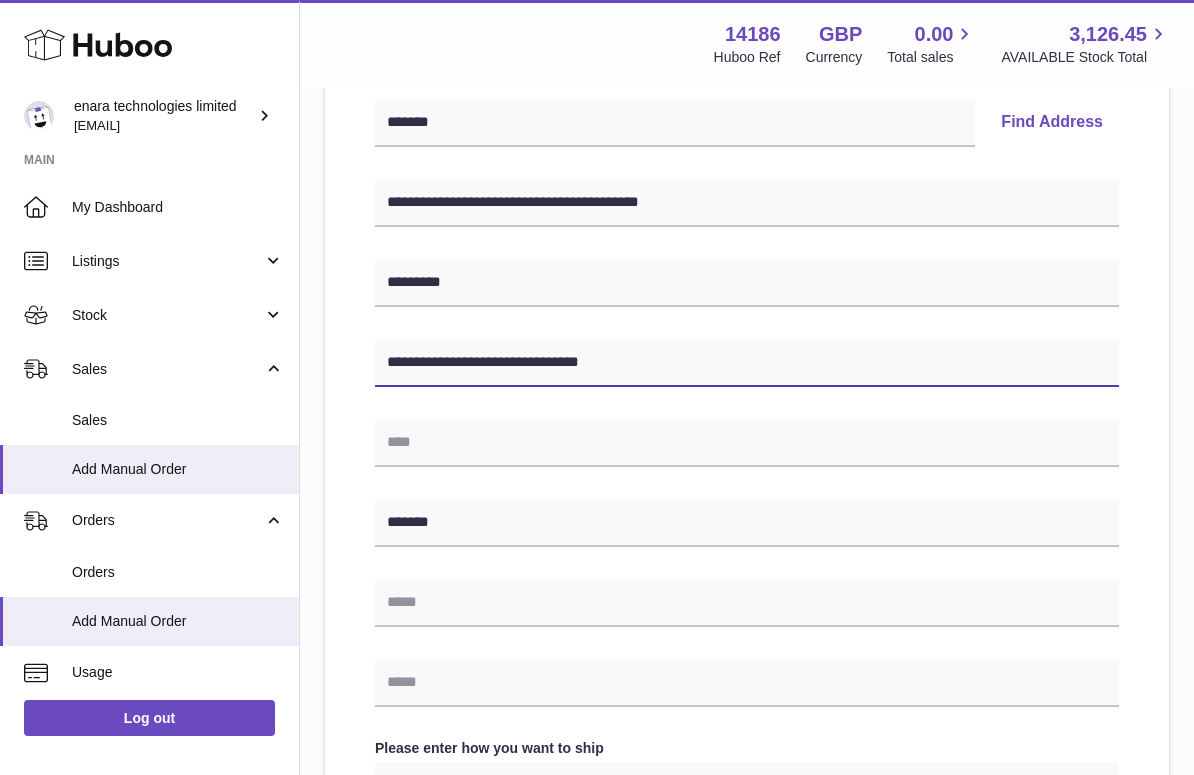 type on "**********" 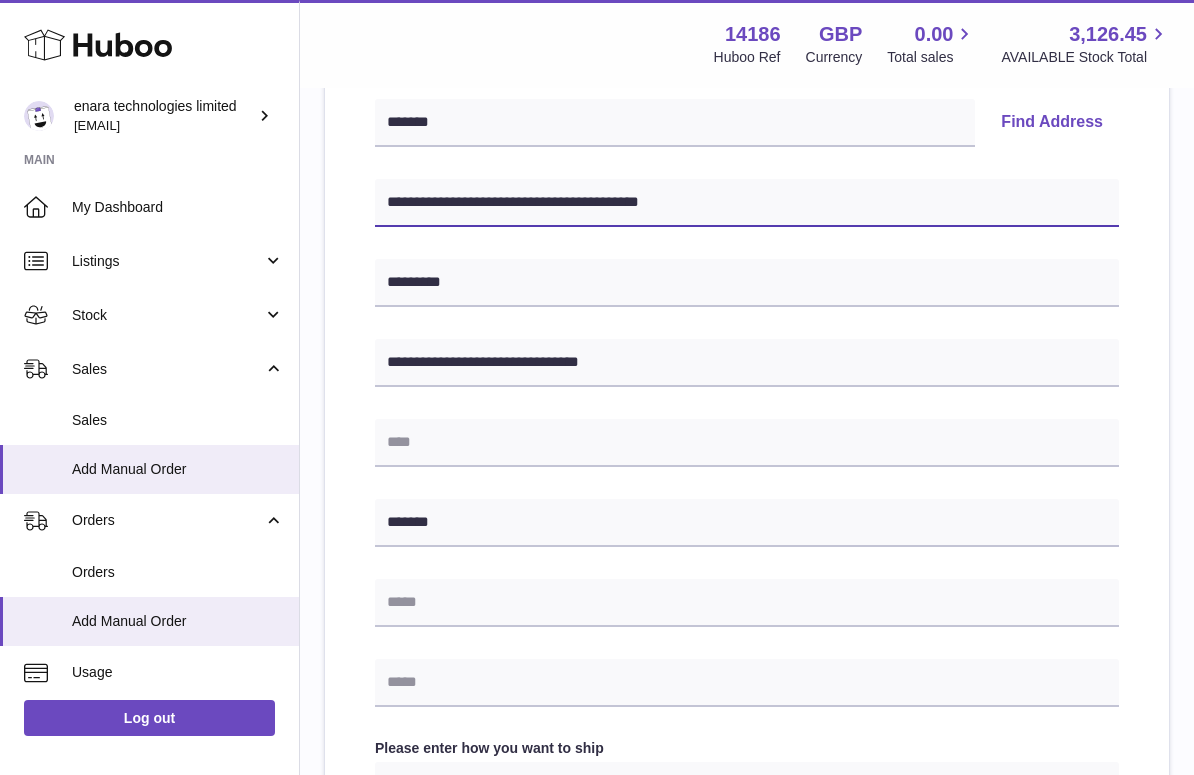 drag, startPoint x: 516, startPoint y: 197, endPoint x: 397, endPoint y: 199, distance: 119.01681 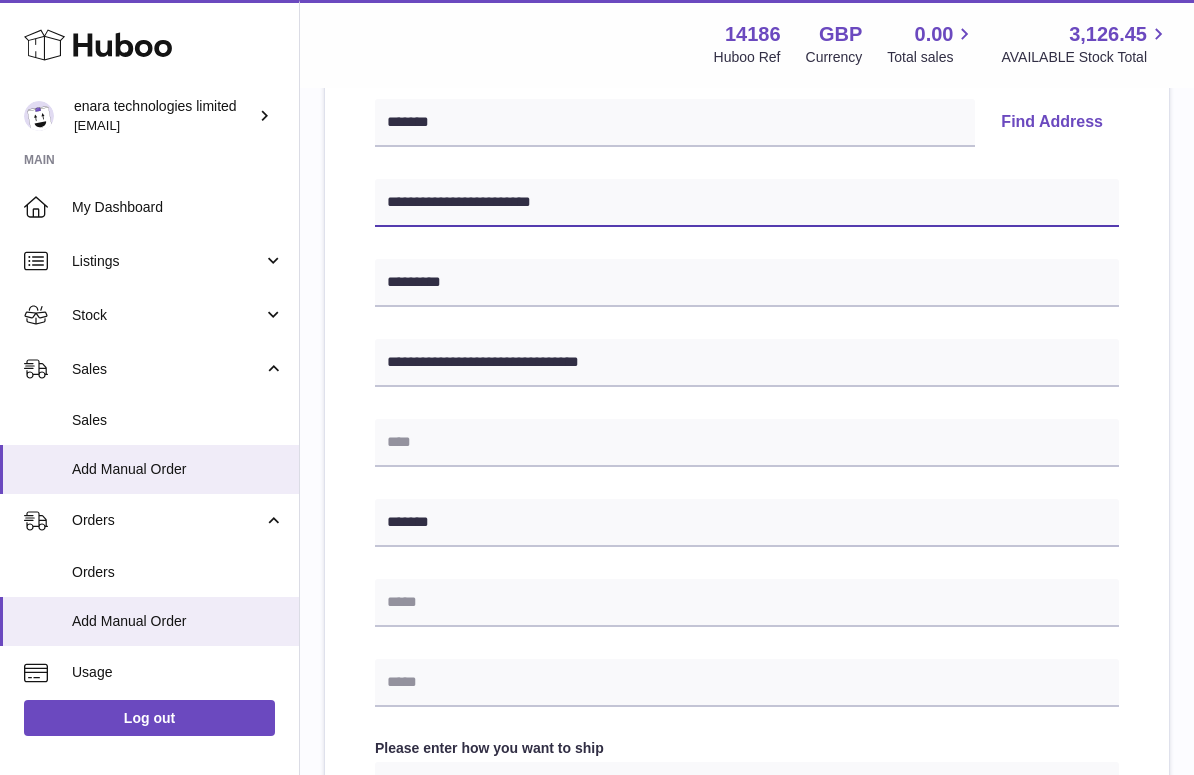 type on "**********" 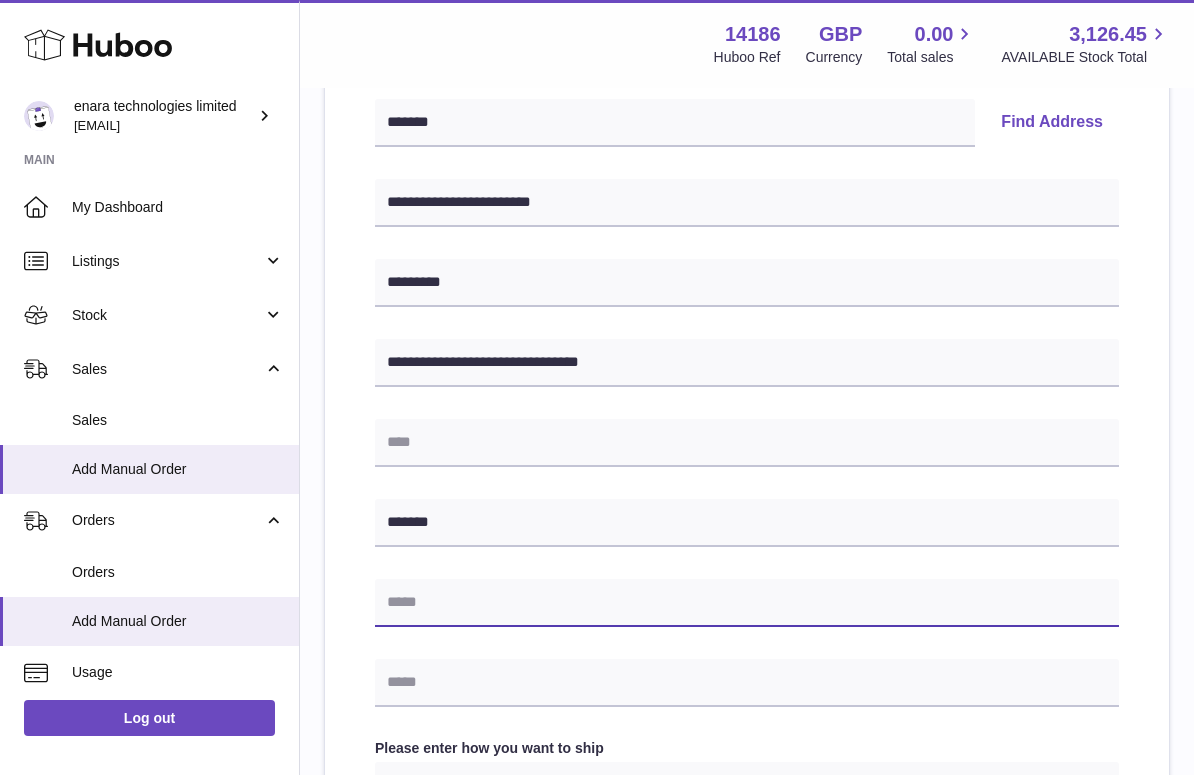 paste on "**********" 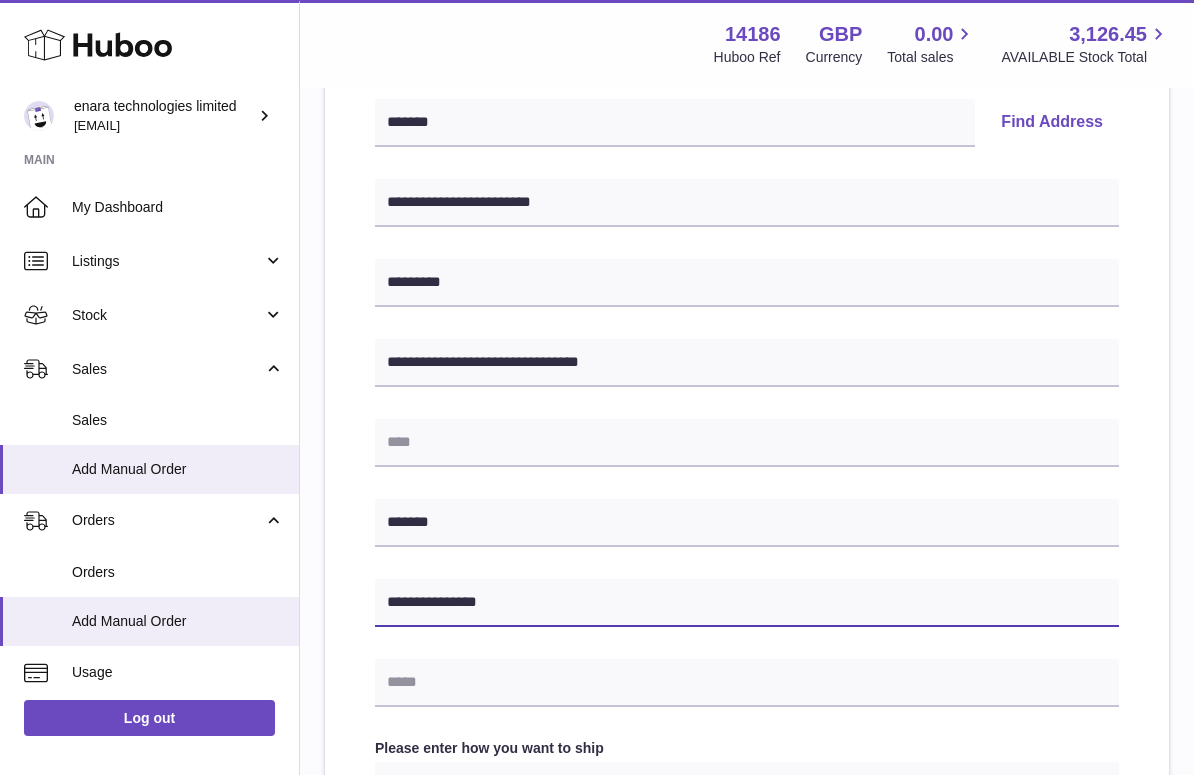 type on "**********" 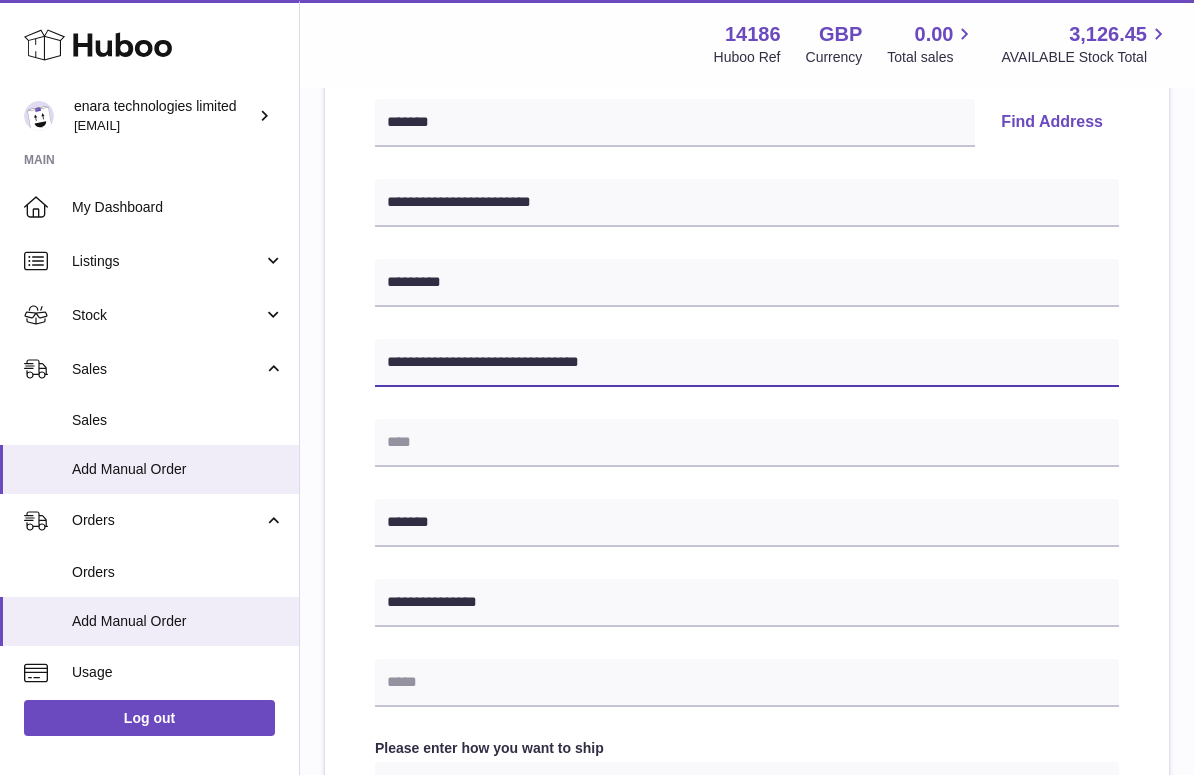 drag, startPoint x: 499, startPoint y: 358, endPoint x: 550, endPoint y: 358, distance: 51 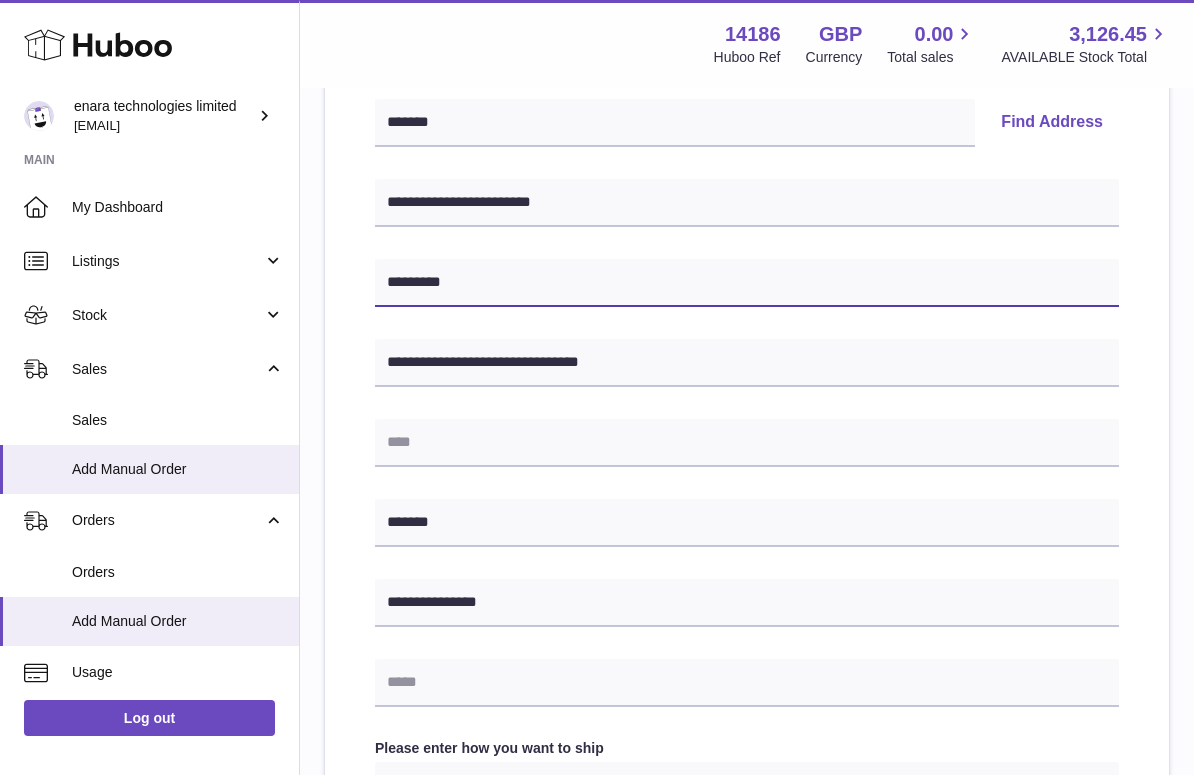 click on "********" at bounding box center (747, 283) 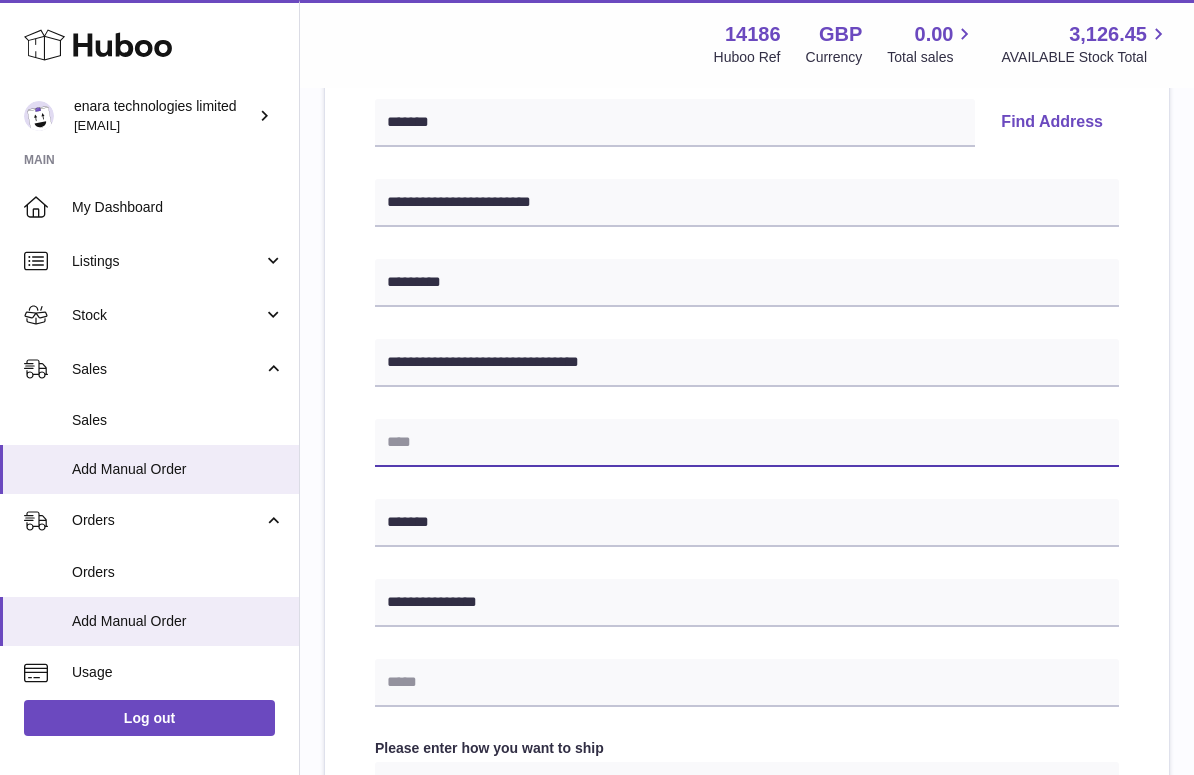 click at bounding box center [747, 443] 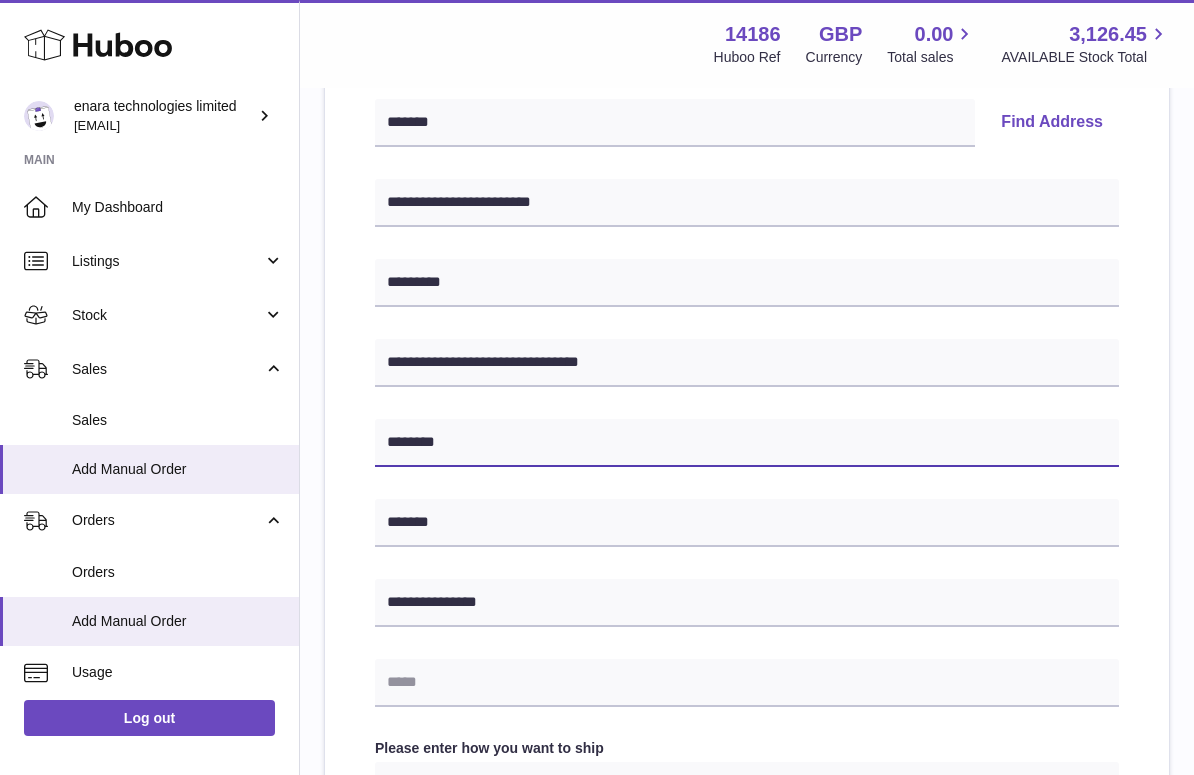 type on "********" 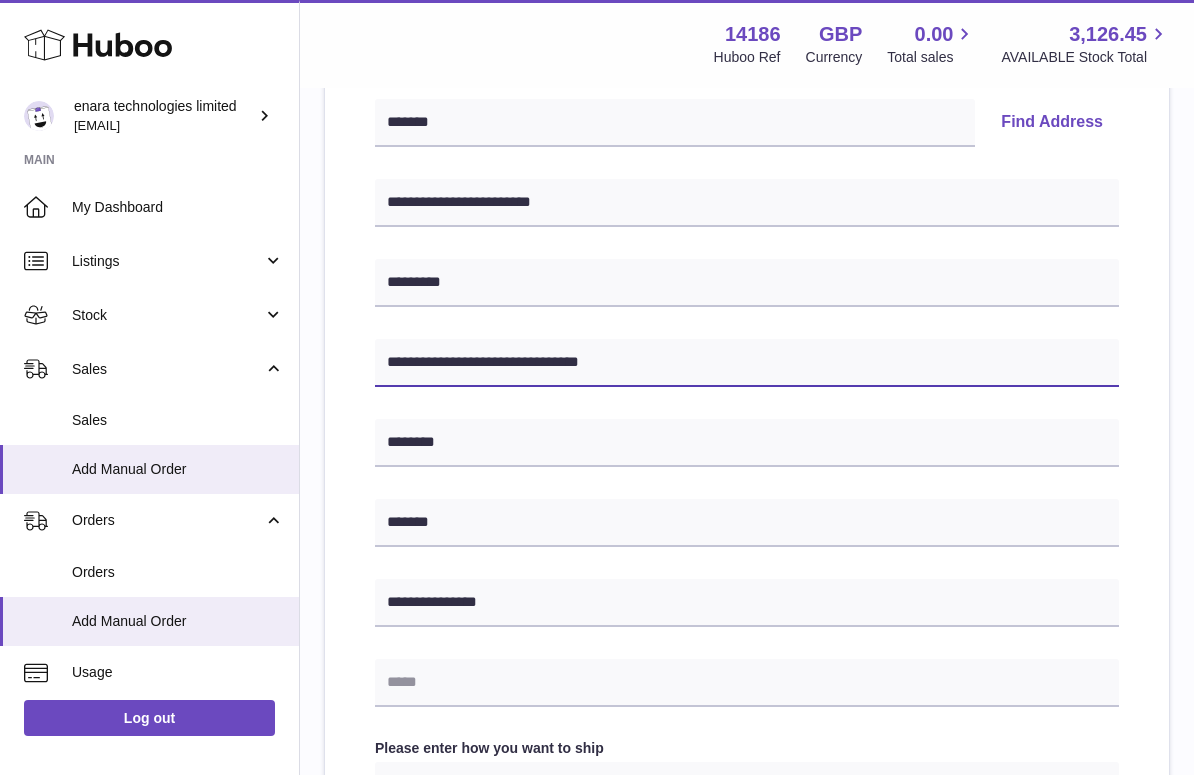click on "**********" at bounding box center [747, 363] 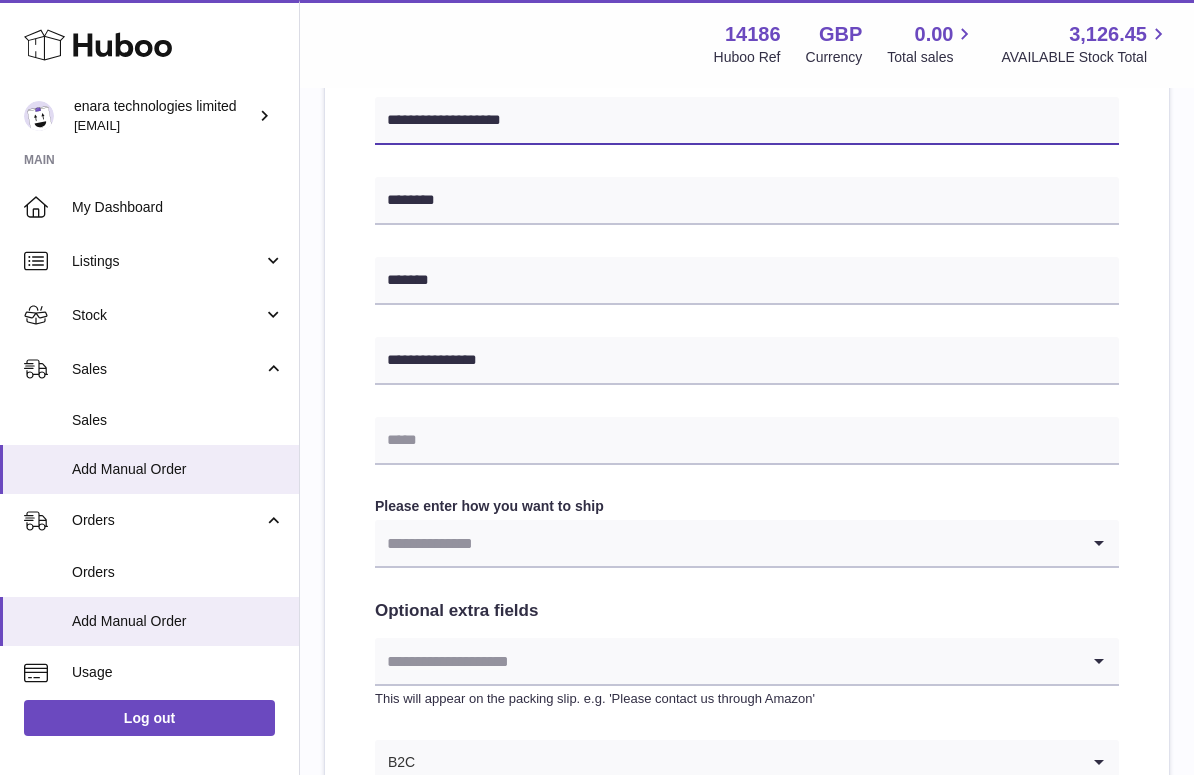 scroll, scrollTop: 734, scrollLeft: 0, axis: vertical 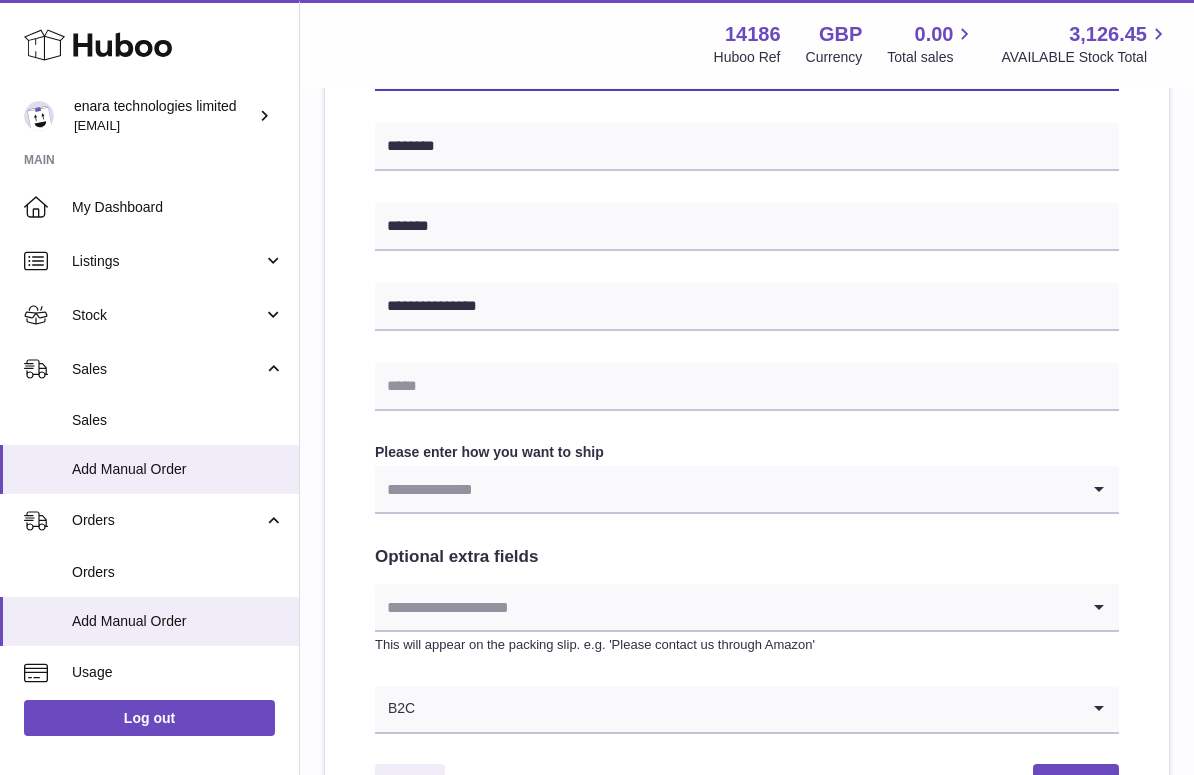 type on "**********" 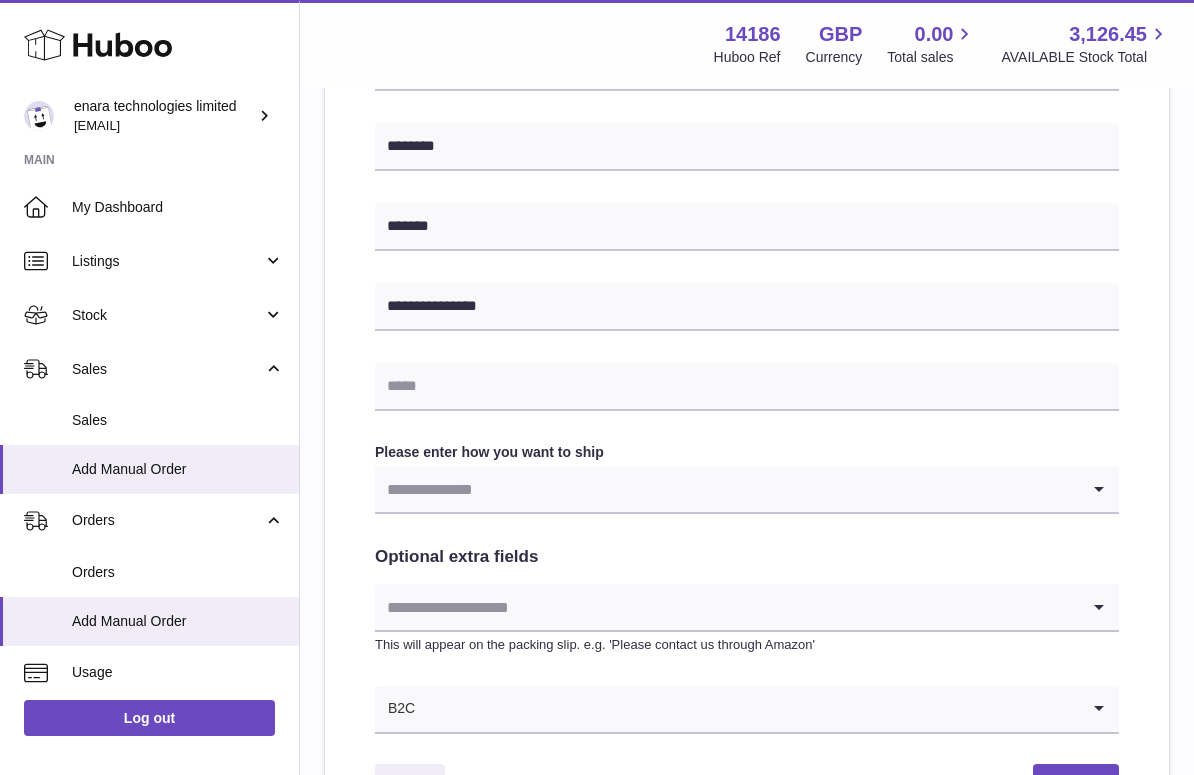 click at bounding box center [727, 489] 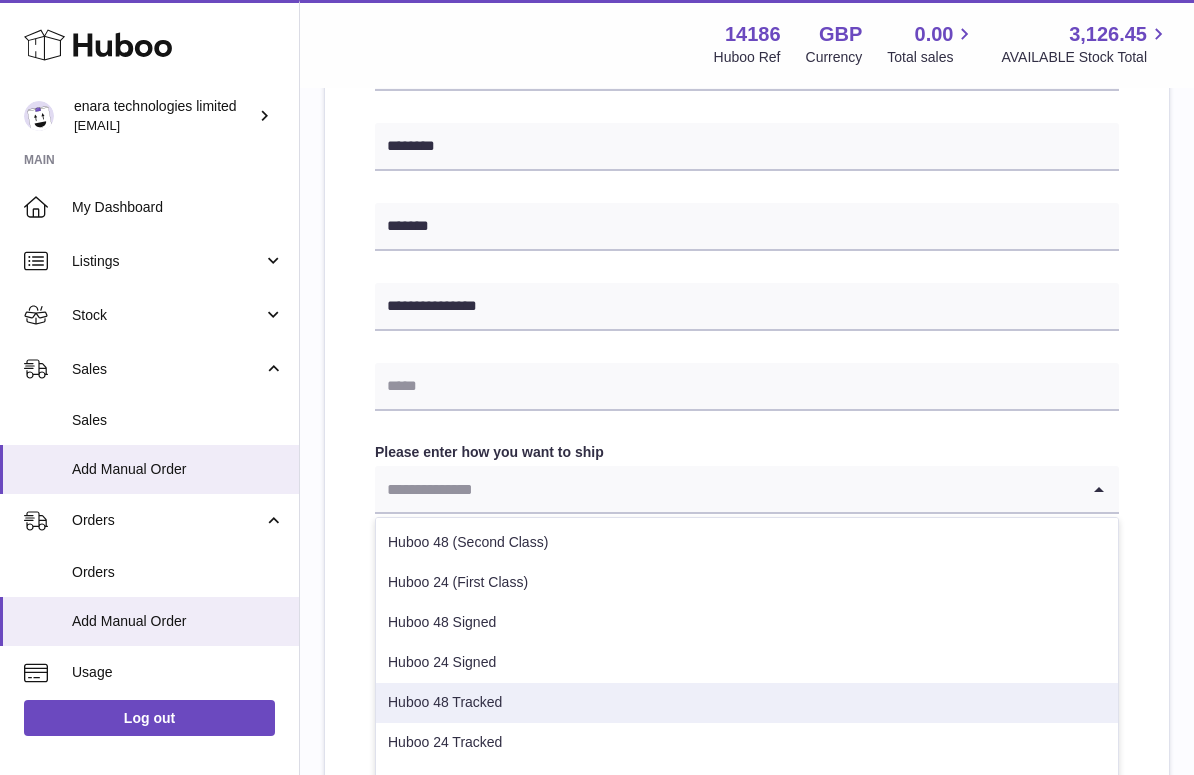 click on "Huboo 48 Tracked" at bounding box center (747, 703) 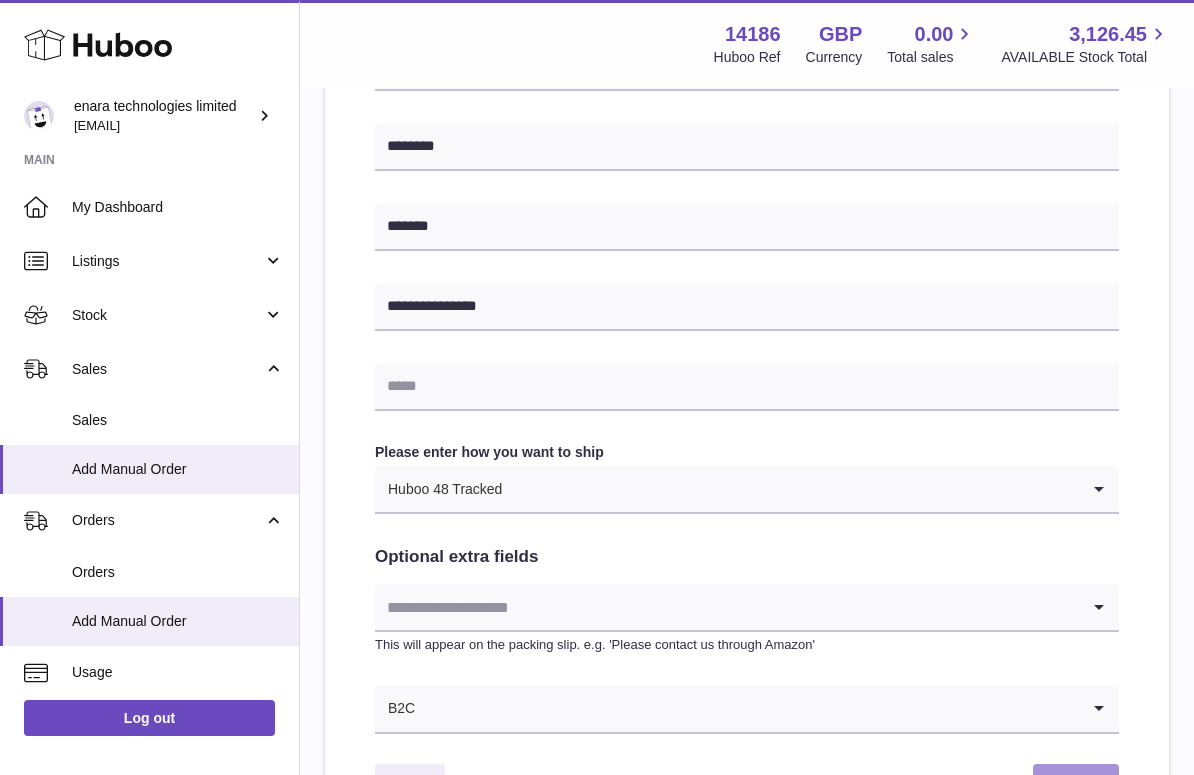 click on "Submit" at bounding box center (1076, 784) 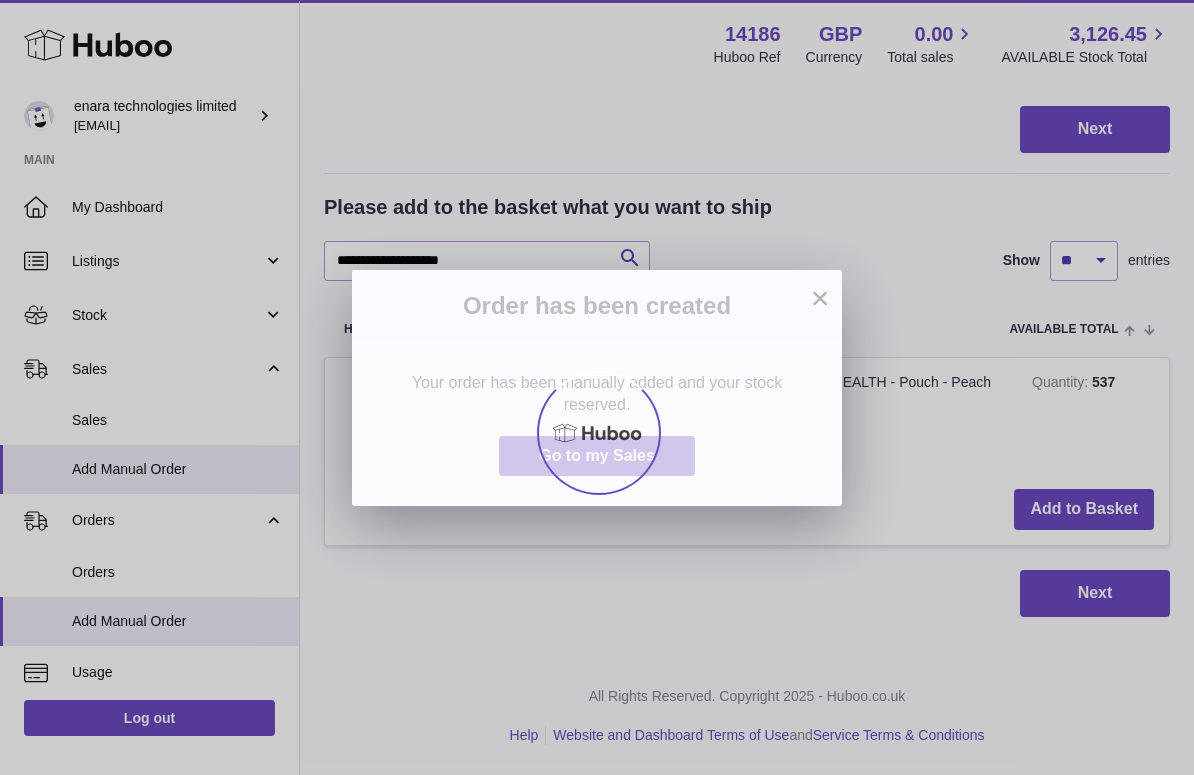 scroll, scrollTop: 0, scrollLeft: 0, axis: both 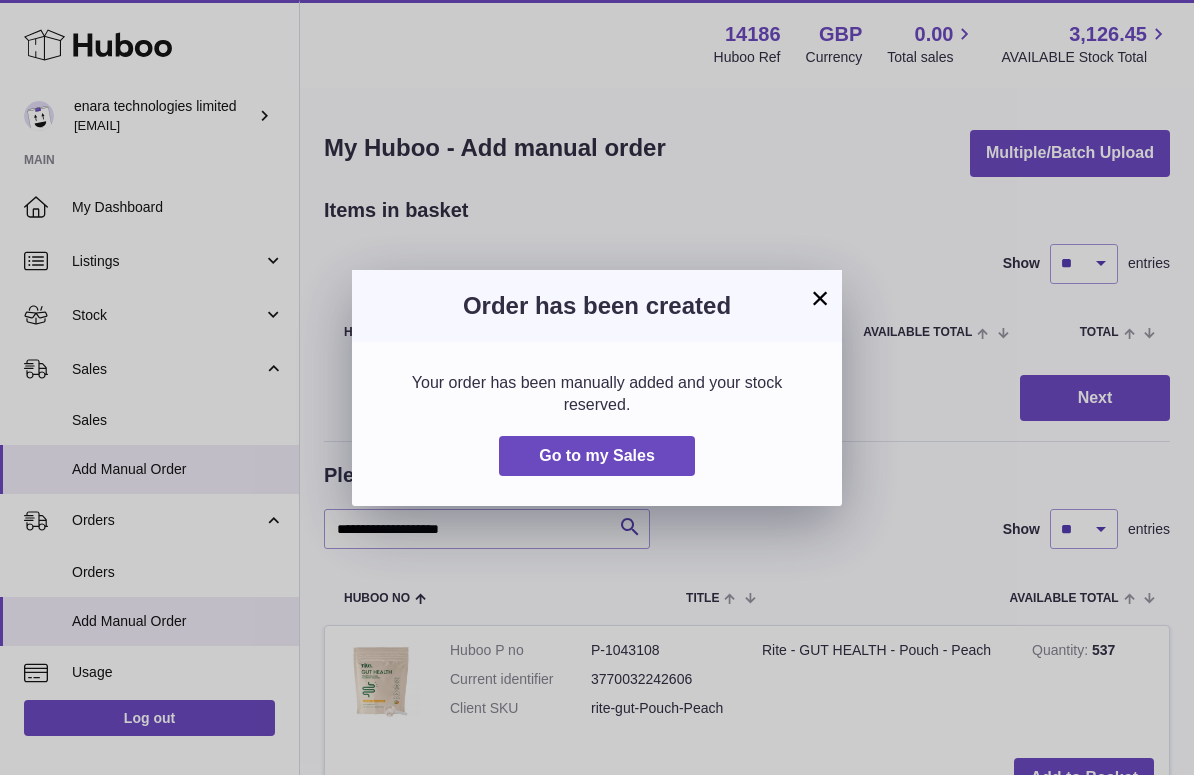 click on "×" at bounding box center (820, 298) 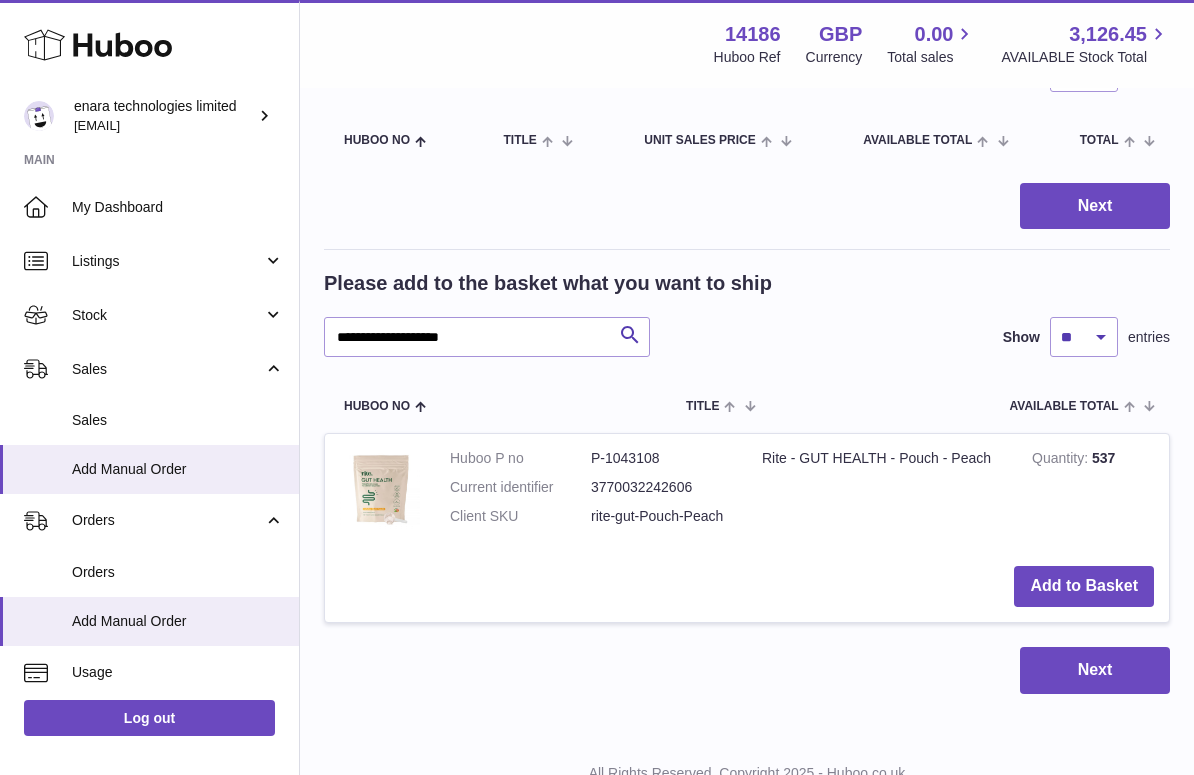 scroll, scrollTop: 211, scrollLeft: 0, axis: vertical 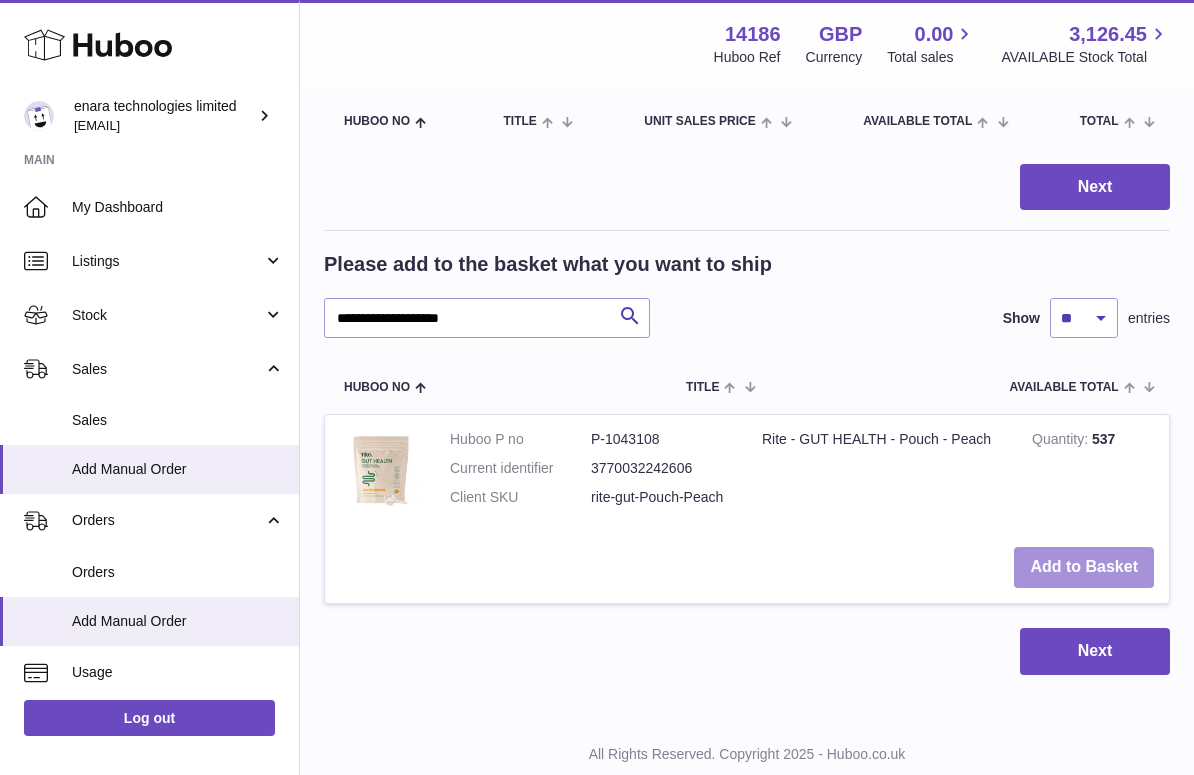 click on "Add to Basket" at bounding box center (1084, 567) 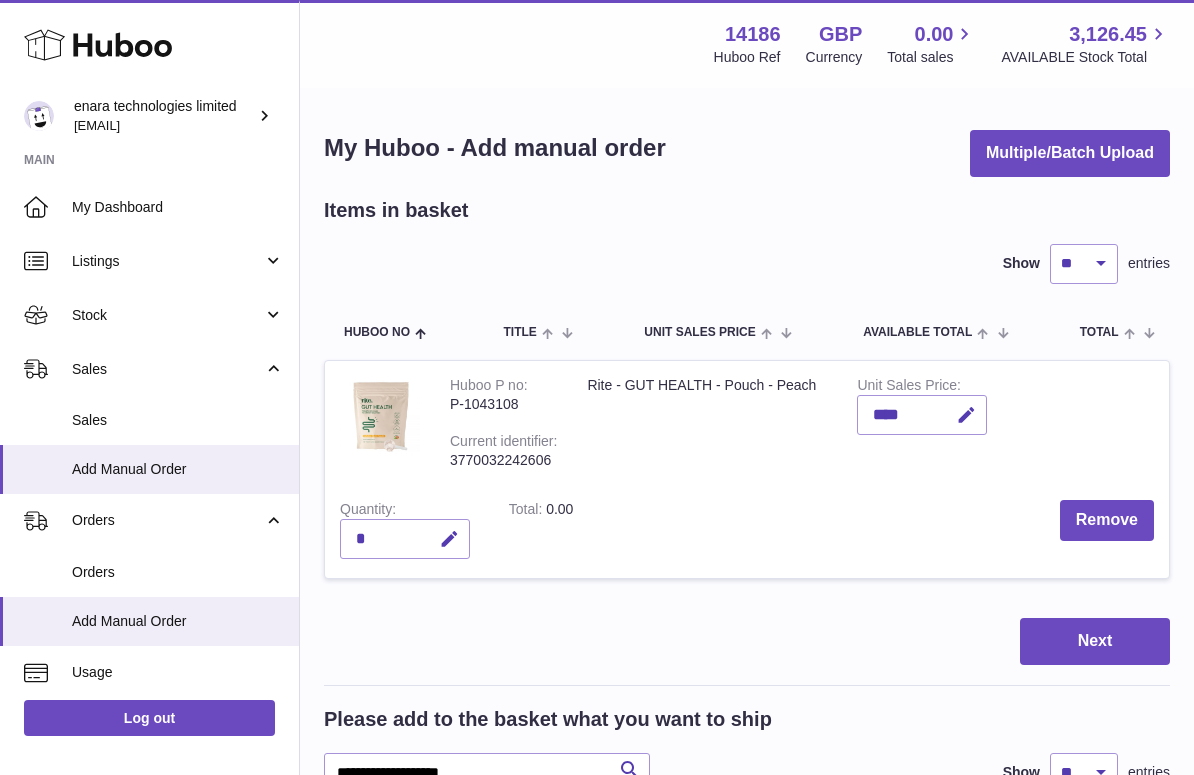 scroll, scrollTop: 0, scrollLeft: 0, axis: both 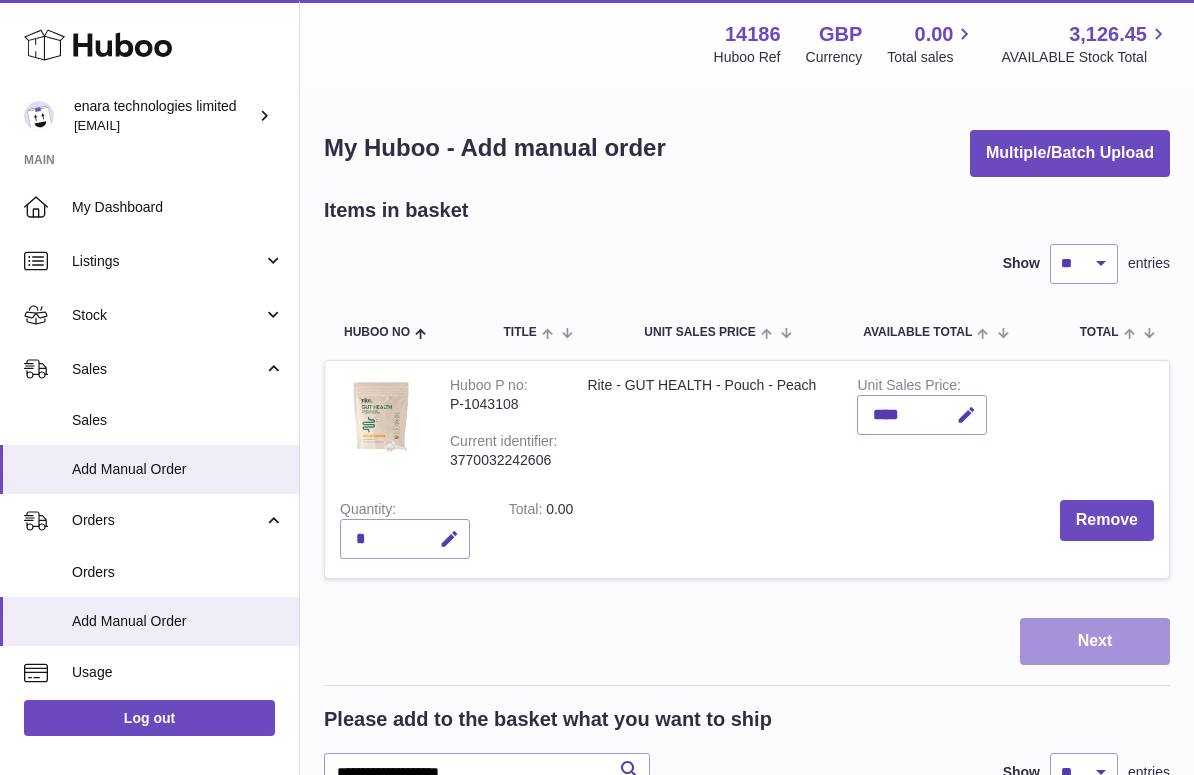 click on "Next" at bounding box center [1095, 641] 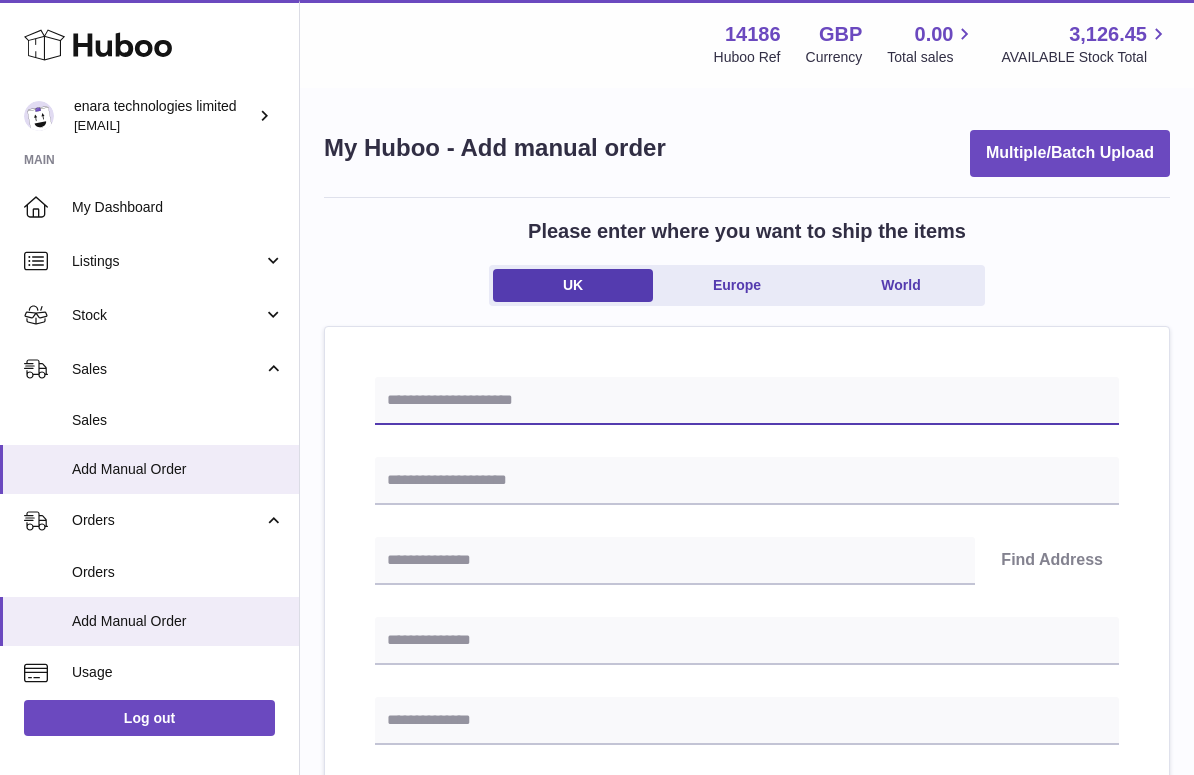 click at bounding box center [747, 401] 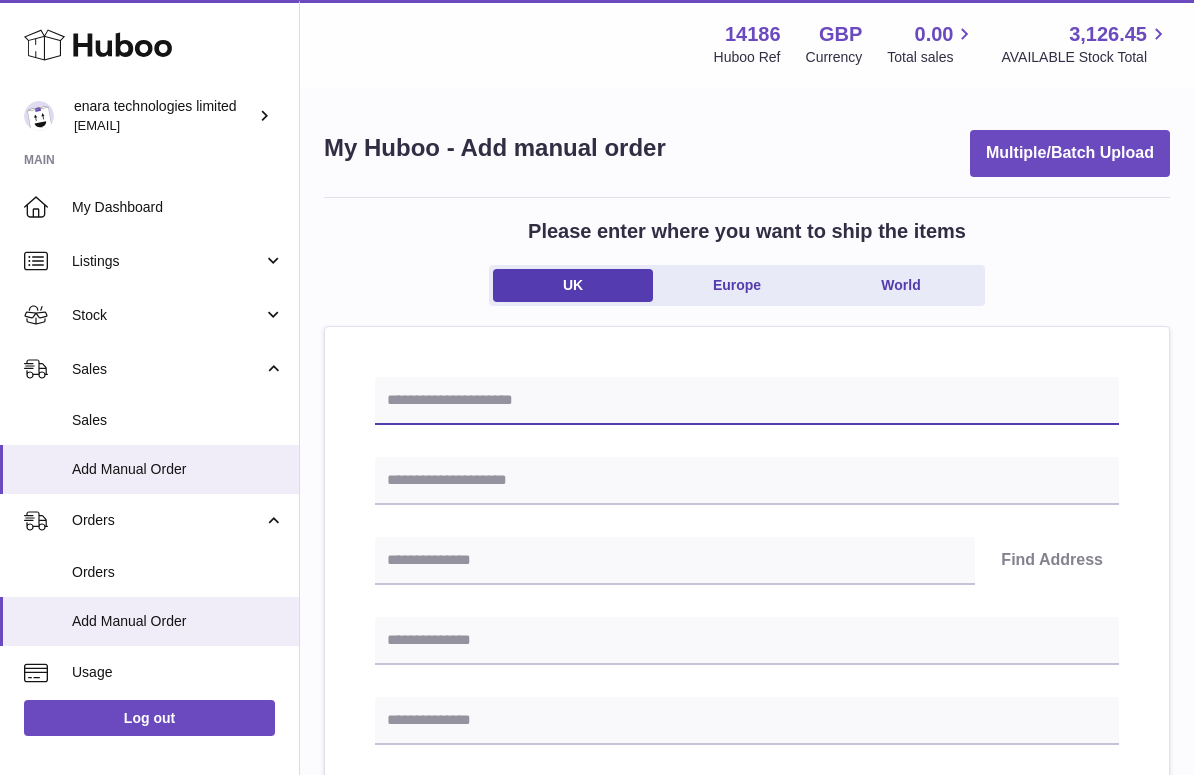 paste on "**********" 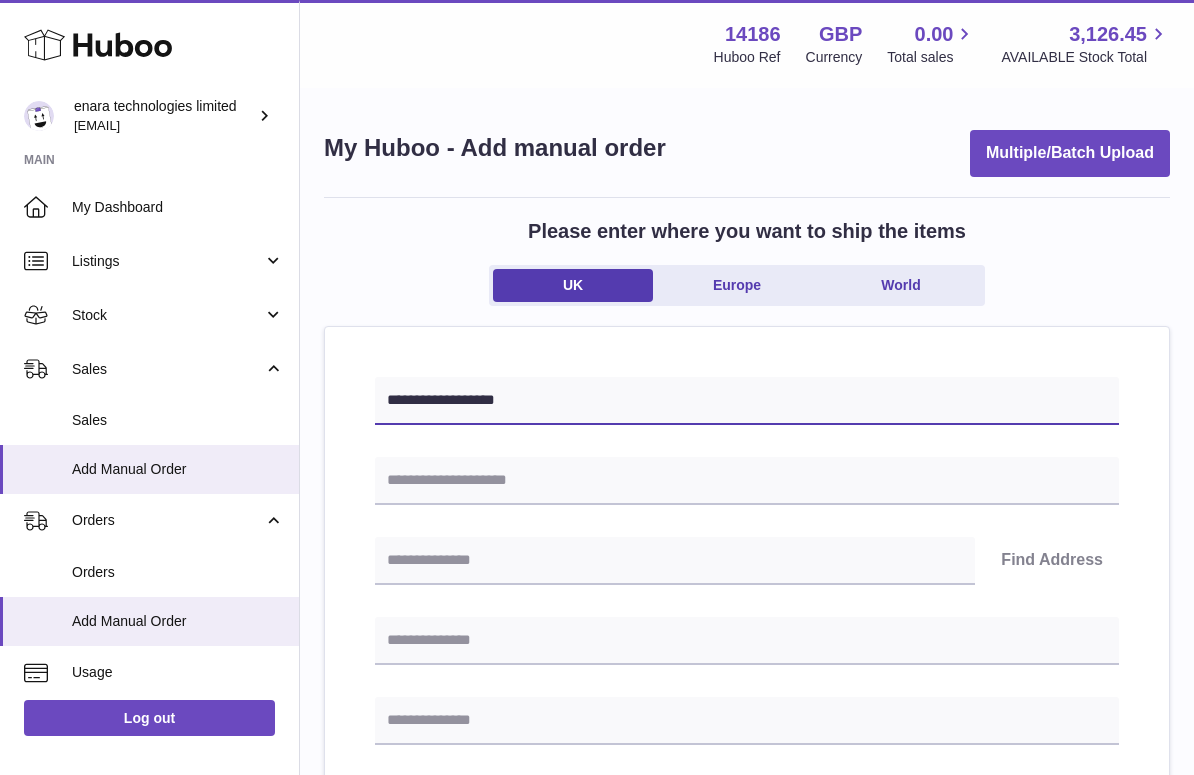 type on "**********" 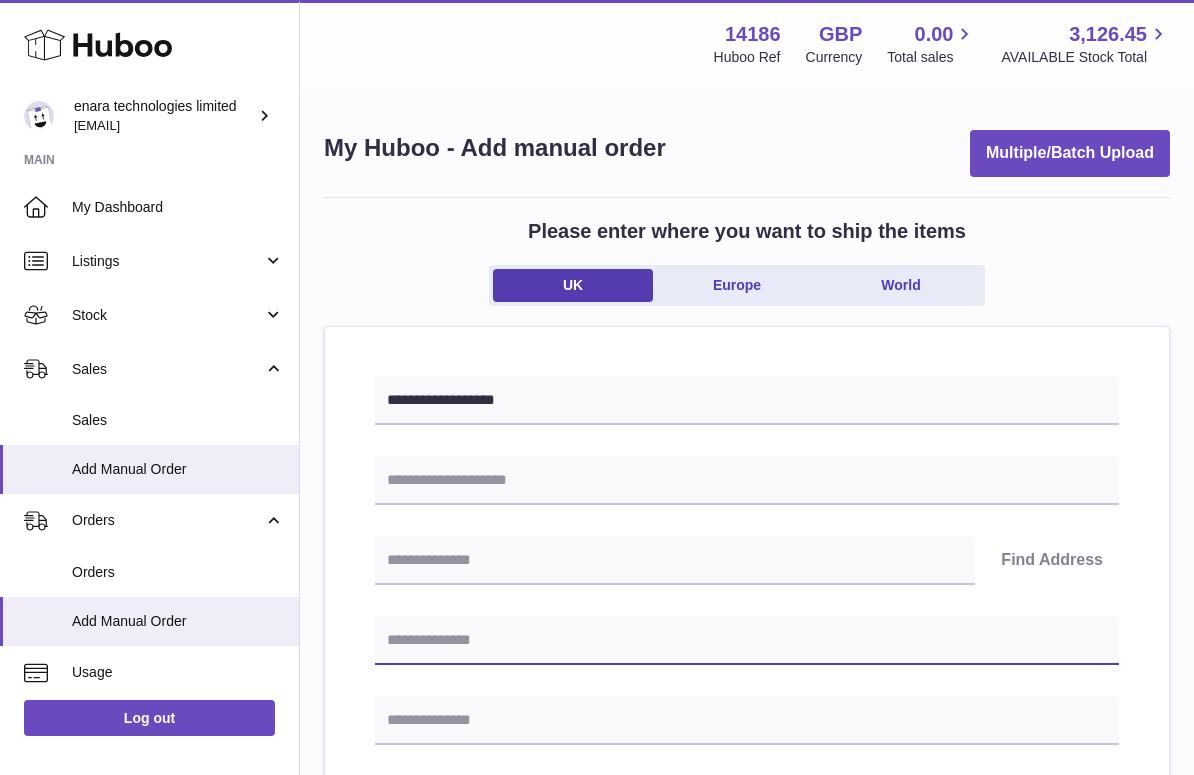 paste on "**********" 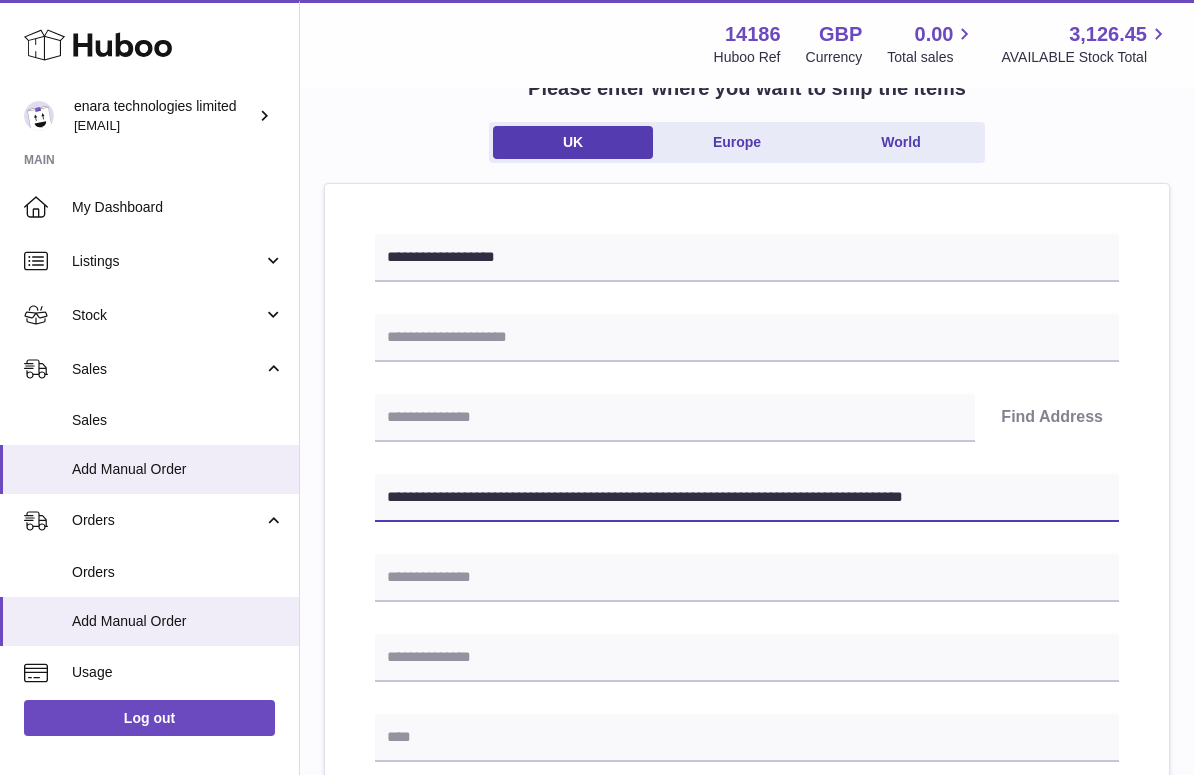 scroll, scrollTop: 194, scrollLeft: 0, axis: vertical 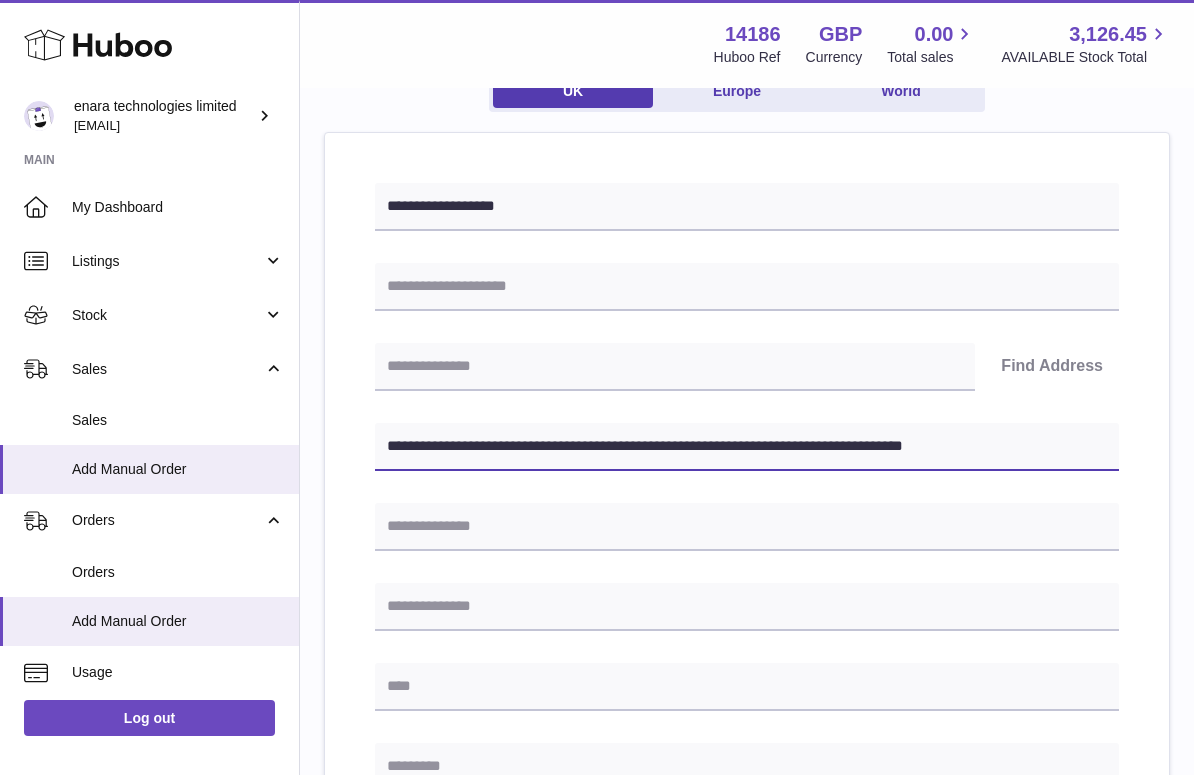 drag, startPoint x: 754, startPoint y: 435, endPoint x: 1082, endPoint y: 520, distance: 338.83478 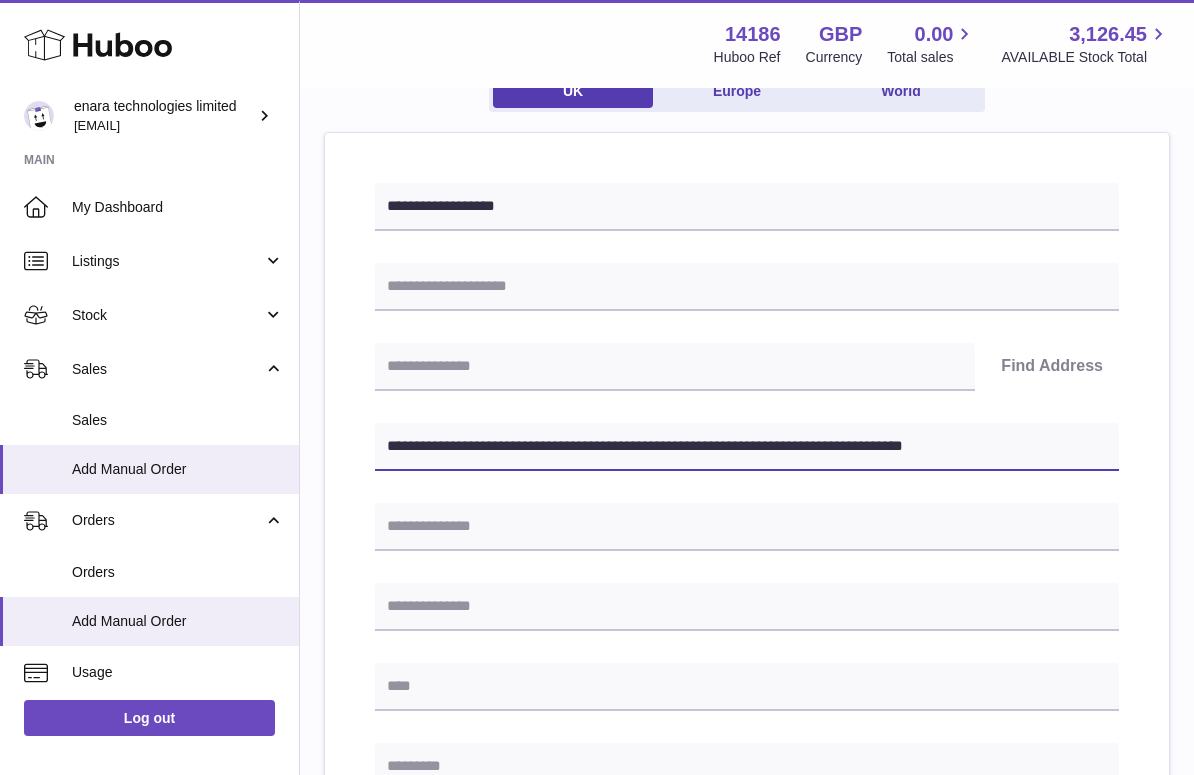 click on "**********" at bounding box center (747, 728) 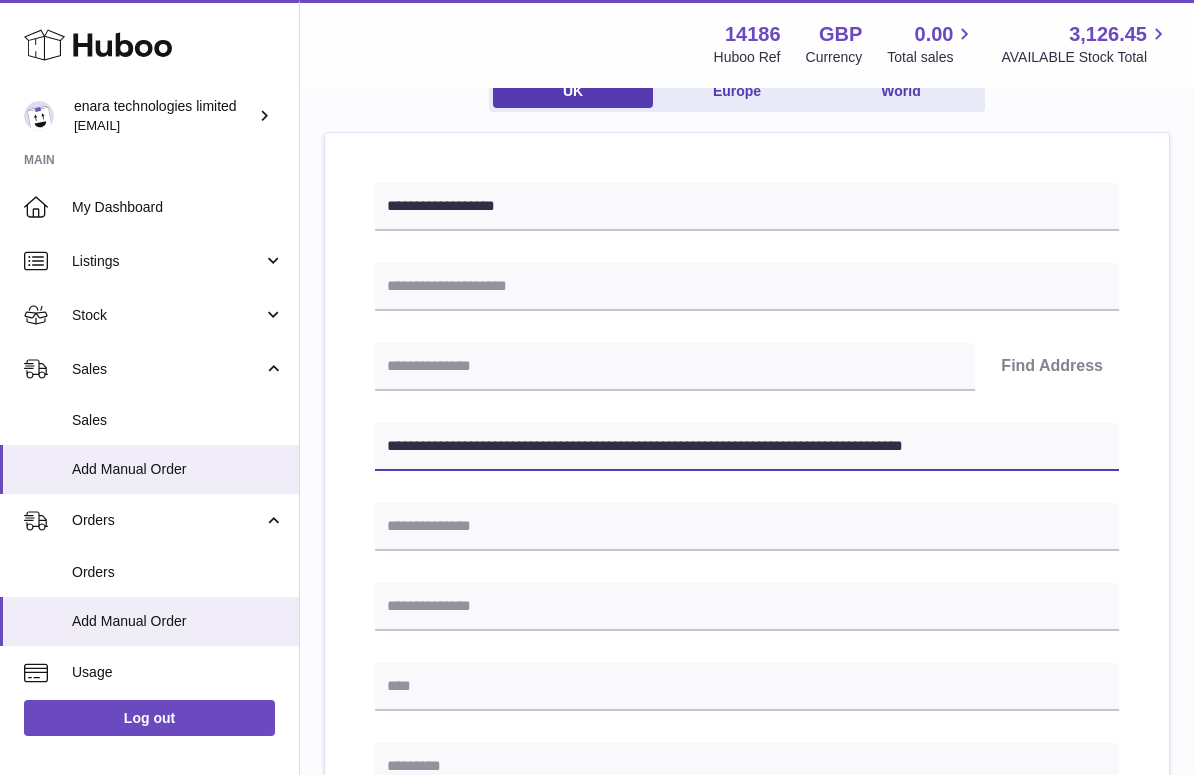 click on "**********" at bounding box center [747, 447] 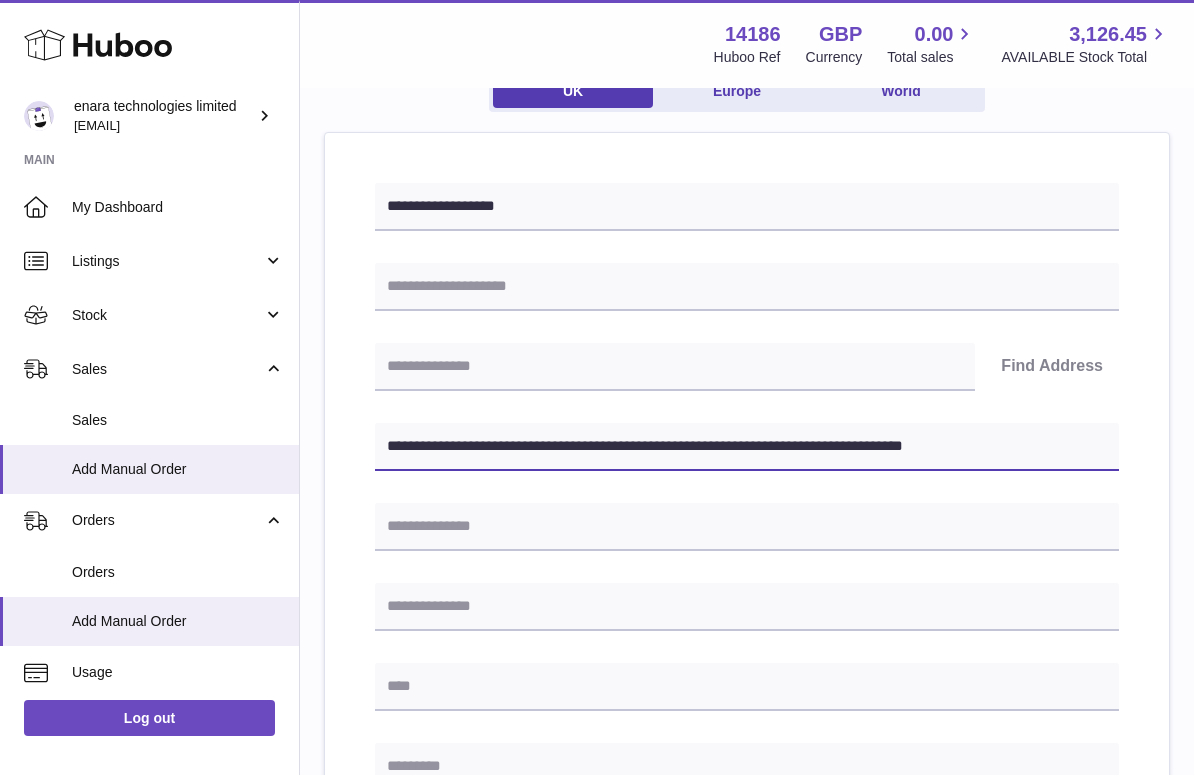 click on ".st0{fill:#141414;}" at bounding box center [597, 193] 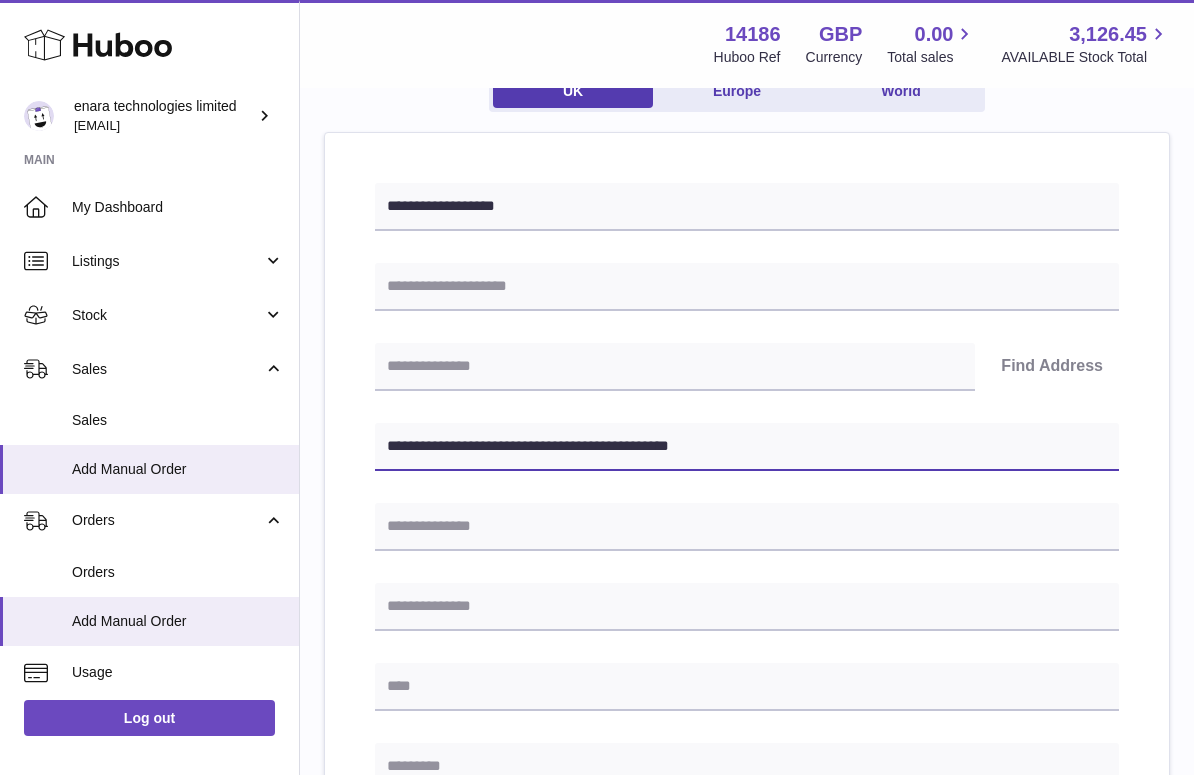 type on "**********" 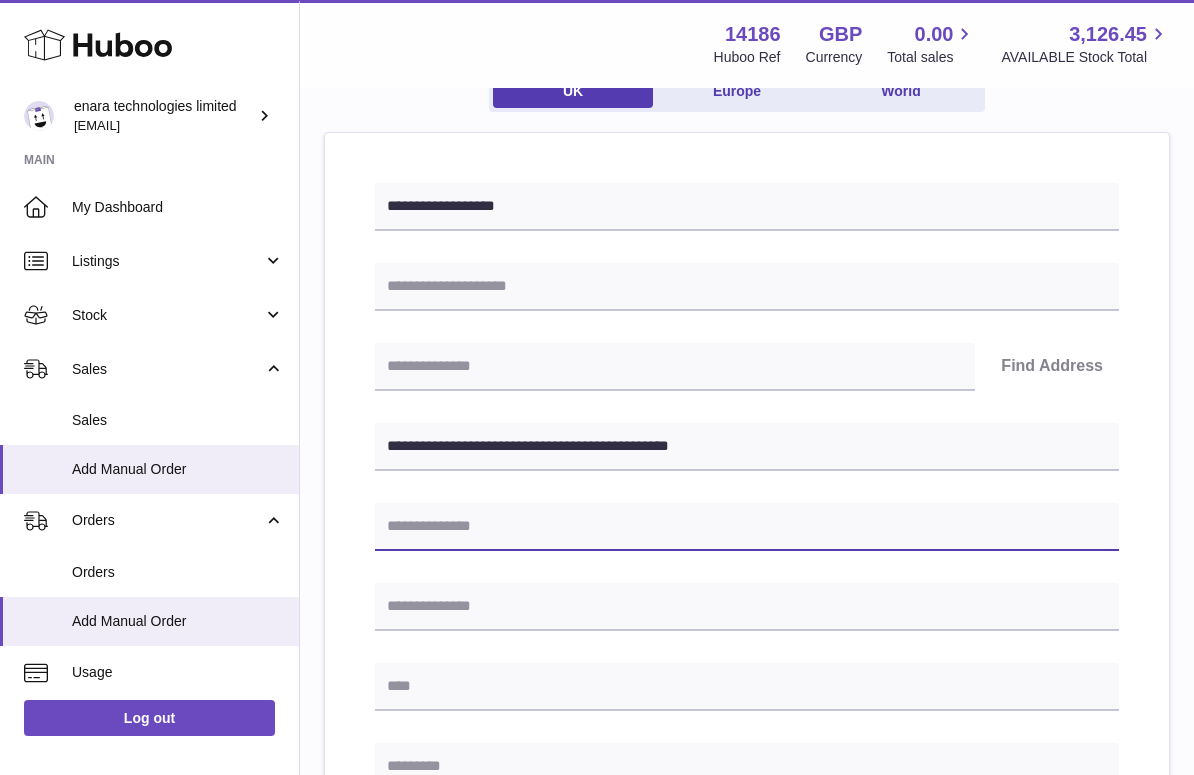 paste on "**********" 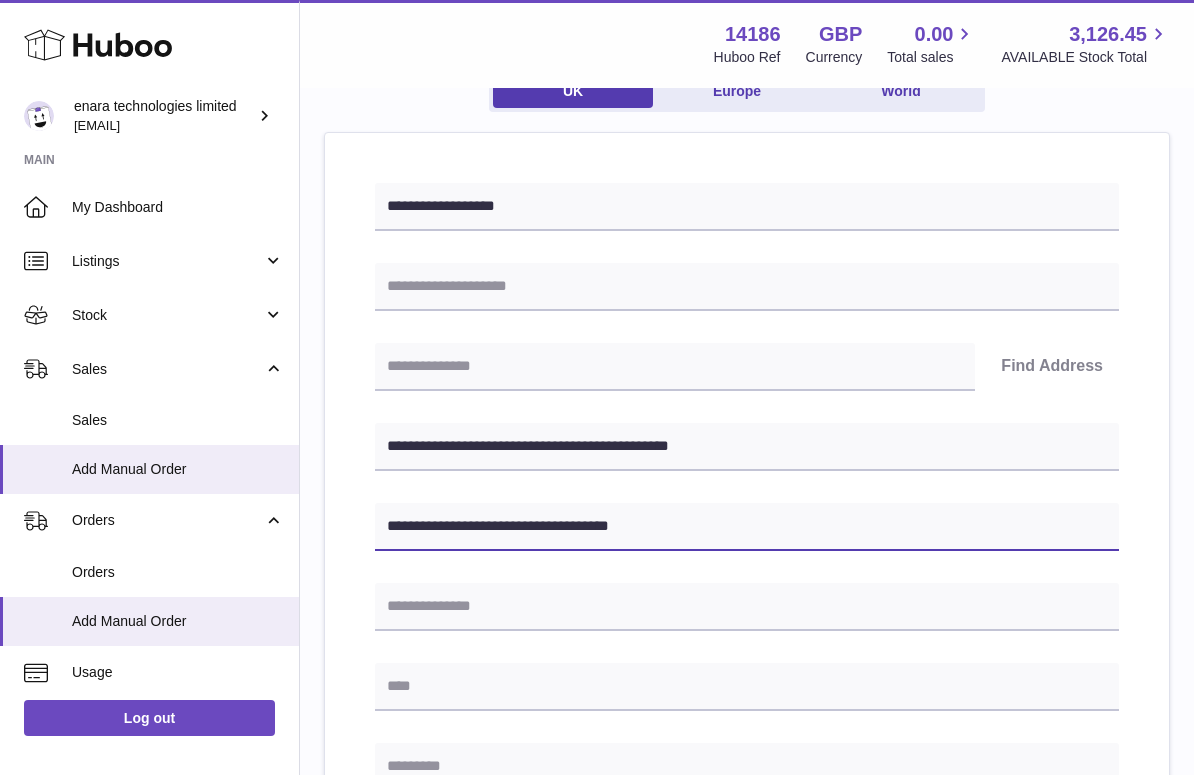 type on "**********" 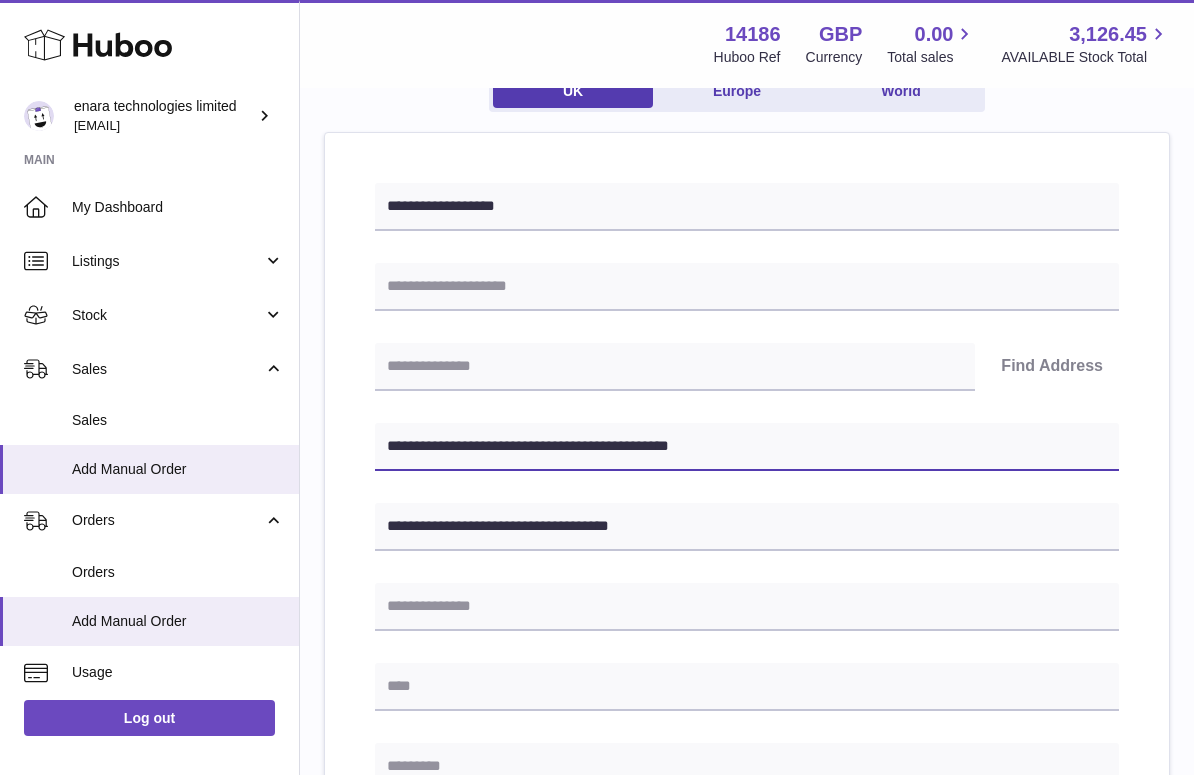drag, startPoint x: 480, startPoint y: 443, endPoint x: 394, endPoint y: 445, distance: 86.023254 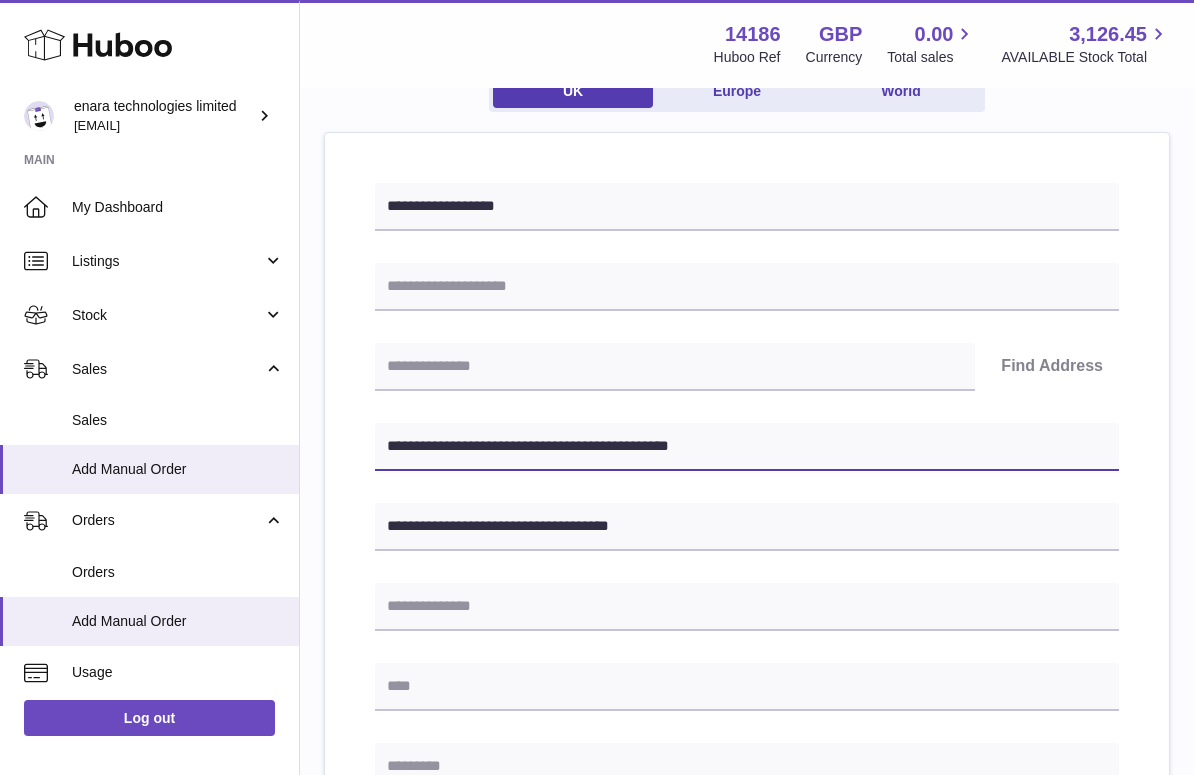 click on "**********" at bounding box center [747, 447] 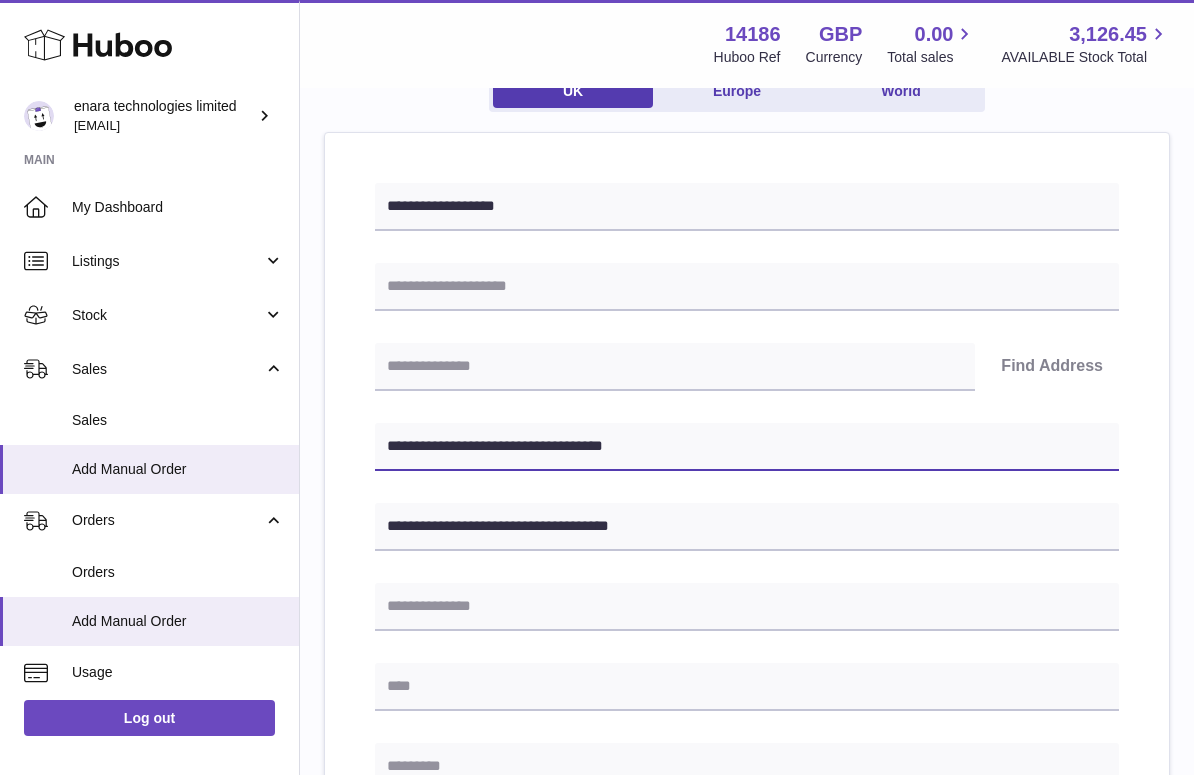type on "**********" 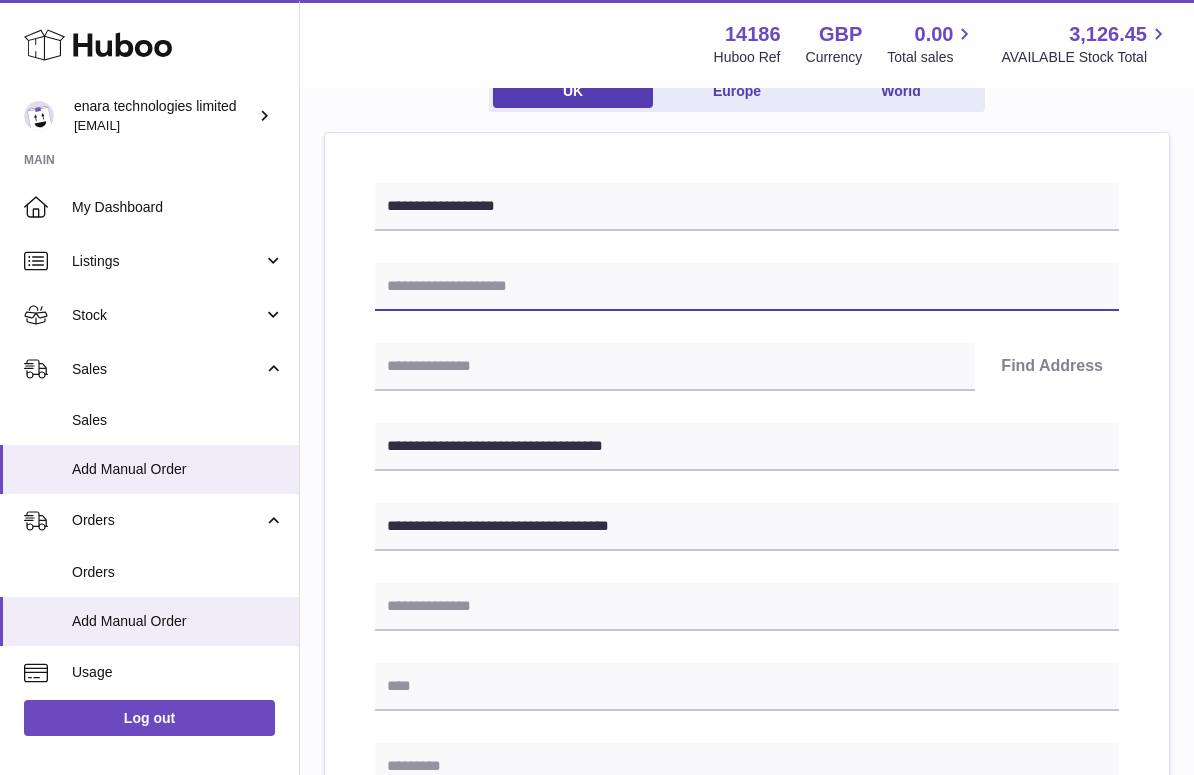 paste on "**********" 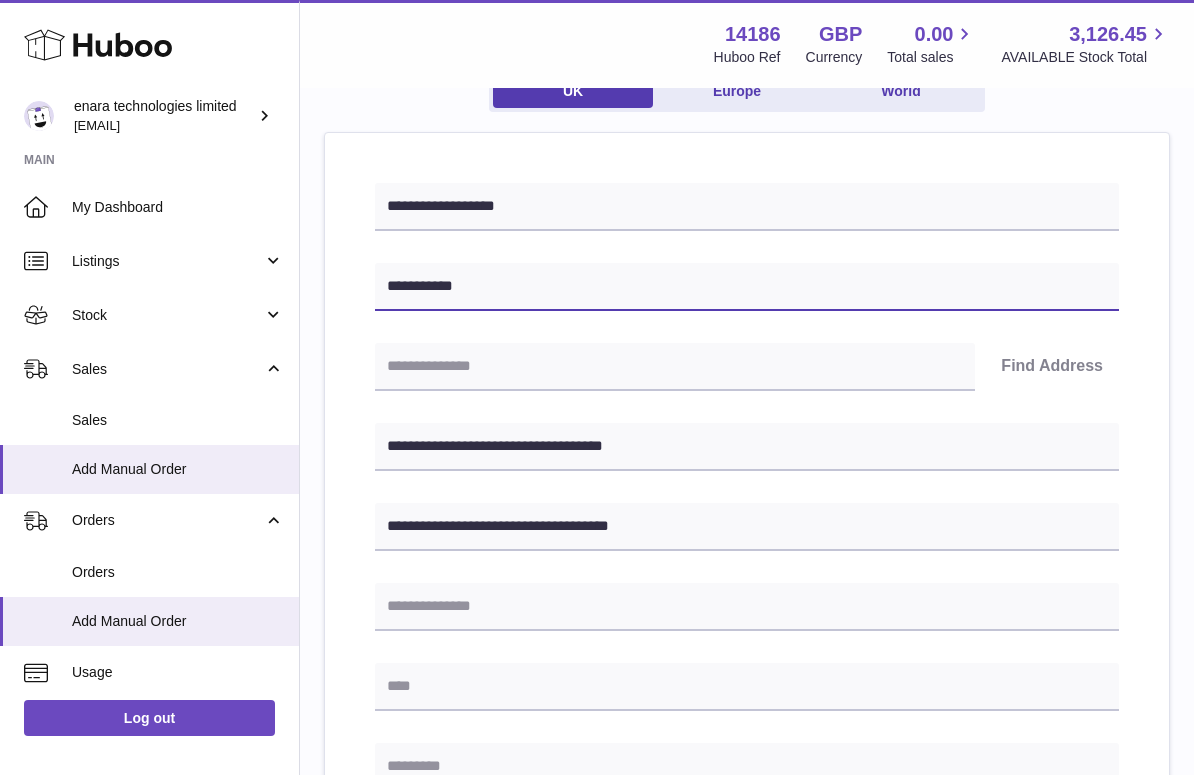 type on "**********" 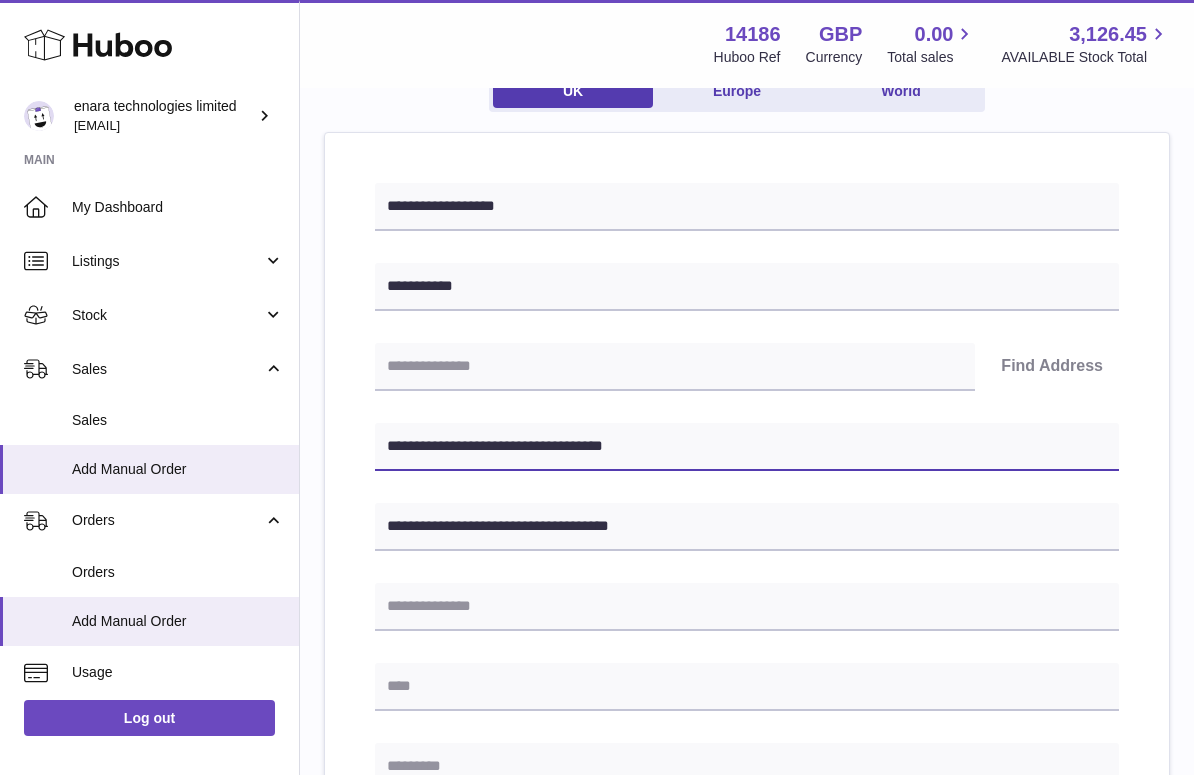 click on "**********" at bounding box center (747, 447) 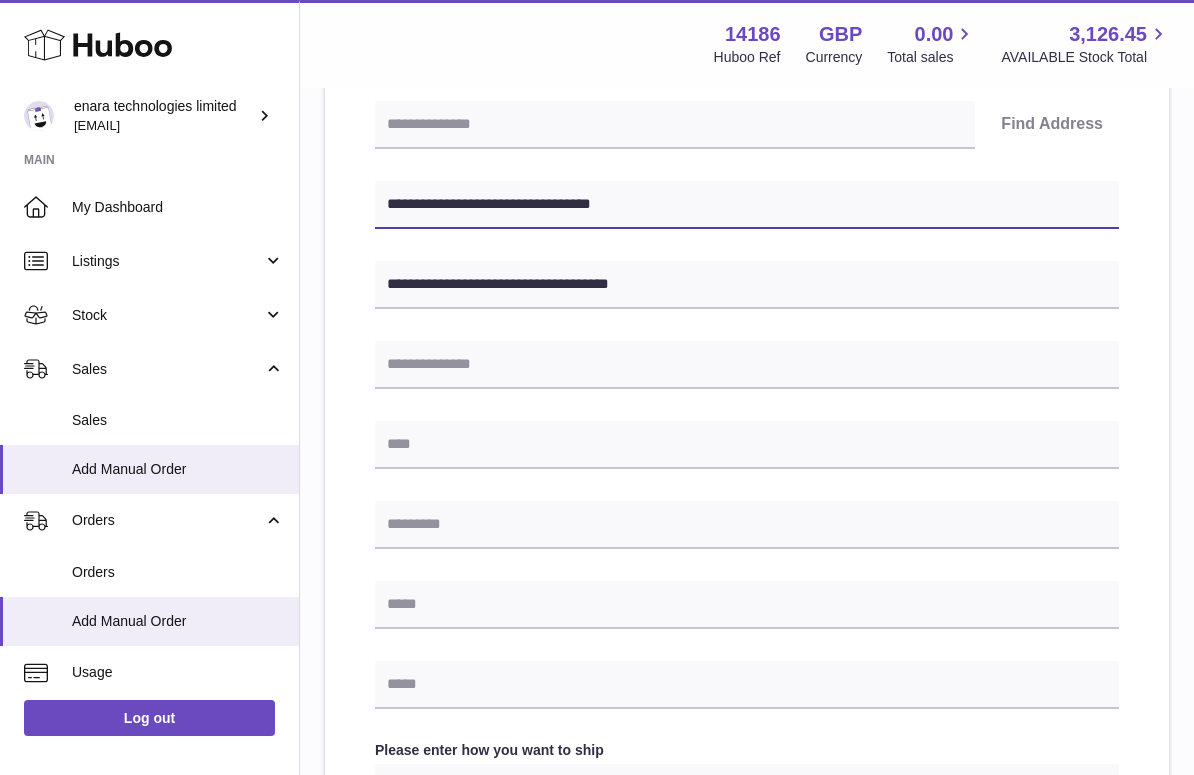 scroll, scrollTop: 447, scrollLeft: 0, axis: vertical 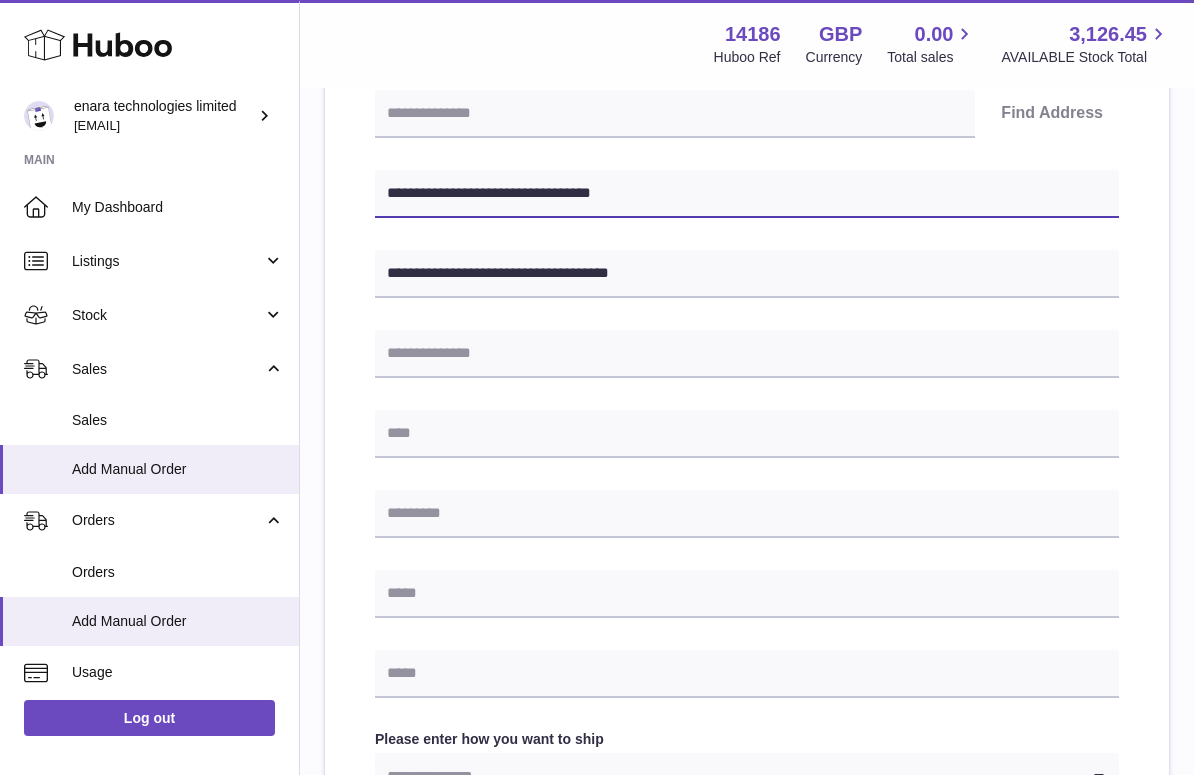 type on "**********" 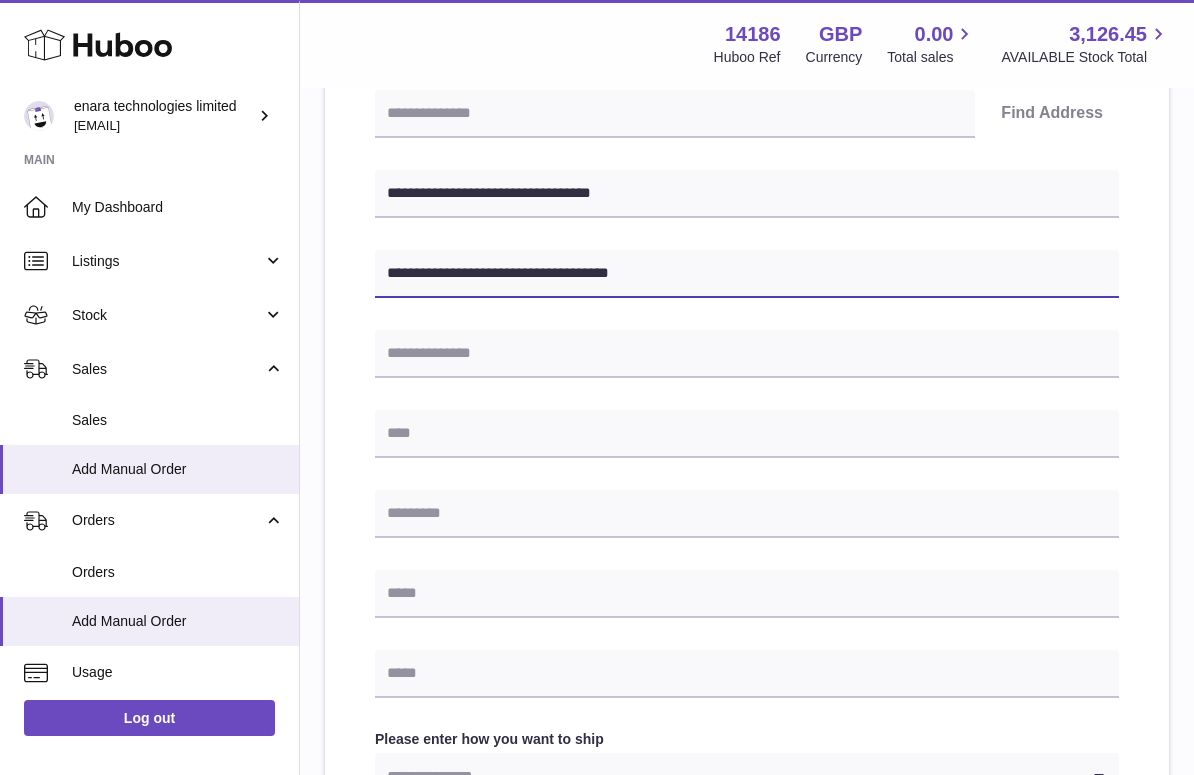drag, startPoint x: 553, startPoint y: 268, endPoint x: 490, endPoint y: 269, distance: 63.007935 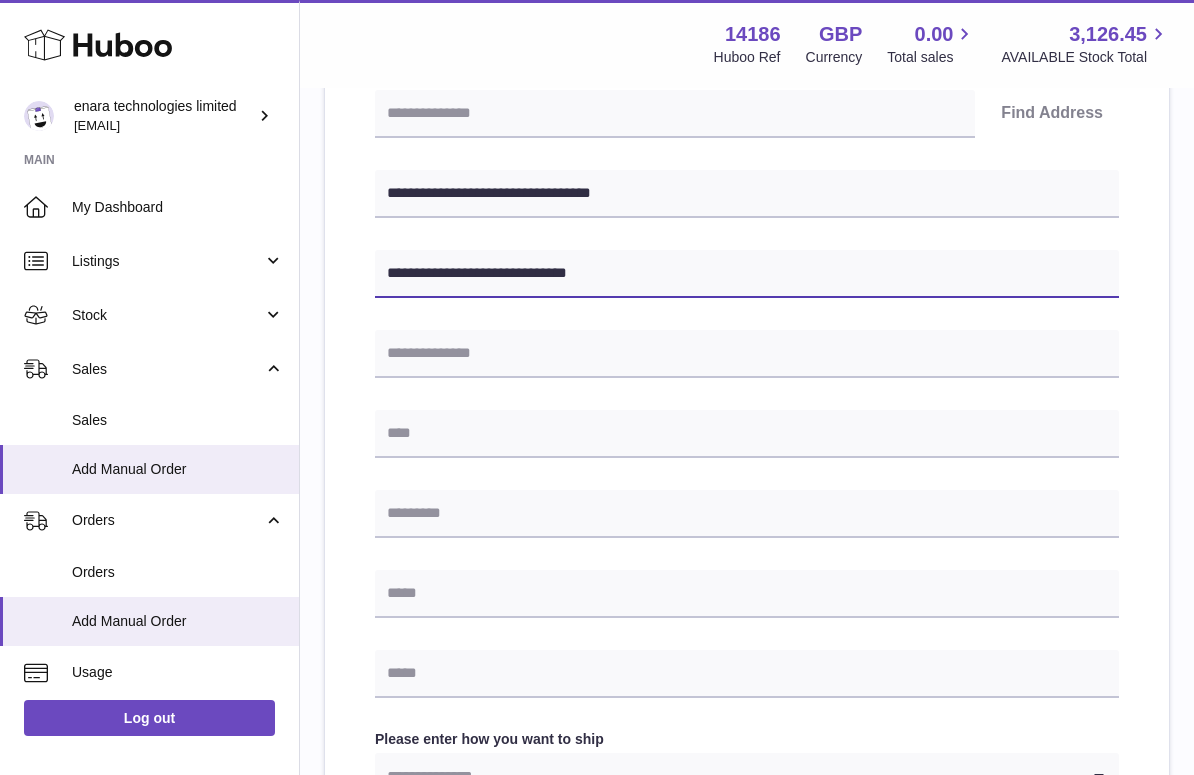 type on "**********" 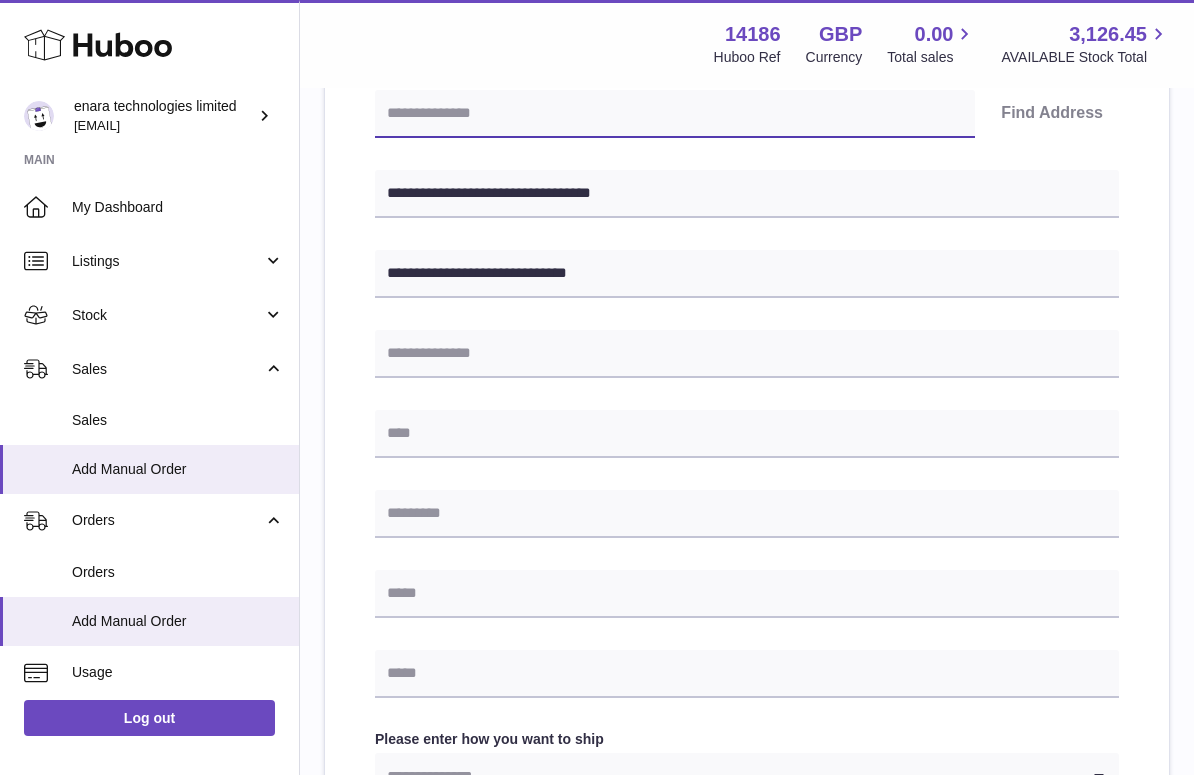 paste on "*******" 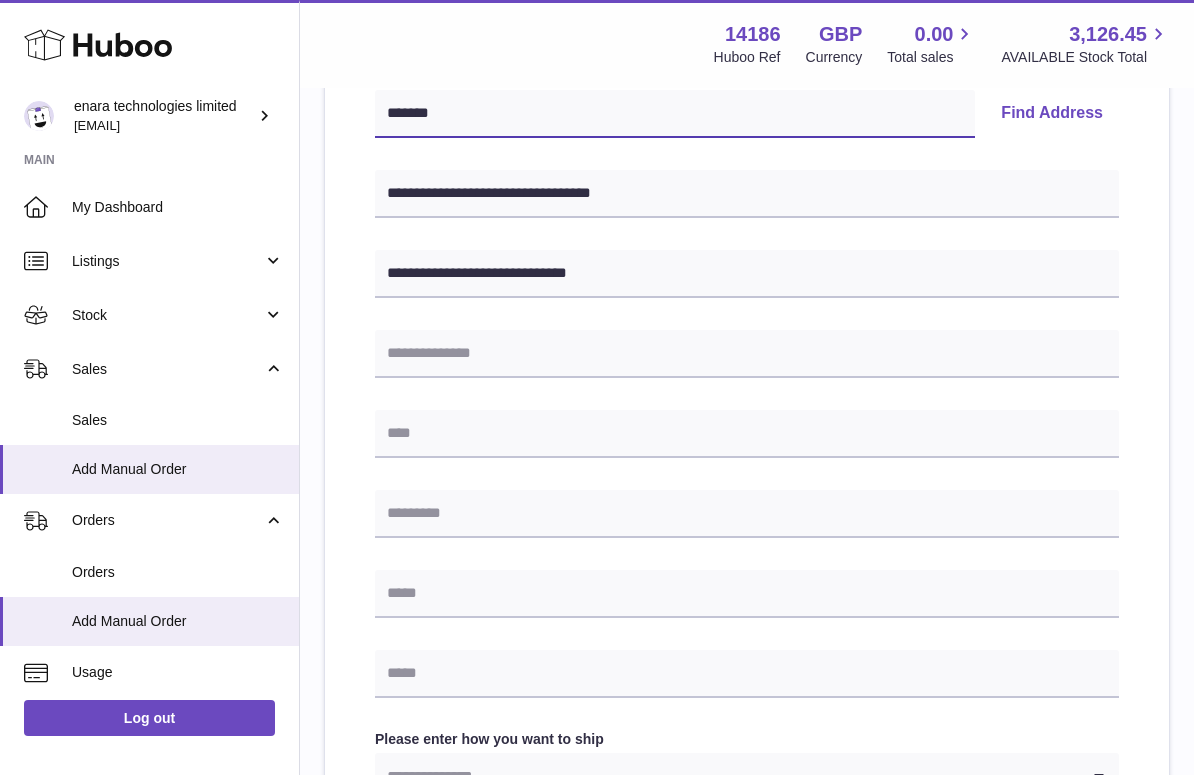 type on "*******" 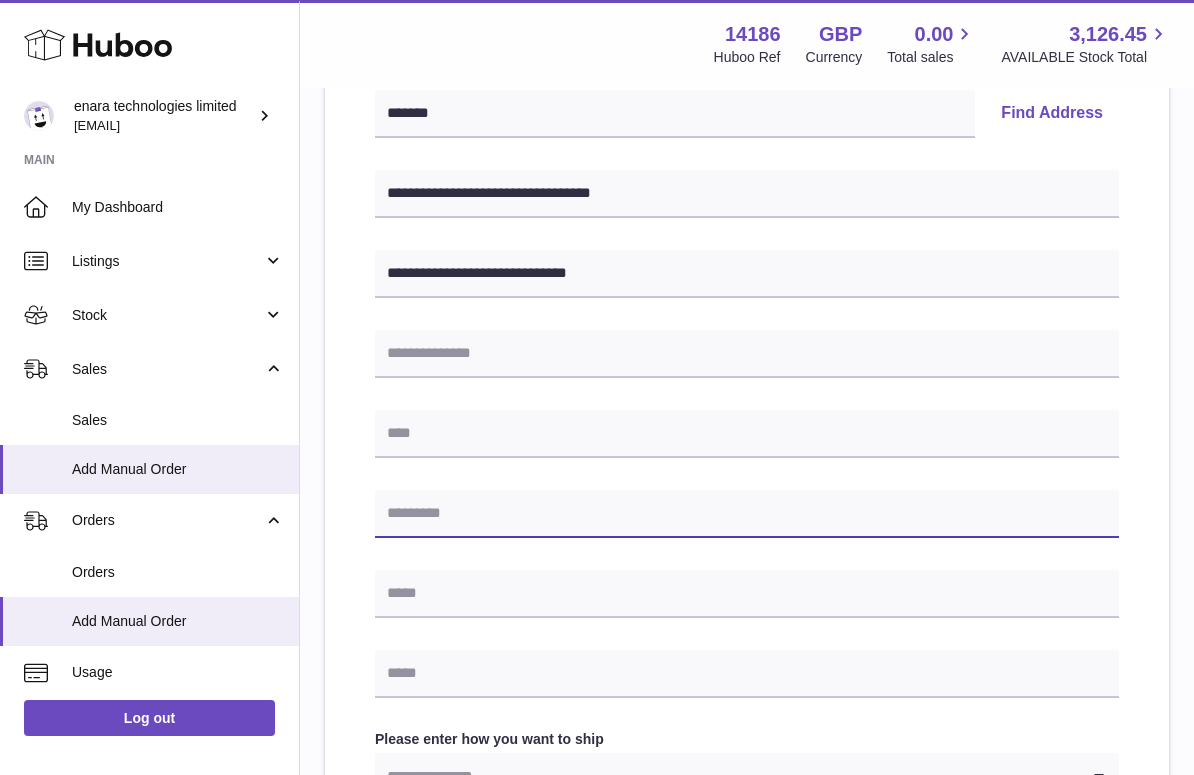 paste on "*******" 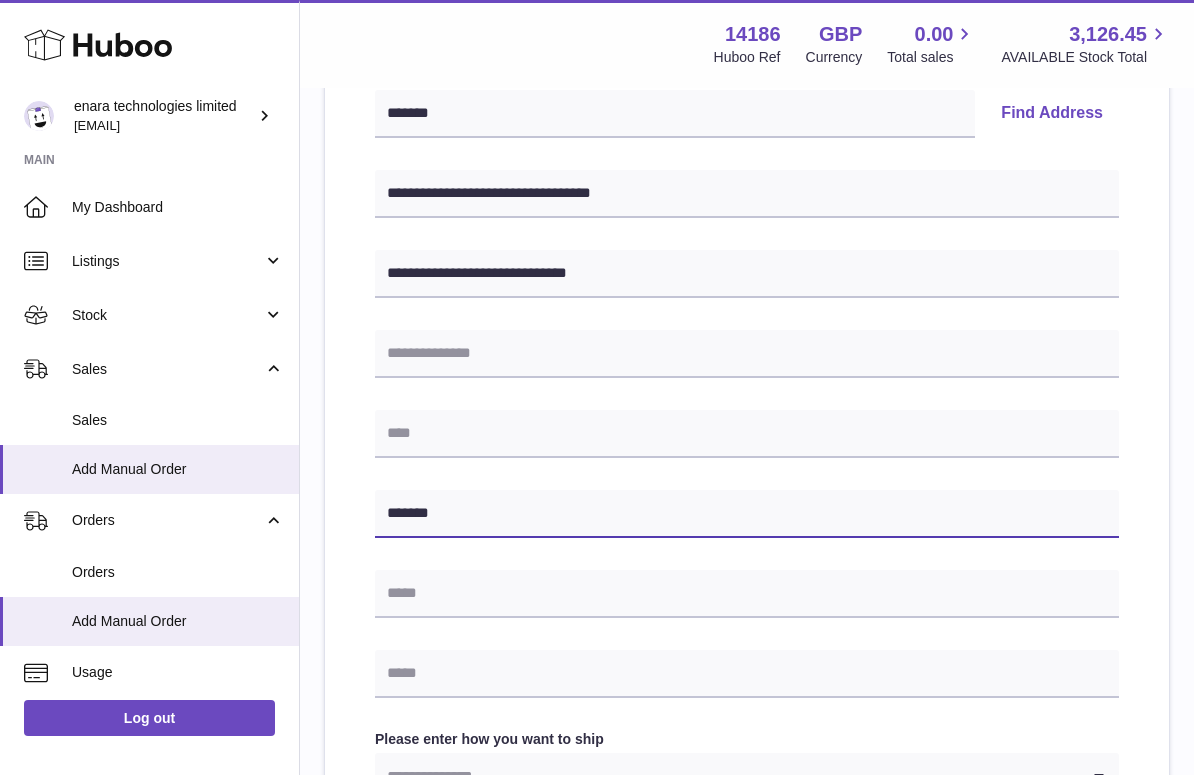 type on "*******" 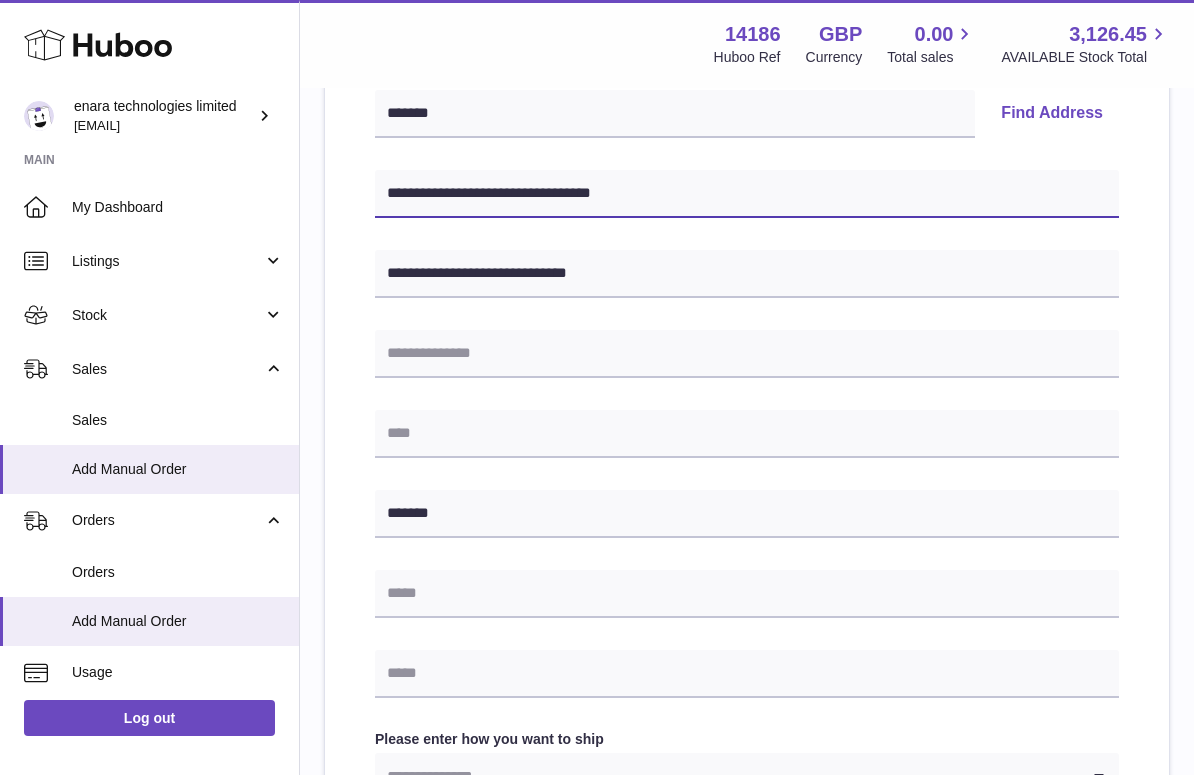 drag, startPoint x: 507, startPoint y: 192, endPoint x: 308, endPoint y: 165, distance: 200.8233 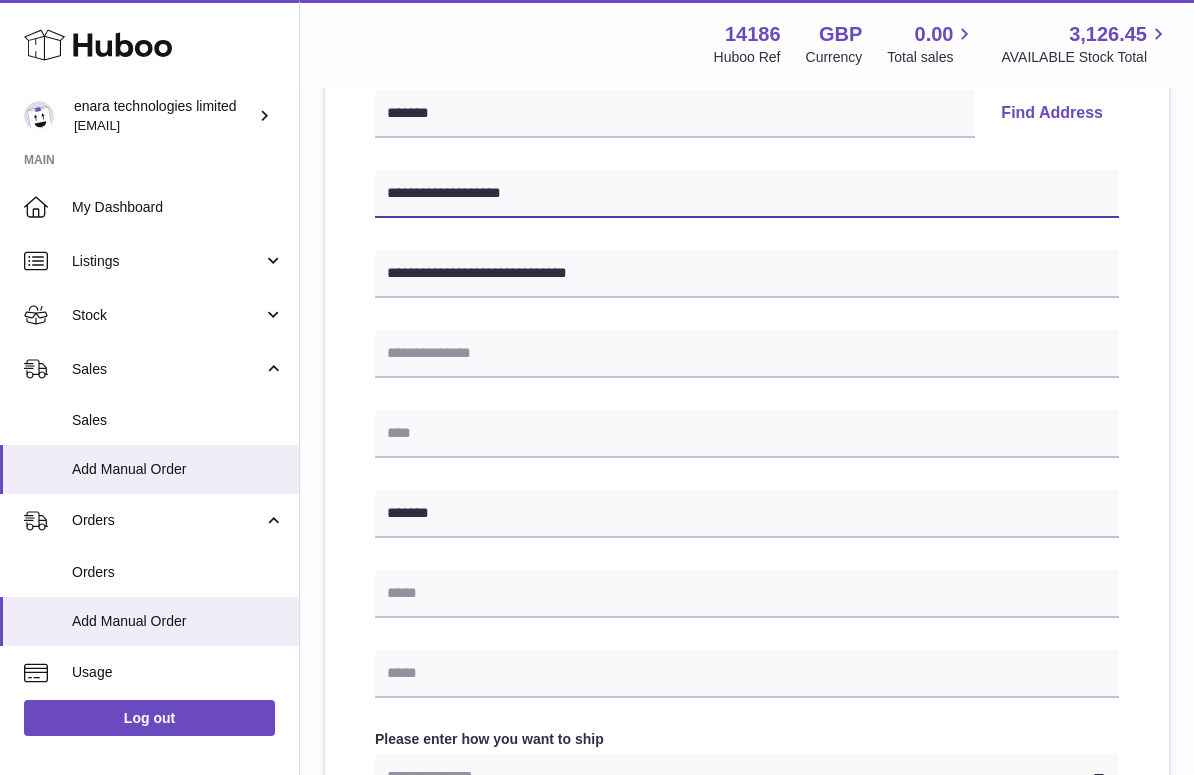 type on "**********" 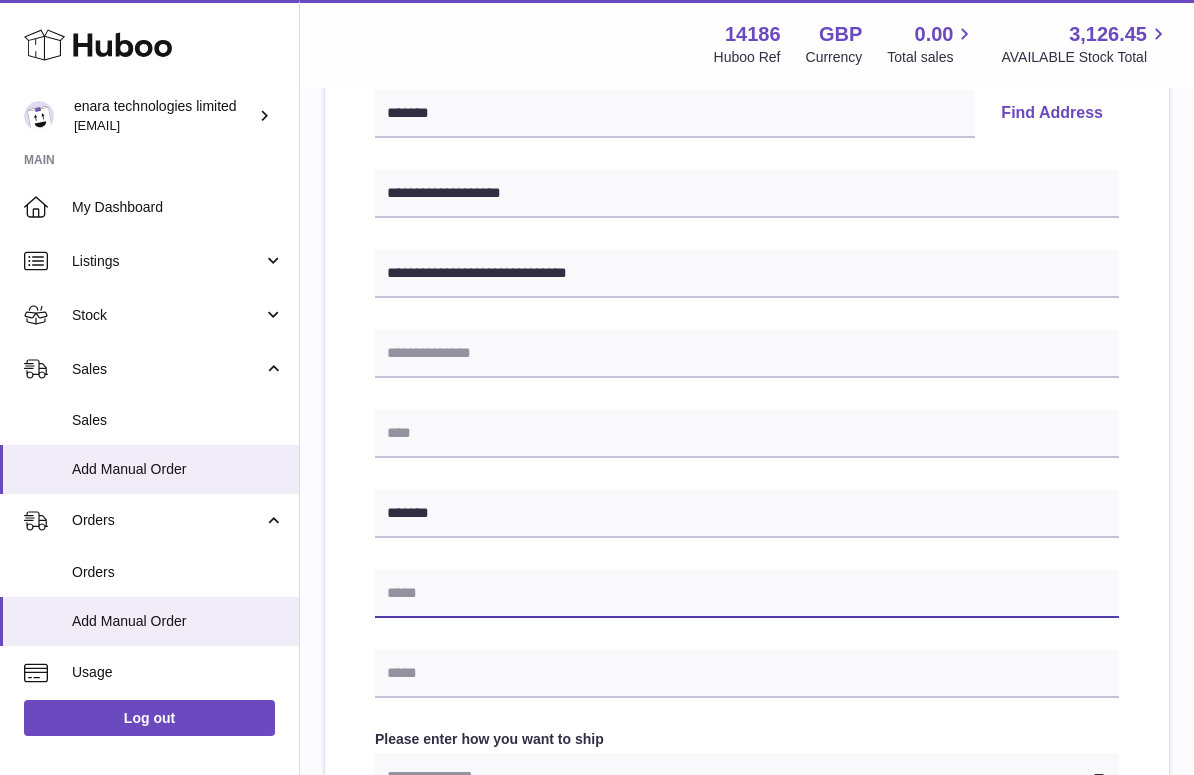 paste on "**********" 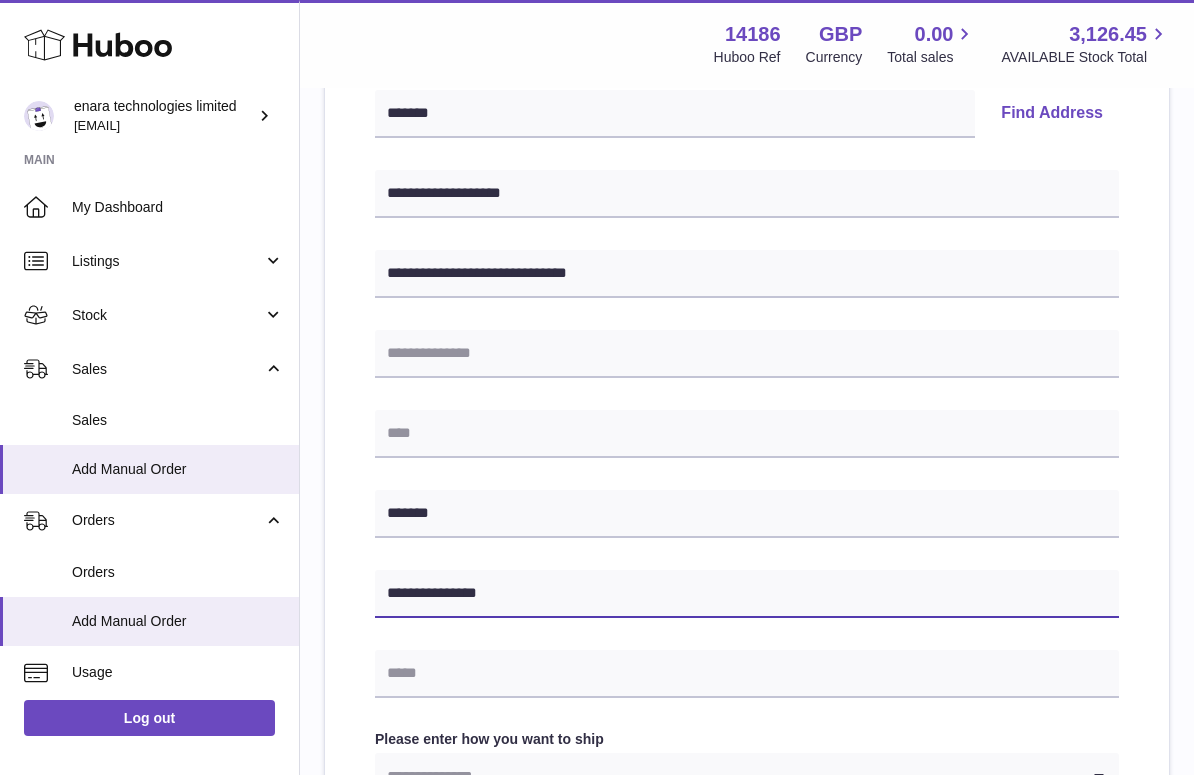 type on "**********" 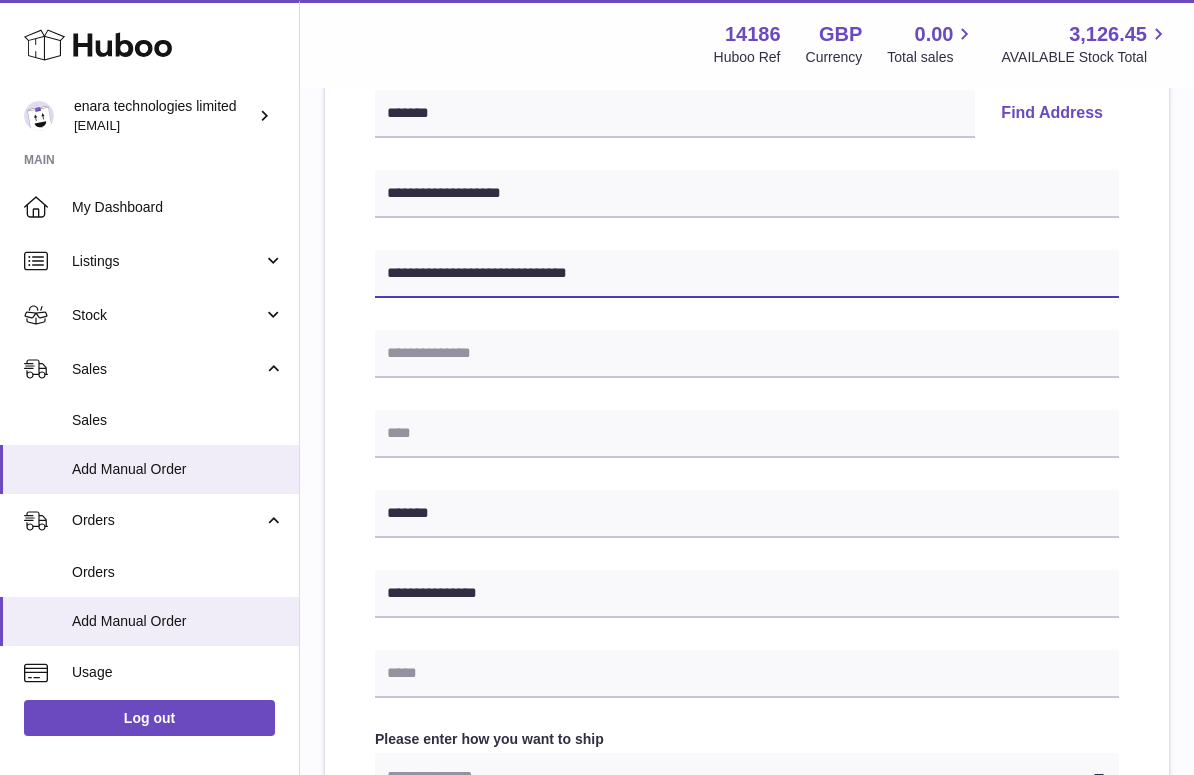 drag, startPoint x: 495, startPoint y: 271, endPoint x: 792, endPoint y: 301, distance: 298.5113 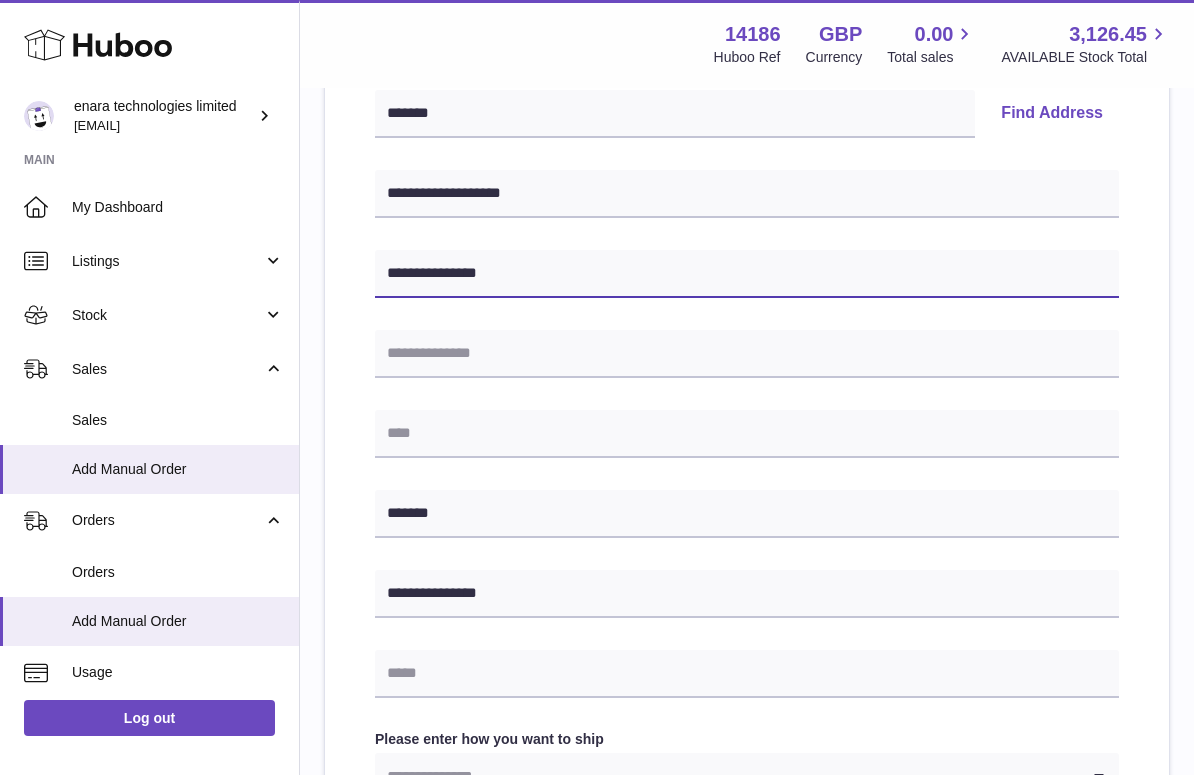 type on "**********" 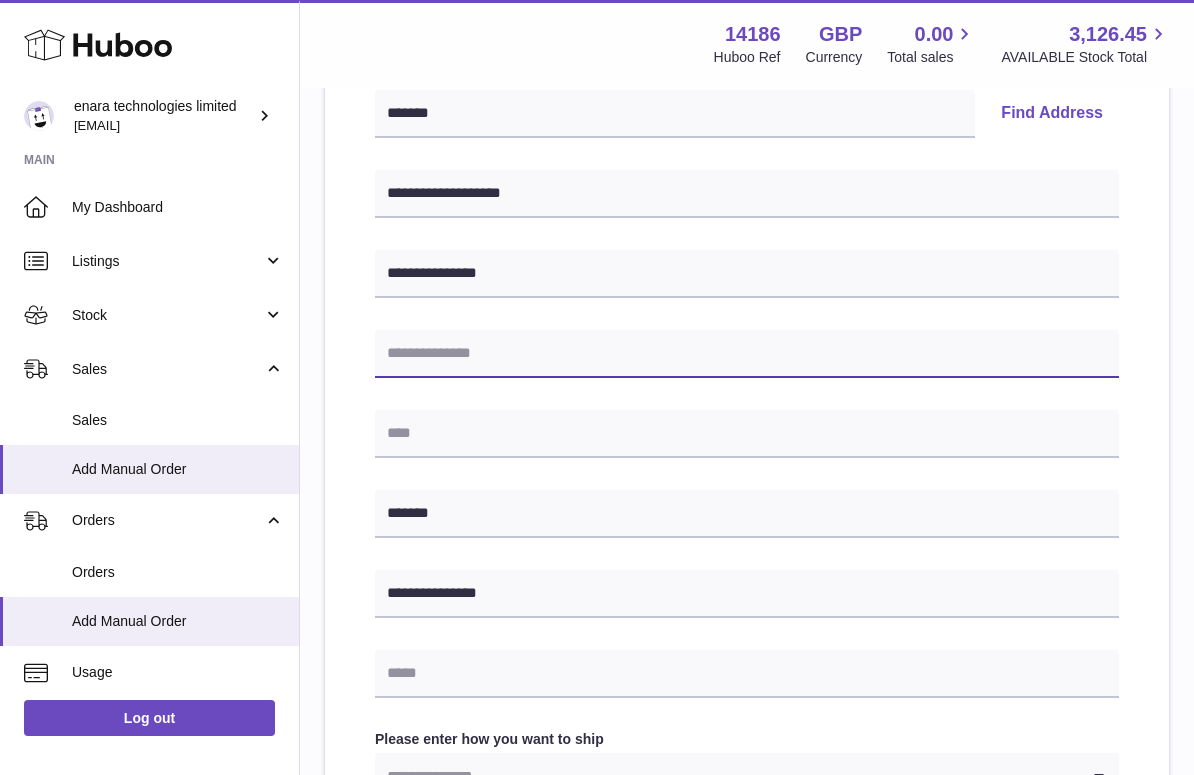 paste on "**********" 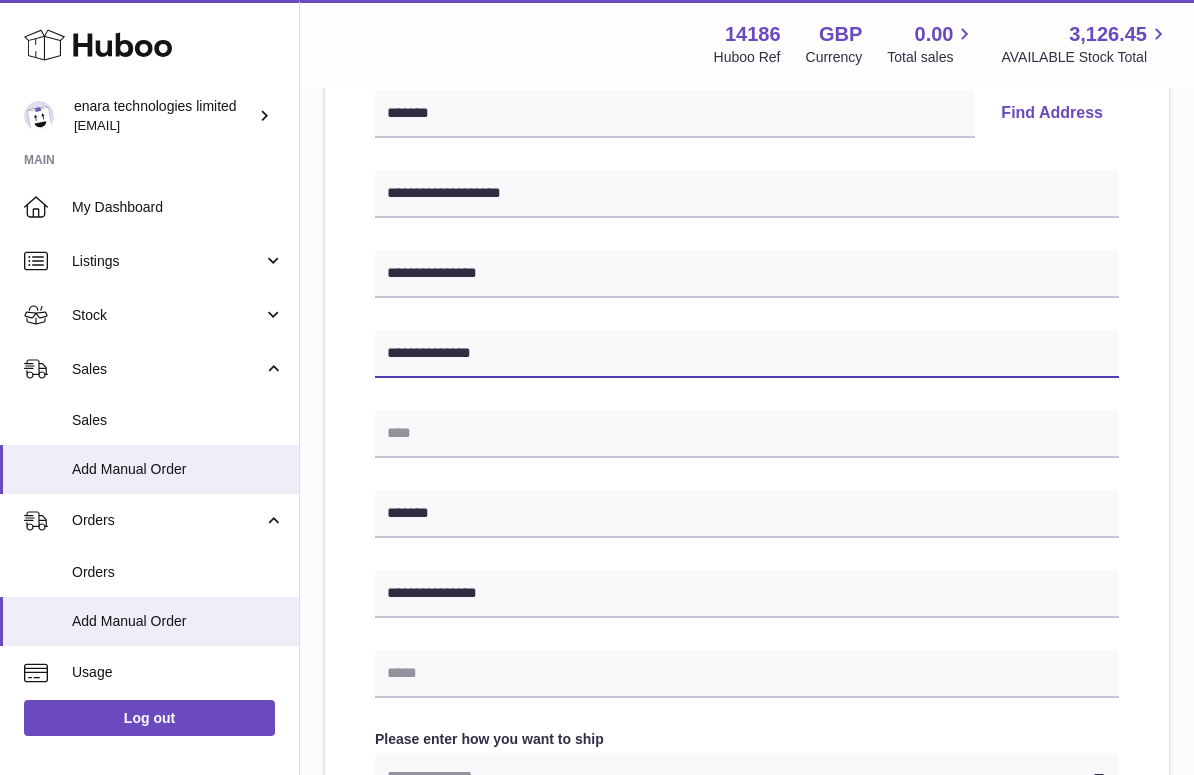 type on "**********" 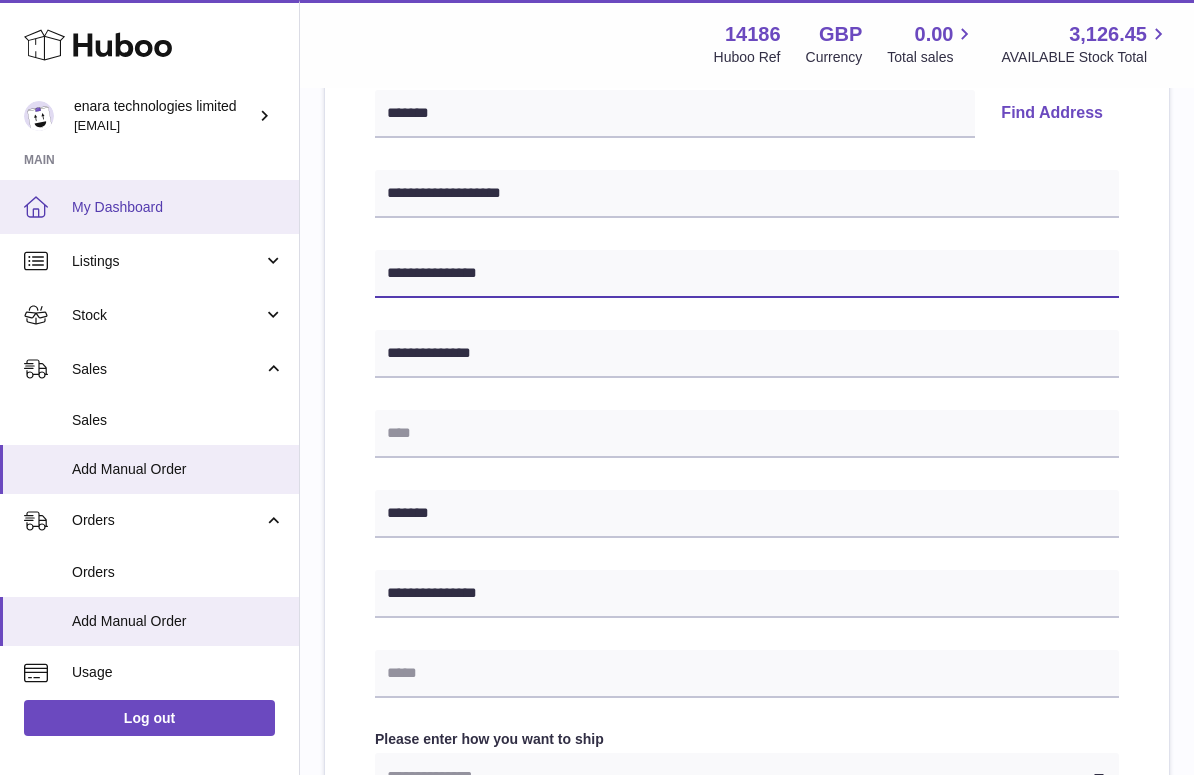 drag, startPoint x: 497, startPoint y: 272, endPoint x: 150, endPoint y: 219, distance: 351.0242 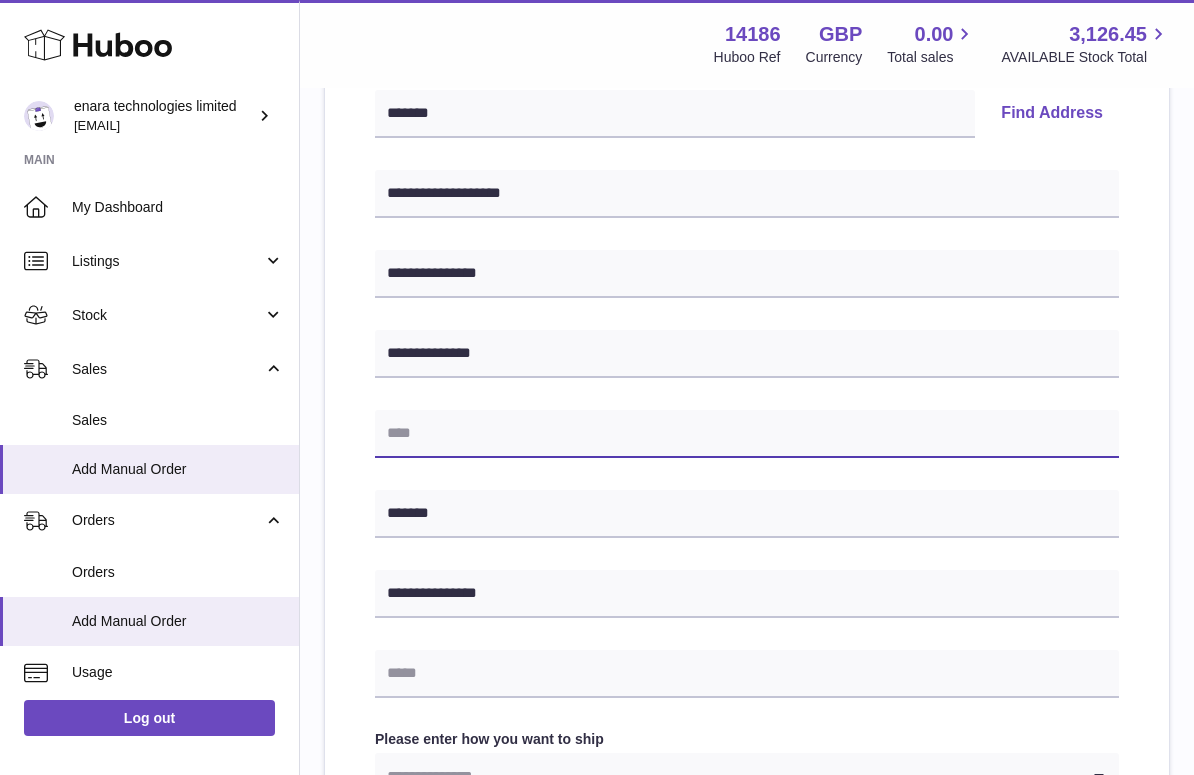 click at bounding box center (747, 434) 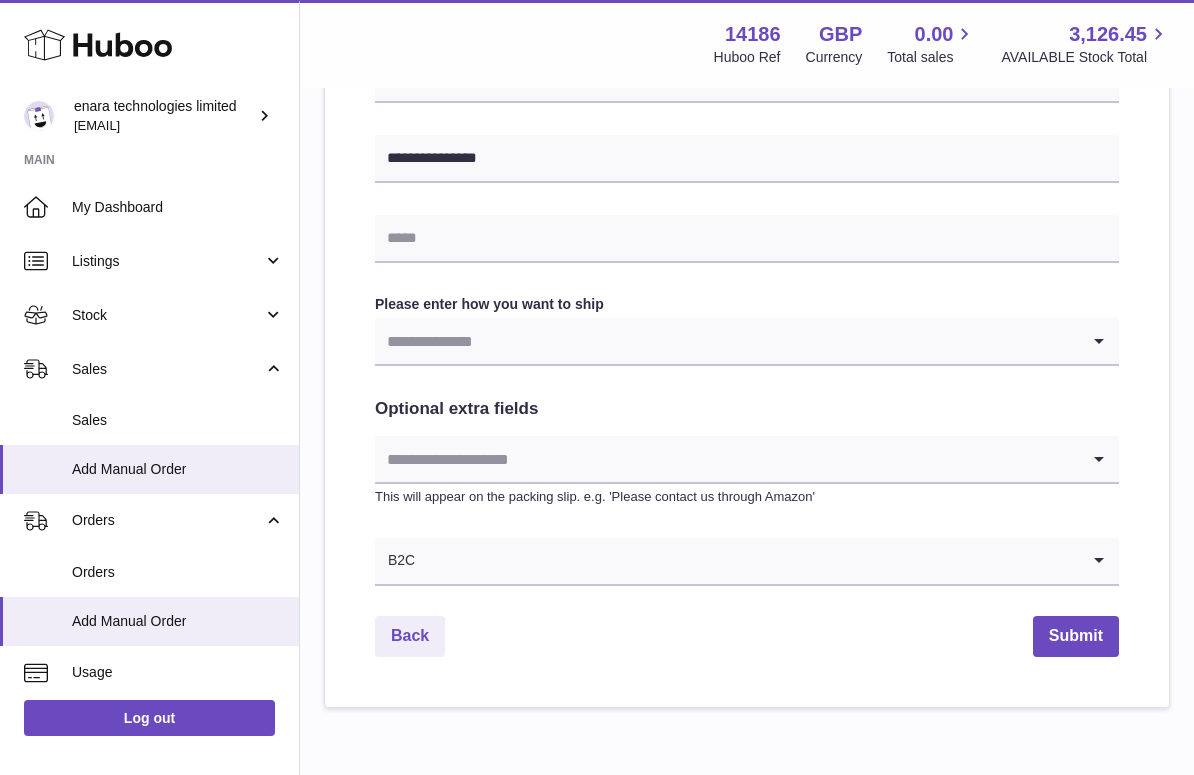scroll, scrollTop: 924, scrollLeft: 0, axis: vertical 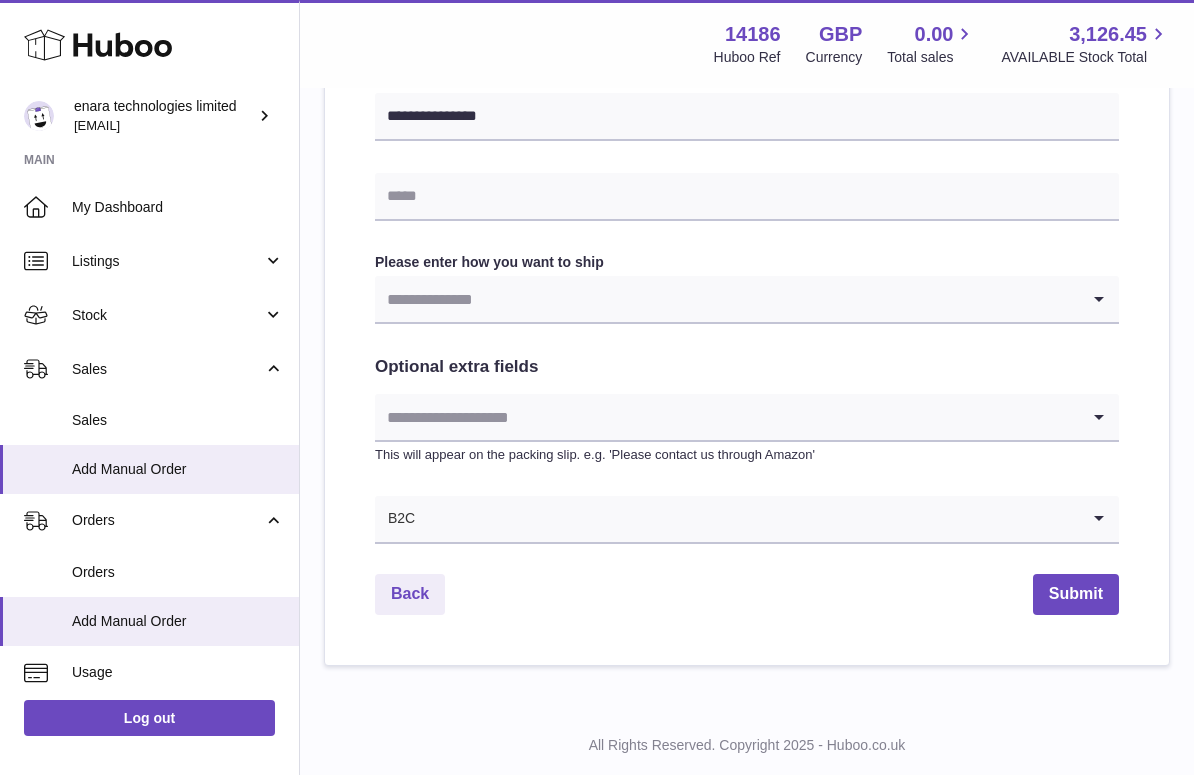 type on "**********" 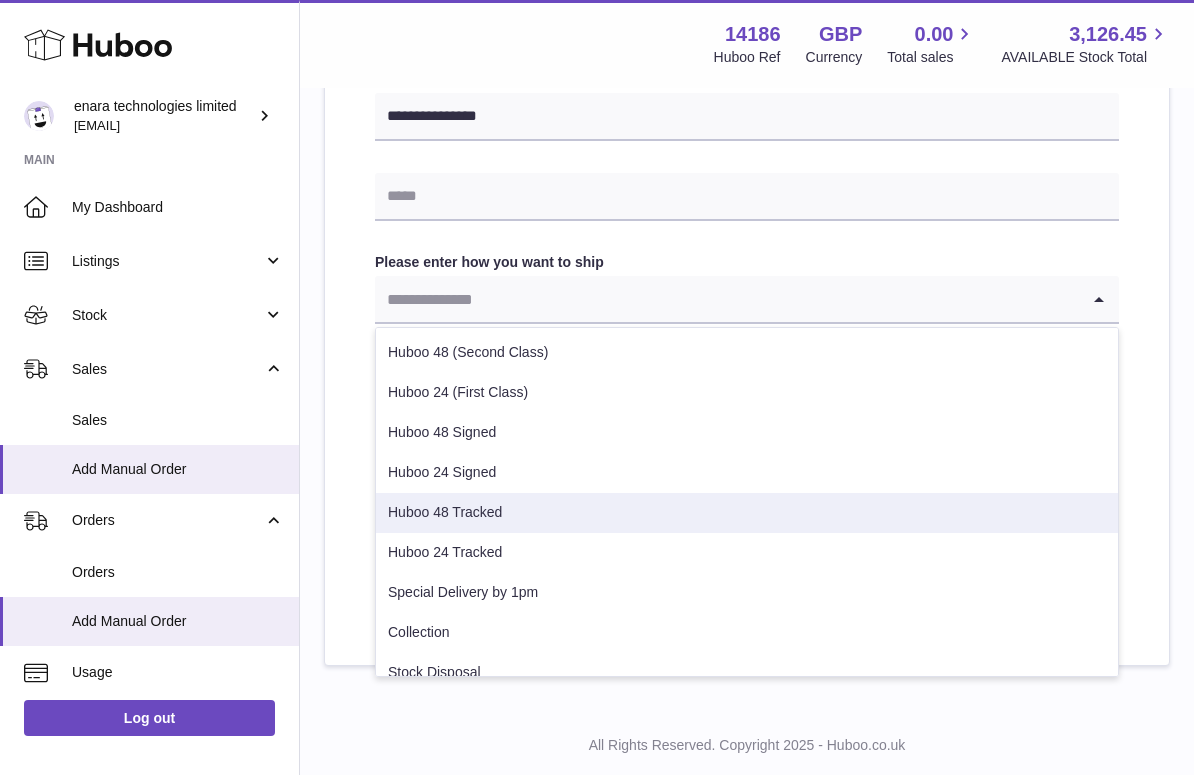 click on "Huboo 48 Tracked" at bounding box center [747, 513] 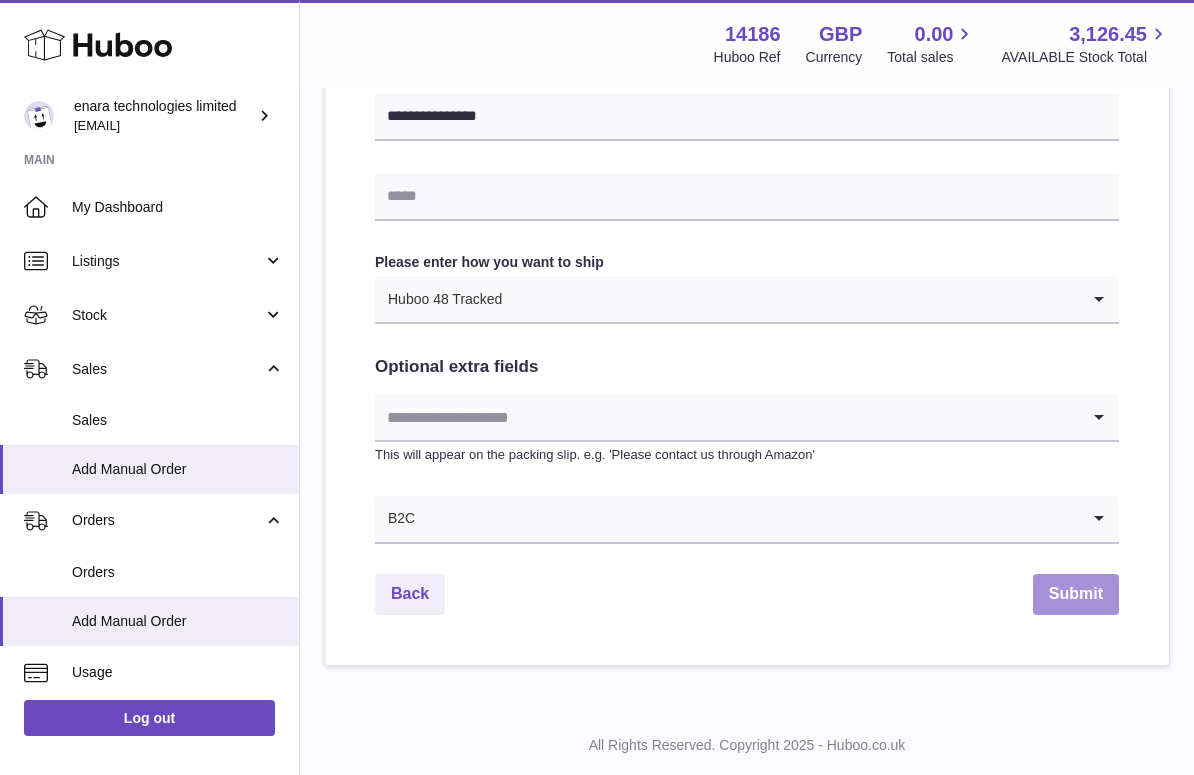 click on "Submit" at bounding box center (1076, 594) 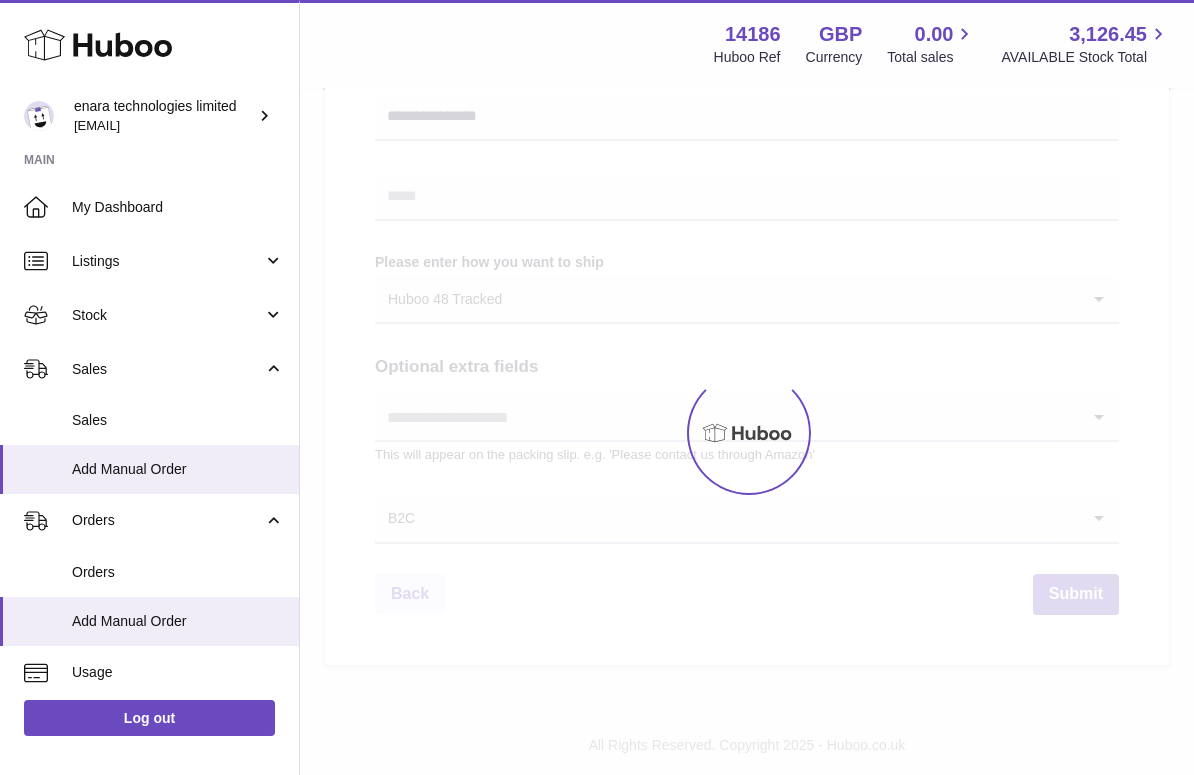 scroll, scrollTop: 0, scrollLeft: 0, axis: both 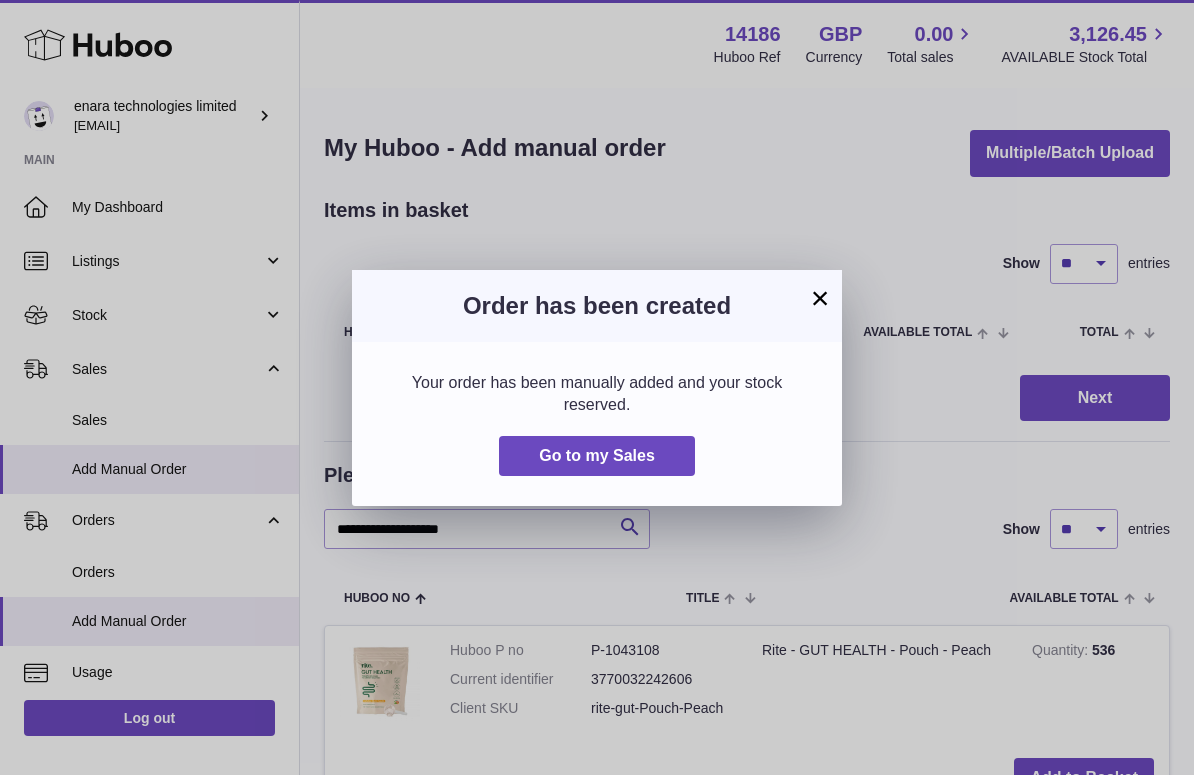 click on "×" at bounding box center (820, 298) 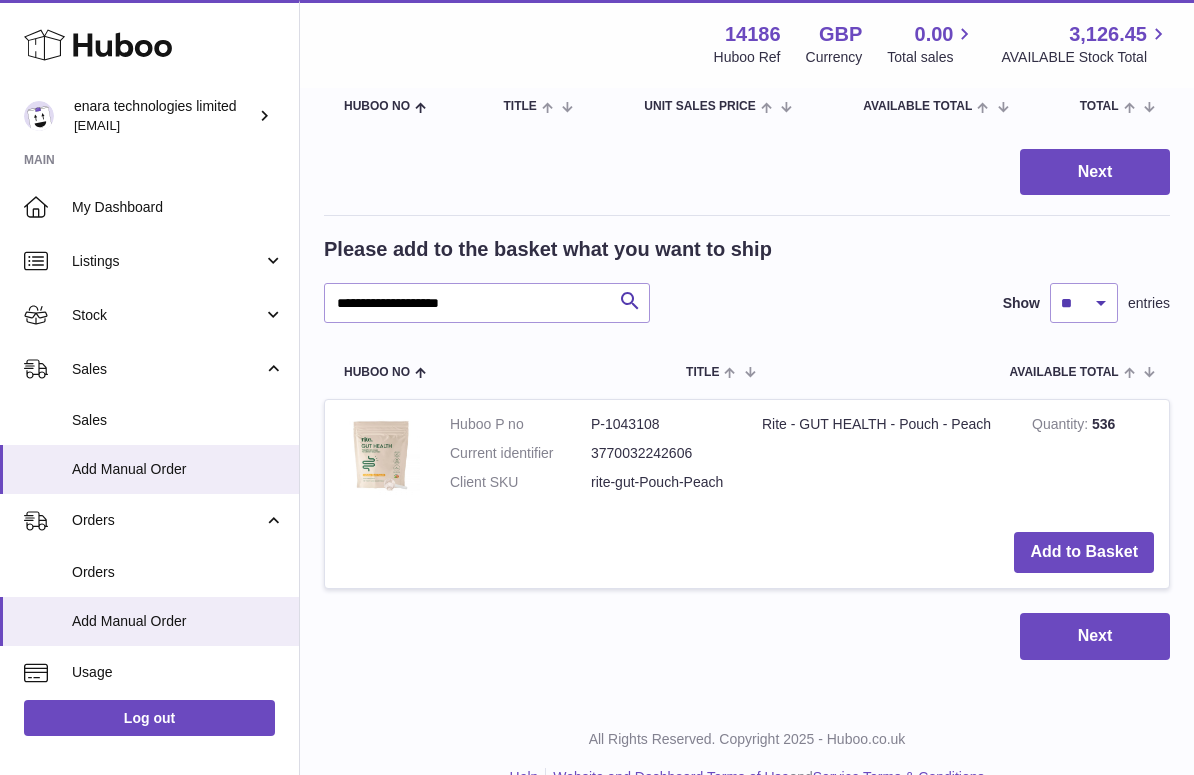 scroll, scrollTop: 236, scrollLeft: 0, axis: vertical 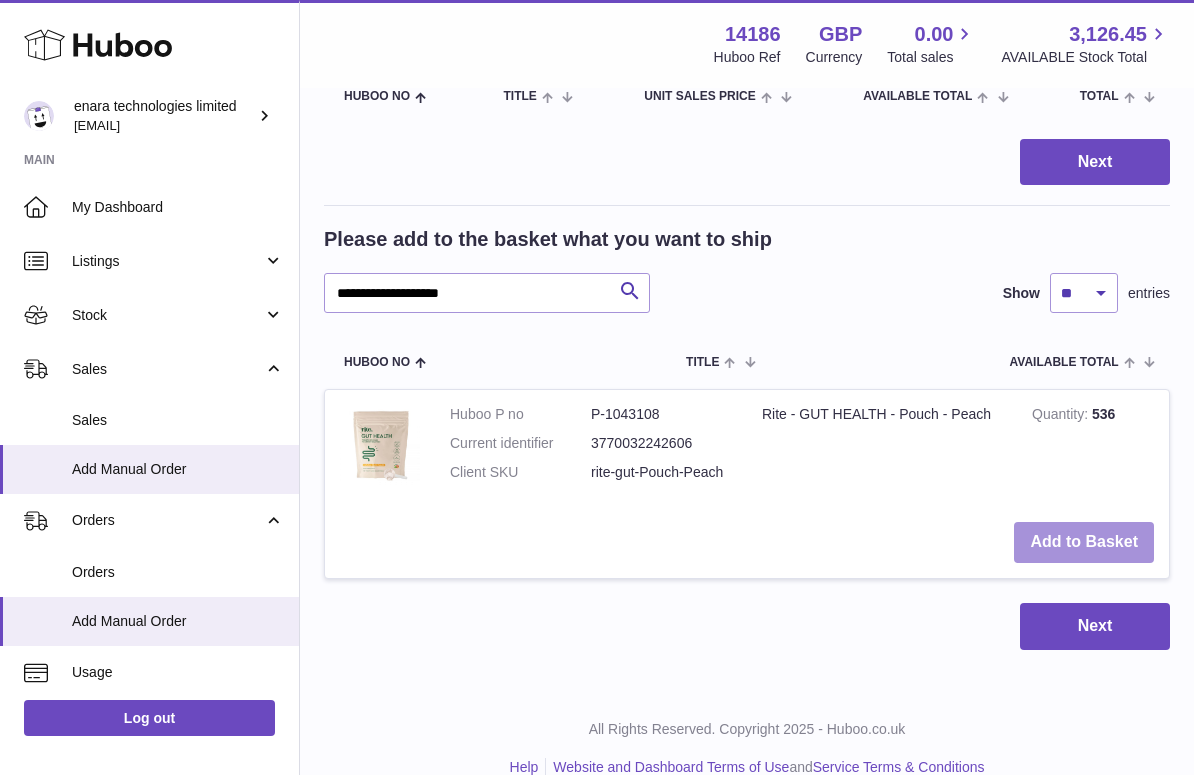 click on "Add to Basket" at bounding box center [1084, 542] 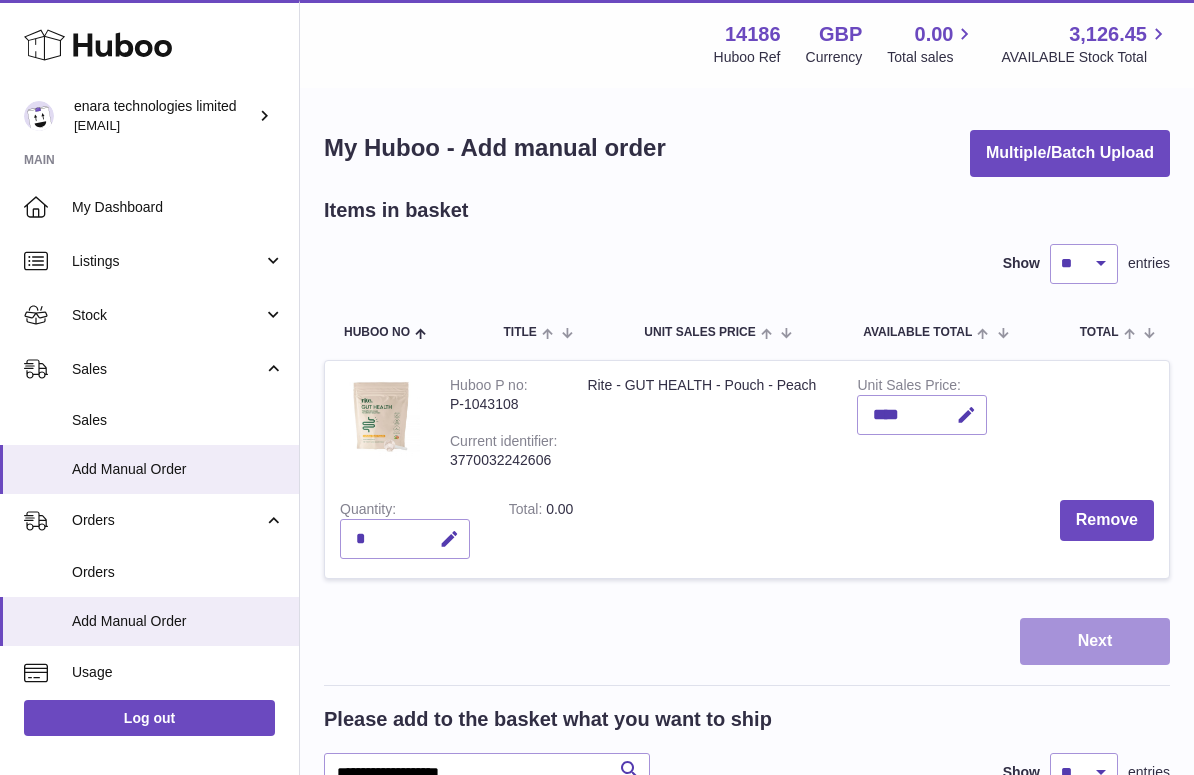 scroll, scrollTop: 0, scrollLeft: 0, axis: both 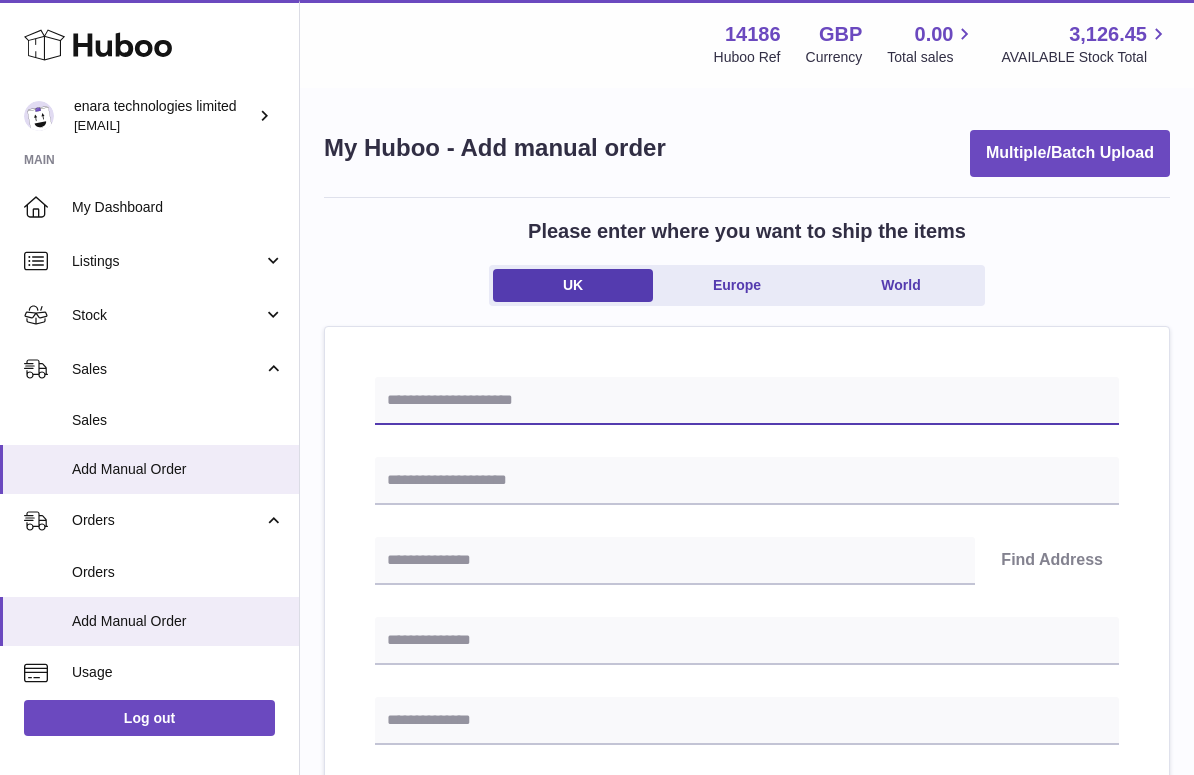 click at bounding box center [747, 401] 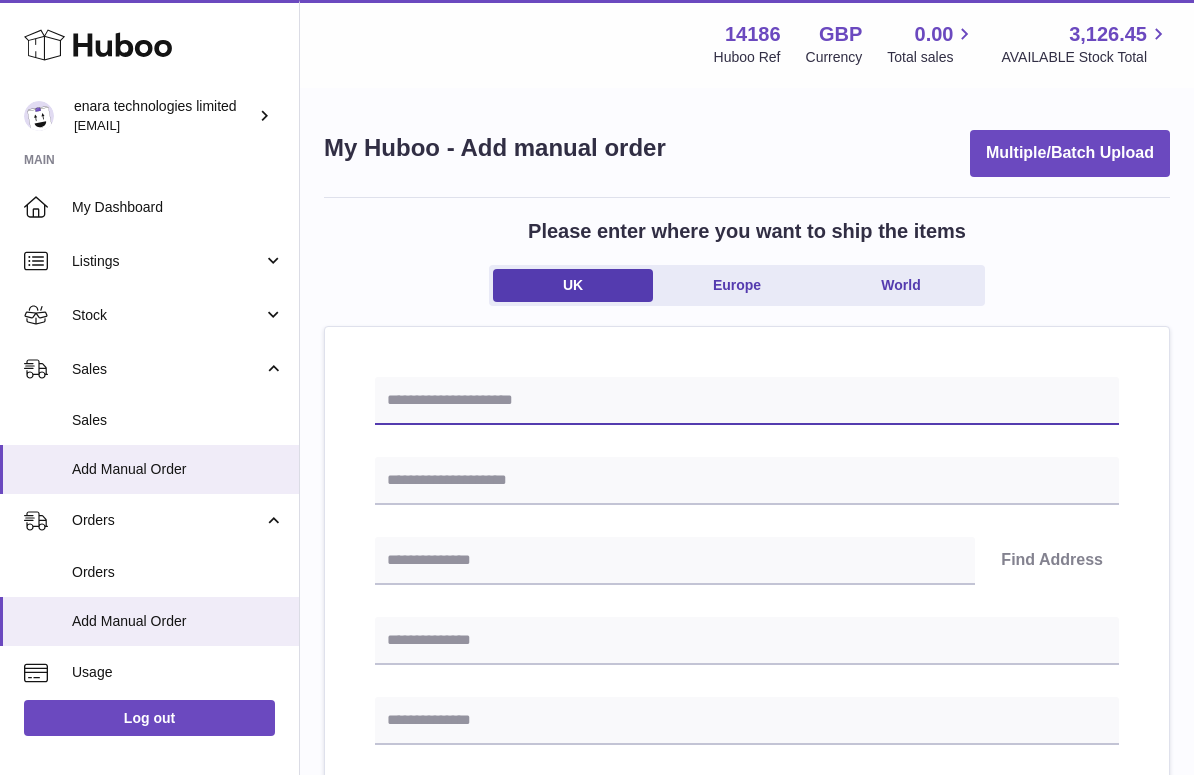 paste on "**********" 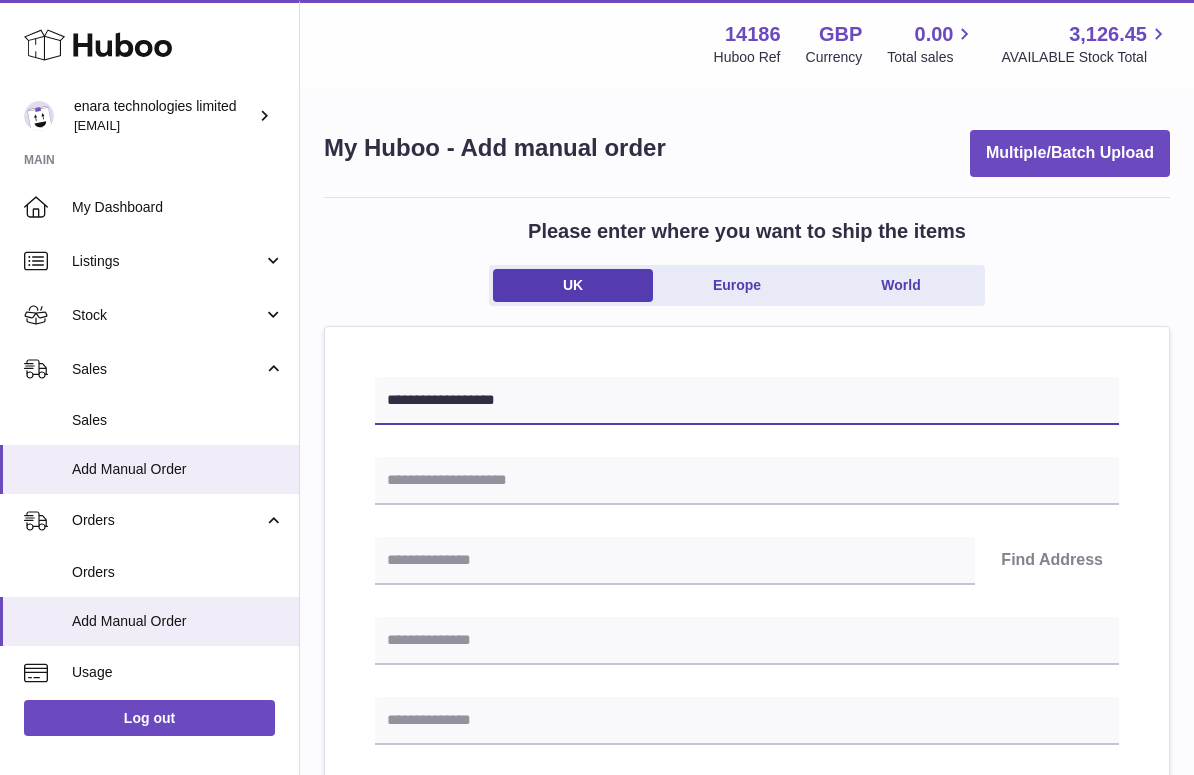 type on "**********" 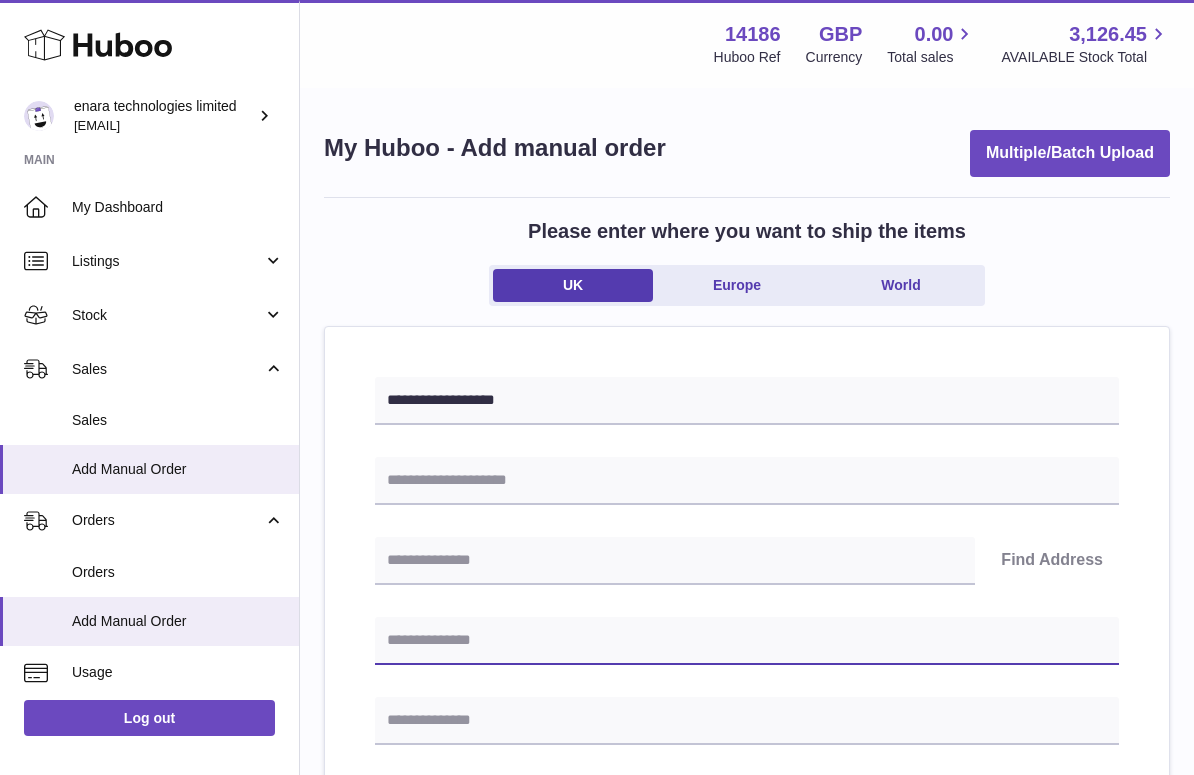 paste on "**********" 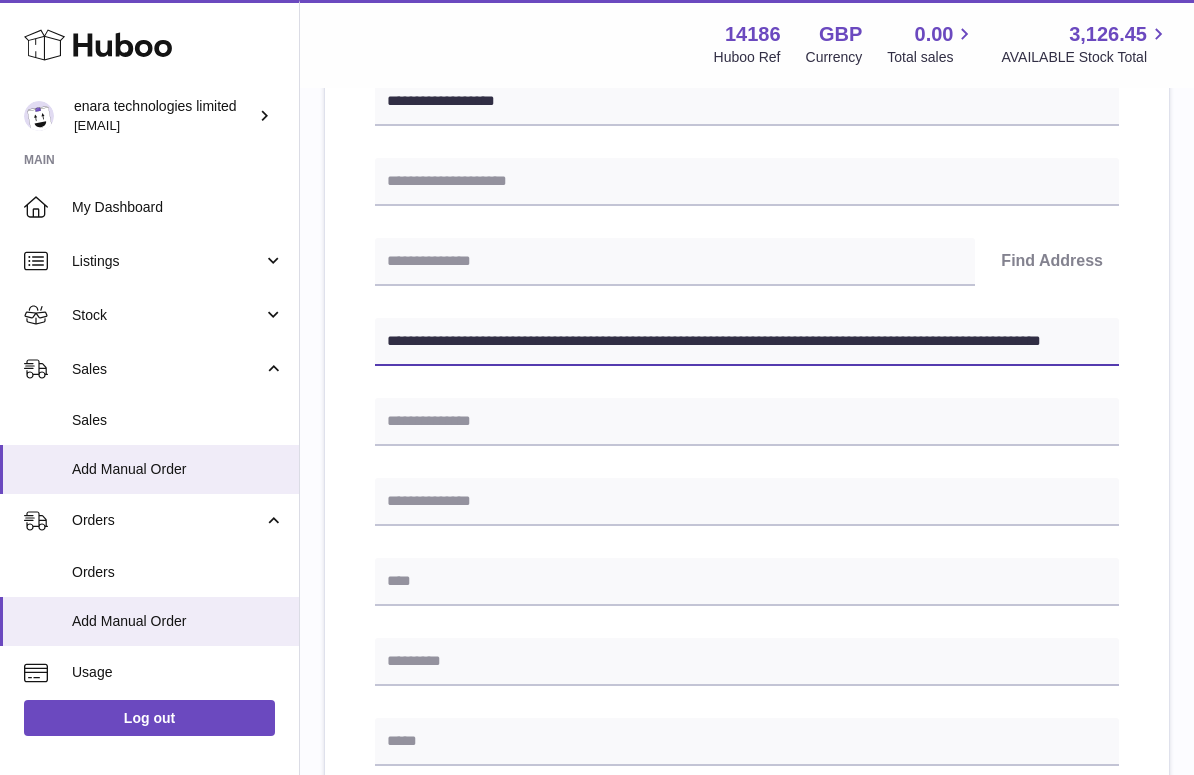 scroll, scrollTop: 332, scrollLeft: 0, axis: vertical 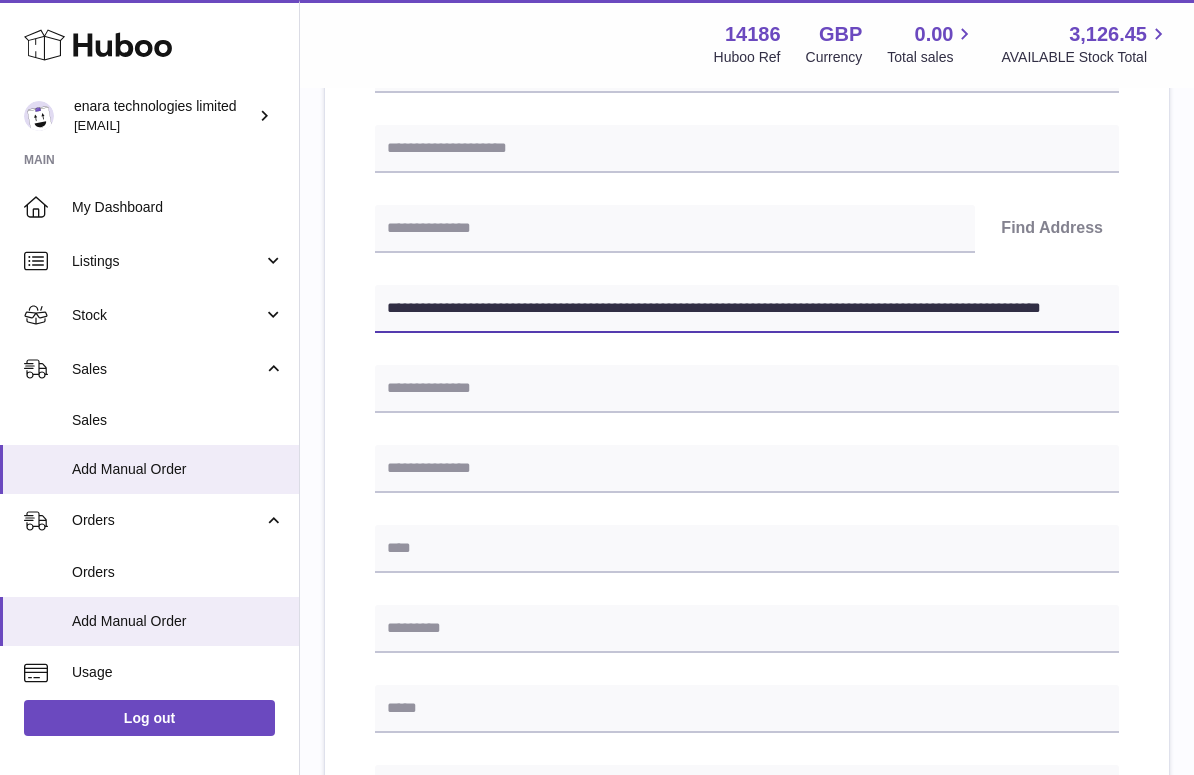 drag, startPoint x: 672, startPoint y: 307, endPoint x: 1258, endPoint y: 379, distance: 590.4066 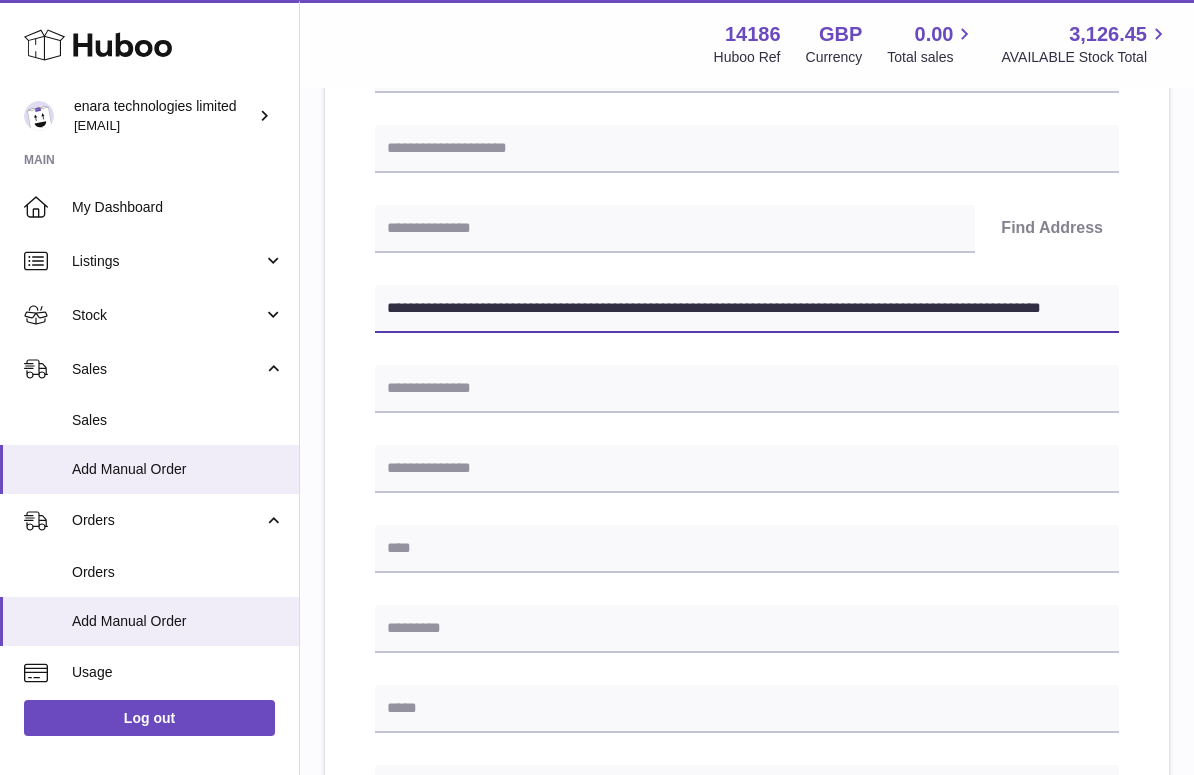 click on ".st0{fill:#141414;}" at bounding box center (597, 55) 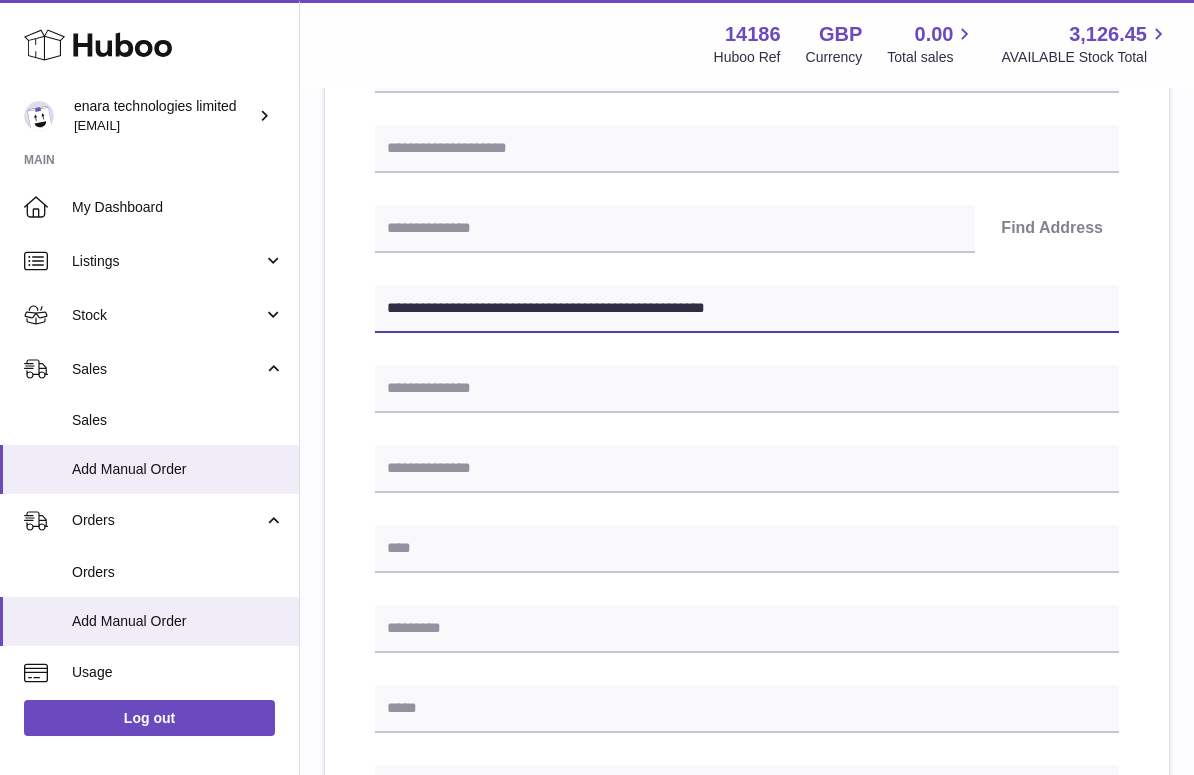type on "**********" 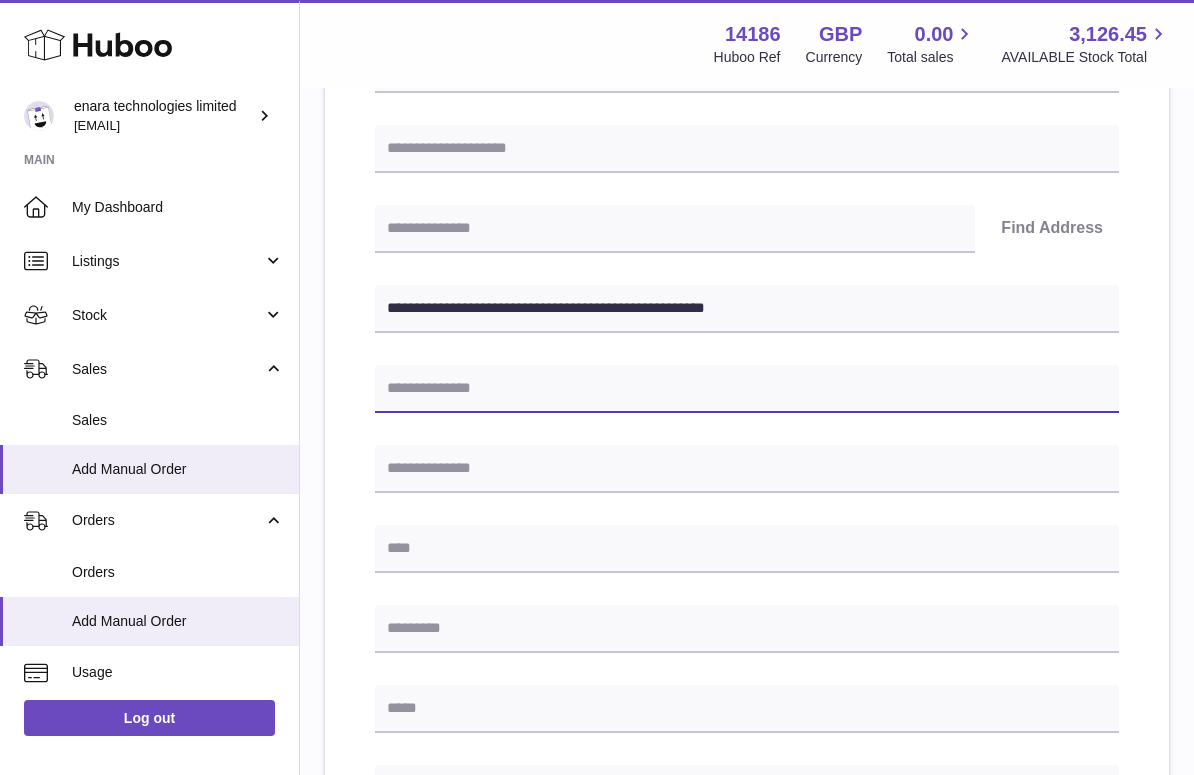 paste on "**********" 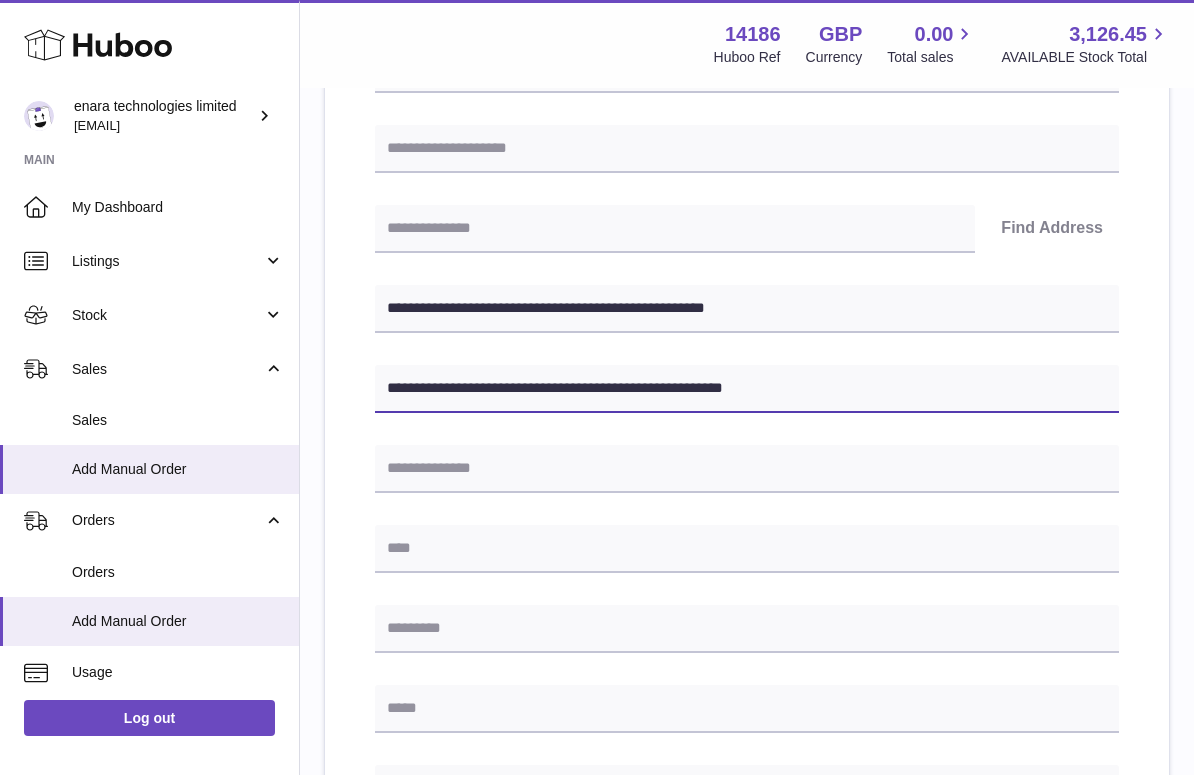 type on "**********" 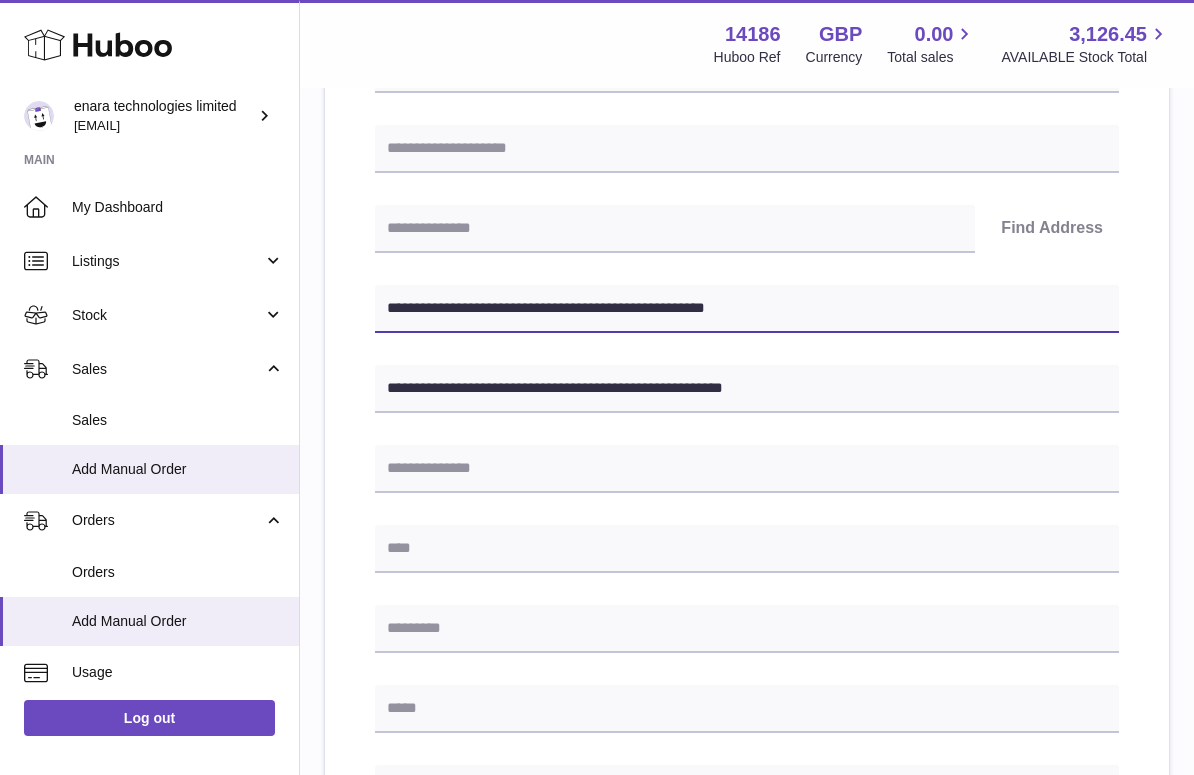 drag, startPoint x: 493, startPoint y: 304, endPoint x: 395, endPoint y: 300, distance: 98.0816 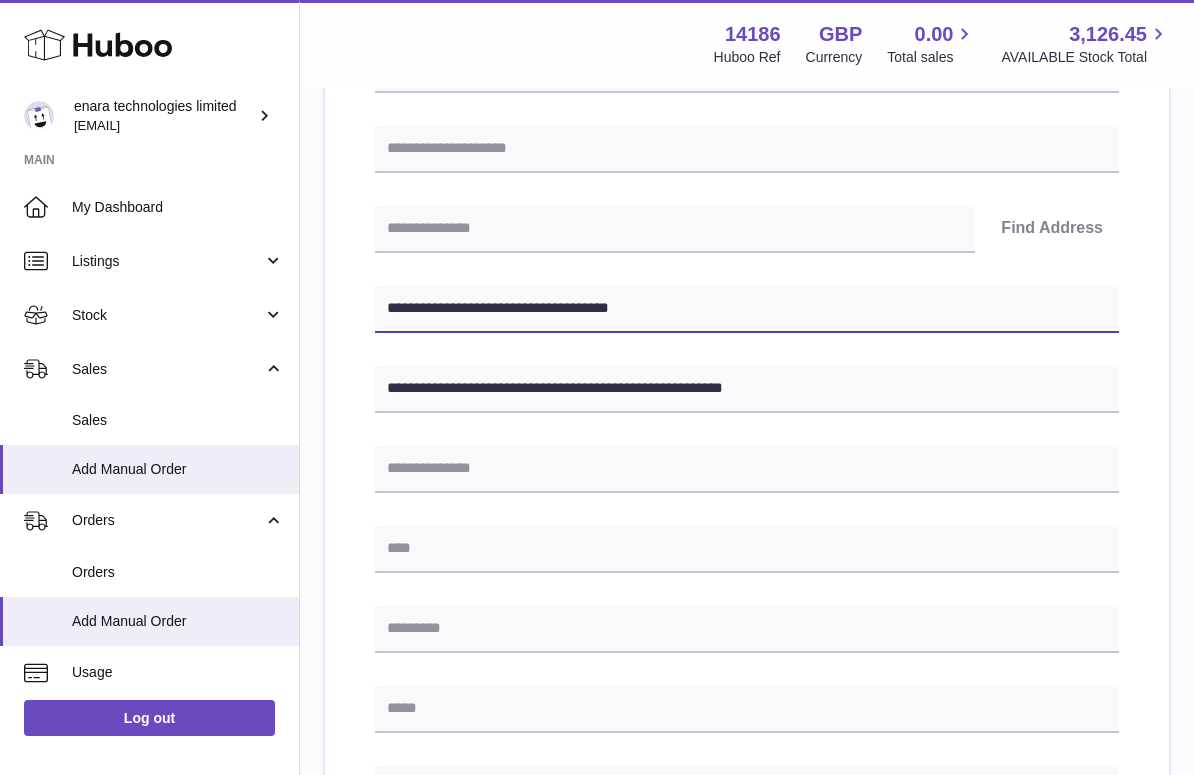 type on "**********" 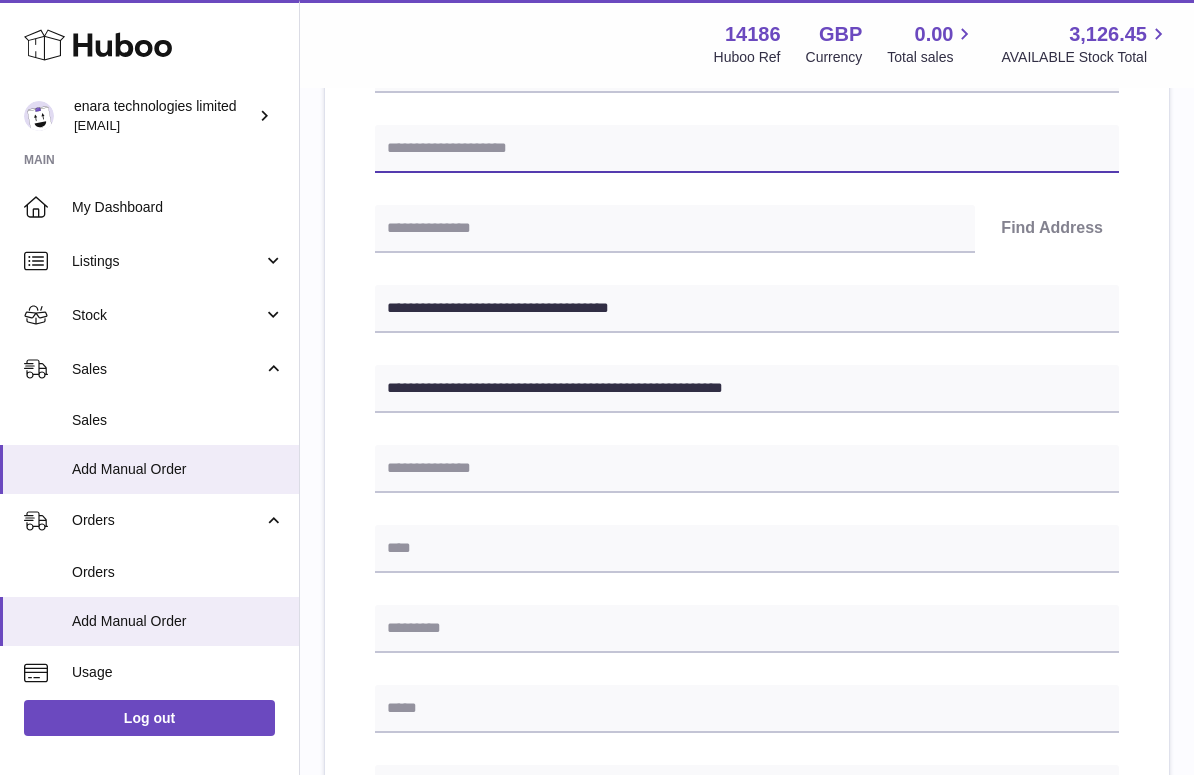 paste on "**********" 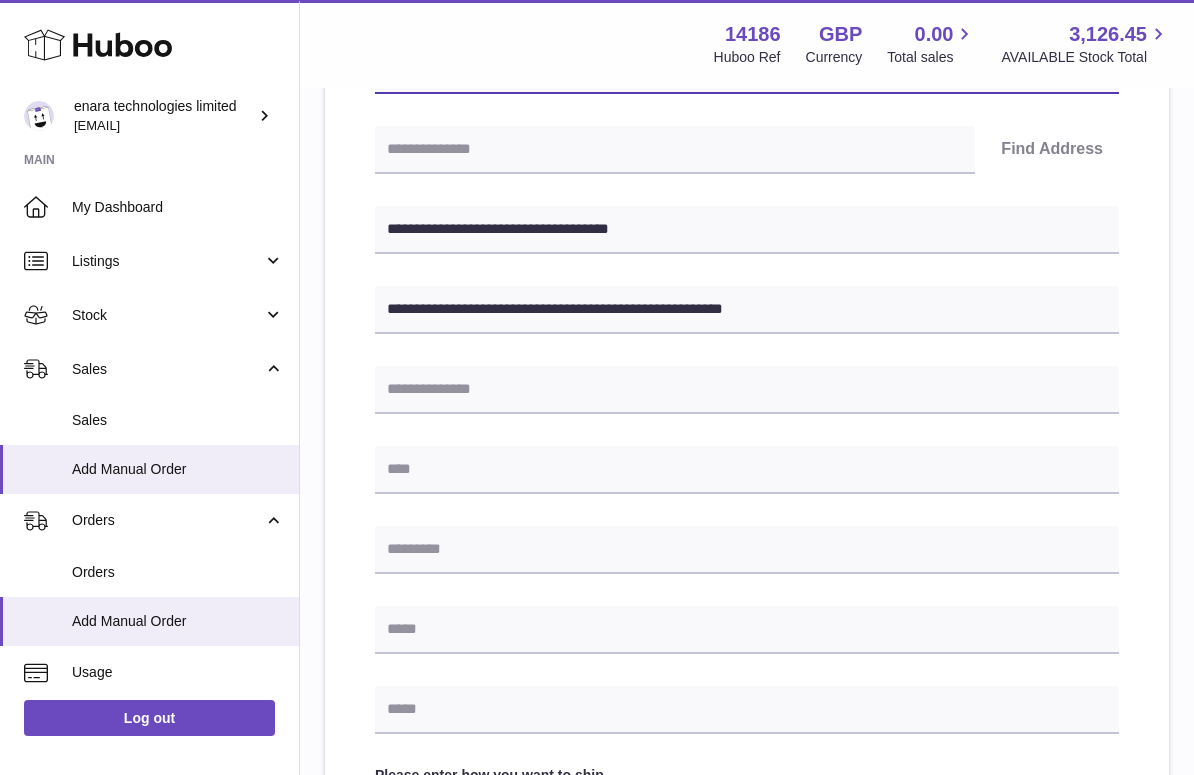 scroll, scrollTop: 421, scrollLeft: 0, axis: vertical 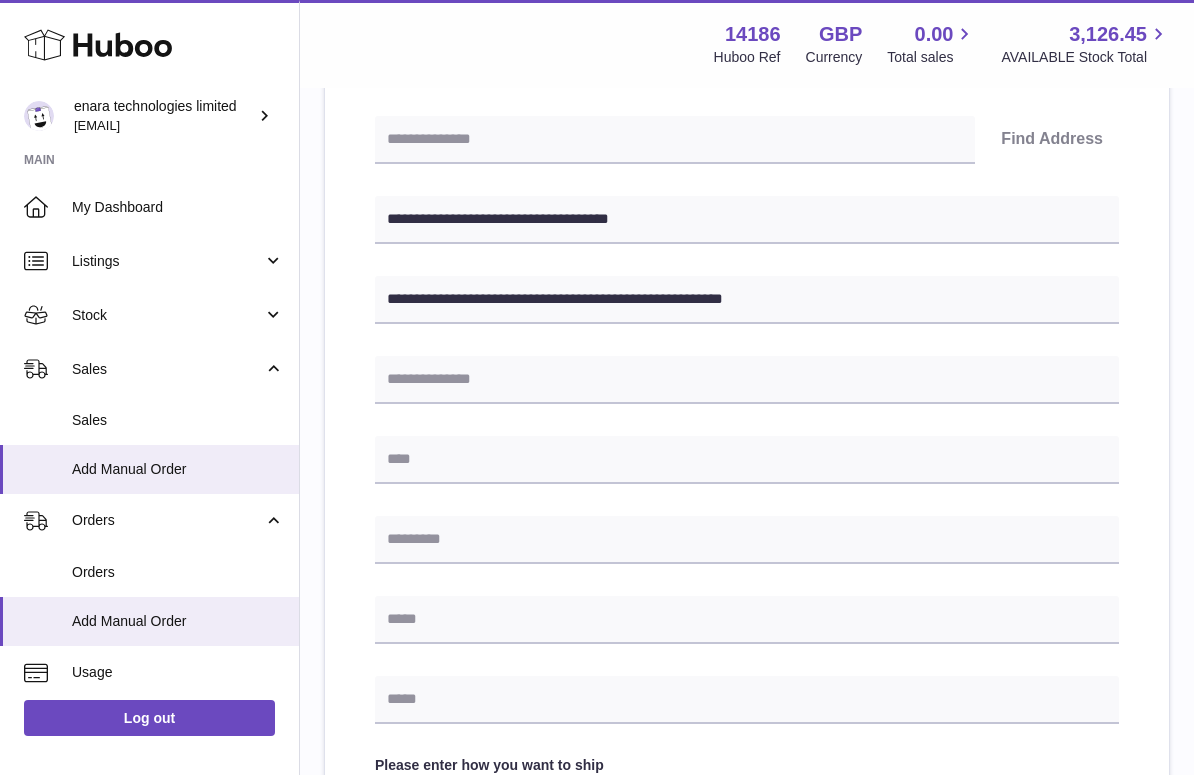 type on "**********" 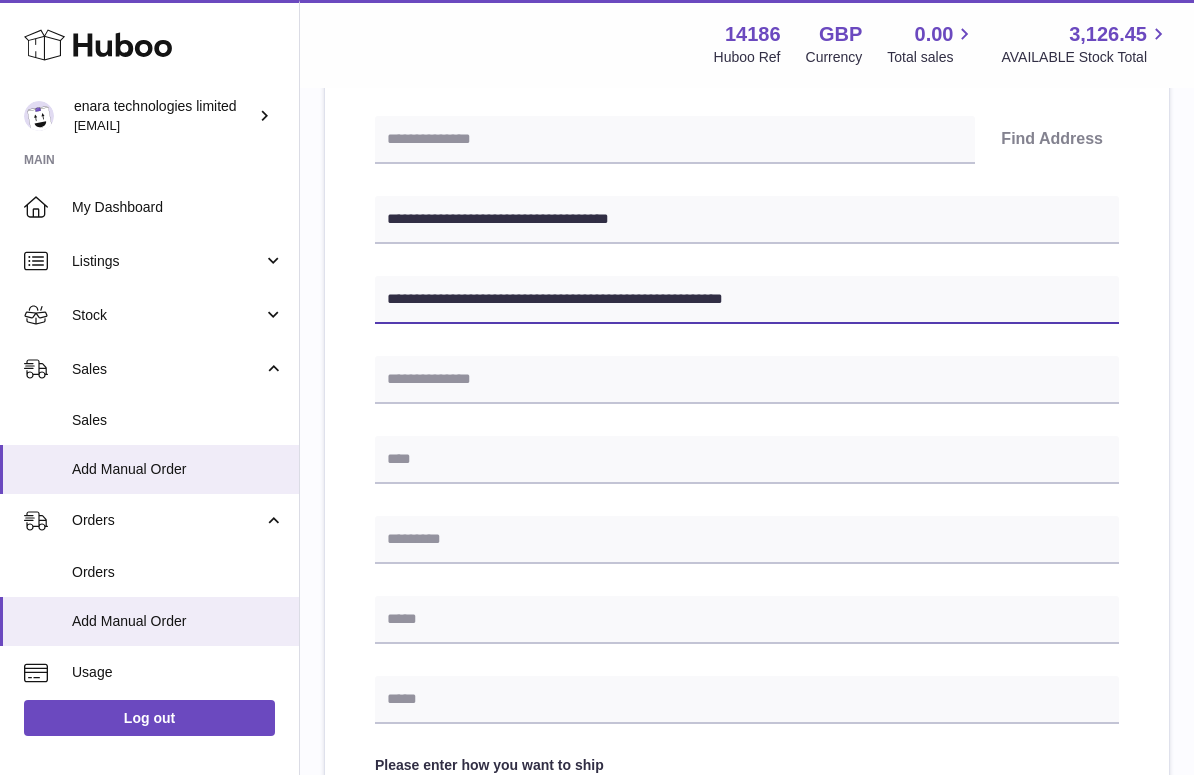 drag, startPoint x: 678, startPoint y: 293, endPoint x: 609, endPoint y: 298, distance: 69.18092 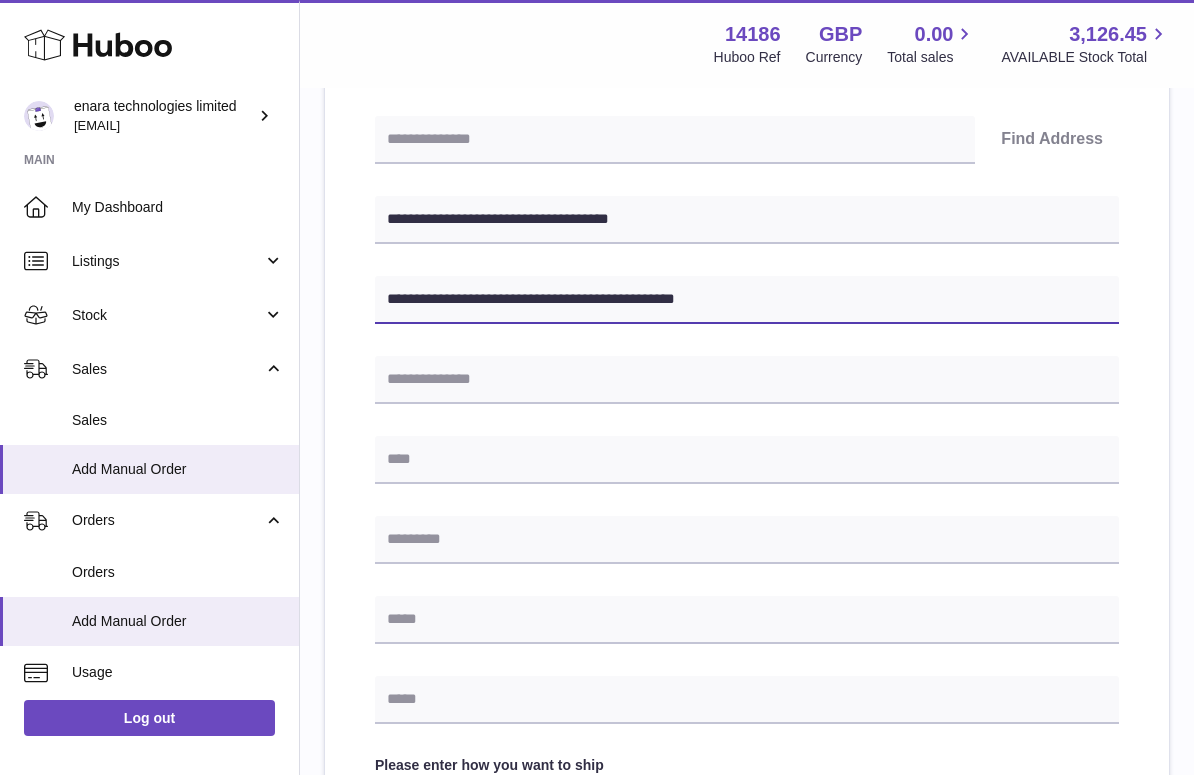 type on "**********" 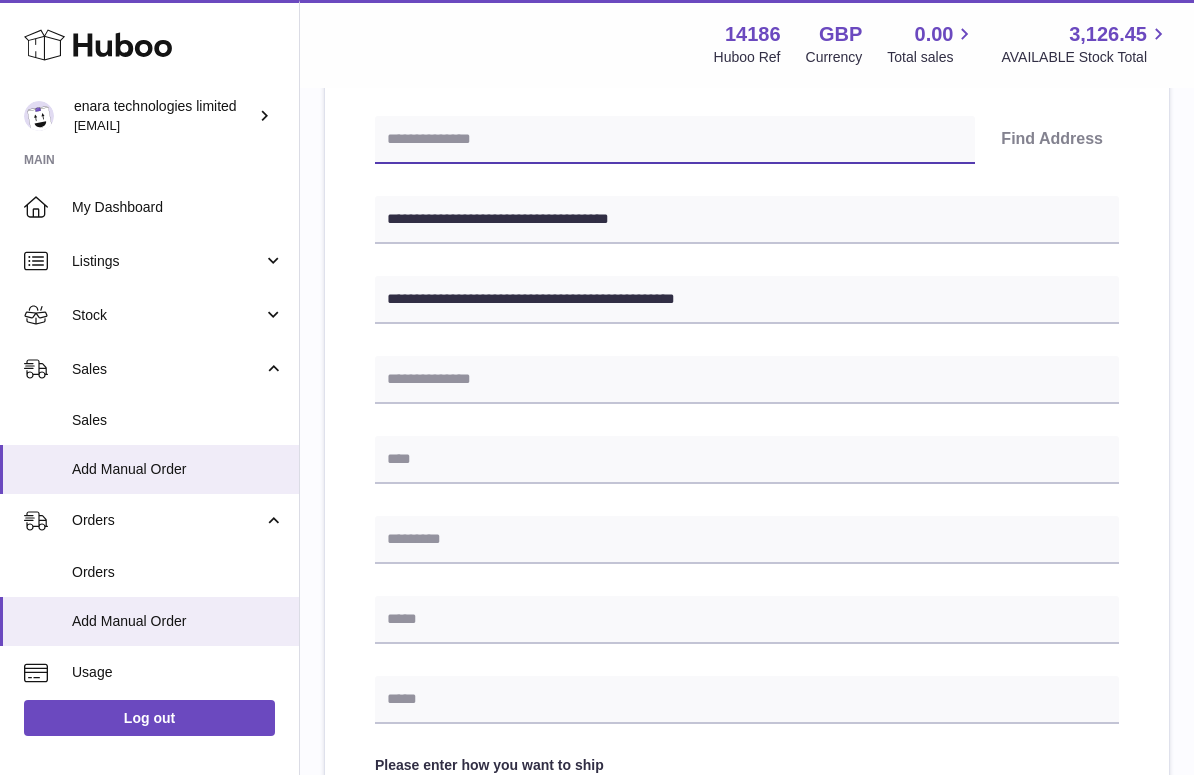 paste on "********" 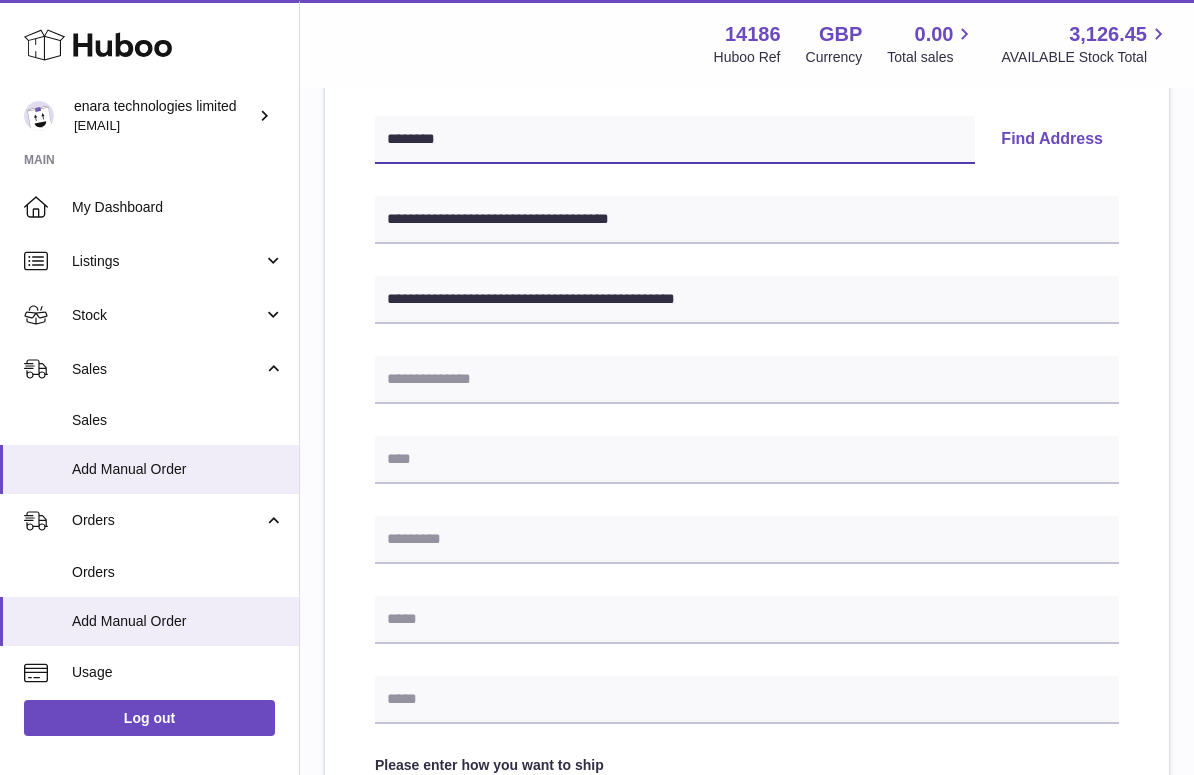 type on "********" 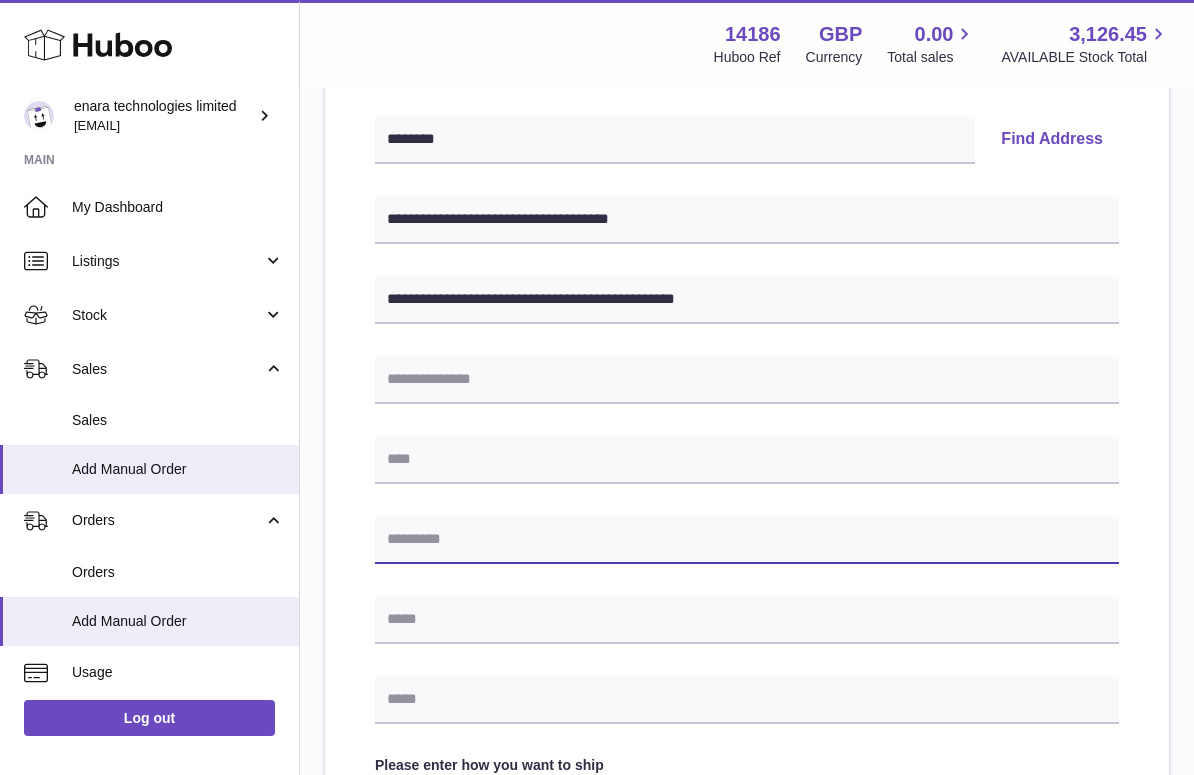 paste on "********" 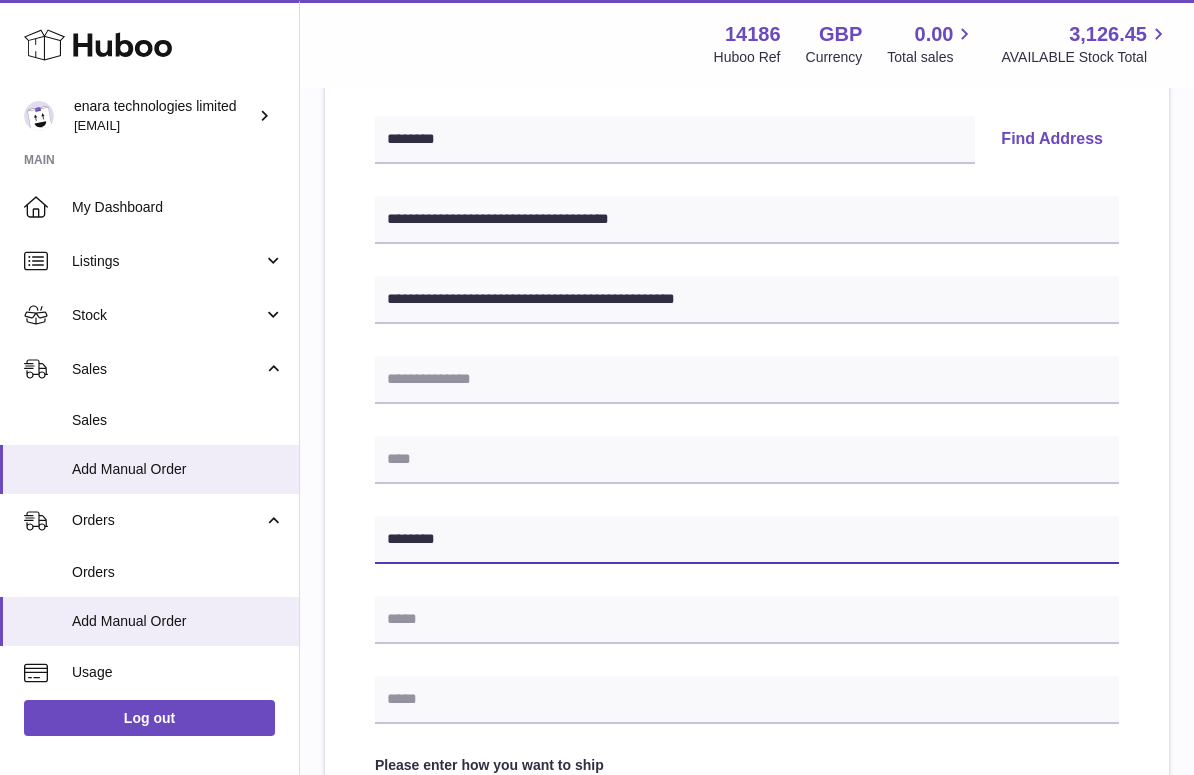 type on "********" 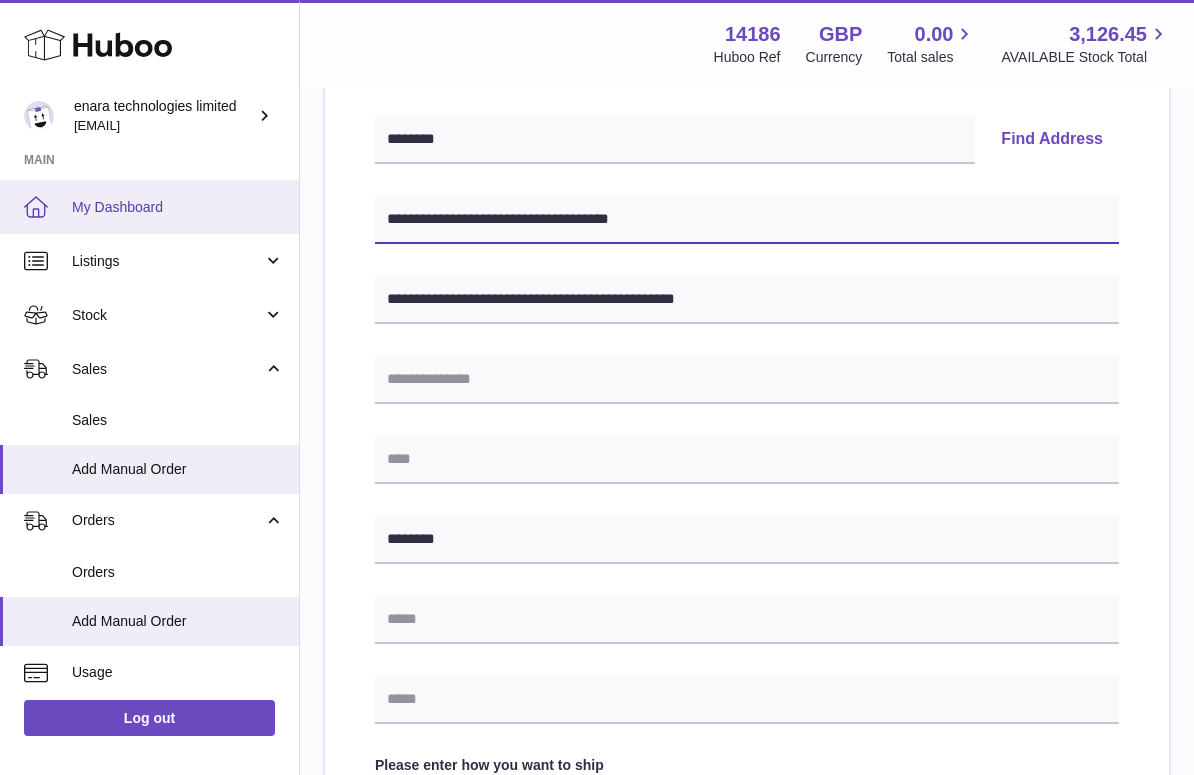 drag, startPoint x: 504, startPoint y: 217, endPoint x: 224, endPoint y: 191, distance: 281.20456 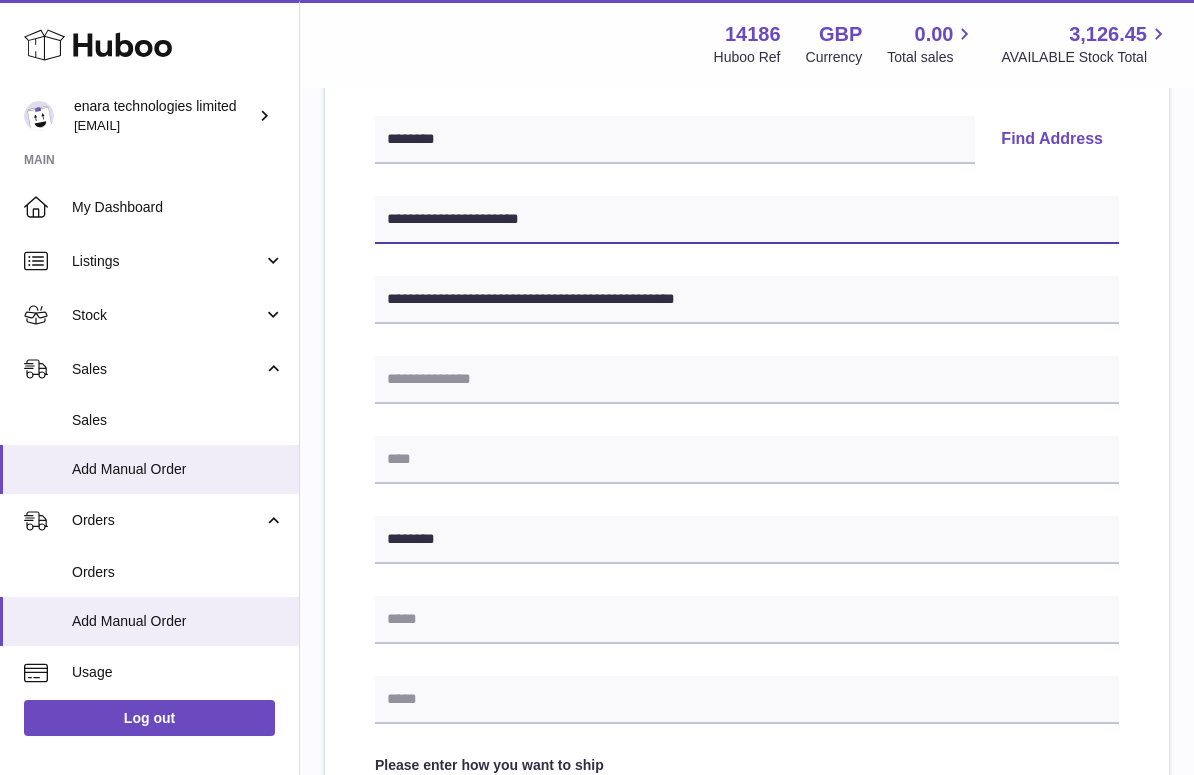 type on "**********" 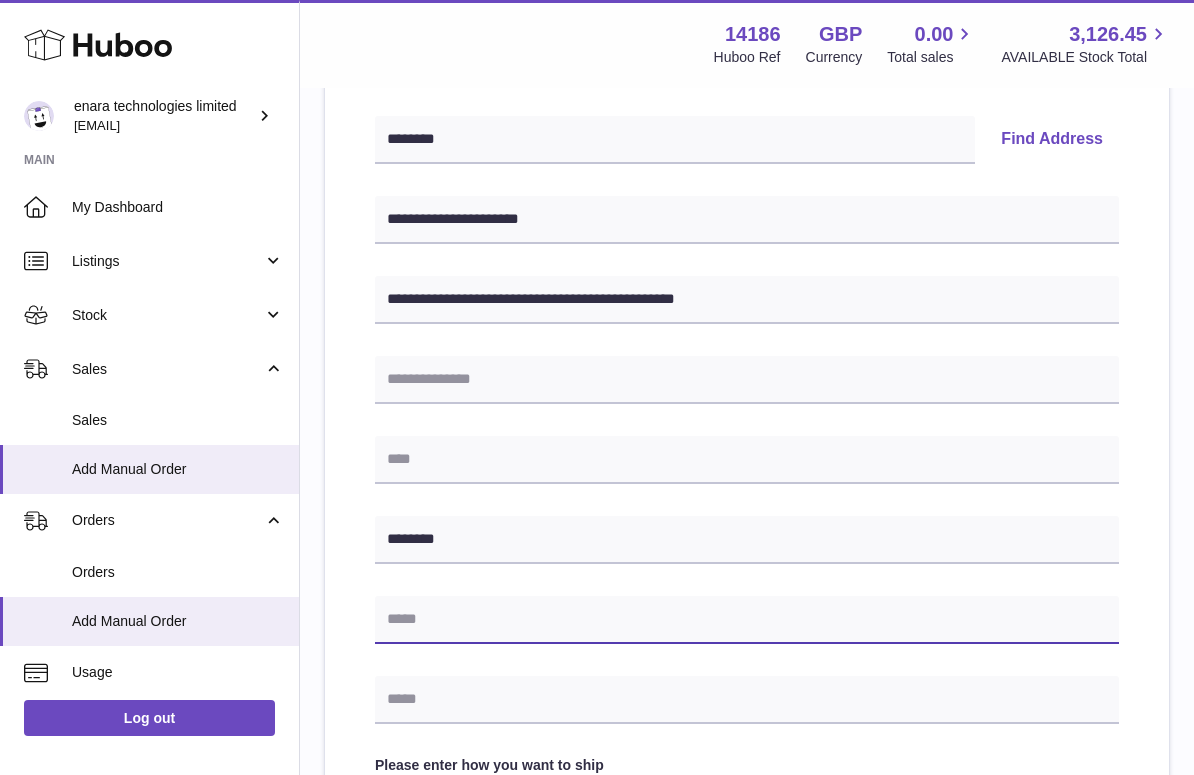 paste on "**********" 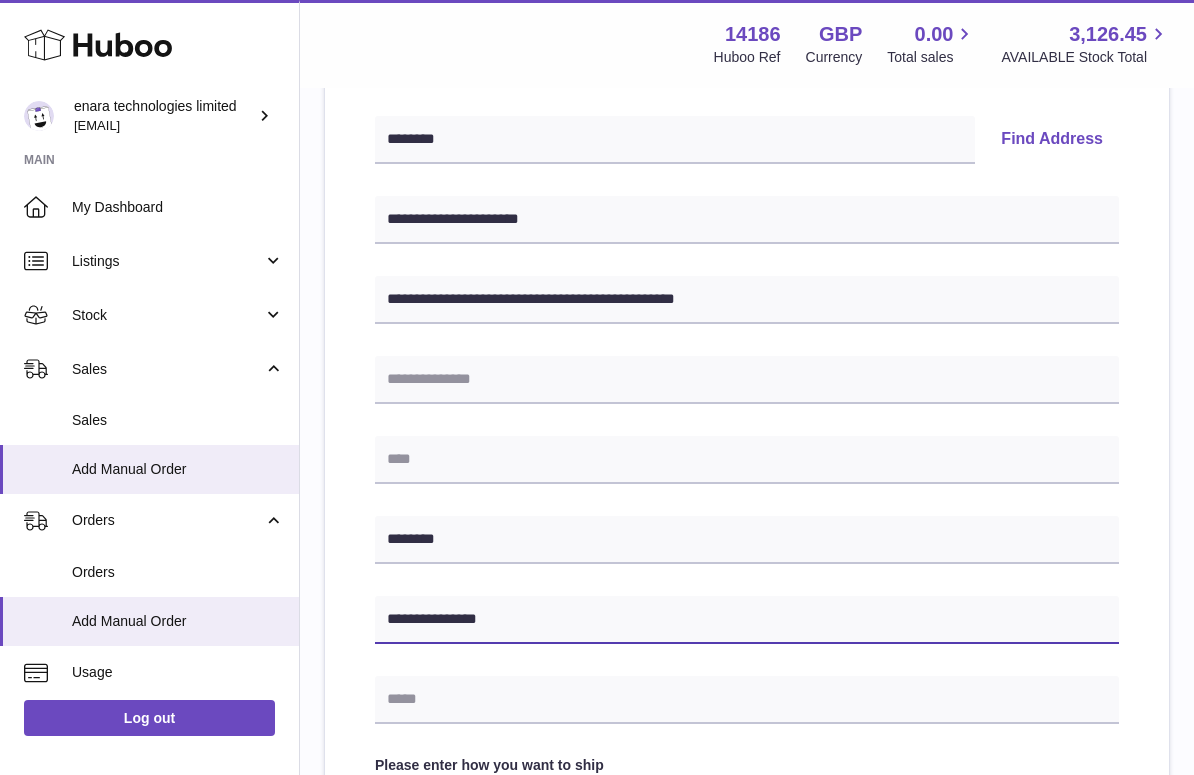type on "**********" 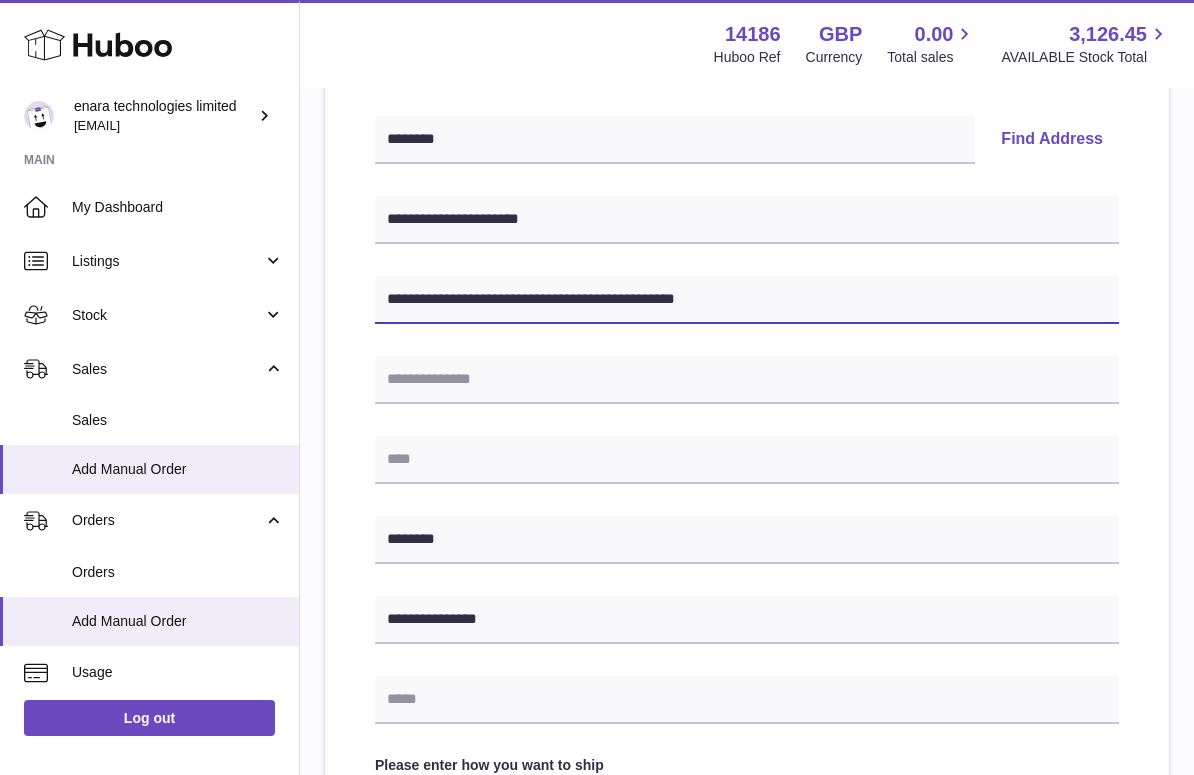 drag, startPoint x: 521, startPoint y: 297, endPoint x: 821, endPoint y: 302, distance: 300.04166 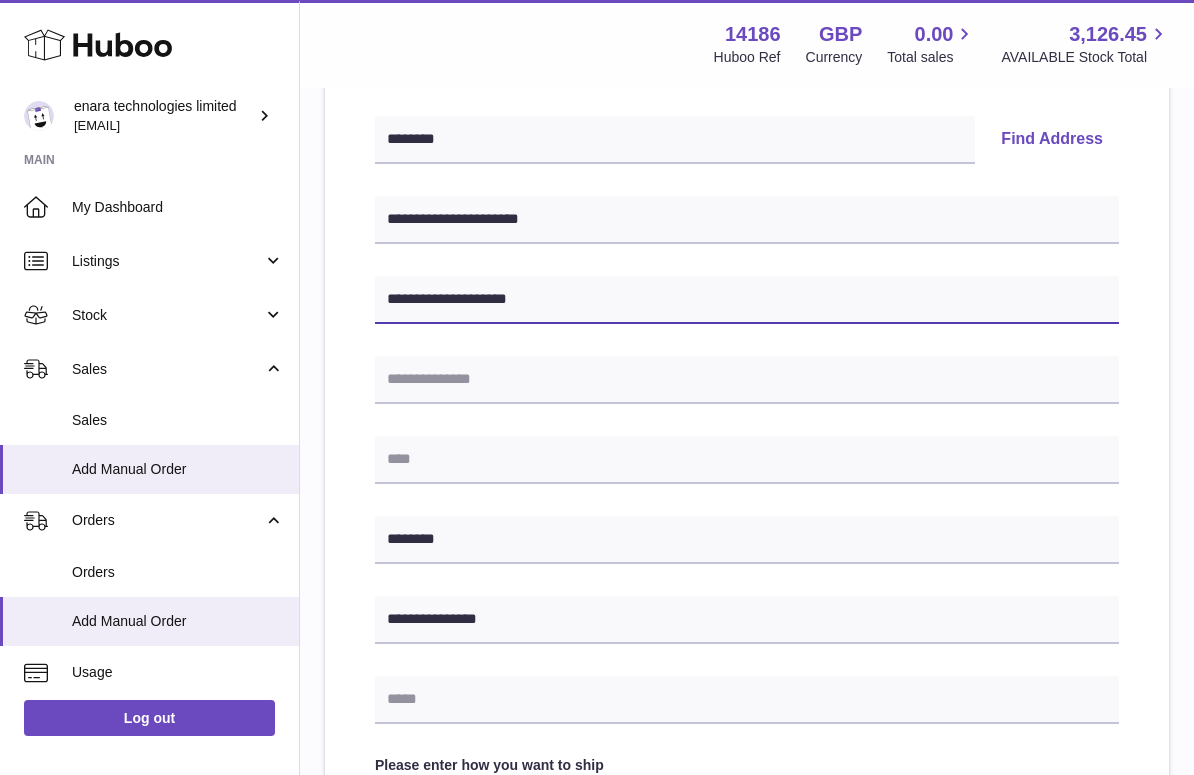 type on "**********" 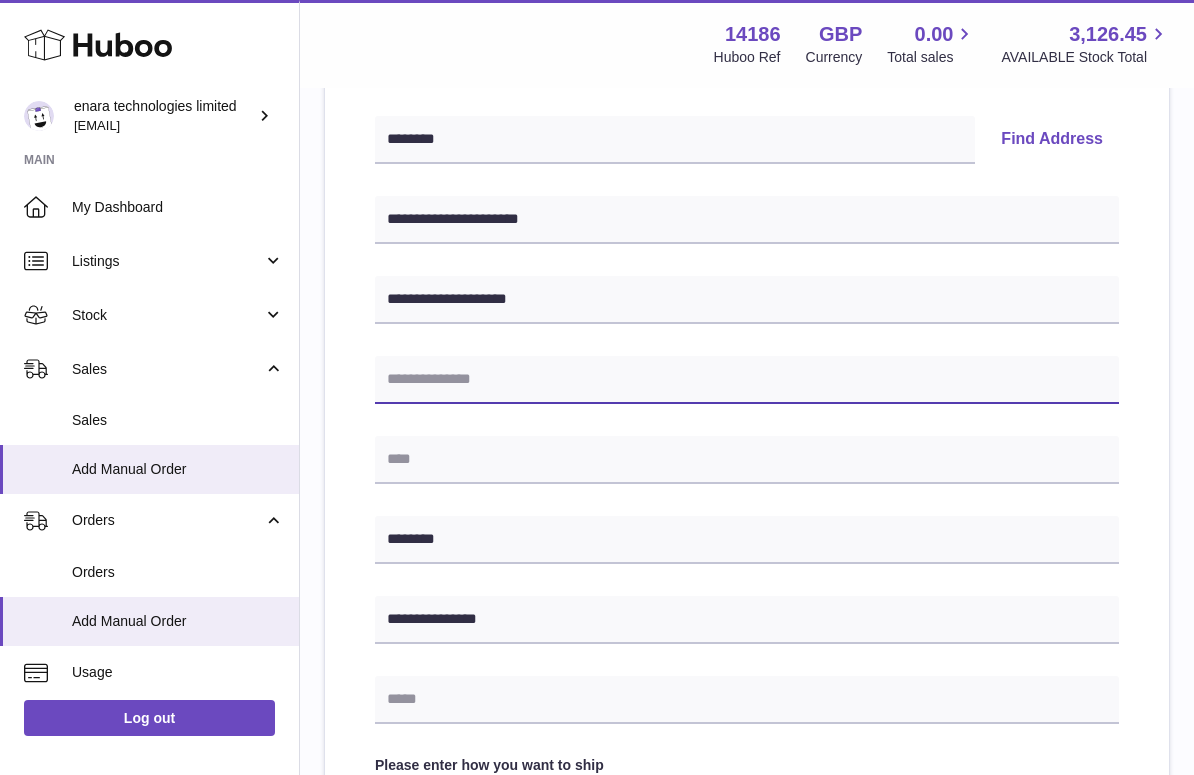 paste on "**********" 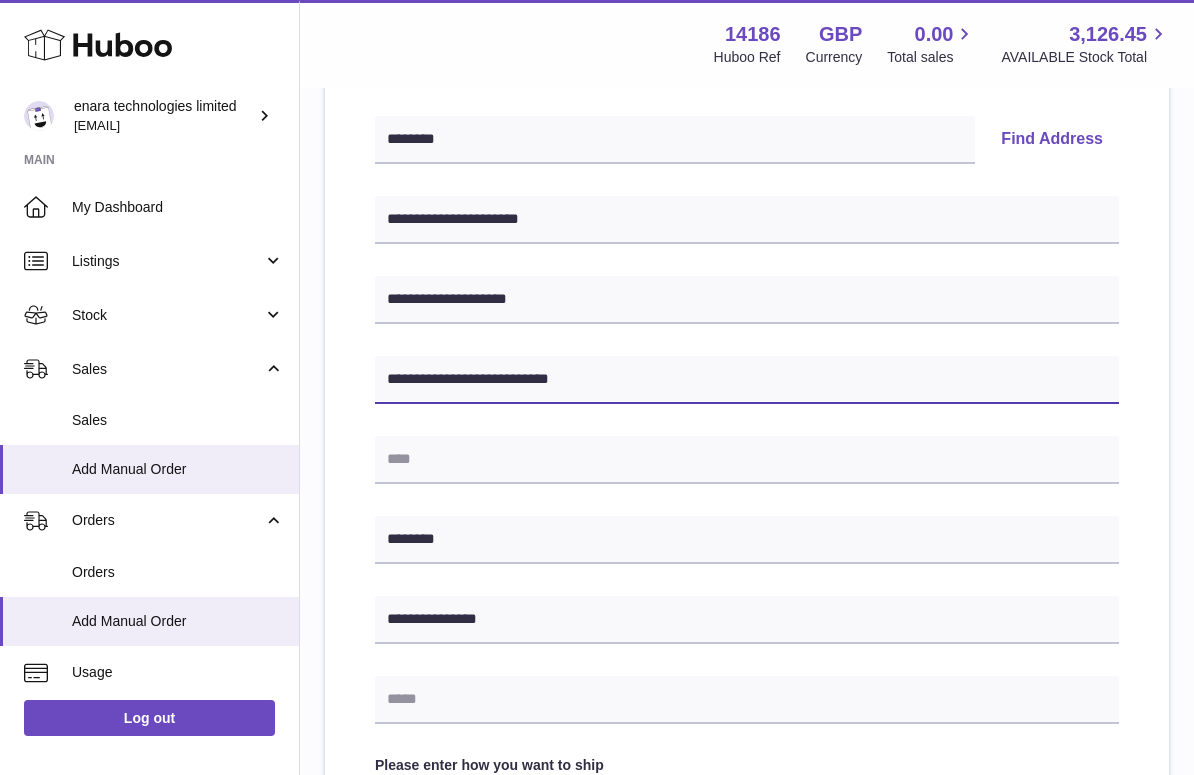 type on "**********" 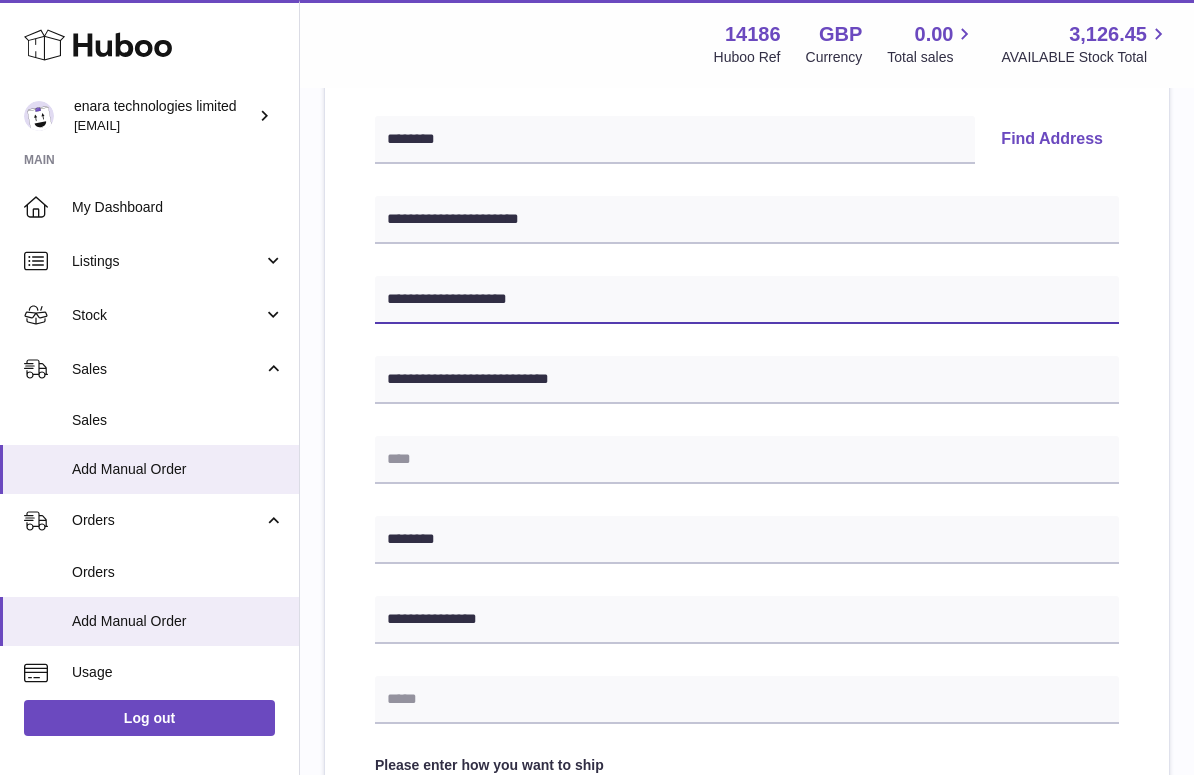 drag, startPoint x: 530, startPoint y: 295, endPoint x: 103, endPoint y: 164, distance: 446.64304 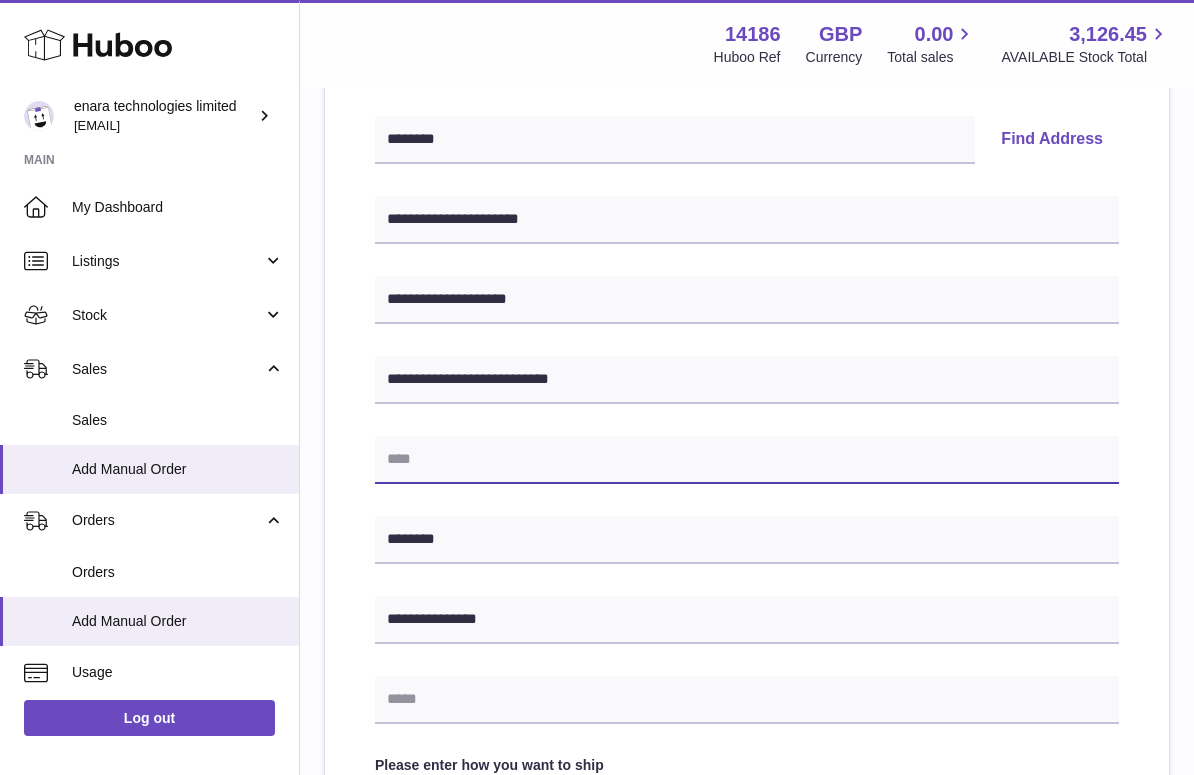click at bounding box center [747, 460] 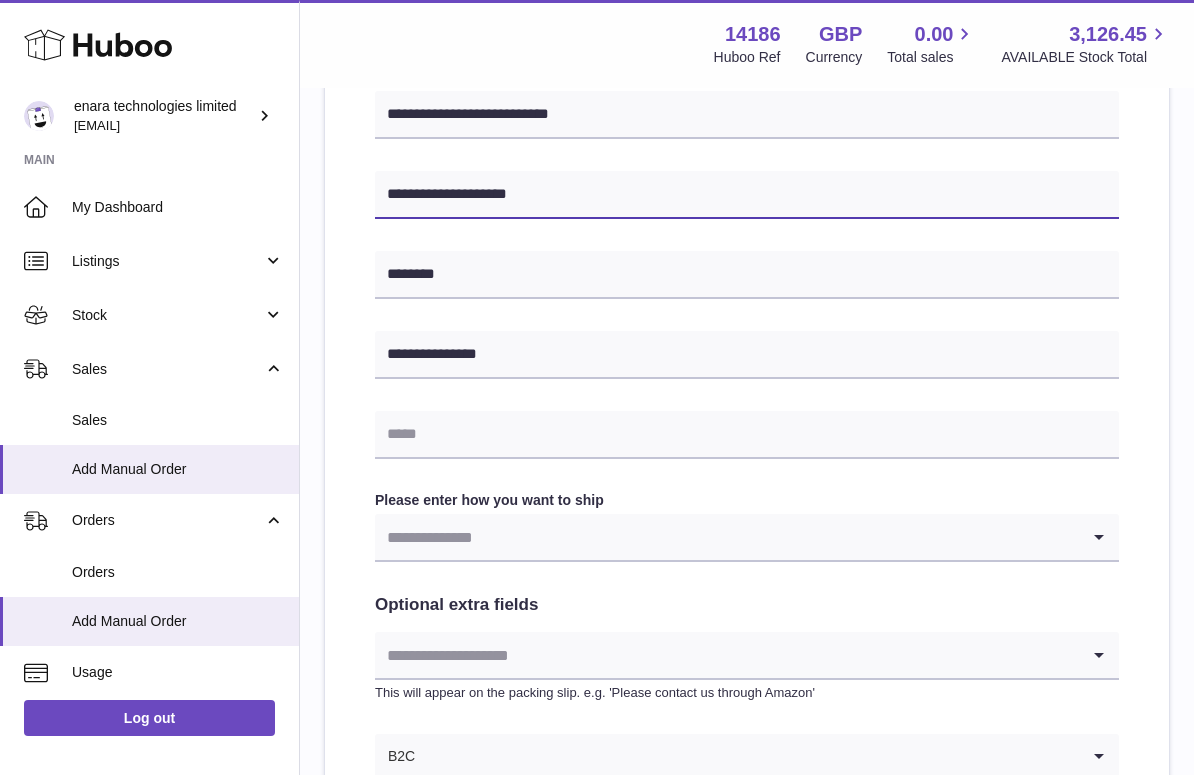 scroll, scrollTop: 704, scrollLeft: 0, axis: vertical 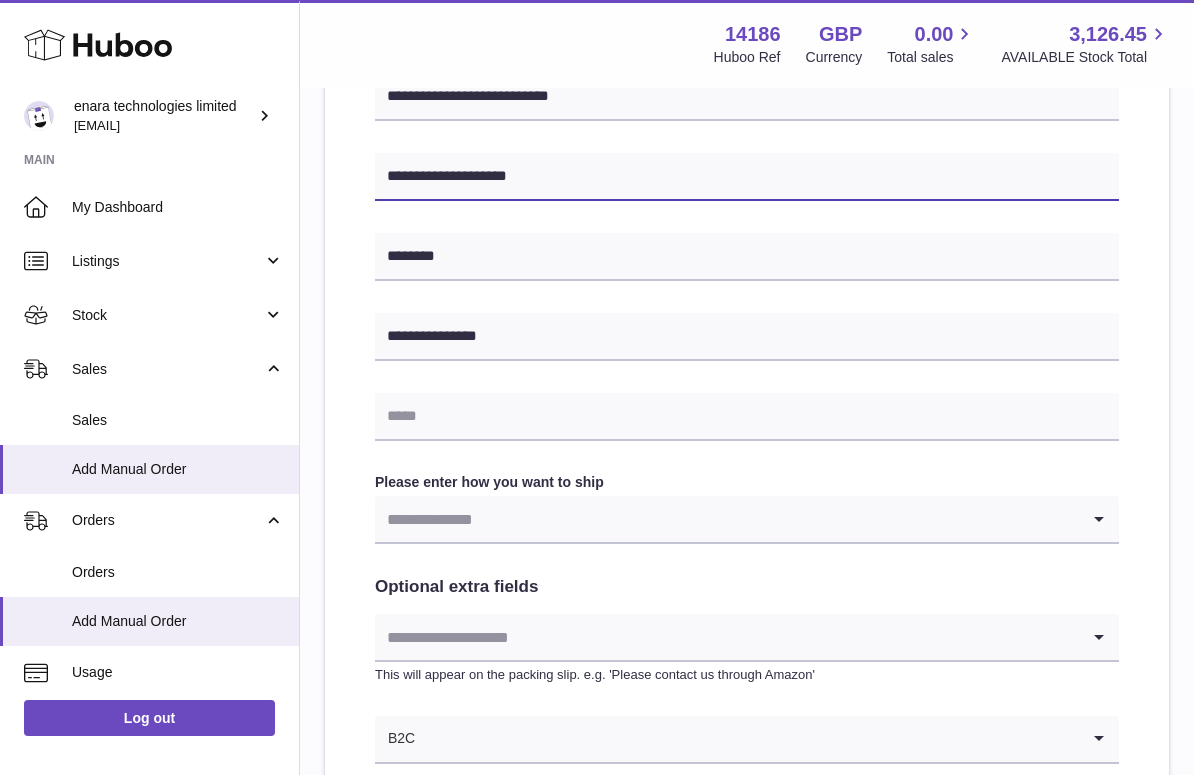 type on "**********" 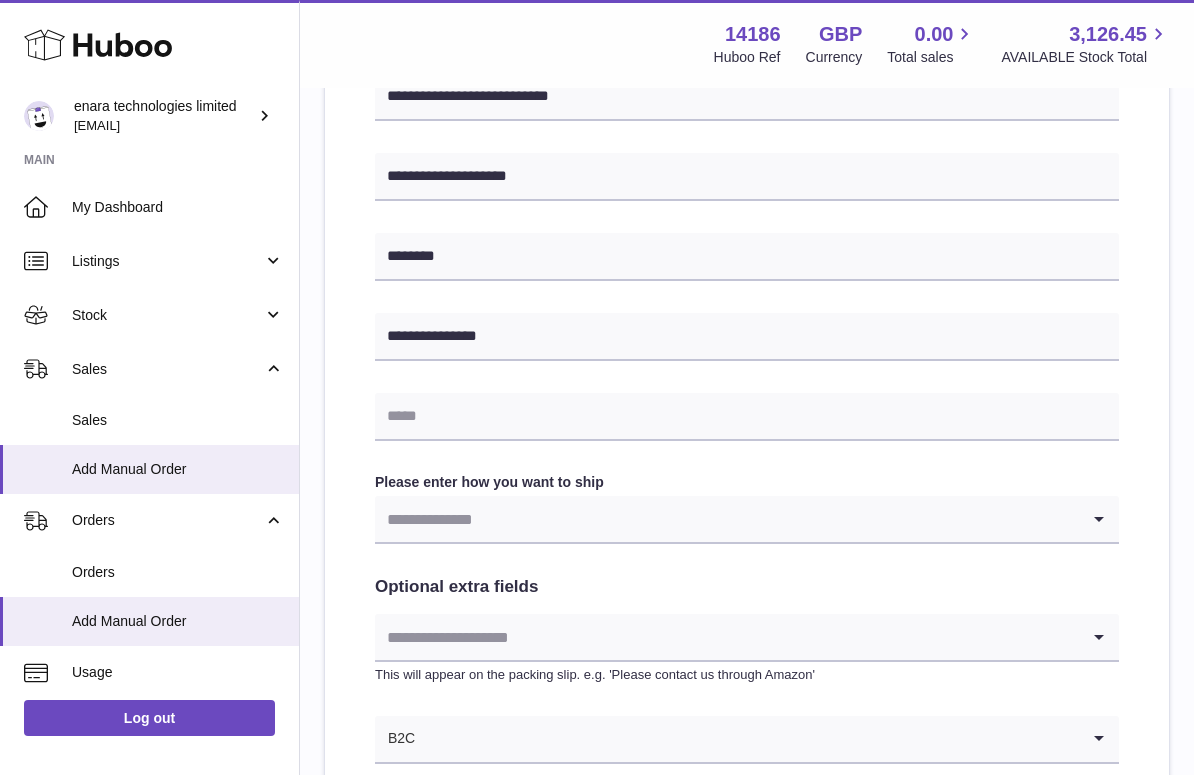 click at bounding box center (727, 519) 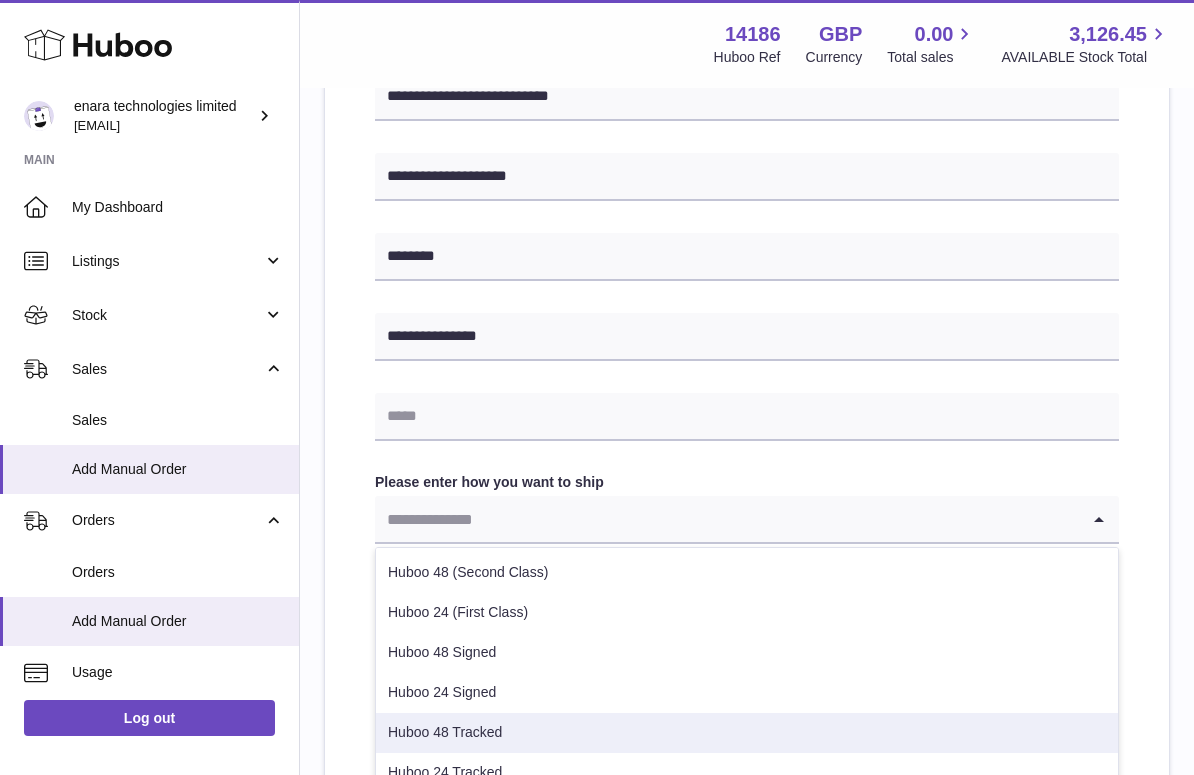 click on "Huboo 48 Tracked" at bounding box center [747, 733] 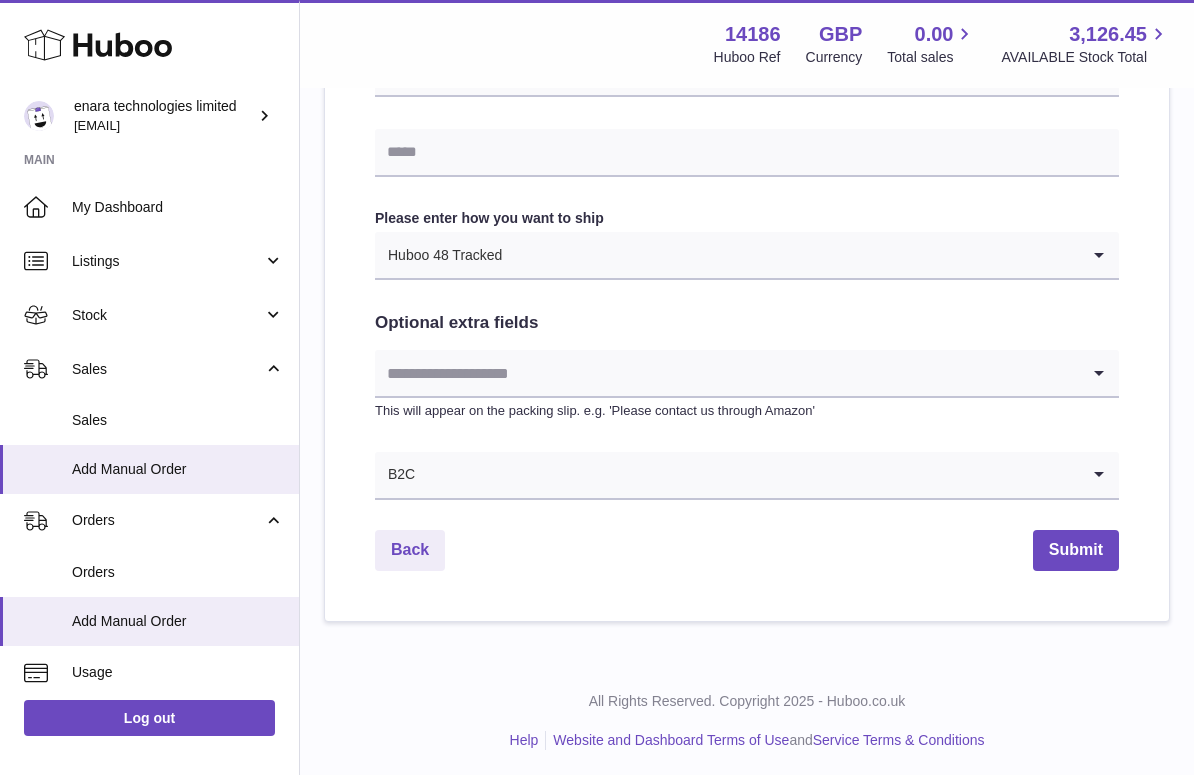 scroll, scrollTop: 966, scrollLeft: 0, axis: vertical 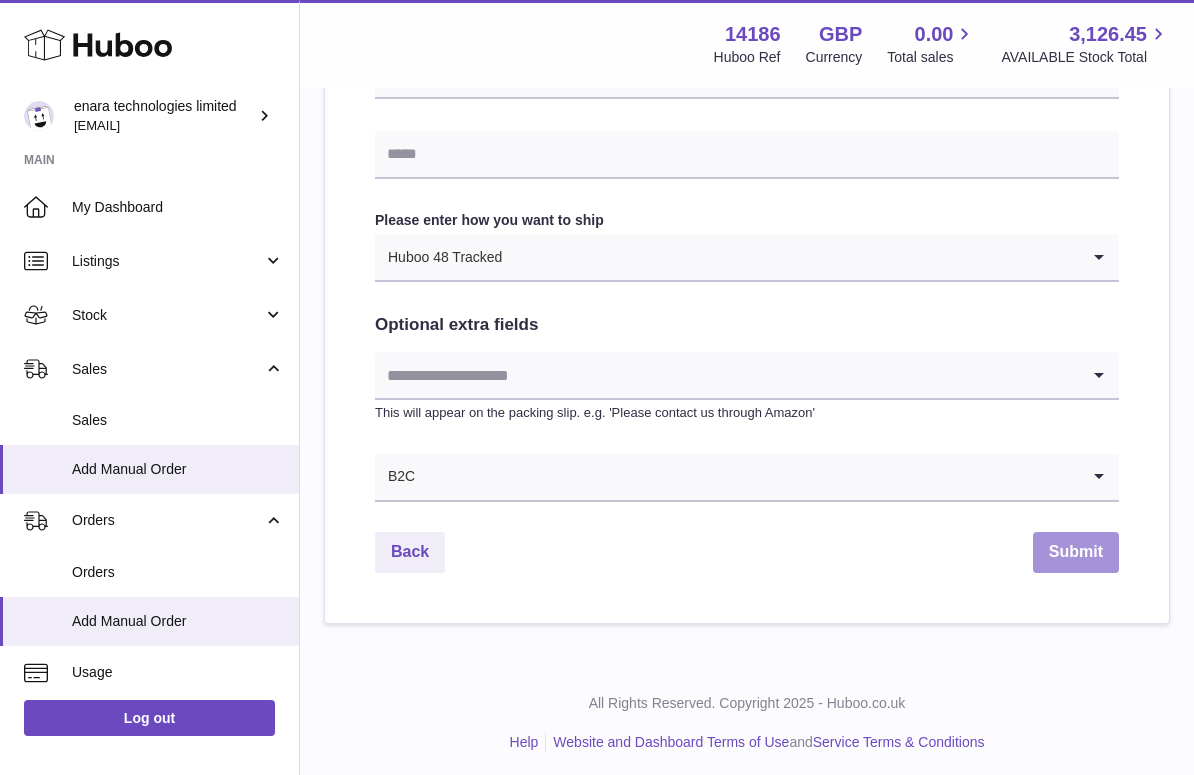 click on "Submit" at bounding box center (1076, 552) 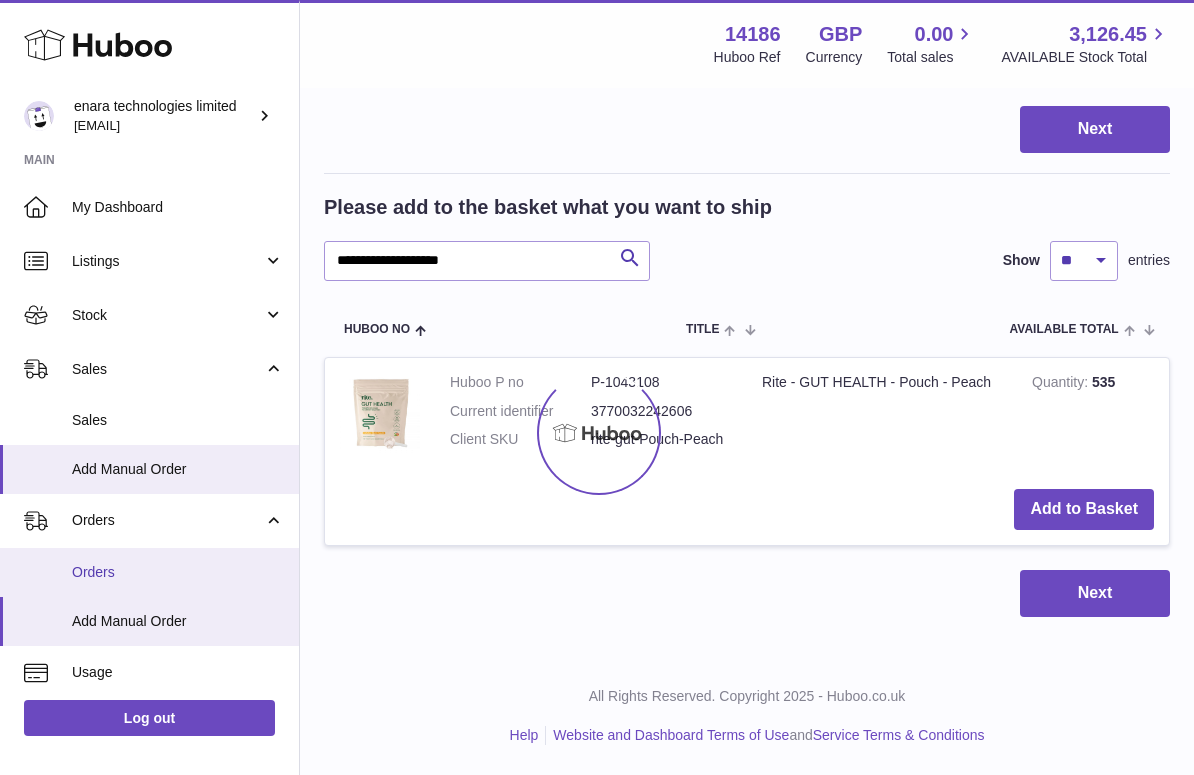 scroll, scrollTop: 0, scrollLeft: 0, axis: both 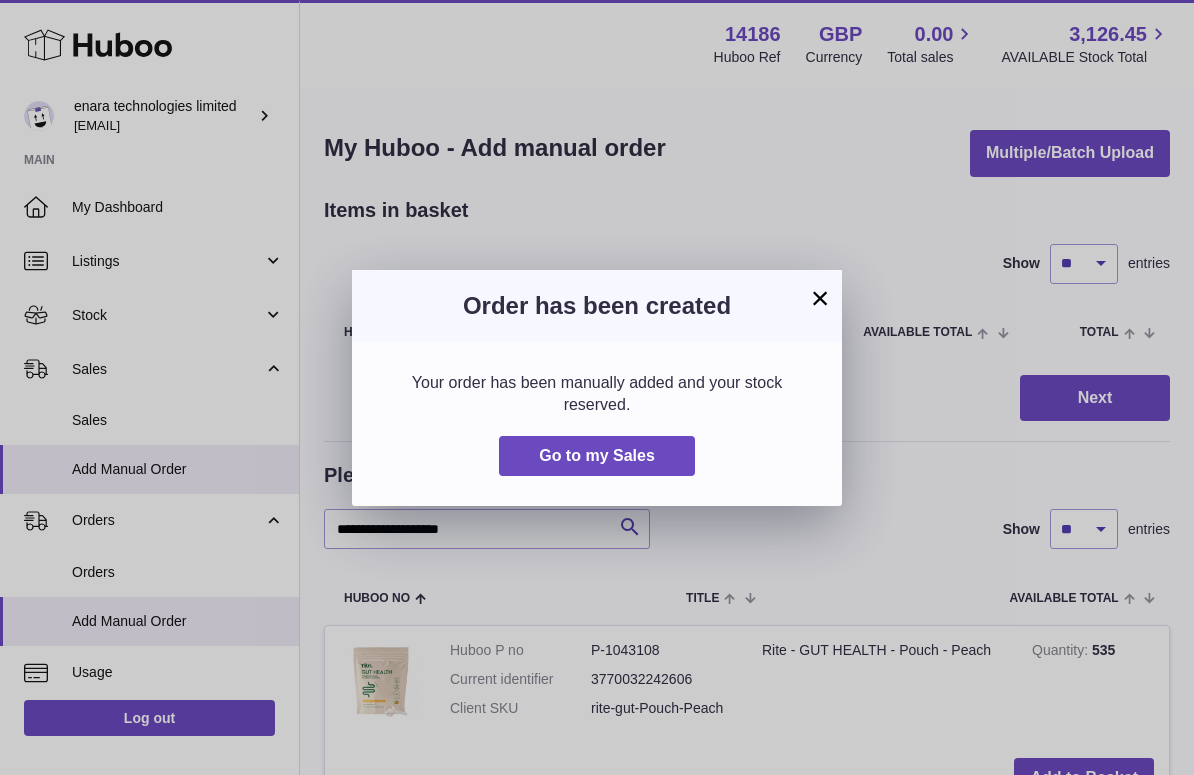 click on "×" at bounding box center (820, 298) 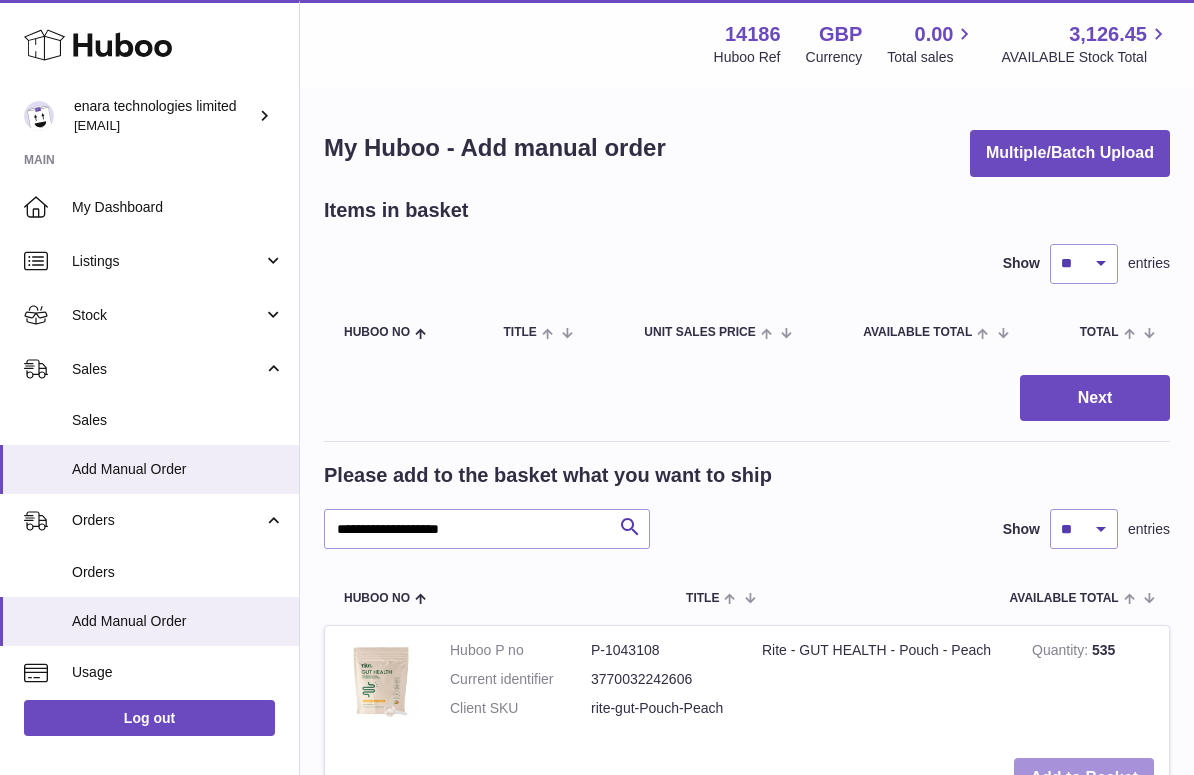 click on "Add to Basket" at bounding box center [1084, 778] 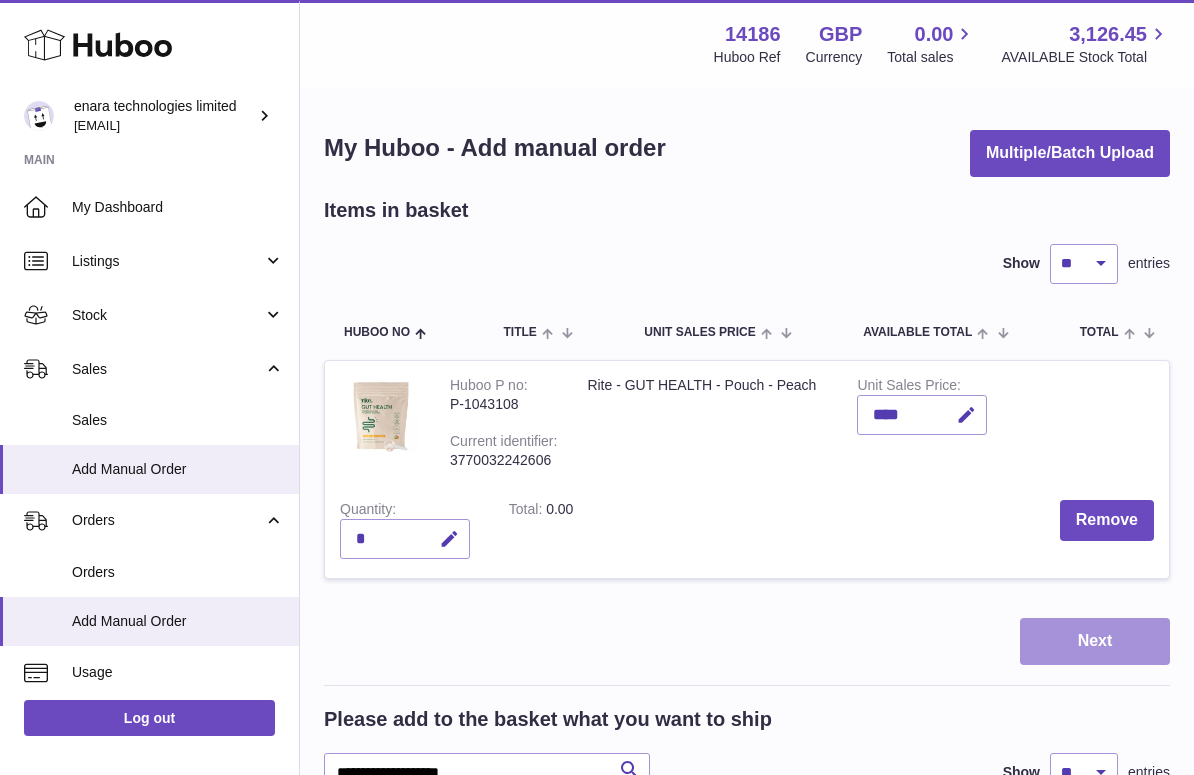 click on "Next" at bounding box center (1095, 641) 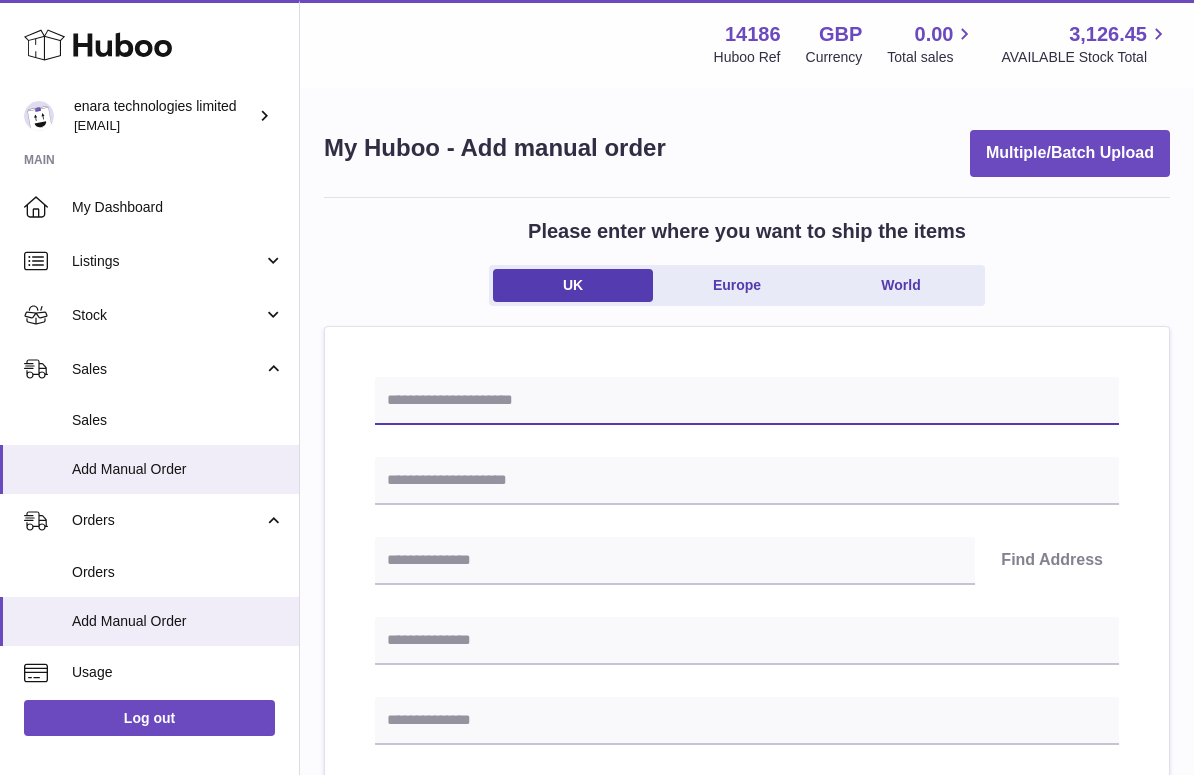 click at bounding box center [747, 401] 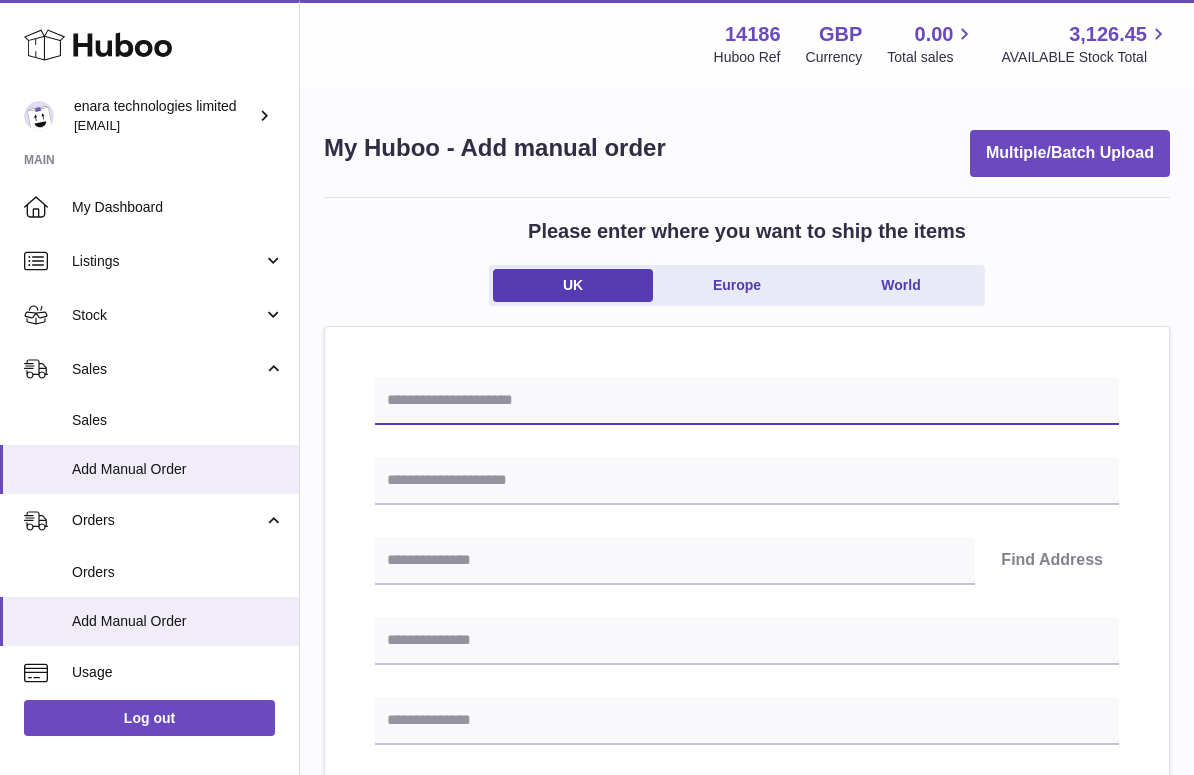 paste on "**********" 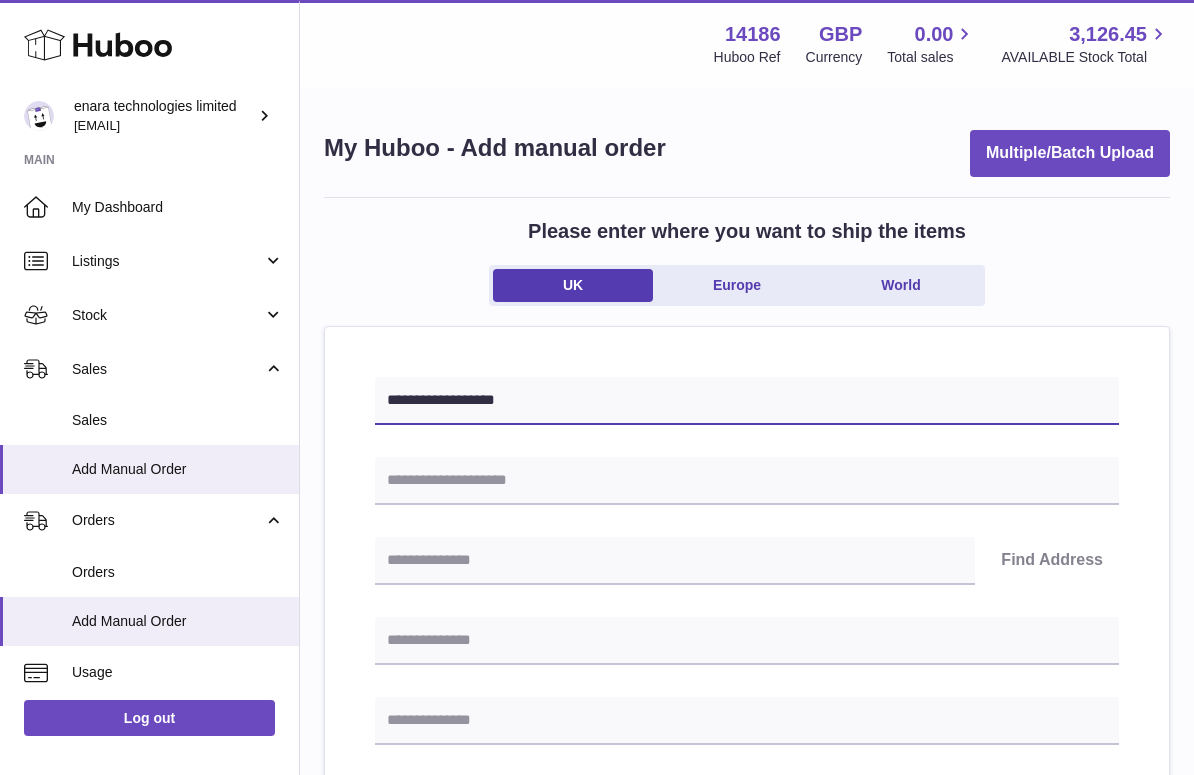 type on "**********" 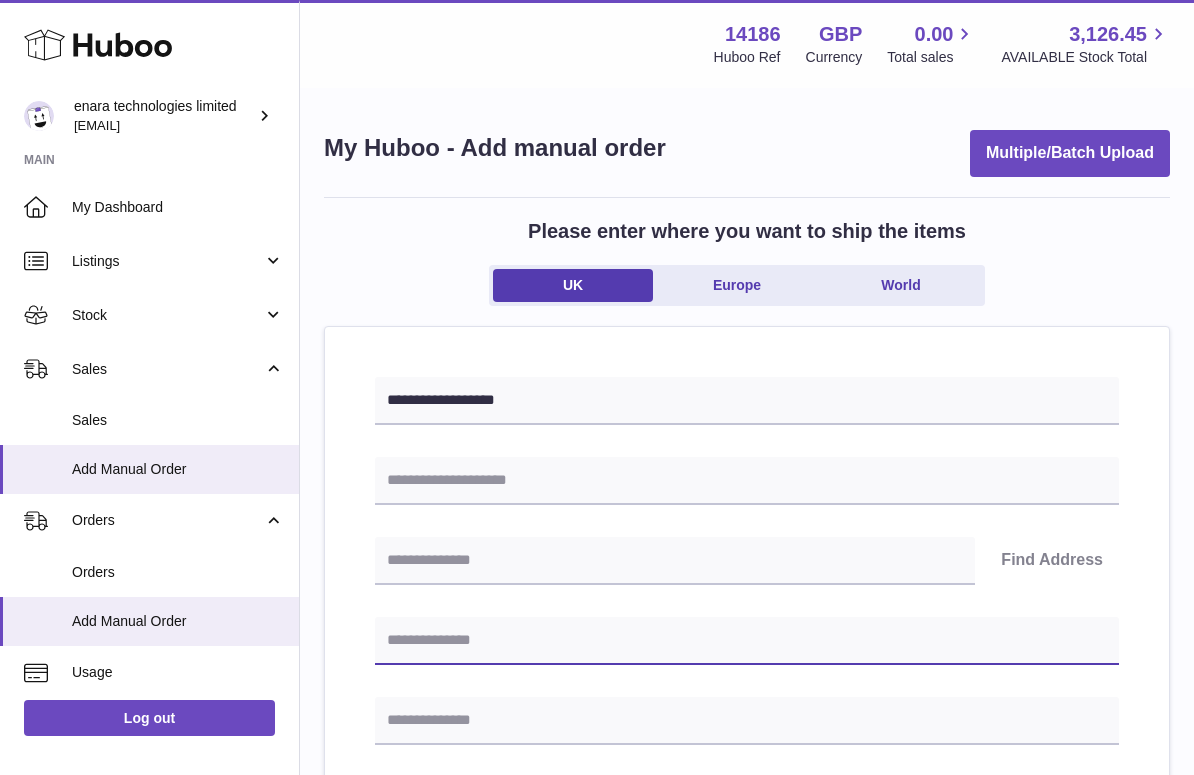 paste on "**********" 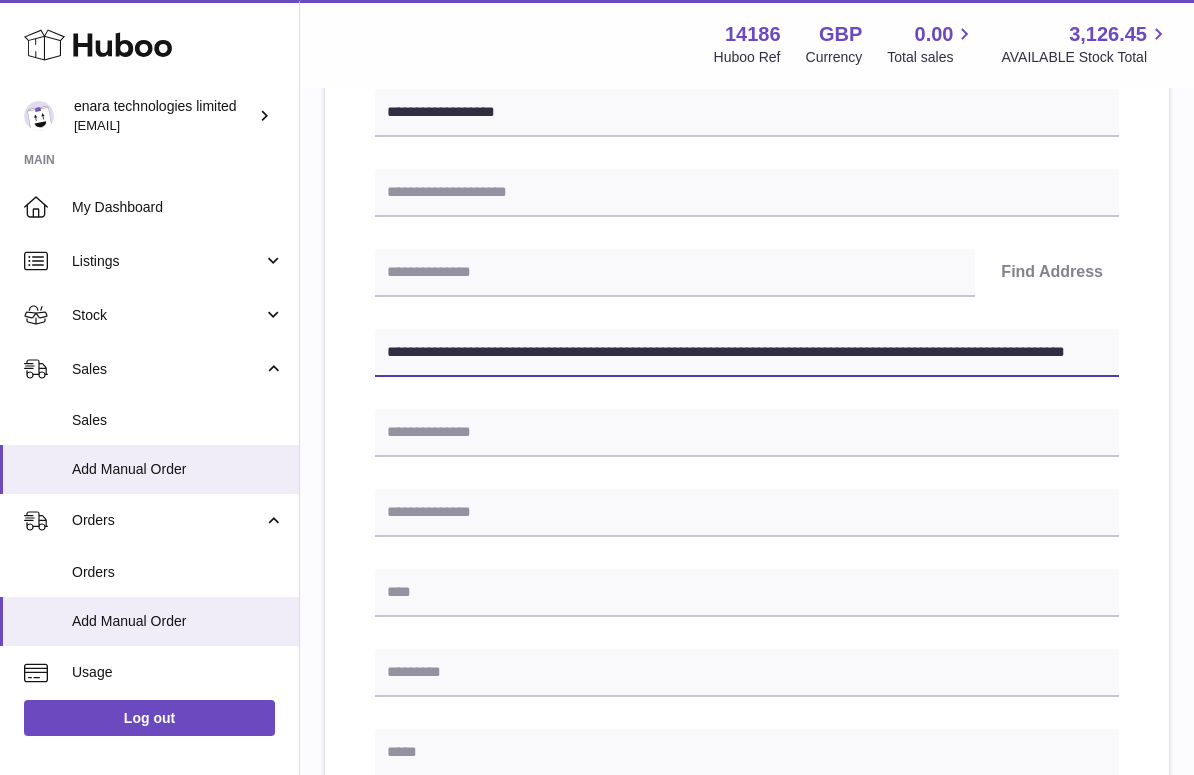 scroll, scrollTop: 323, scrollLeft: 0, axis: vertical 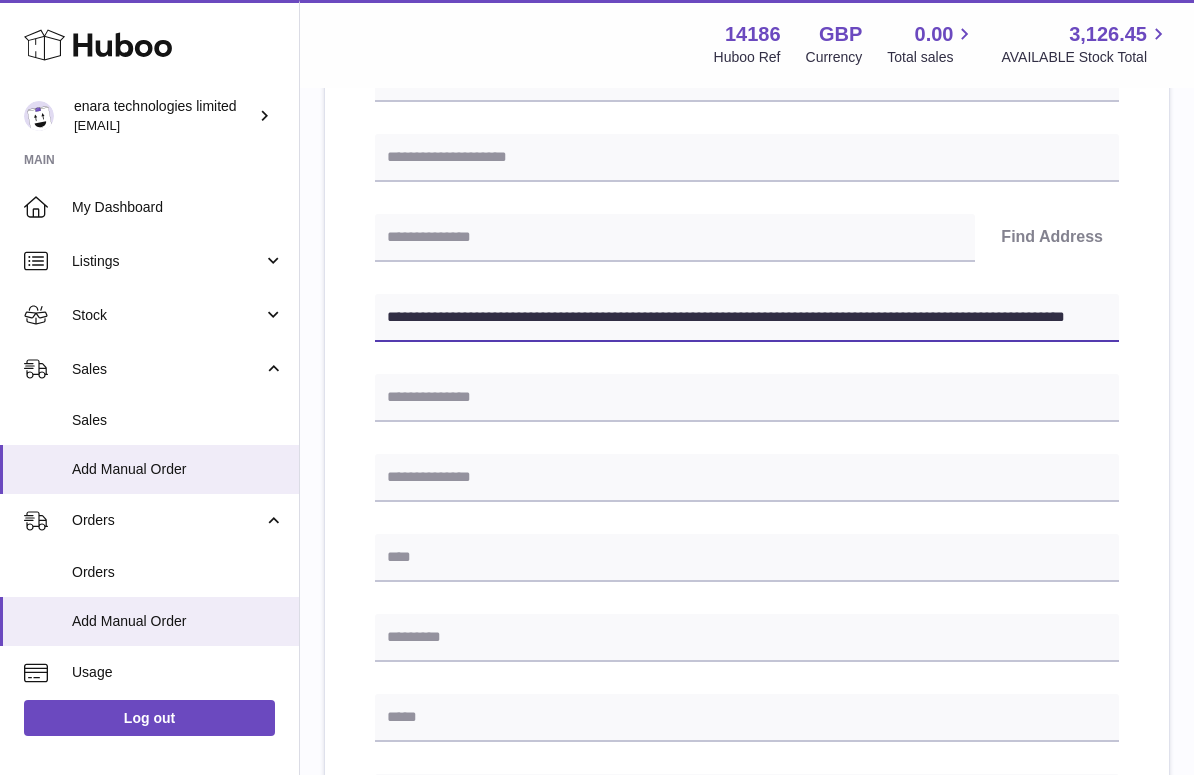 drag, startPoint x: 659, startPoint y: 314, endPoint x: 1258, endPoint y: 424, distance: 609.0164 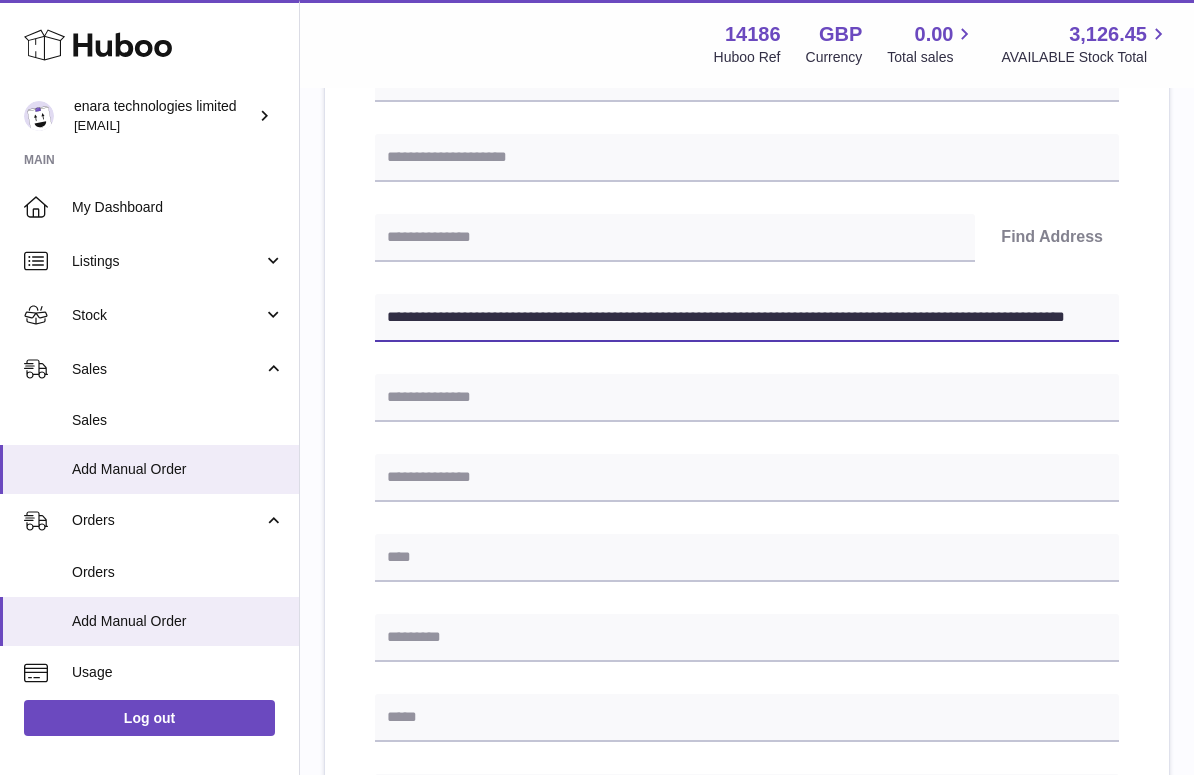 click on ".st0{fill:#141414;}" at bounding box center (597, 64) 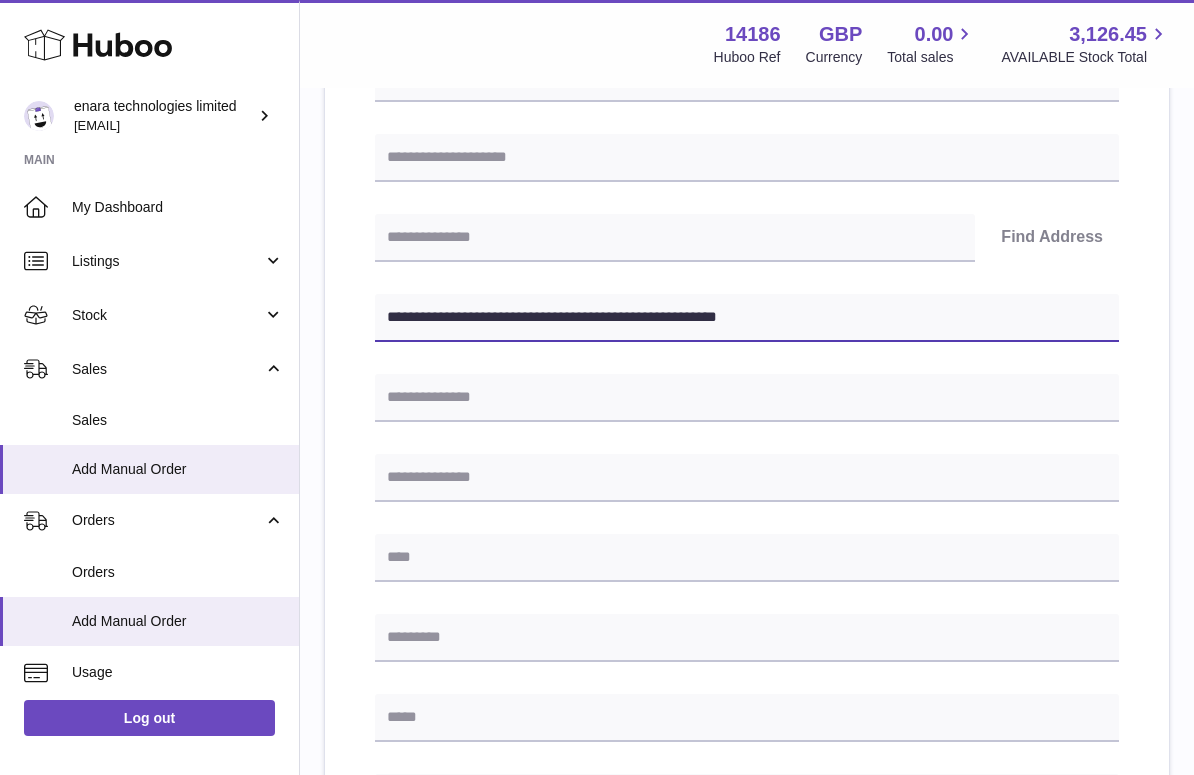 type on "**********" 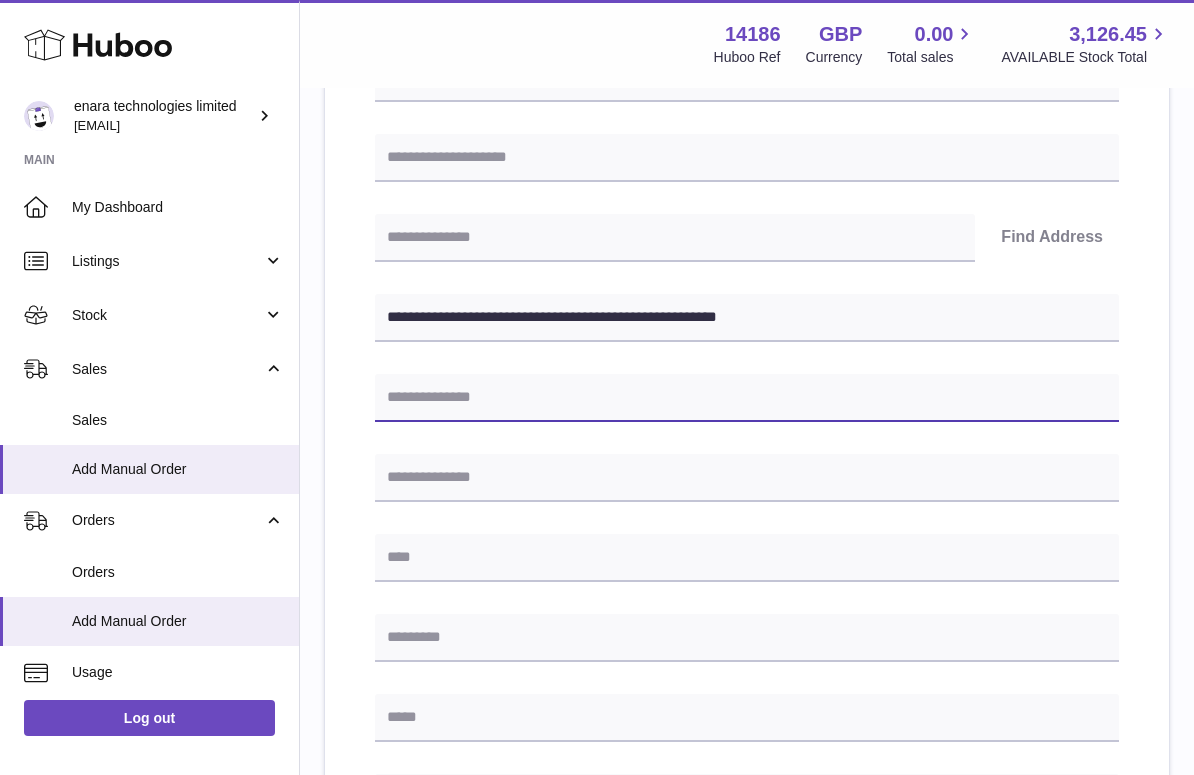 paste on "**********" 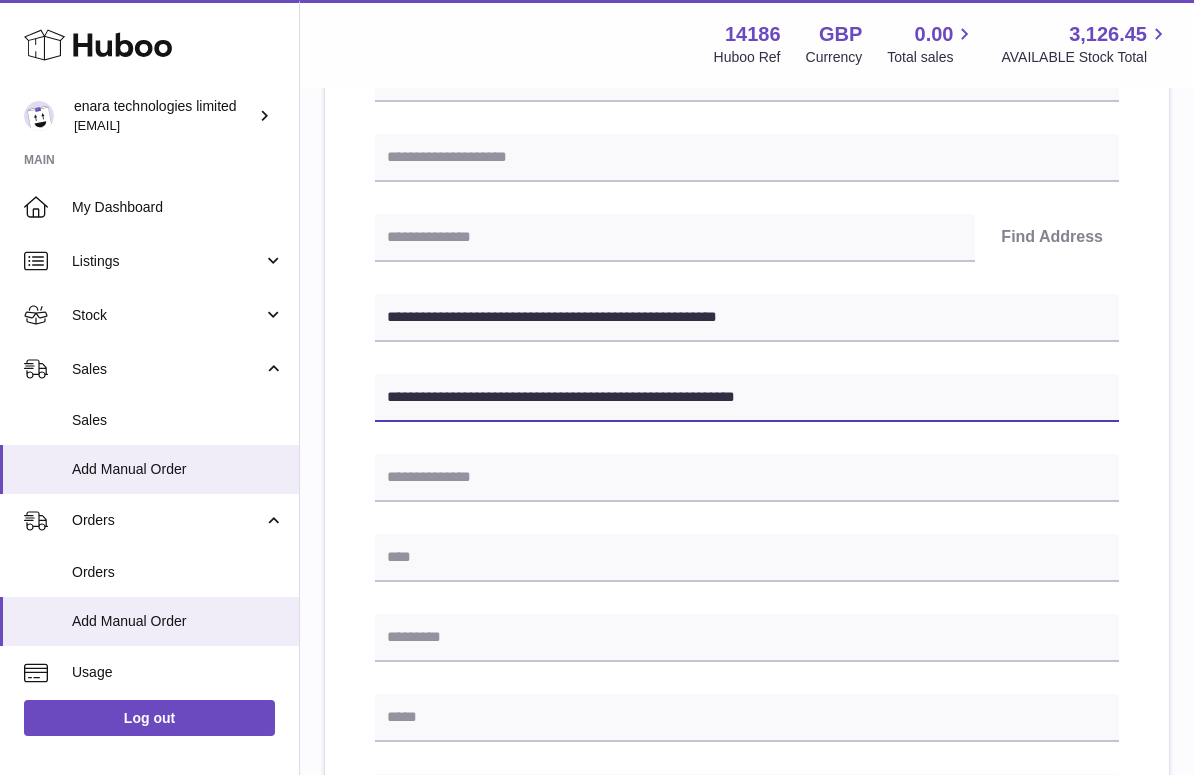 type on "**********" 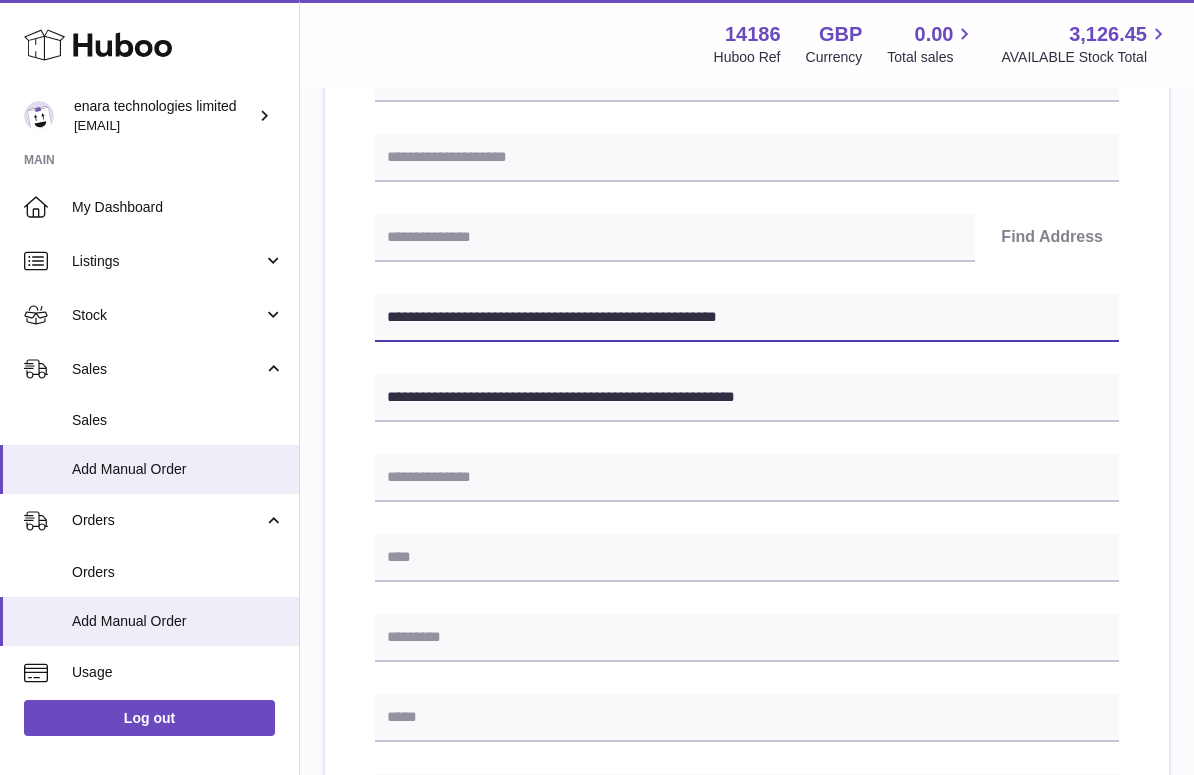 drag, startPoint x: 485, startPoint y: 311, endPoint x: 398, endPoint y: 313, distance: 87.02299 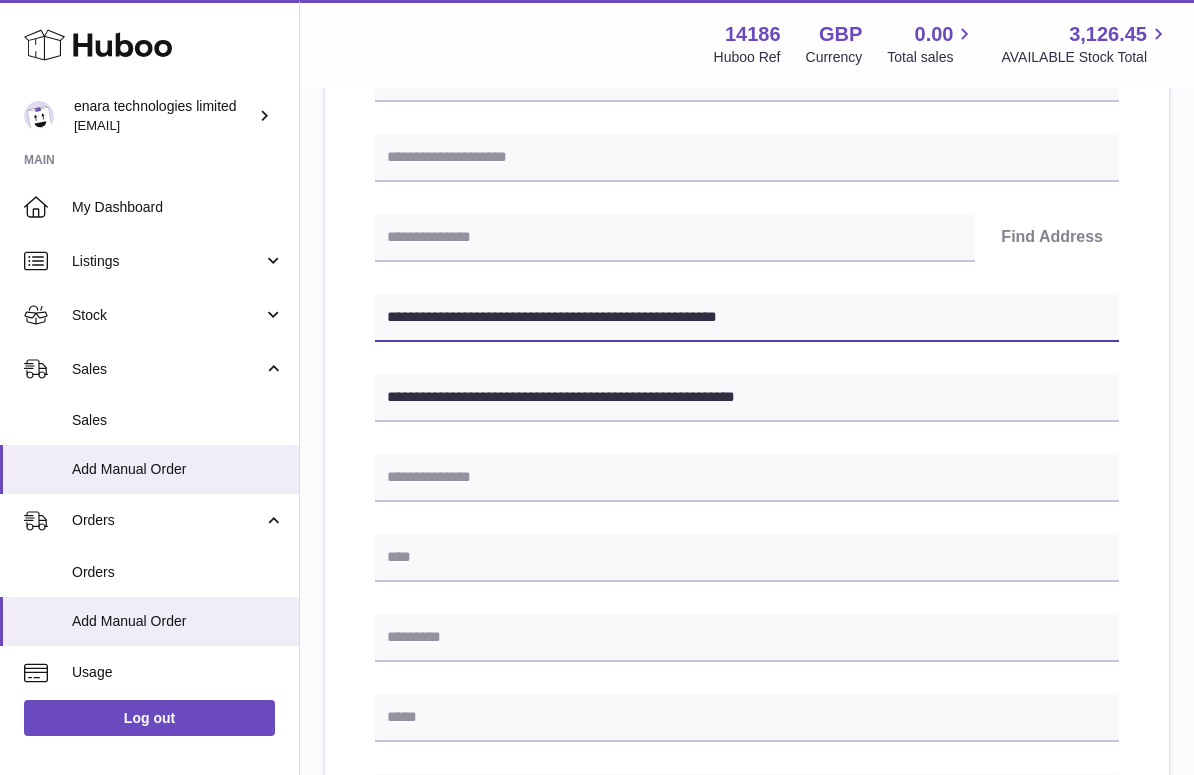 click on "**********" at bounding box center [747, 318] 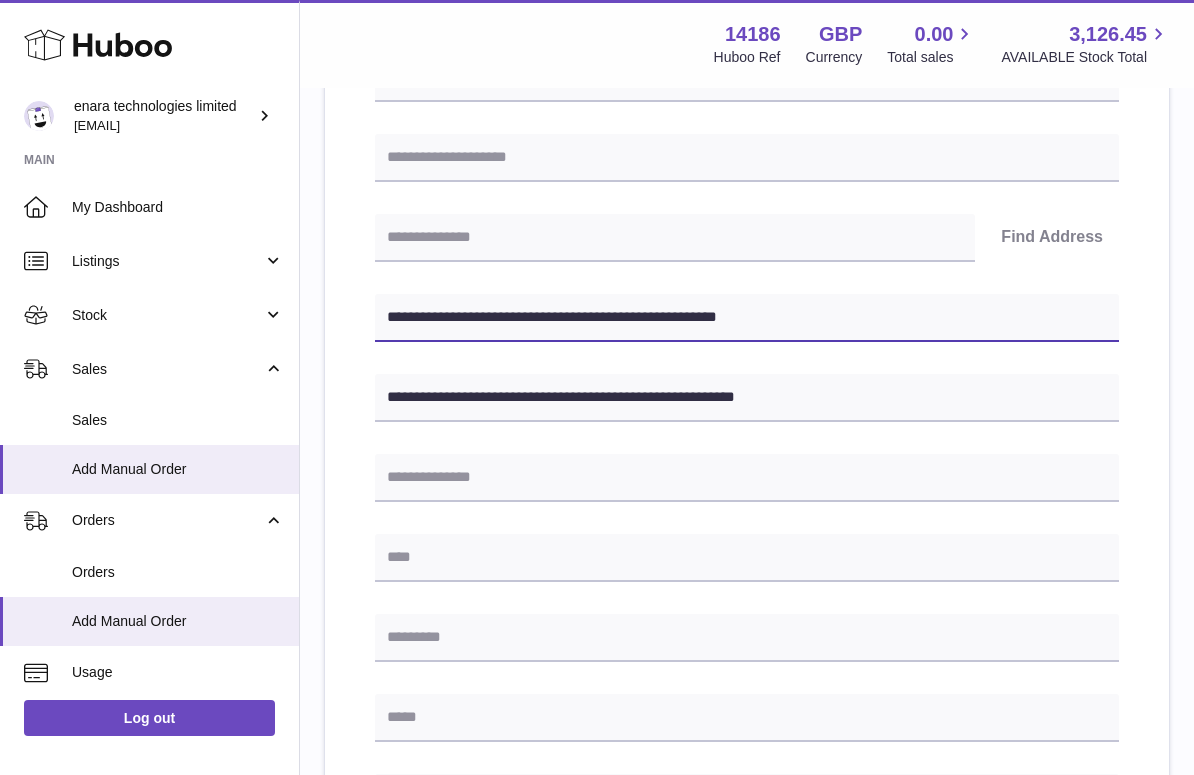 click on "**********" at bounding box center [747, 318] 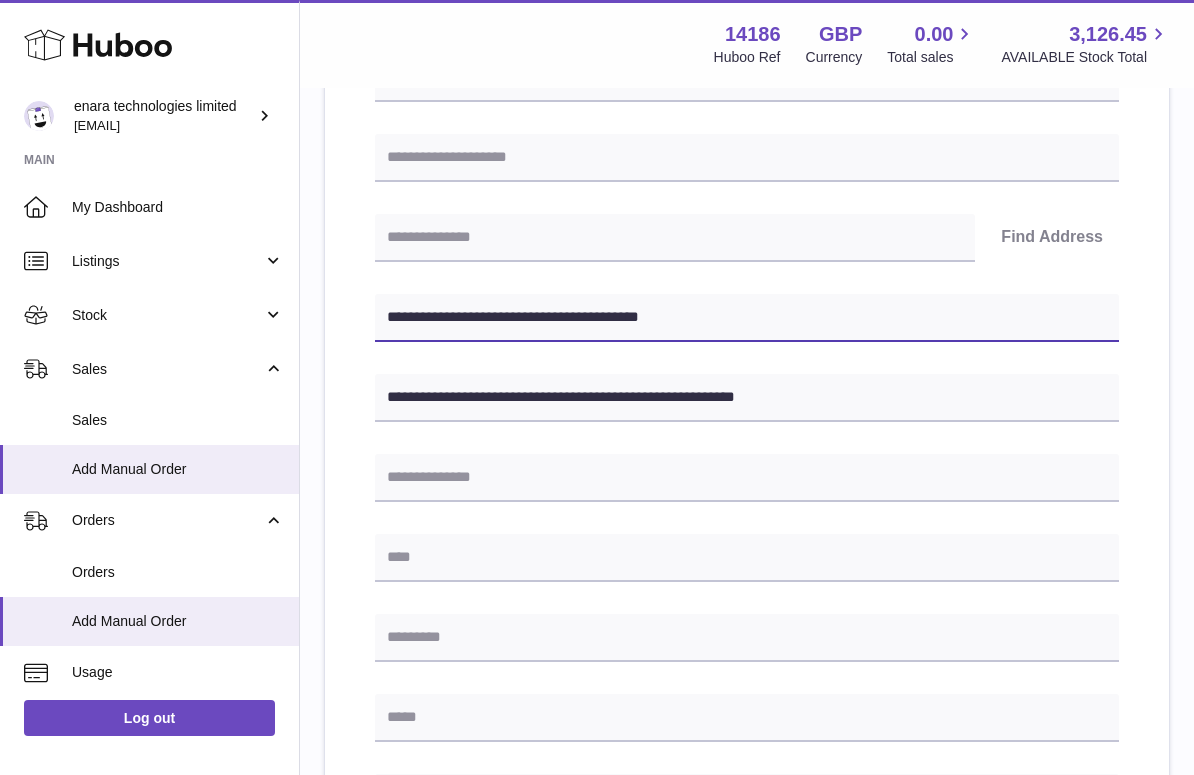 type on "**********" 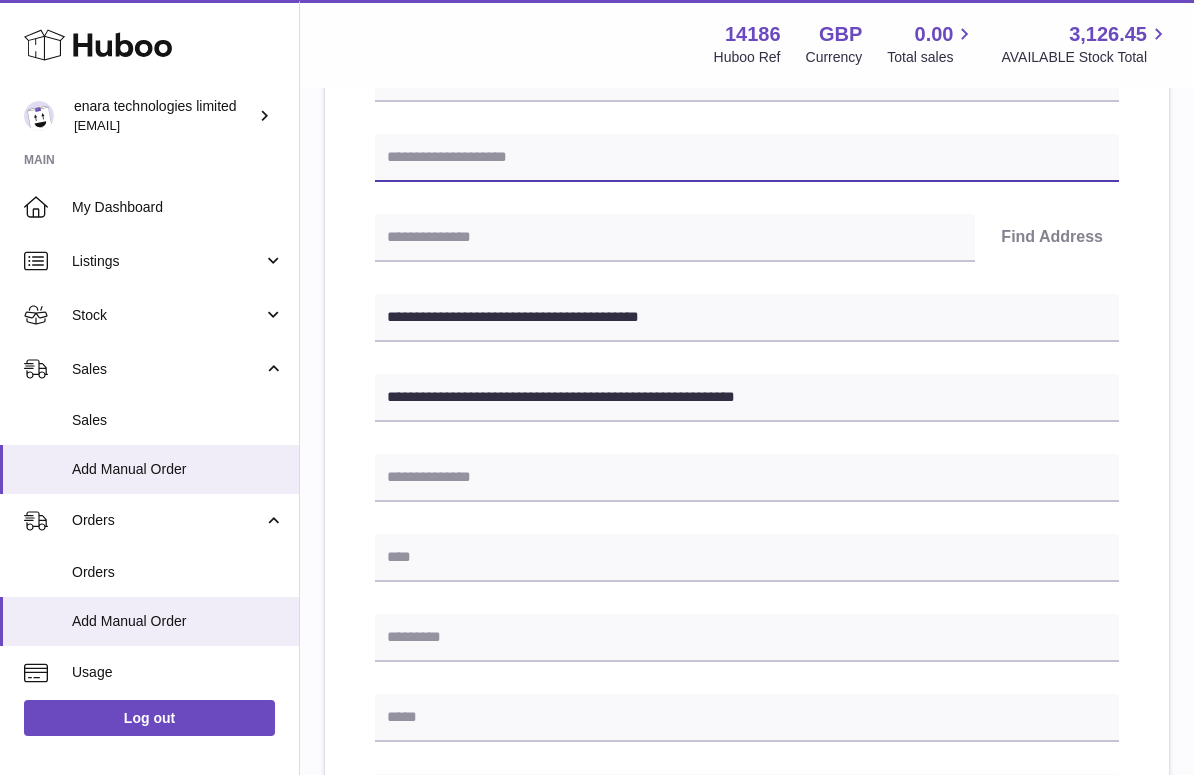 paste on "**********" 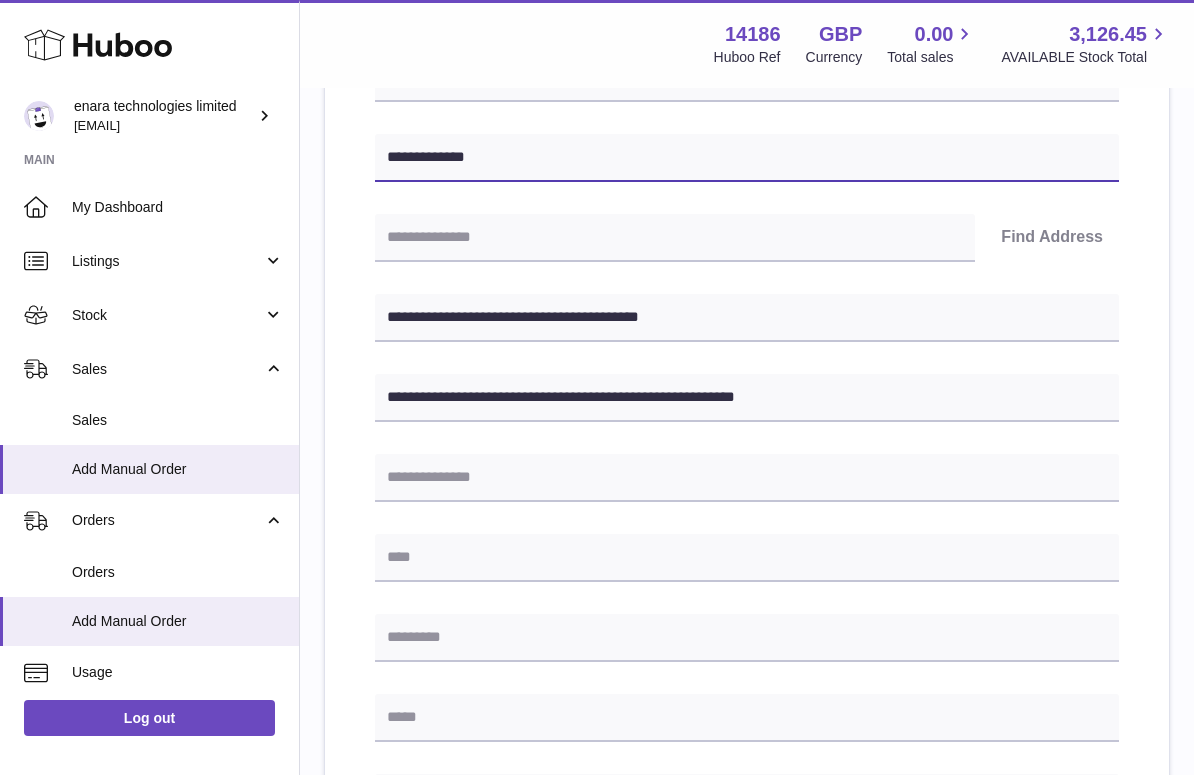 type on "**********" 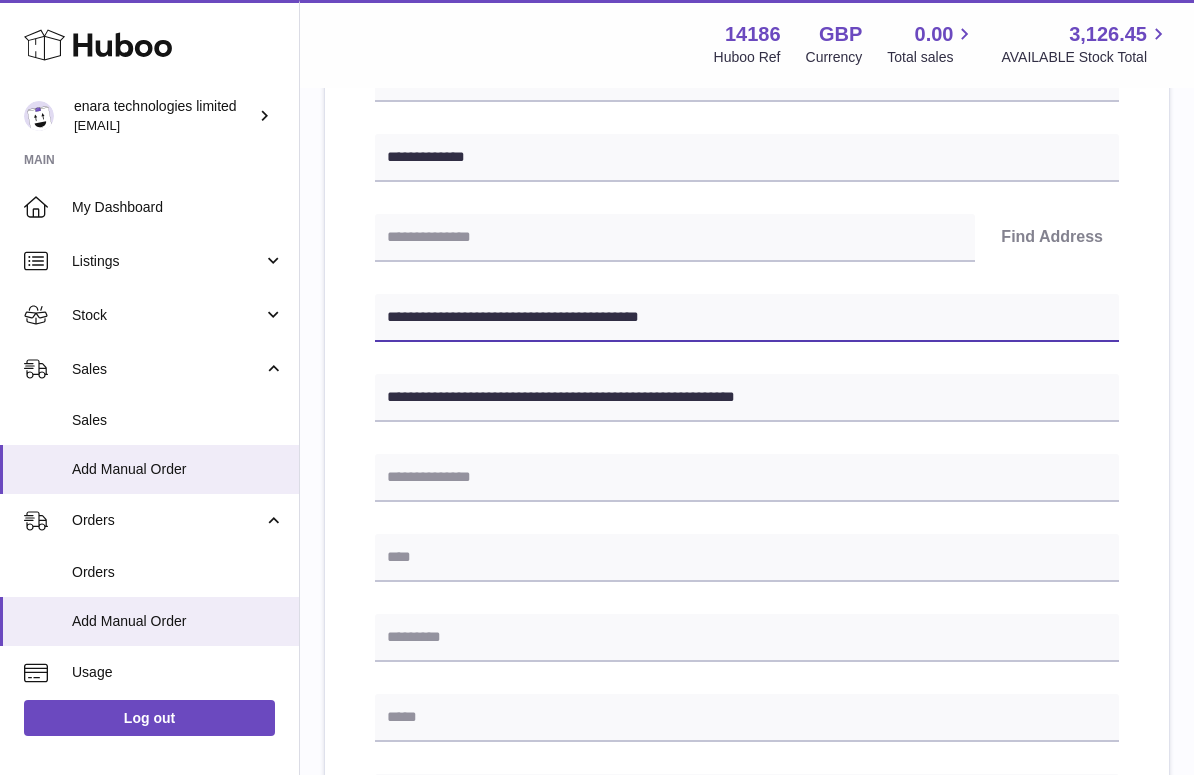 click on "**********" at bounding box center [747, 318] 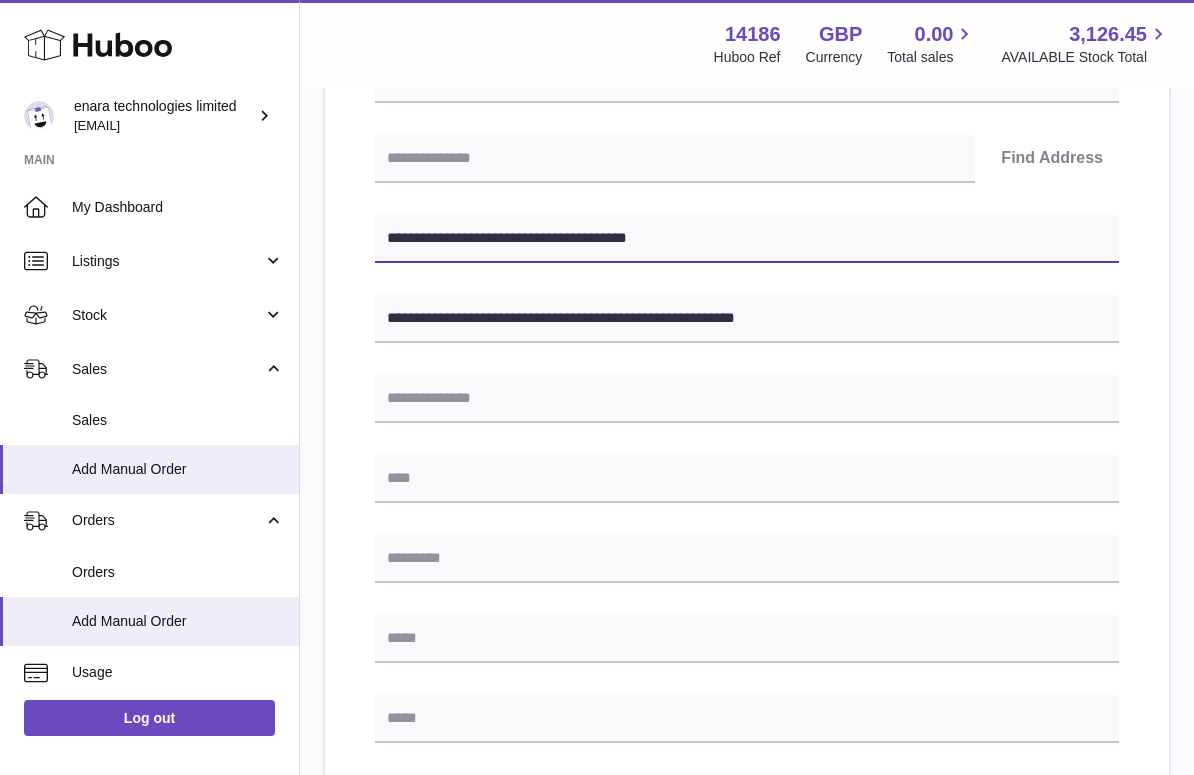 scroll, scrollTop: 421, scrollLeft: 0, axis: vertical 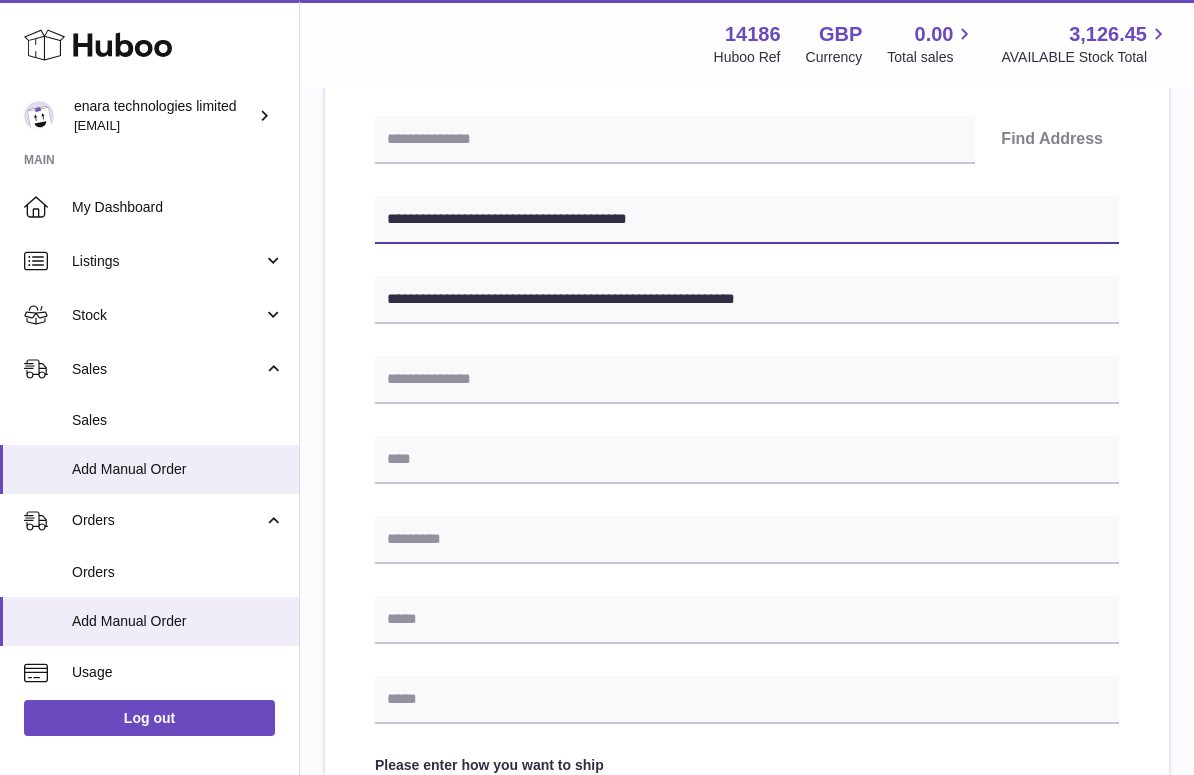drag, startPoint x: 505, startPoint y: 211, endPoint x: 304, endPoint y: 188, distance: 202.31165 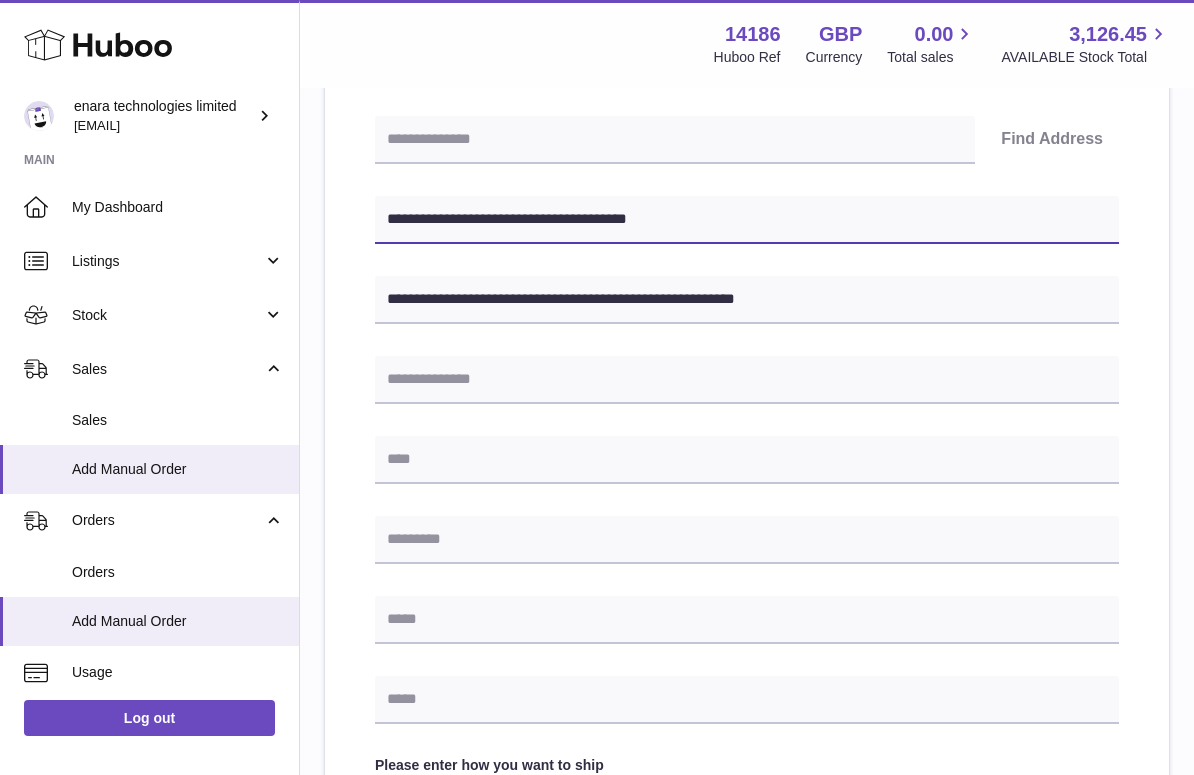 click on "**********" at bounding box center (747, 439) 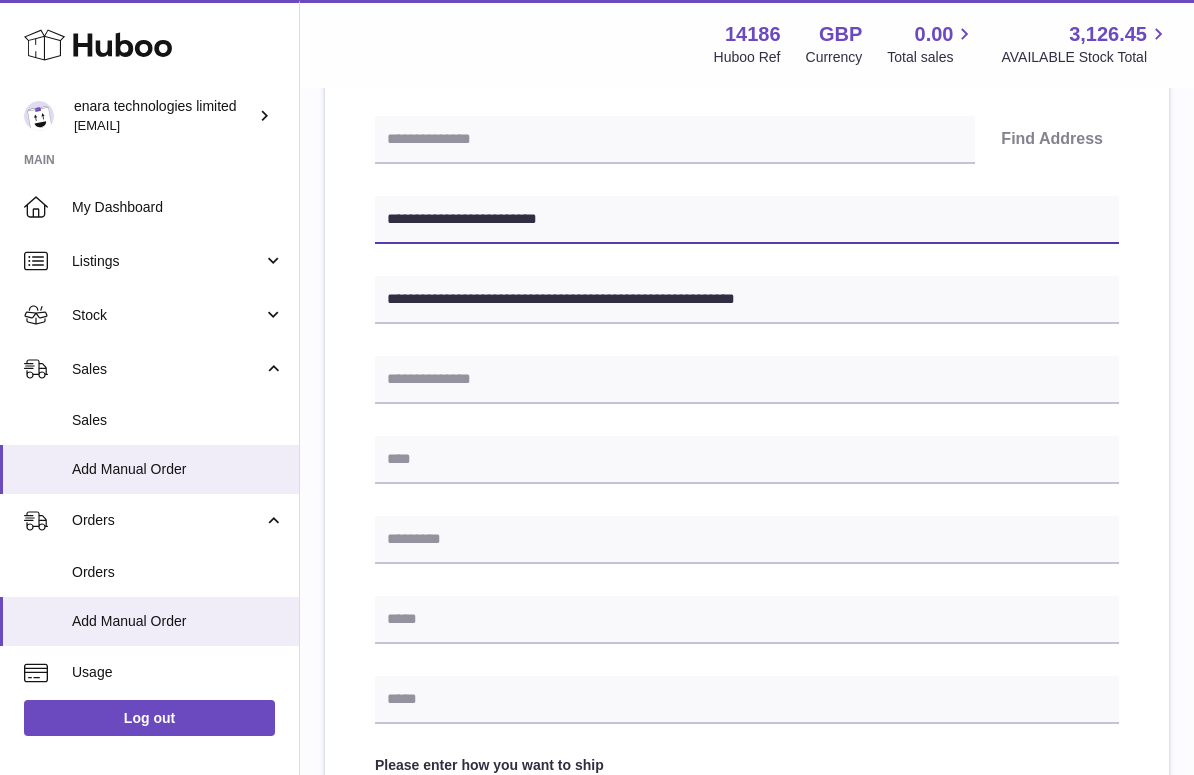 type on "**********" 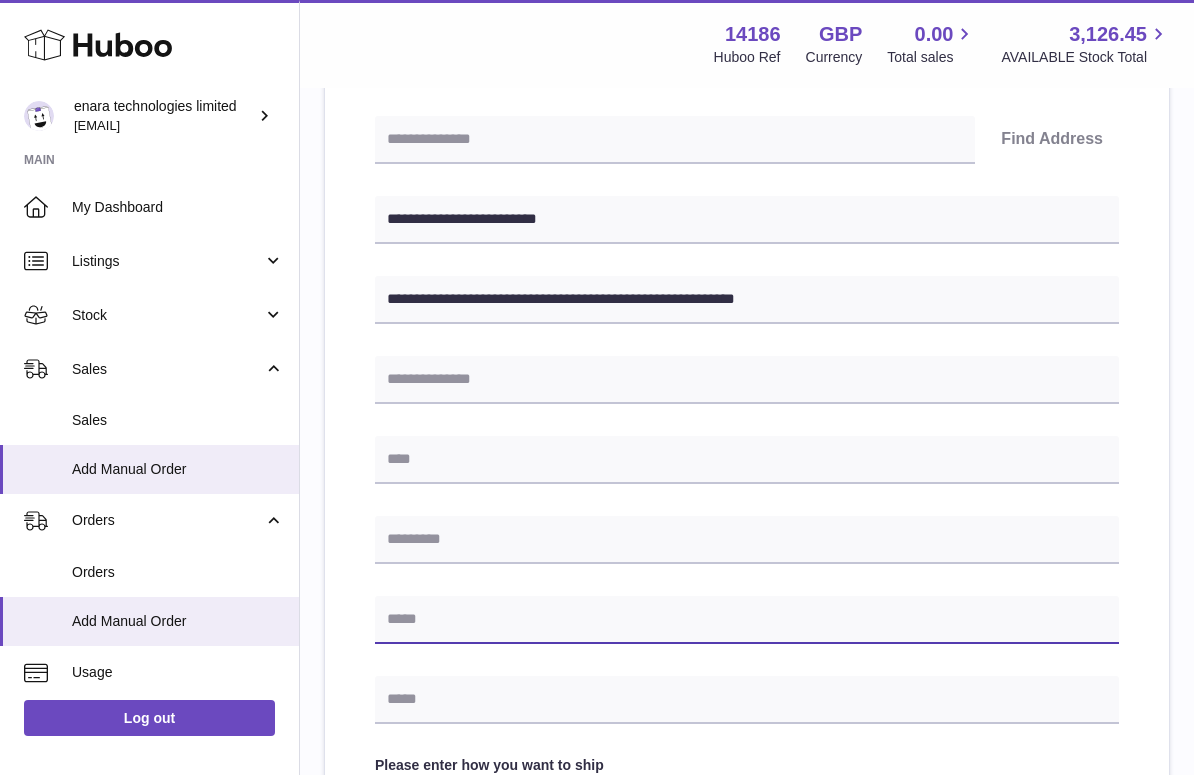 paste on "**********" 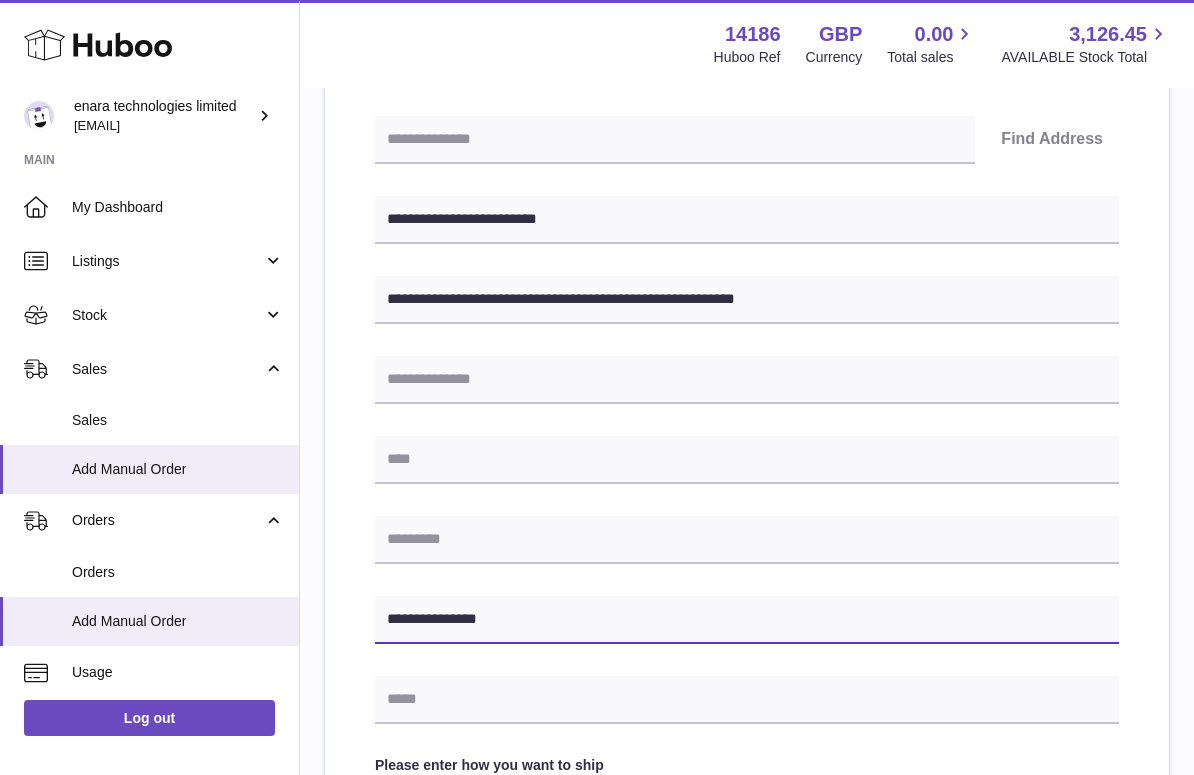 type on "**********" 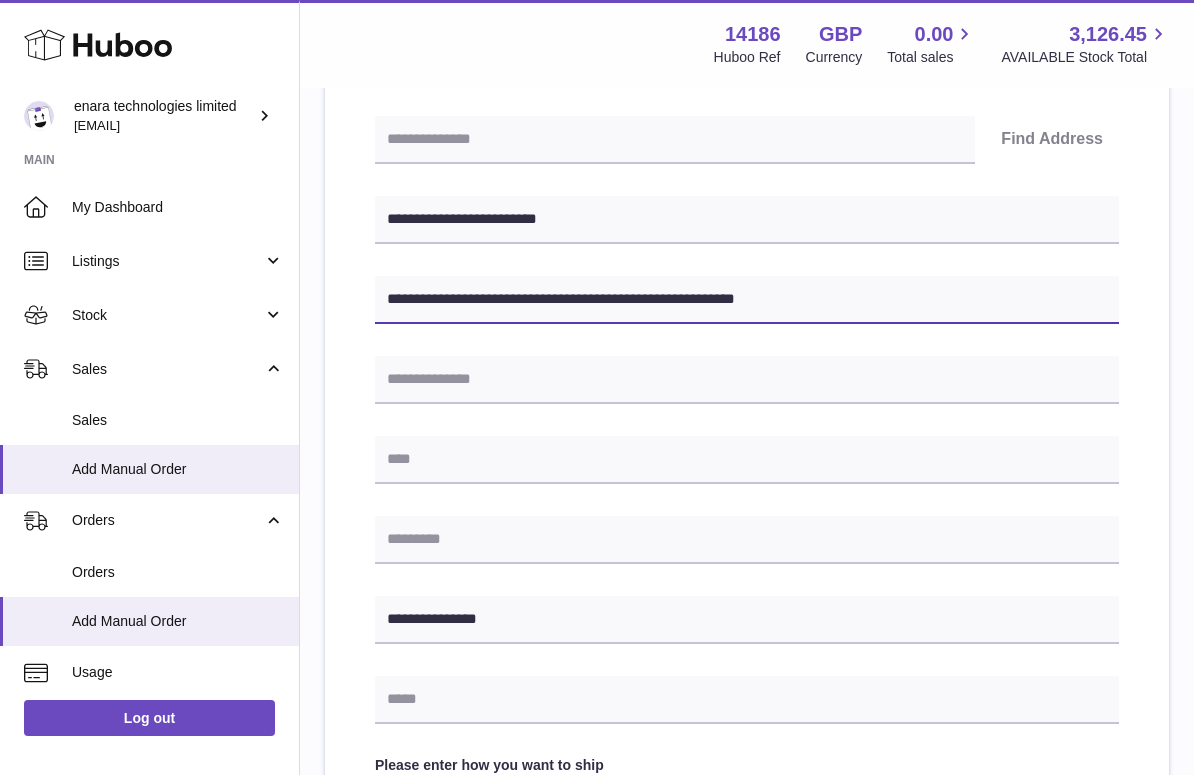drag, startPoint x: 688, startPoint y: 299, endPoint x: 631, endPoint y: 300, distance: 57.00877 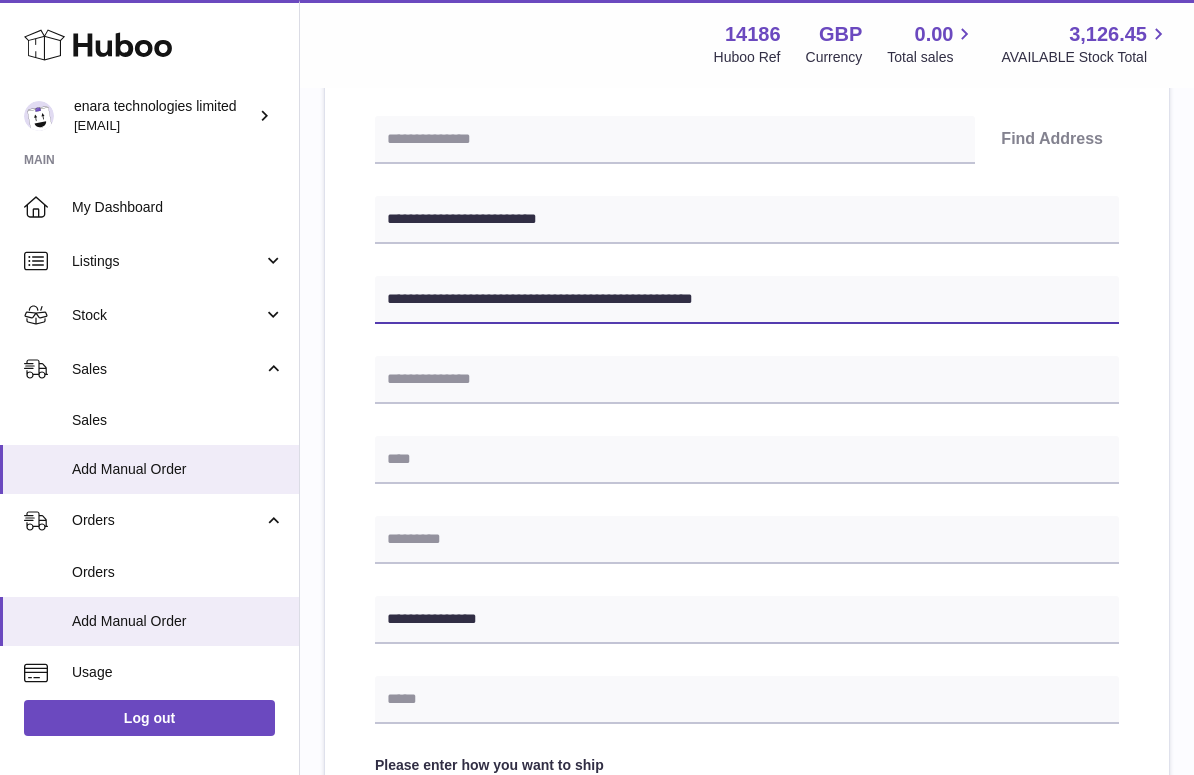 type on "**********" 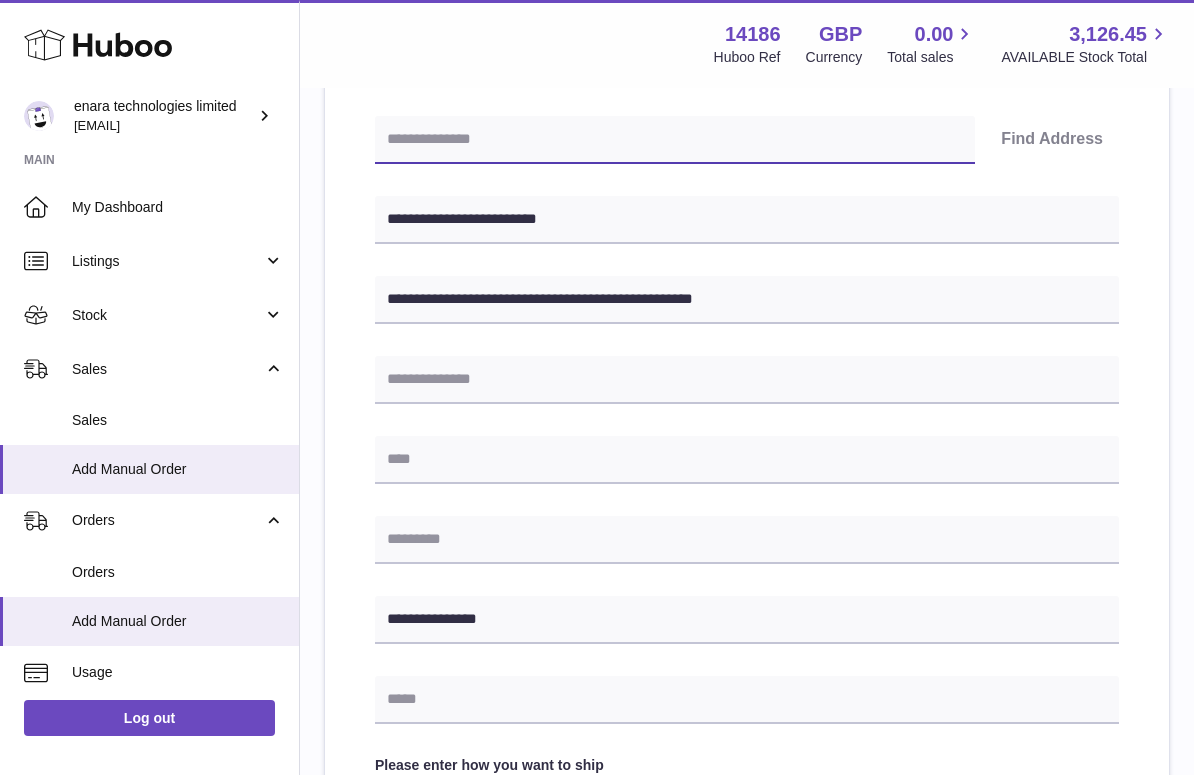paste on "*******" 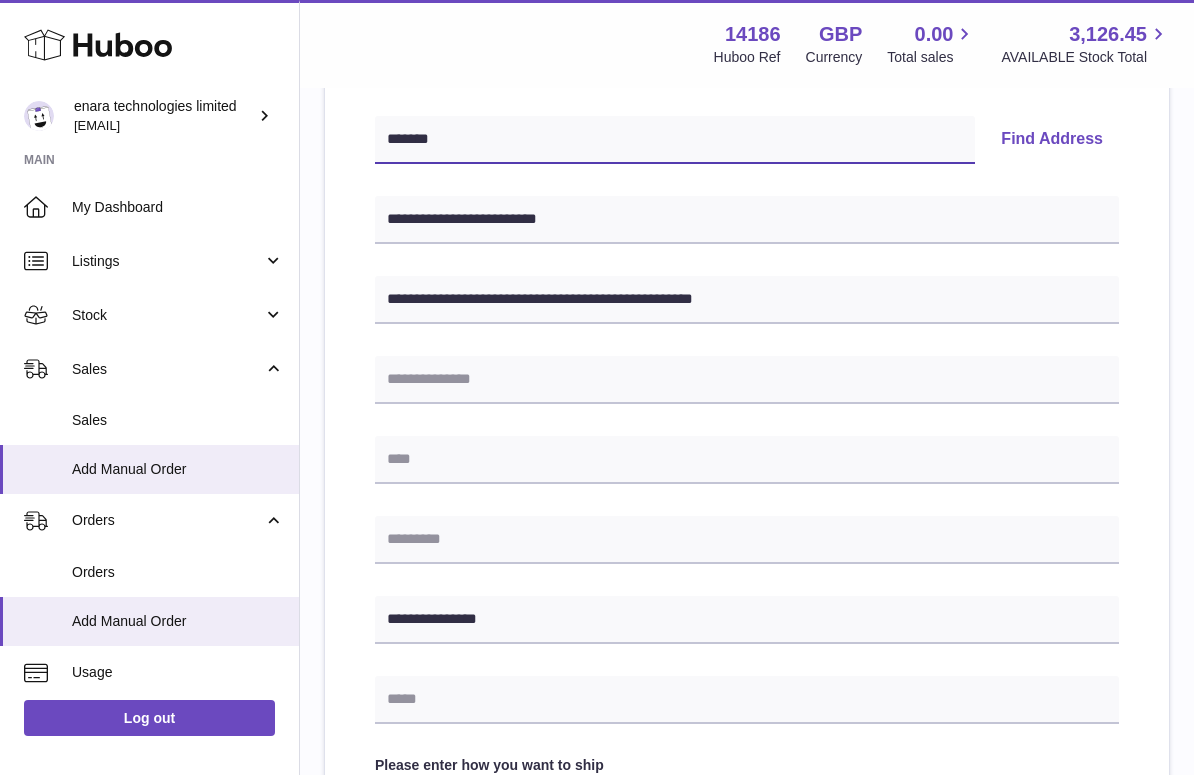 type on "*******" 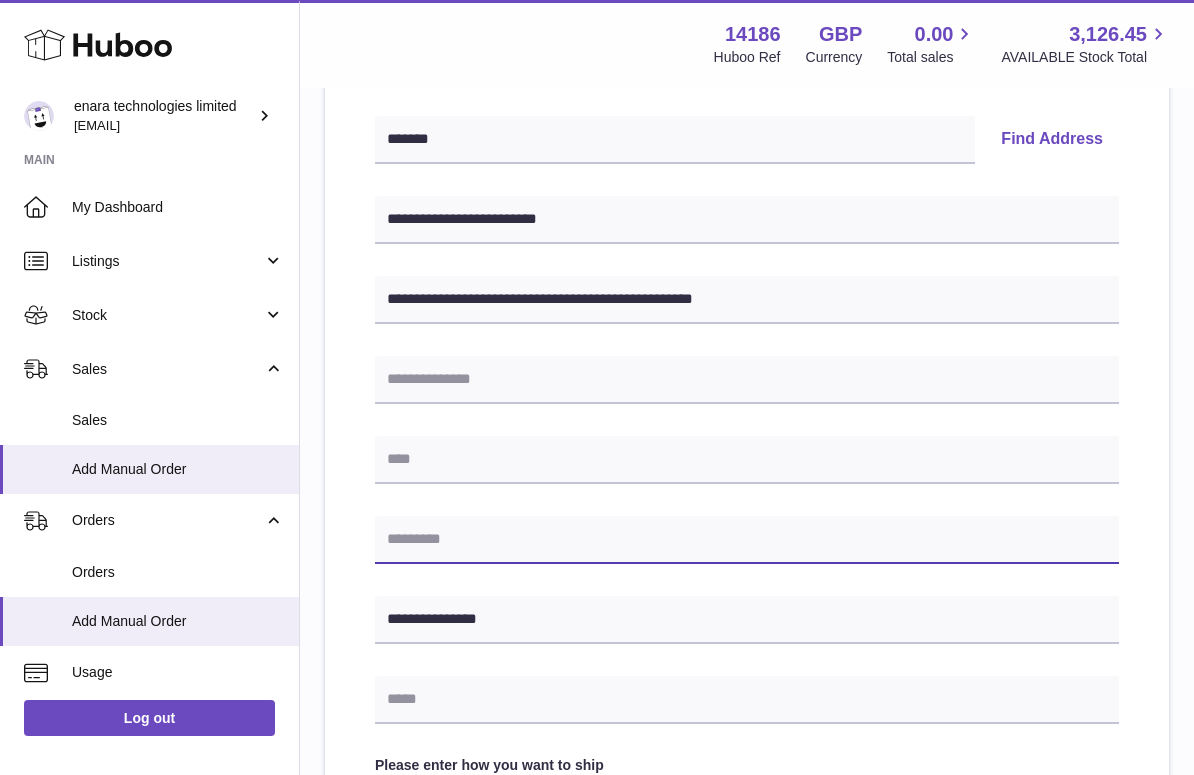 paste on "*******" 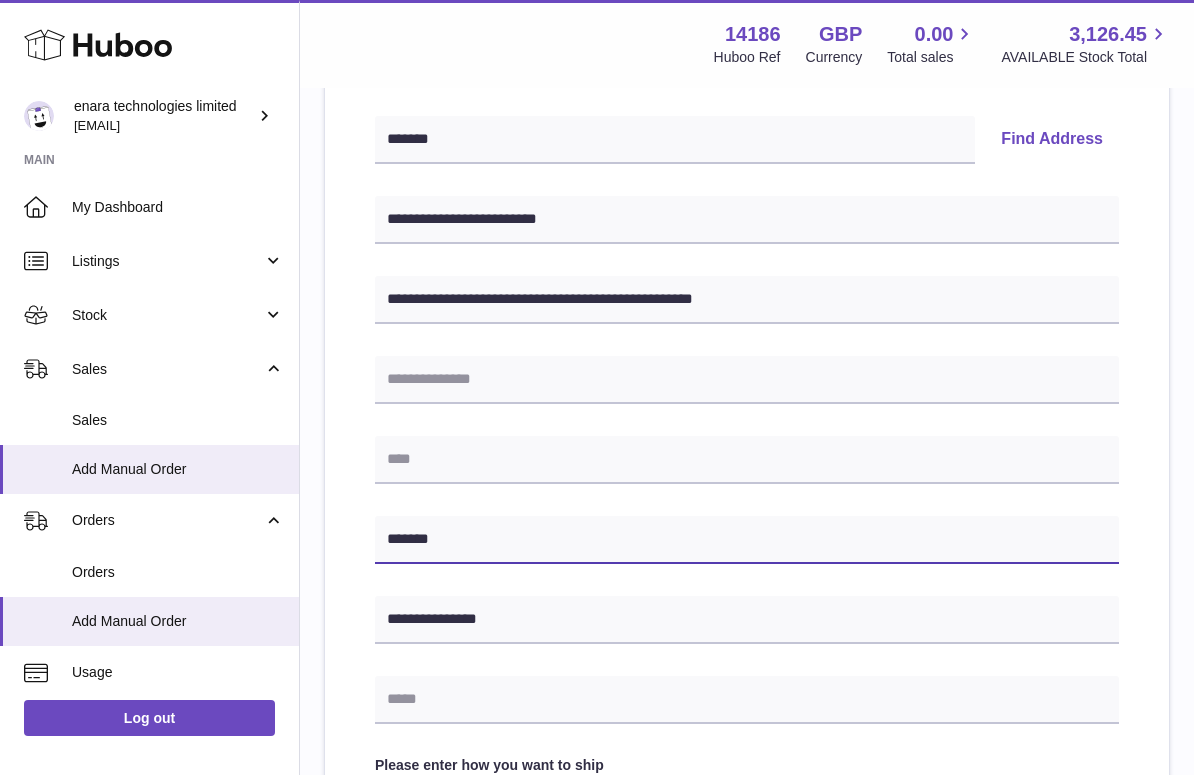 type on "*******" 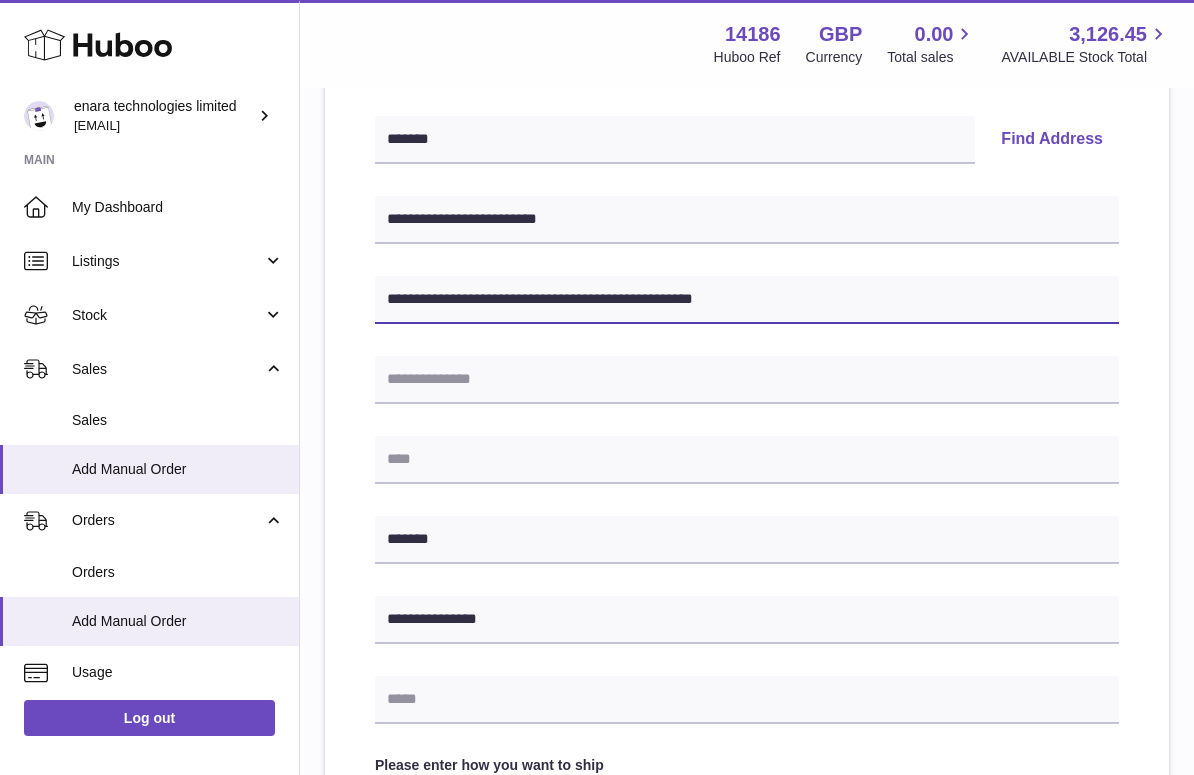 drag, startPoint x: 500, startPoint y: 297, endPoint x: 853, endPoint y: 312, distance: 353.31854 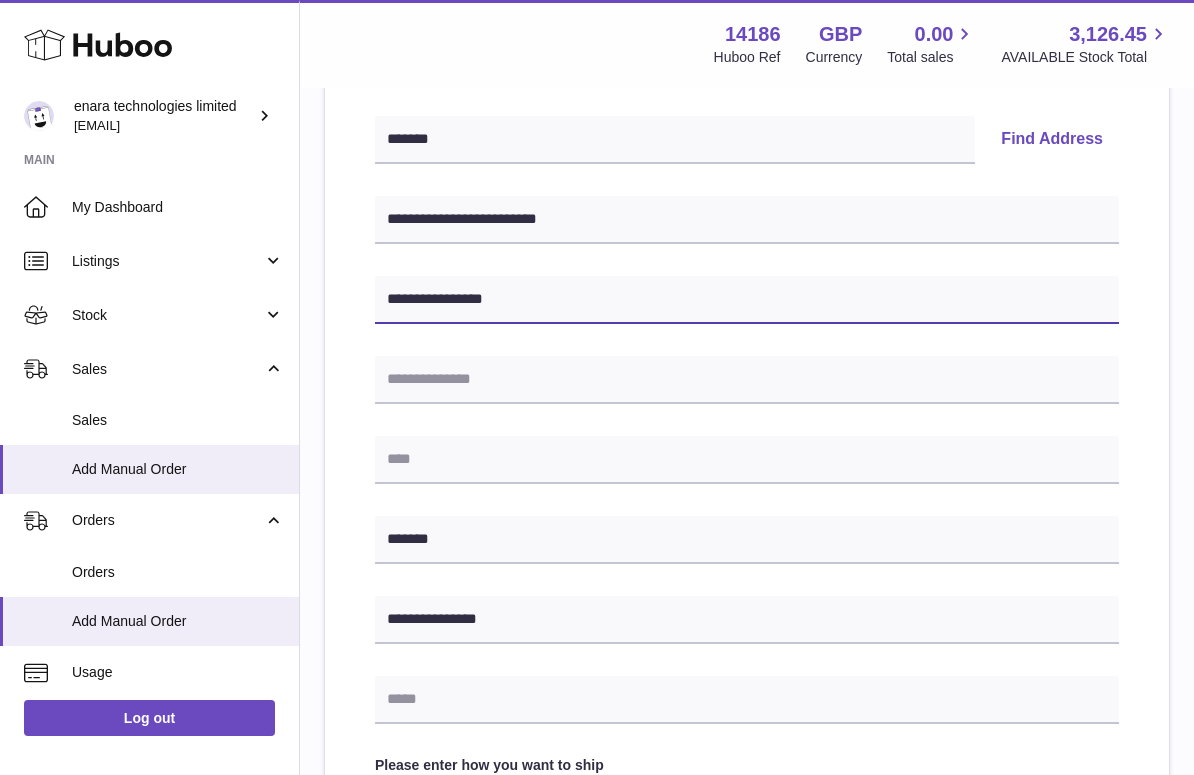type on "**********" 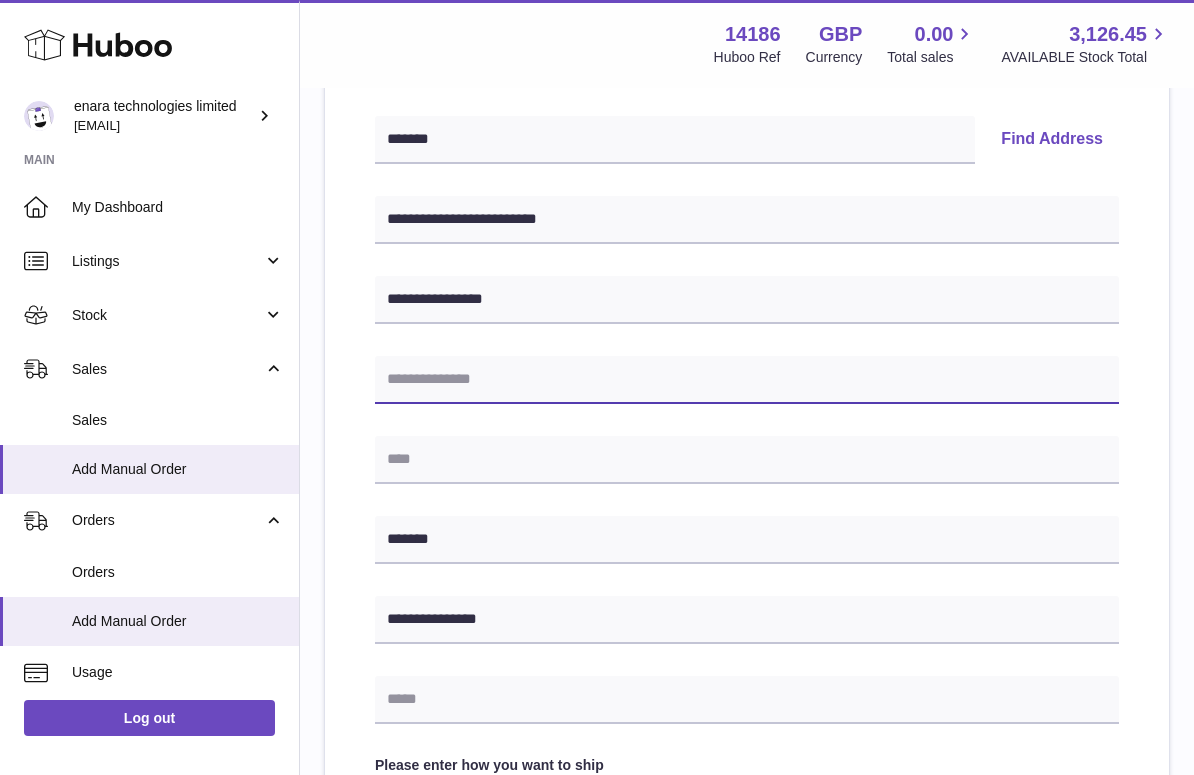 paste on "**********" 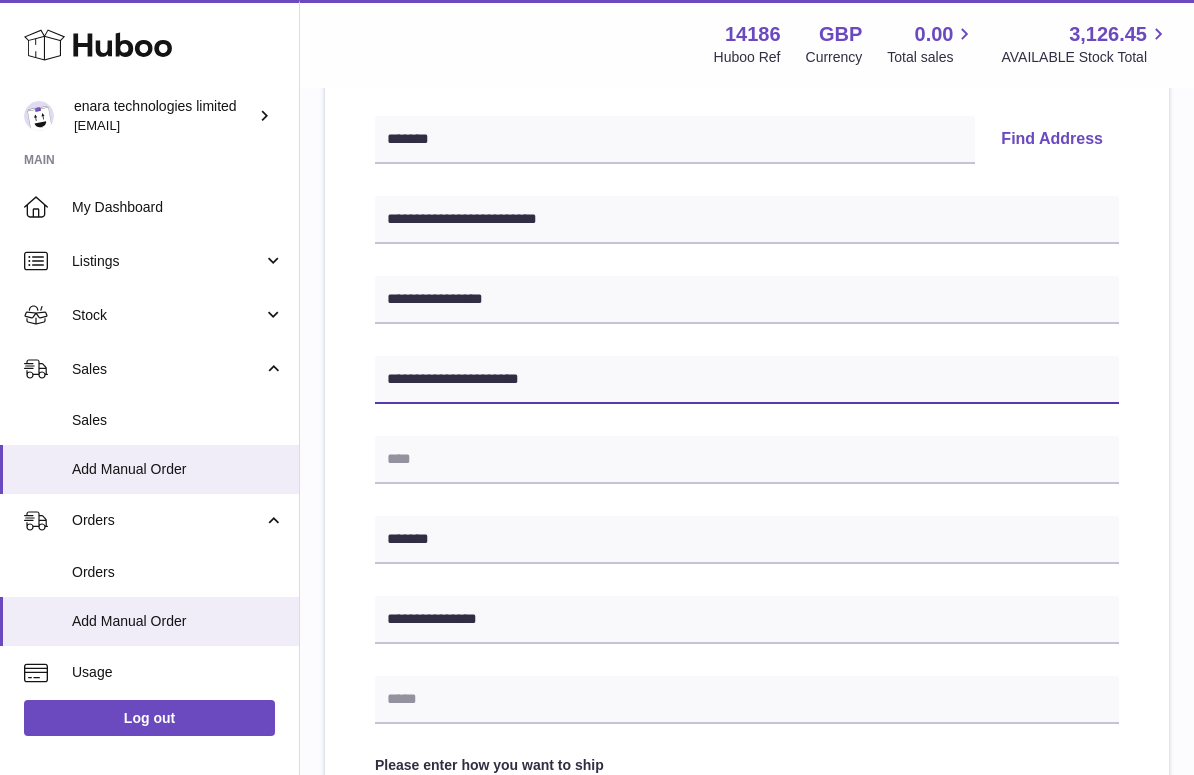click on "**********" at bounding box center [747, 380] 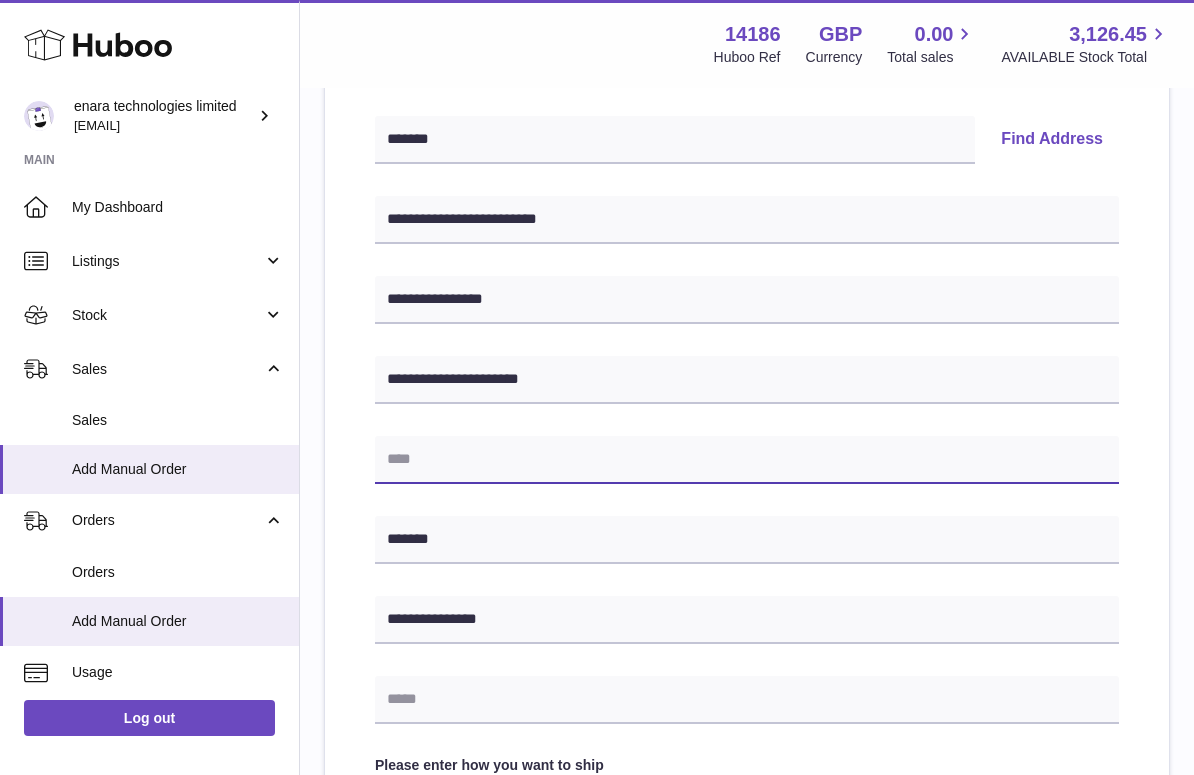 click at bounding box center [747, 460] 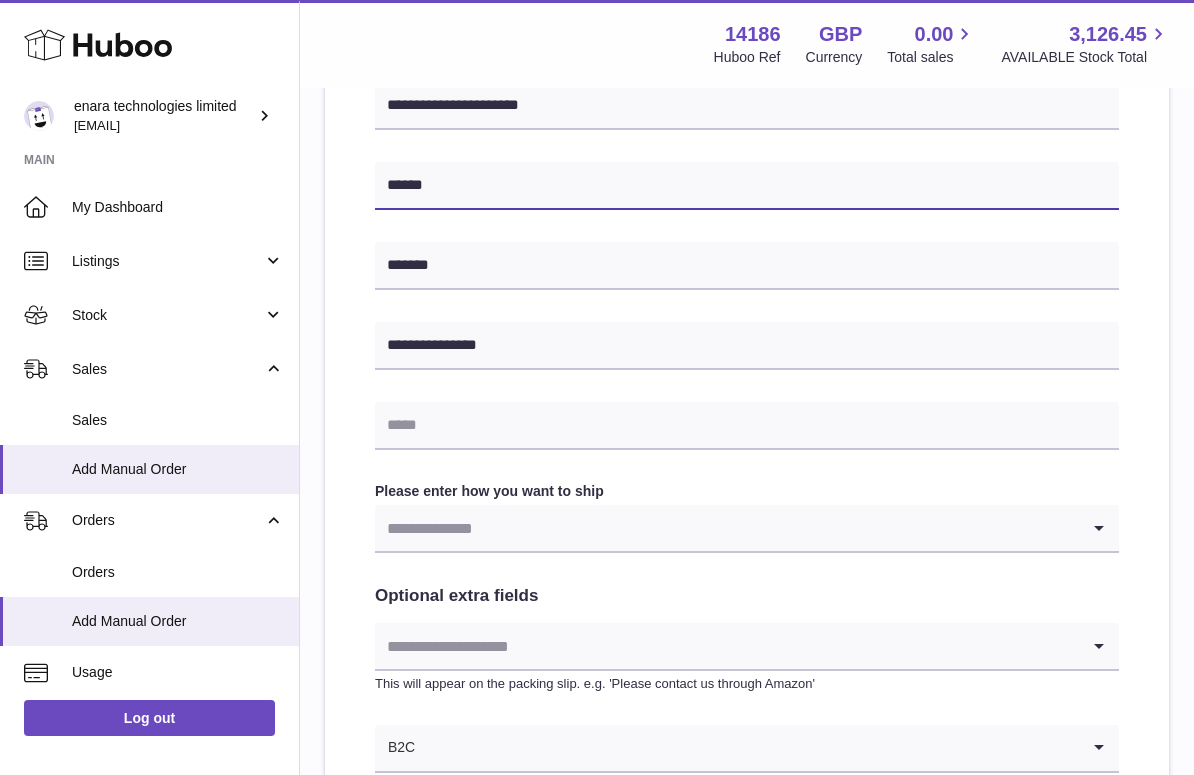 scroll, scrollTop: 702, scrollLeft: 0, axis: vertical 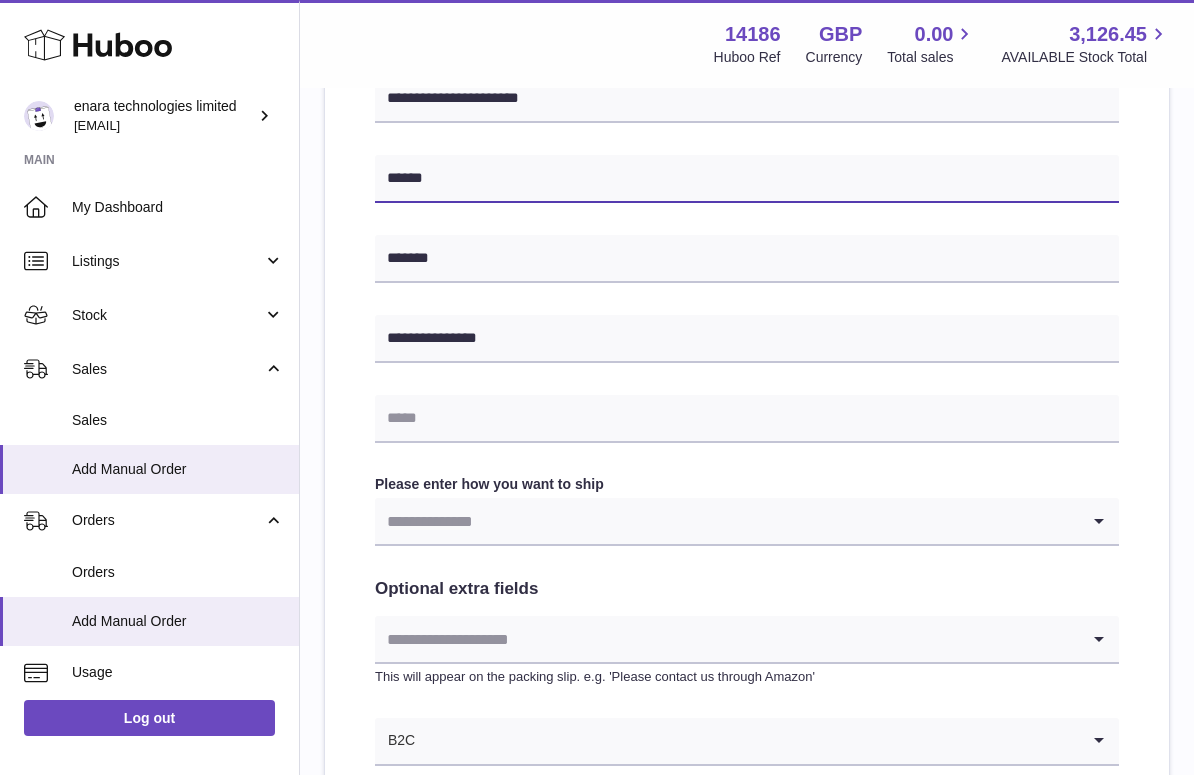type on "******" 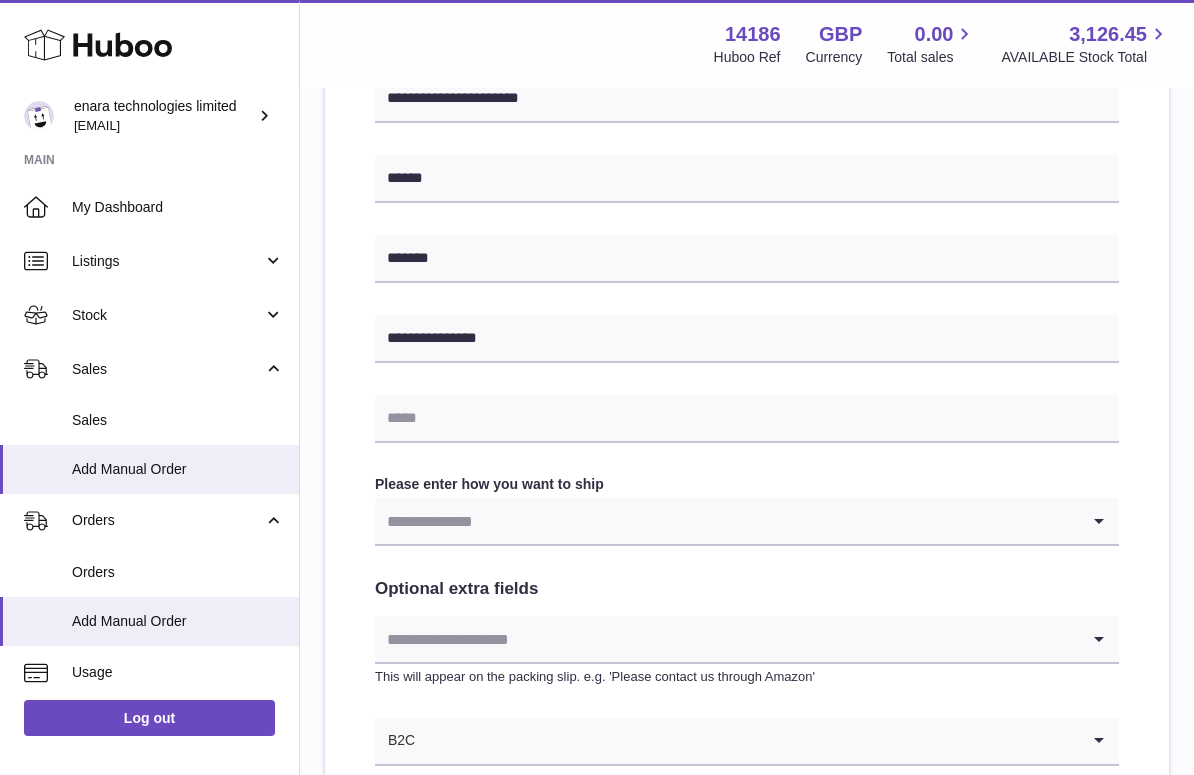 click at bounding box center (727, 521) 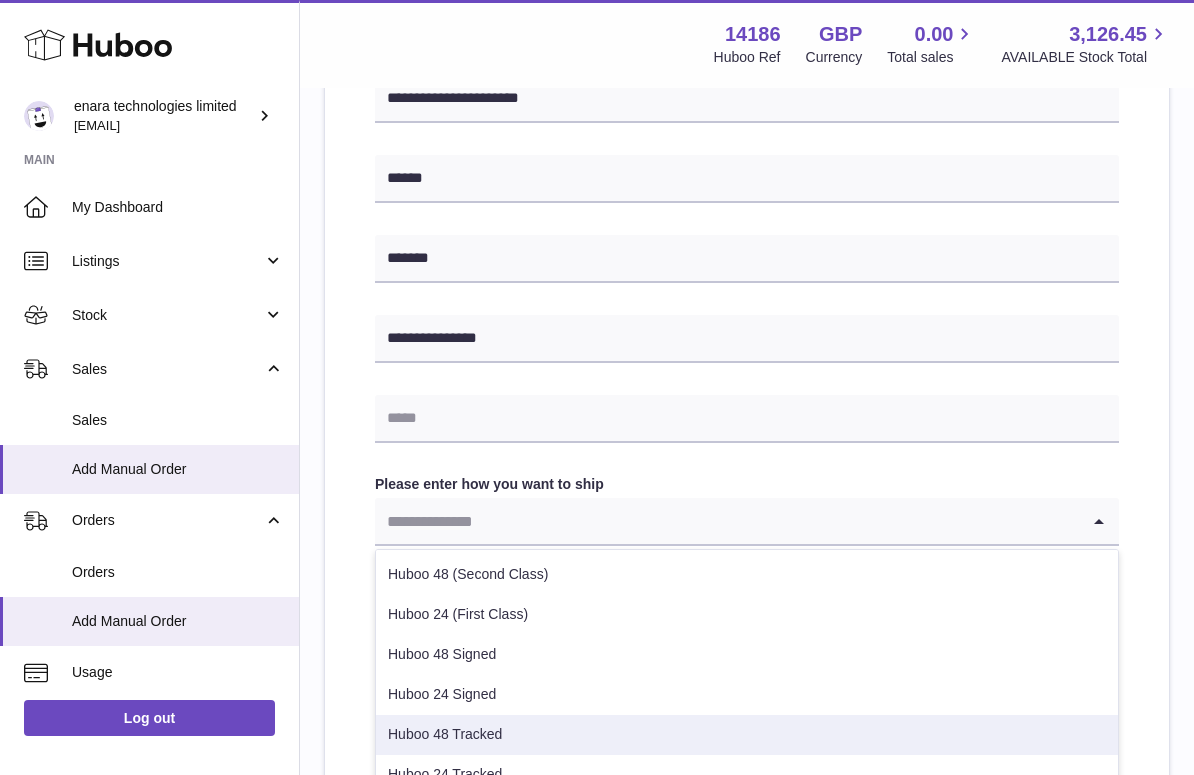 click on "Huboo 48 Tracked" at bounding box center (747, 735) 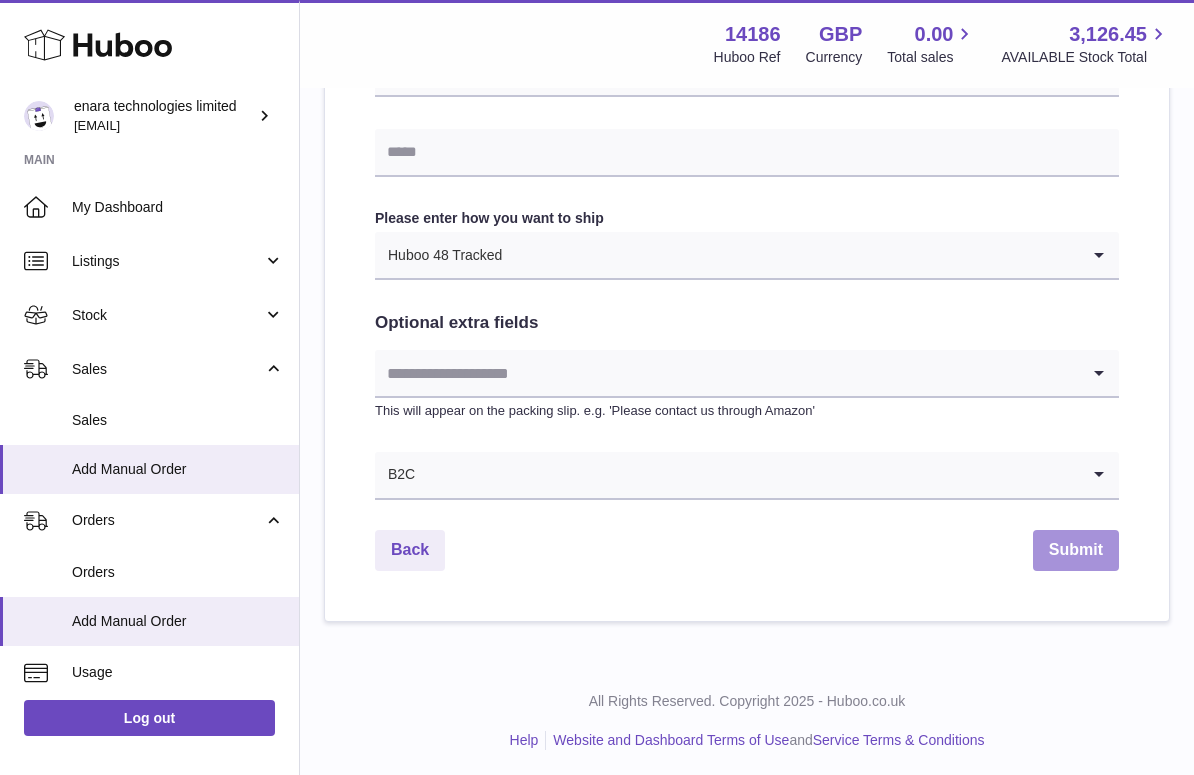scroll, scrollTop: 966, scrollLeft: 0, axis: vertical 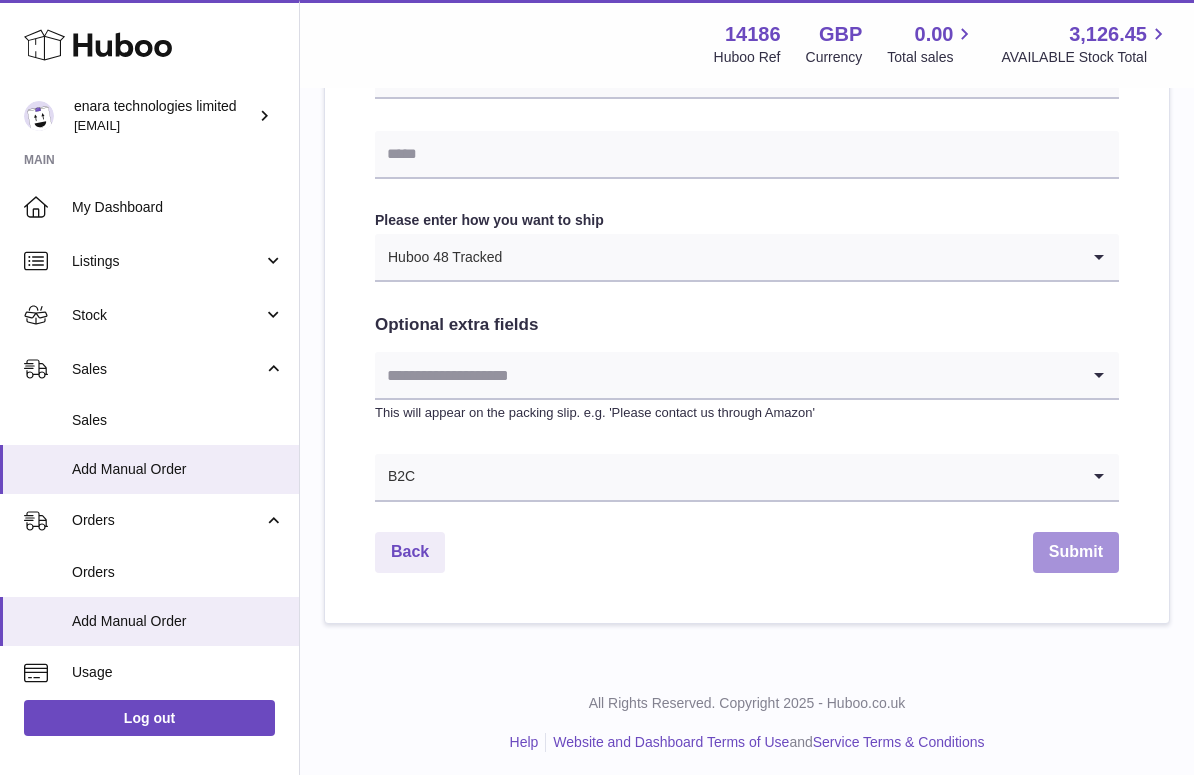 click on "Submit" at bounding box center (1076, 552) 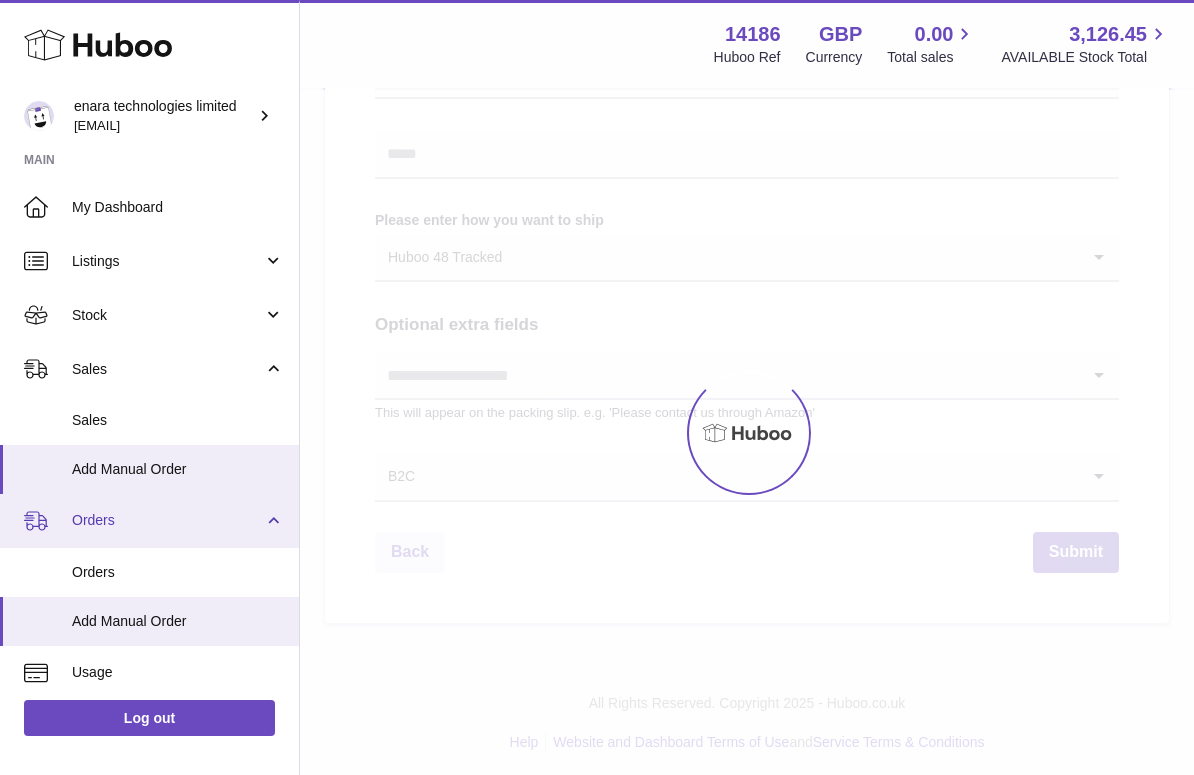 scroll, scrollTop: 0, scrollLeft: 0, axis: both 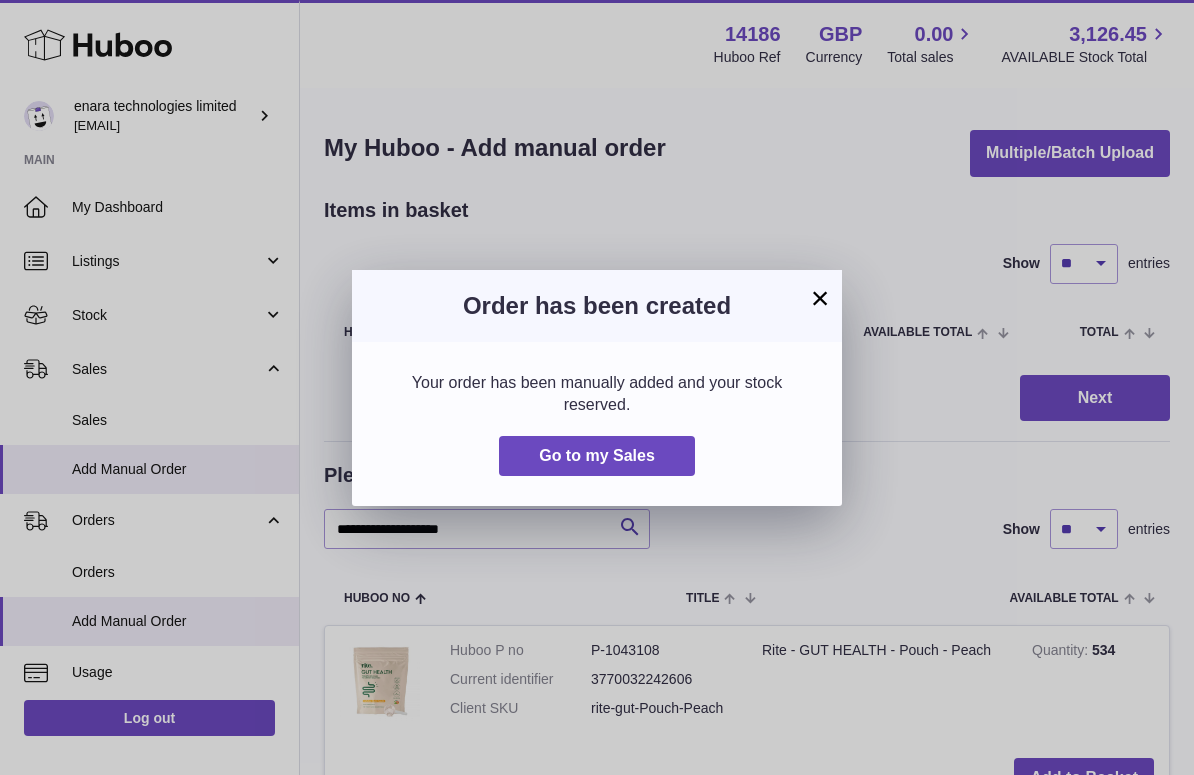 click on "×" at bounding box center (820, 298) 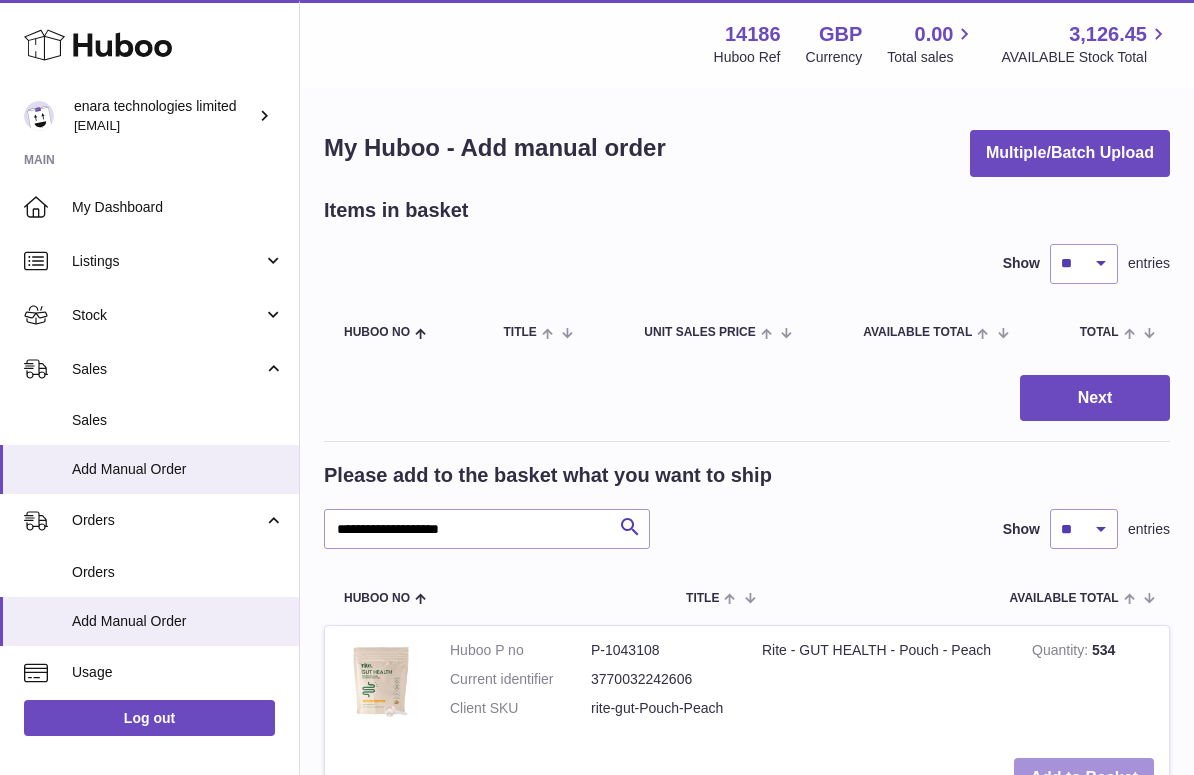 click on "Add to Basket" at bounding box center (1084, 778) 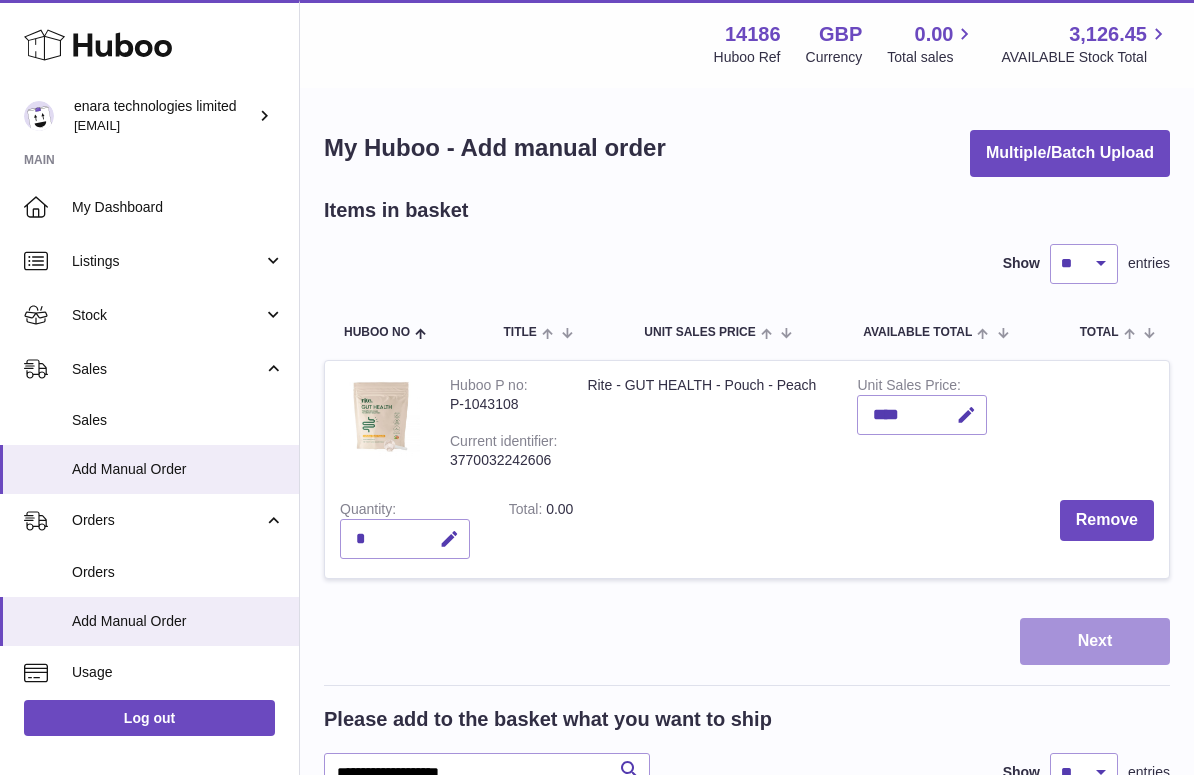 click on "Next" at bounding box center [1095, 641] 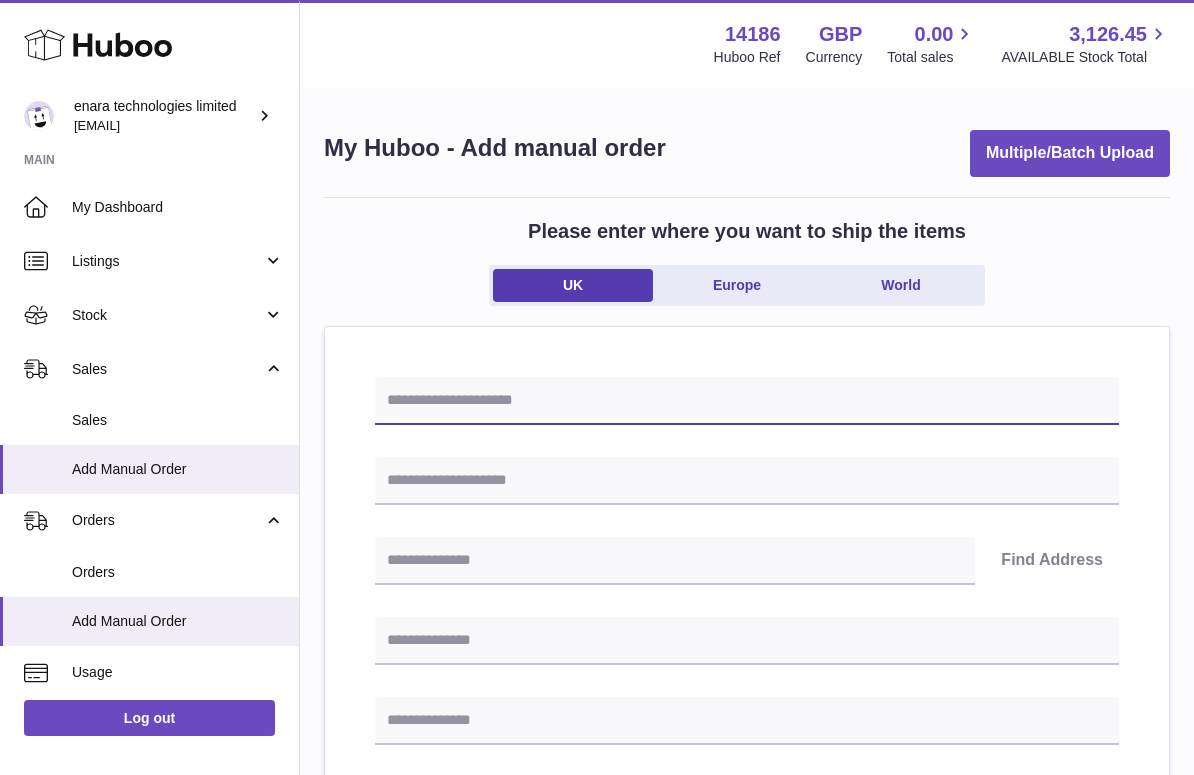 click at bounding box center [747, 401] 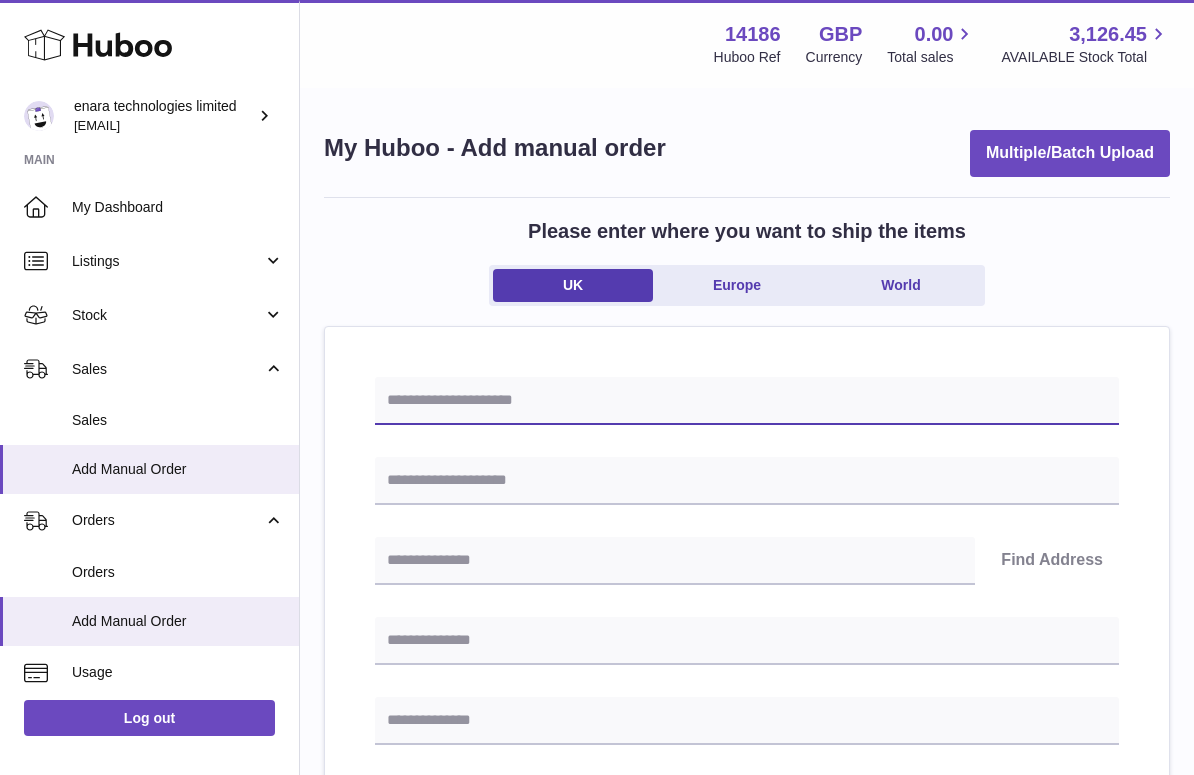 paste on "**********" 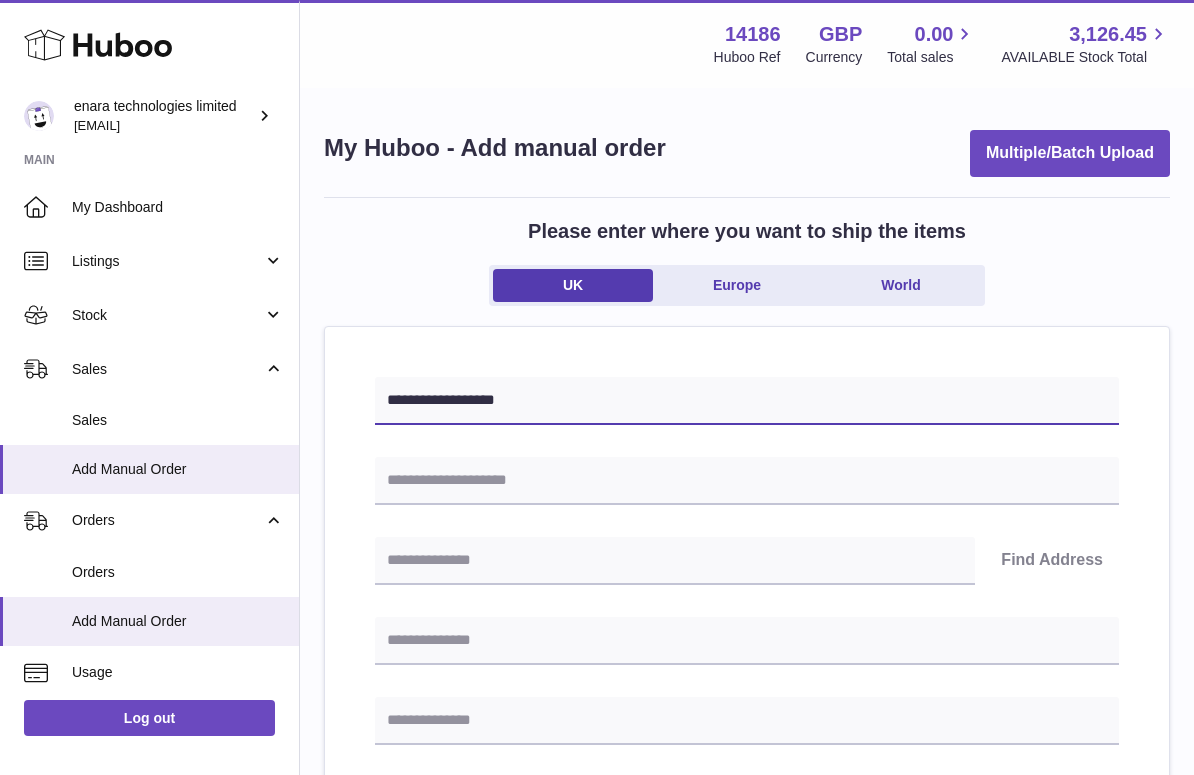 type on "**********" 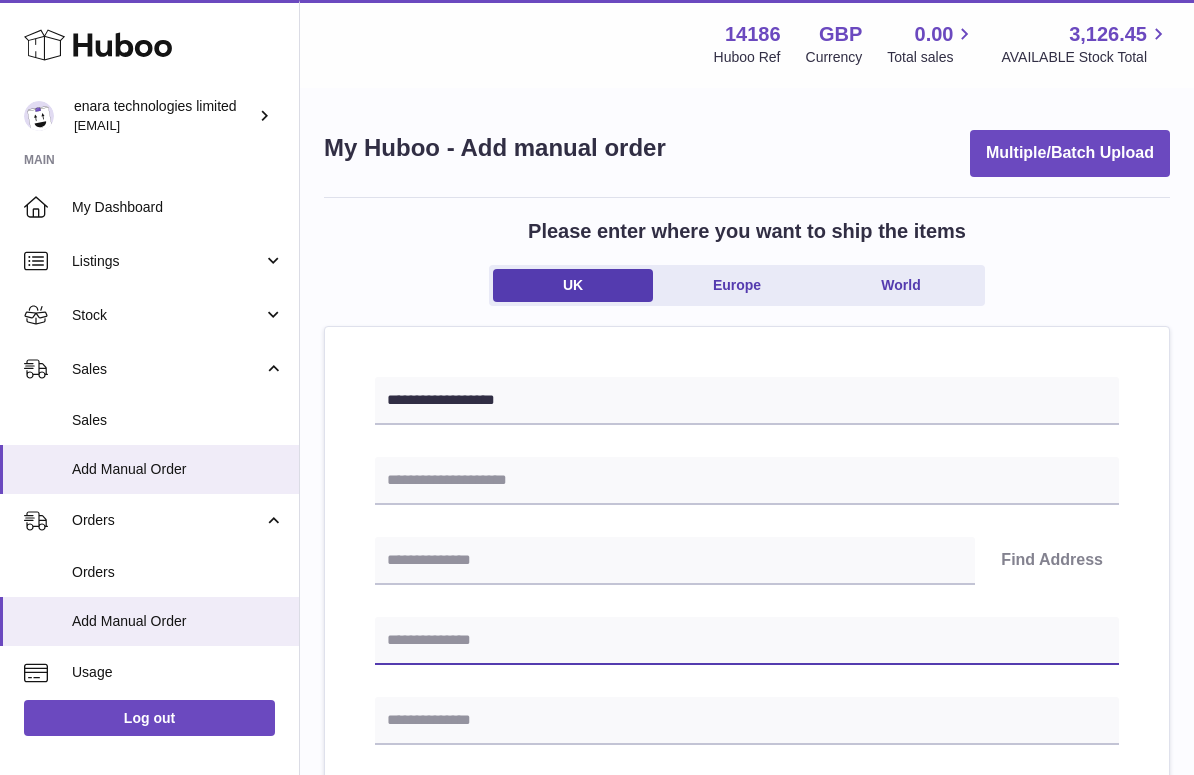 paste on "**********" 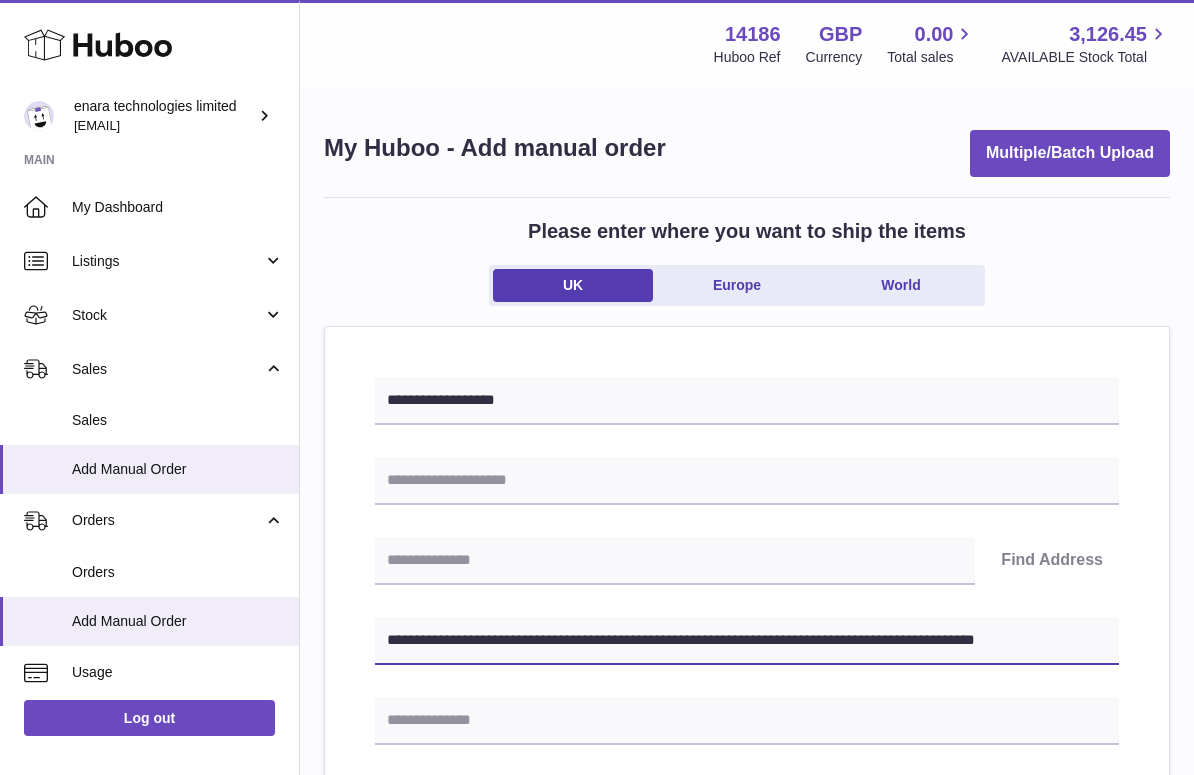 drag, startPoint x: 725, startPoint y: 634, endPoint x: 1258, endPoint y: 688, distance: 535.72845 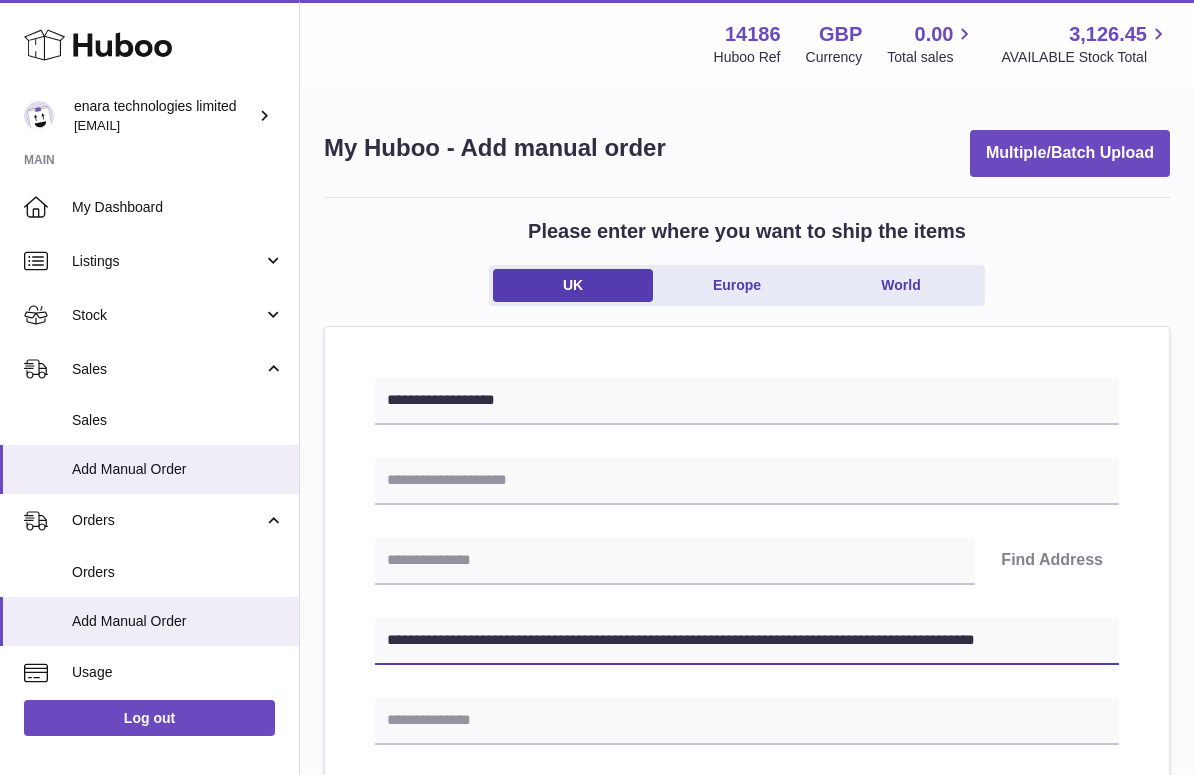 click on ".st0{fill:#141414;}" at bounding box center (597, 387) 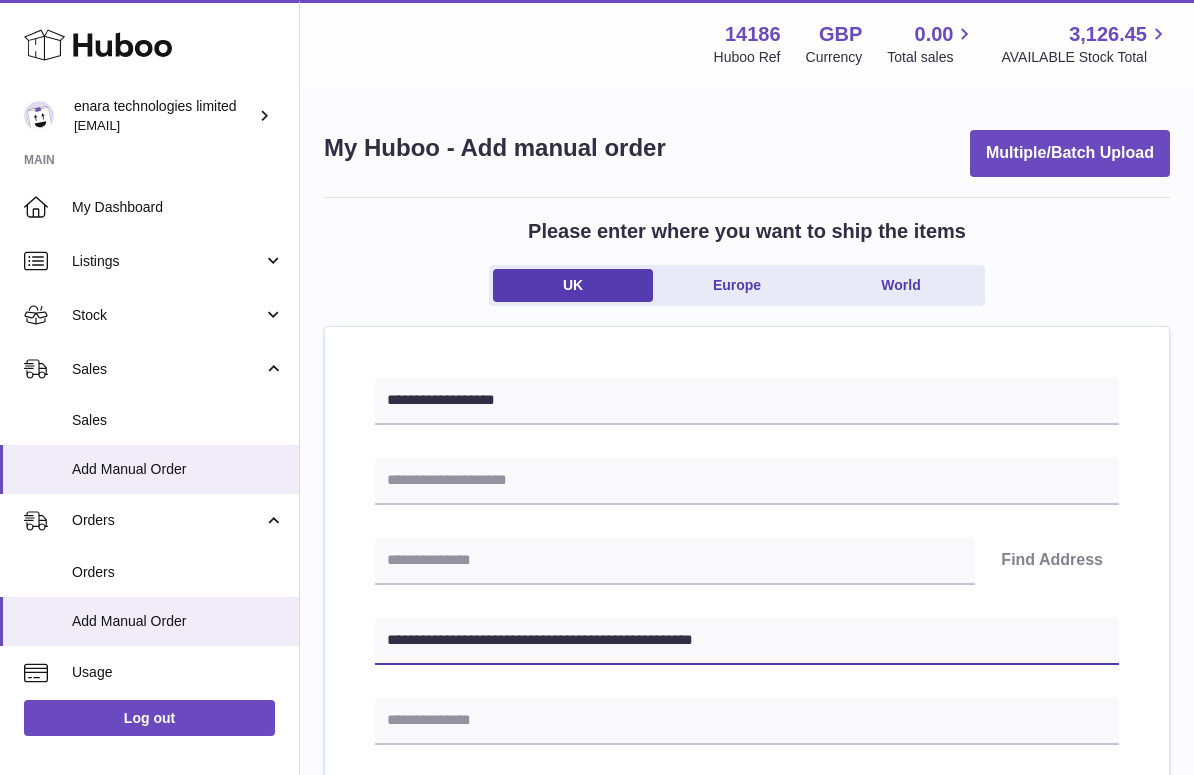 type on "**********" 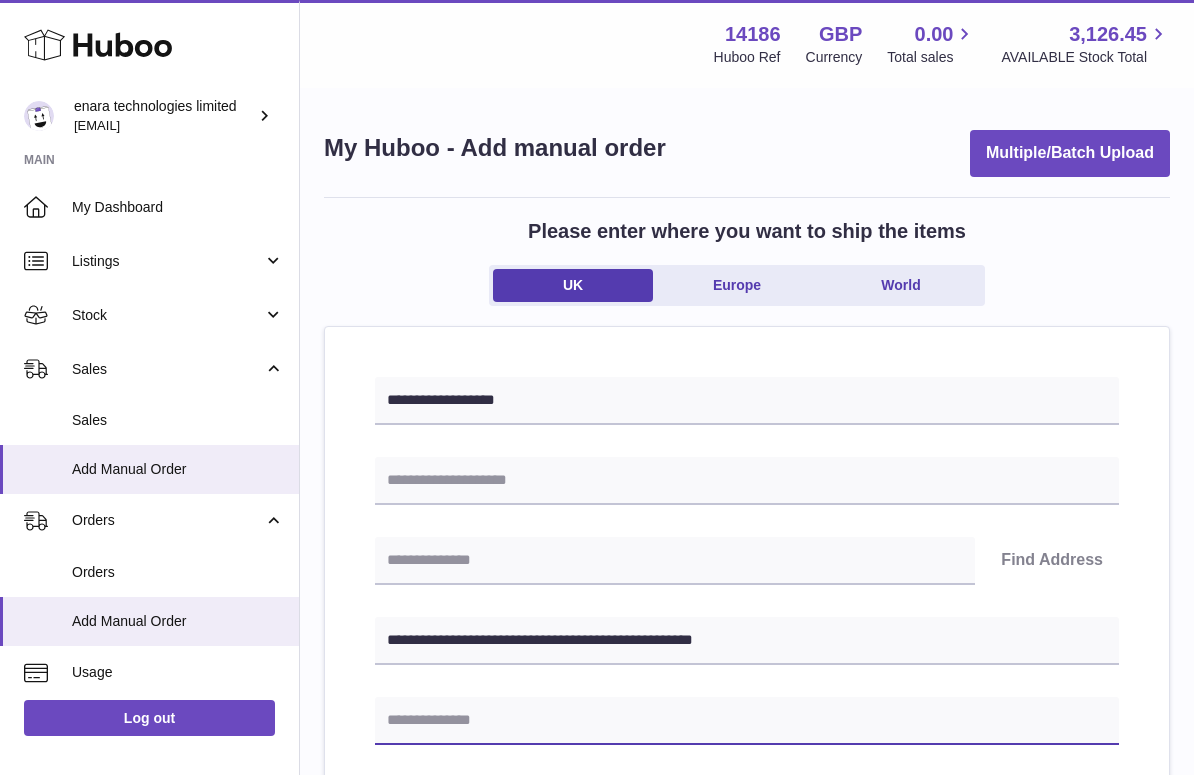 paste on "**********" 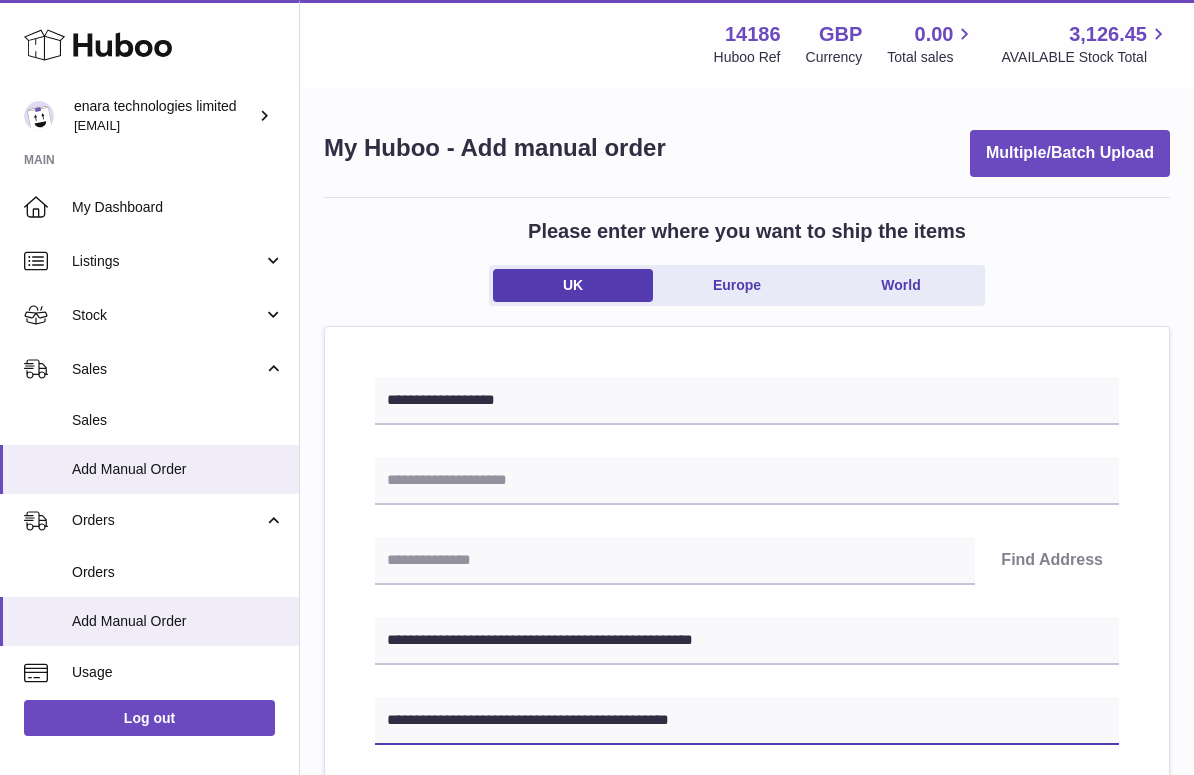 type on "**********" 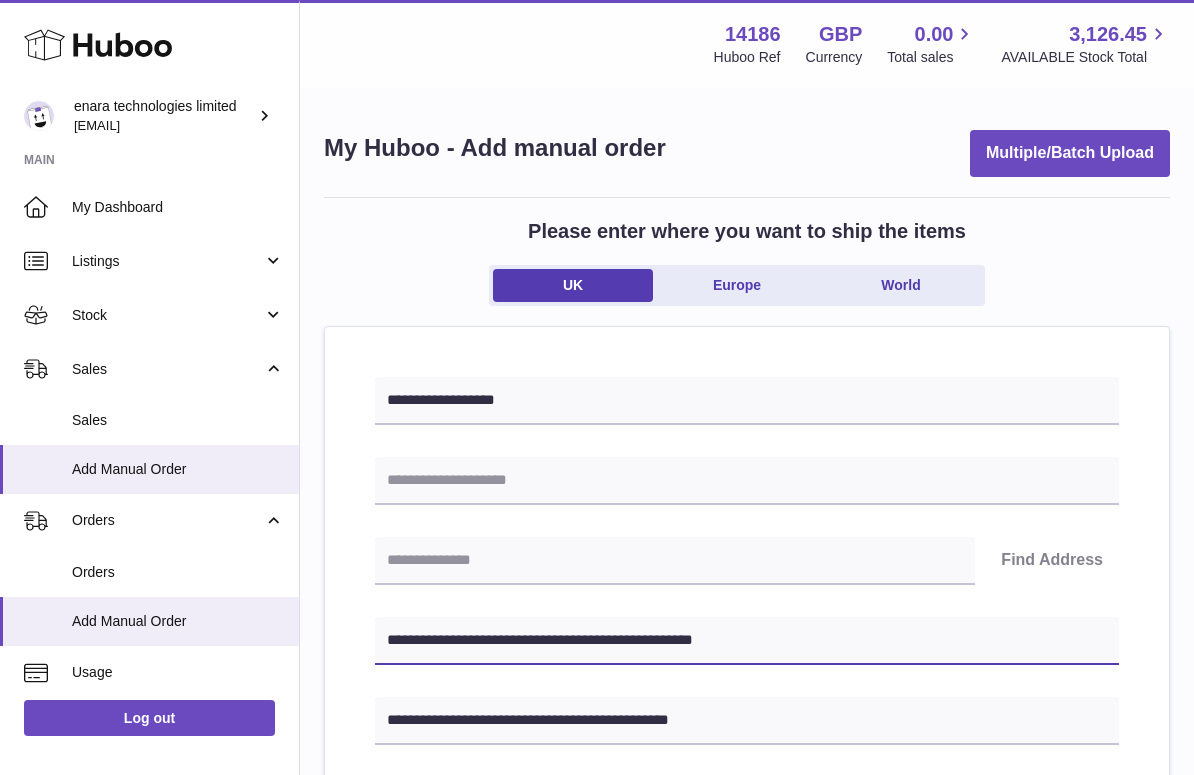 drag, startPoint x: 474, startPoint y: 639, endPoint x: 390, endPoint y: 639, distance: 84 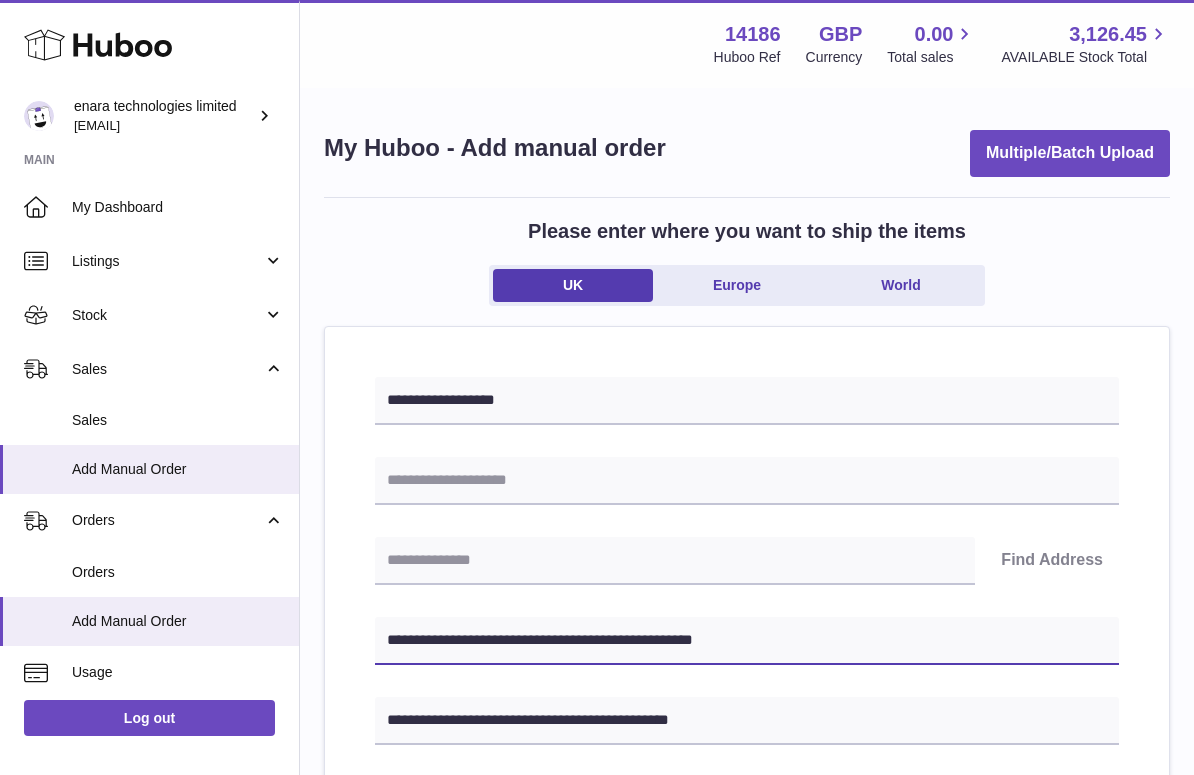 click on "**********" at bounding box center (747, 641) 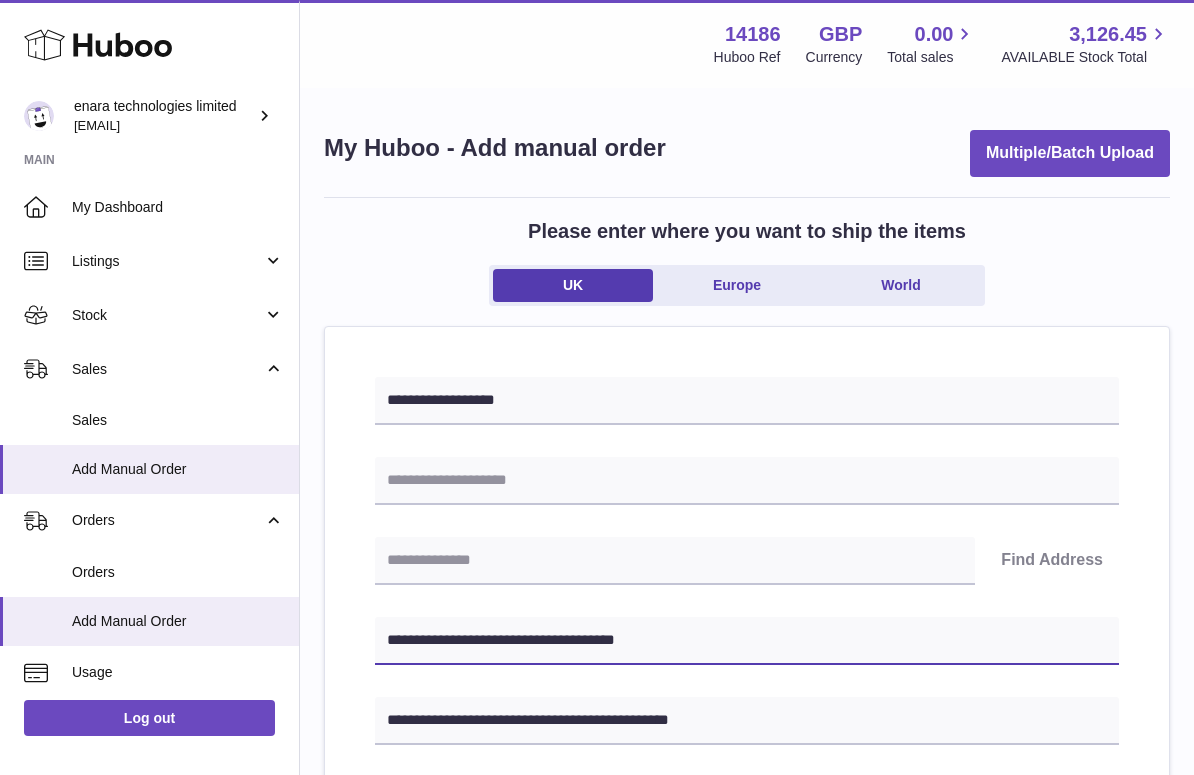 type on "**********" 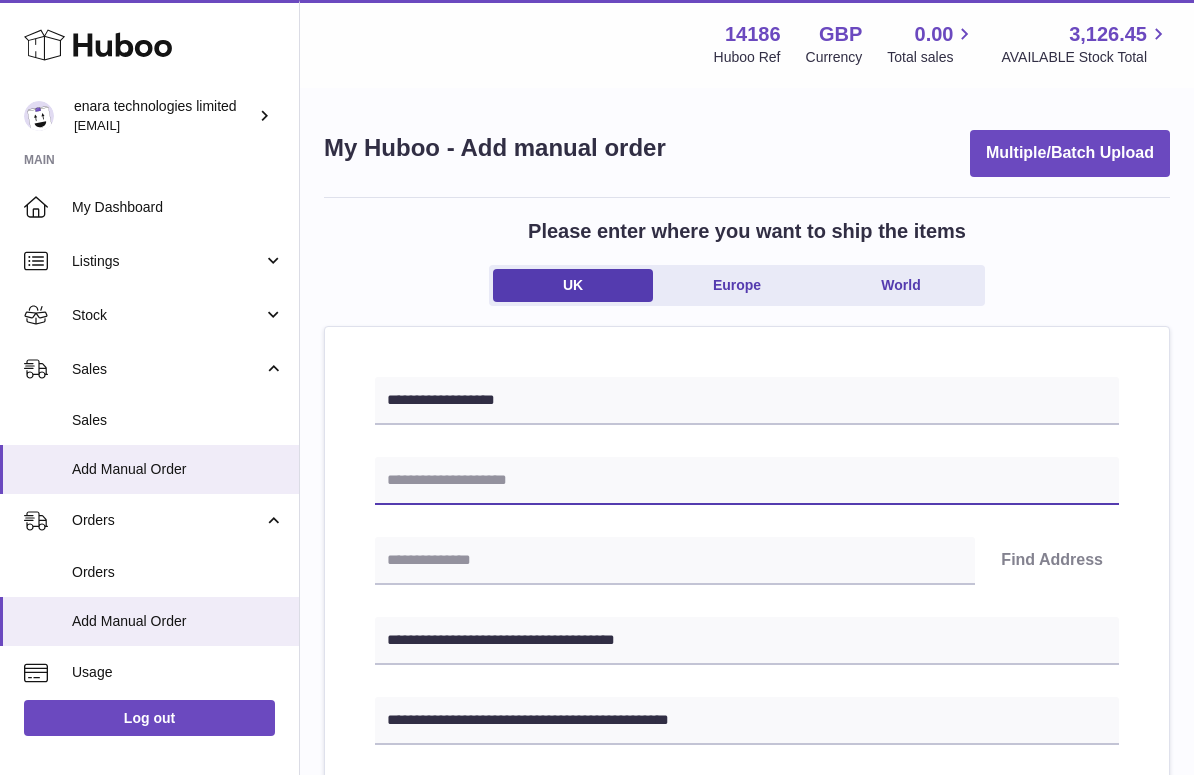 paste on "**********" 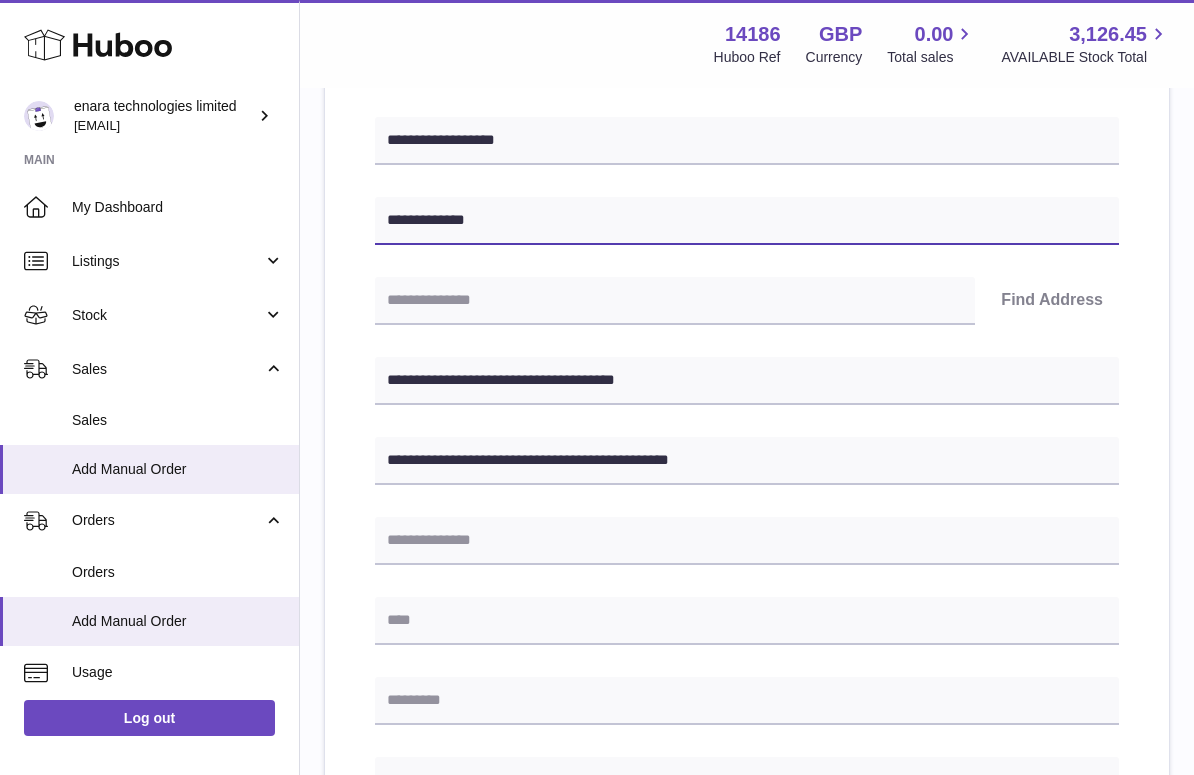 scroll, scrollTop: 263, scrollLeft: 0, axis: vertical 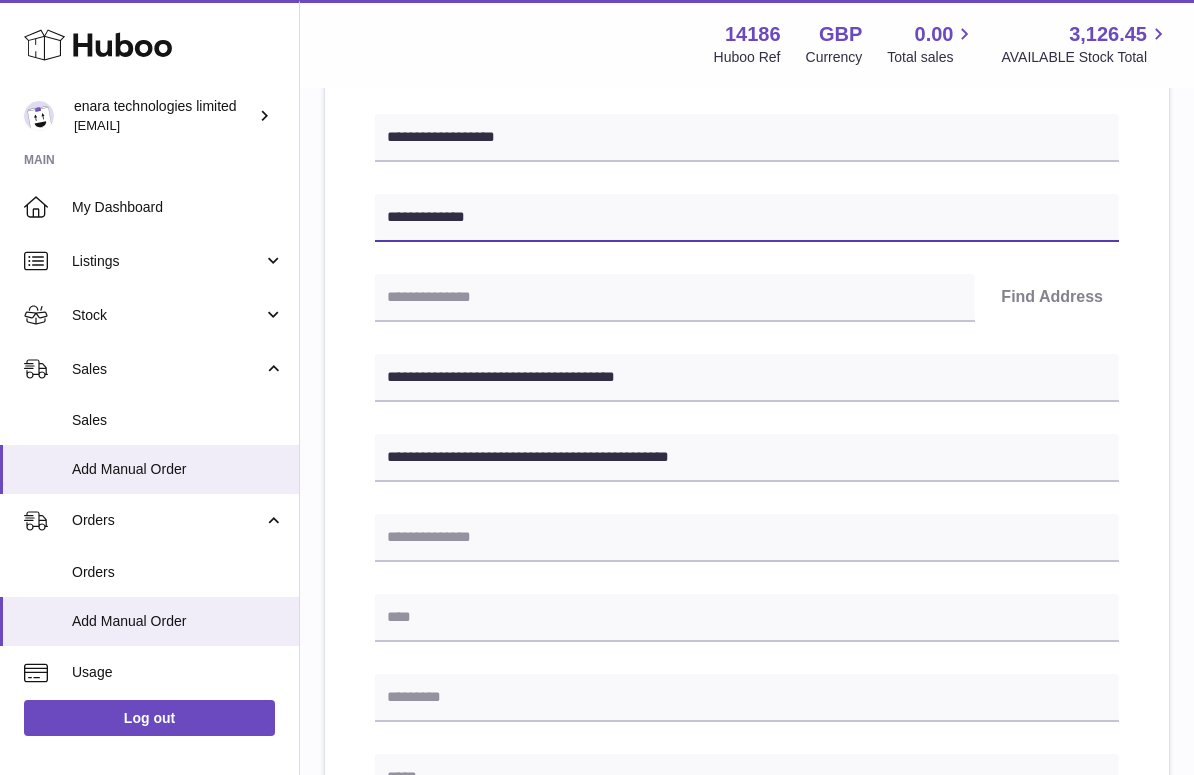 type on "**********" 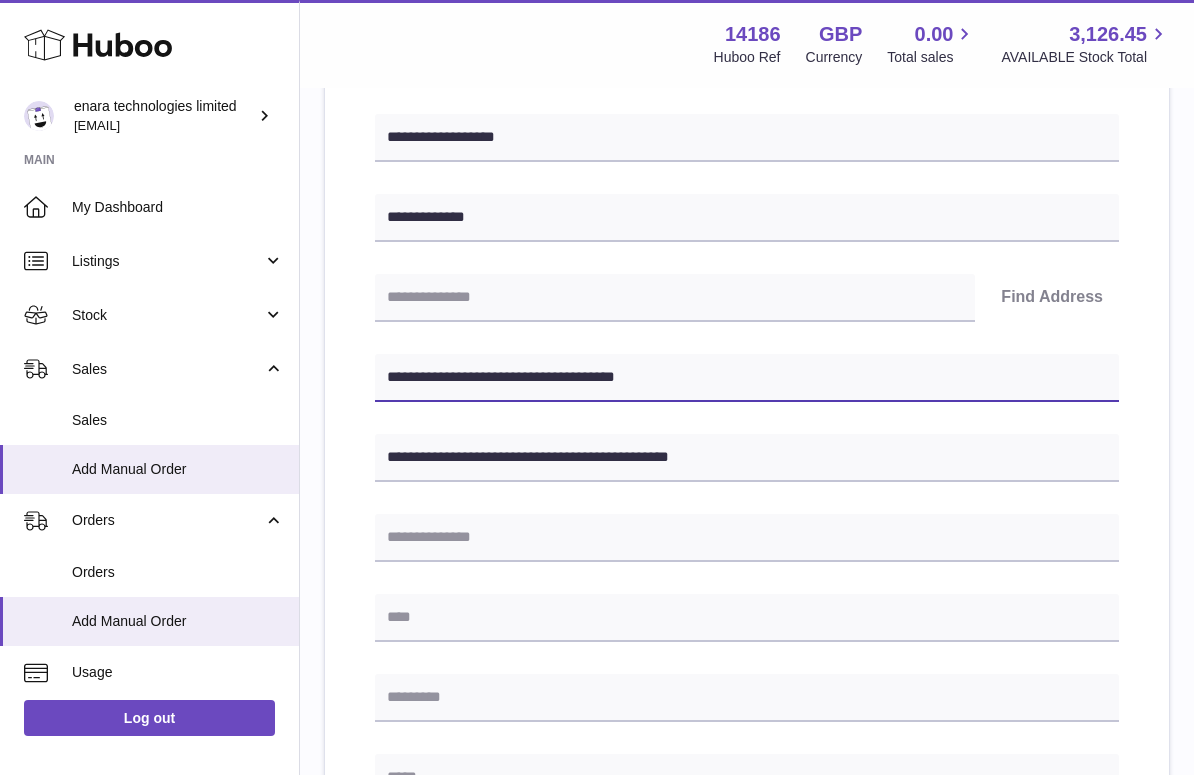 click on "**********" at bounding box center (747, 378) 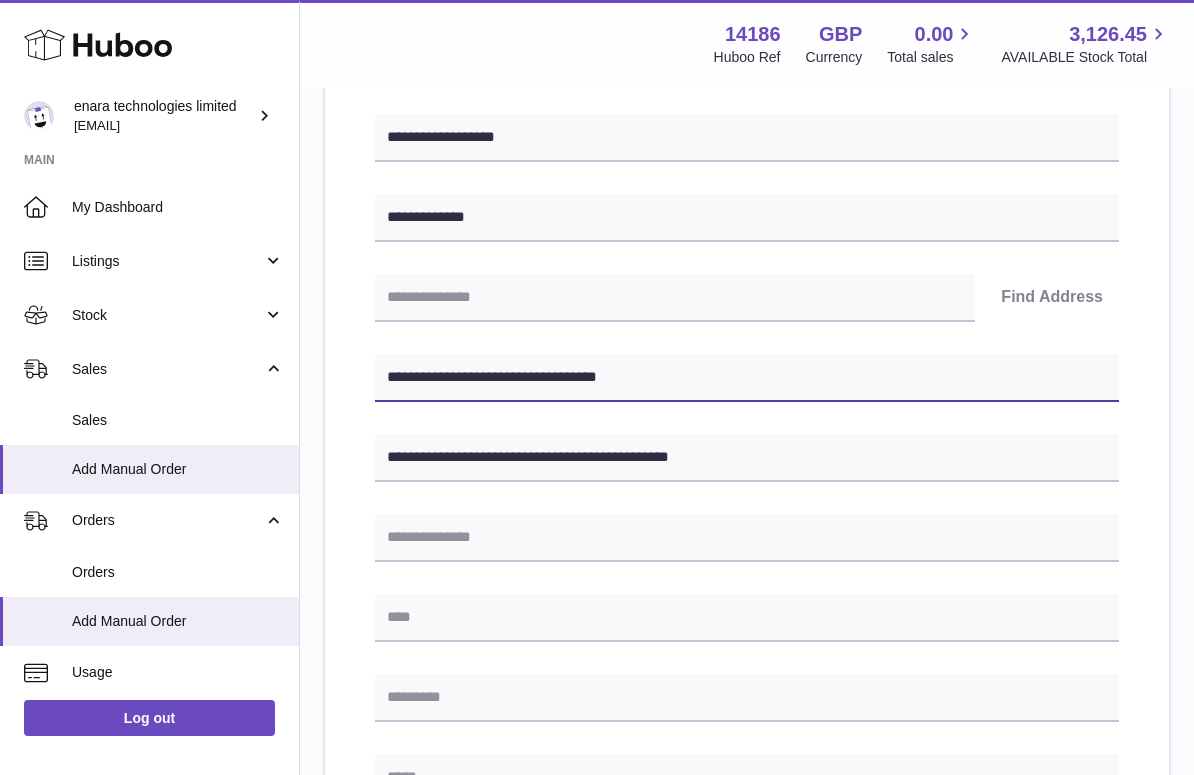 type on "**********" 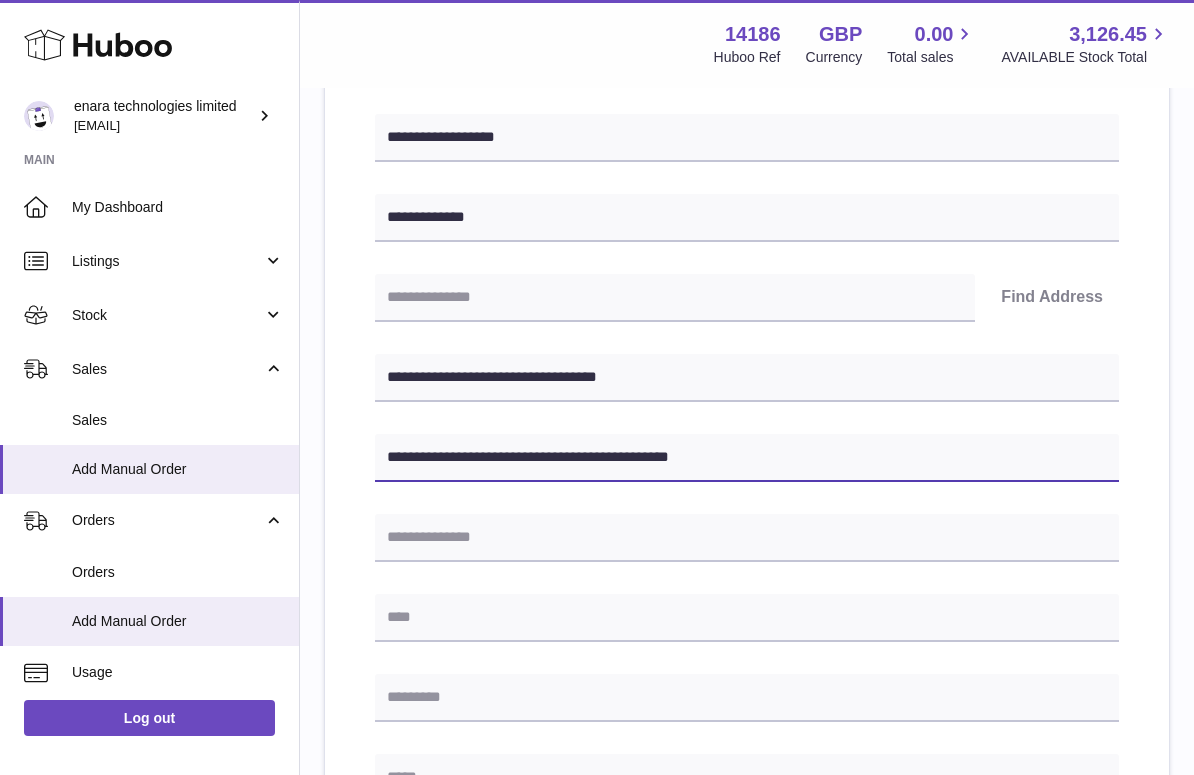 drag, startPoint x: 623, startPoint y: 450, endPoint x: 558, endPoint y: 454, distance: 65.12296 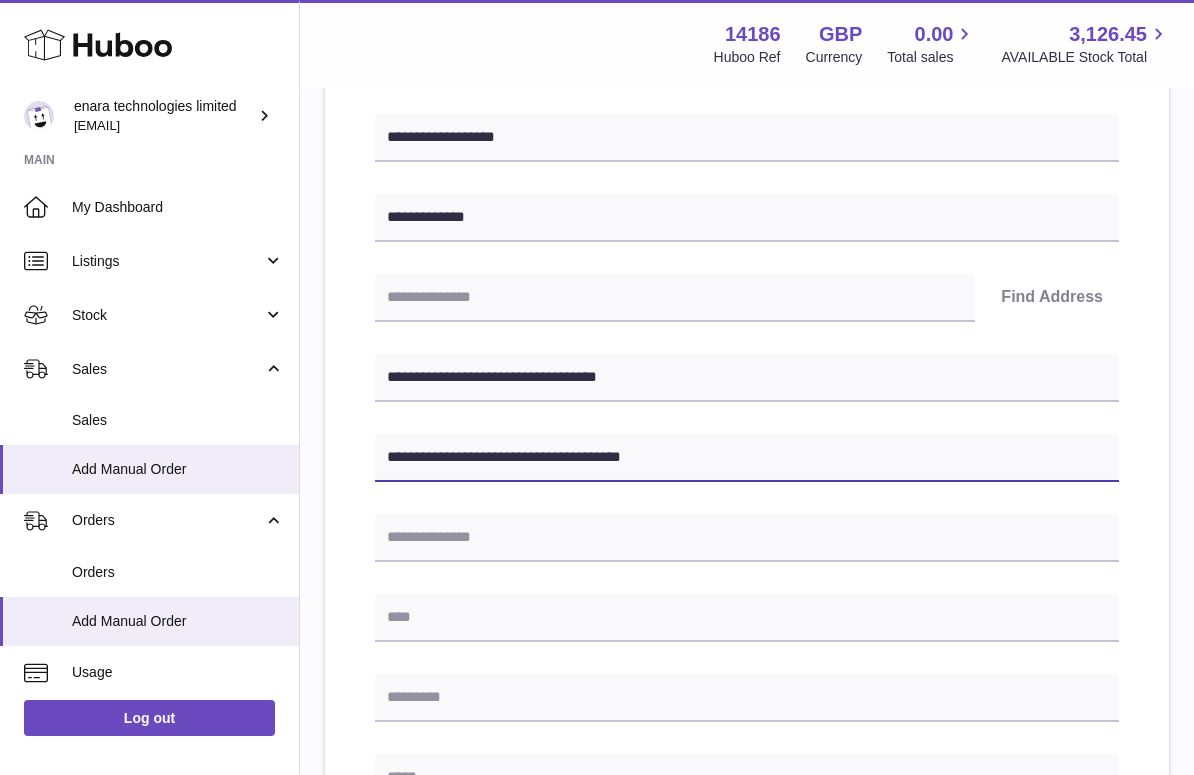type on "**********" 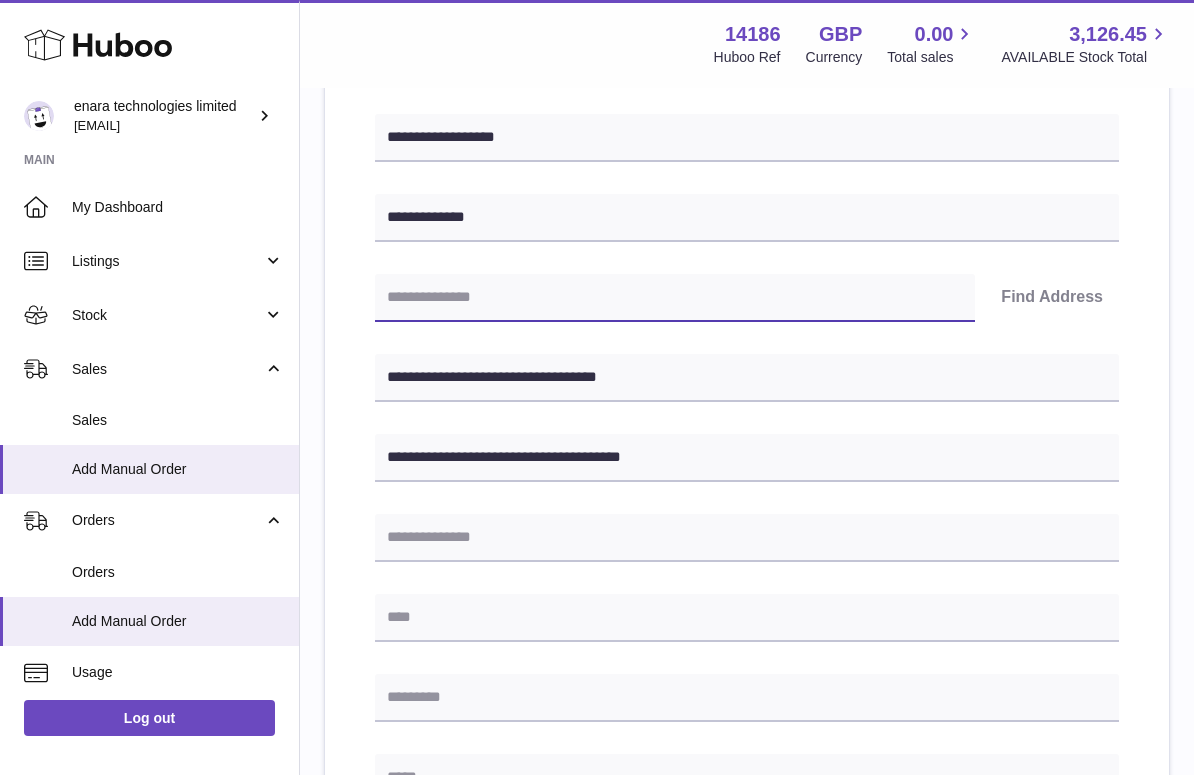 paste on "********" 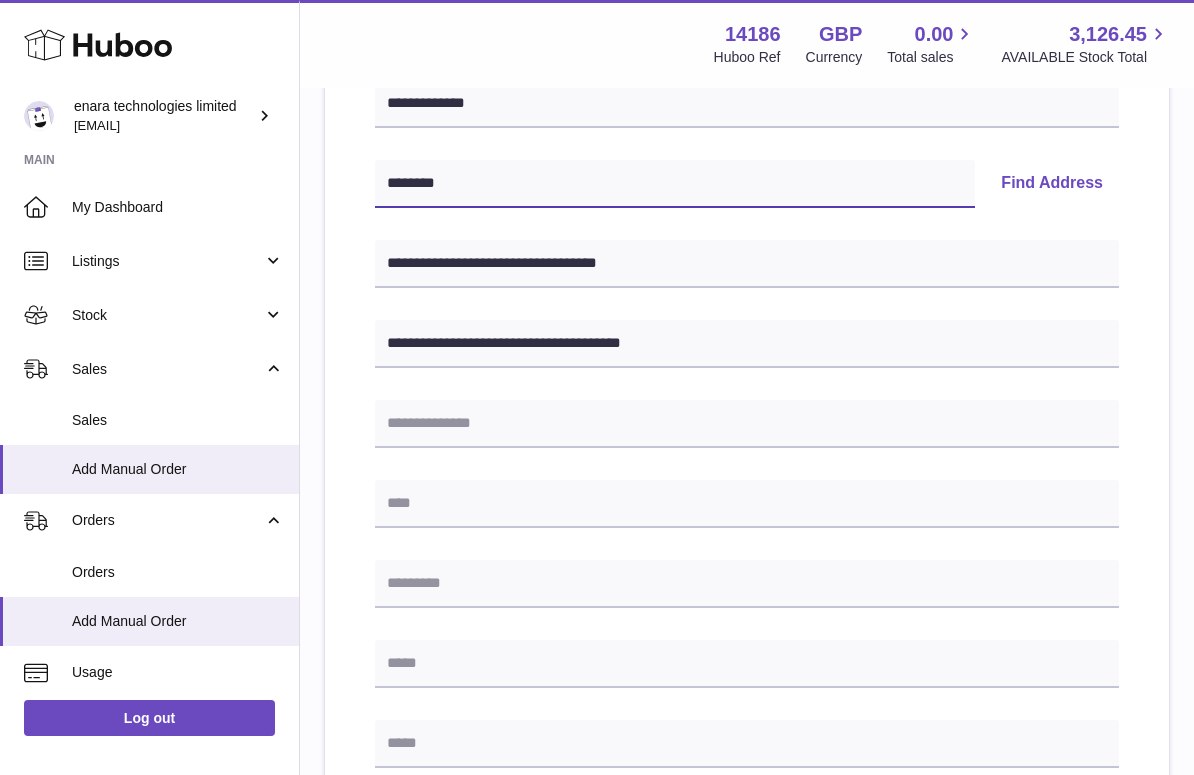 scroll, scrollTop: 379, scrollLeft: 0, axis: vertical 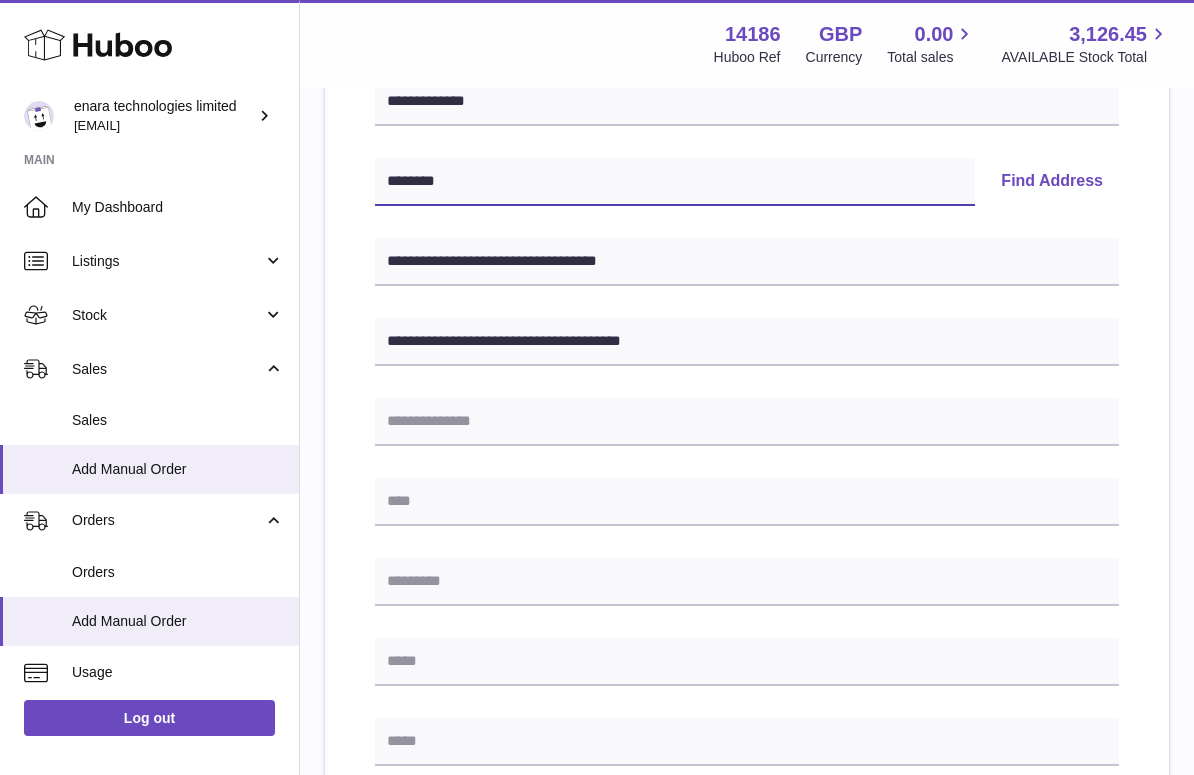 type on "********" 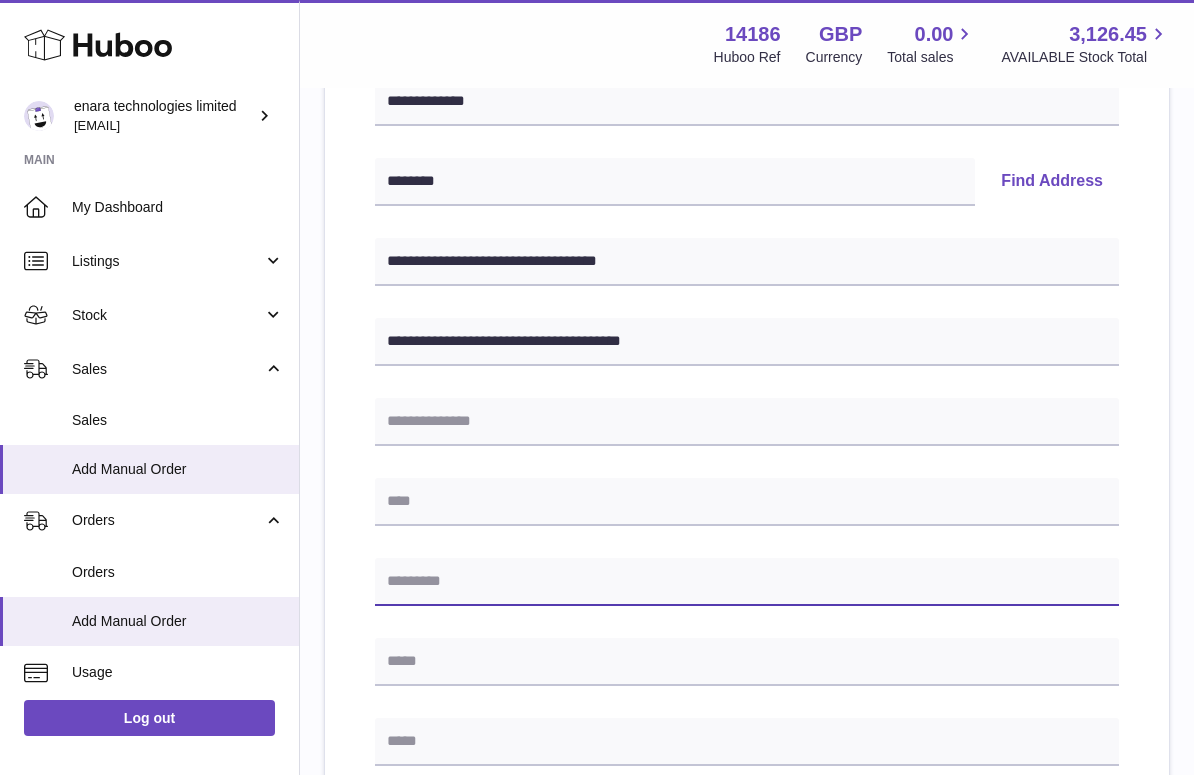paste on "********" 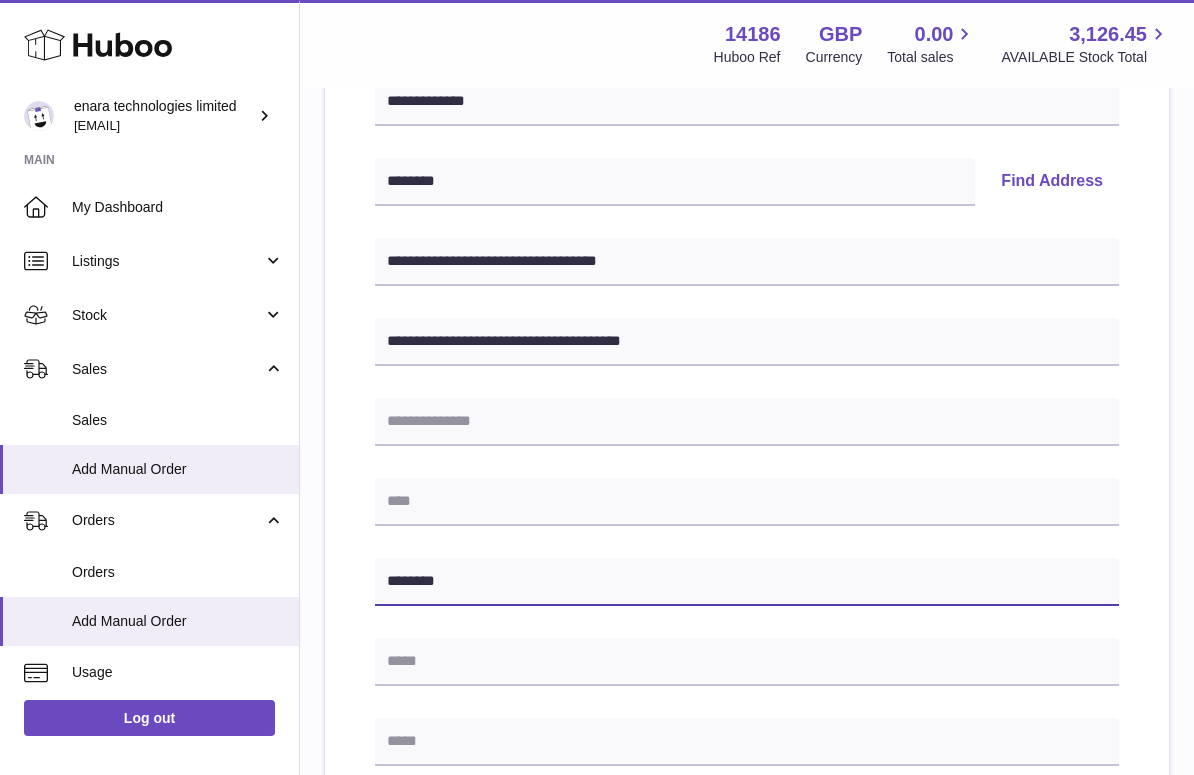 type on "********" 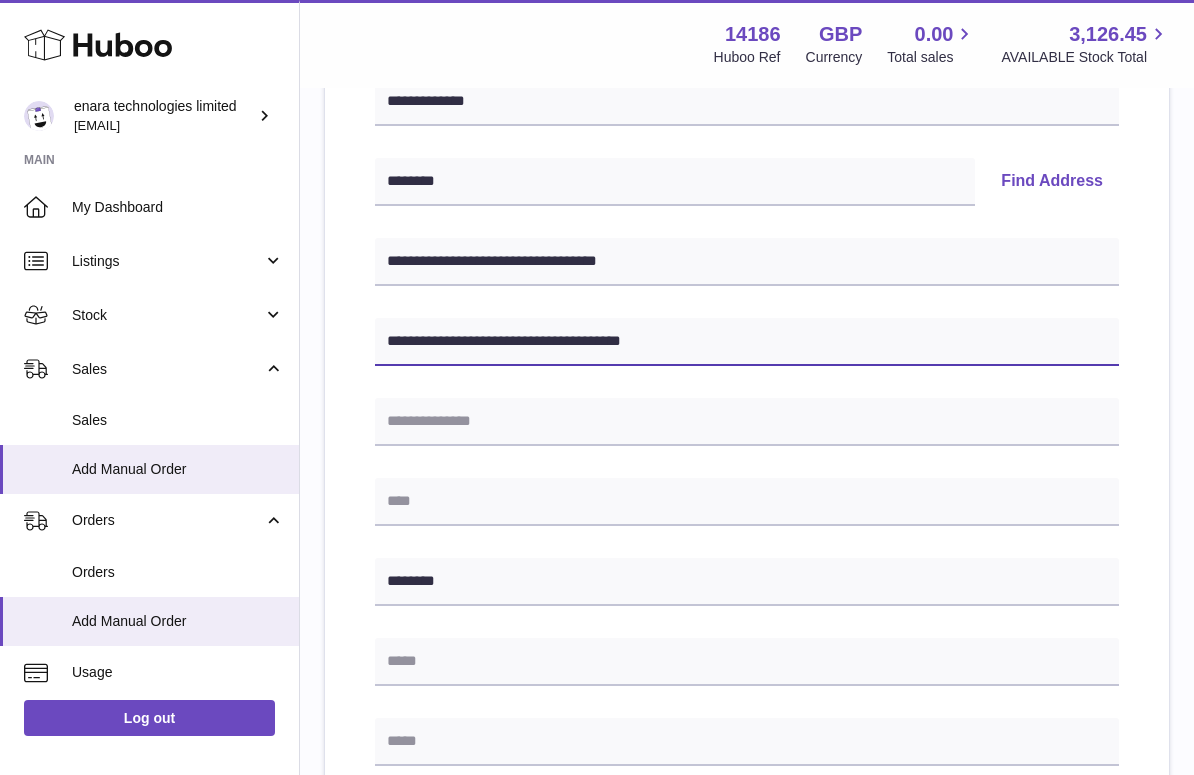 drag, startPoint x: 560, startPoint y: 336, endPoint x: 809, endPoint y: 410, distance: 259.76337 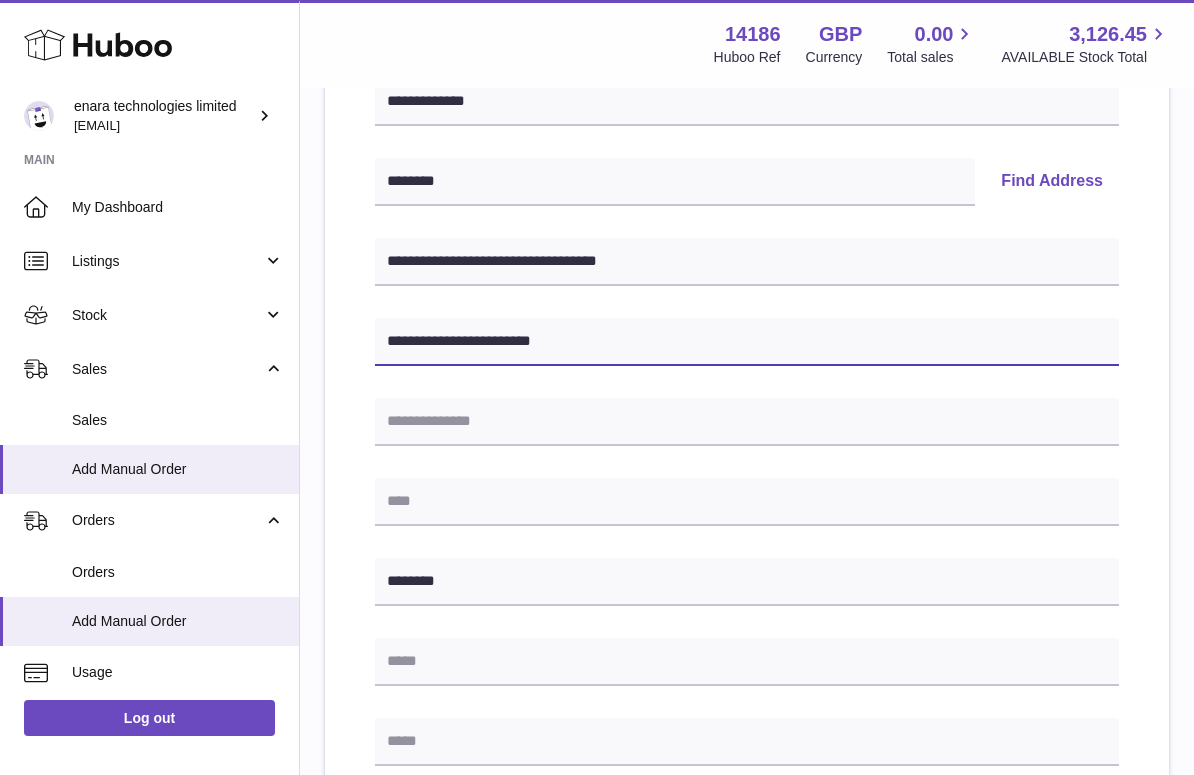type on "**********" 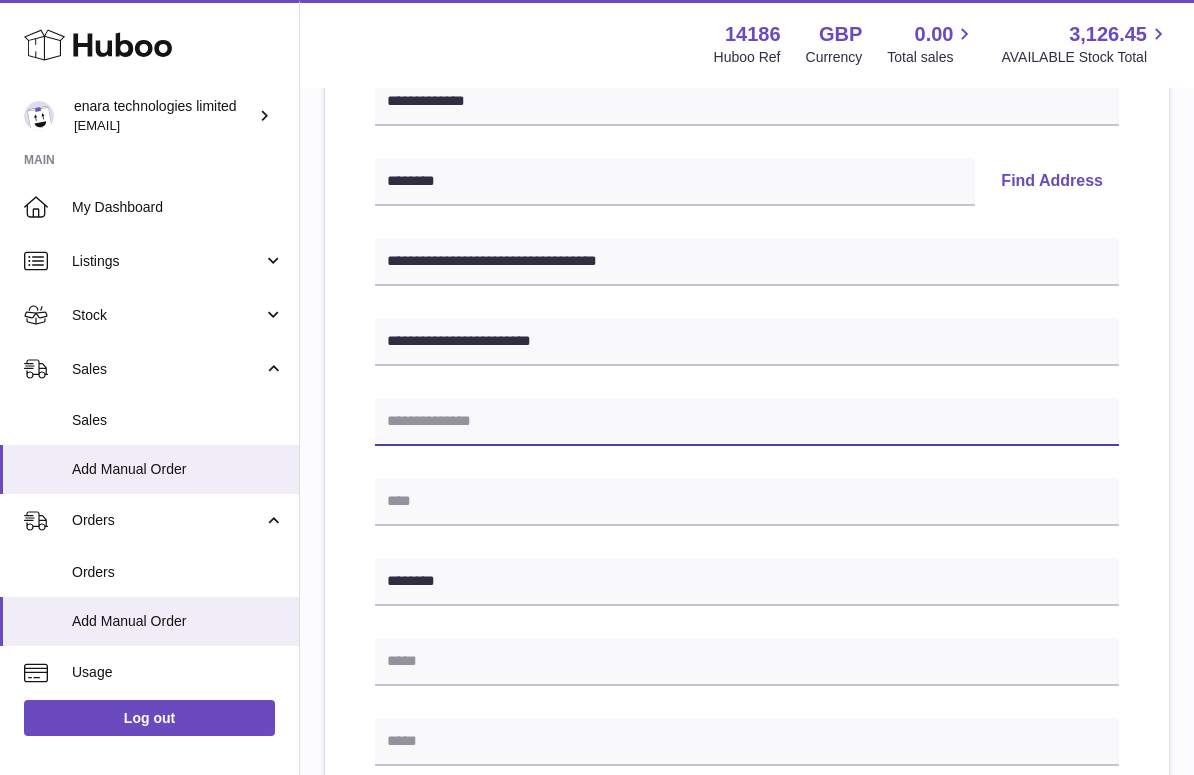 paste on "**********" 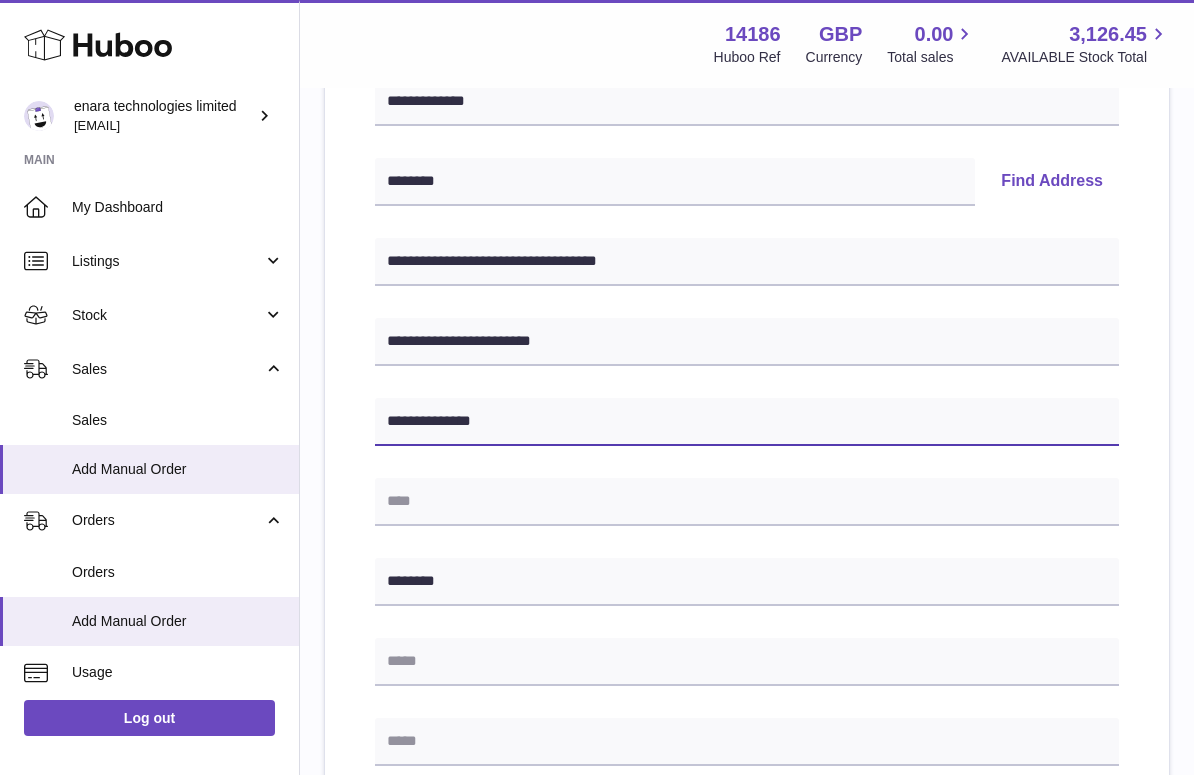 type on "**********" 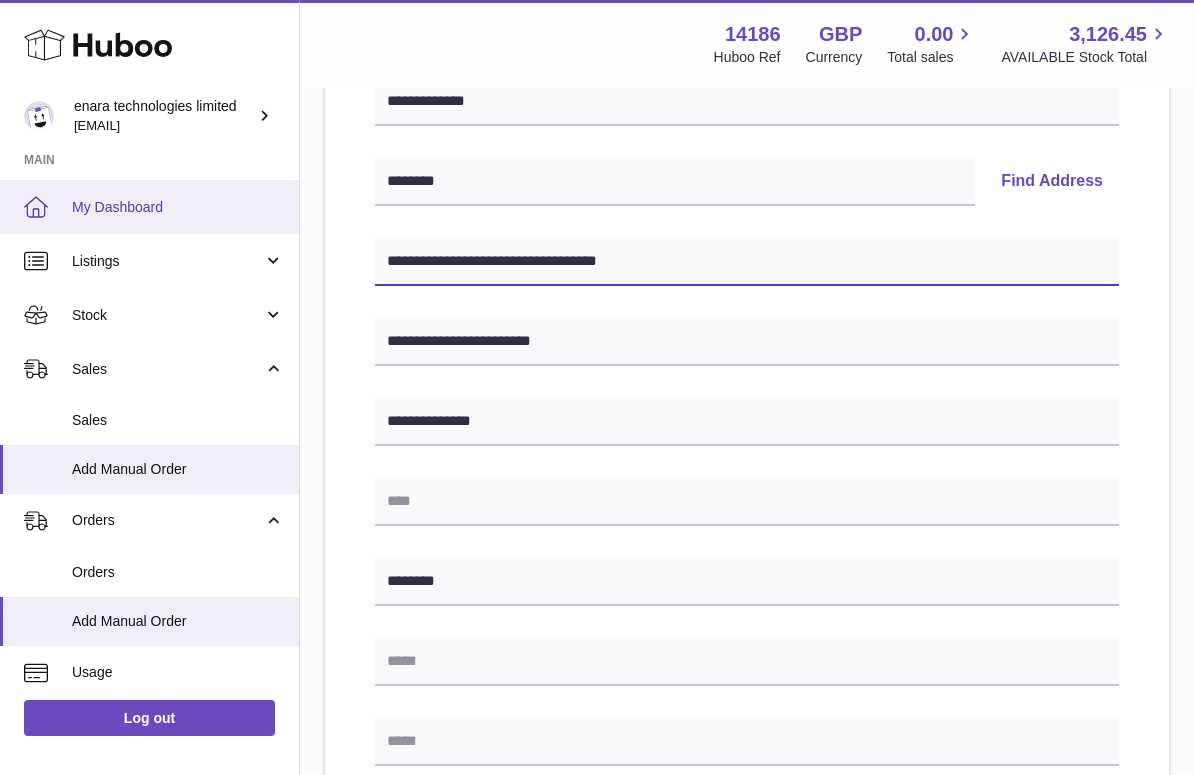 drag, startPoint x: 514, startPoint y: 259, endPoint x: 253, endPoint y: 217, distance: 264.35773 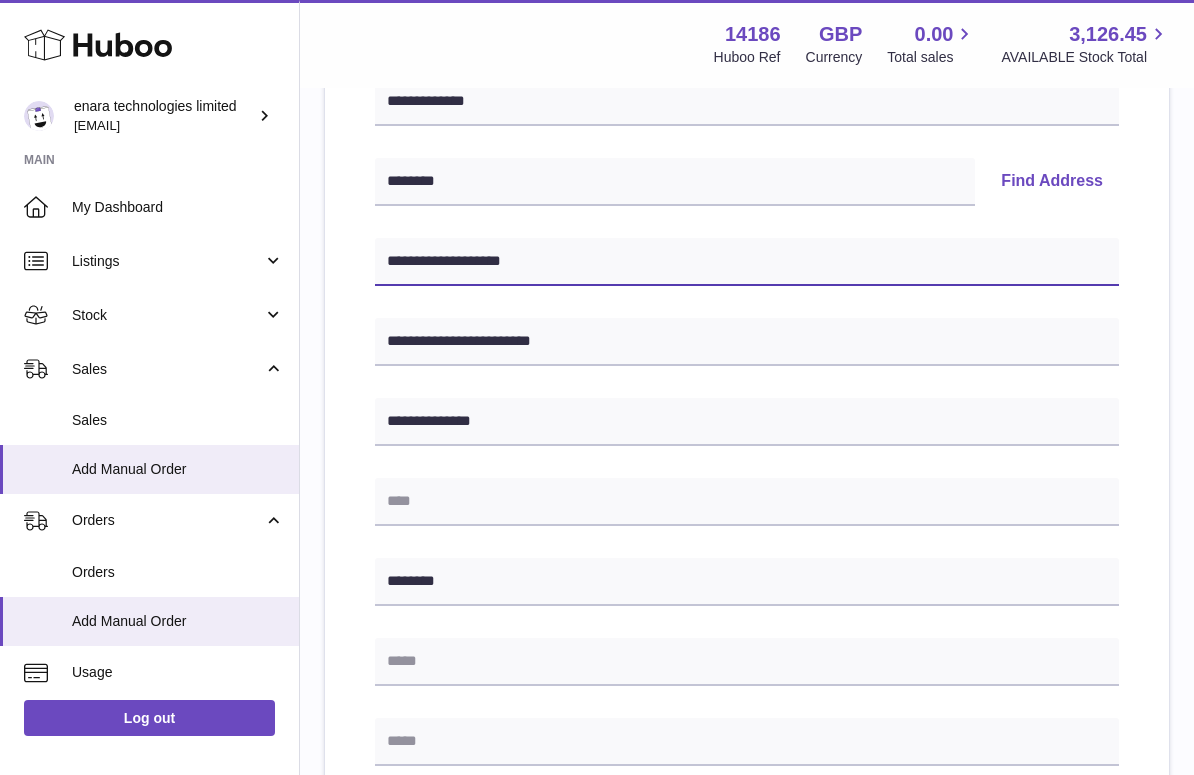 type on "**********" 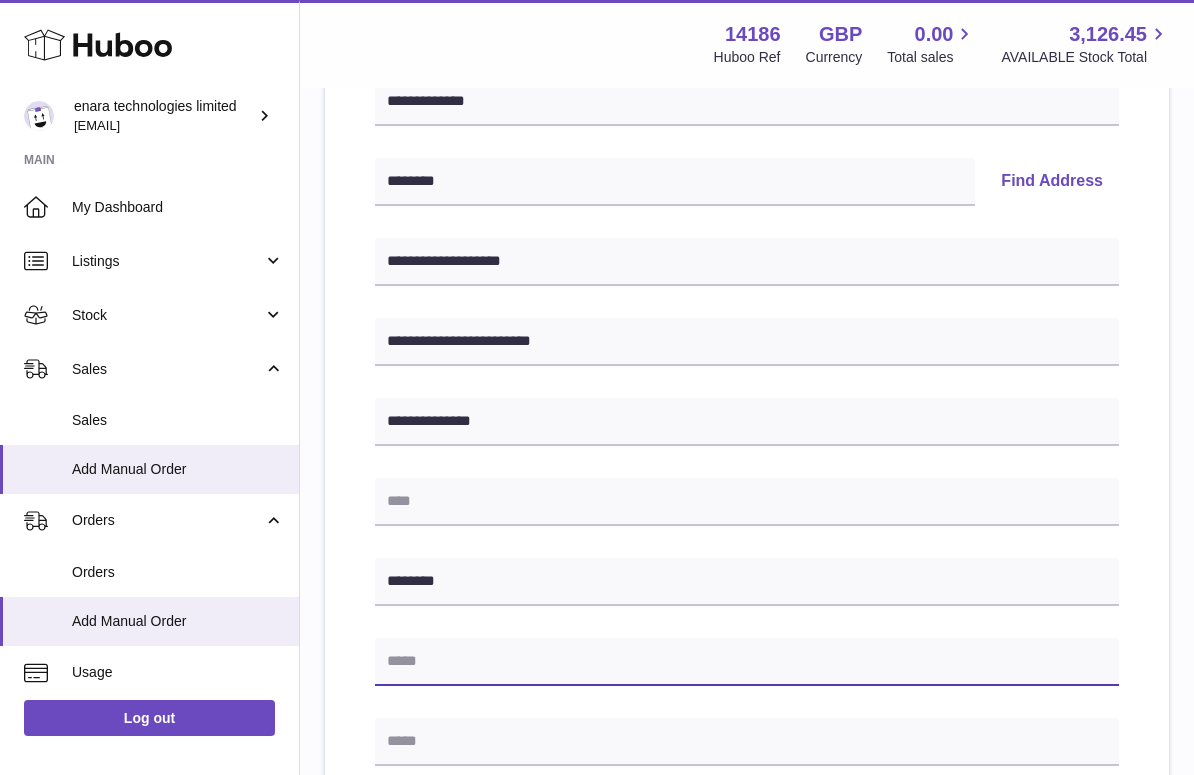 paste on "**********" 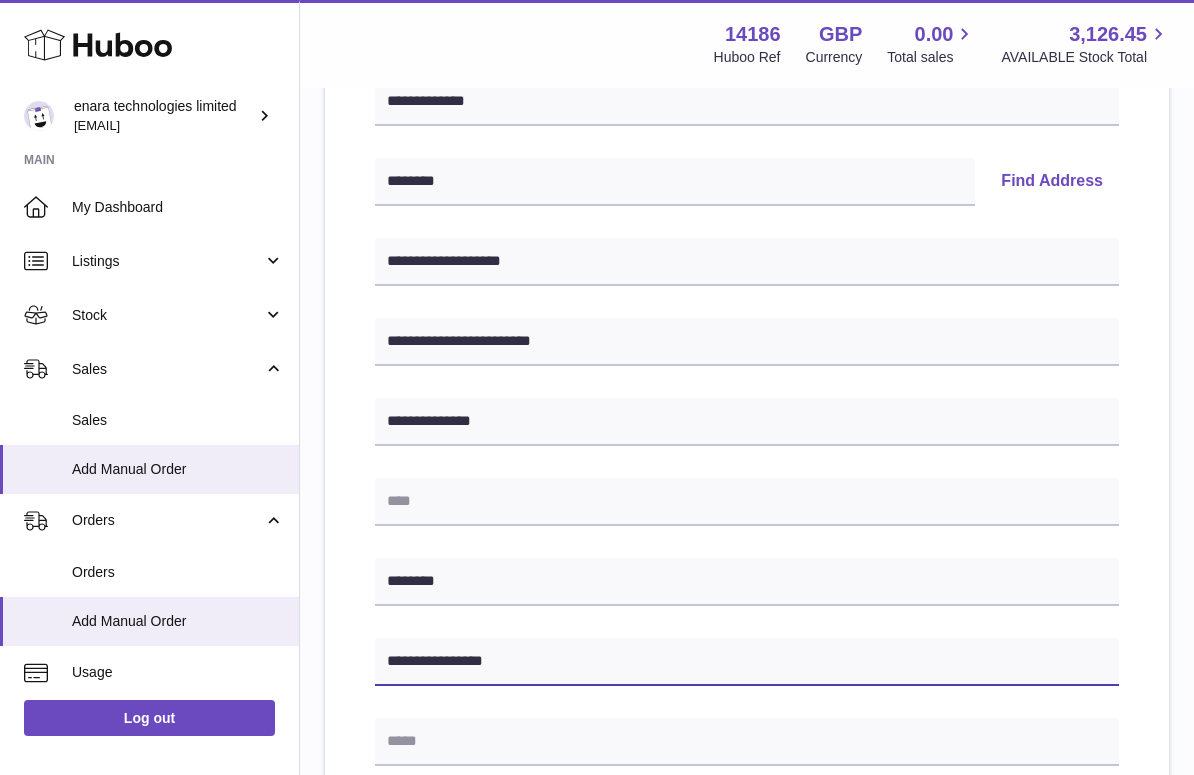 type on "**********" 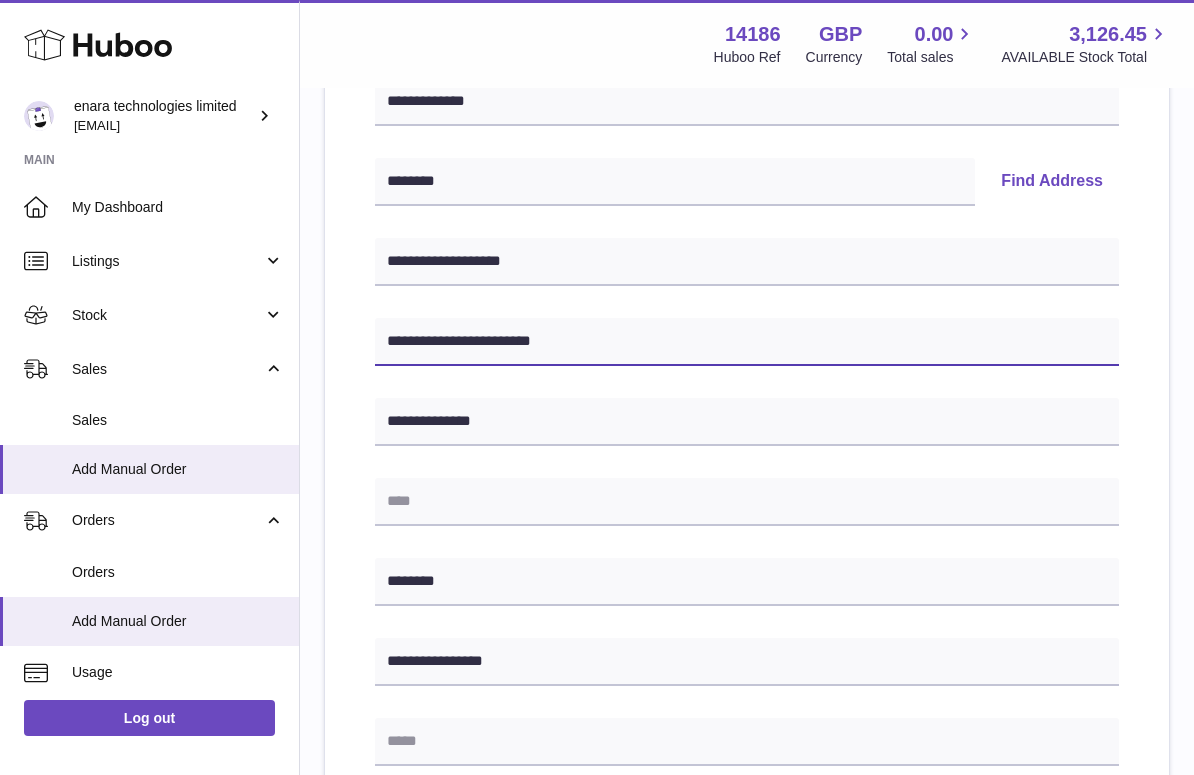 click on "**********" at bounding box center [747, 342] 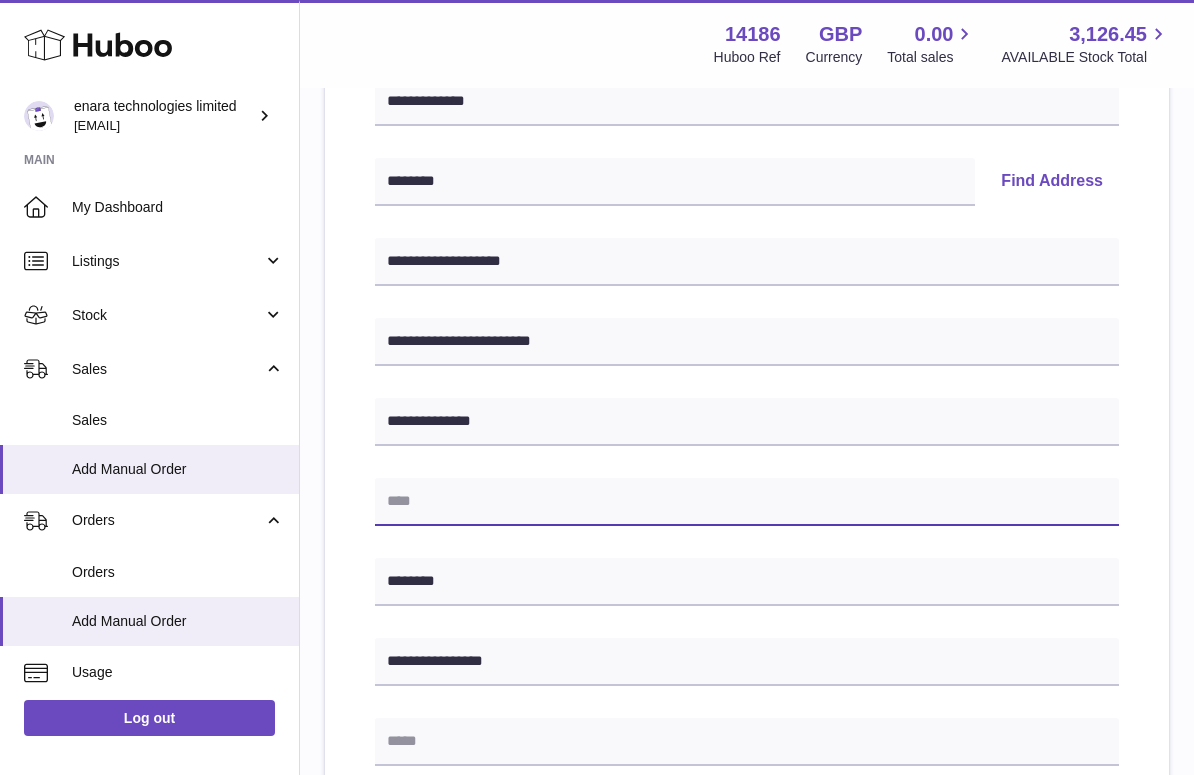 click at bounding box center [747, 502] 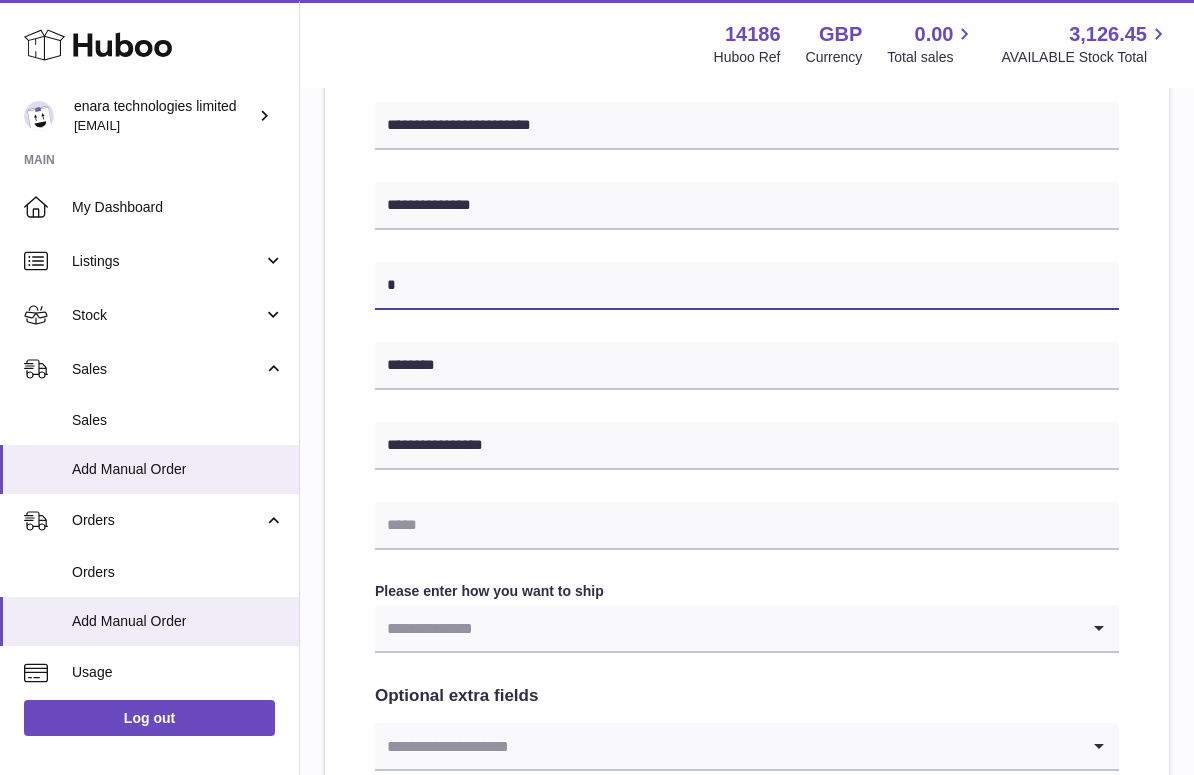 scroll, scrollTop: 602, scrollLeft: 0, axis: vertical 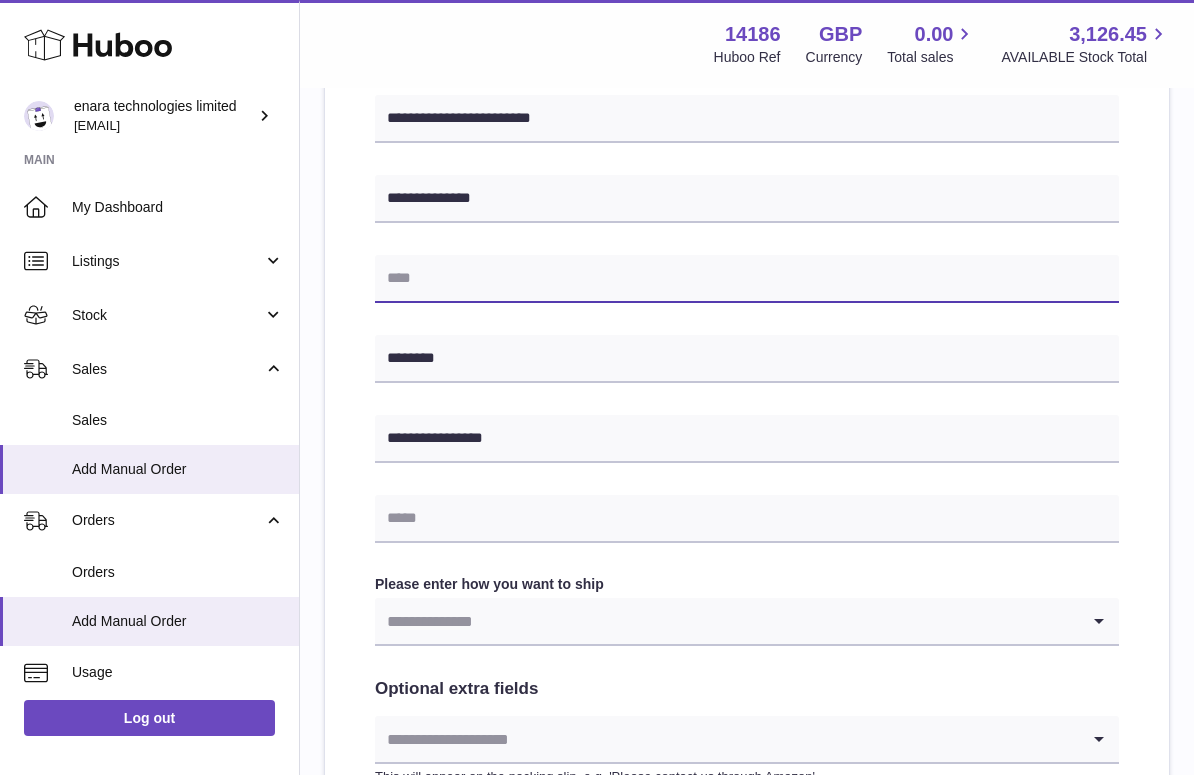 paste on "**********" 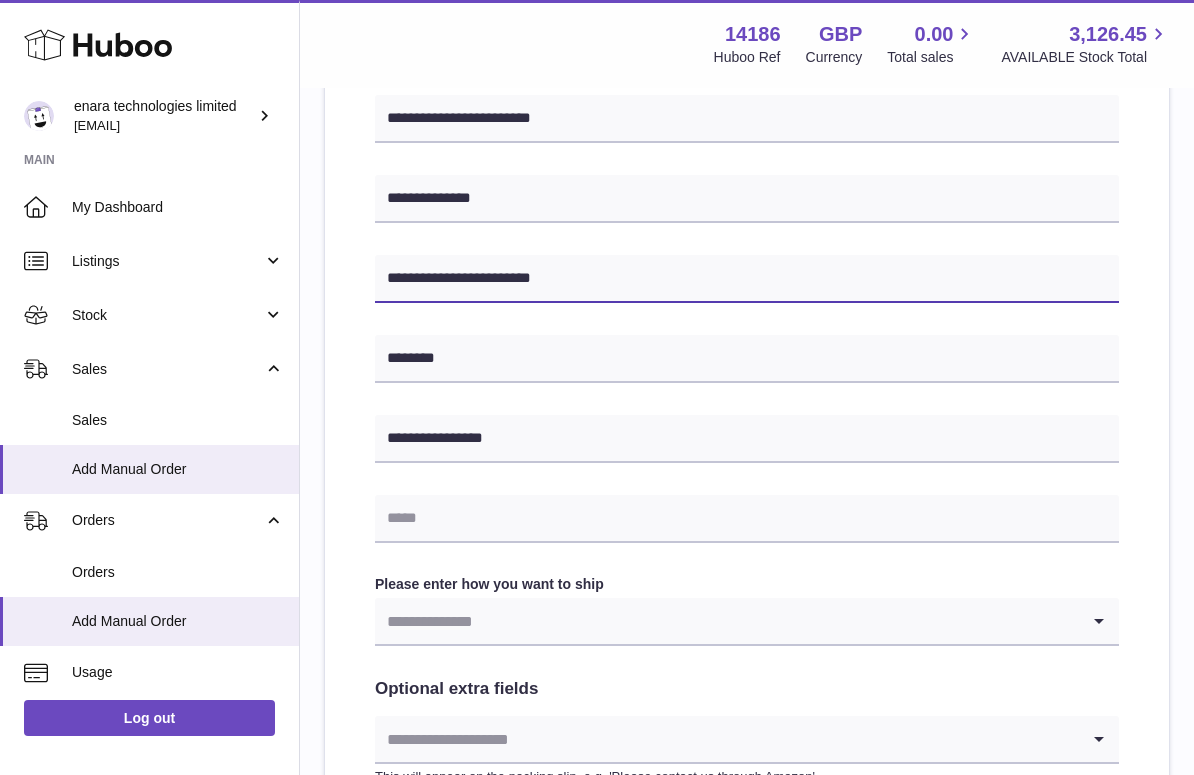 type on "**********" 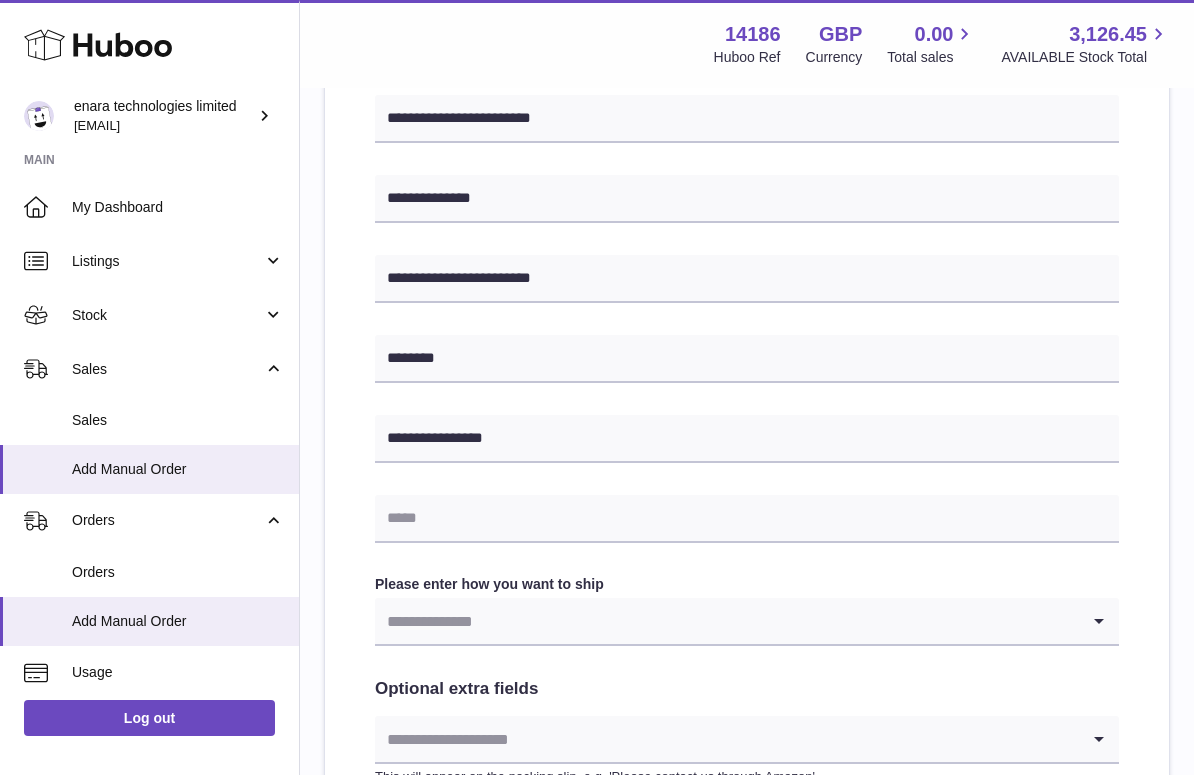 click at bounding box center [727, 621] 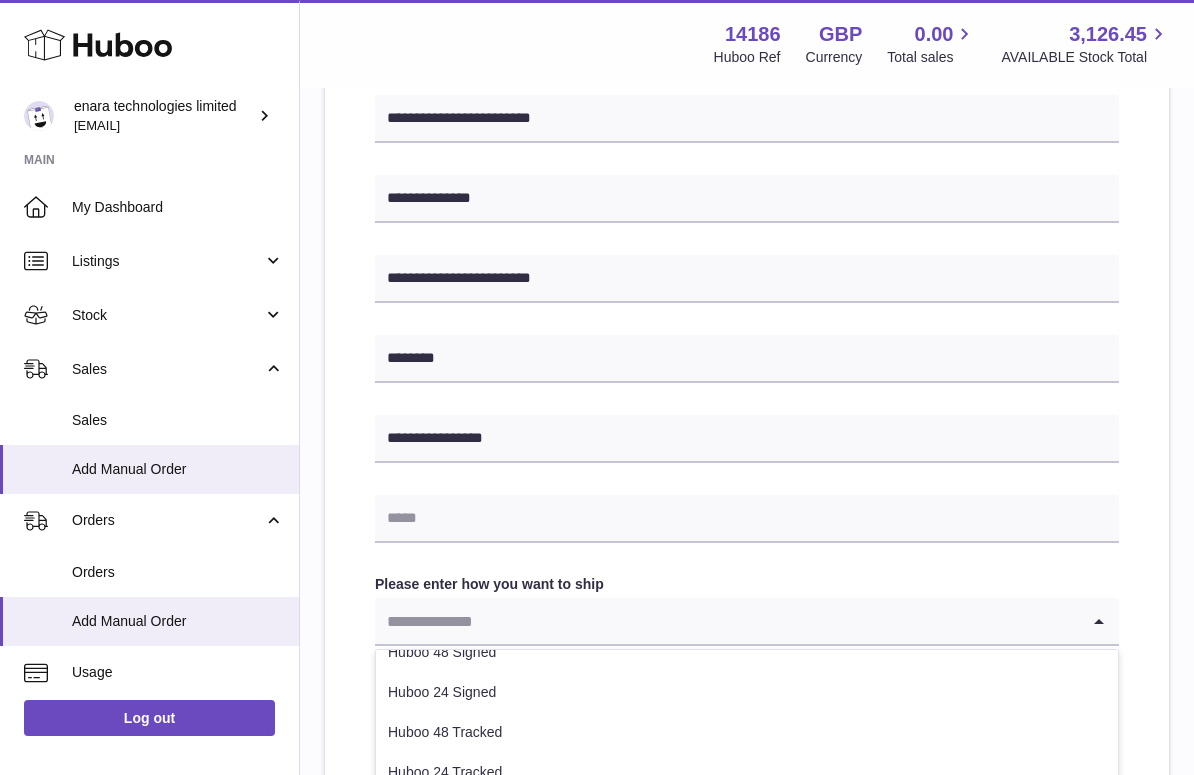 scroll, scrollTop: 102, scrollLeft: 0, axis: vertical 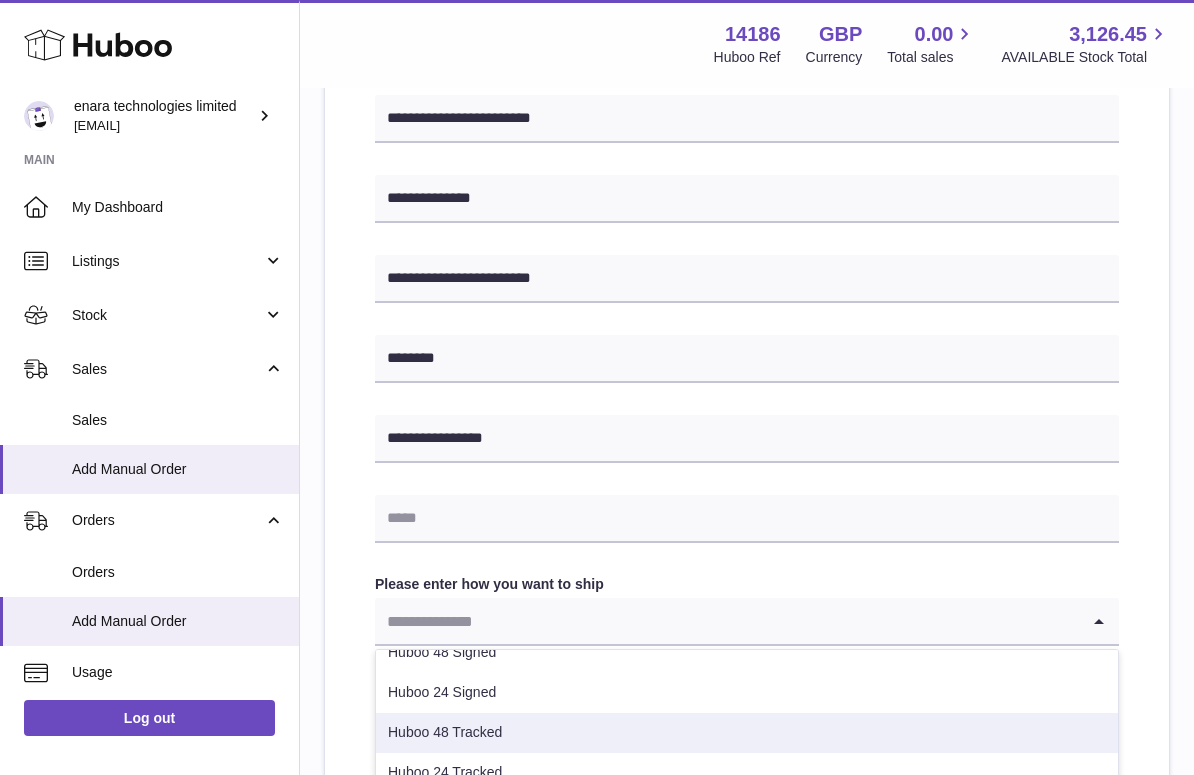click on "Huboo 48 Tracked" at bounding box center (747, 733) 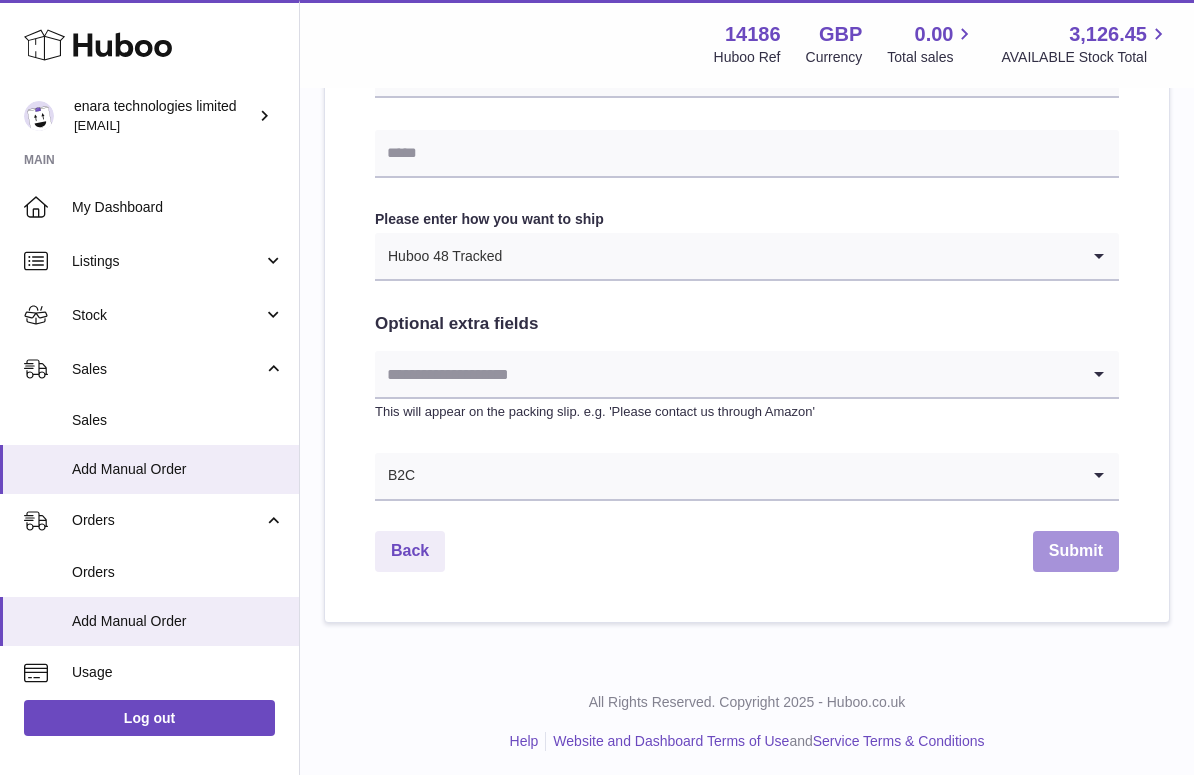 scroll, scrollTop: 966, scrollLeft: 0, axis: vertical 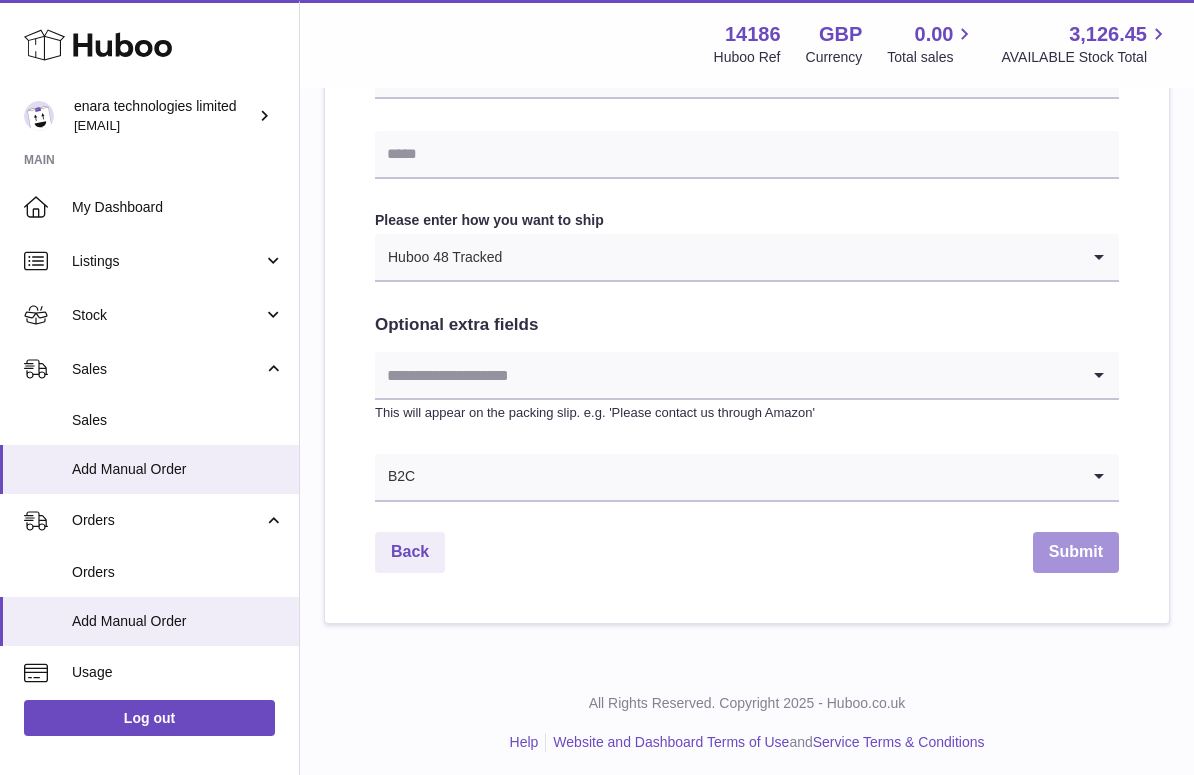click on "Submit" at bounding box center [1076, 552] 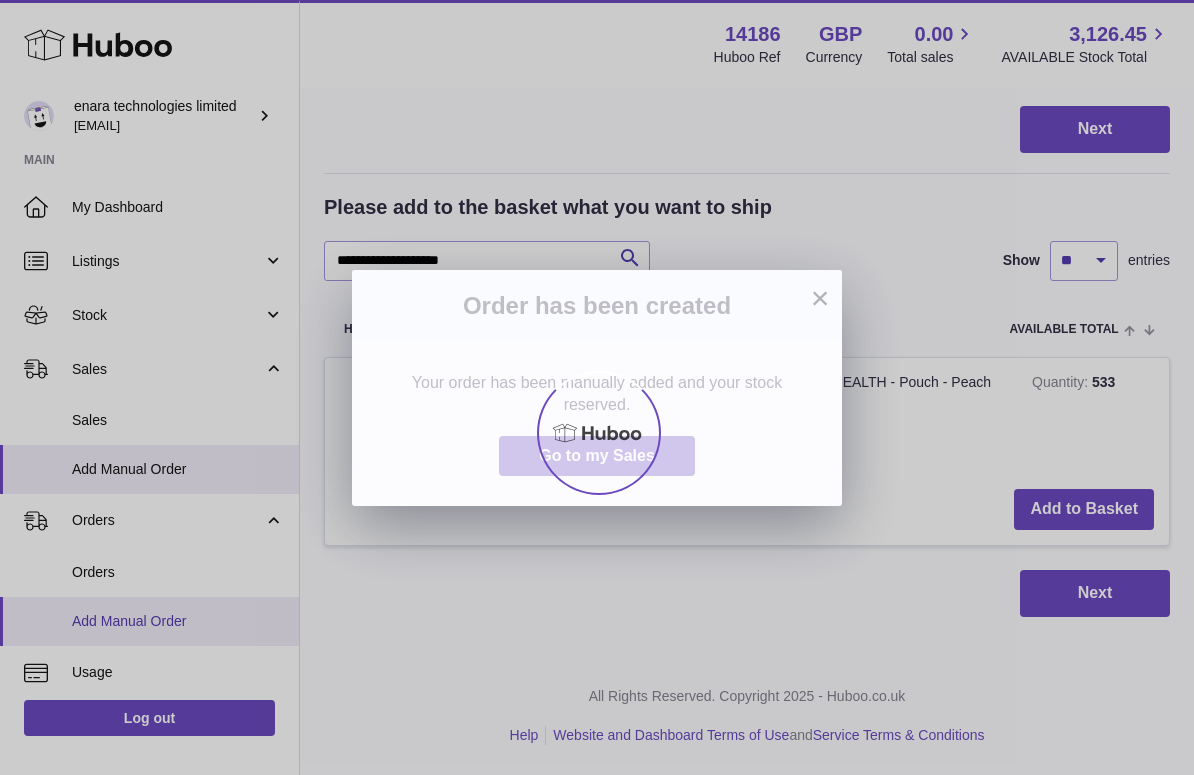 scroll, scrollTop: 0, scrollLeft: 0, axis: both 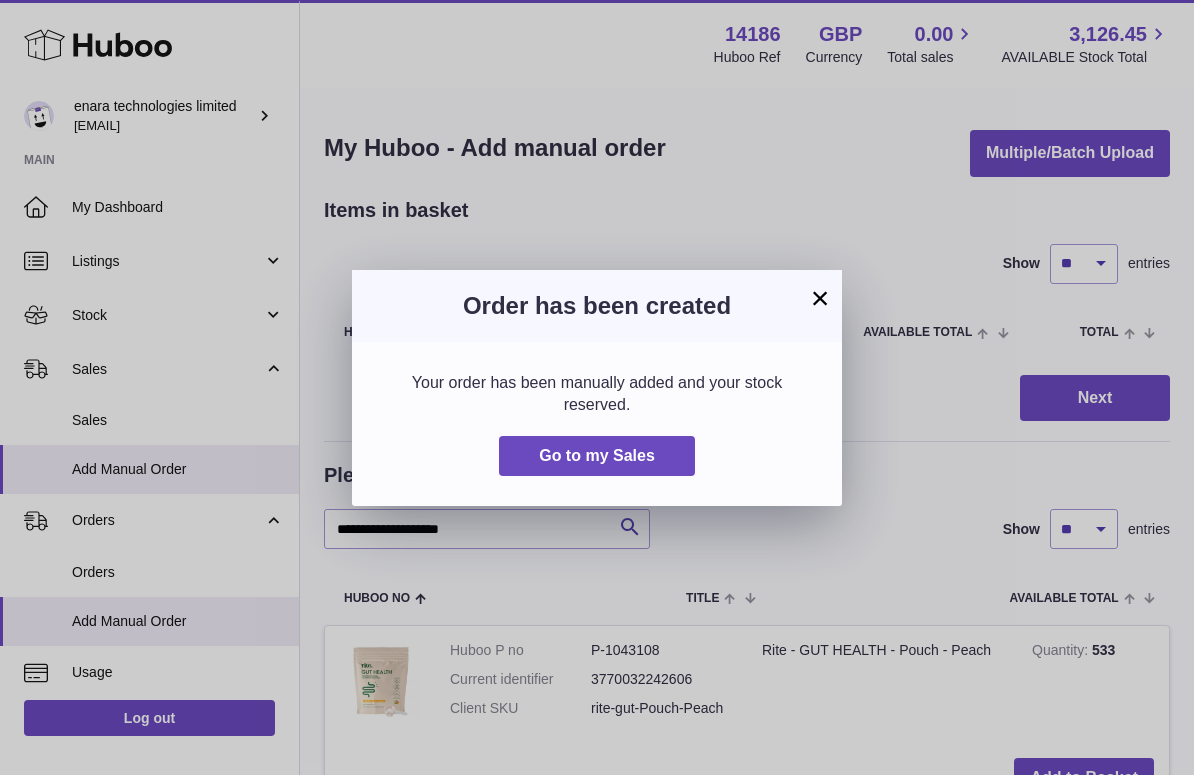 click on "×" at bounding box center [820, 298] 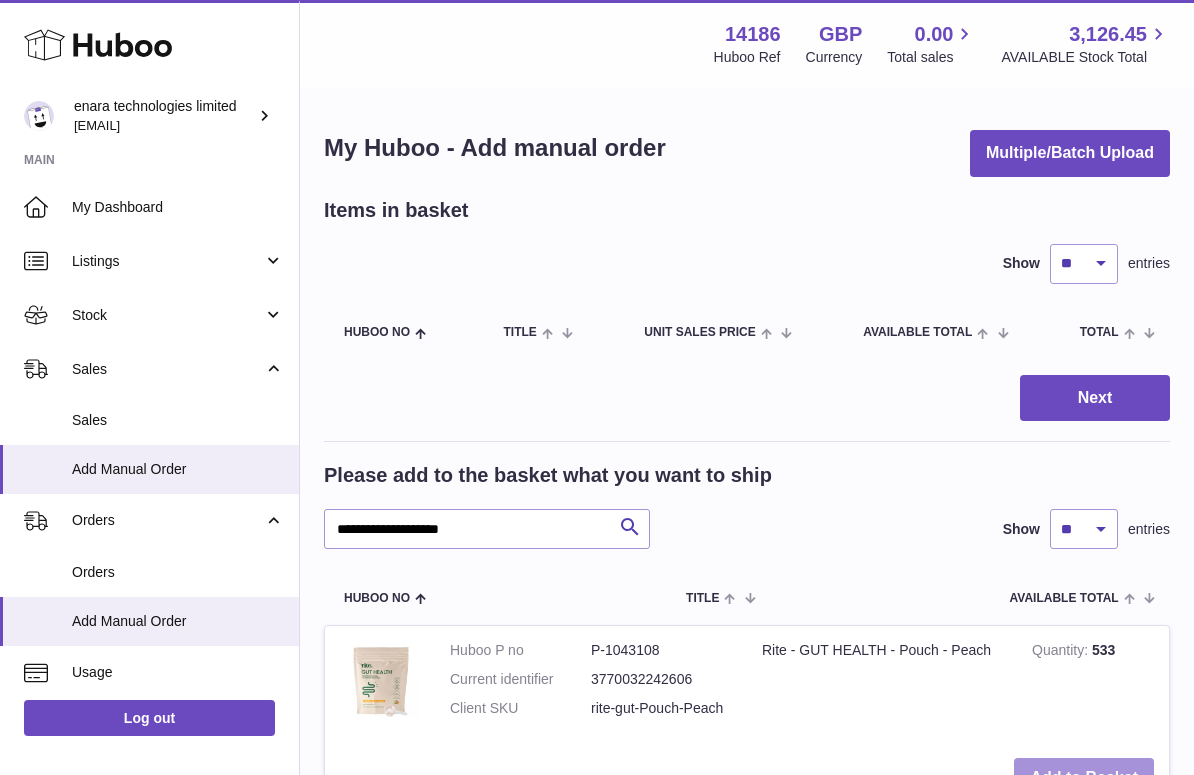 click on "Add to Basket" at bounding box center [1084, 778] 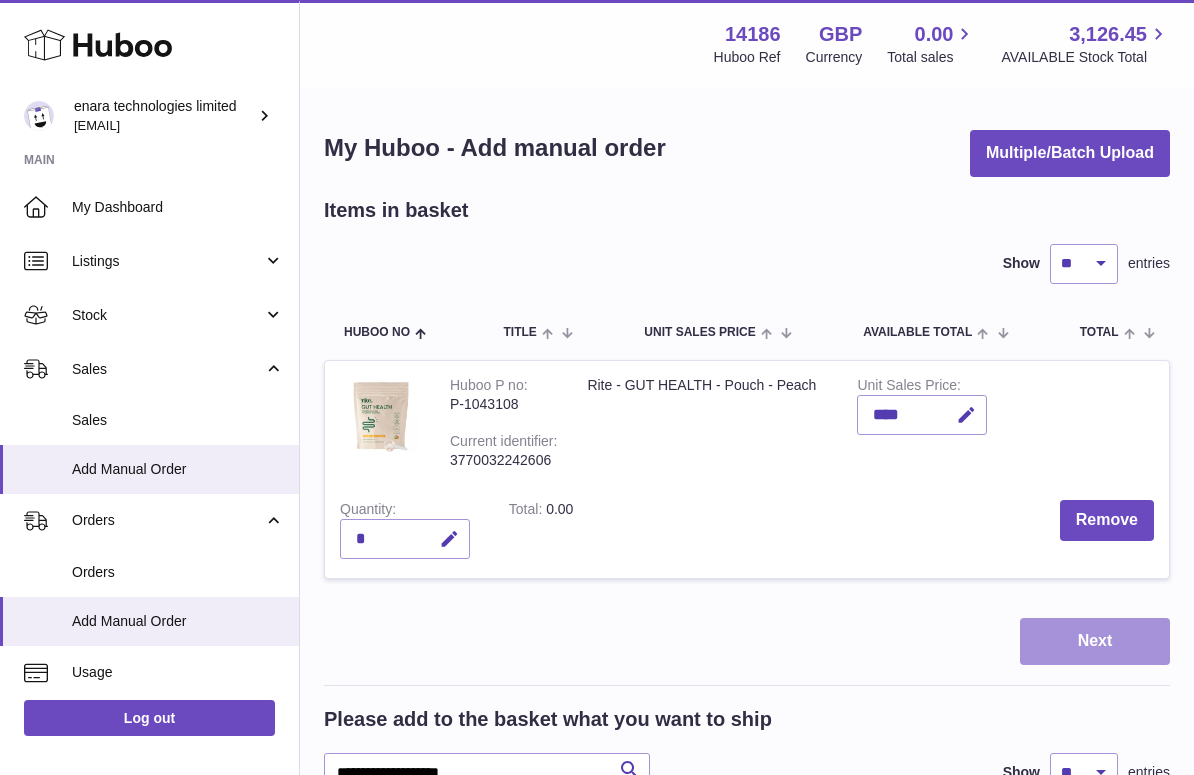 click on "Next" at bounding box center (1095, 641) 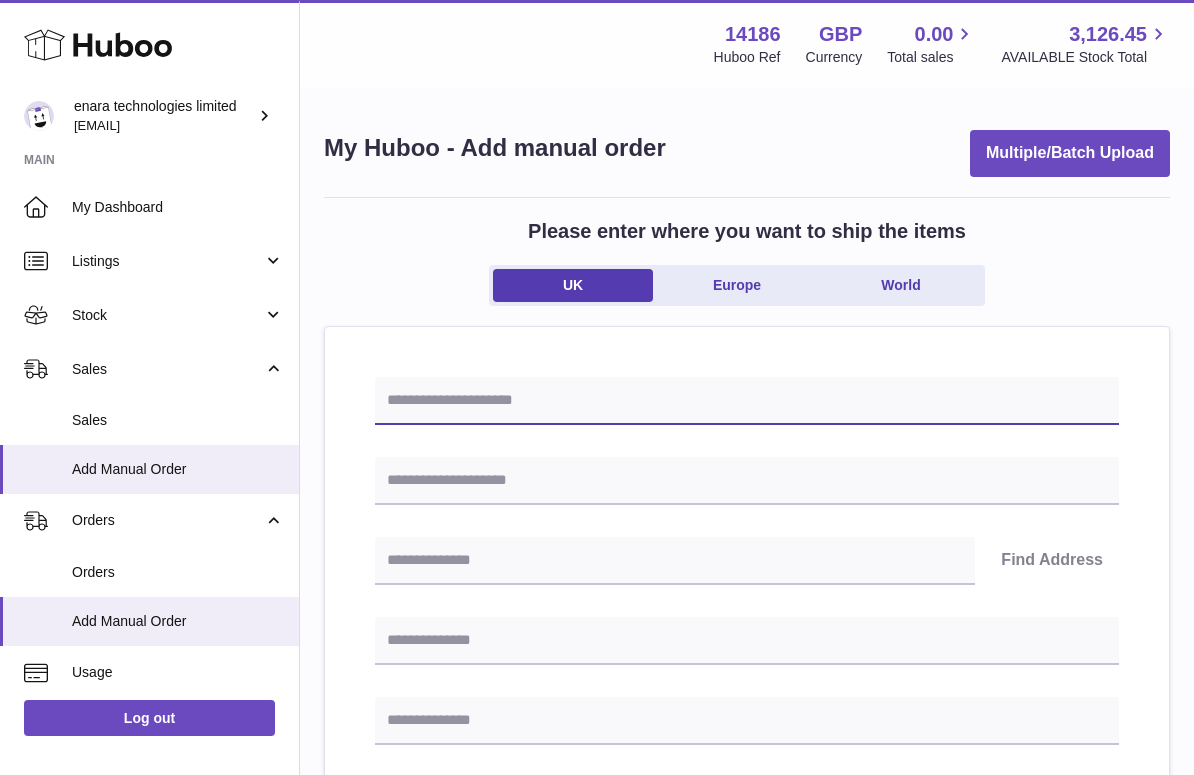 click at bounding box center [747, 401] 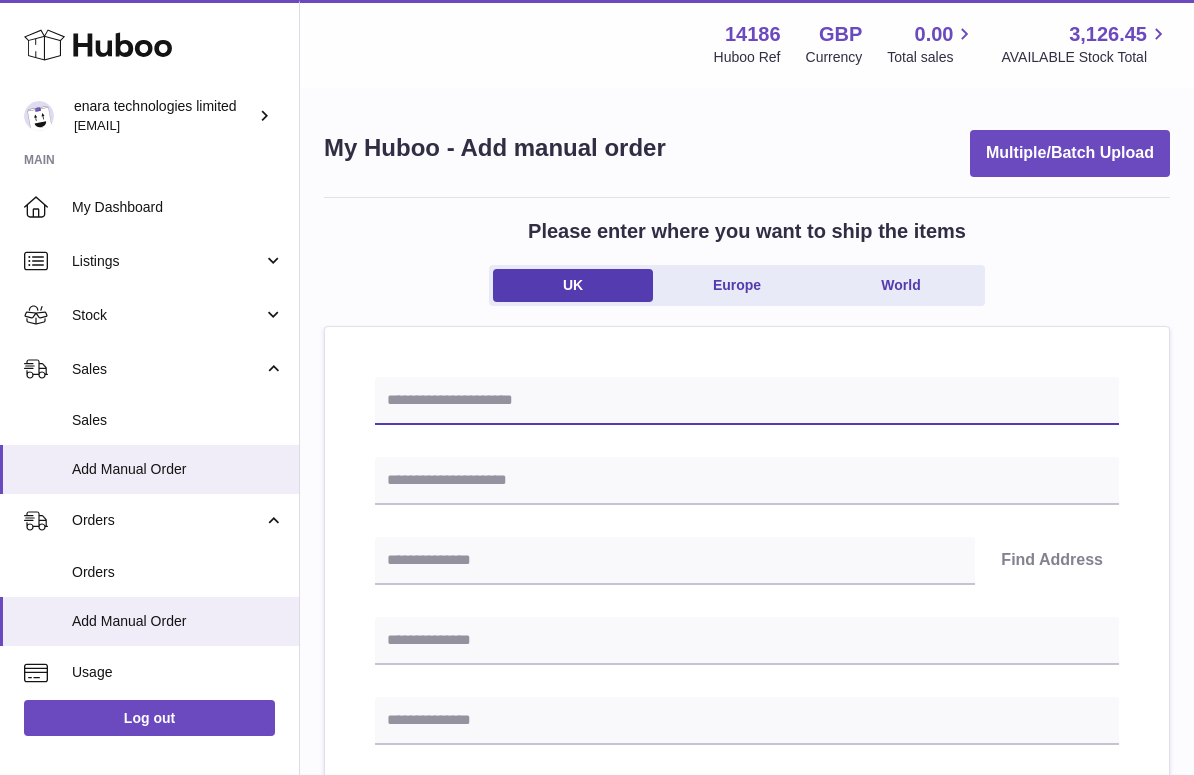 paste on "**********" 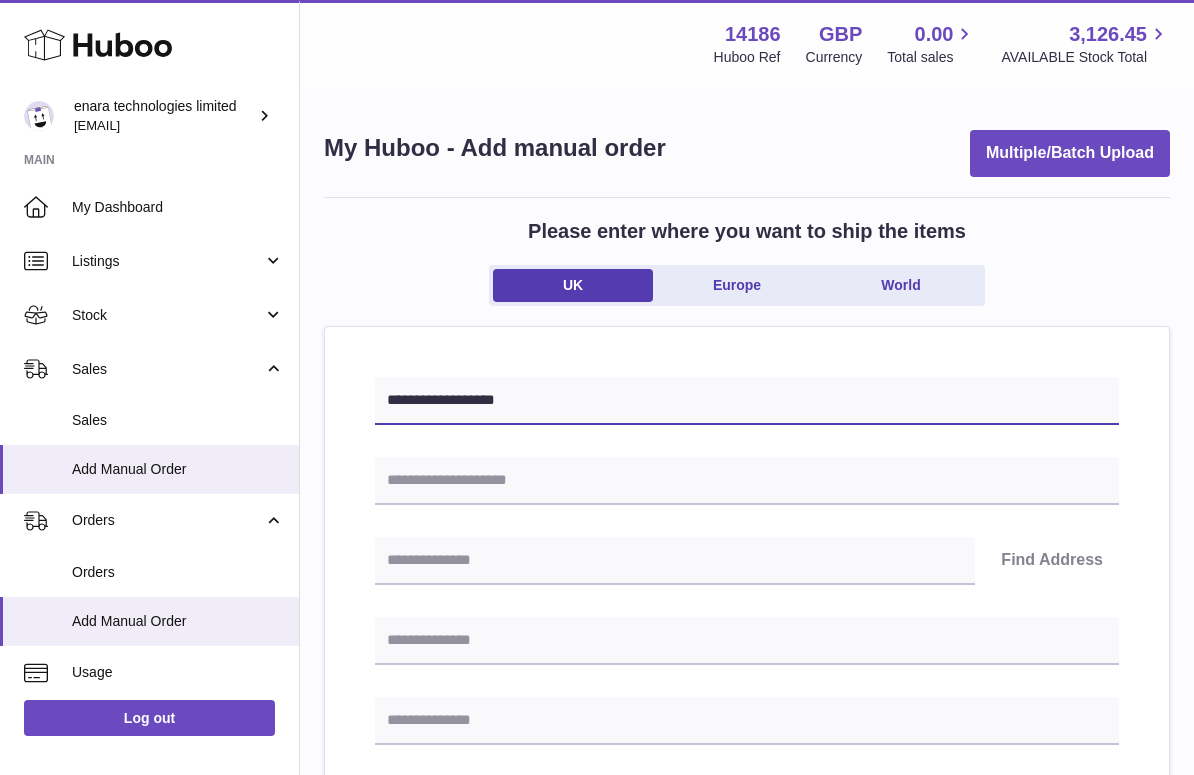type on "**********" 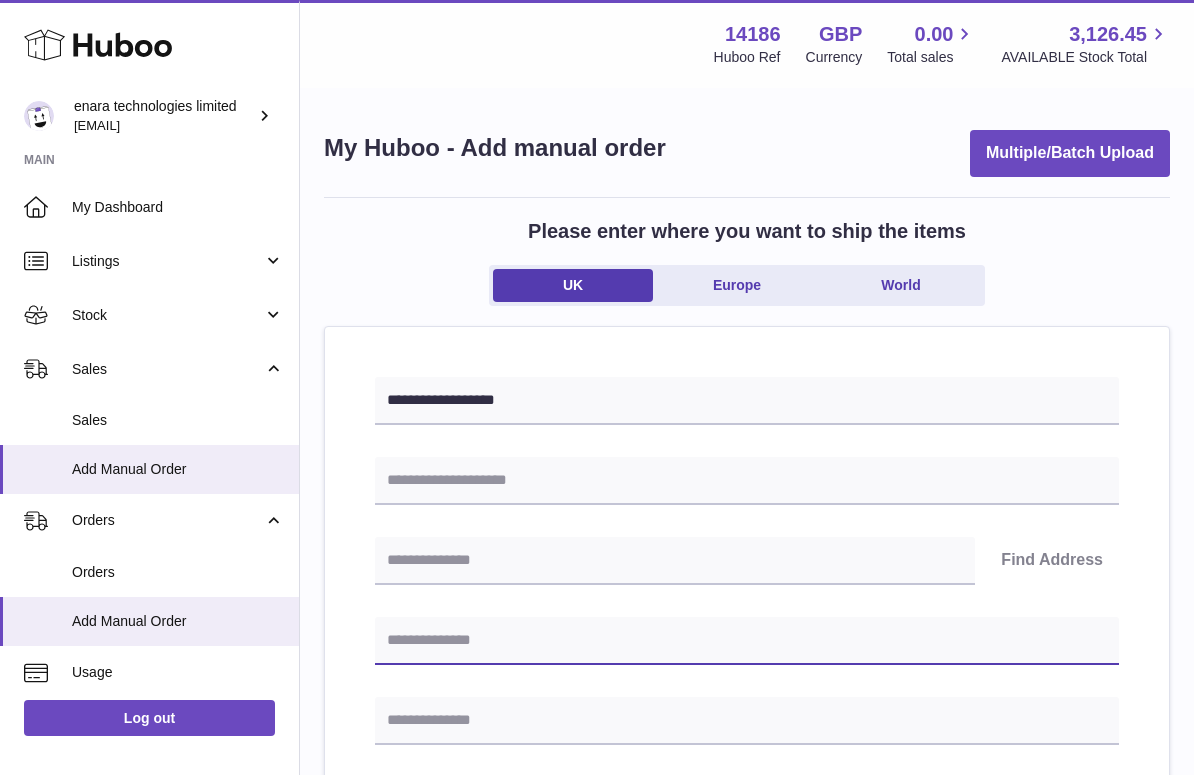 paste on "**********" 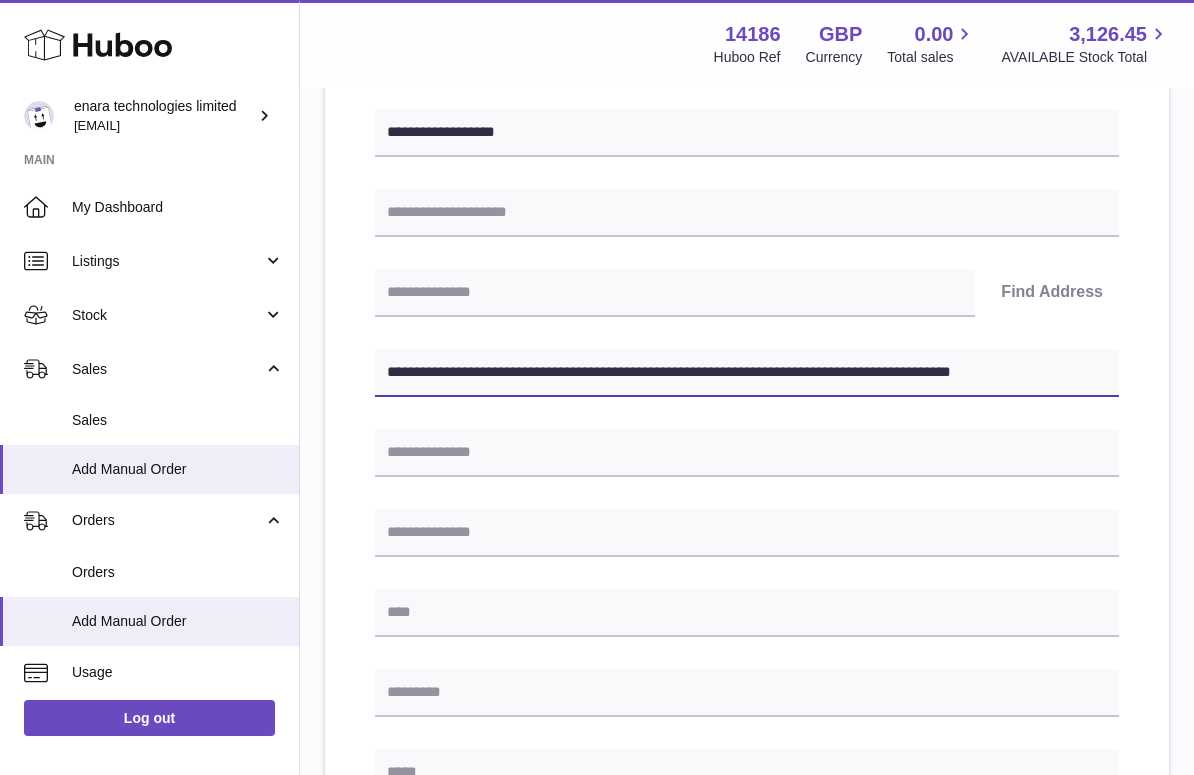 scroll, scrollTop: 269, scrollLeft: 0, axis: vertical 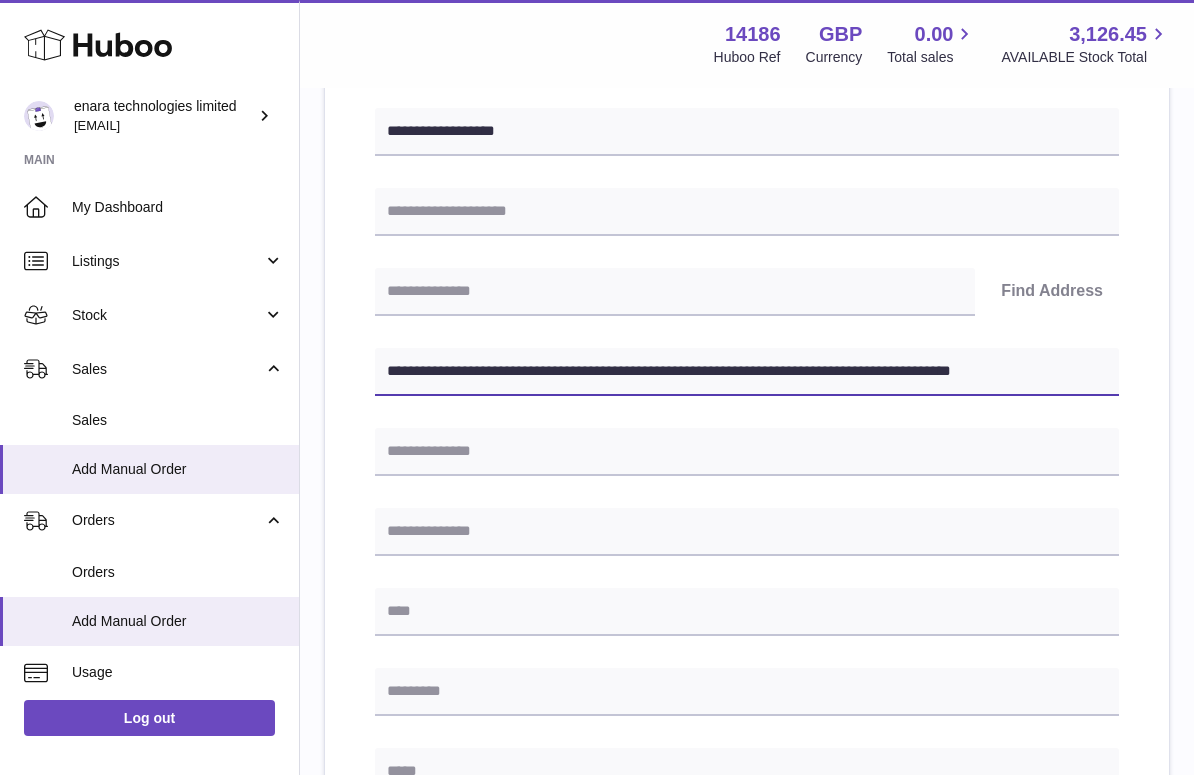 drag, startPoint x: 767, startPoint y: 363, endPoint x: 1258, endPoint y: 373, distance: 491.10184 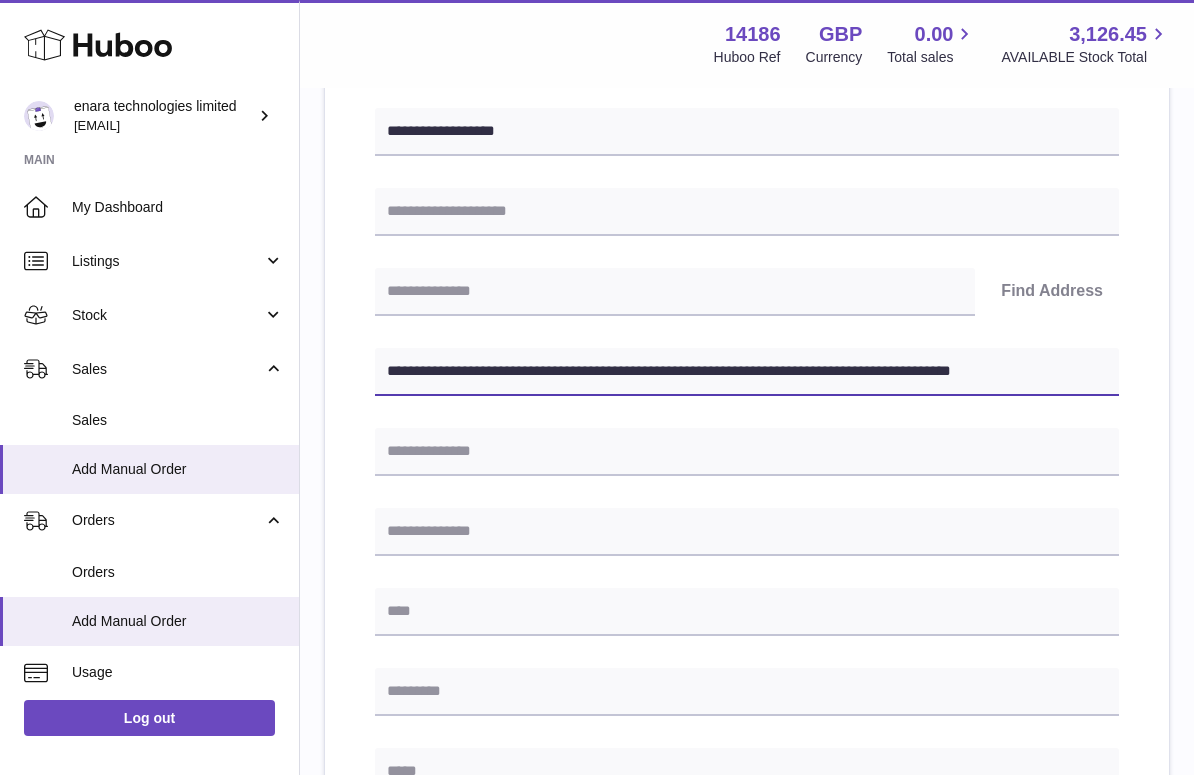 click on ".st0{fill:#141414;}" at bounding box center [597, 118] 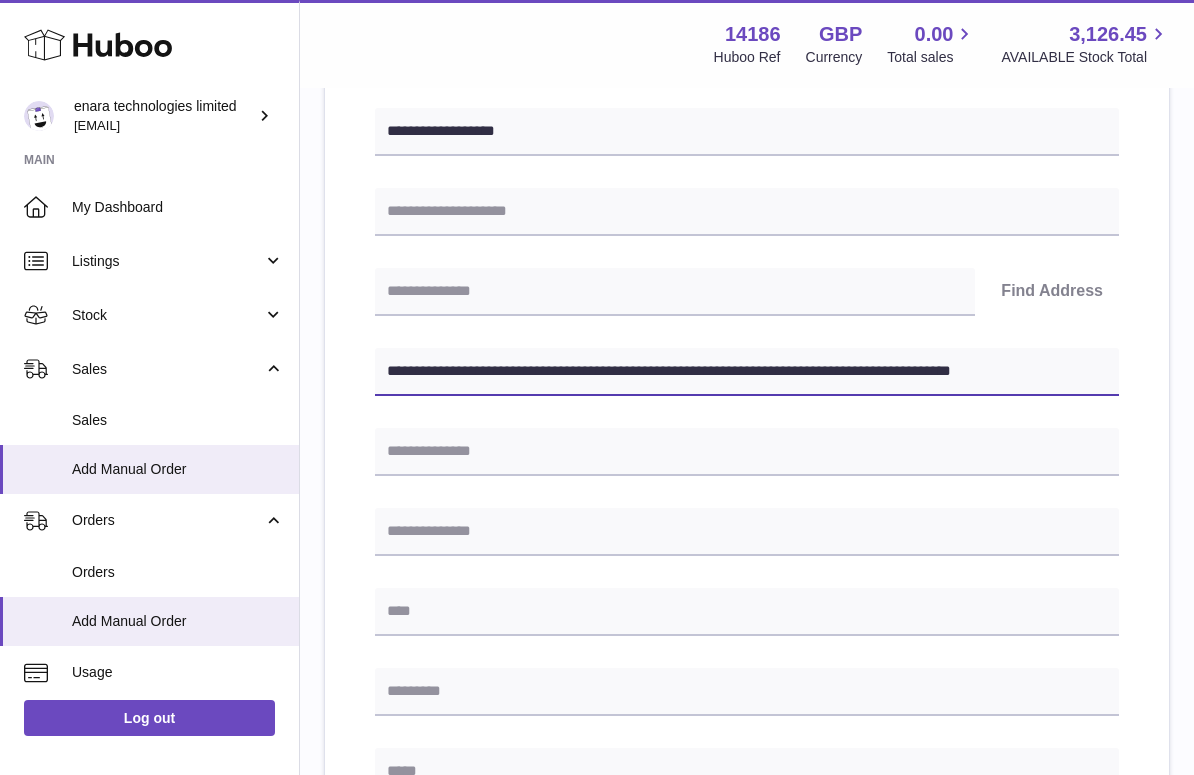 click on "**********" at bounding box center (747, 372) 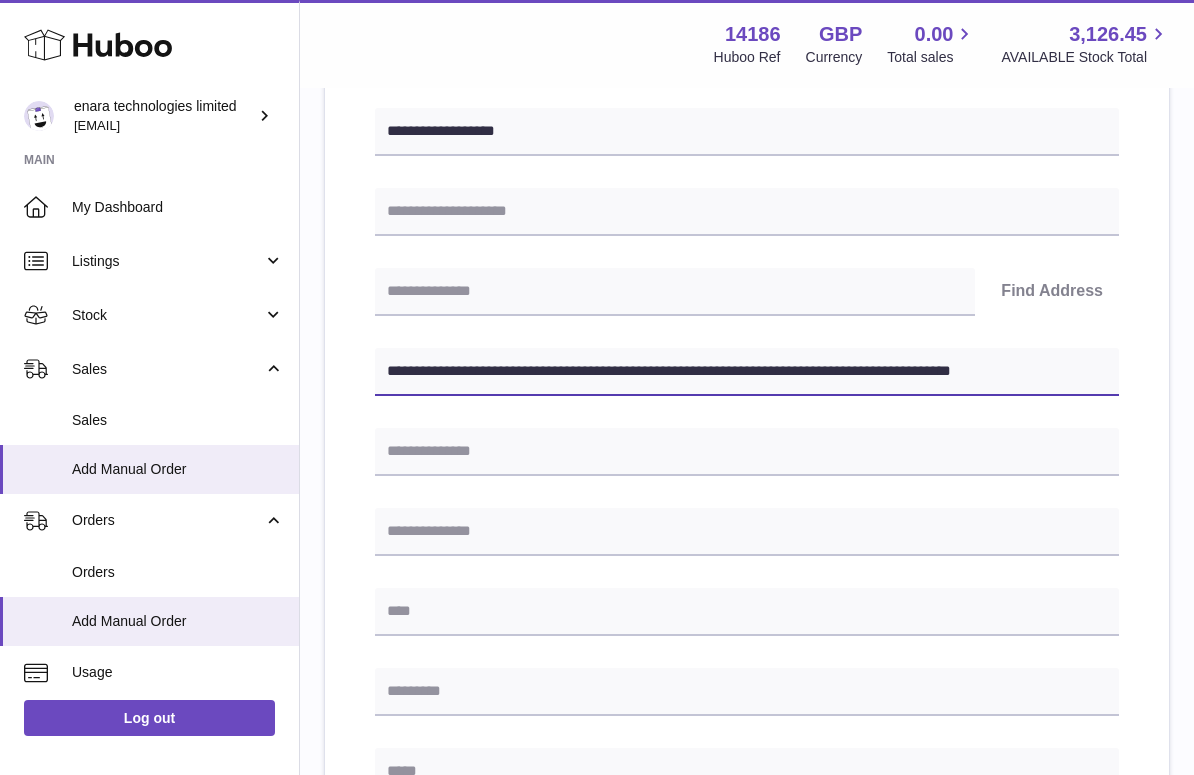 click on "**********" at bounding box center [747, 689] 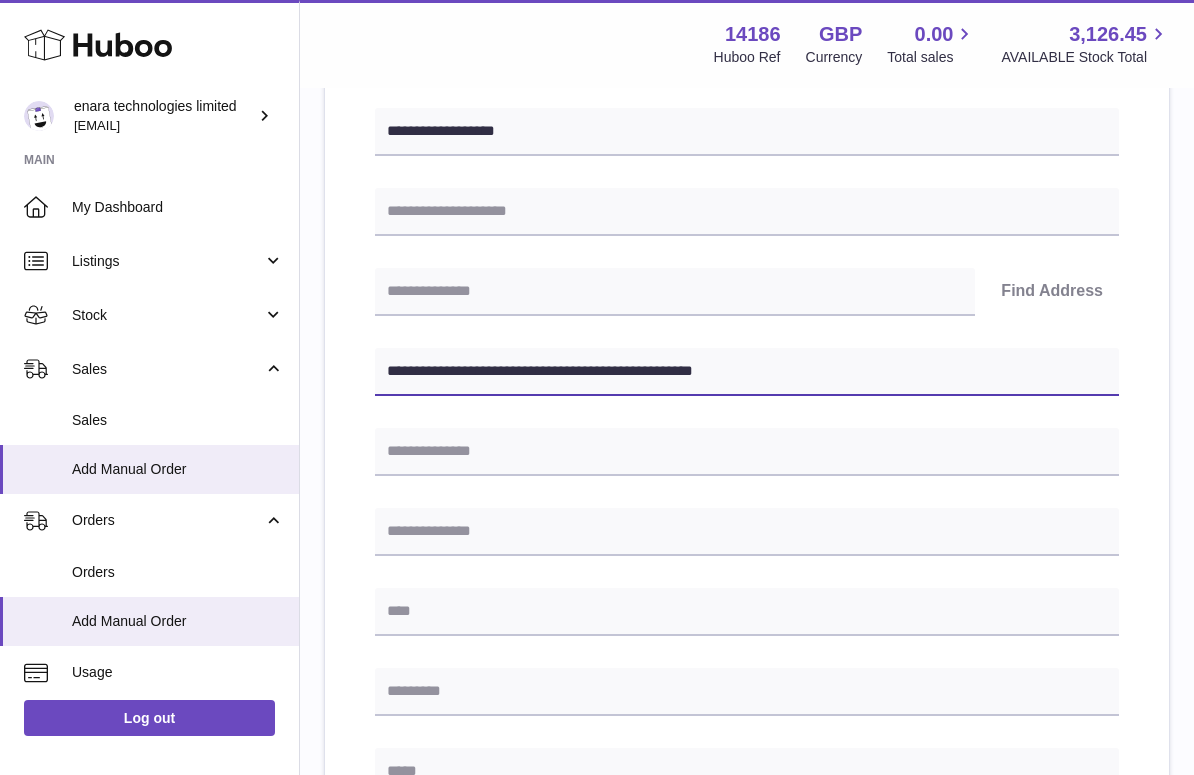 type on "**********" 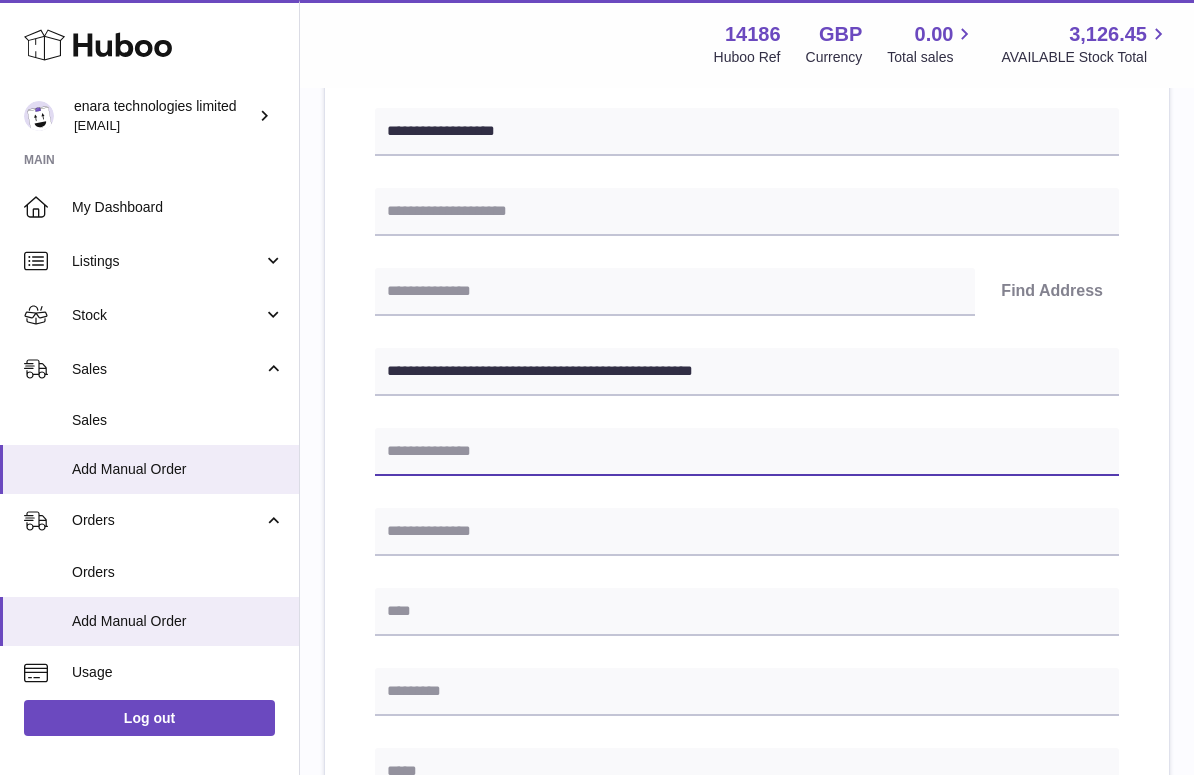 paste on "**********" 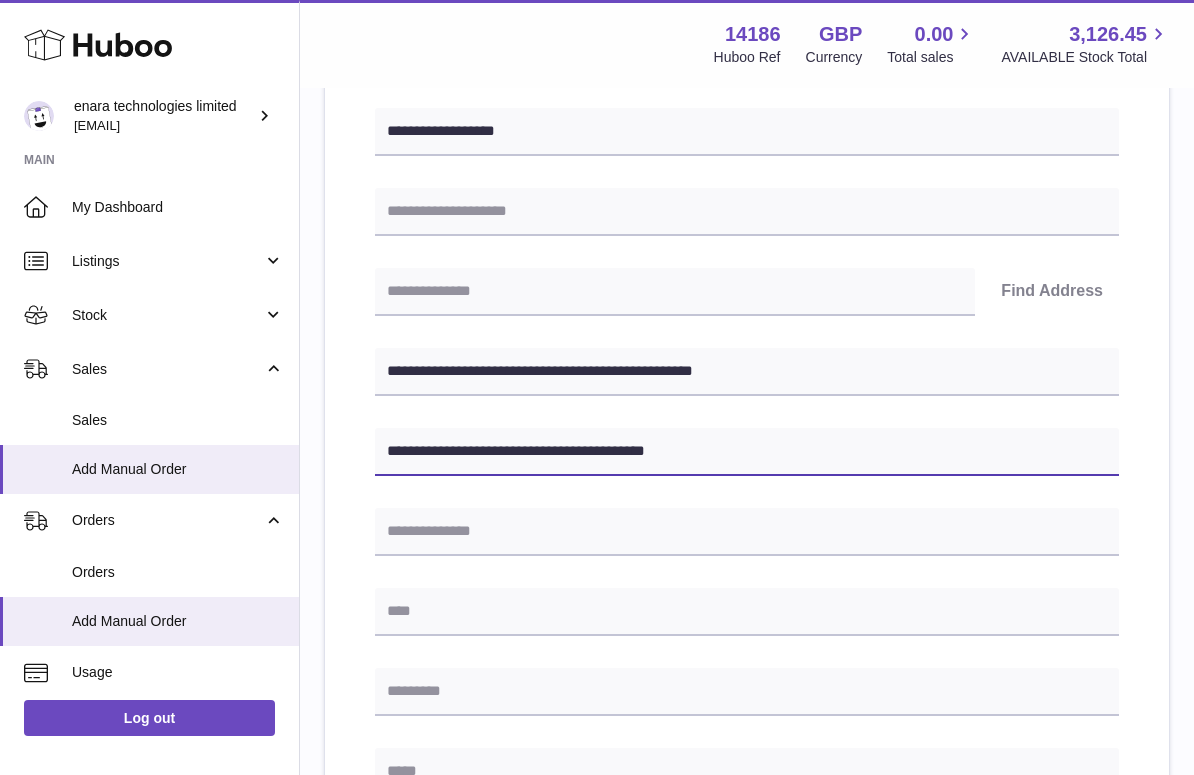 drag, startPoint x: 585, startPoint y: 448, endPoint x: 518, endPoint y: 449, distance: 67.00746 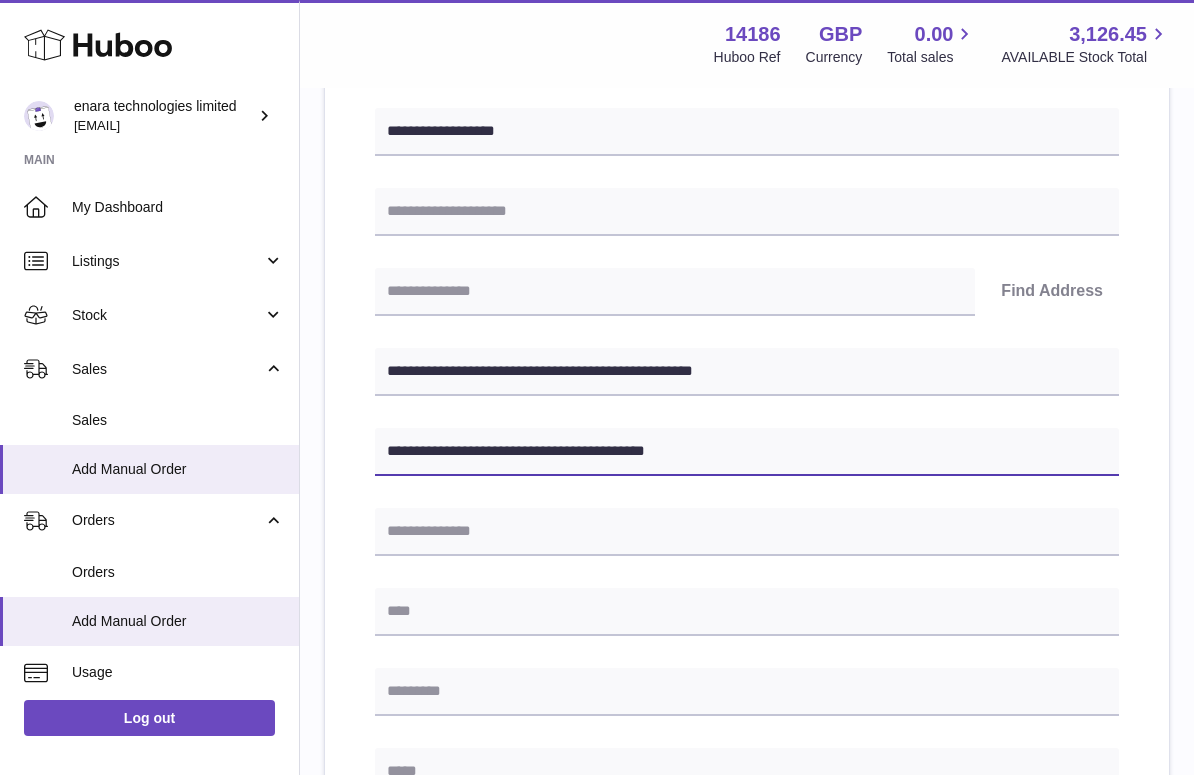 click on "**********" at bounding box center [747, 452] 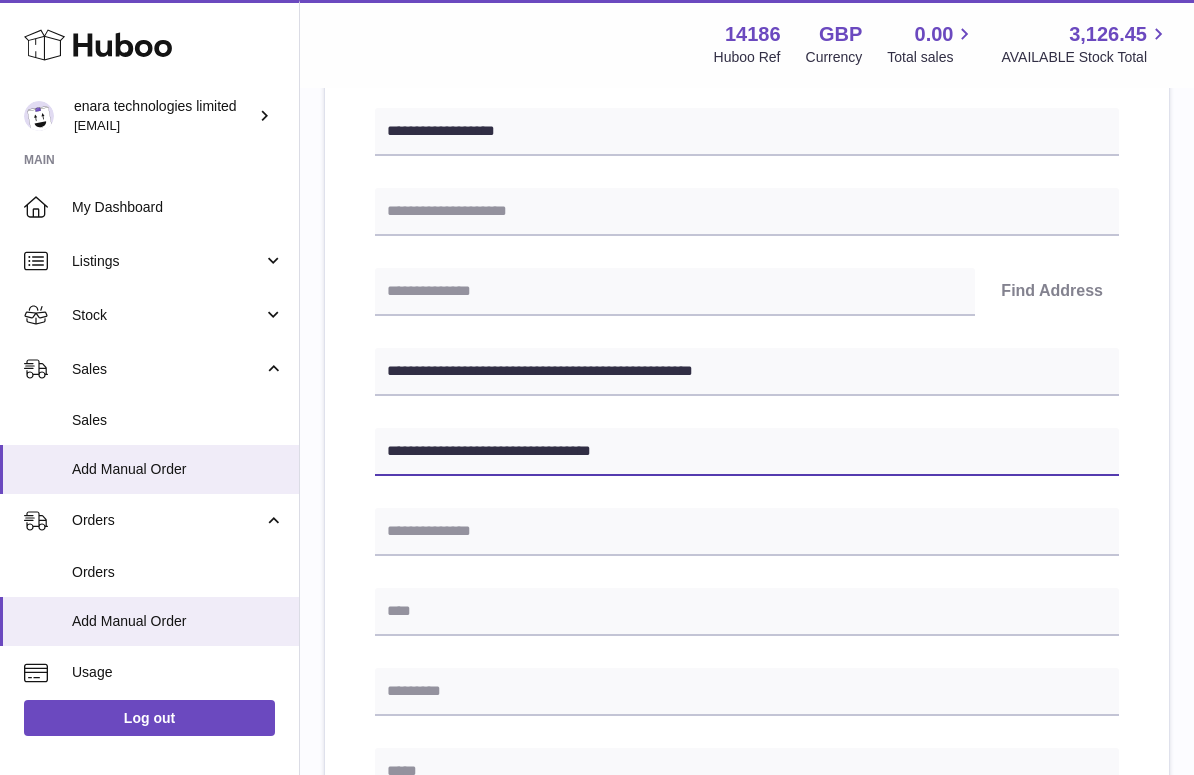 type on "**********" 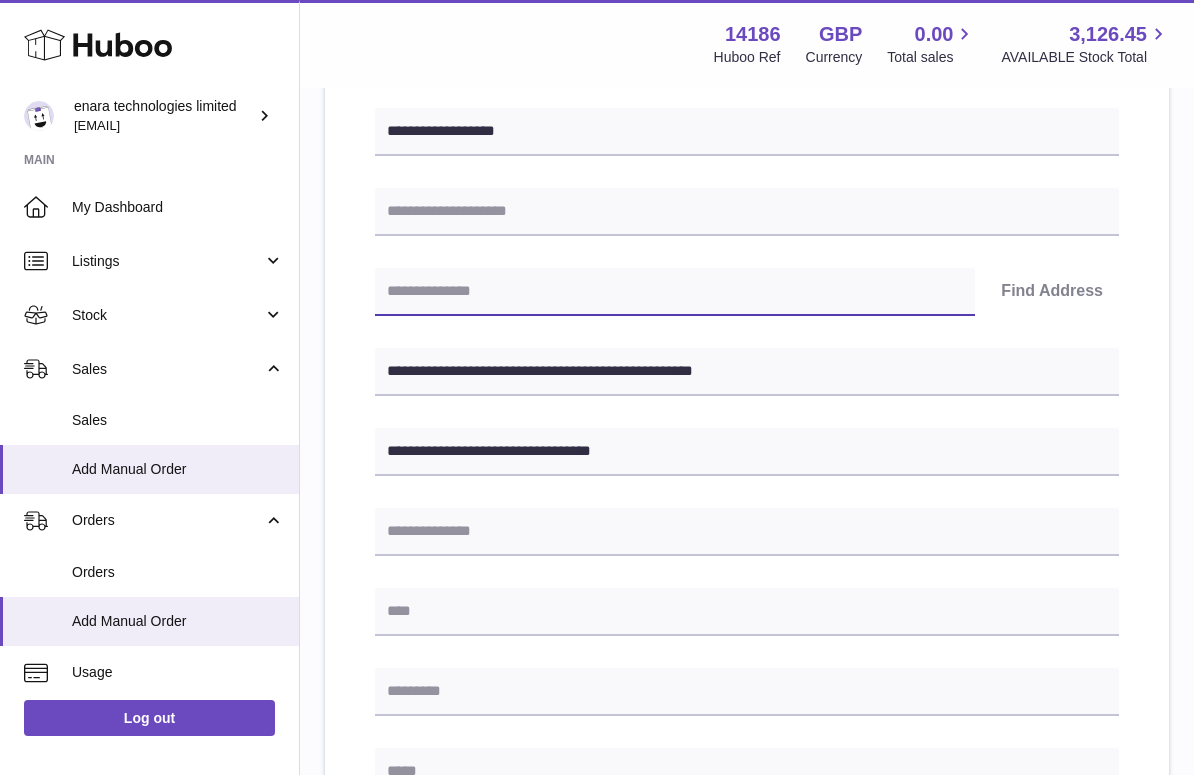 paste on "********" 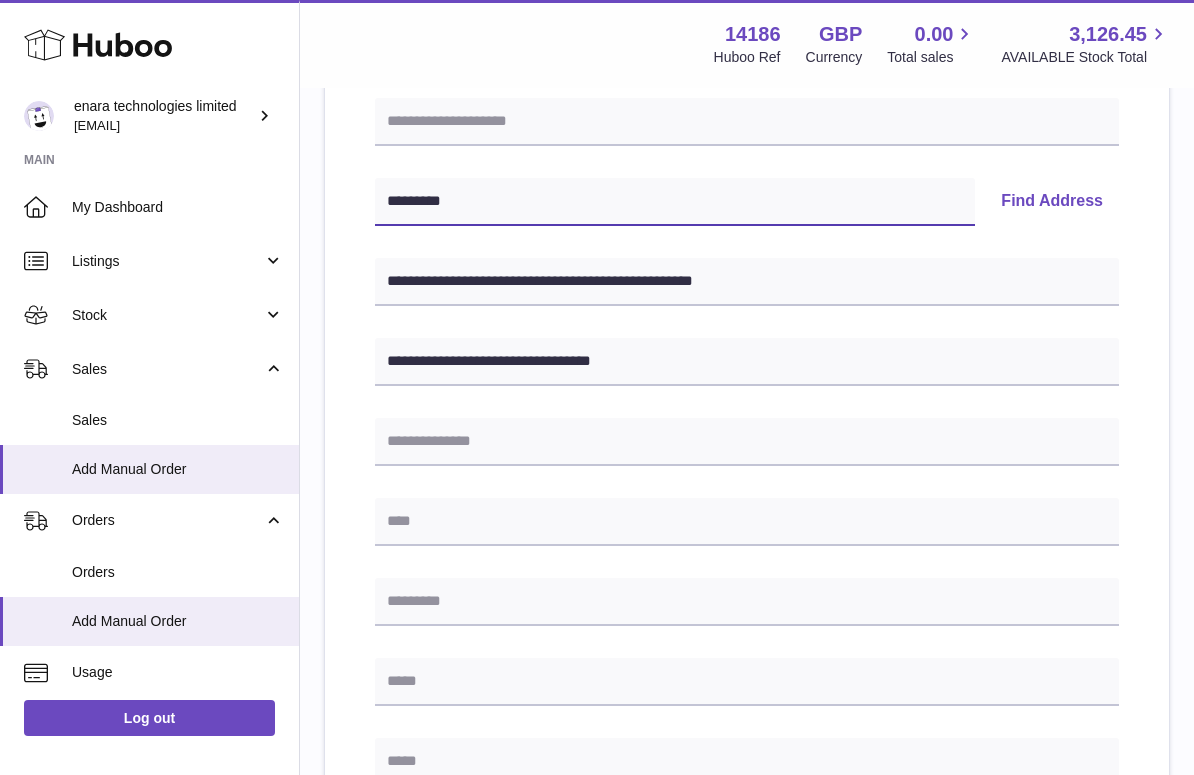 scroll, scrollTop: 358, scrollLeft: 0, axis: vertical 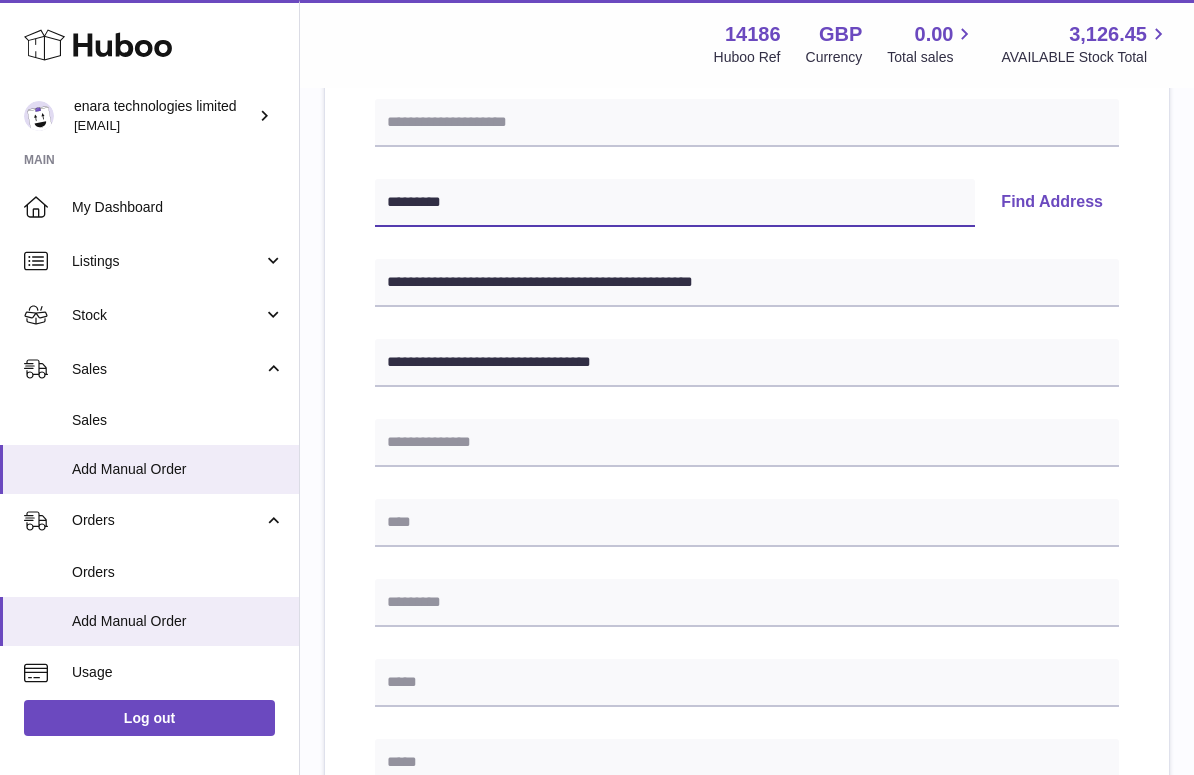 type on "********" 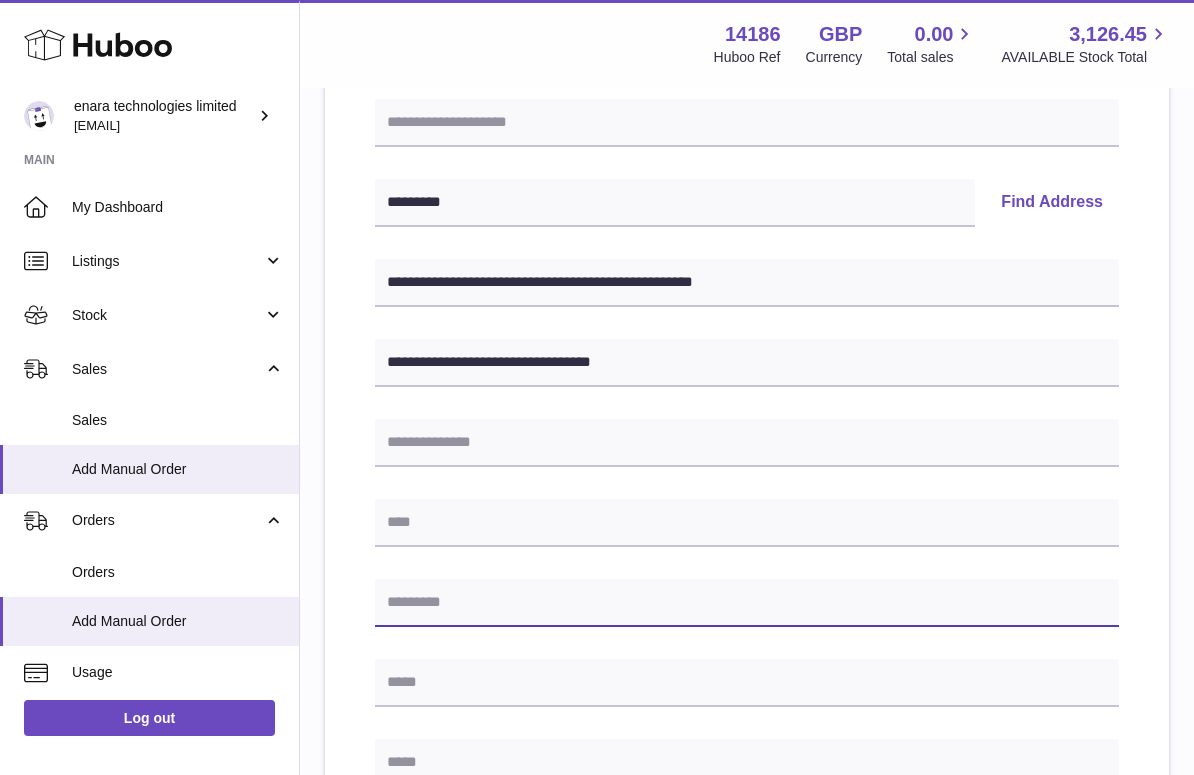 paste on "********" 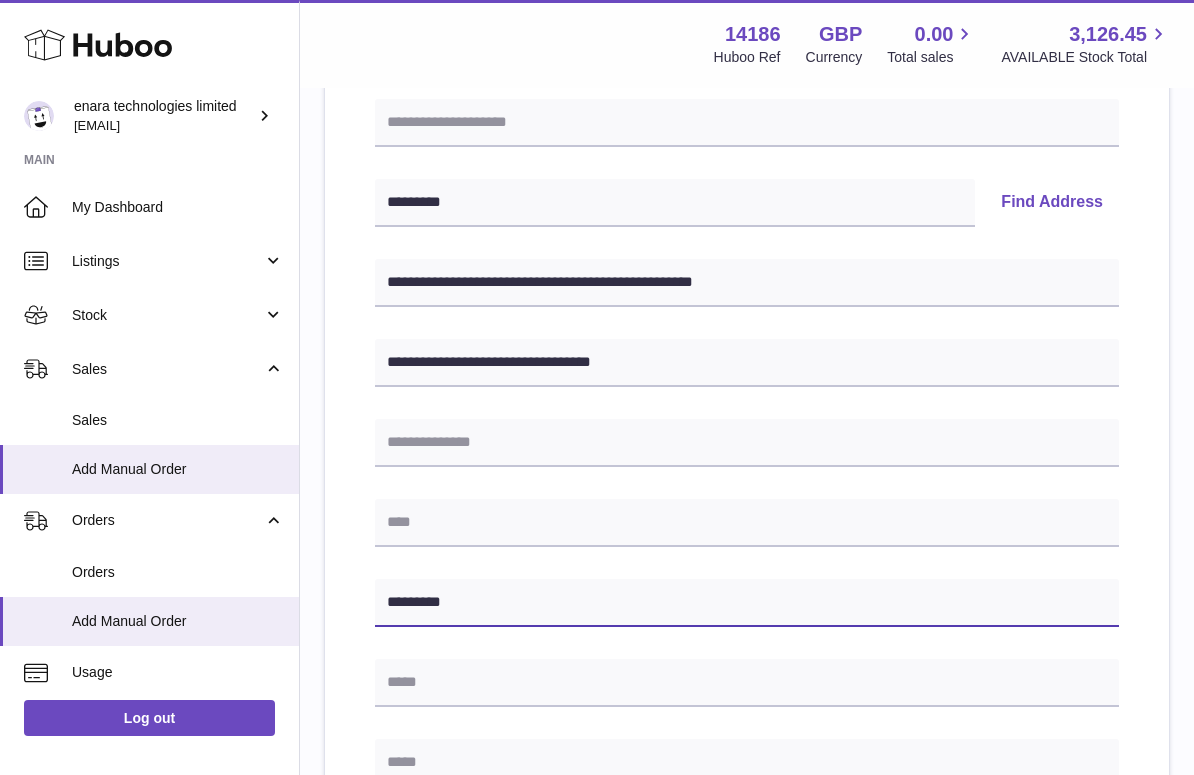 type on "********" 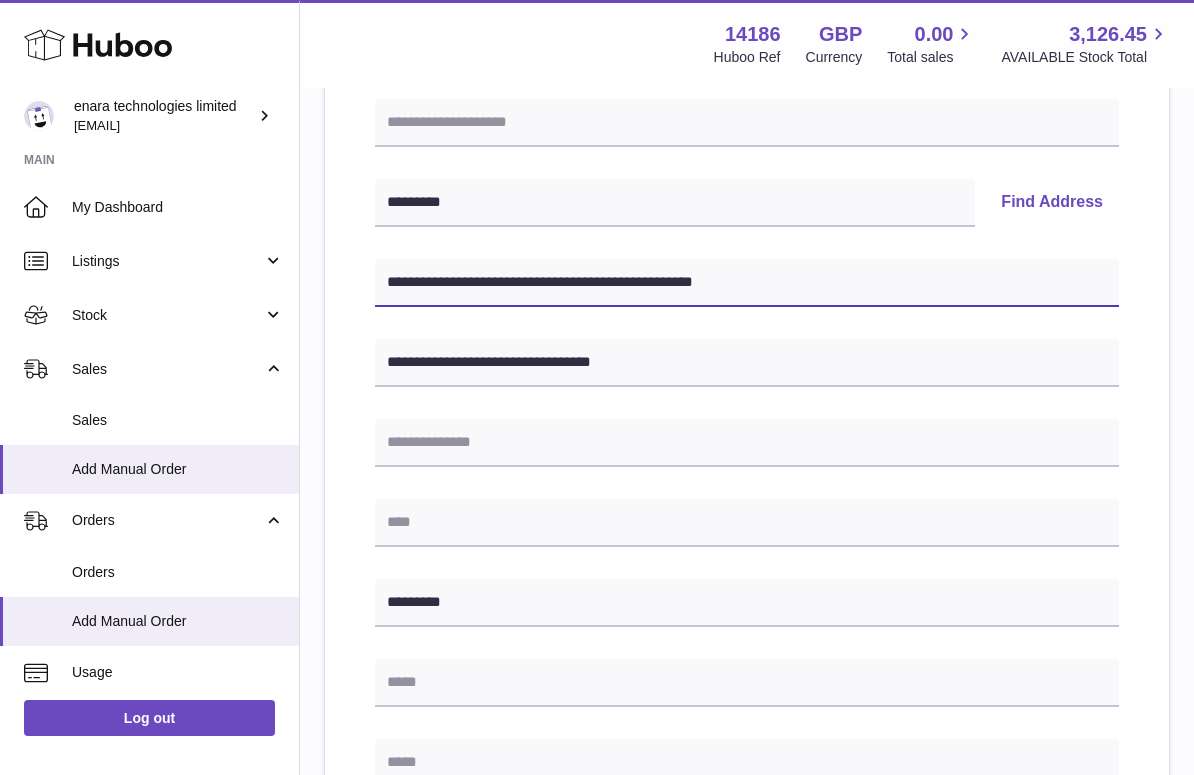 drag, startPoint x: 504, startPoint y: 277, endPoint x: 390, endPoint y: 282, distance: 114.1096 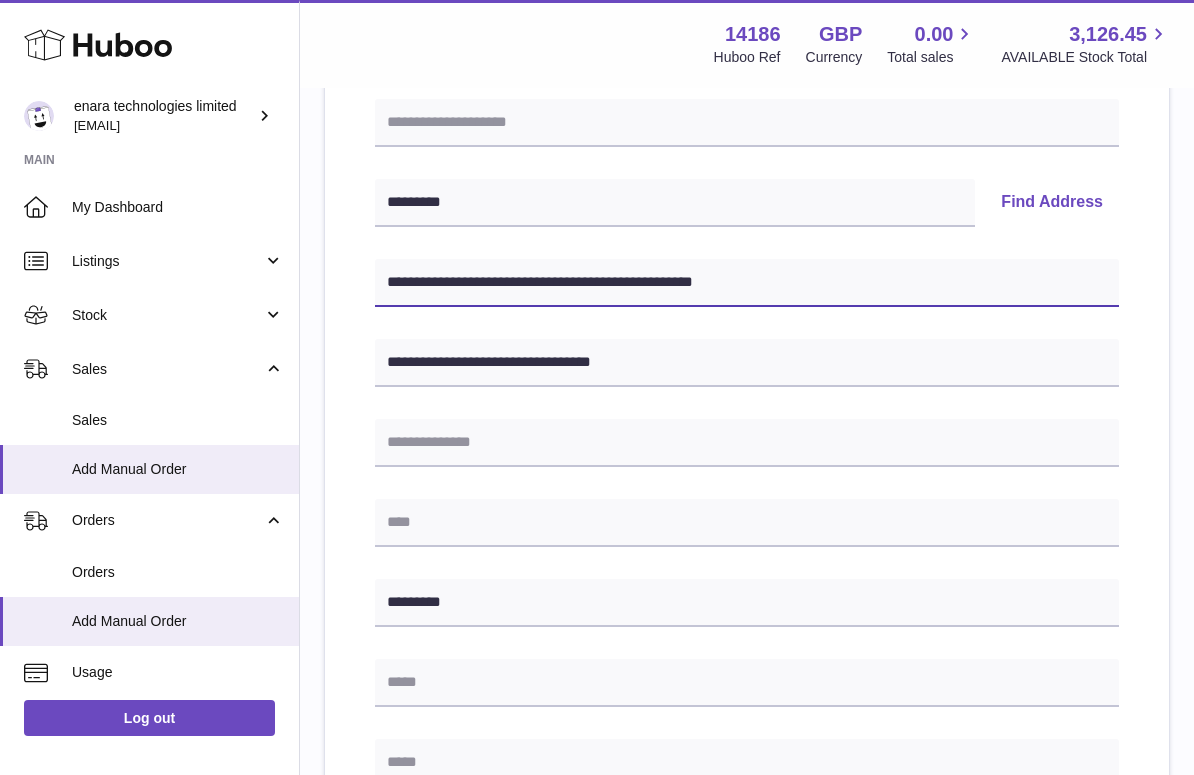 click on "**********" at bounding box center [747, 283] 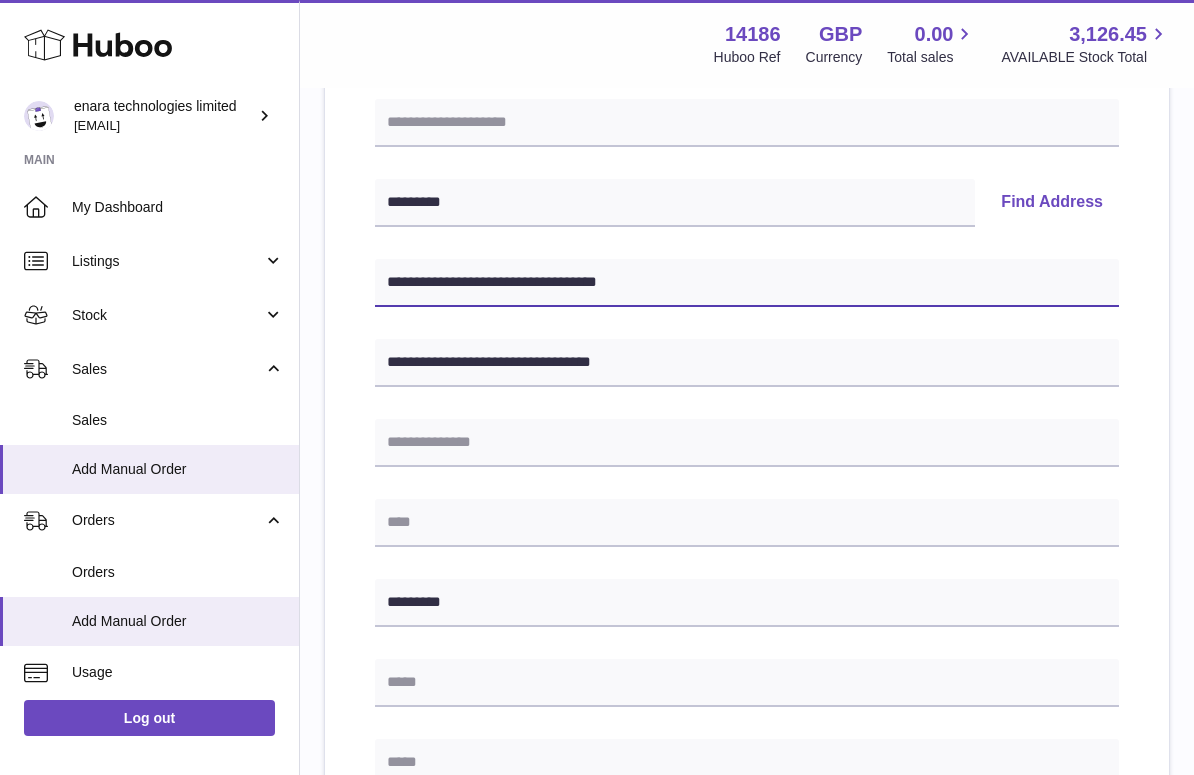 type on "**********" 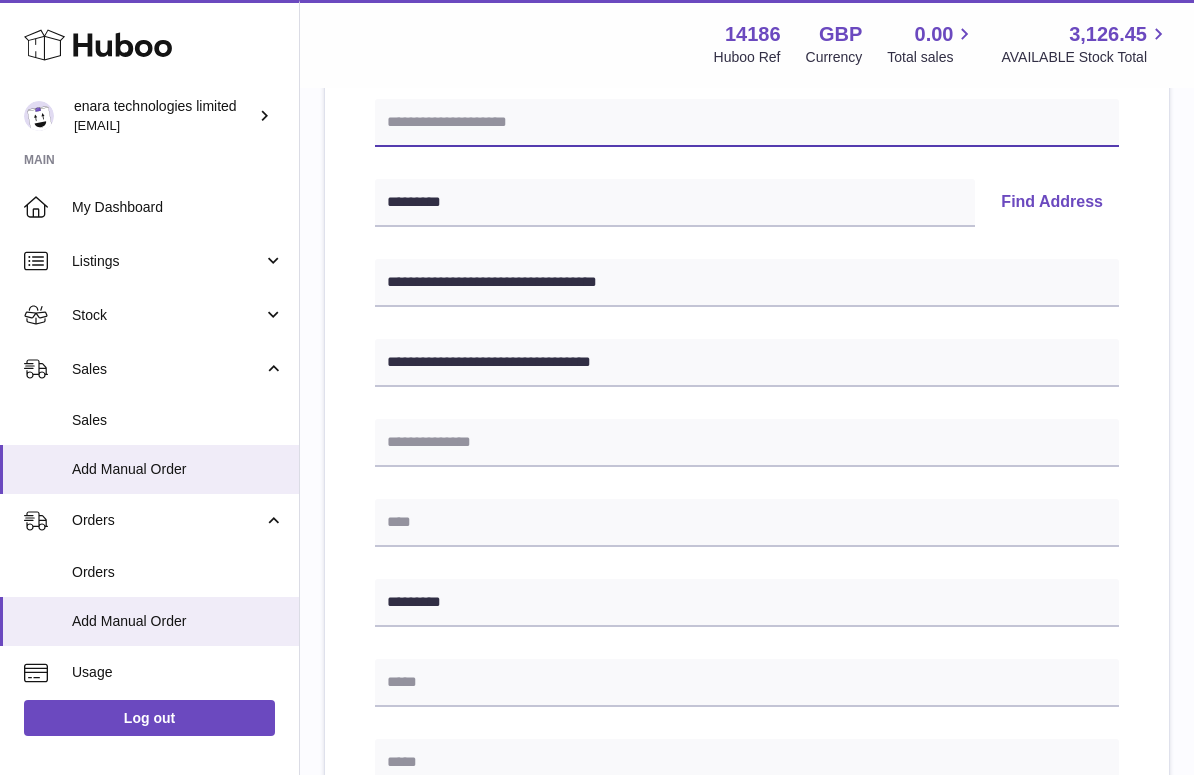 paste on "**********" 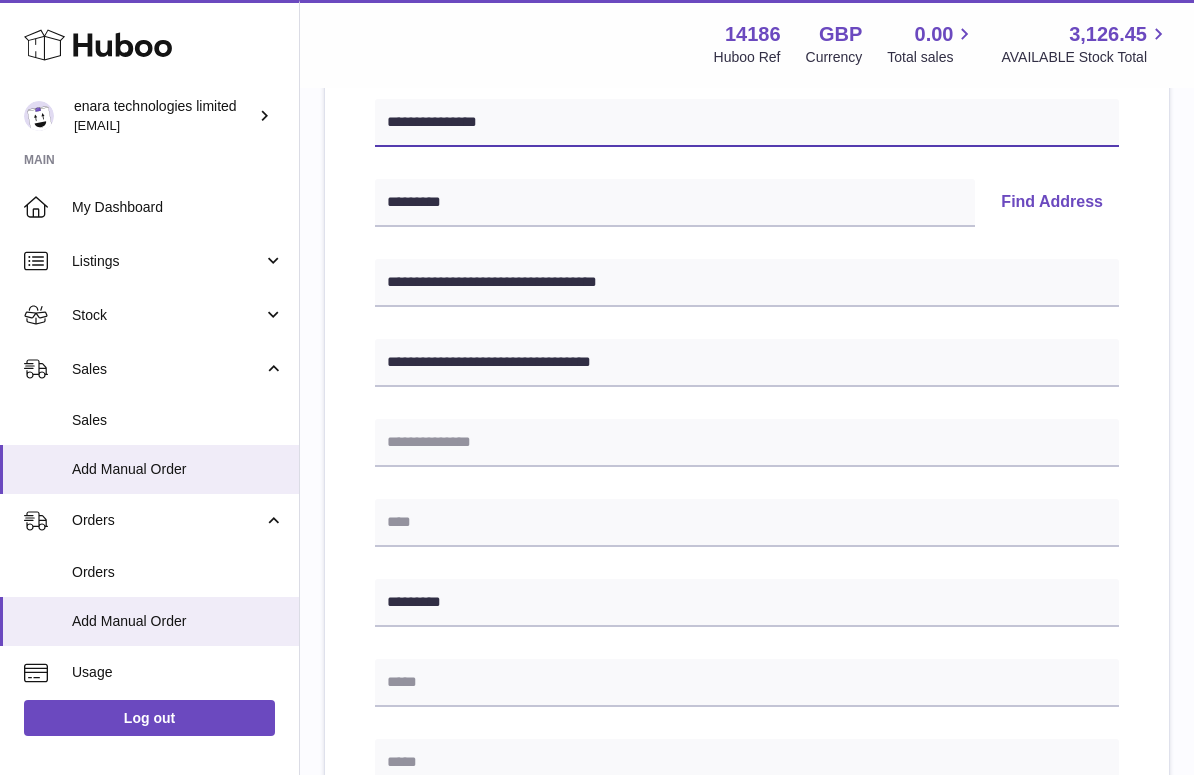type on "**********" 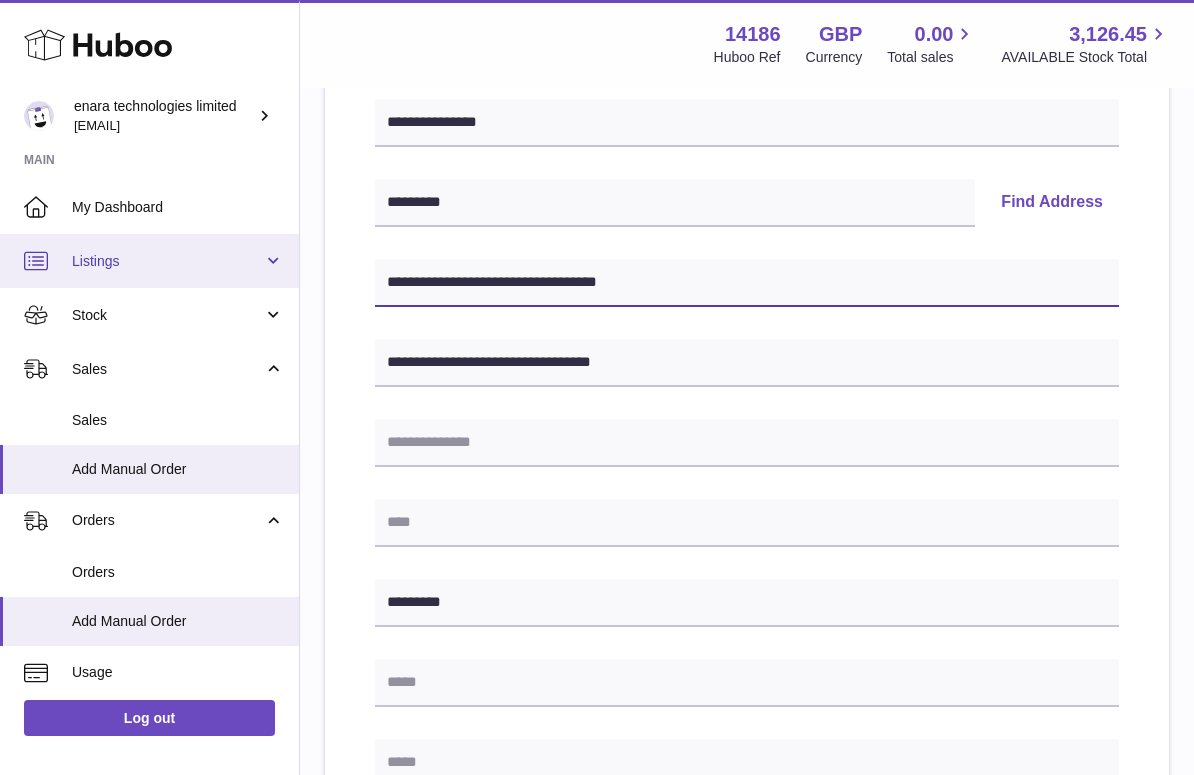 drag, startPoint x: 508, startPoint y: 282, endPoint x: 222, endPoint y: 279, distance: 286.01575 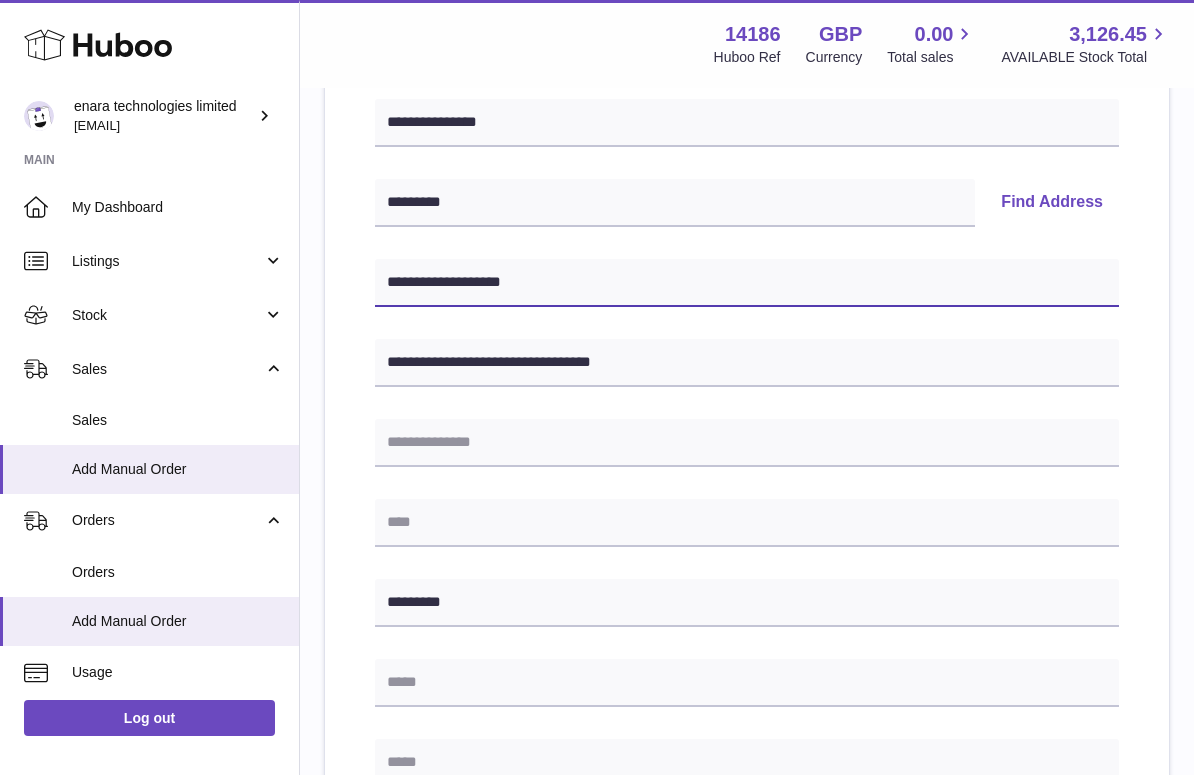 type on "**********" 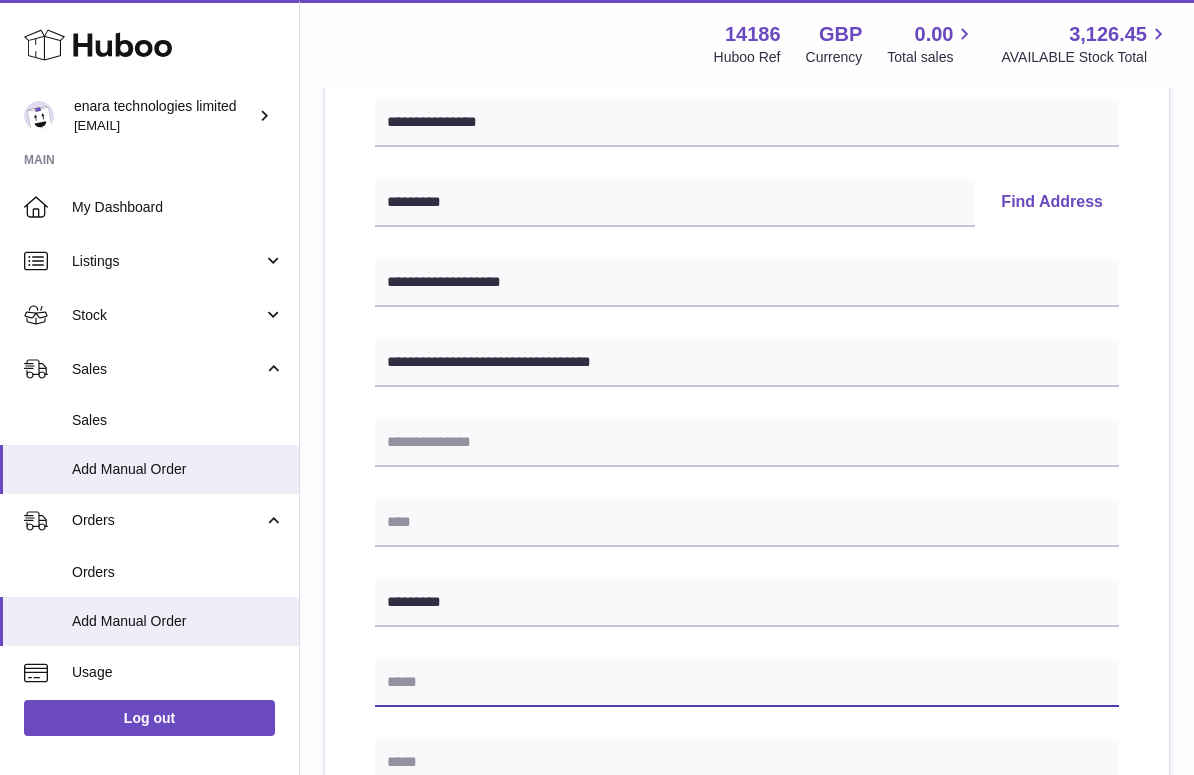 paste on "**********" 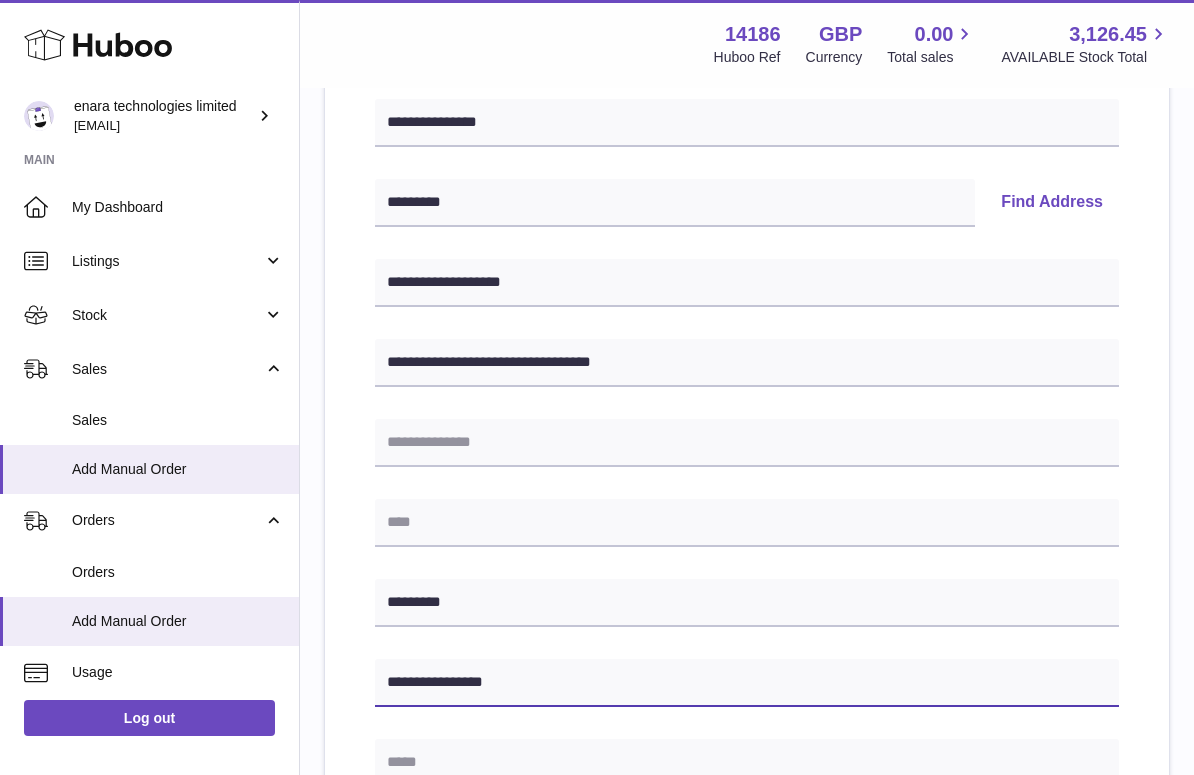 type on "**********" 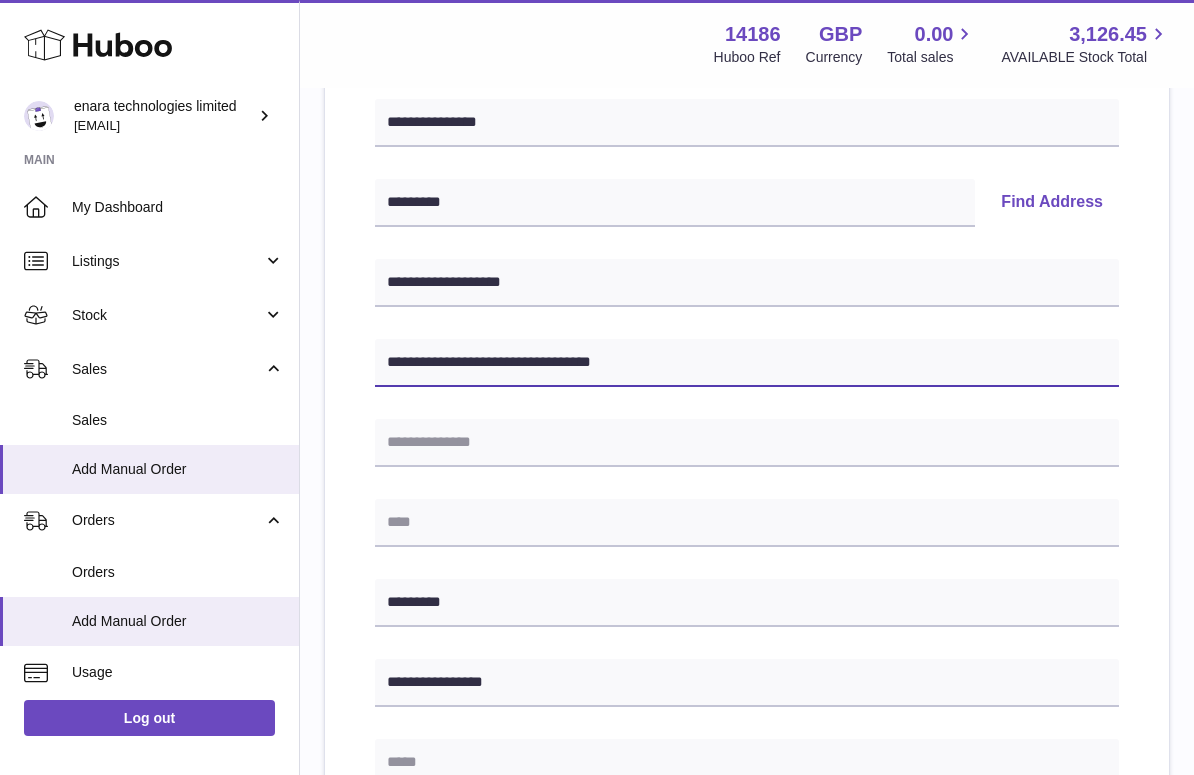 drag, startPoint x: 521, startPoint y: 357, endPoint x: 765, endPoint y: 370, distance: 244.34607 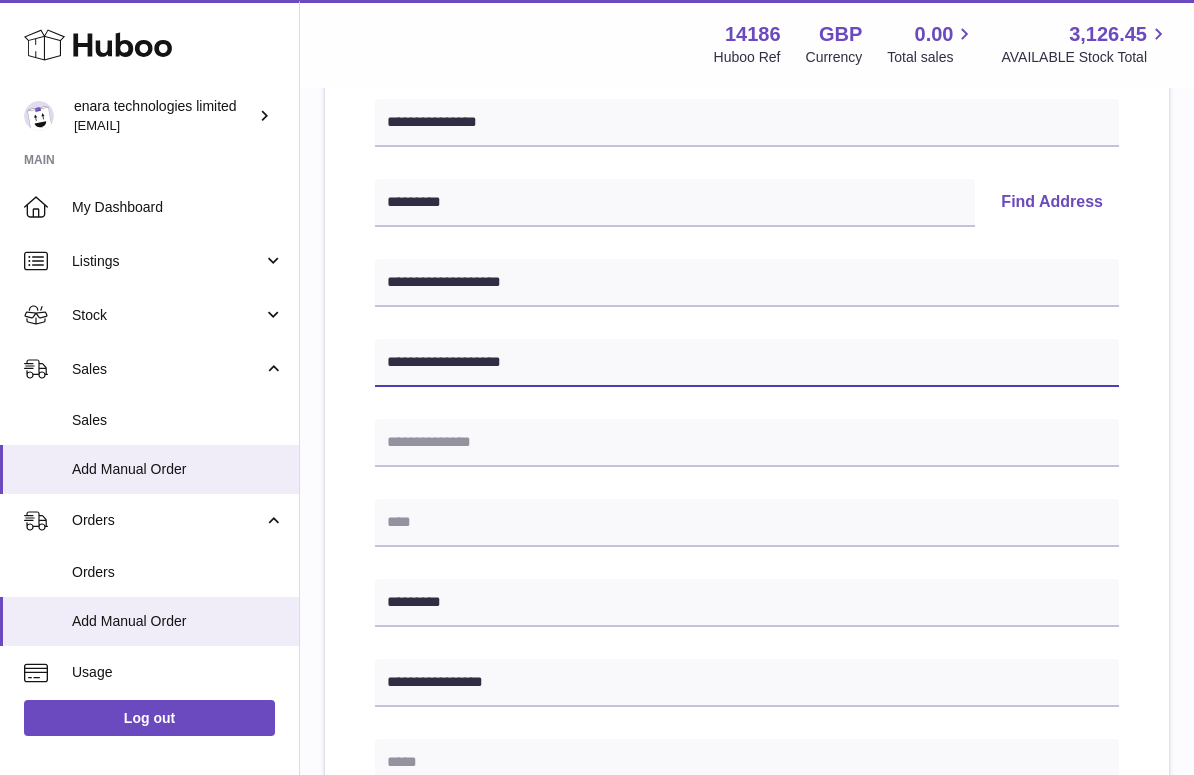 type on "**********" 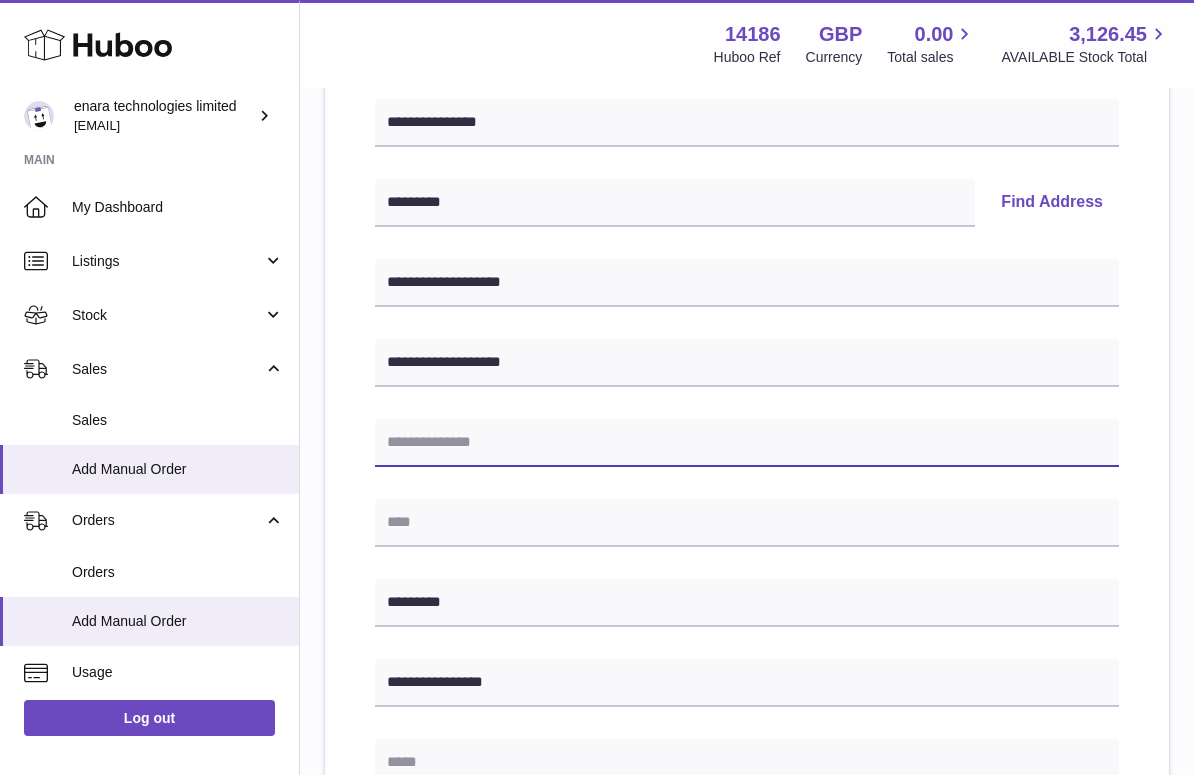 paste on "**********" 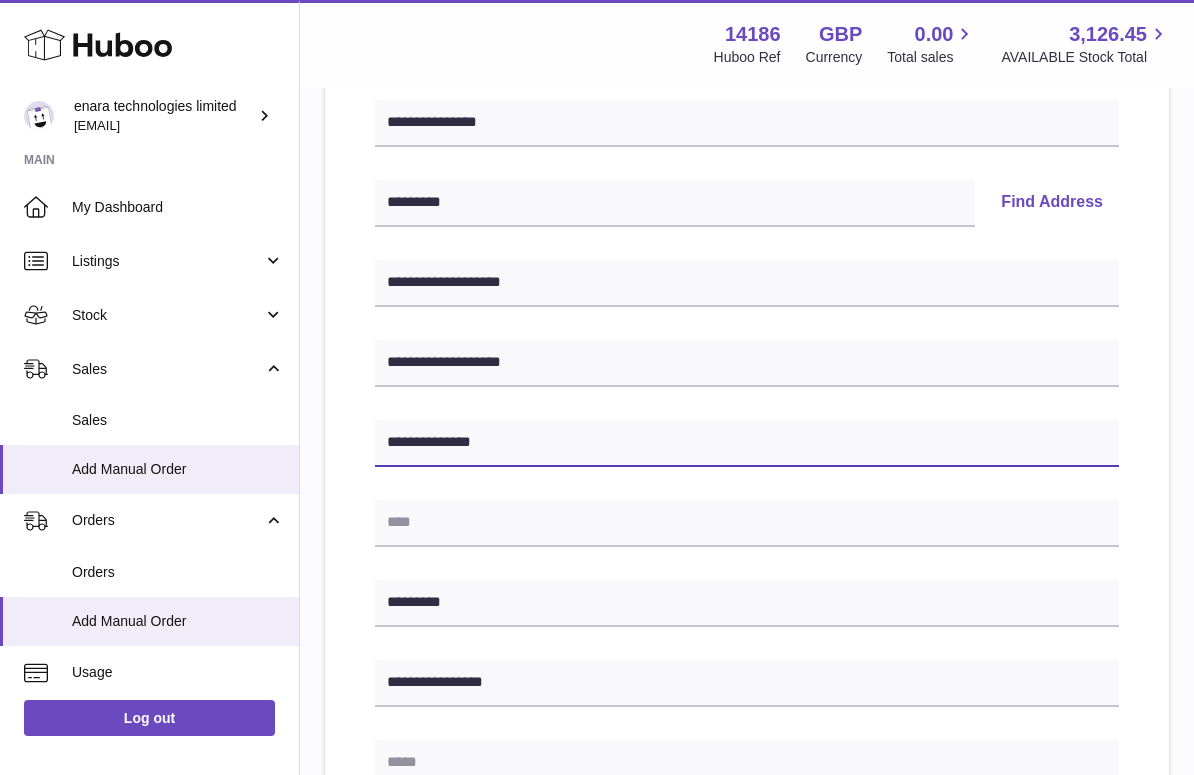 type on "**********" 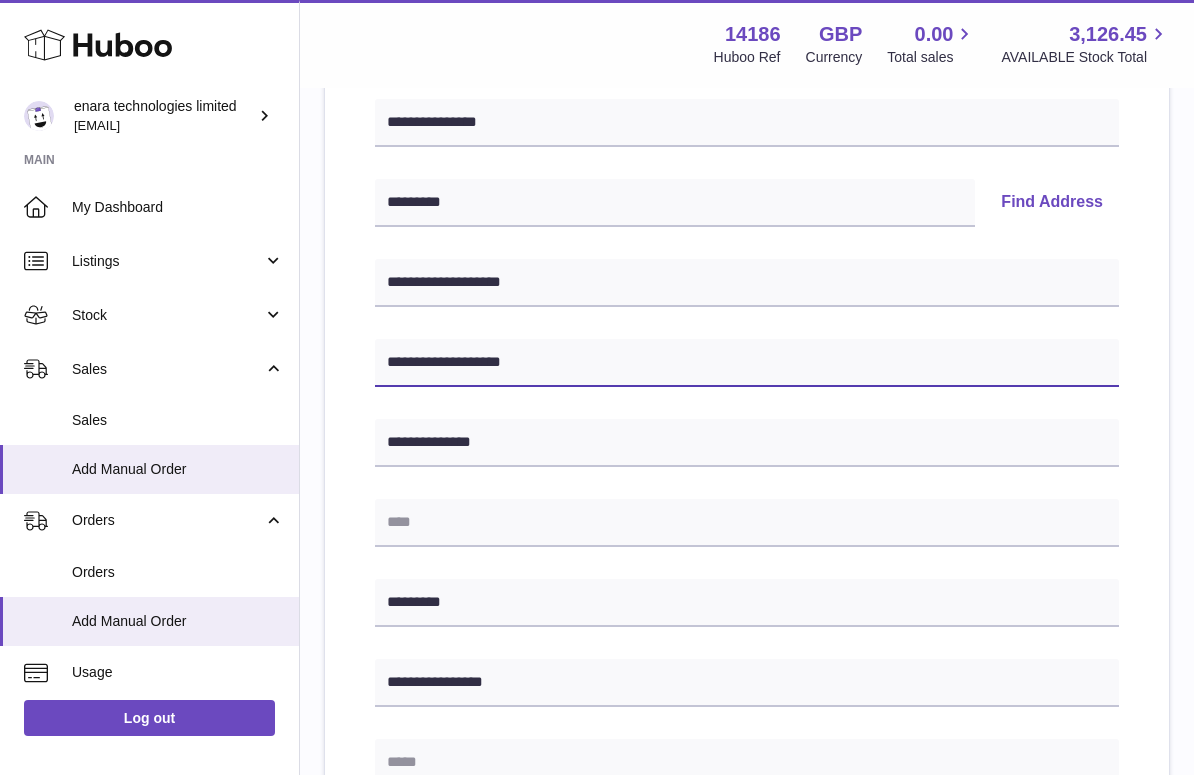 drag, startPoint x: 528, startPoint y: 359, endPoint x: -40, endPoint y: 224, distance: 583.82275 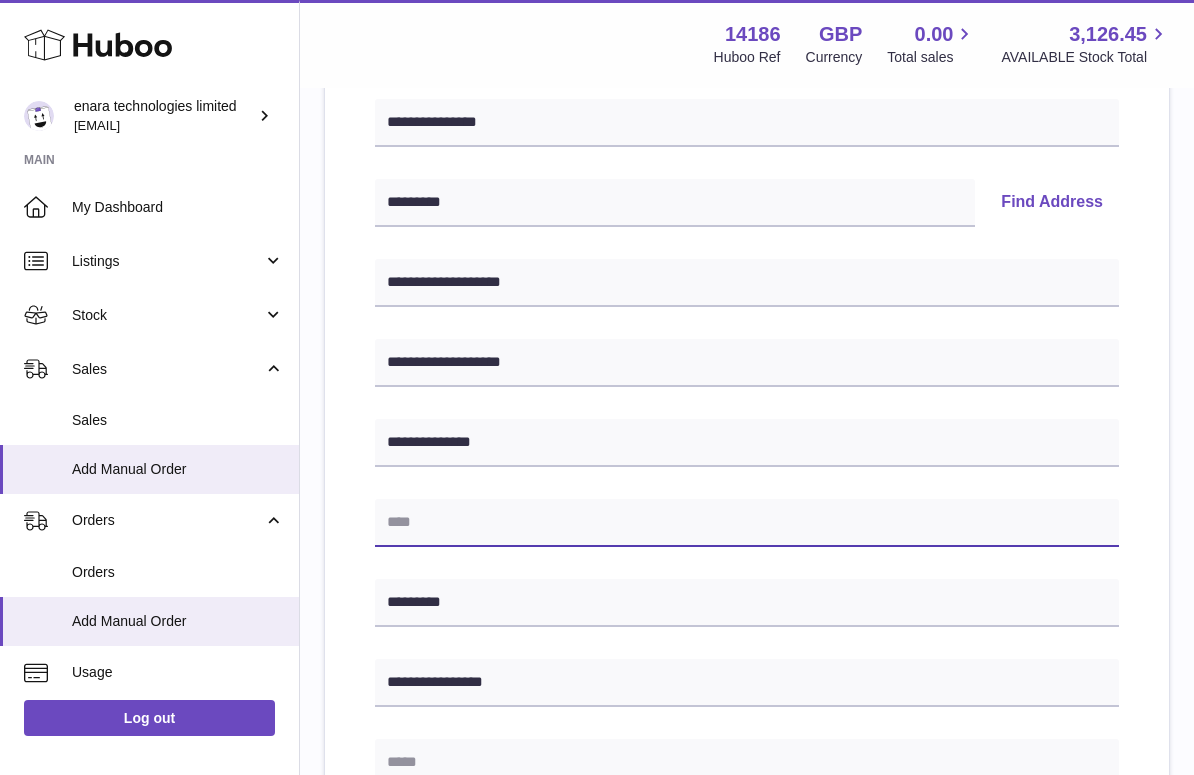 click at bounding box center [747, 523] 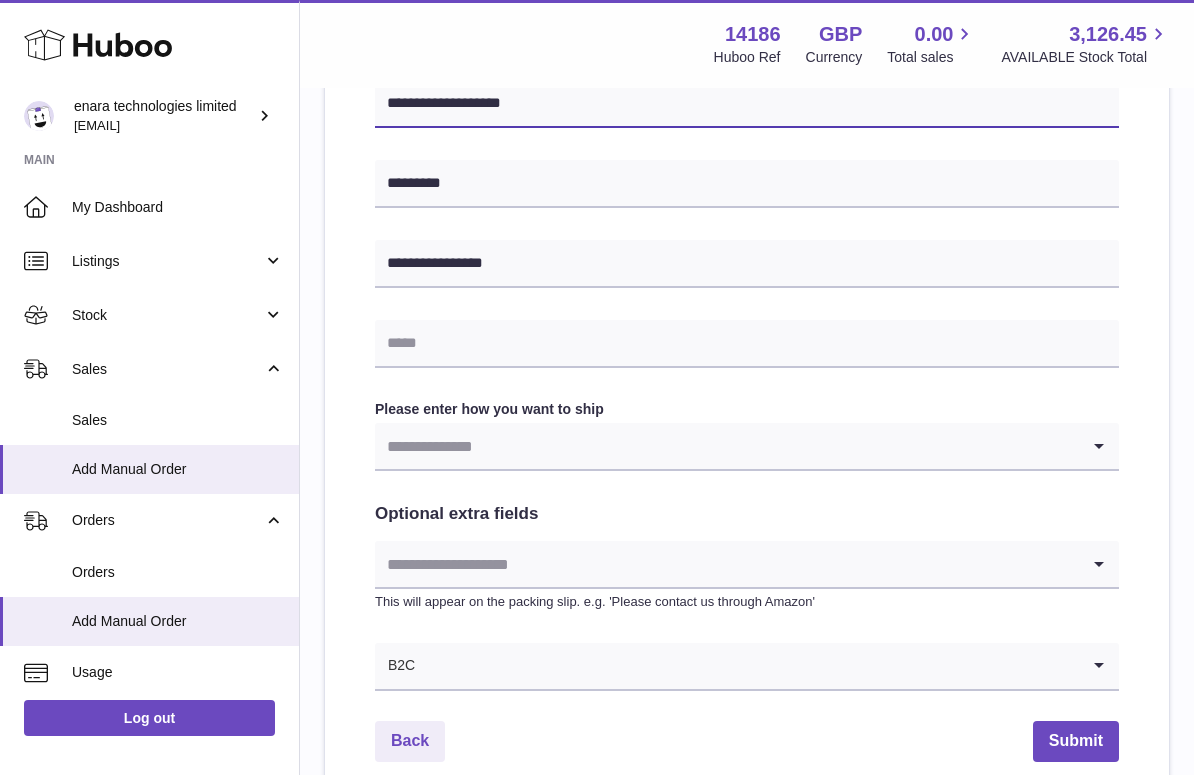 scroll, scrollTop: 783, scrollLeft: 0, axis: vertical 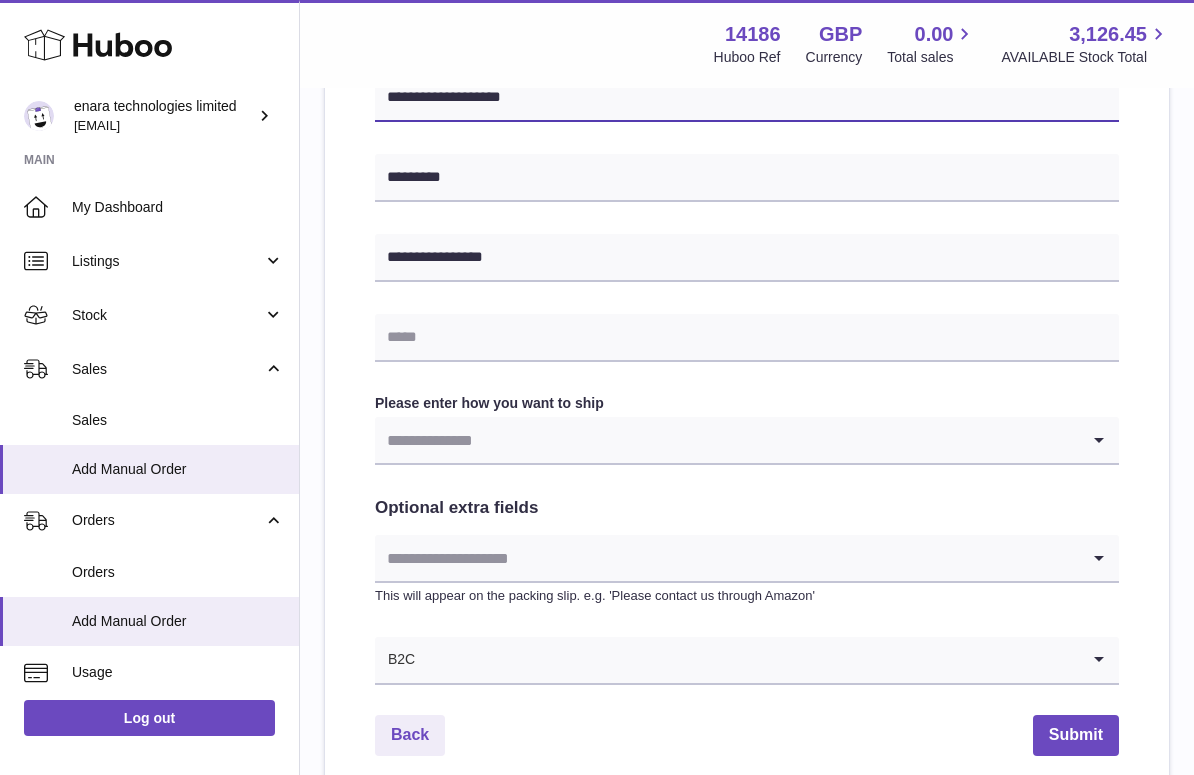 type on "**********" 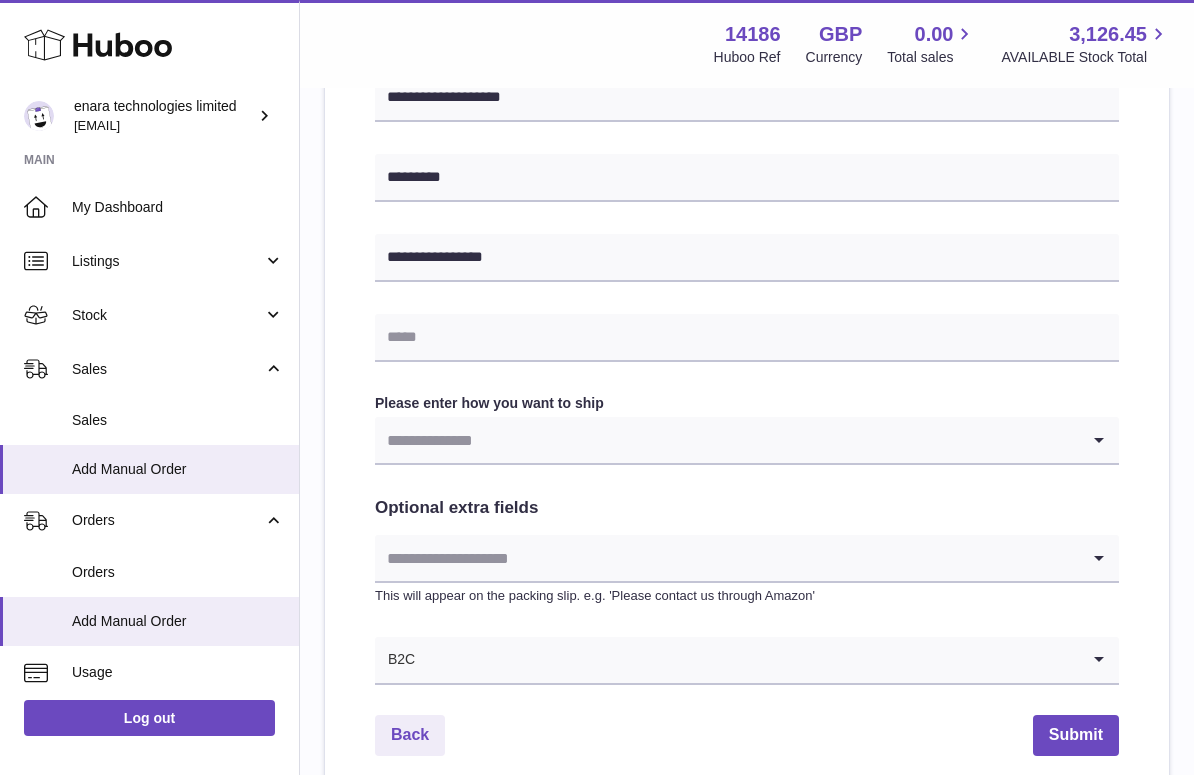 click at bounding box center [727, 440] 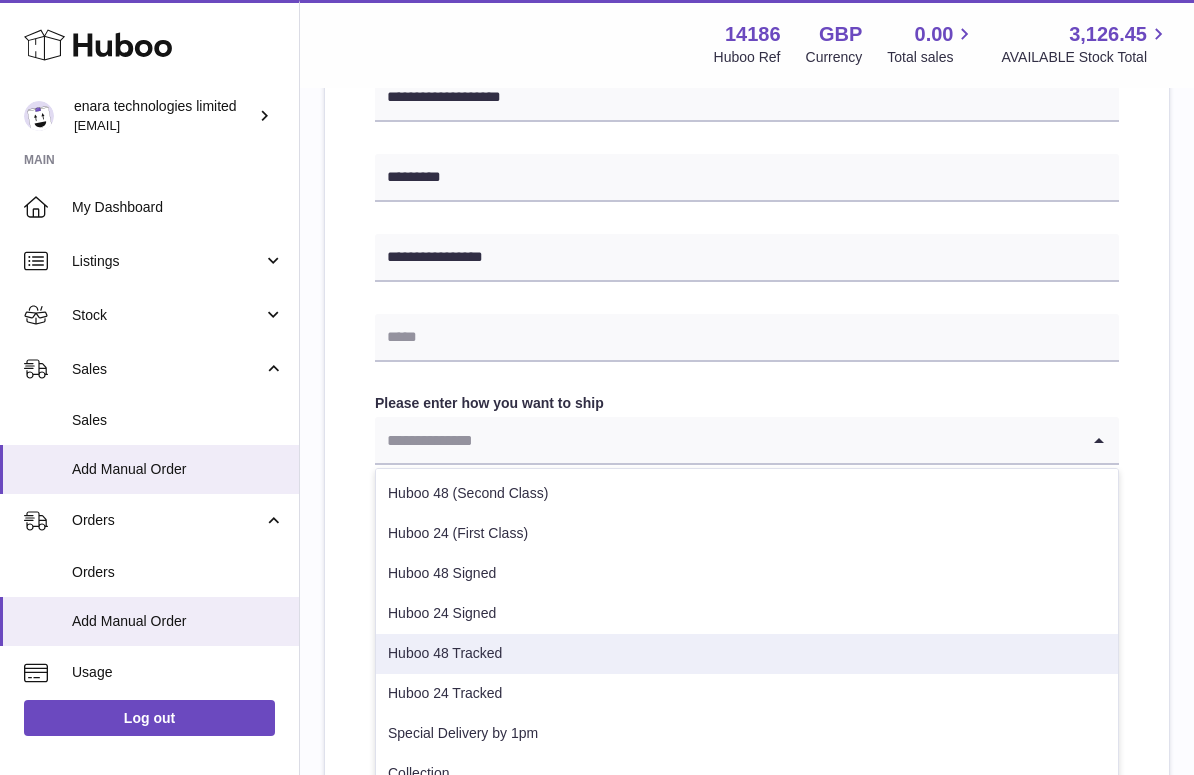 click on "Huboo 48 Tracked" at bounding box center (747, 654) 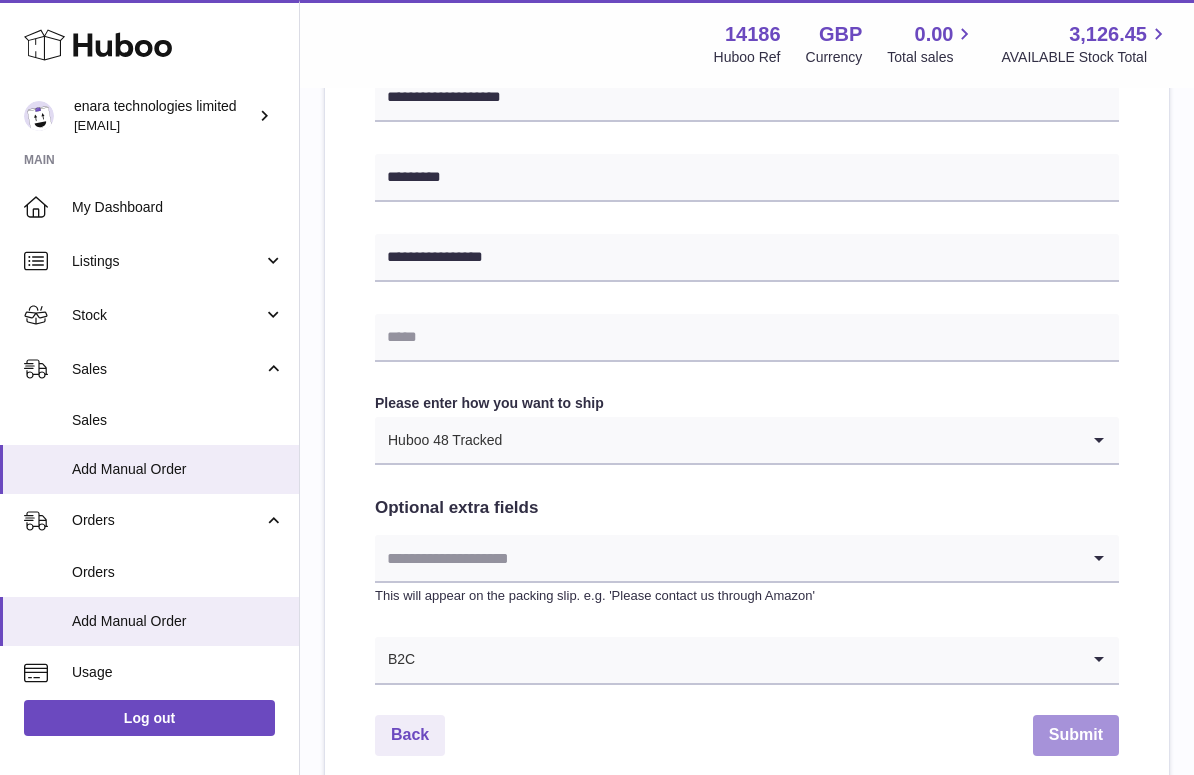 click on "Submit" at bounding box center (1076, 735) 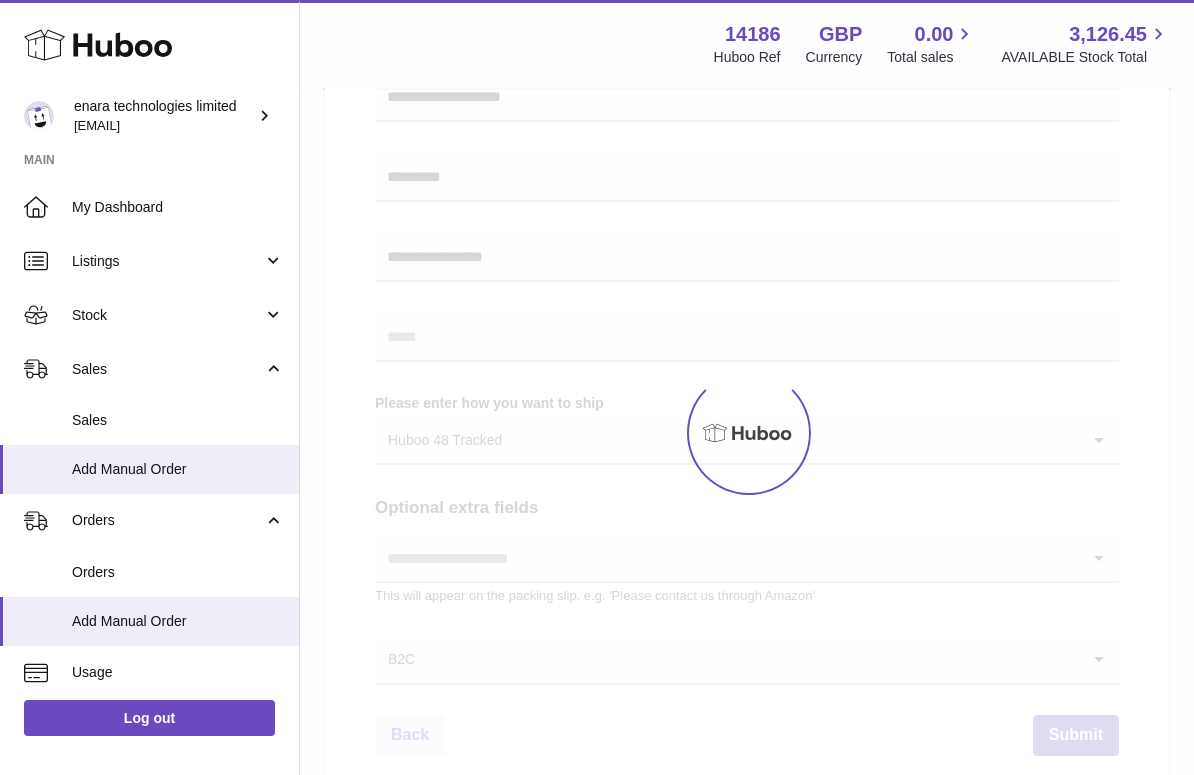 scroll, scrollTop: 0, scrollLeft: 0, axis: both 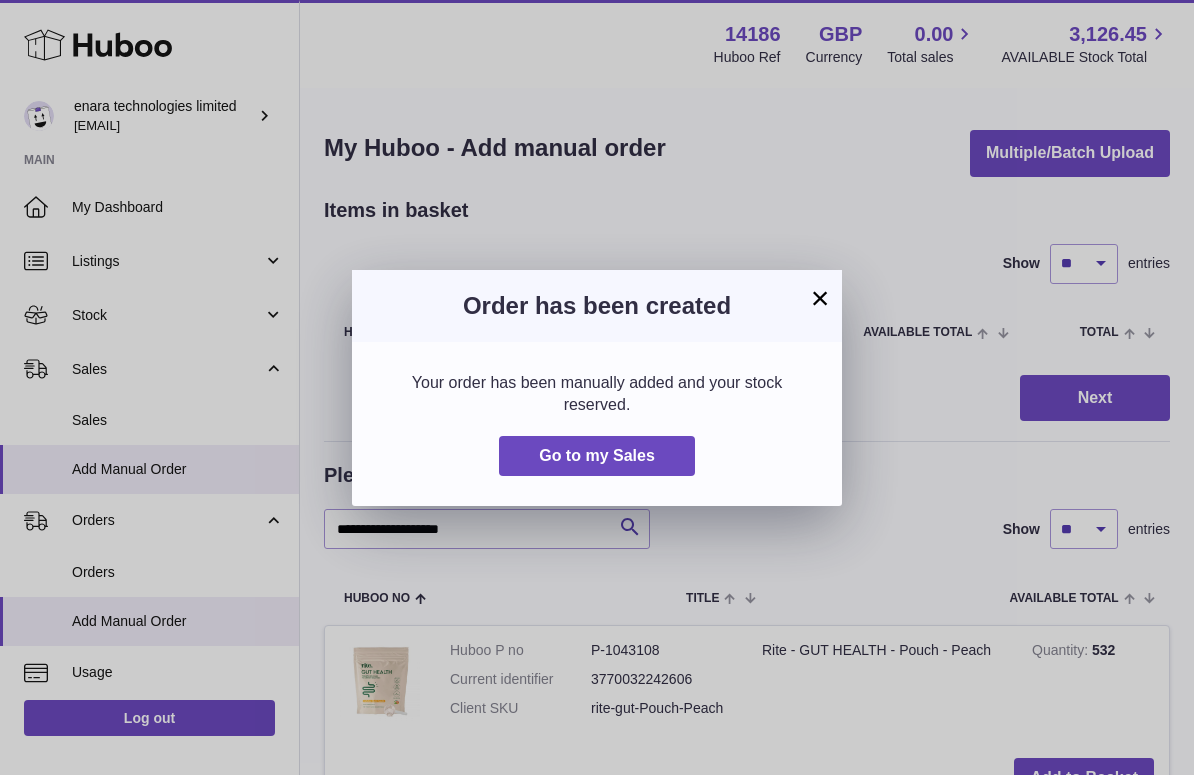 click on "×" at bounding box center [820, 298] 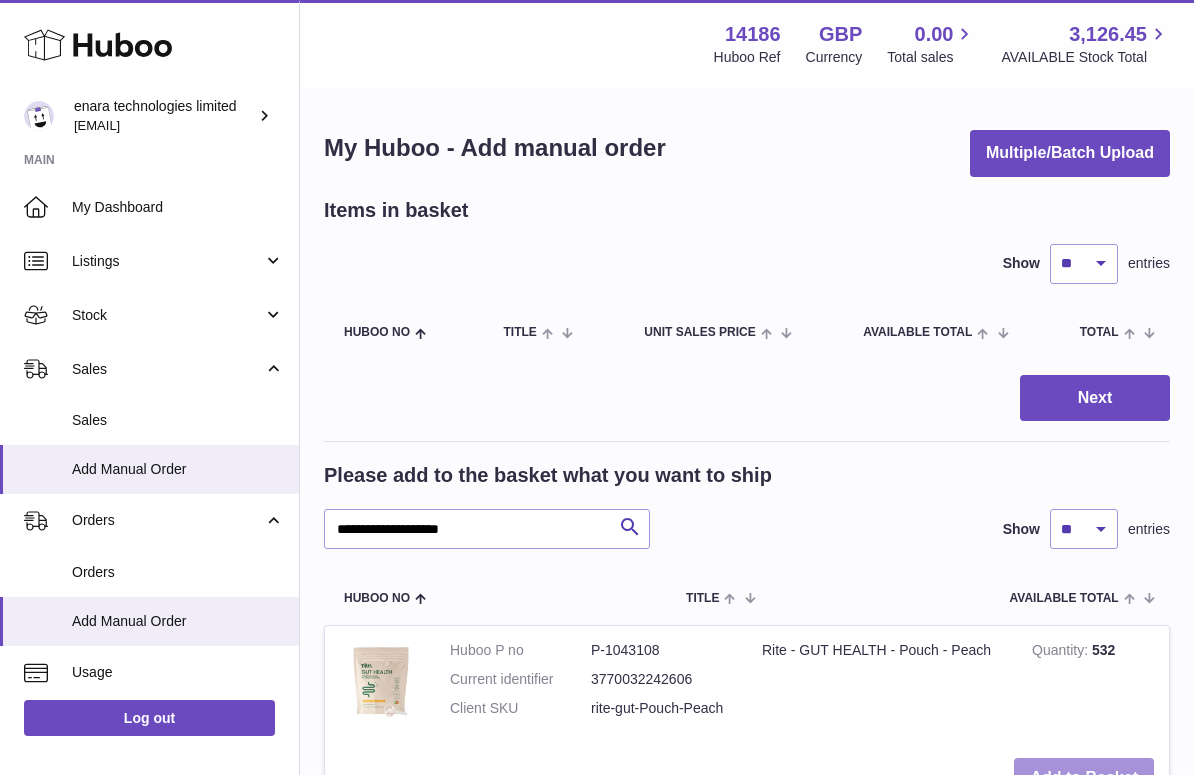 click on "Add to Basket" at bounding box center [1084, 778] 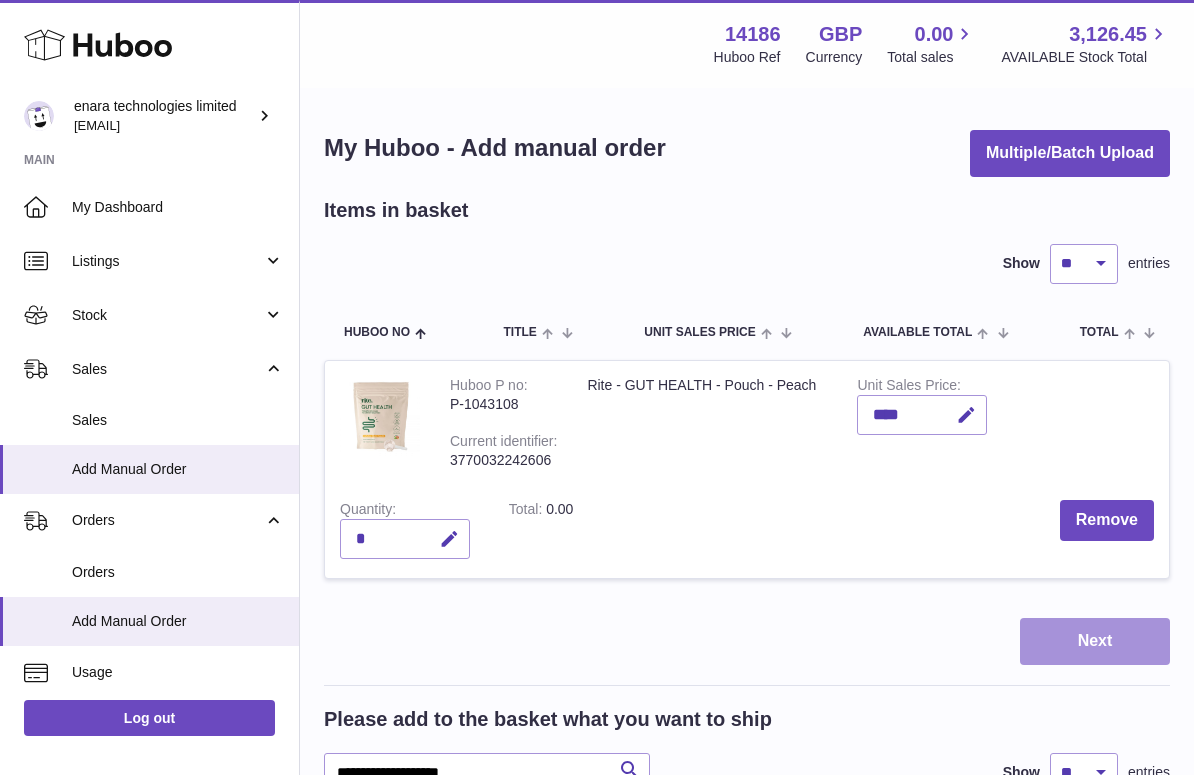 click on "Next" at bounding box center (1095, 641) 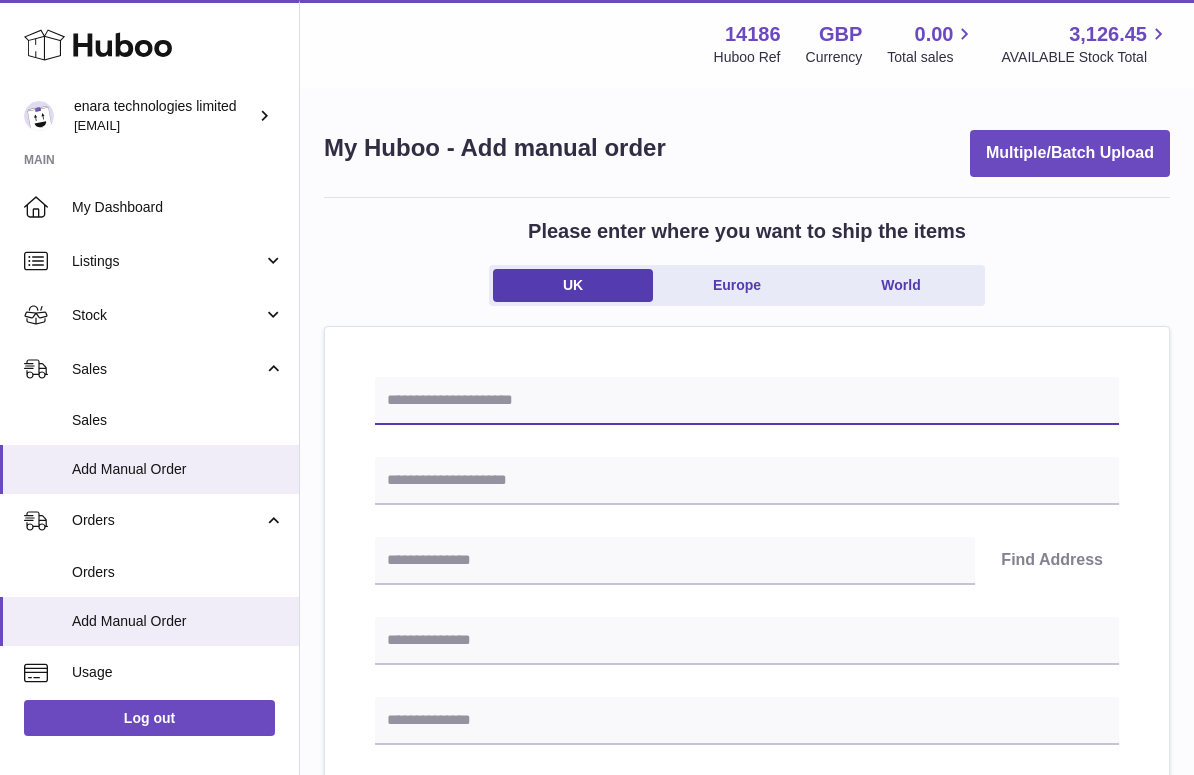 click at bounding box center (747, 401) 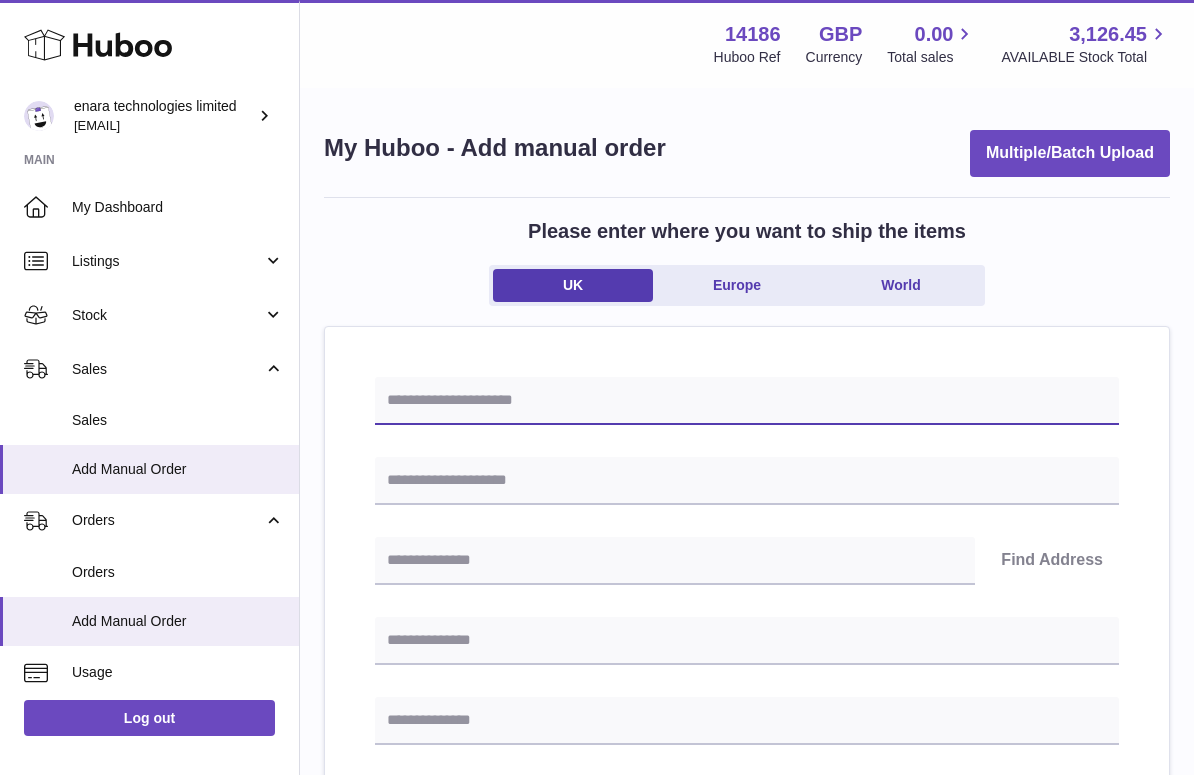 paste on "**********" 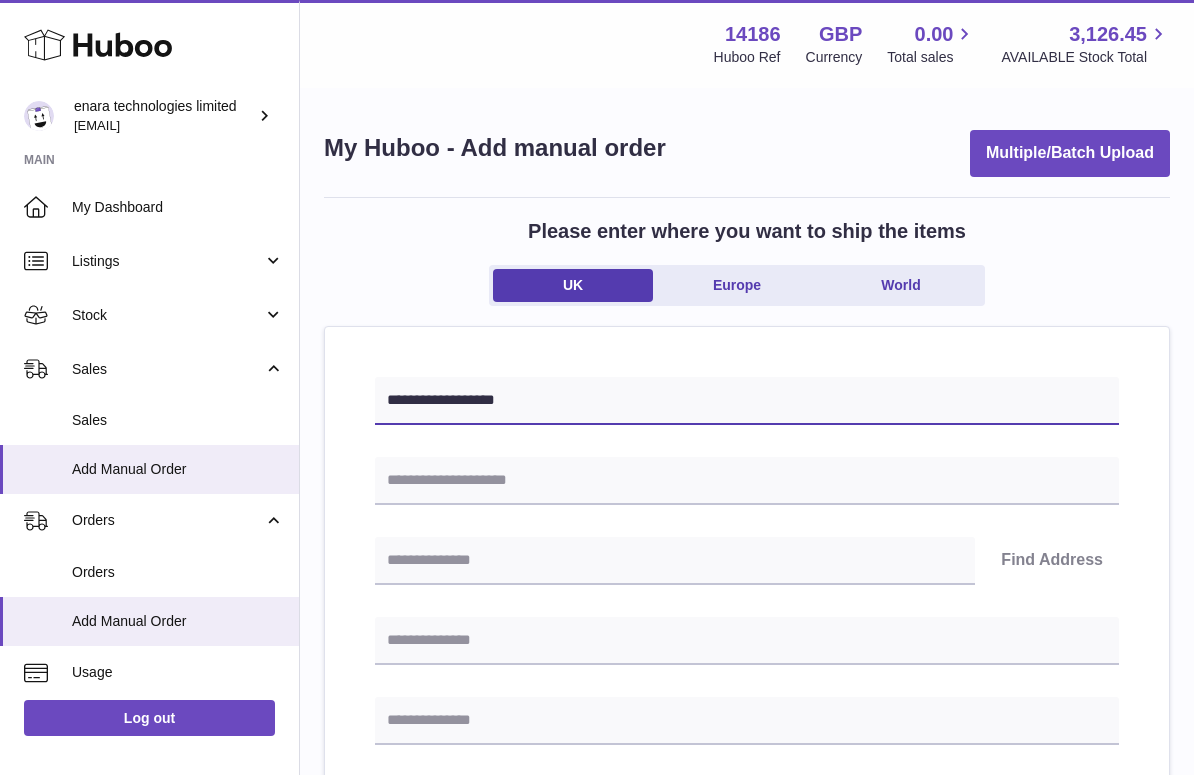 type on "**********" 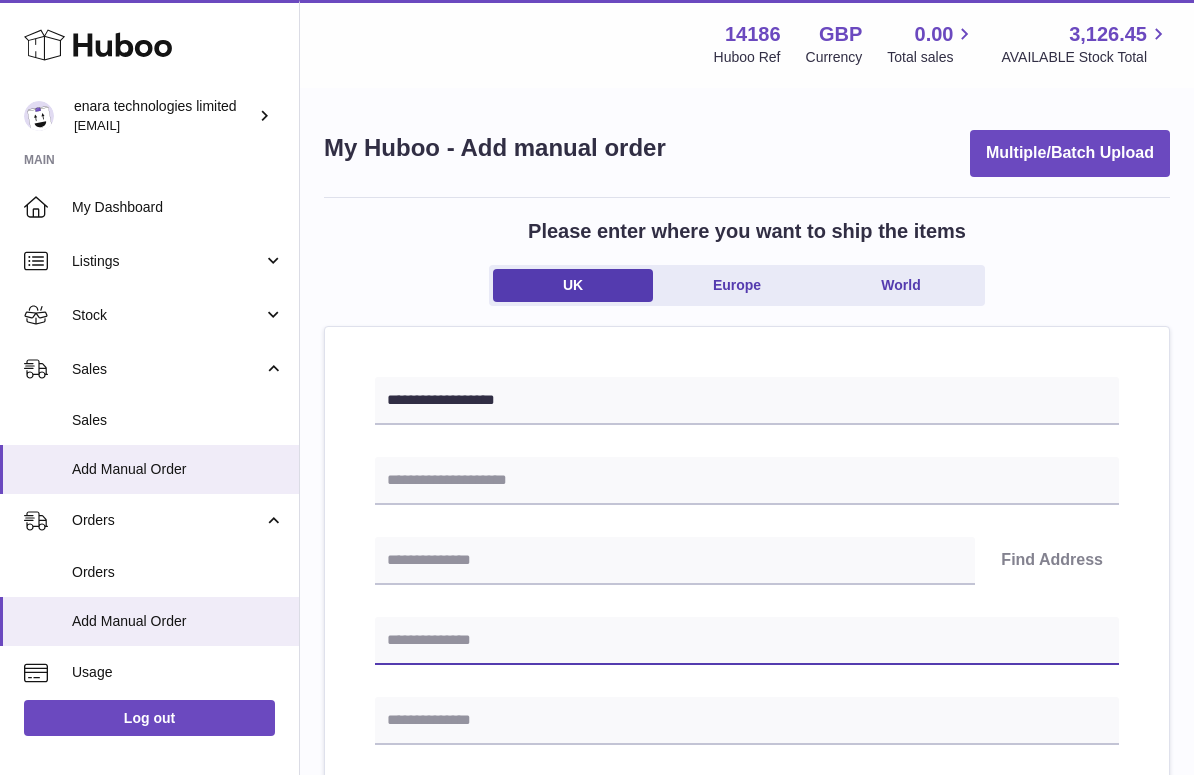 paste on "**********" 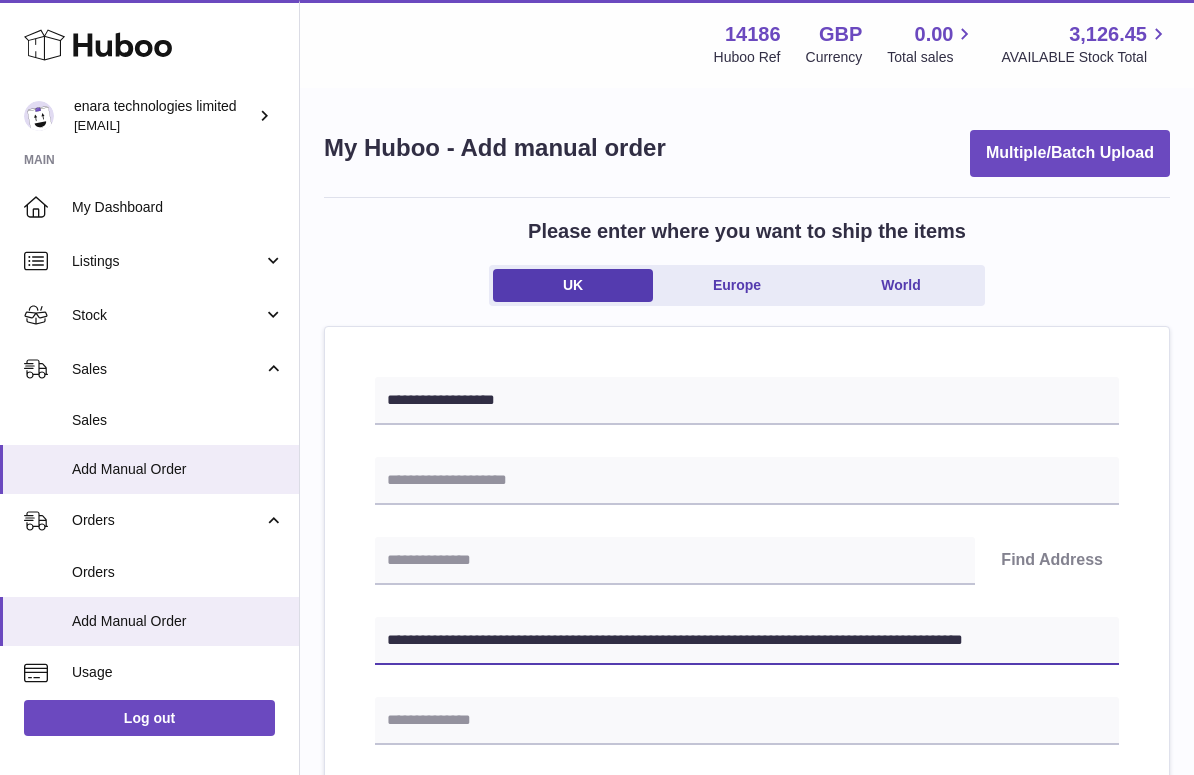 drag, startPoint x: 771, startPoint y: 633, endPoint x: 1258, endPoint y: 684, distance: 489.66315 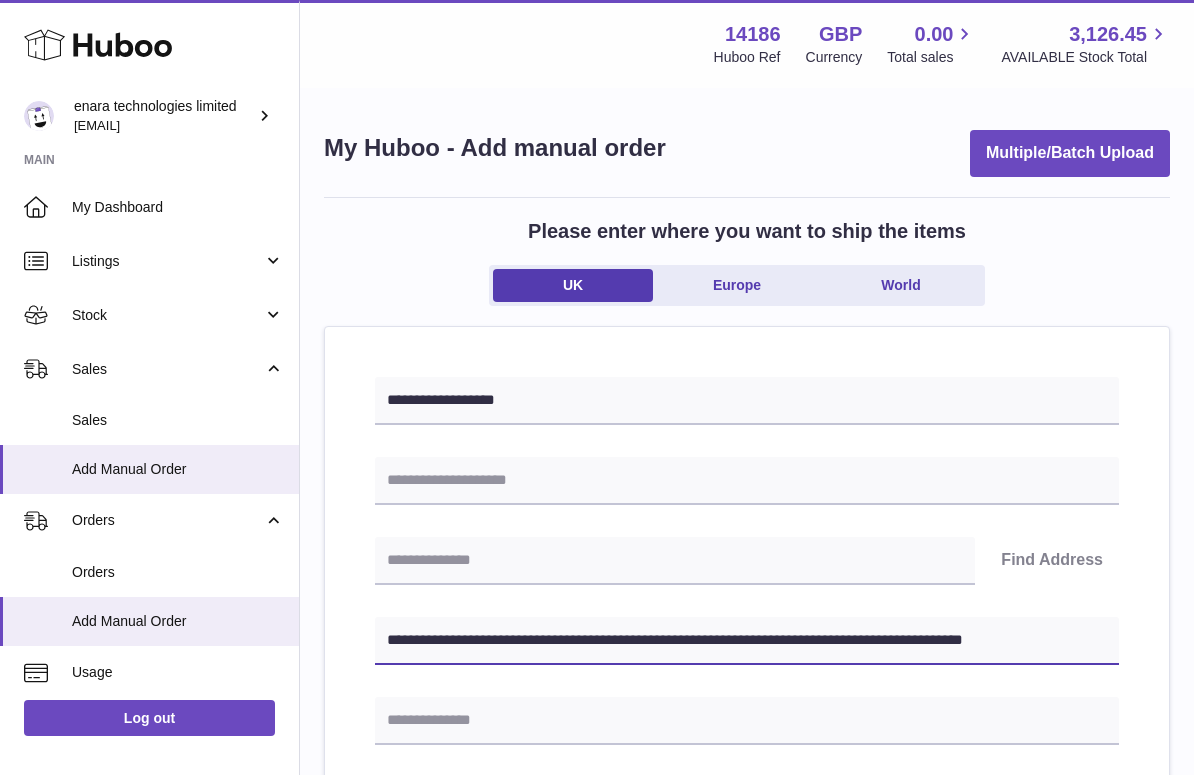 click on ".st0{fill:#141414;}" at bounding box center (597, 387) 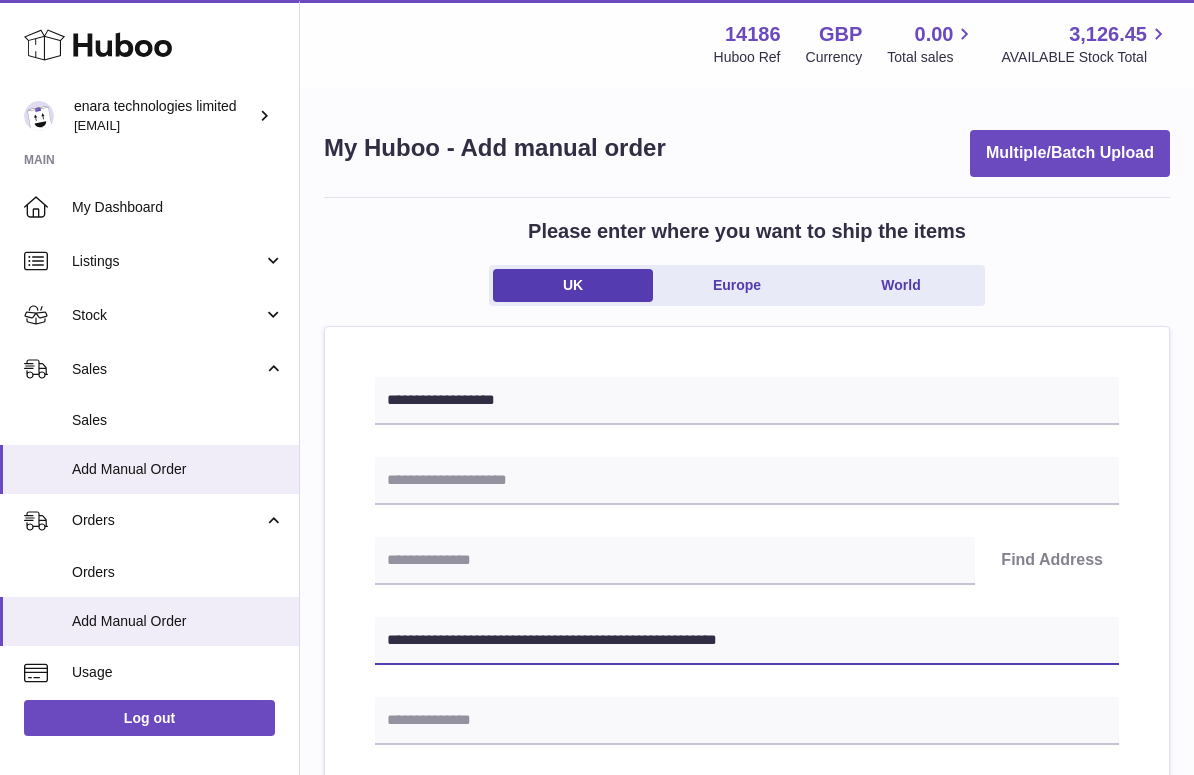 type on "**********" 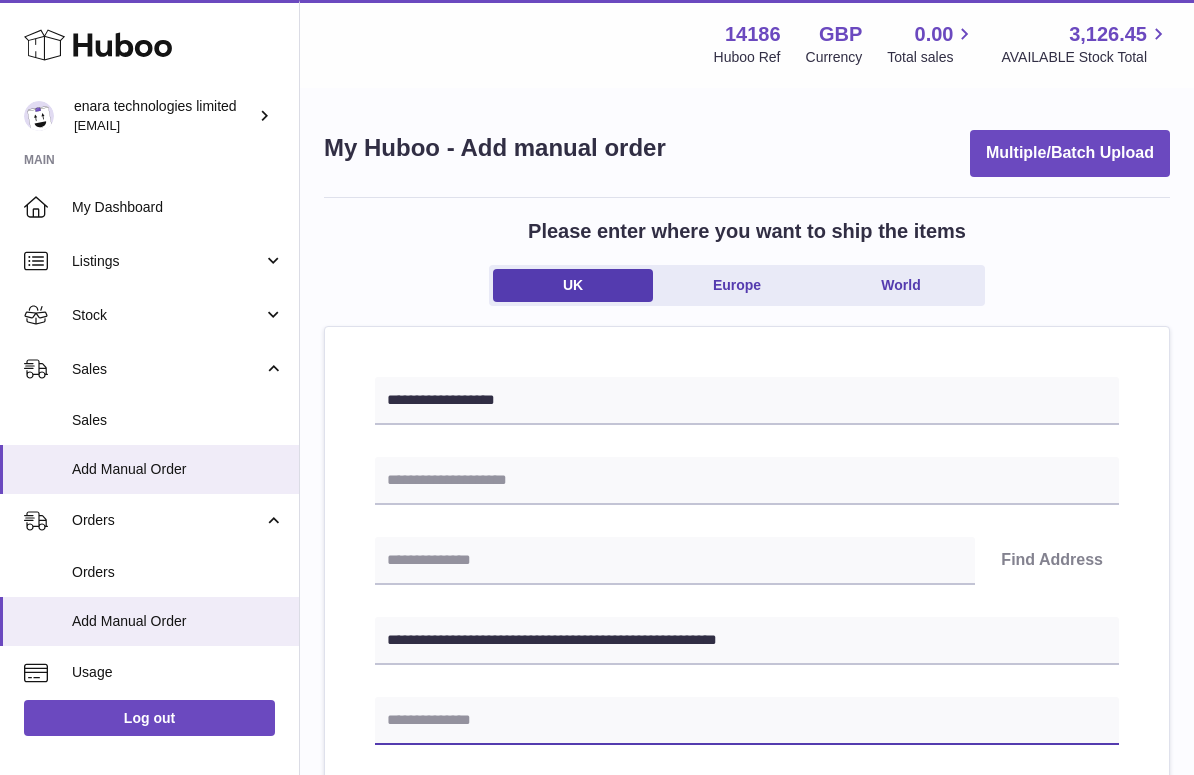 paste on "**********" 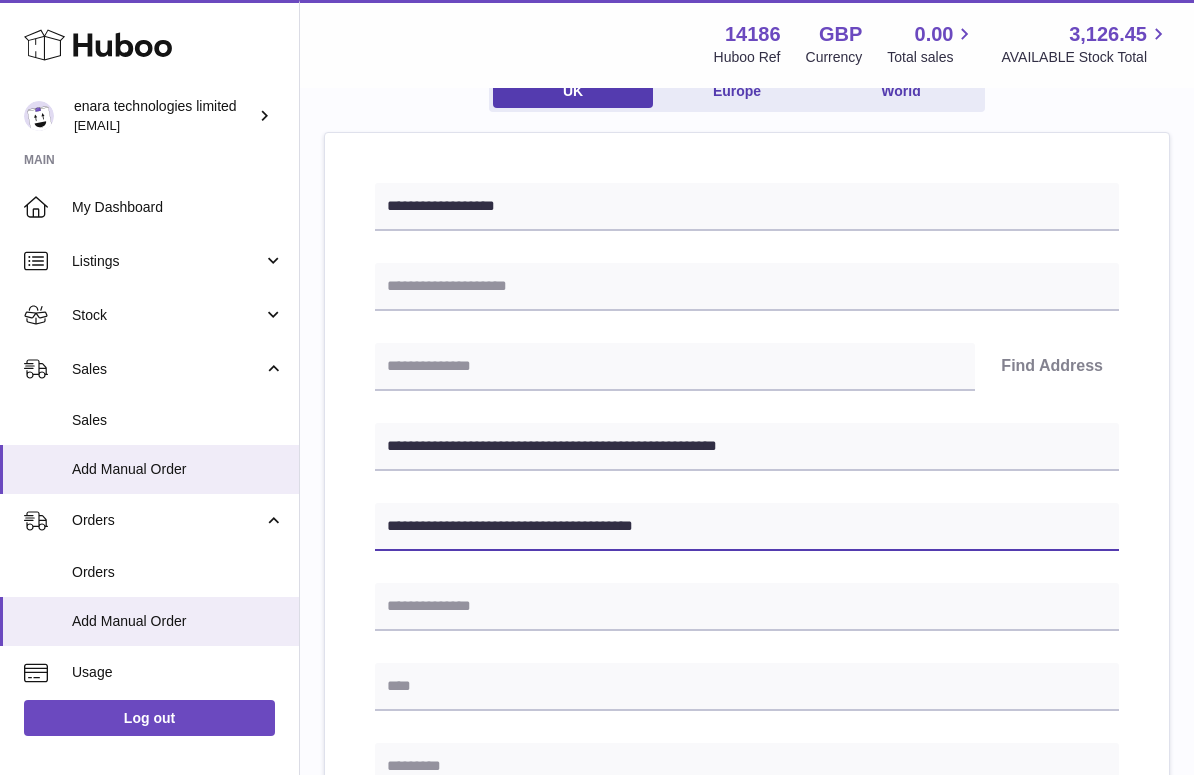 scroll, scrollTop: 197, scrollLeft: 0, axis: vertical 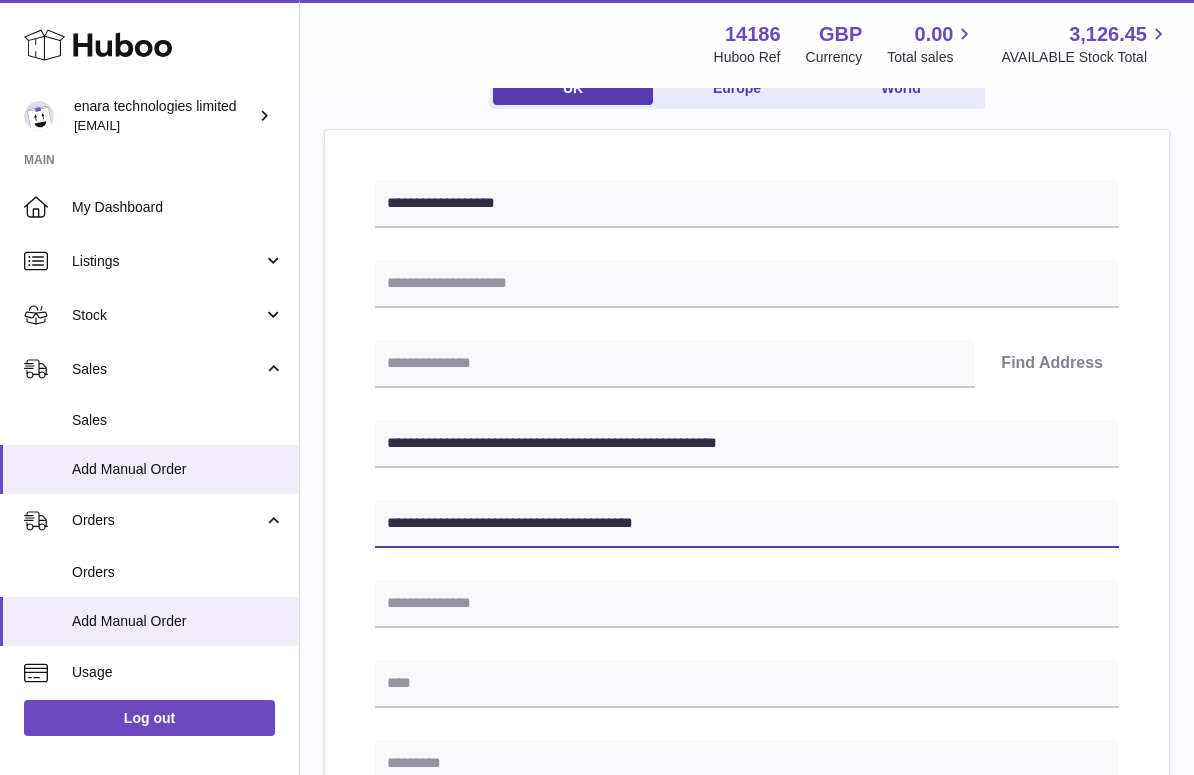 type on "**********" 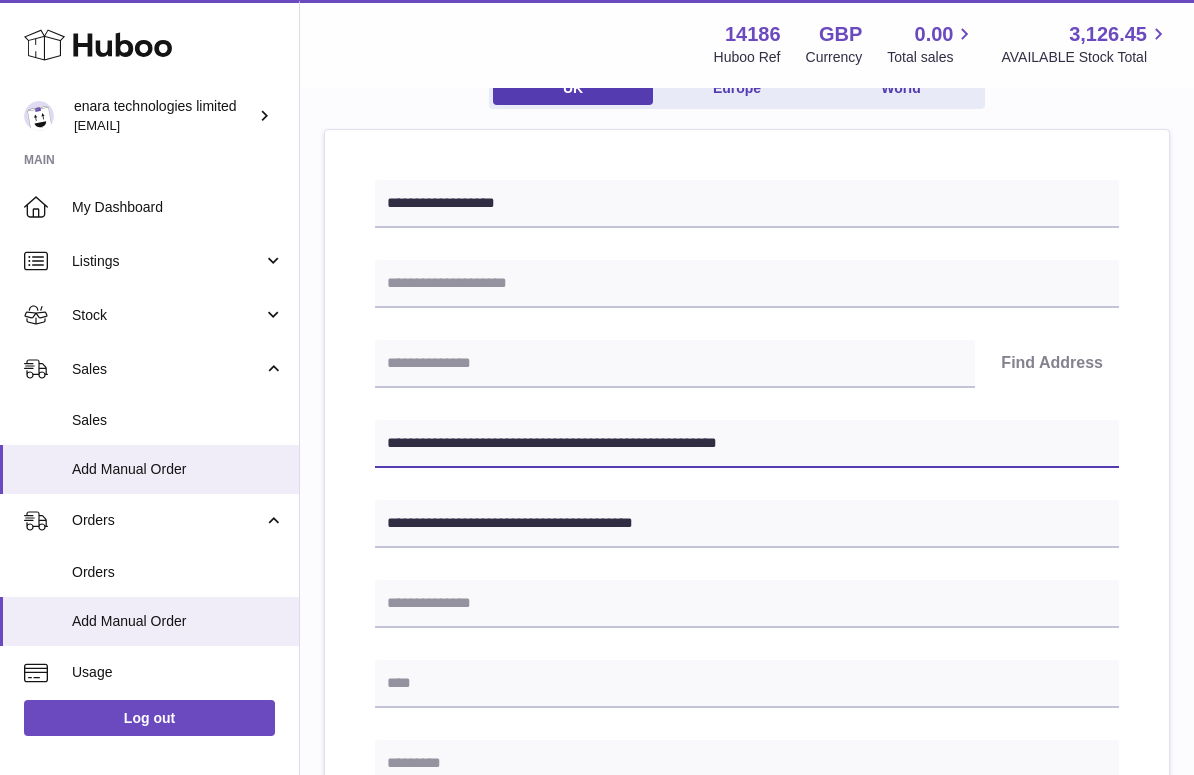 drag, startPoint x: 464, startPoint y: 444, endPoint x: 395, endPoint y: 441, distance: 69.065186 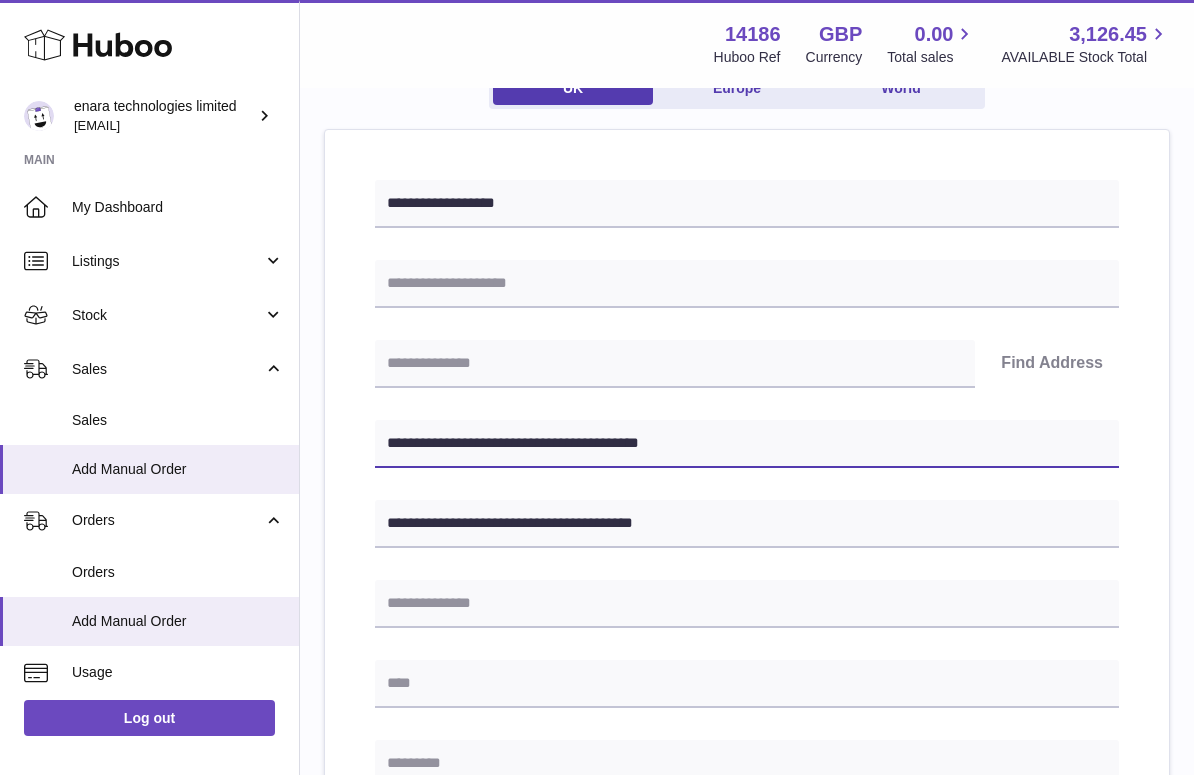 type on "**********" 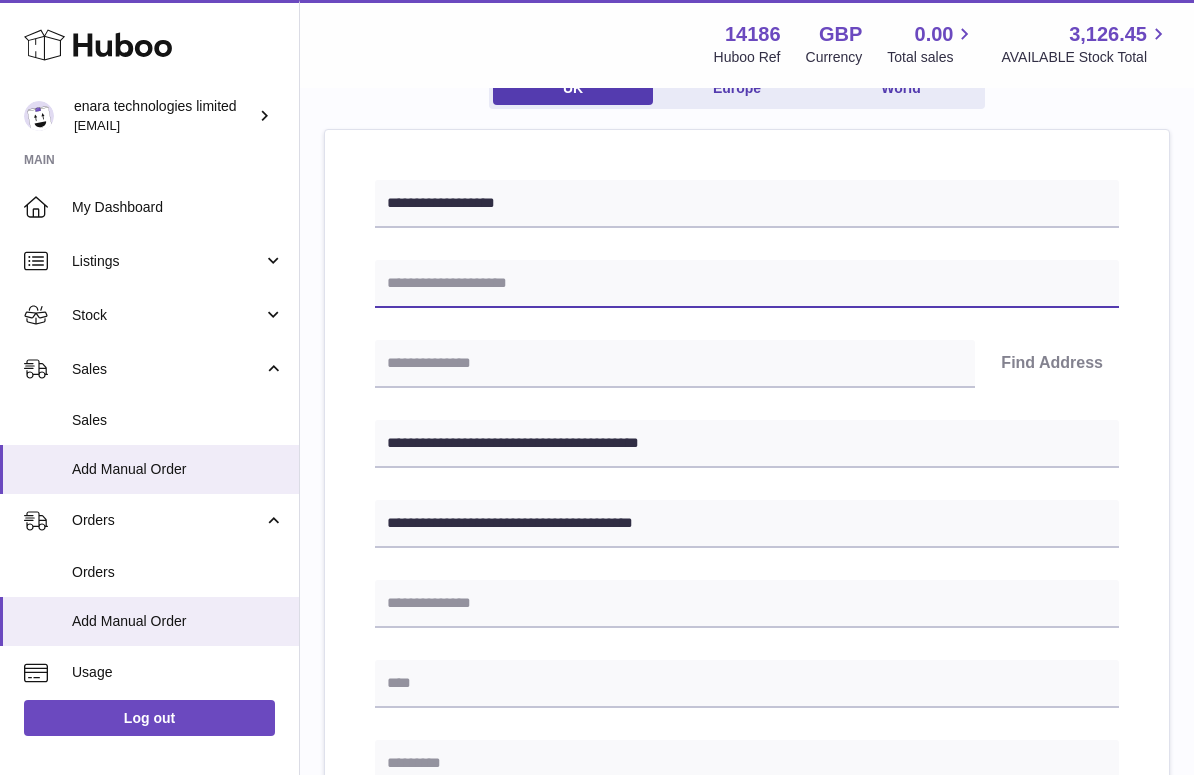 paste on "**********" 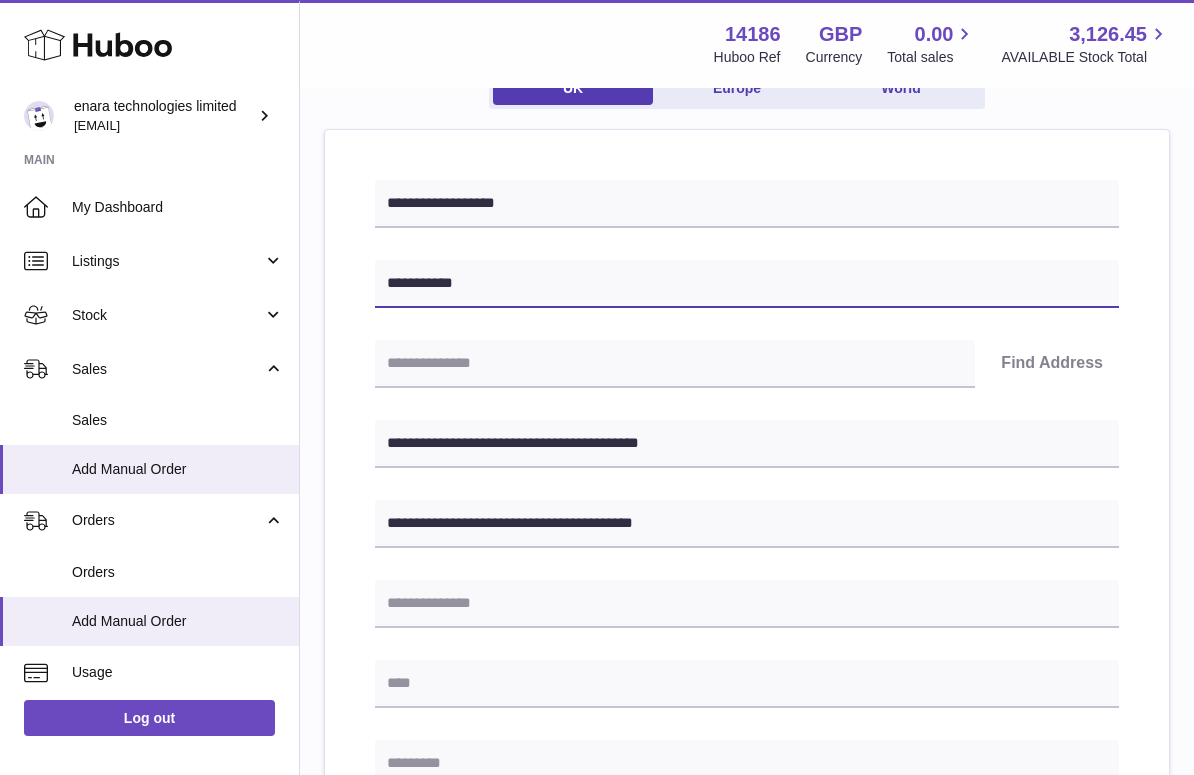 type on "**********" 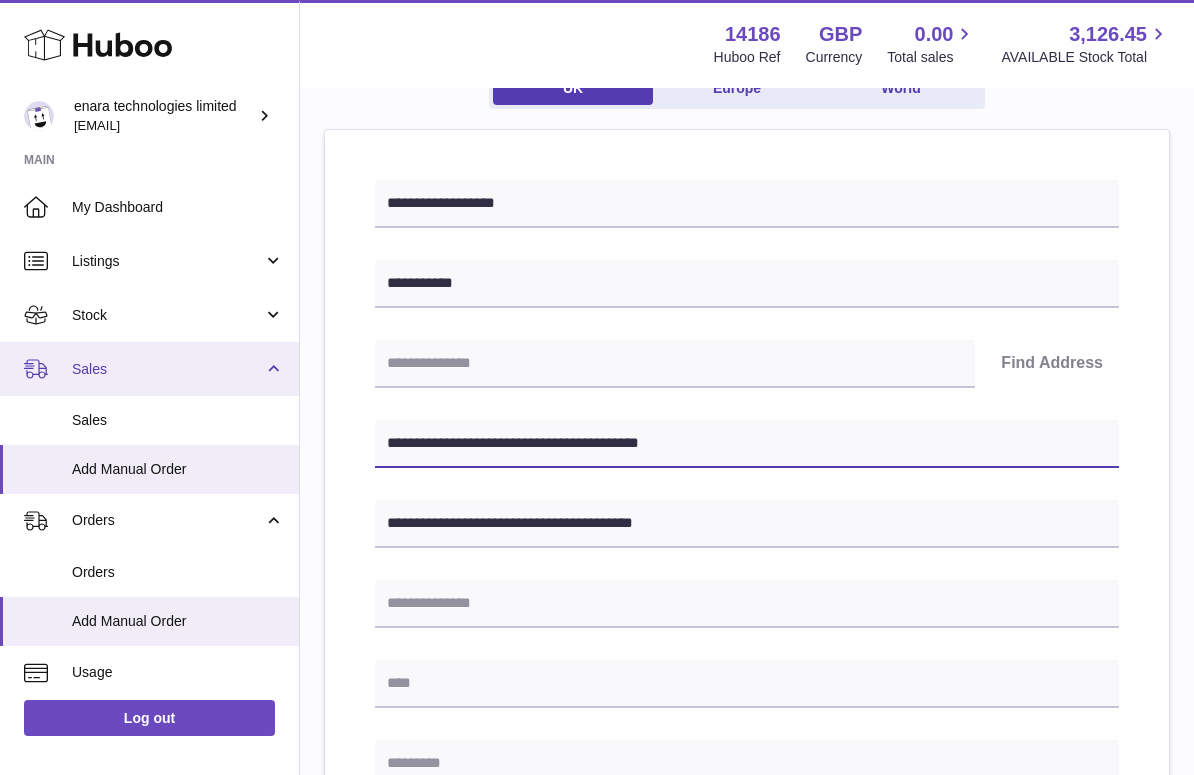 drag, startPoint x: 505, startPoint y: 444, endPoint x: 184, endPoint y: 370, distance: 329.4192 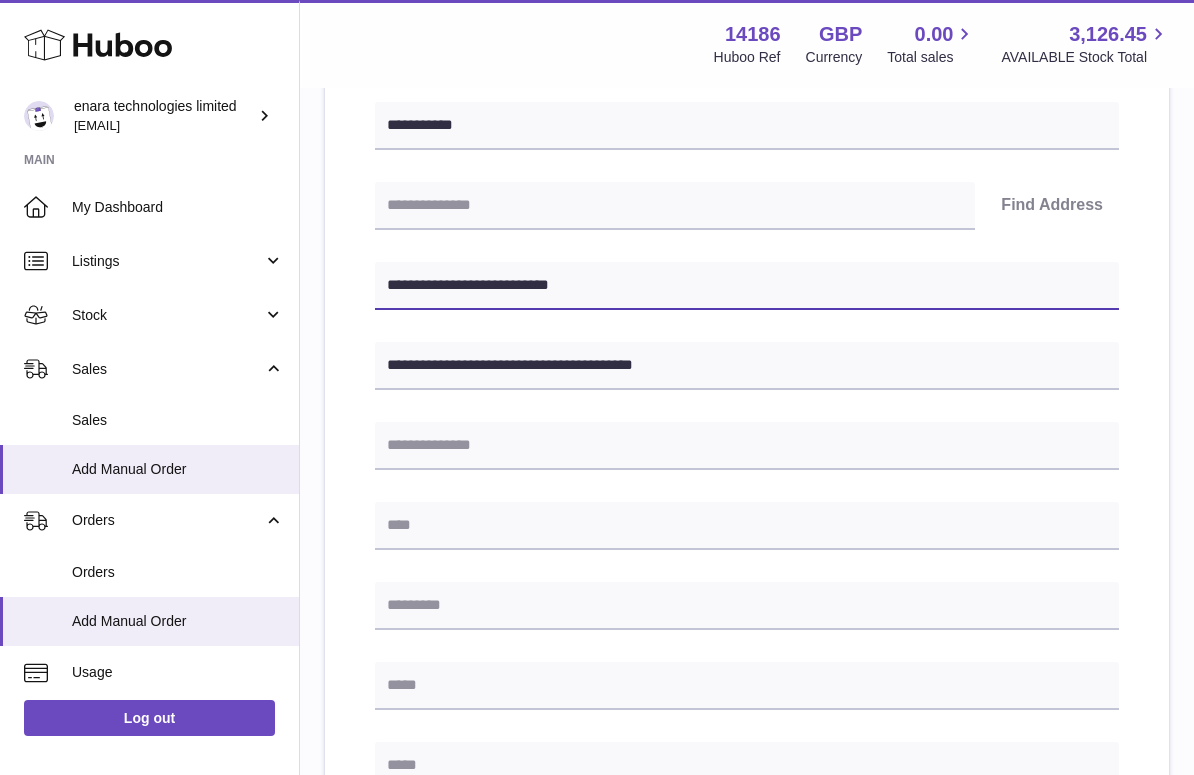 scroll, scrollTop: 401, scrollLeft: 0, axis: vertical 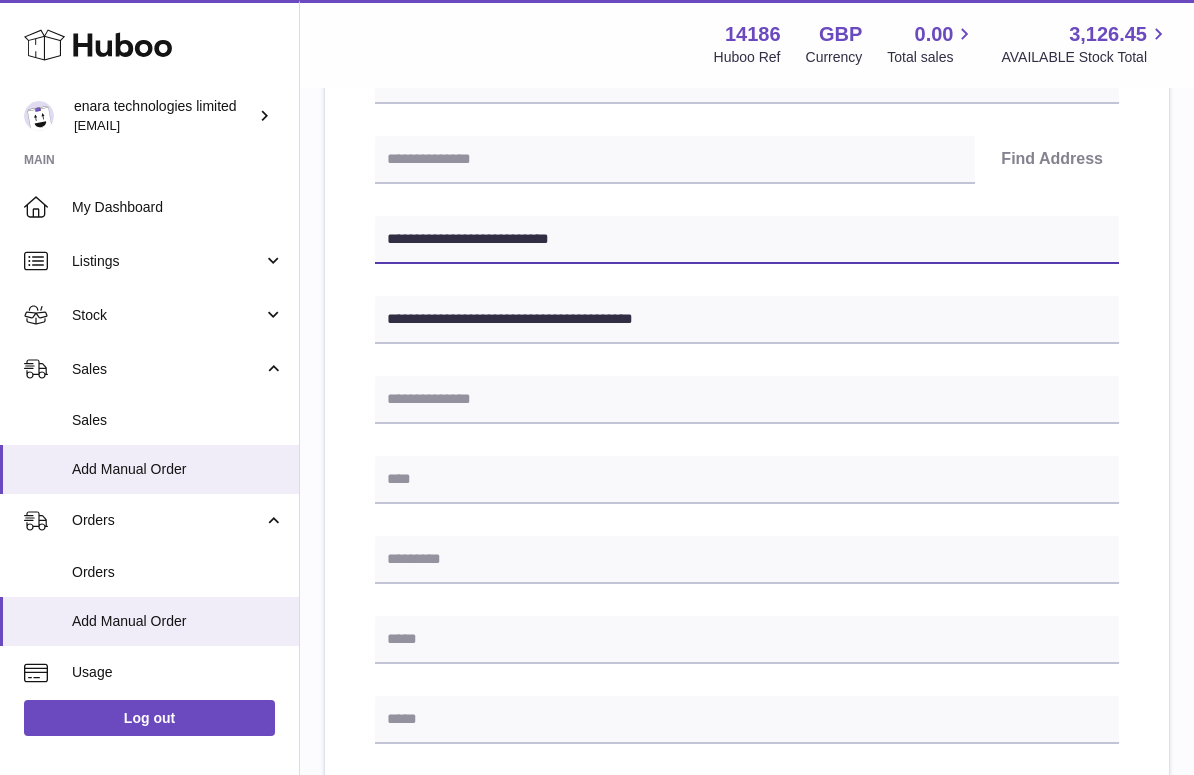 type on "**********" 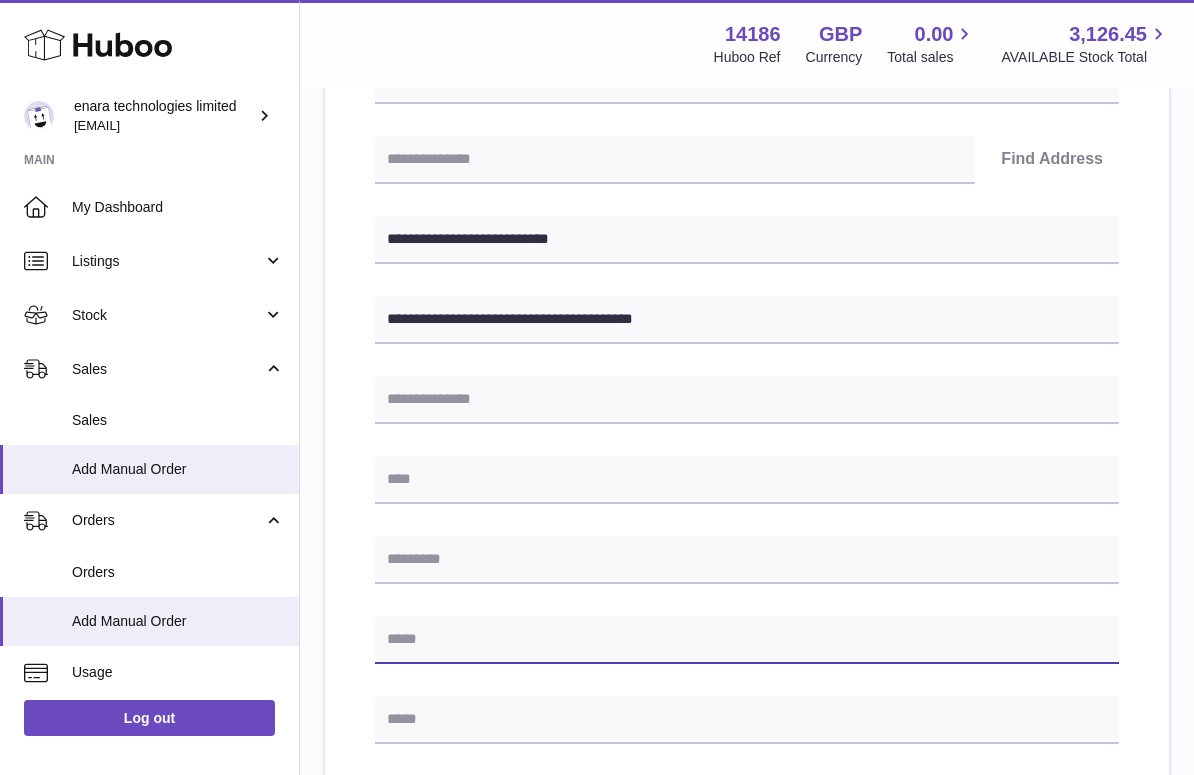 paste on "**********" 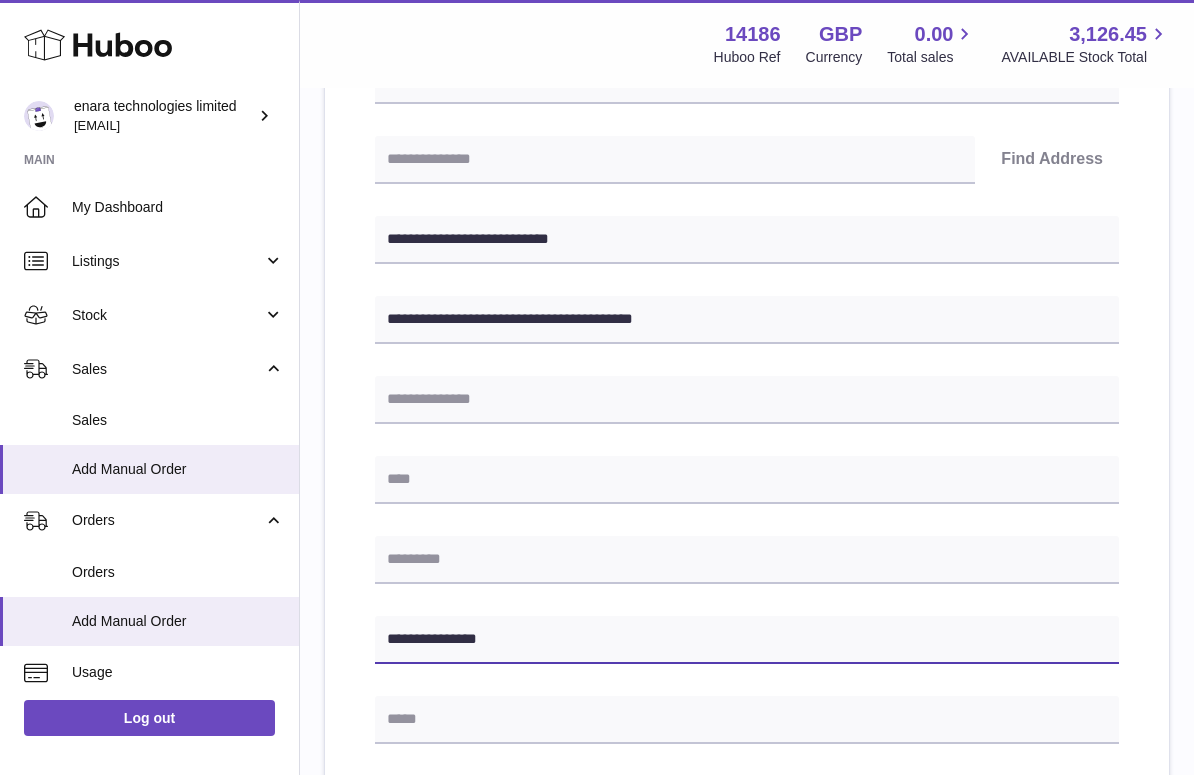 type on "**********" 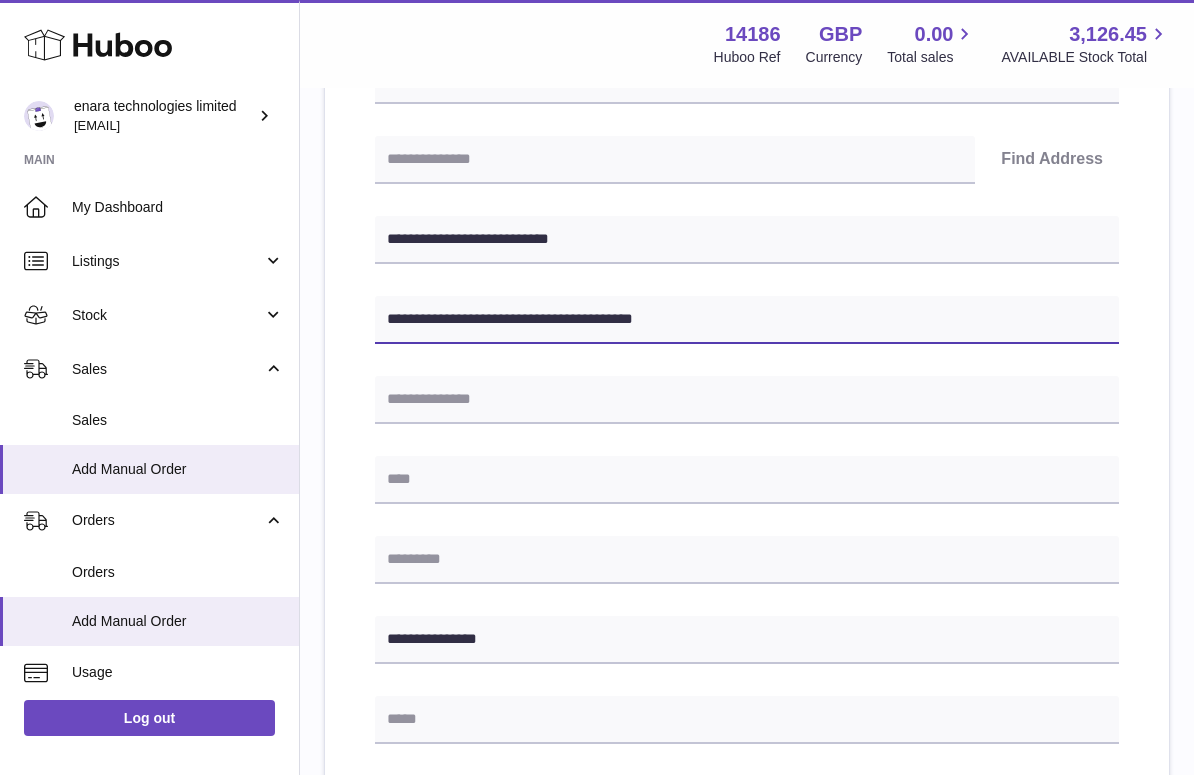 drag, startPoint x: 578, startPoint y: 317, endPoint x: 508, endPoint y: 316, distance: 70.00714 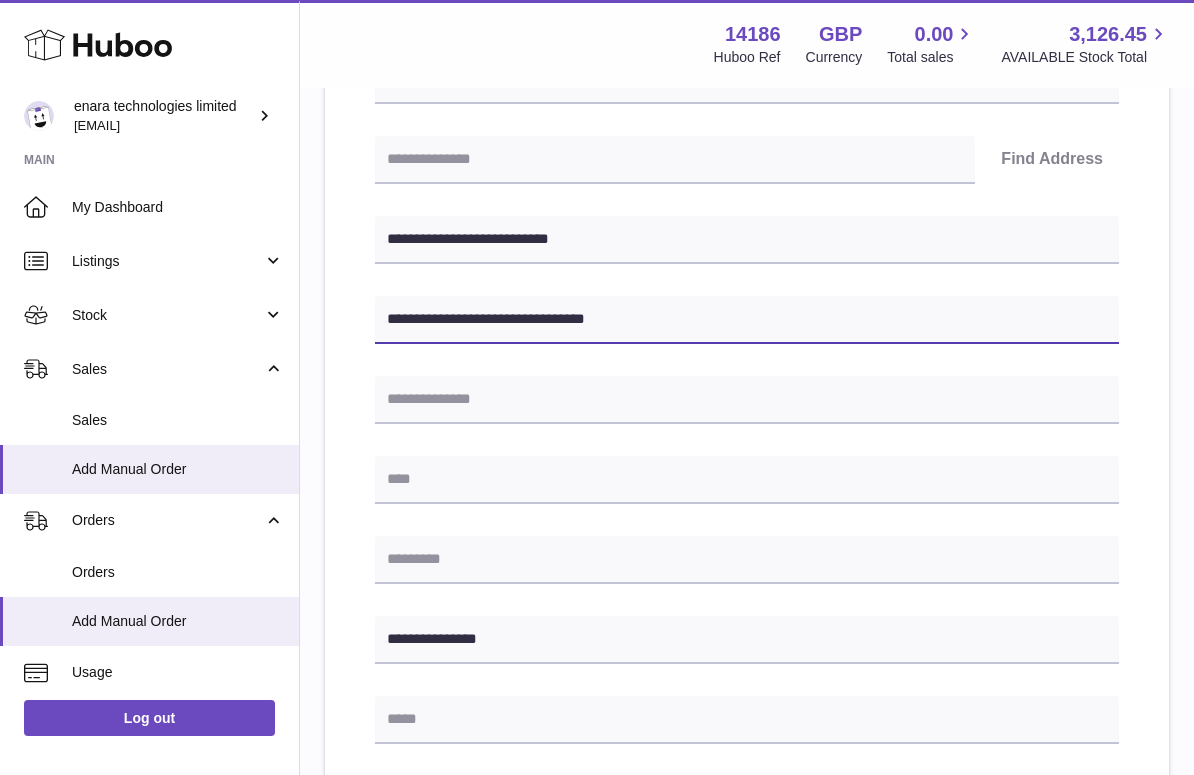 type on "**********" 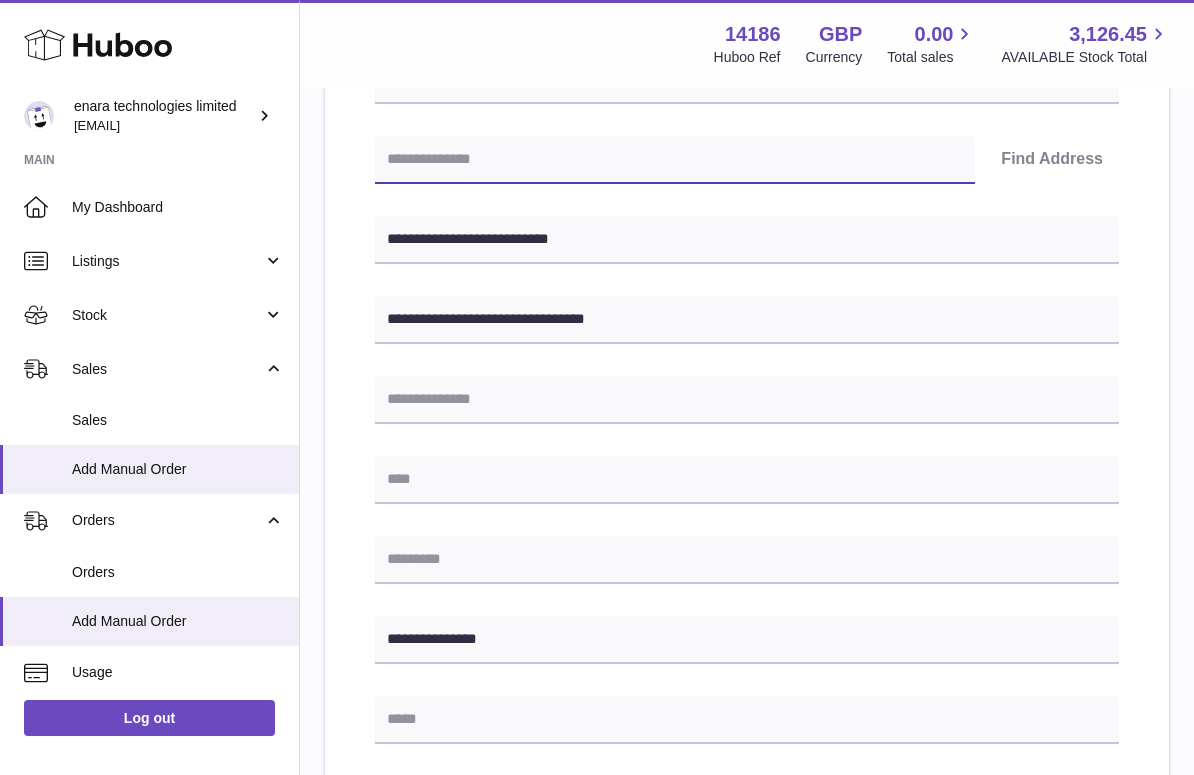 paste on "********" 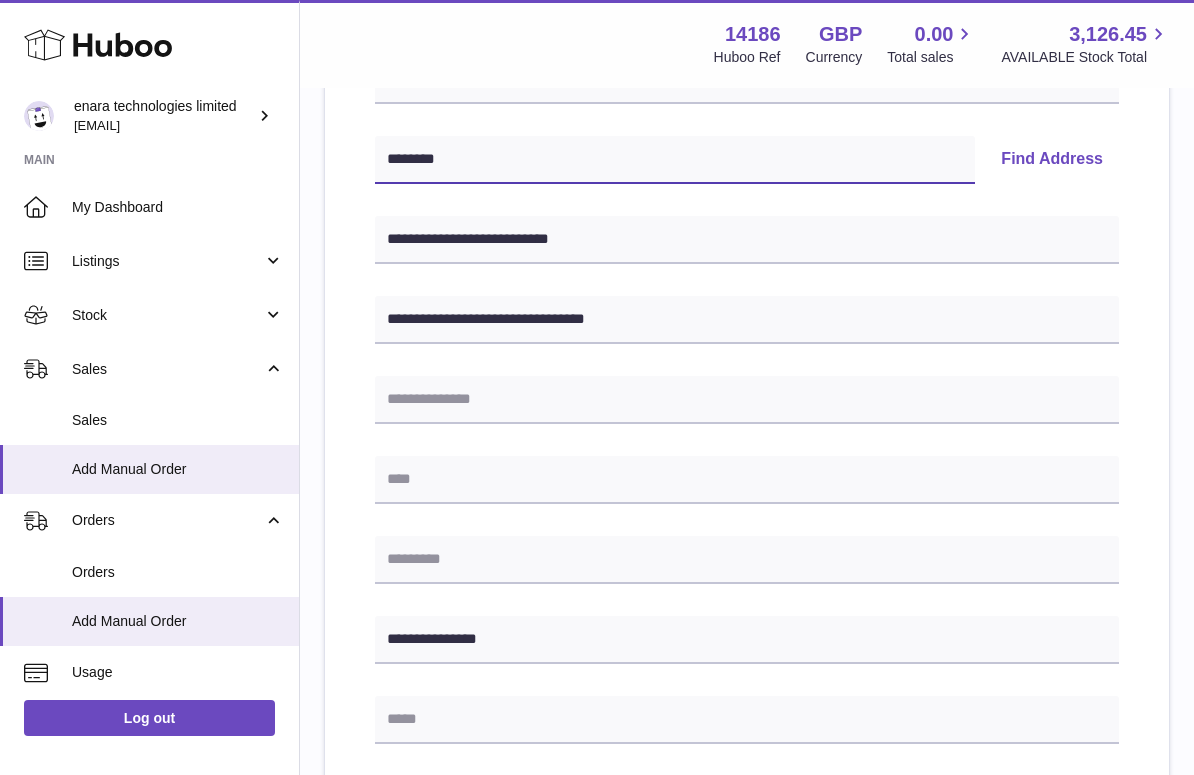 type on "********" 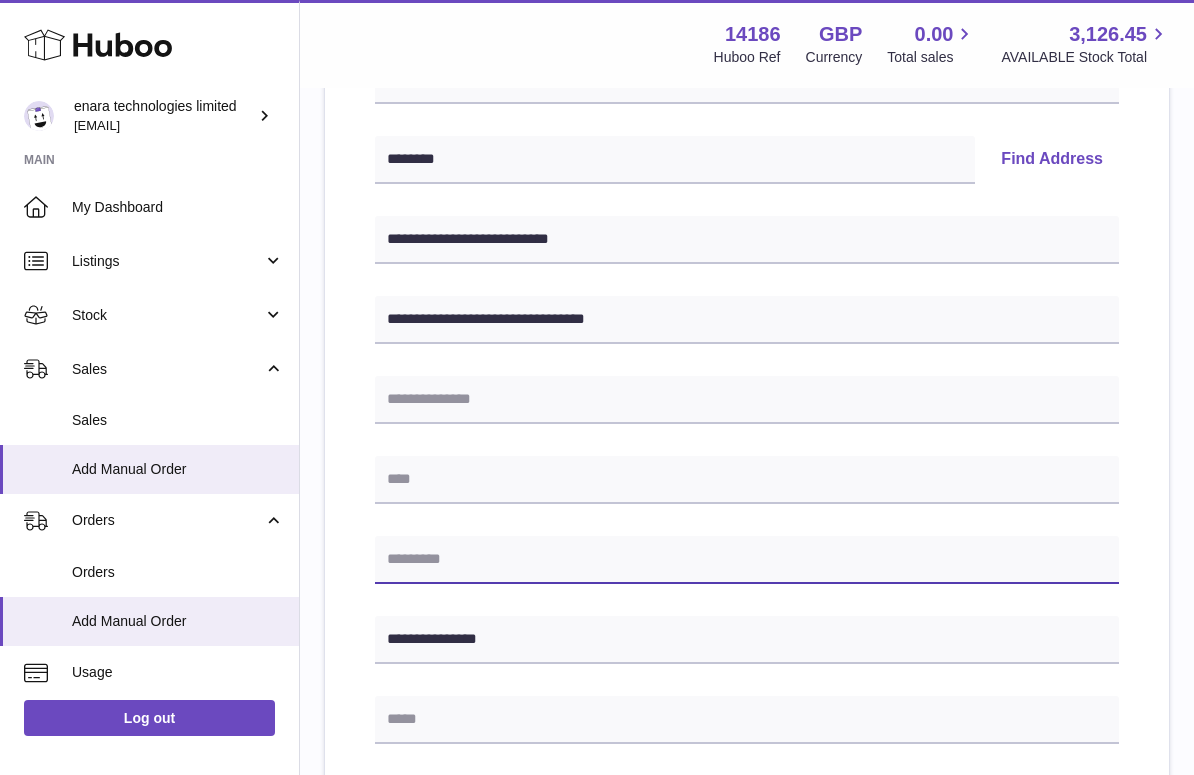 click at bounding box center (747, 560) 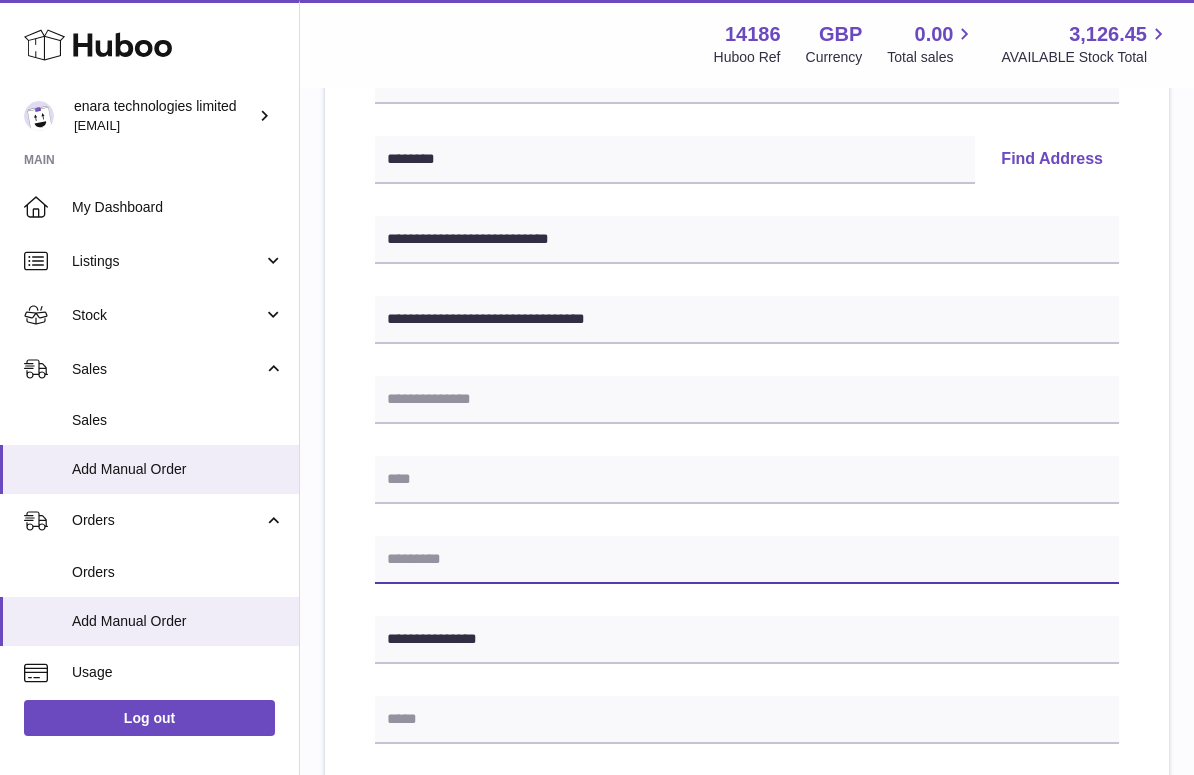 paste on "********" 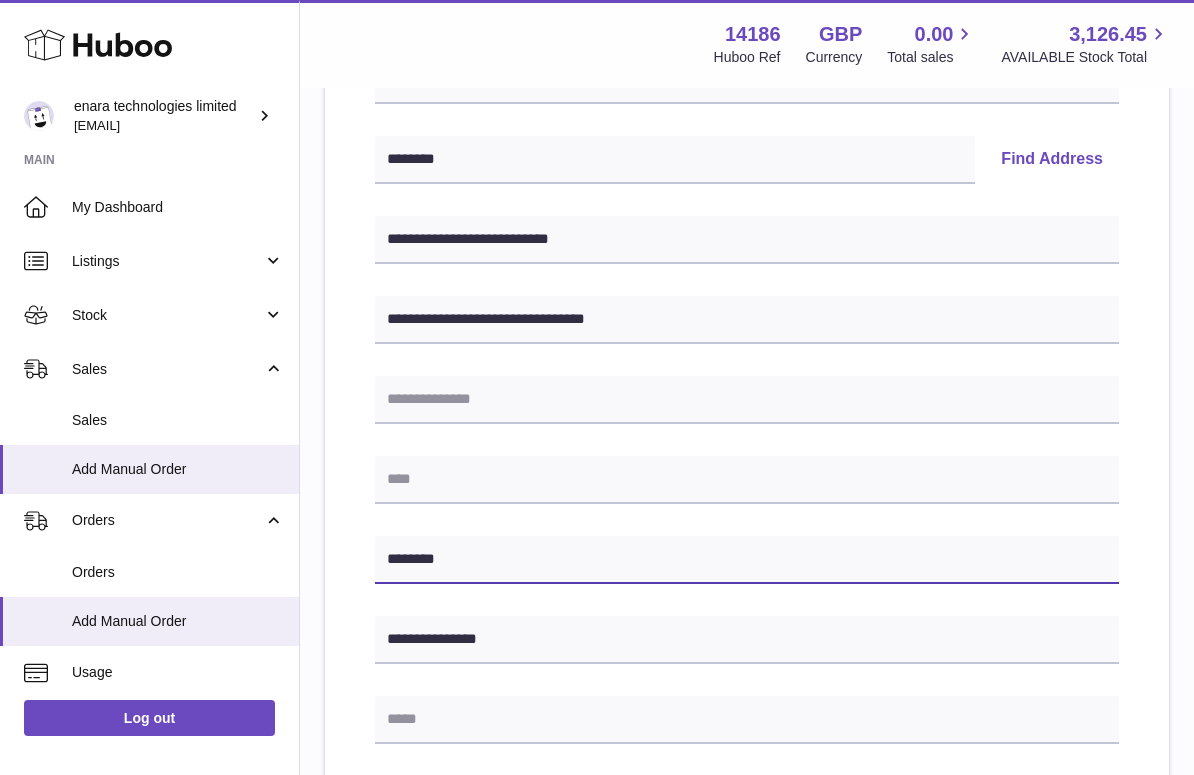 type on "********" 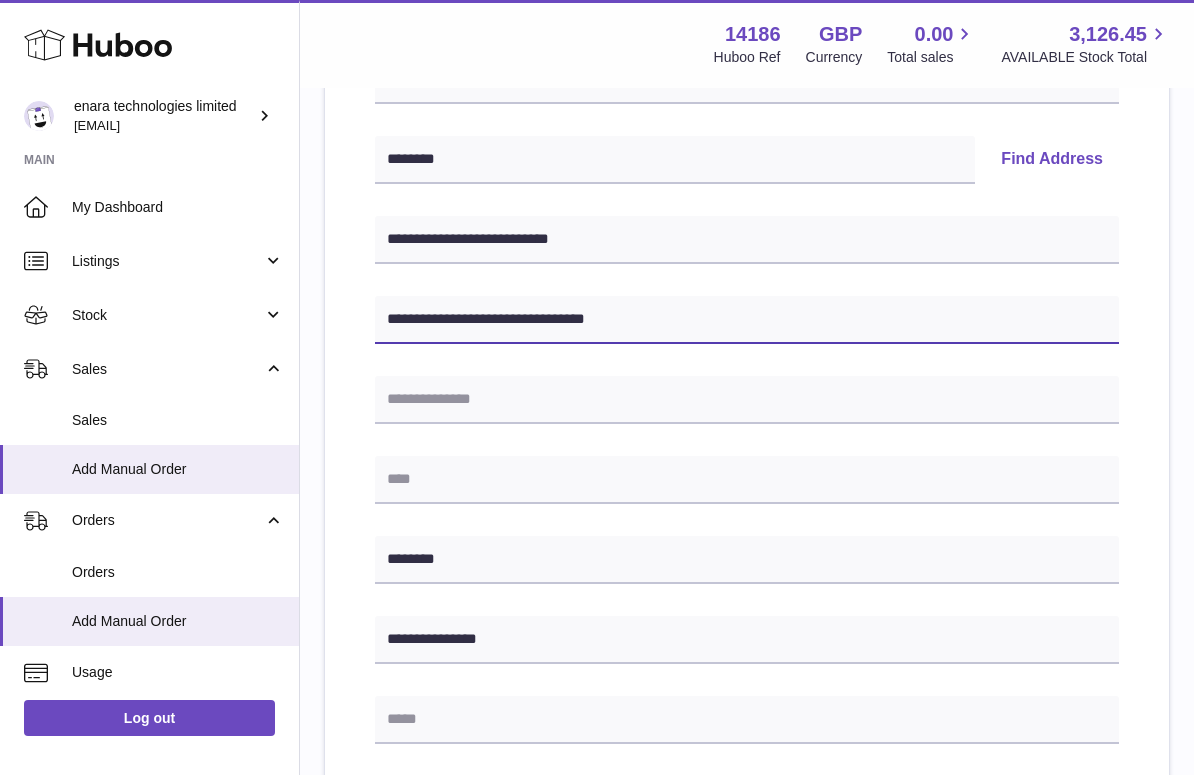 drag, startPoint x: 512, startPoint y: 319, endPoint x: 848, endPoint y: 383, distance: 342.04092 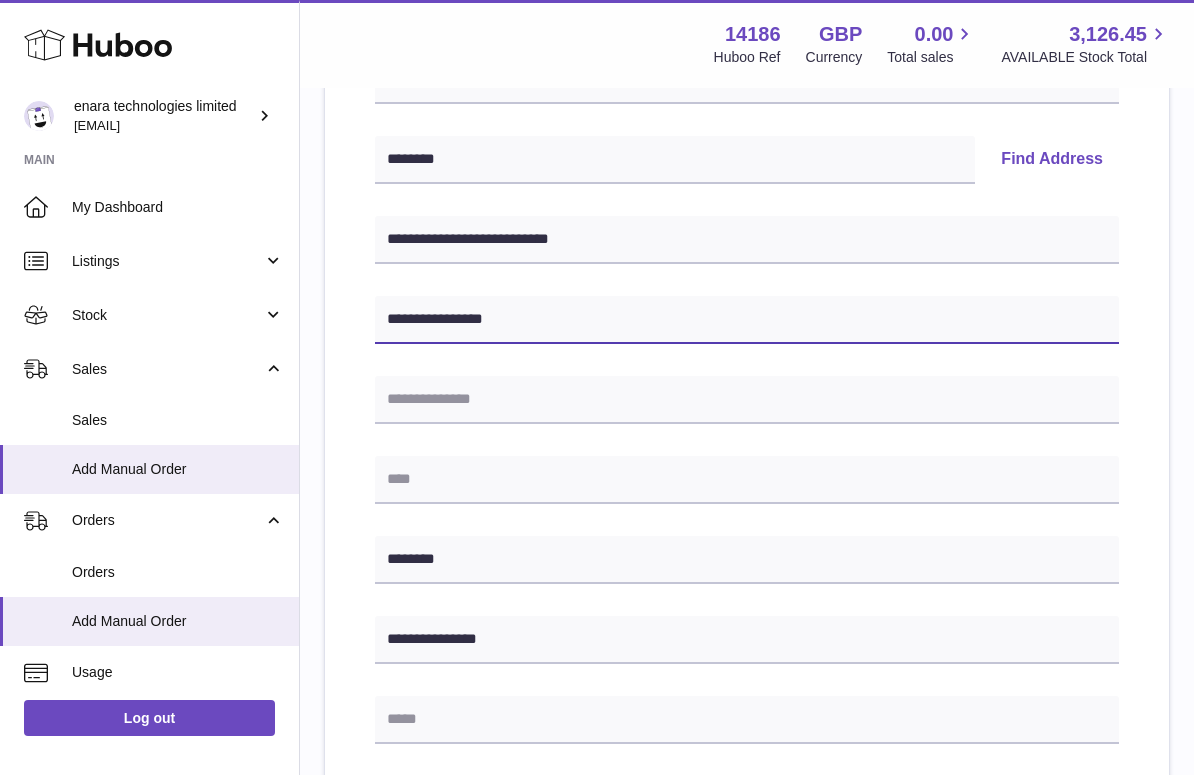 type on "**********" 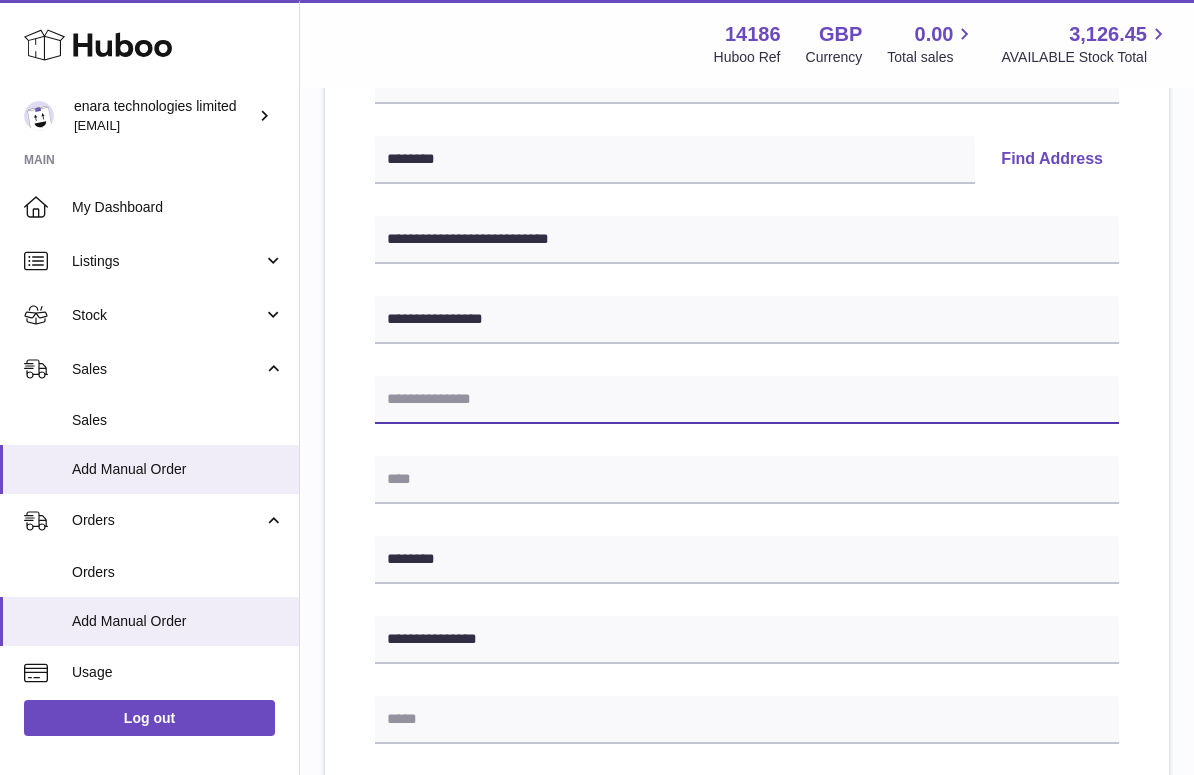 paste on "**********" 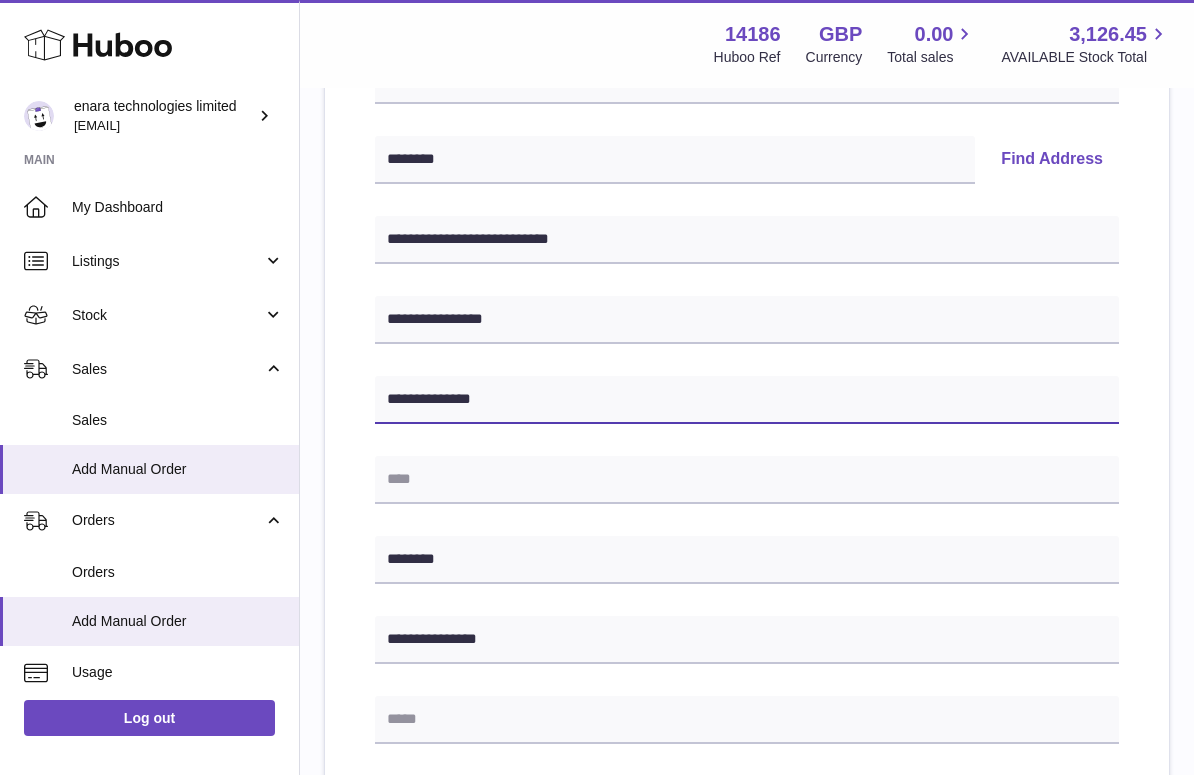 type on "**********" 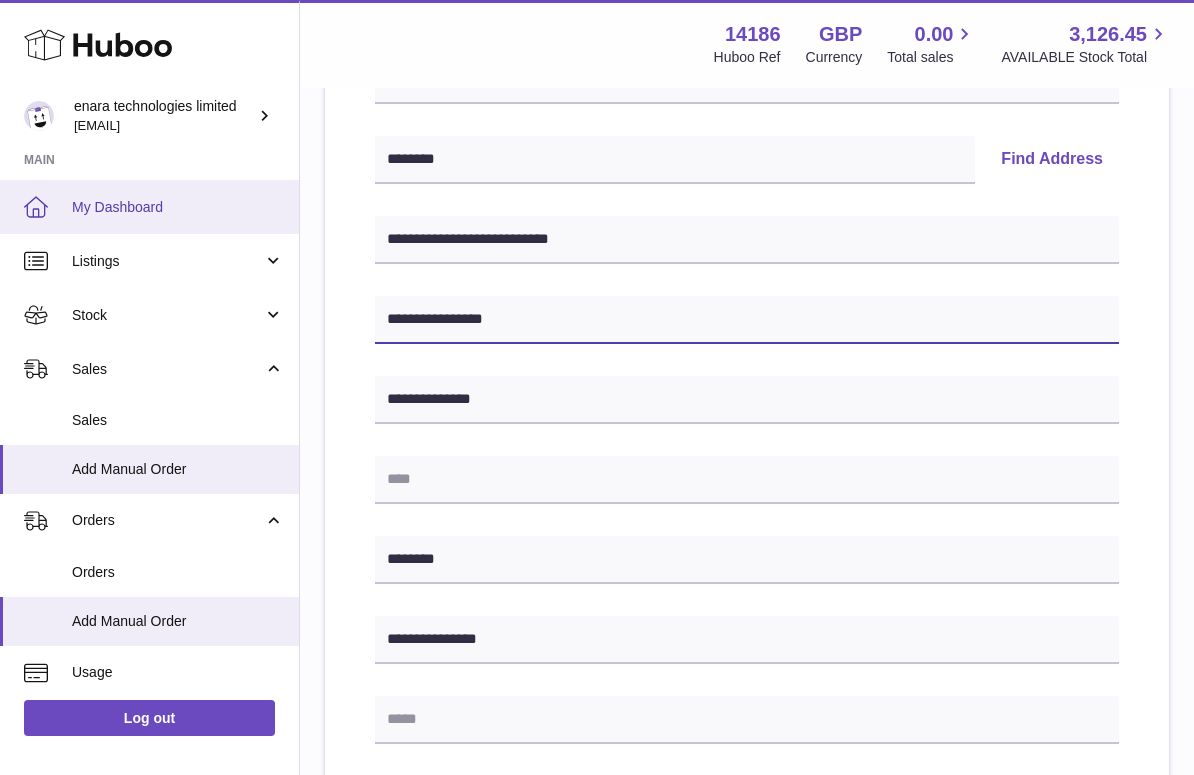 drag, startPoint x: 585, startPoint y: 327, endPoint x: 137, endPoint y: 179, distance: 471.81354 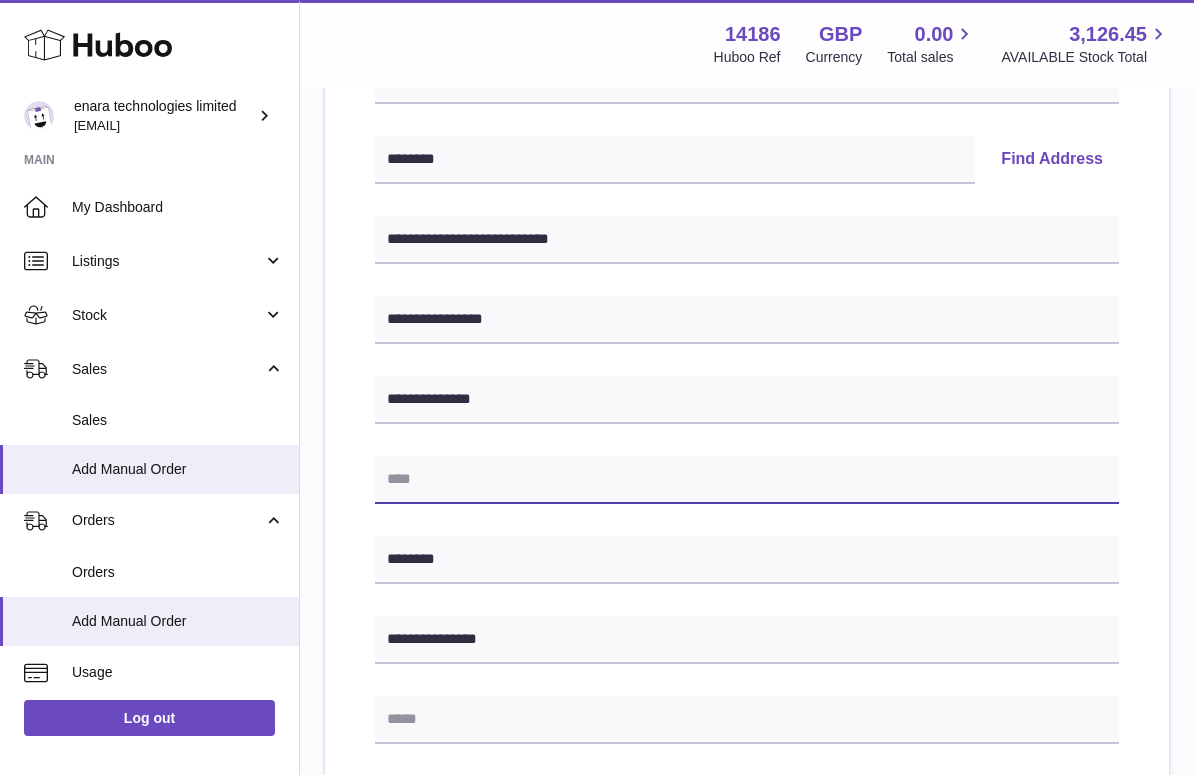 click at bounding box center (747, 480) 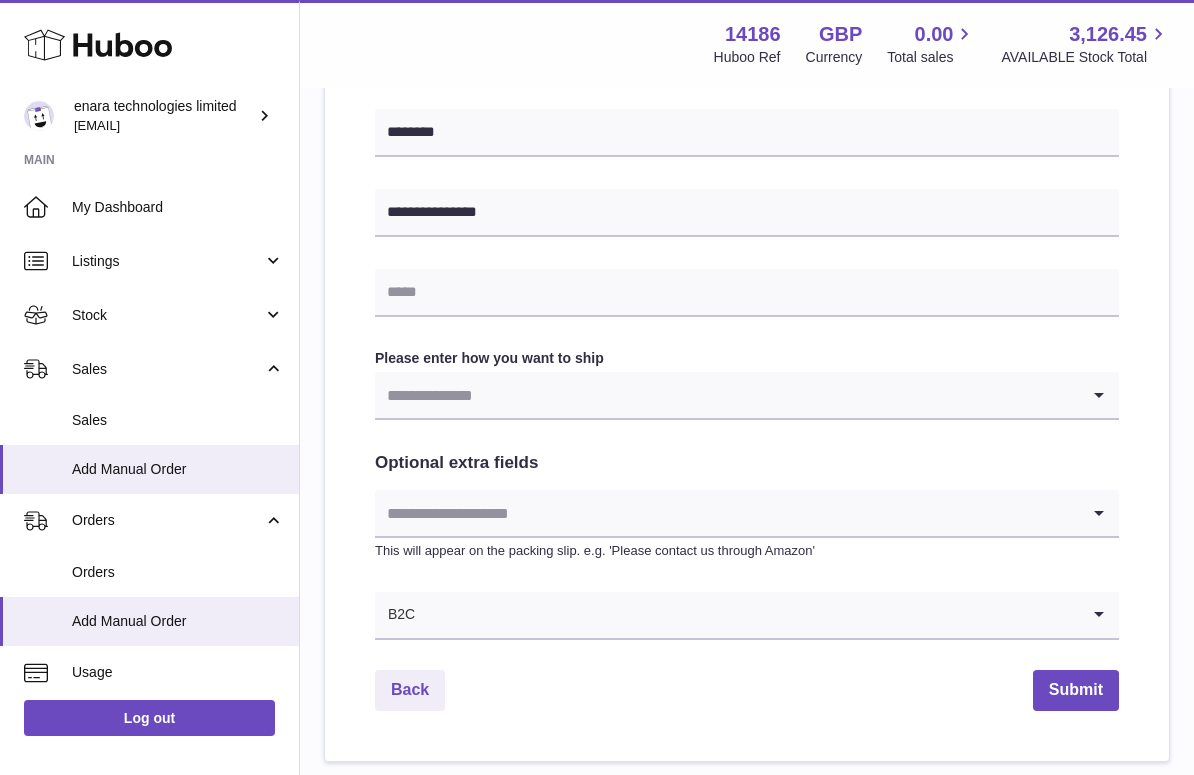 scroll, scrollTop: 845, scrollLeft: 0, axis: vertical 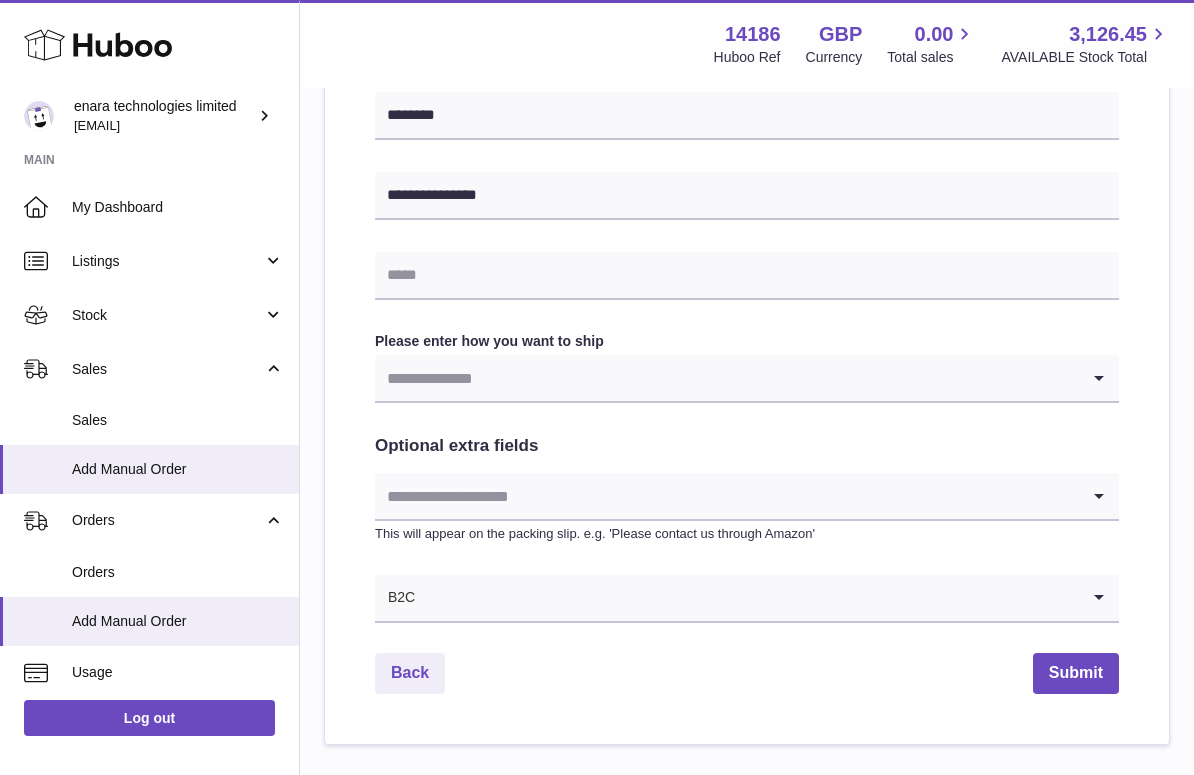 type on "**********" 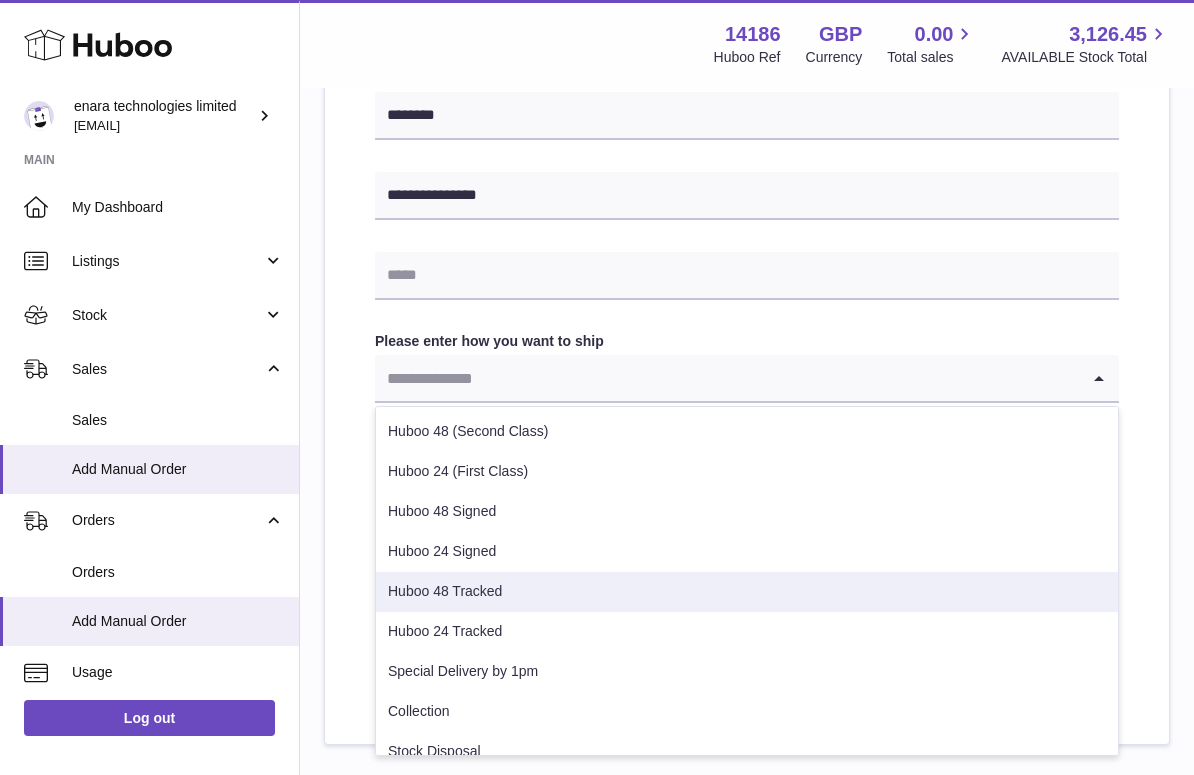 click on "Huboo 48 Tracked" at bounding box center [747, 592] 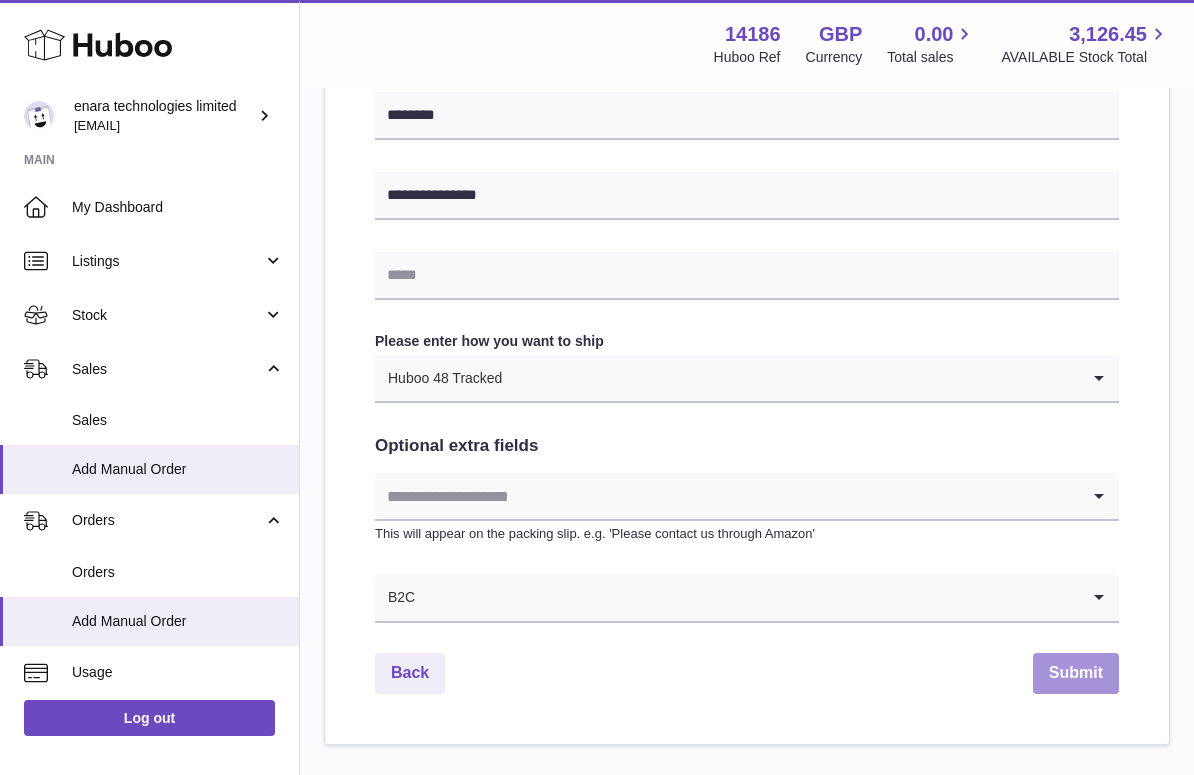 click on "Submit" at bounding box center (1076, 673) 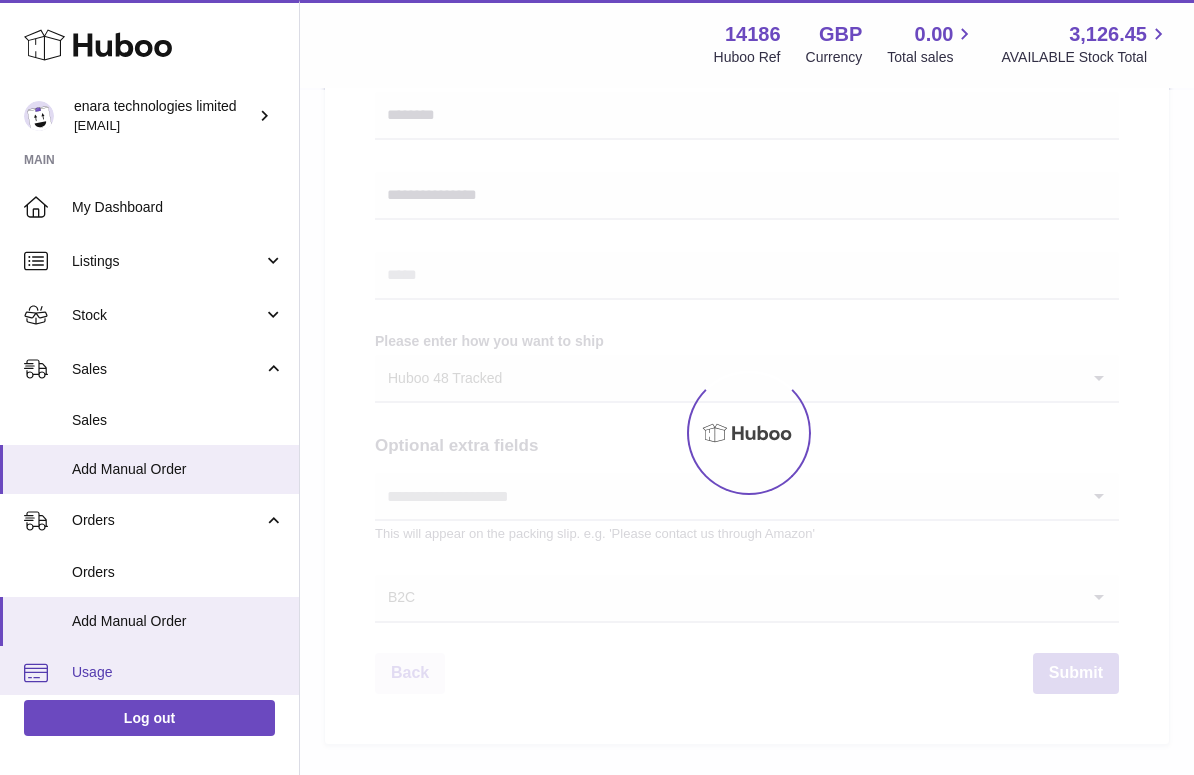 scroll, scrollTop: 0, scrollLeft: 0, axis: both 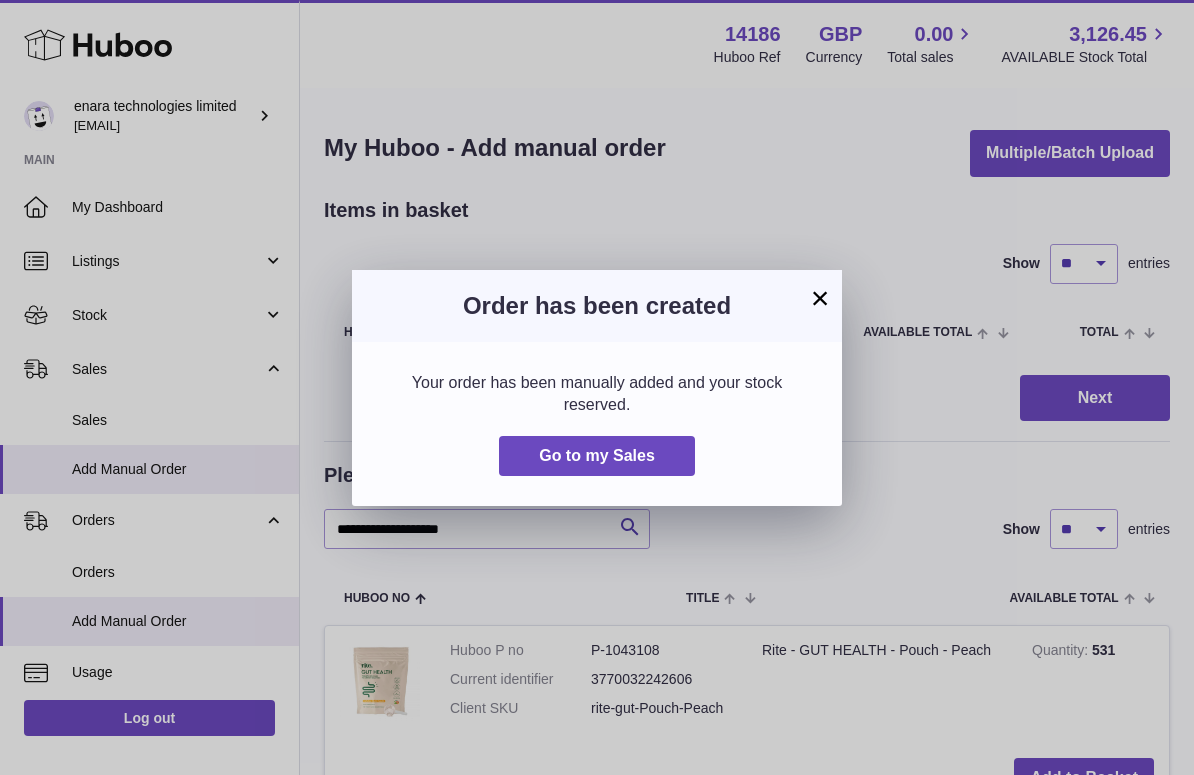 click on "×" at bounding box center [820, 298] 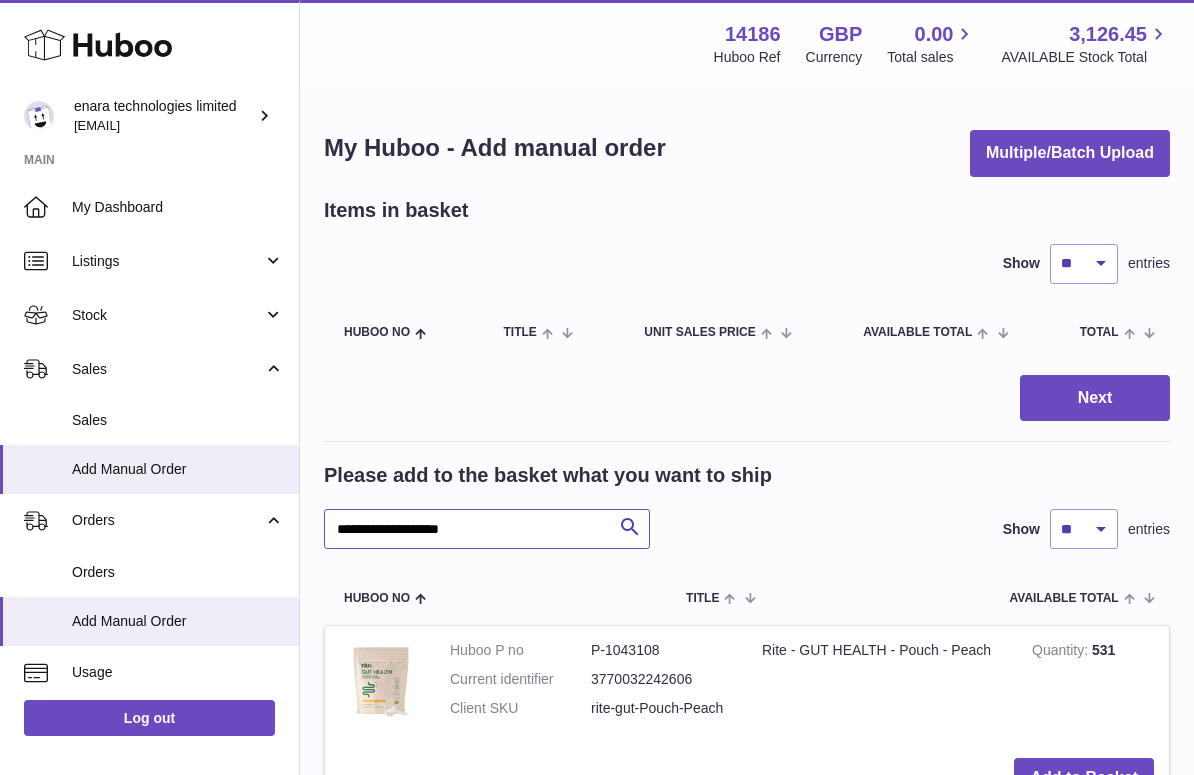 drag, startPoint x: 479, startPoint y: 523, endPoint x: -15, endPoint y: 418, distance: 505.03564 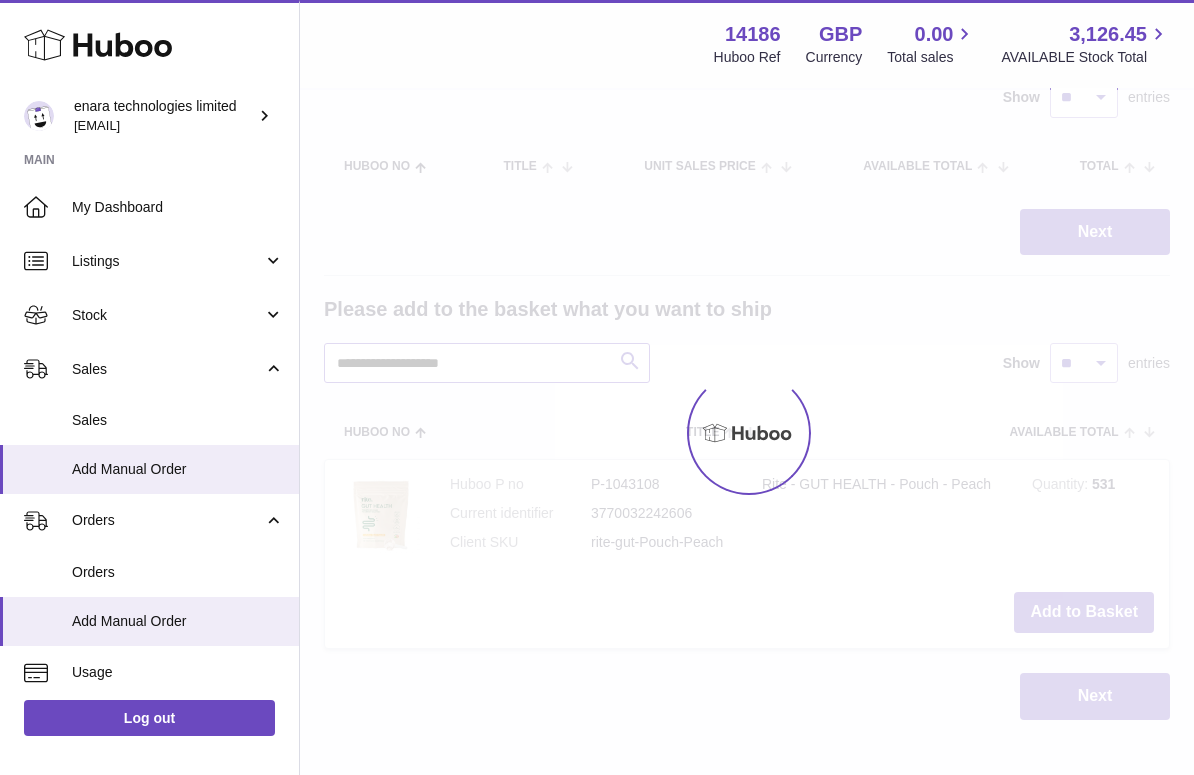 scroll, scrollTop: 168, scrollLeft: 0, axis: vertical 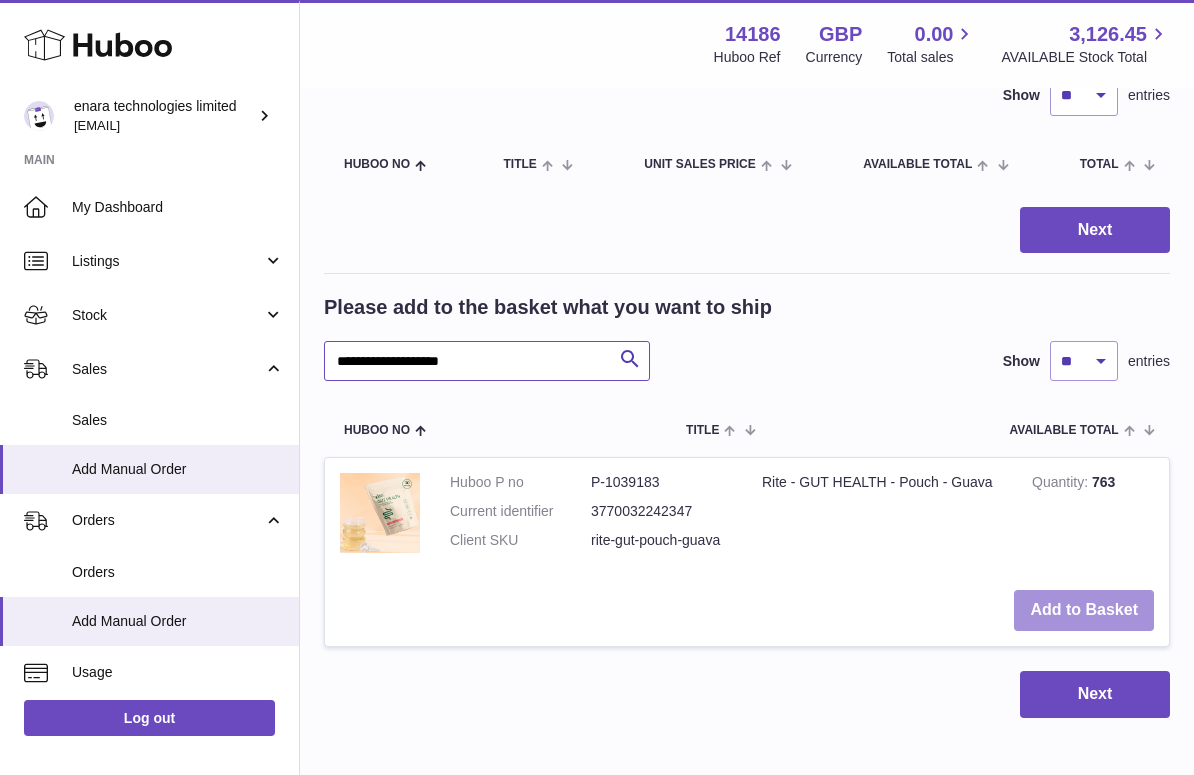 type on "**********" 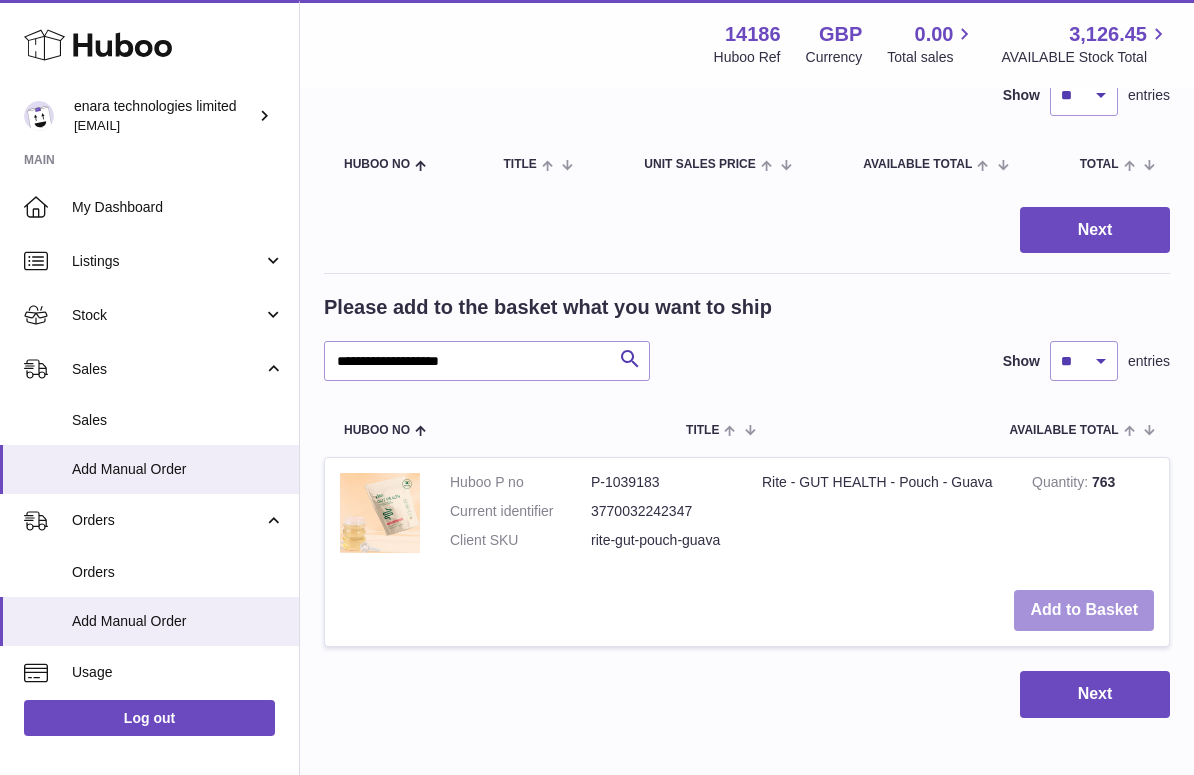 click on "Add to Basket" at bounding box center (1084, 610) 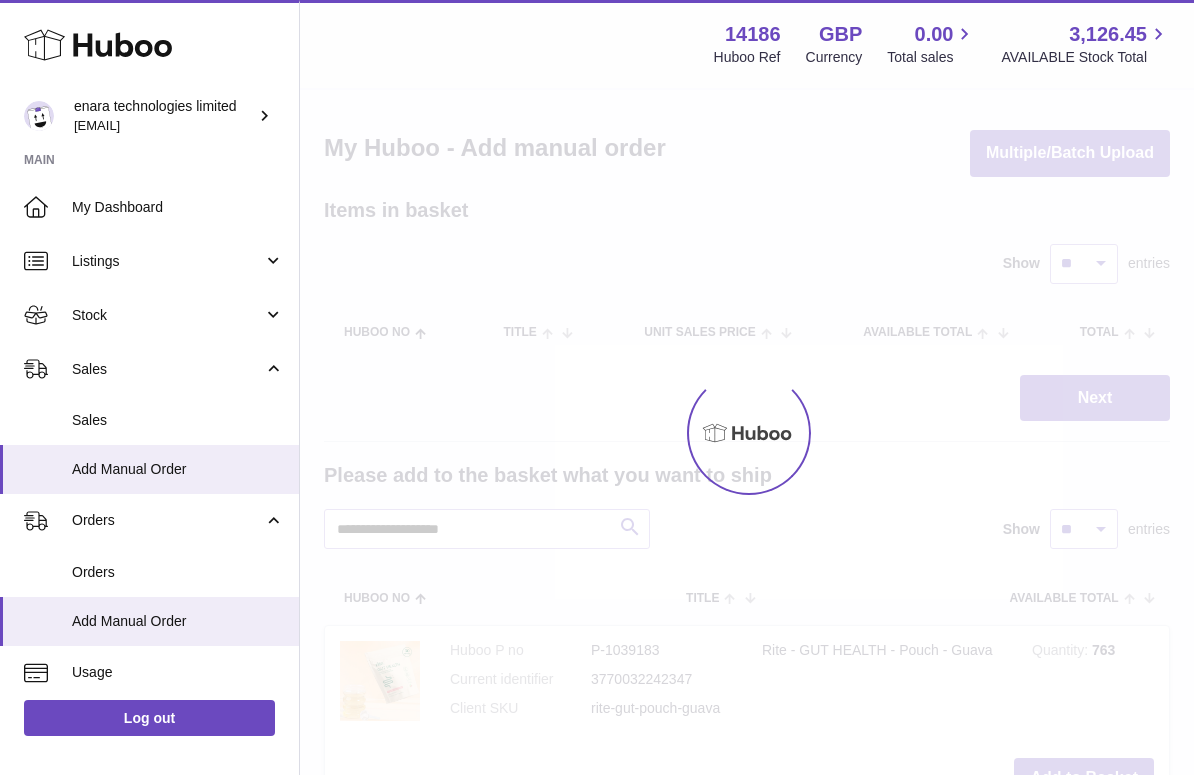 scroll, scrollTop: 0, scrollLeft: 0, axis: both 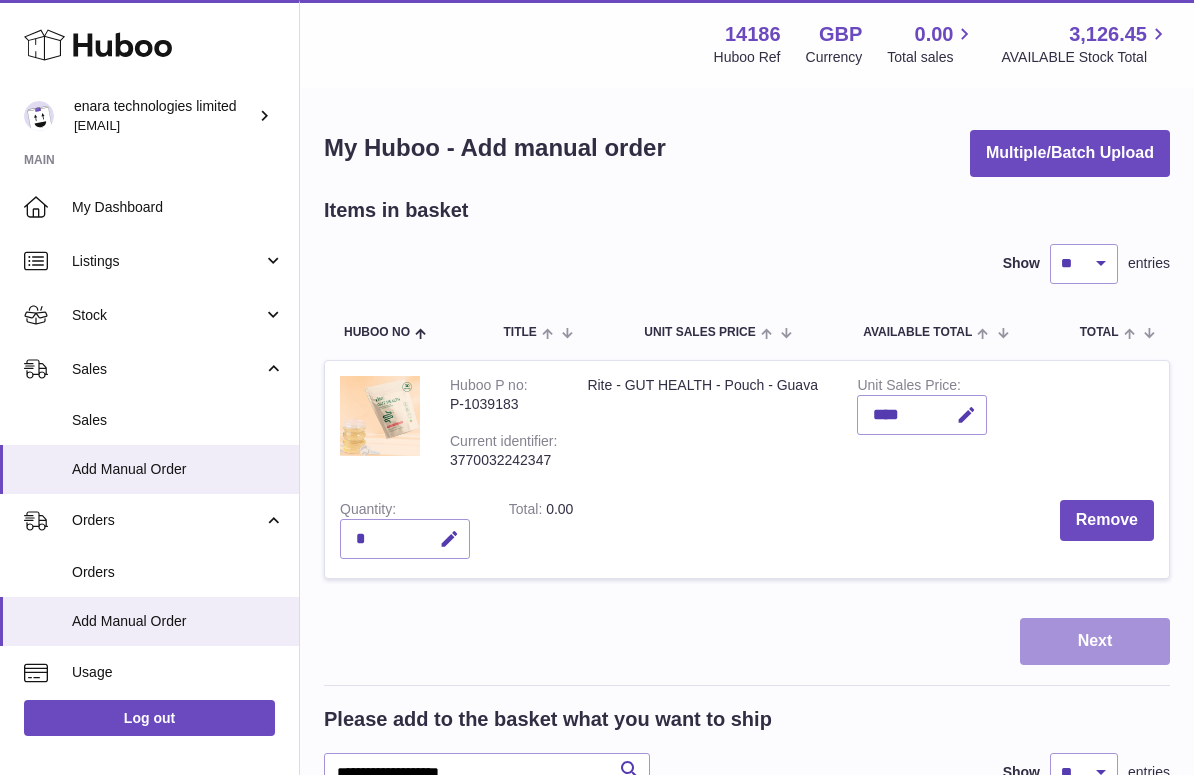 click on "Next" at bounding box center [1095, 641] 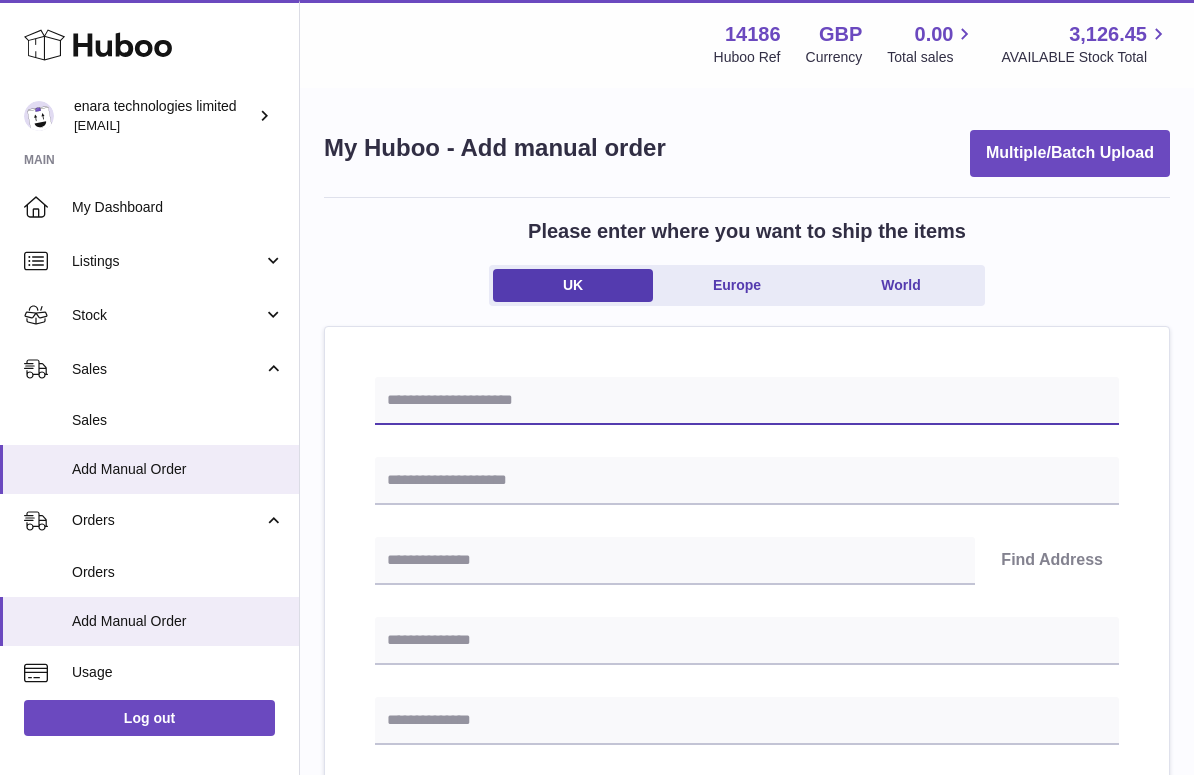 click at bounding box center (747, 401) 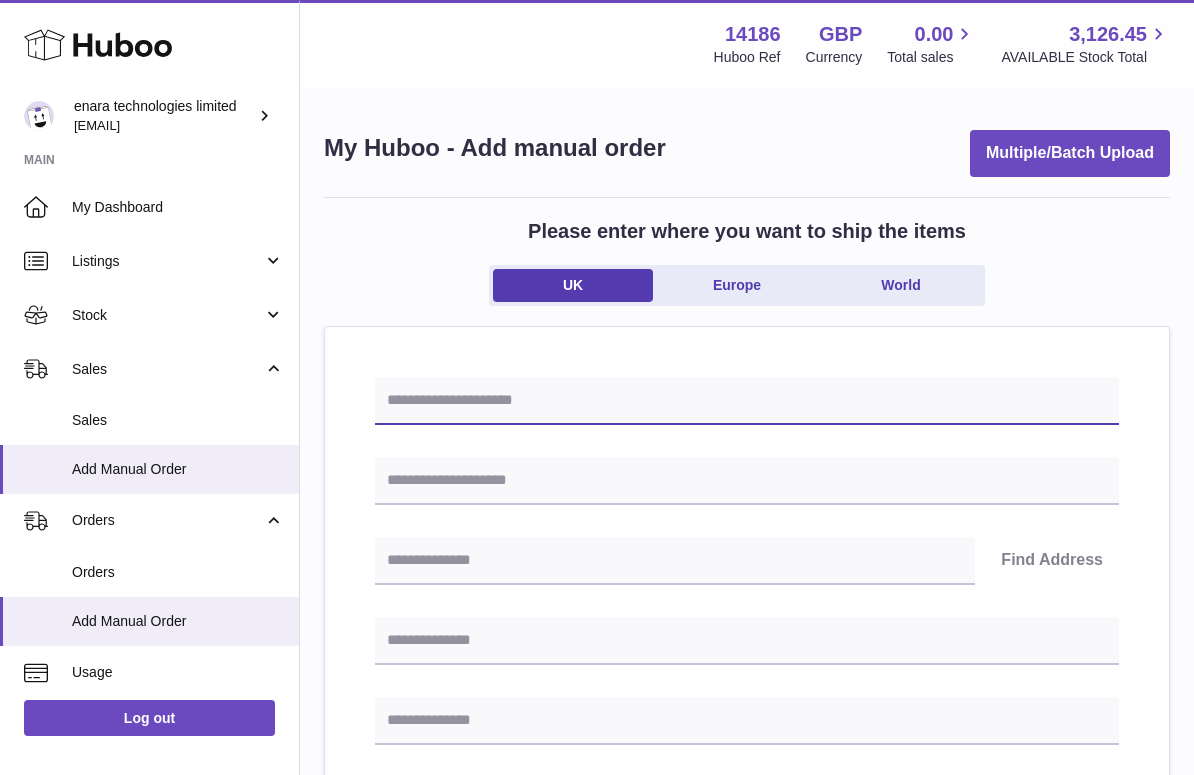 paste on "**********" 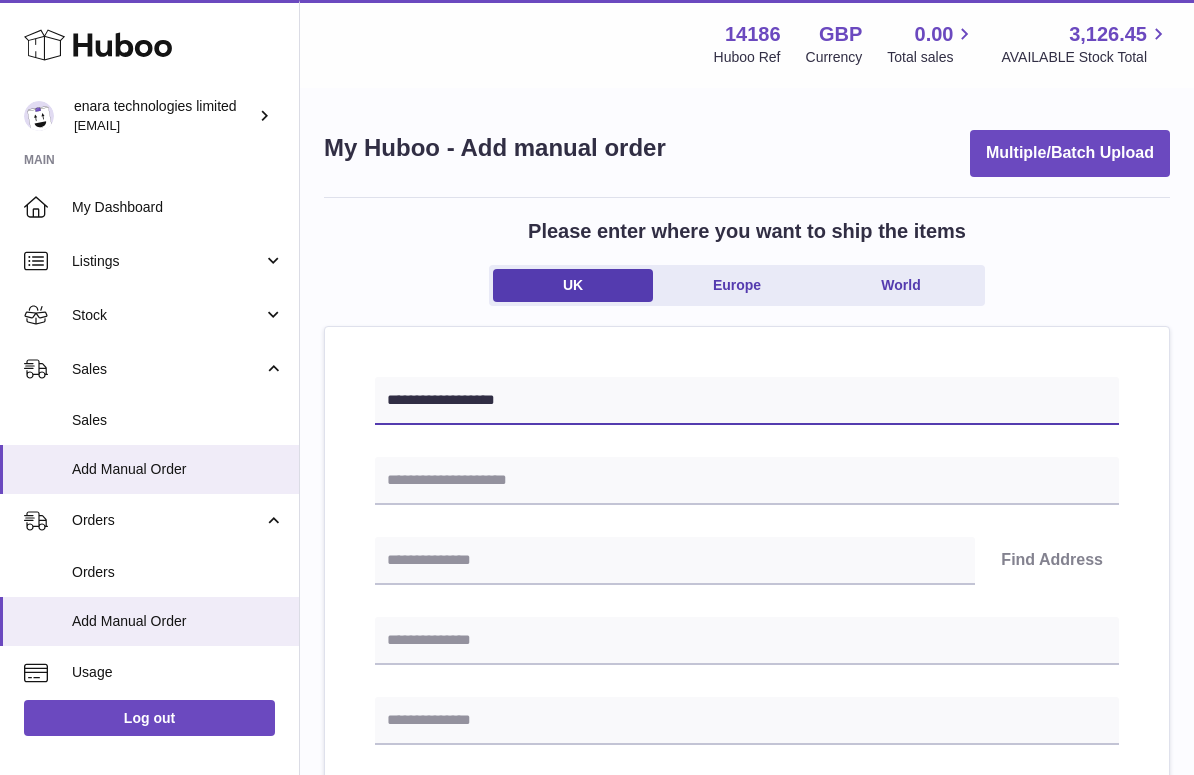 type on "**********" 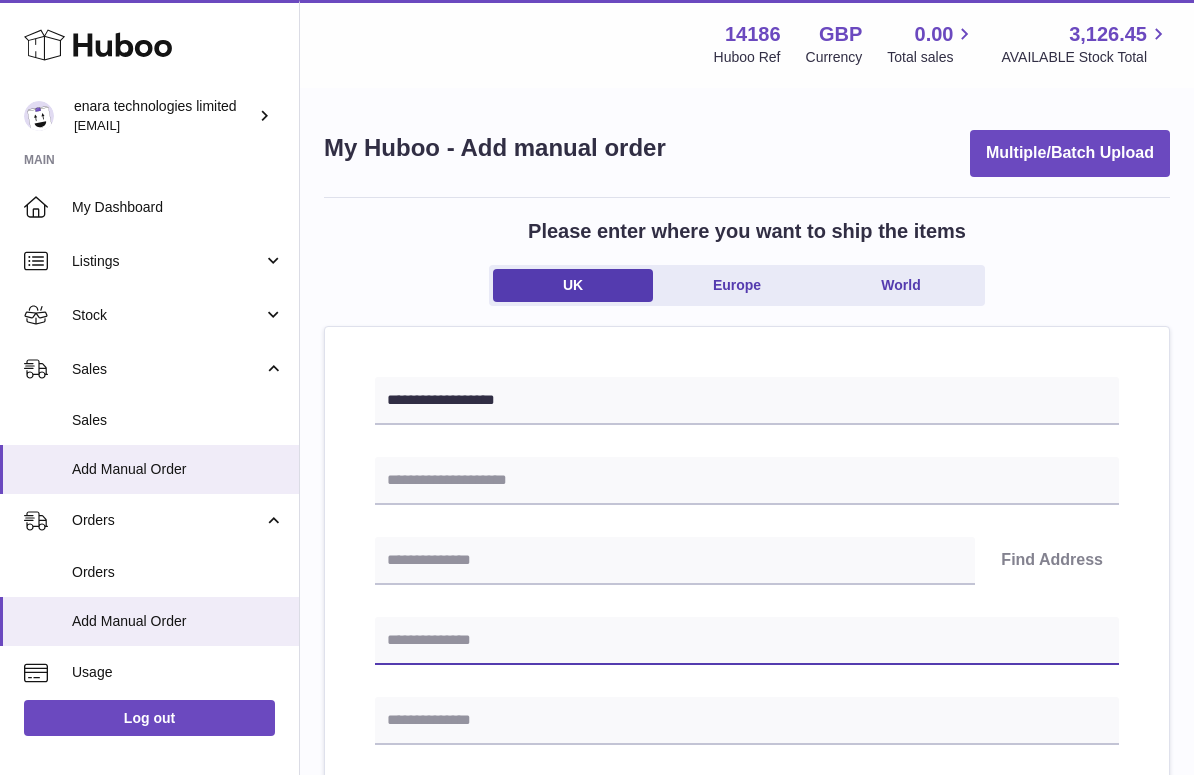 paste on "**********" 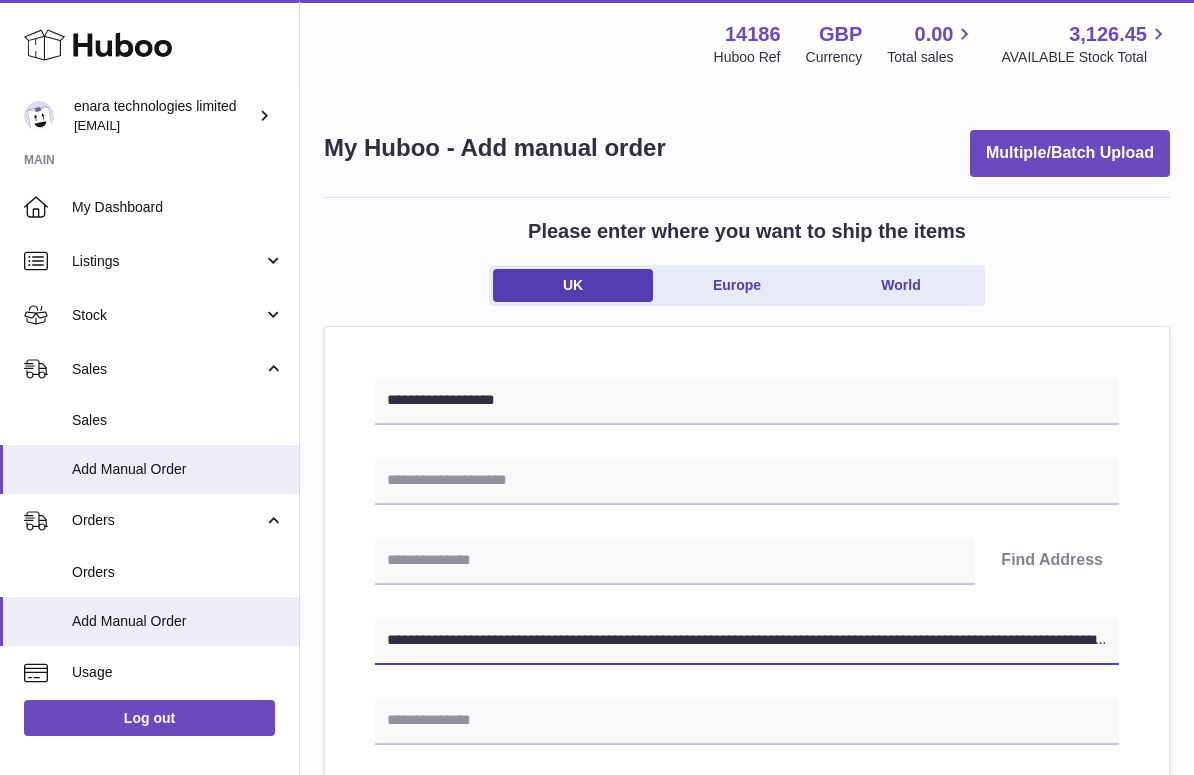 drag, startPoint x: 713, startPoint y: 640, endPoint x: 1258, endPoint y: 661, distance: 545.4044 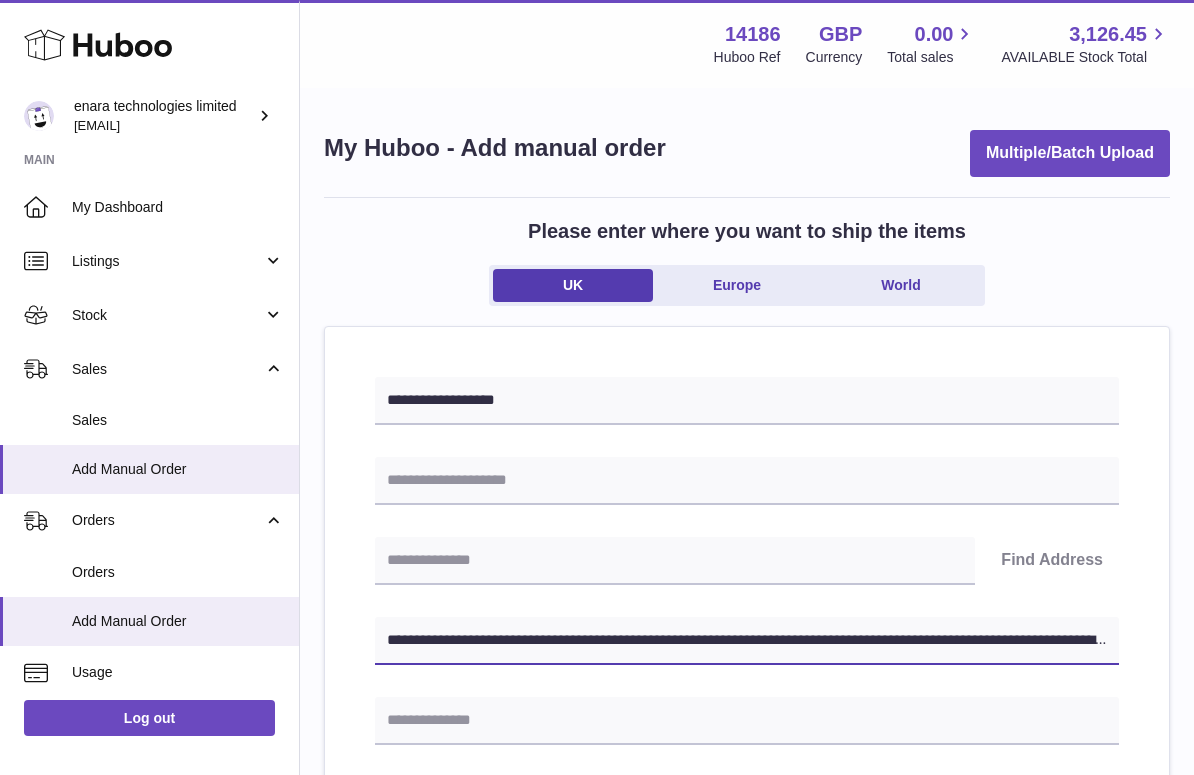 click on ".st0{fill:#141414;}" at bounding box center (597, 387) 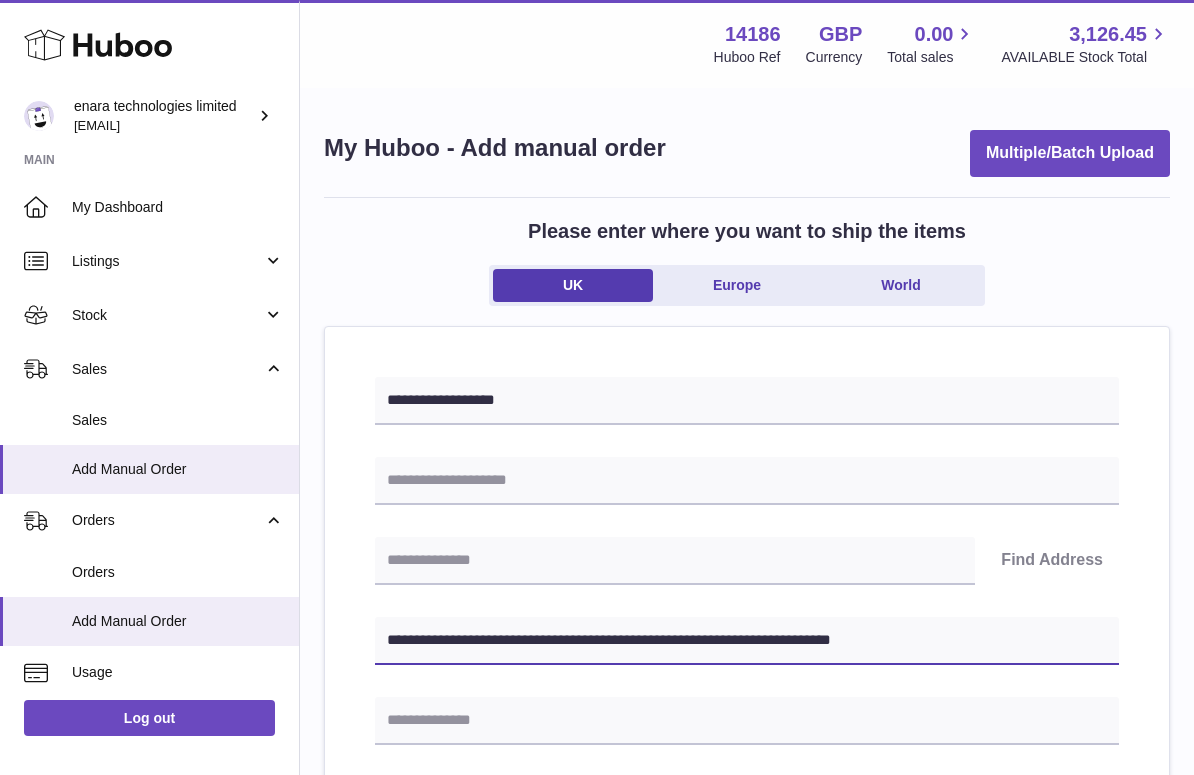 type on "**********" 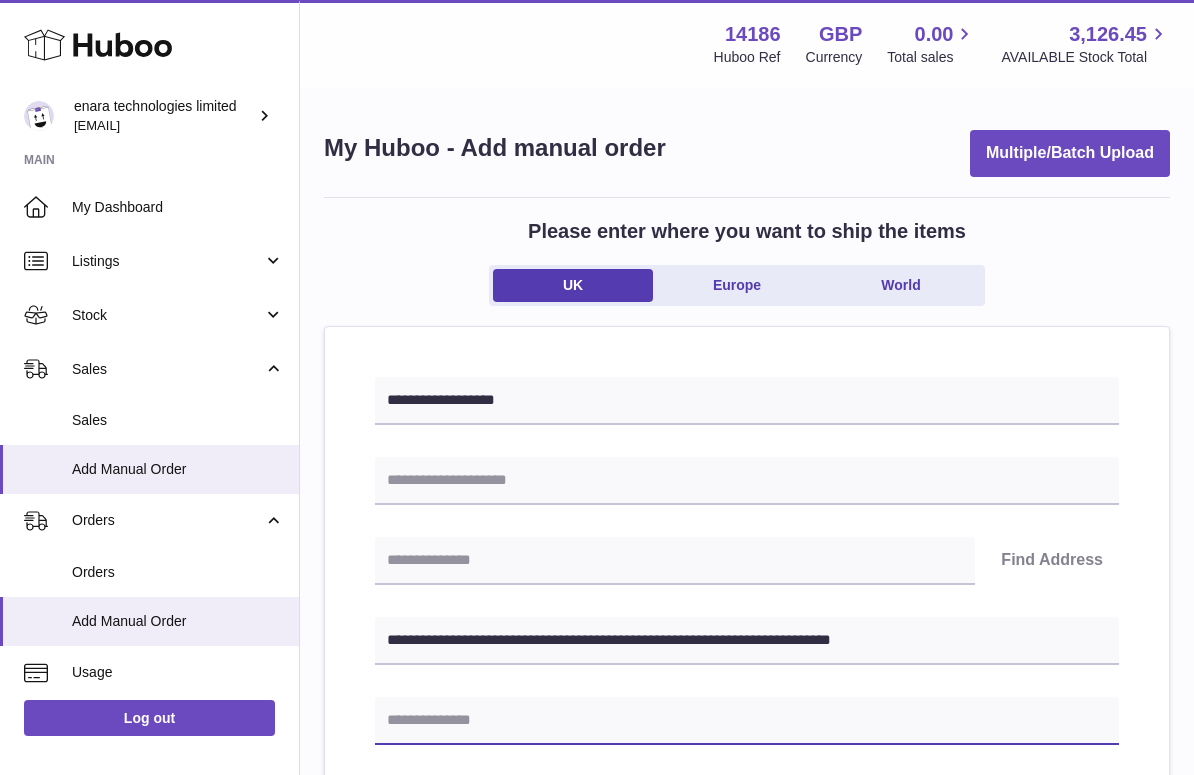 paste on "**********" 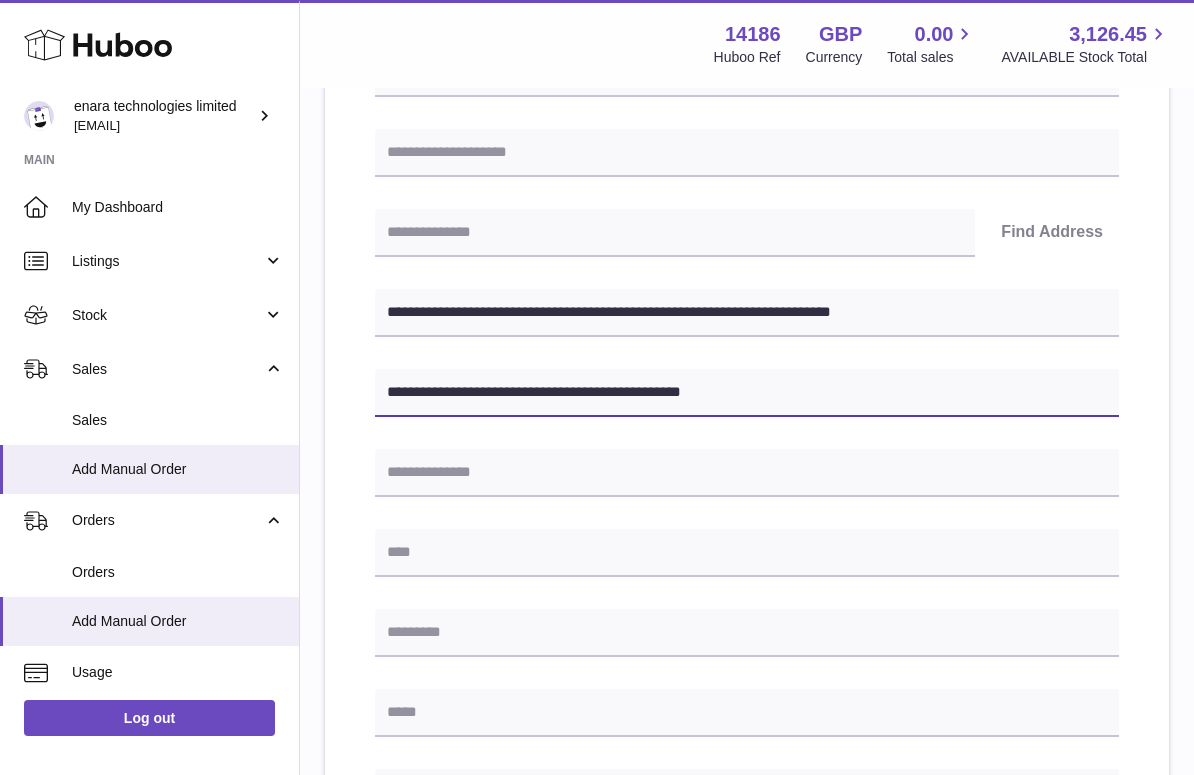 scroll, scrollTop: 335, scrollLeft: 0, axis: vertical 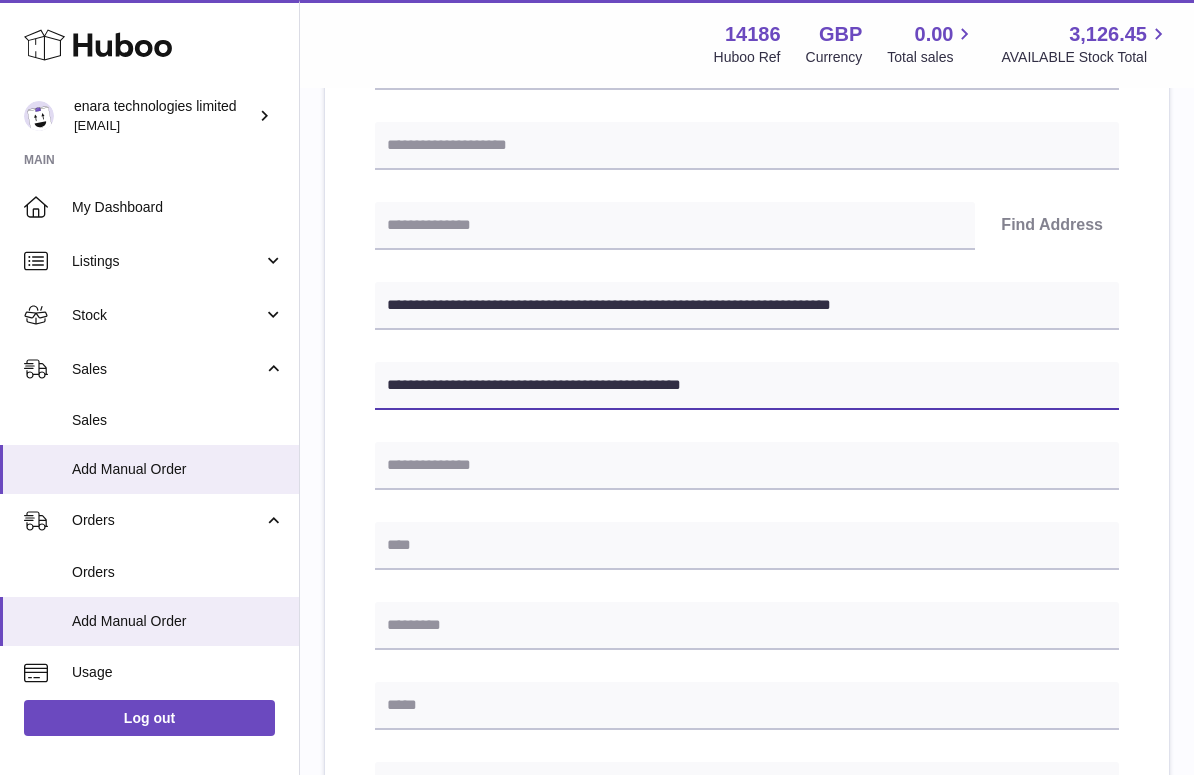 type on "**********" 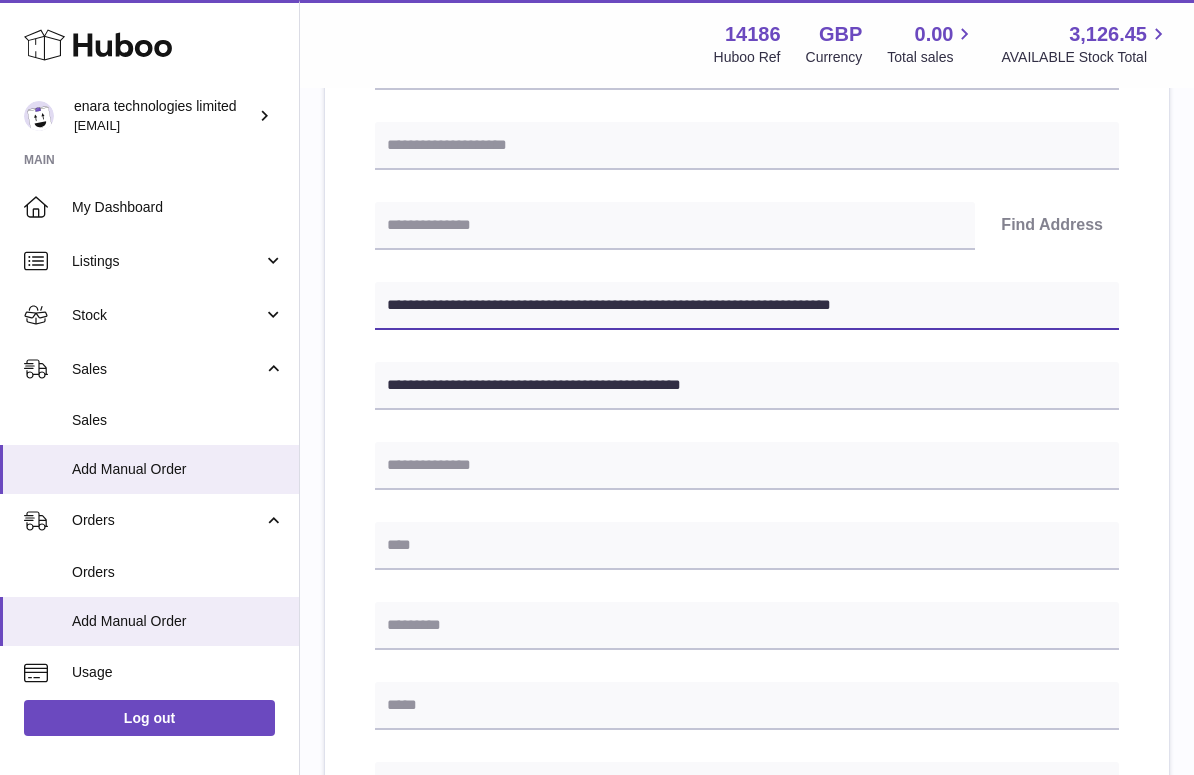 drag, startPoint x: 546, startPoint y: 304, endPoint x: 393, endPoint y: 297, distance: 153.16005 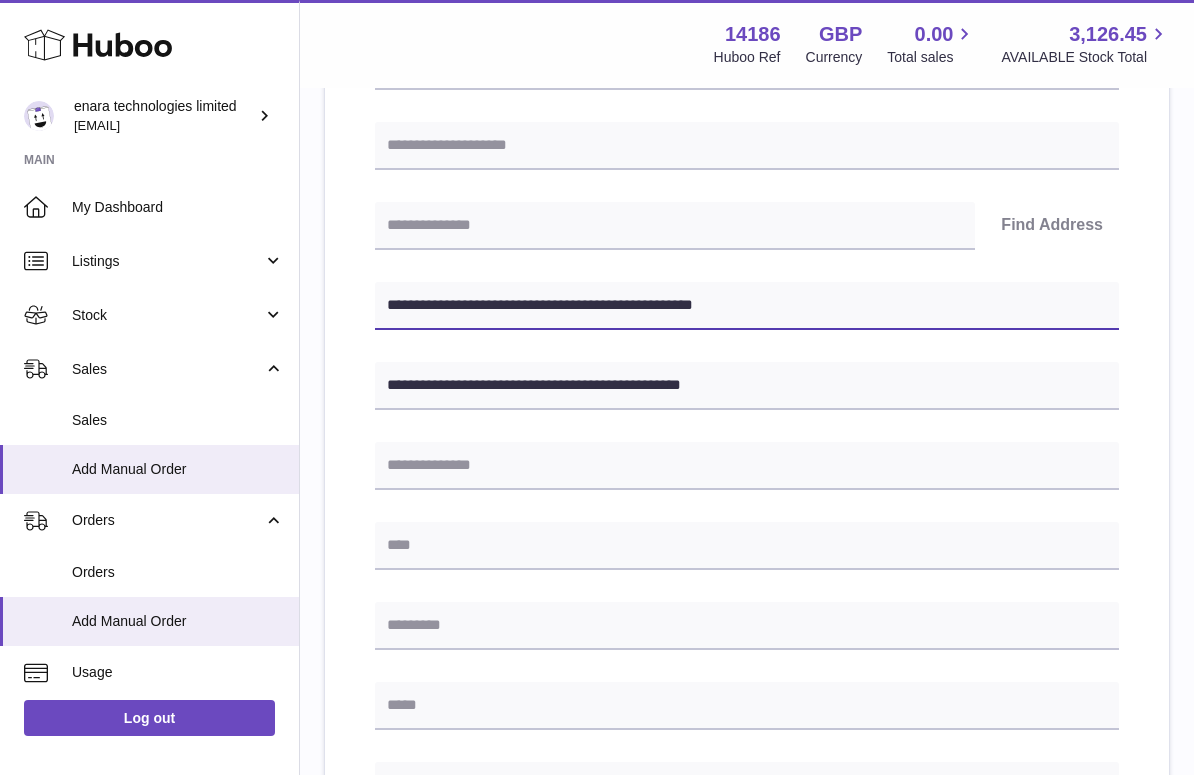 type on "**********" 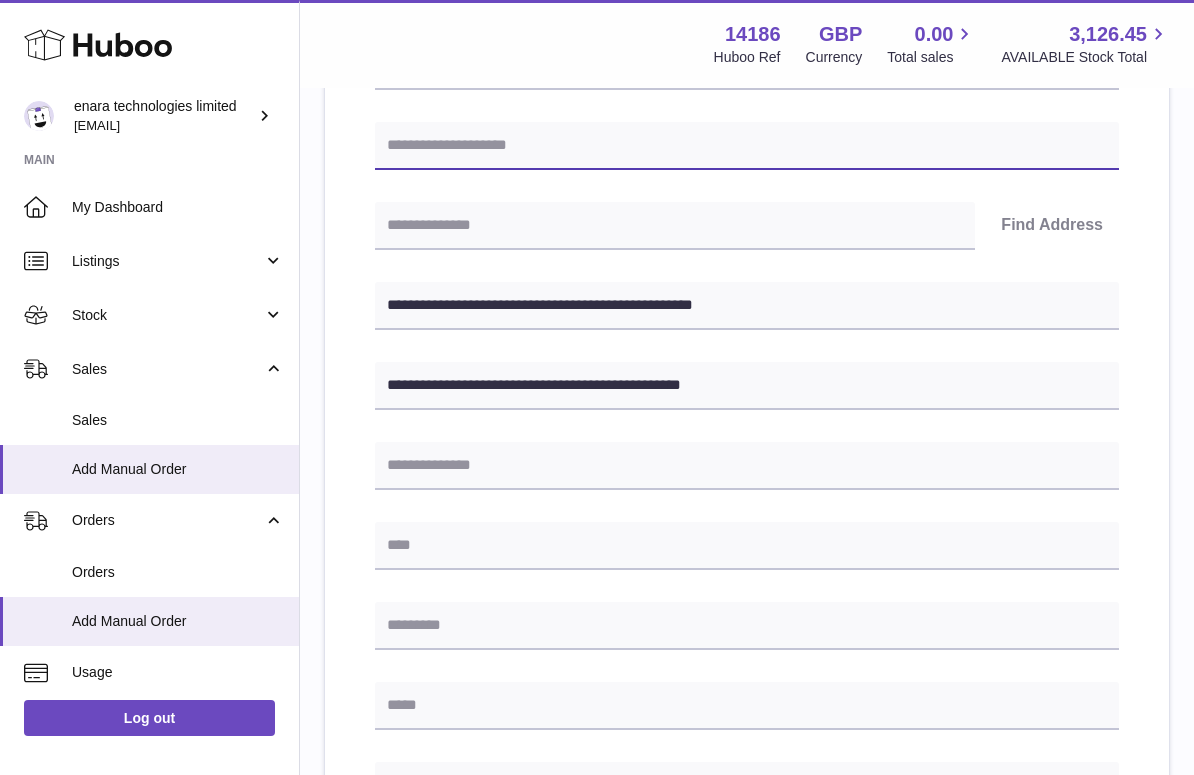 paste on "**********" 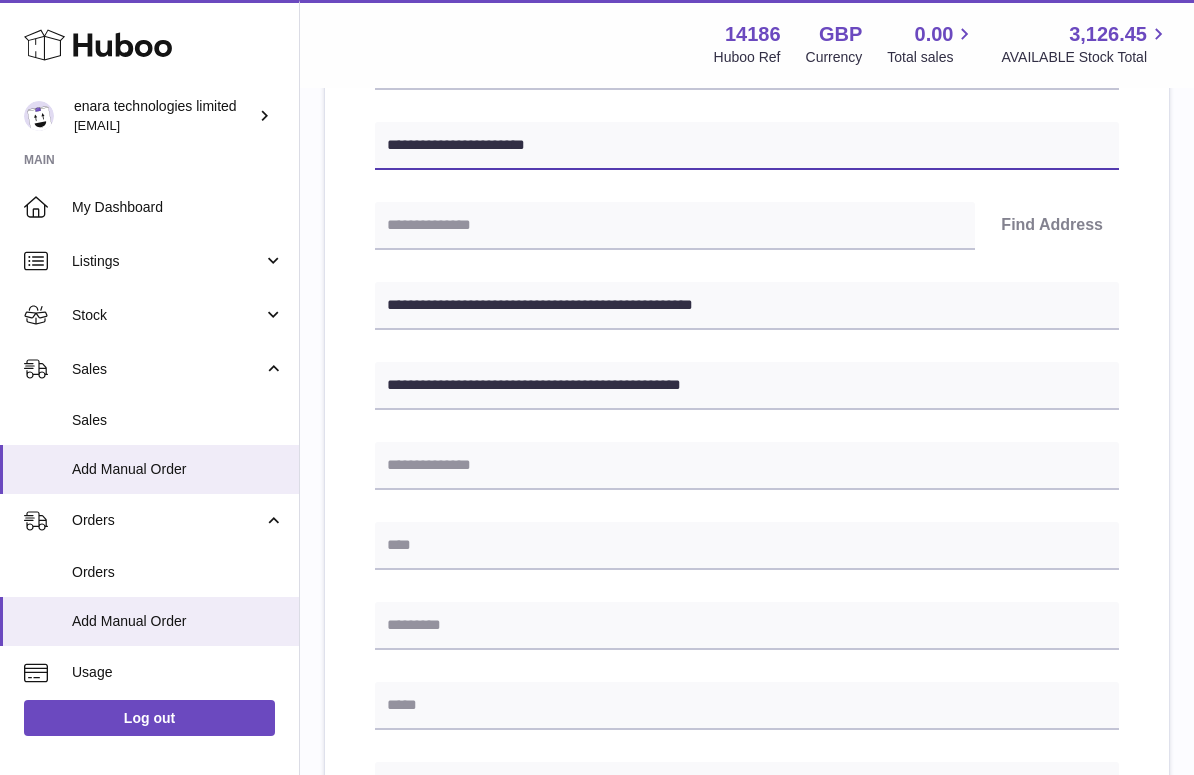 type on "**********" 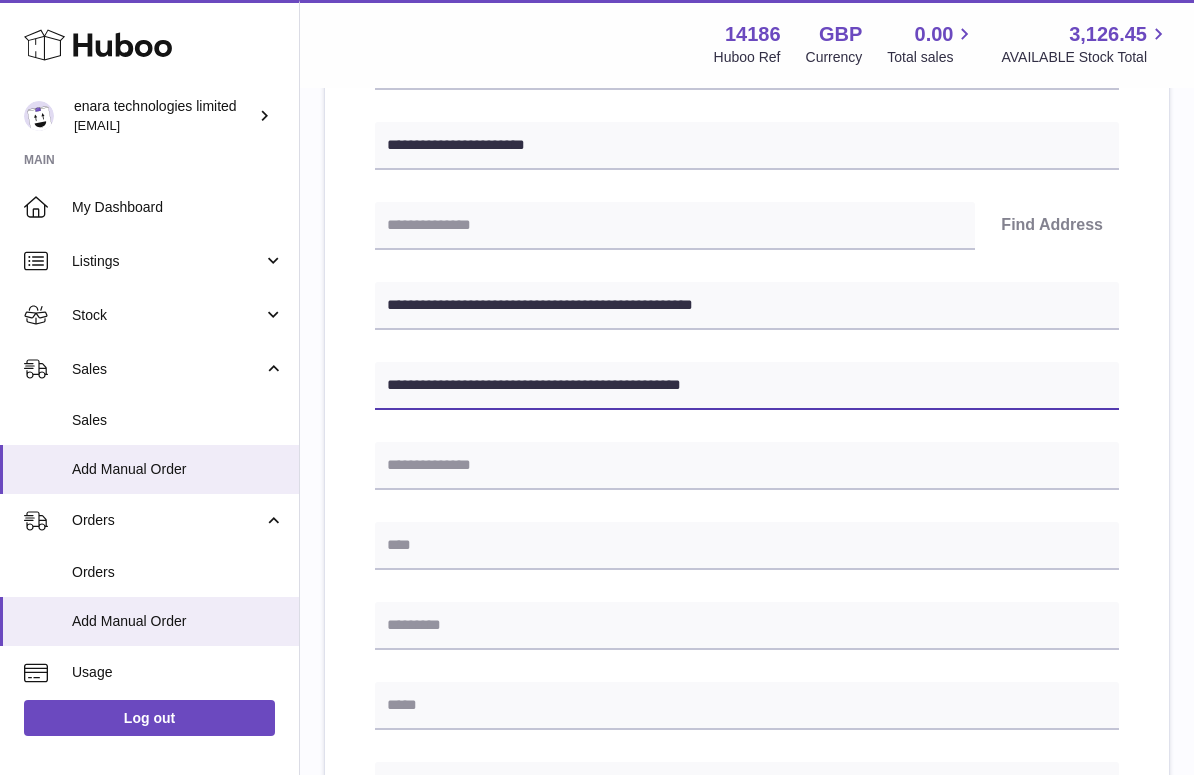 drag, startPoint x: 636, startPoint y: 381, endPoint x: 573, endPoint y: 383, distance: 63.03174 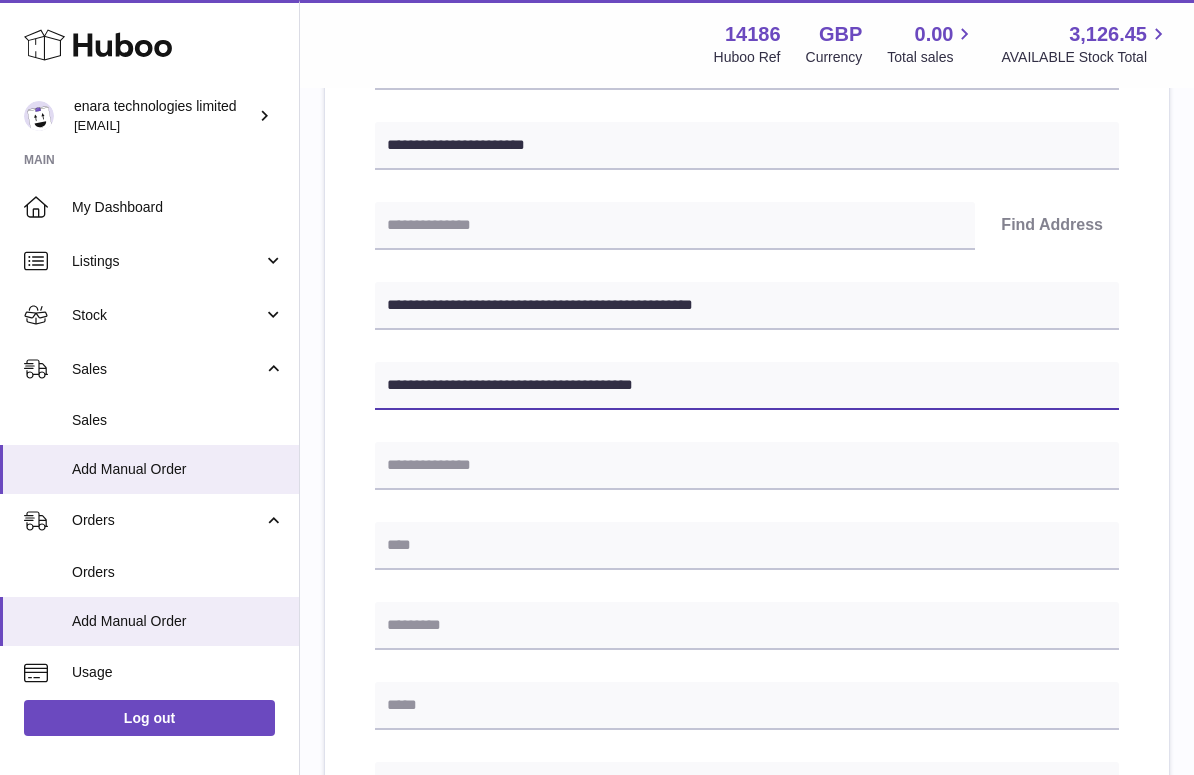 type on "**********" 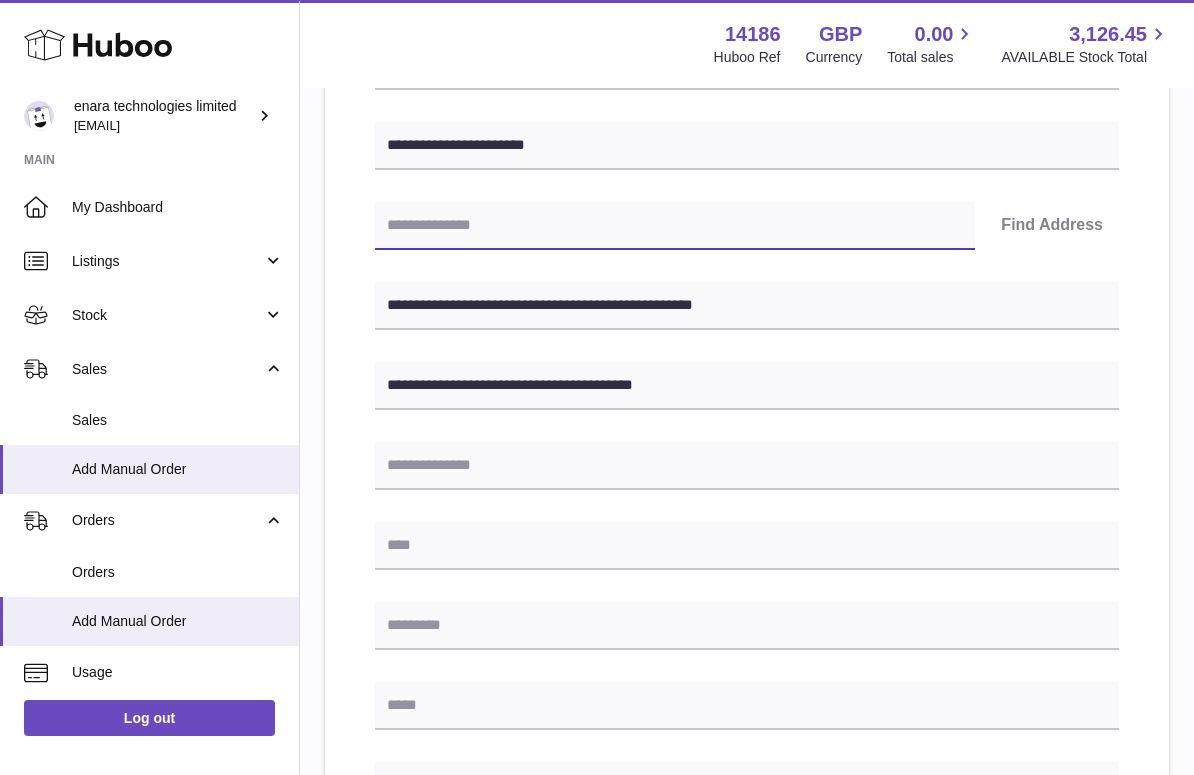 paste on "*******" 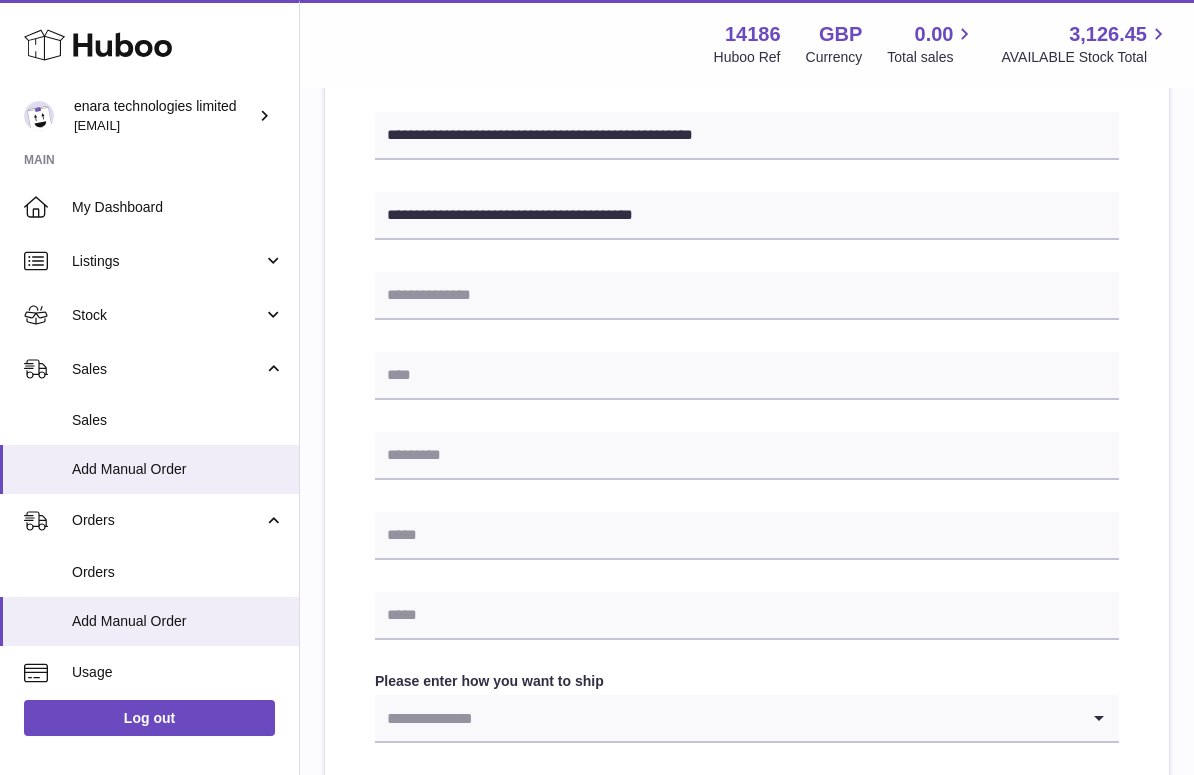 scroll, scrollTop: 520, scrollLeft: 0, axis: vertical 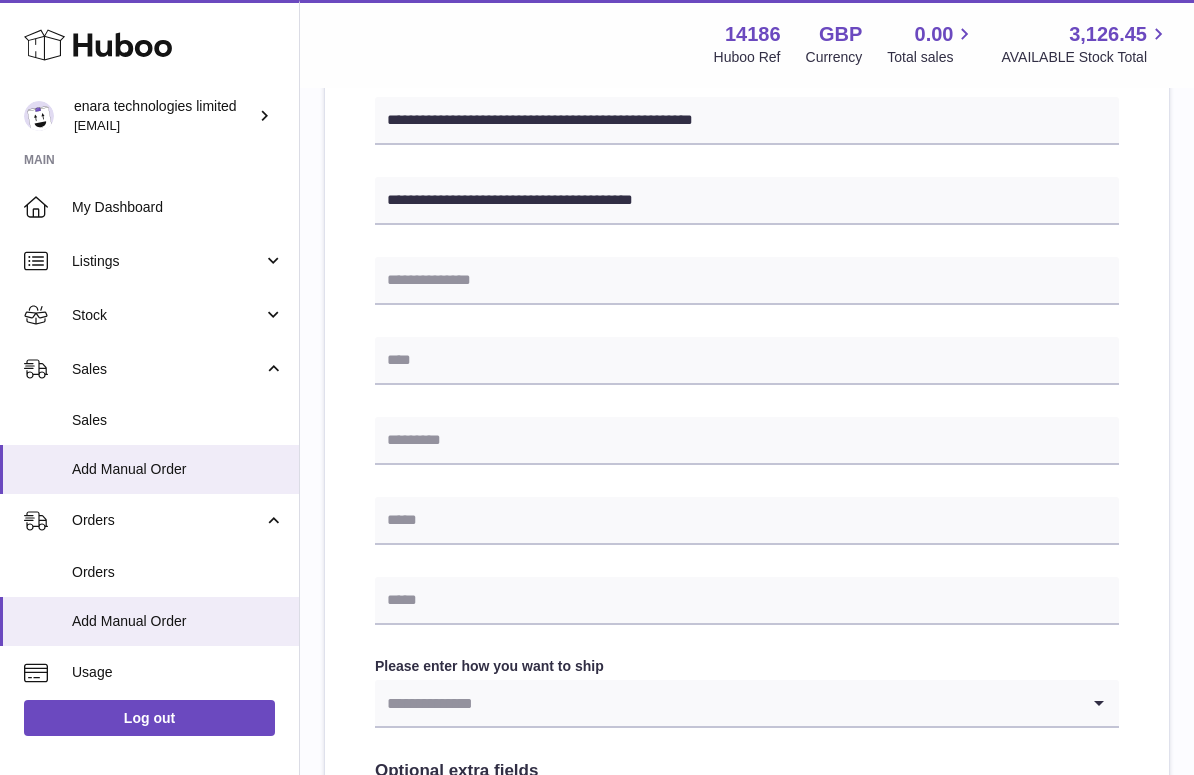 type on "*******" 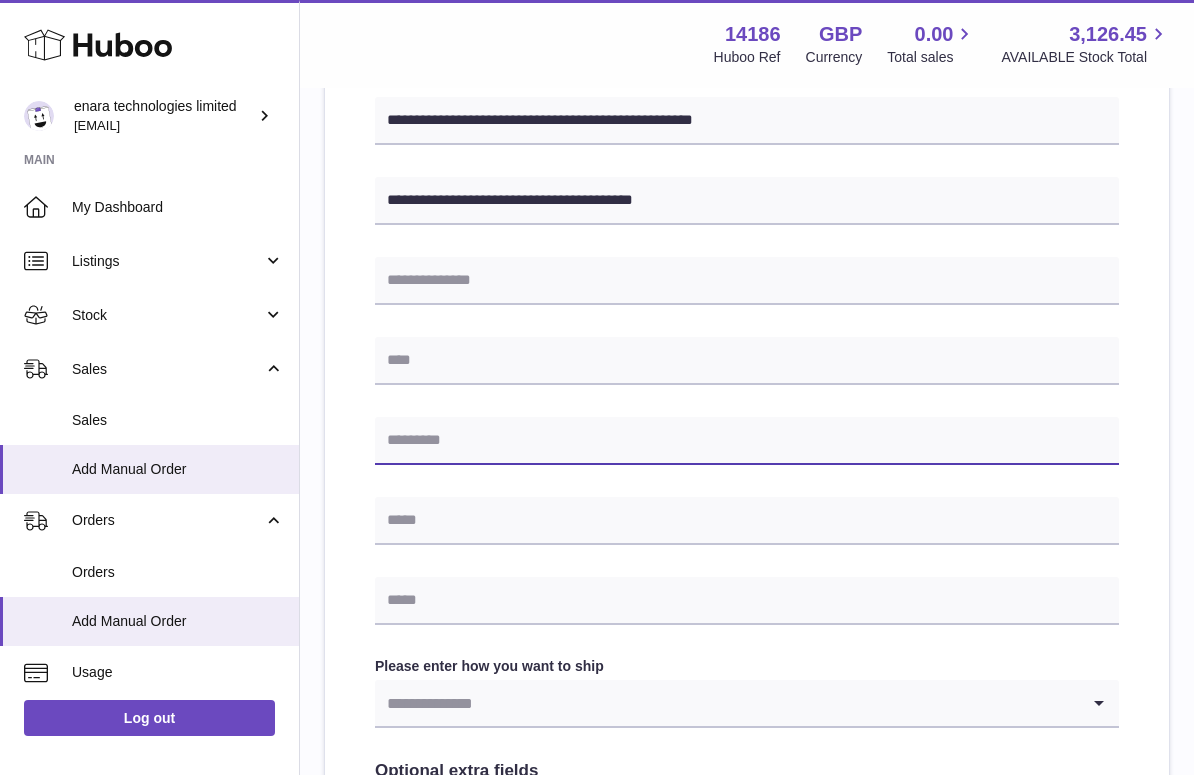 paste on "*******" 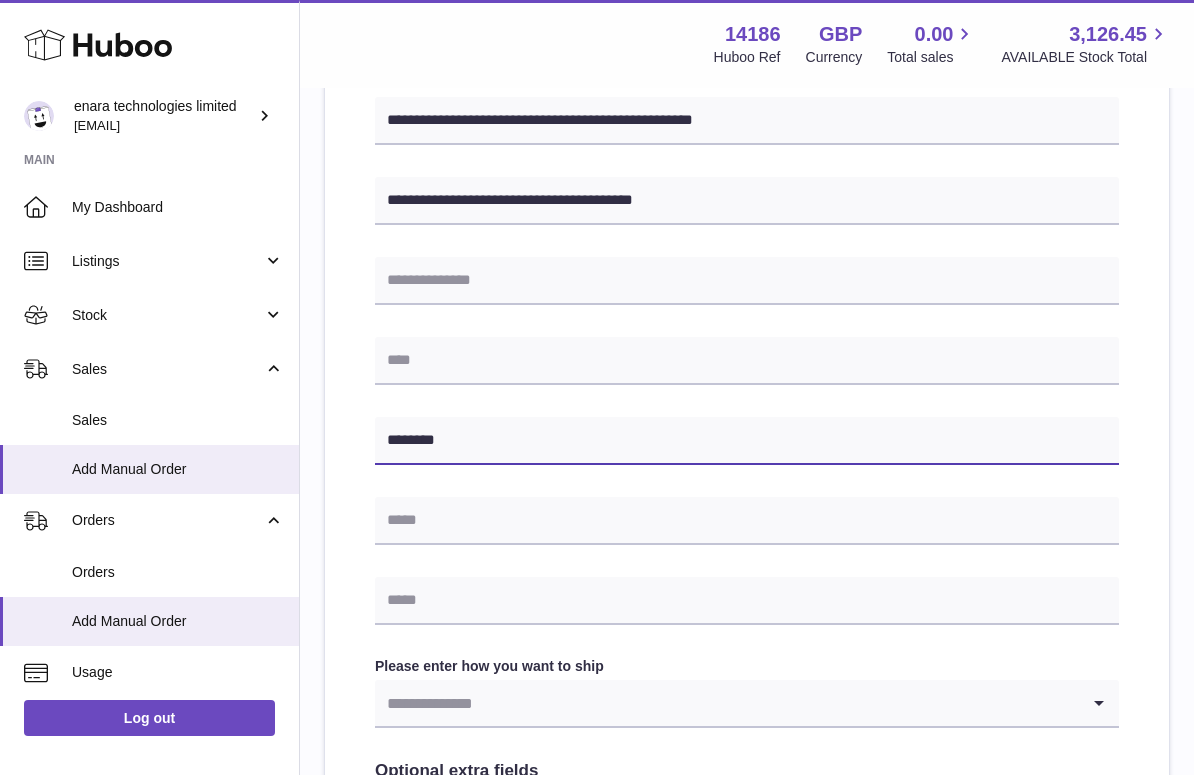 type on "*******" 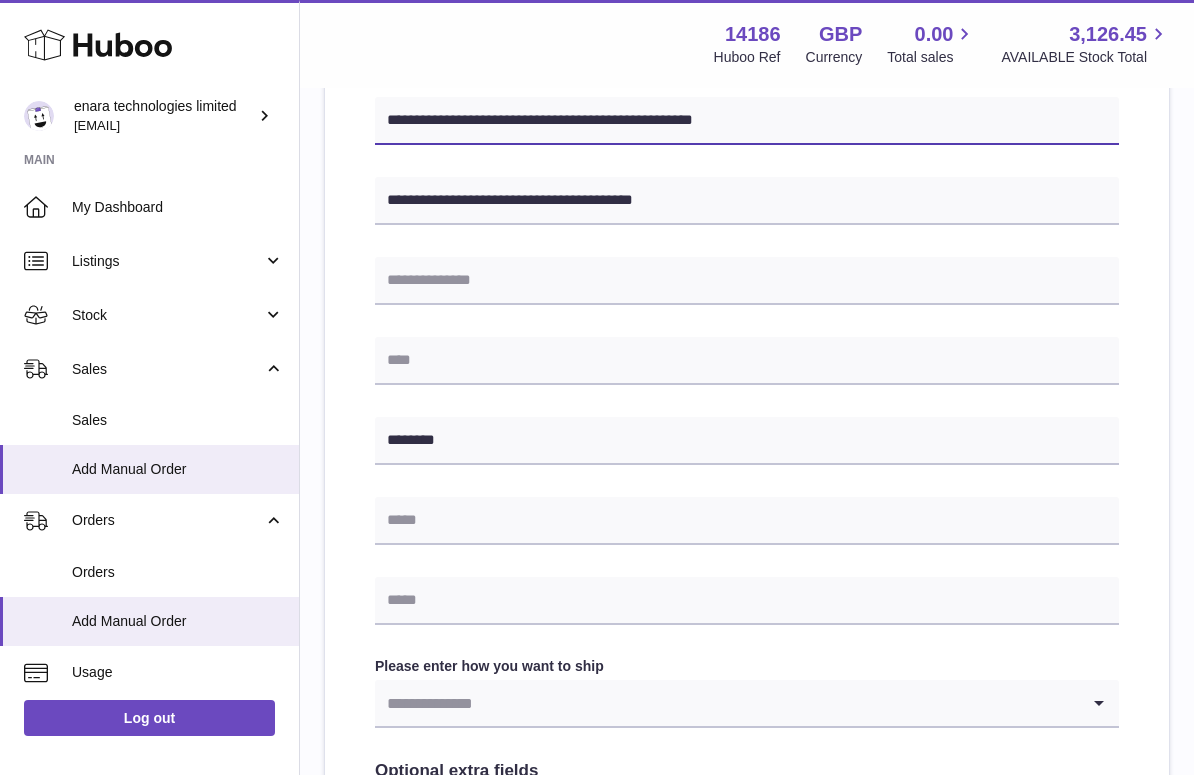 drag, startPoint x: 514, startPoint y: 119, endPoint x: 393, endPoint y: 118, distance: 121.004135 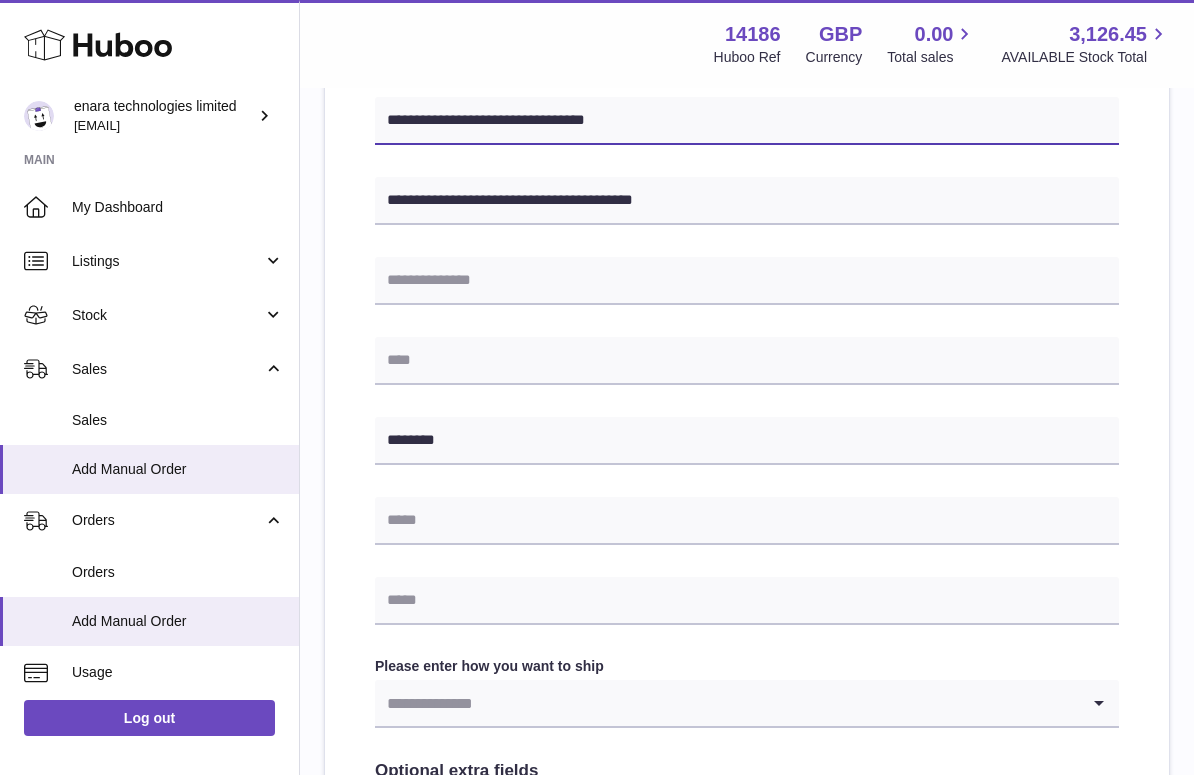 type on "**********" 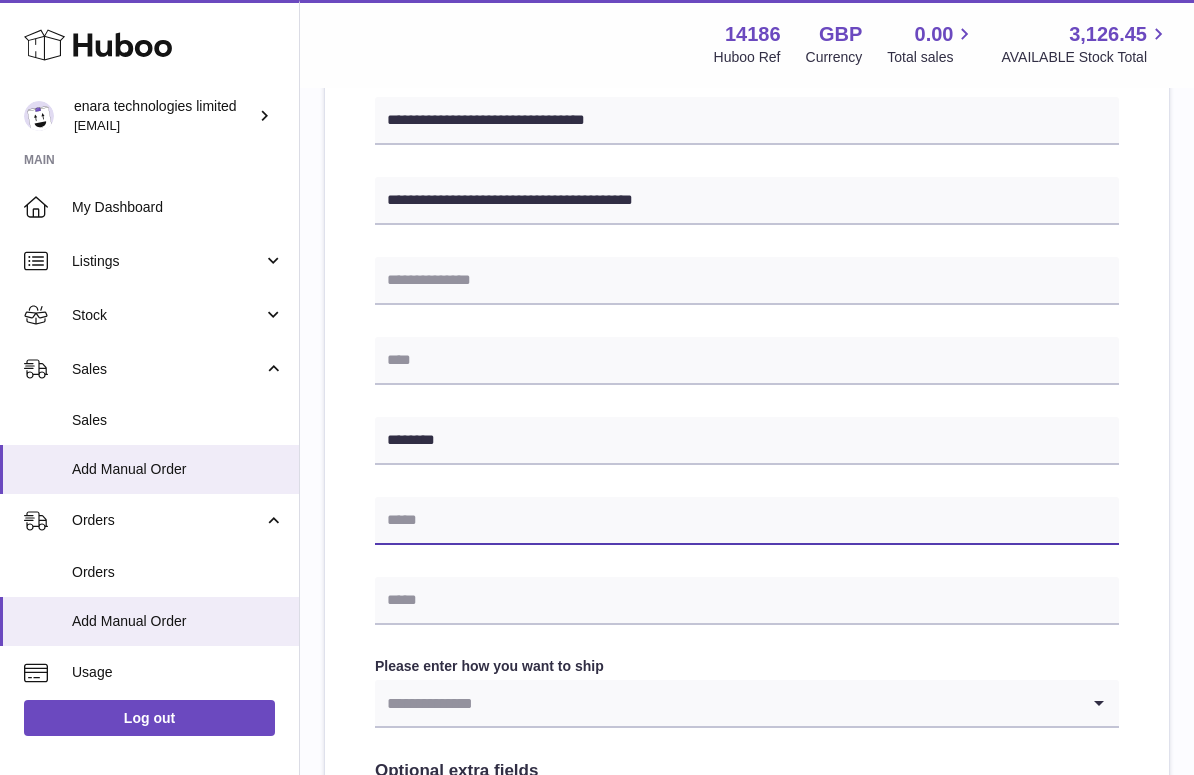 paste on "**********" 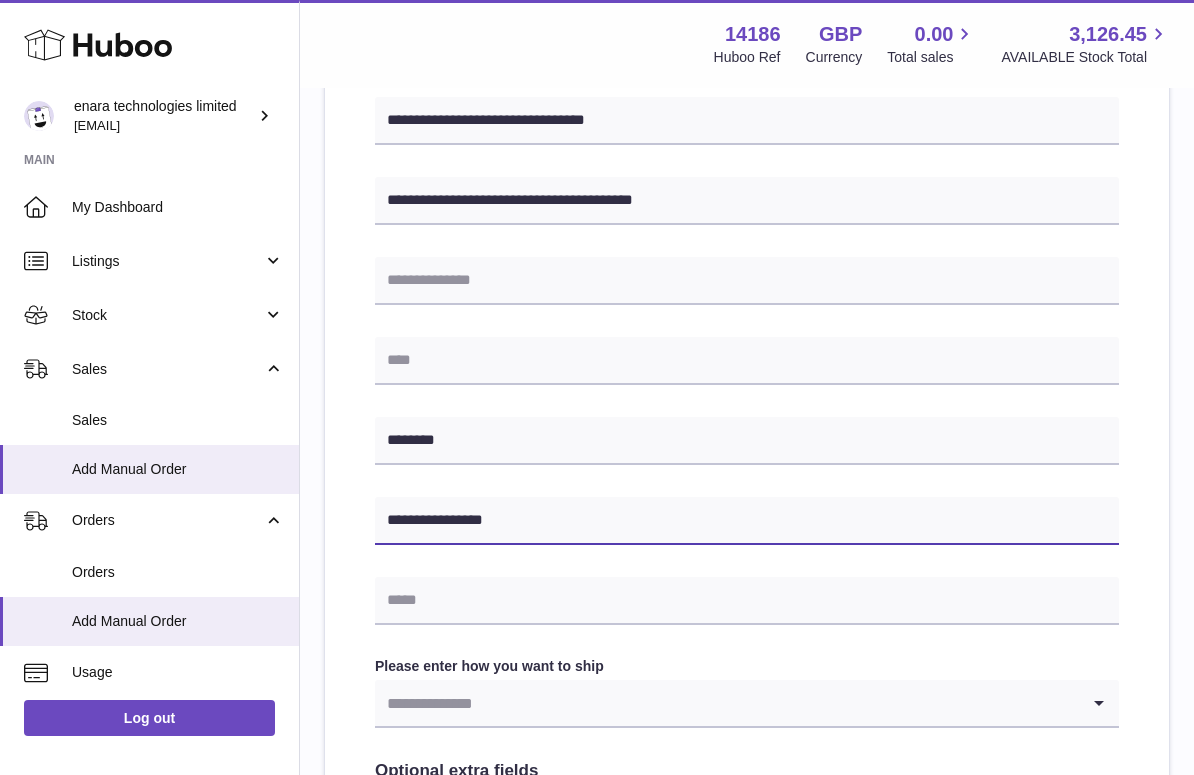 type on "**********" 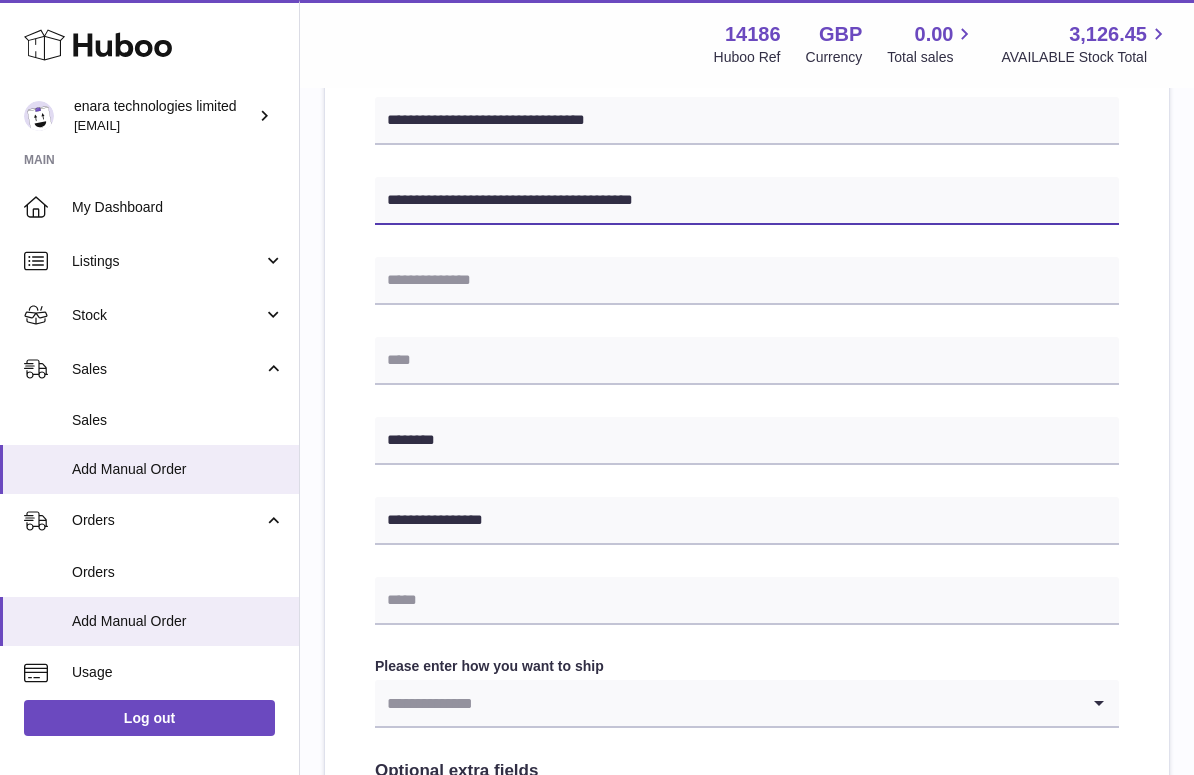 drag, startPoint x: 577, startPoint y: 196, endPoint x: 851, endPoint y: 250, distance: 279.27048 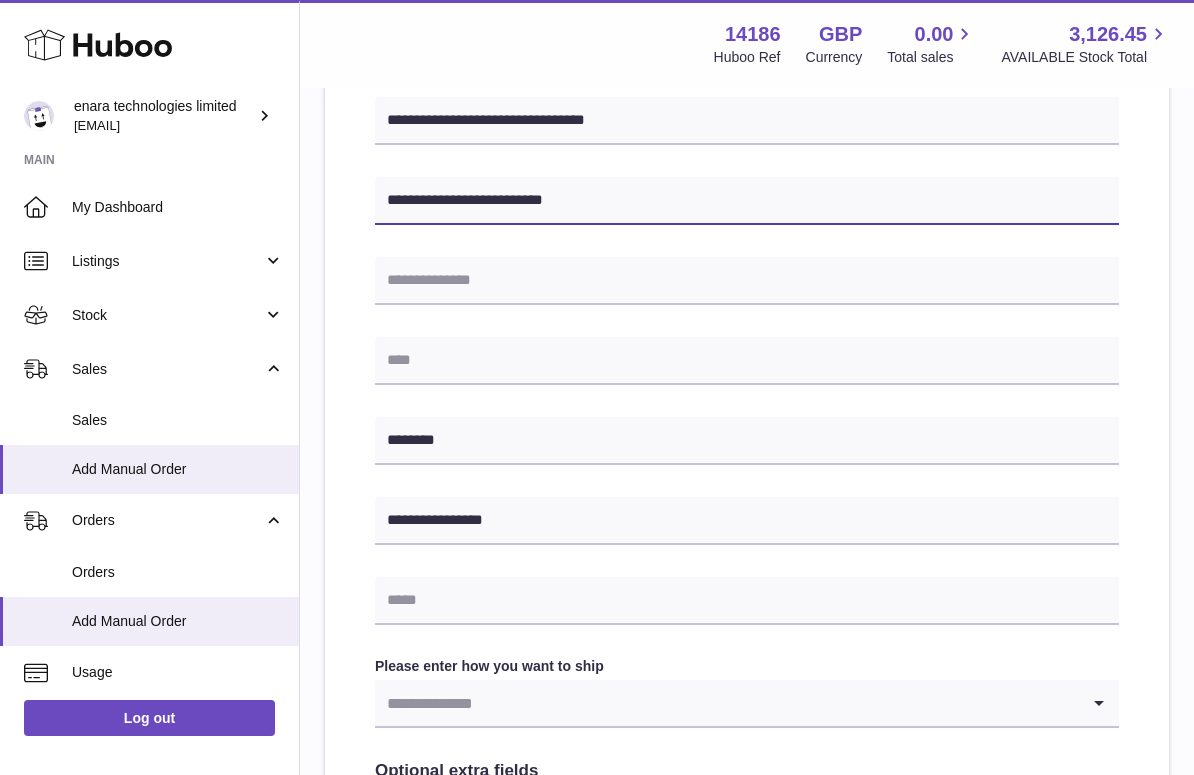 type on "**********" 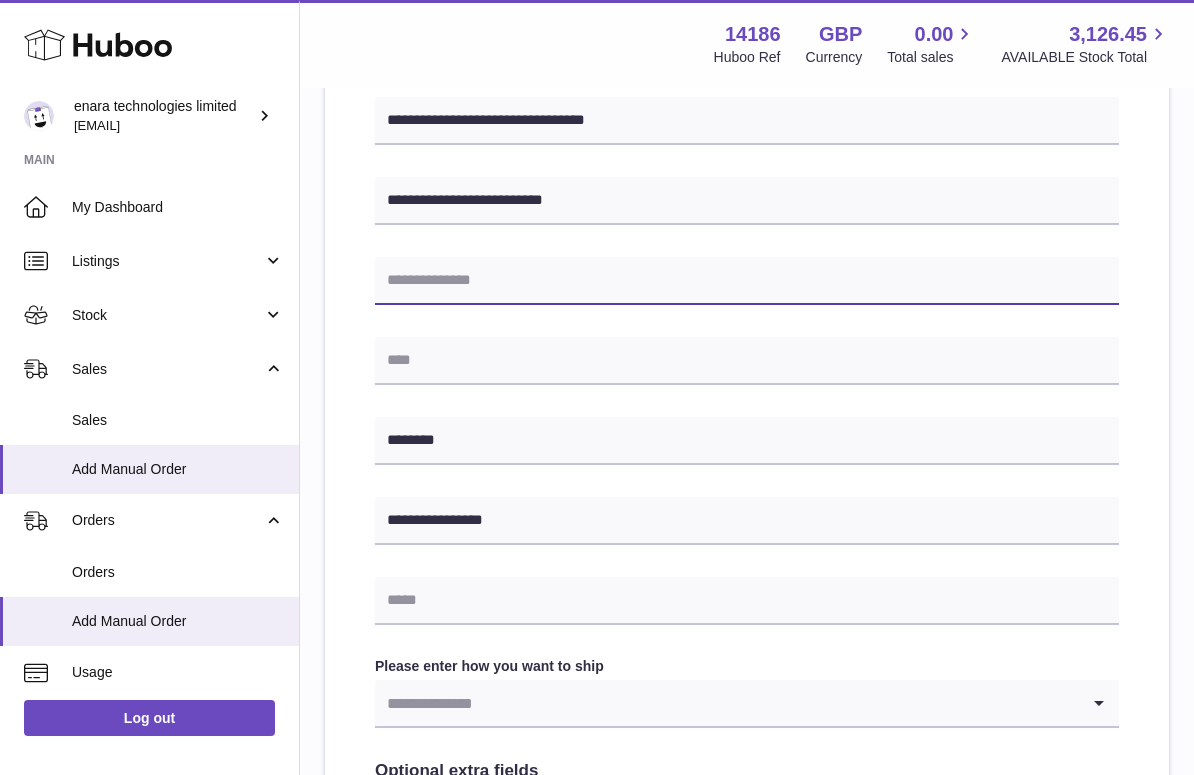 paste on "**********" 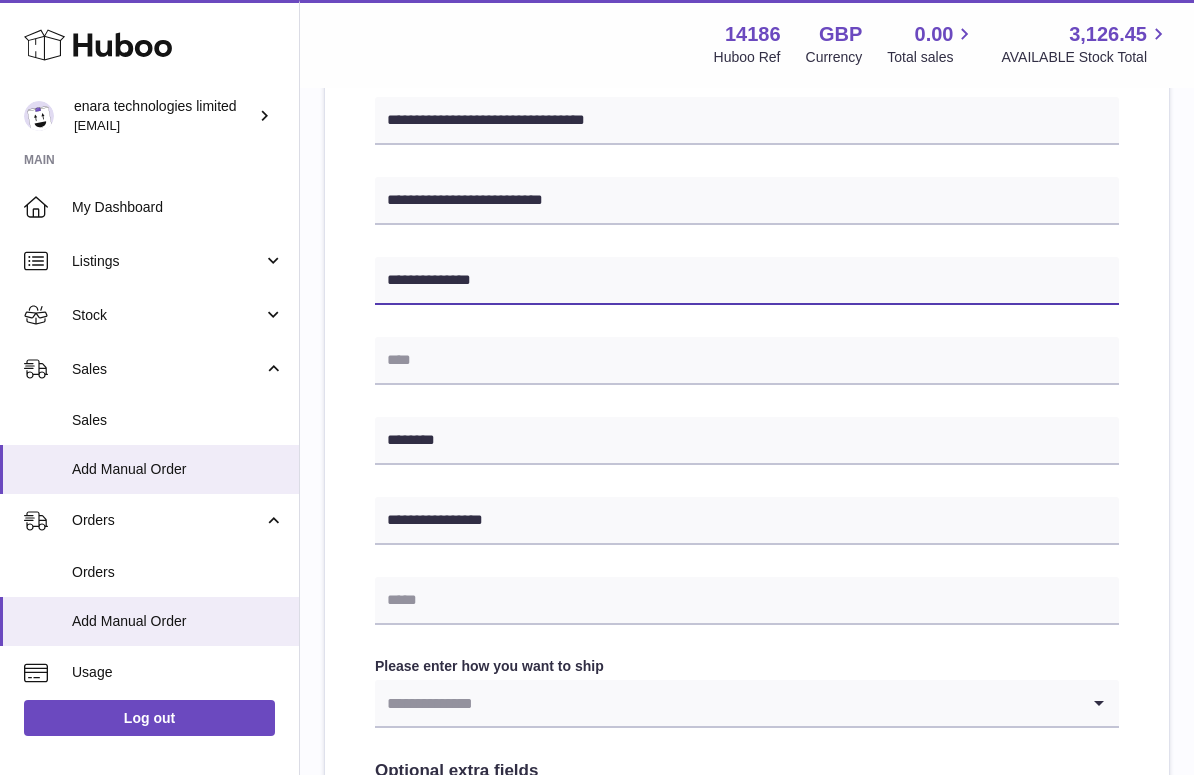 type on "**********" 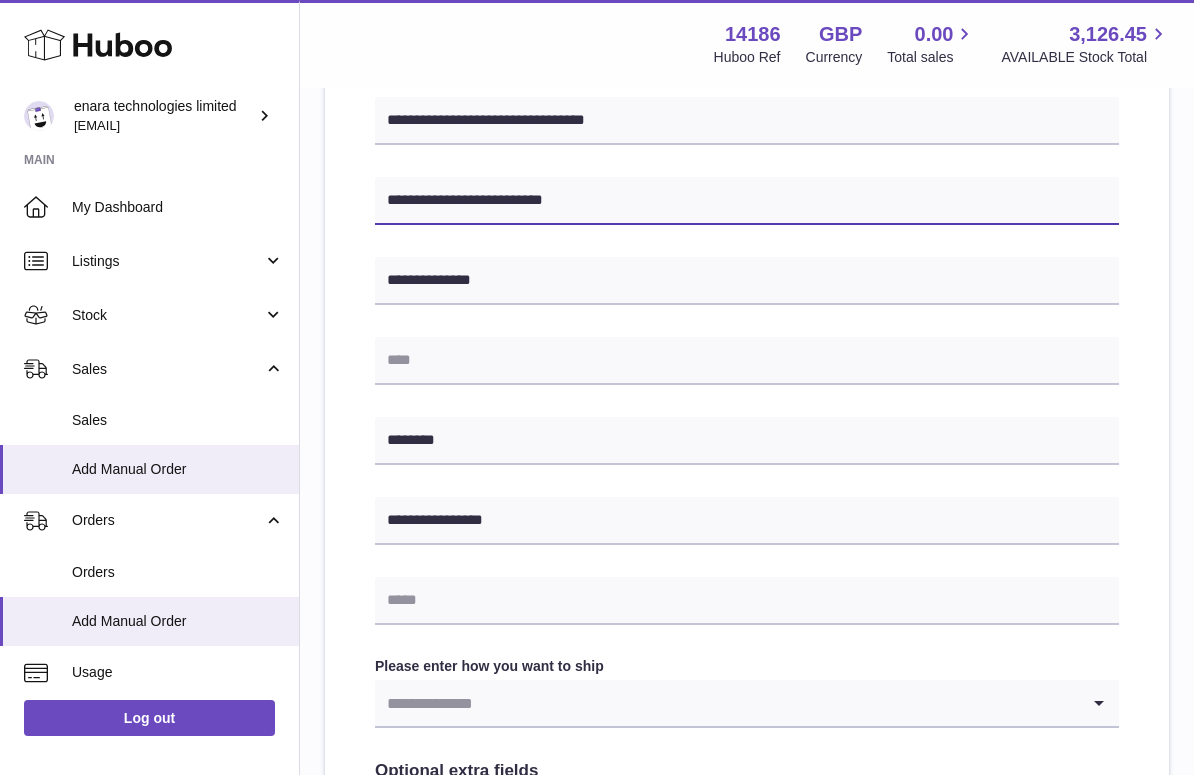 click on "**********" at bounding box center (747, 201) 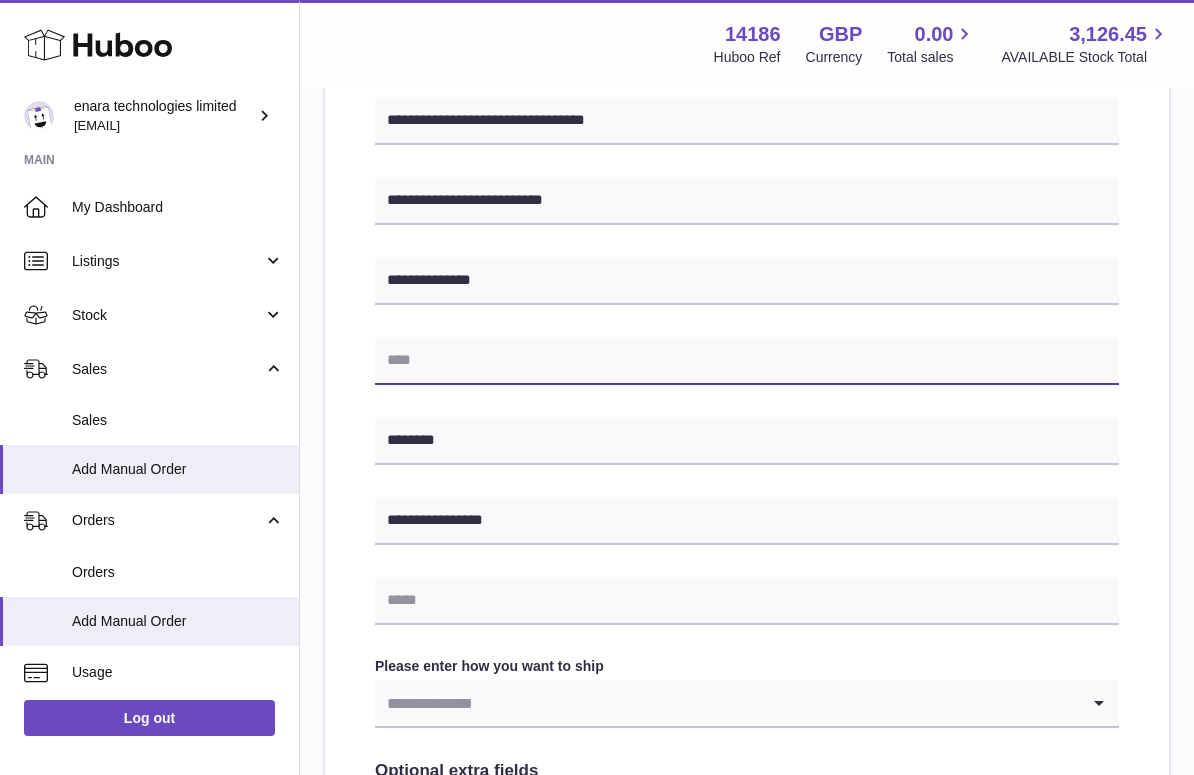 click at bounding box center (747, 361) 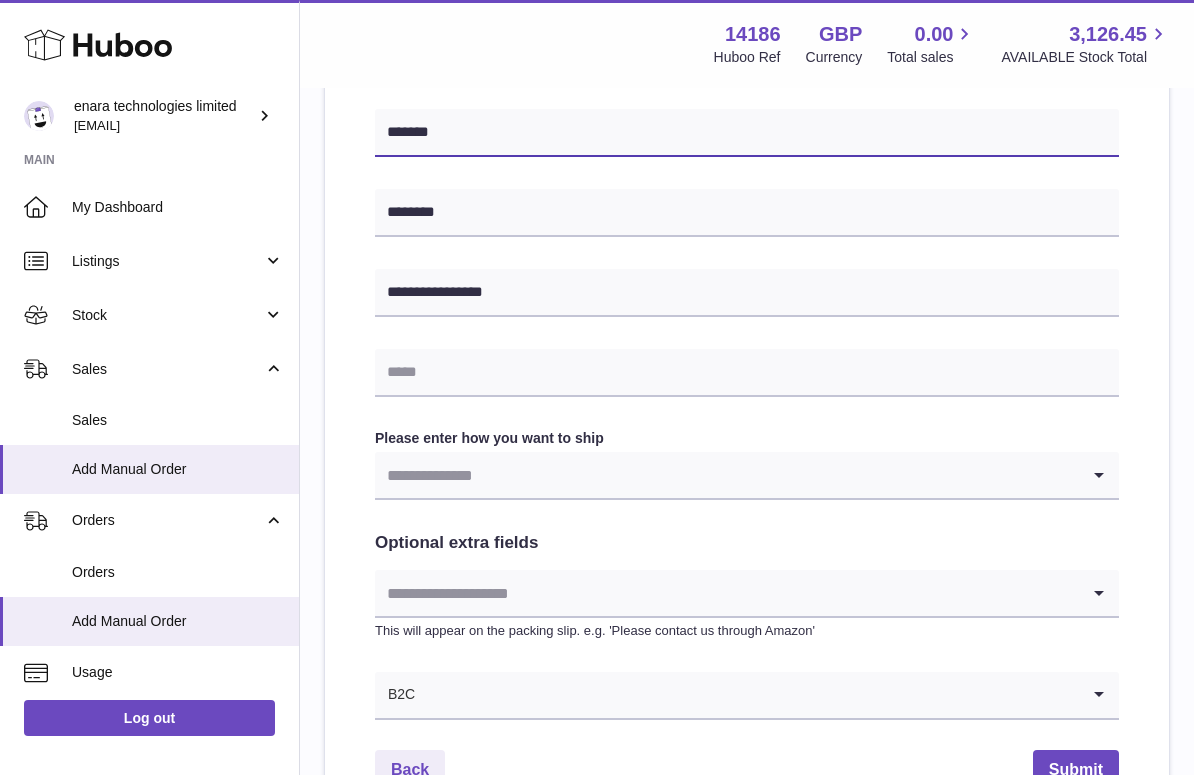 scroll, scrollTop: 759, scrollLeft: 0, axis: vertical 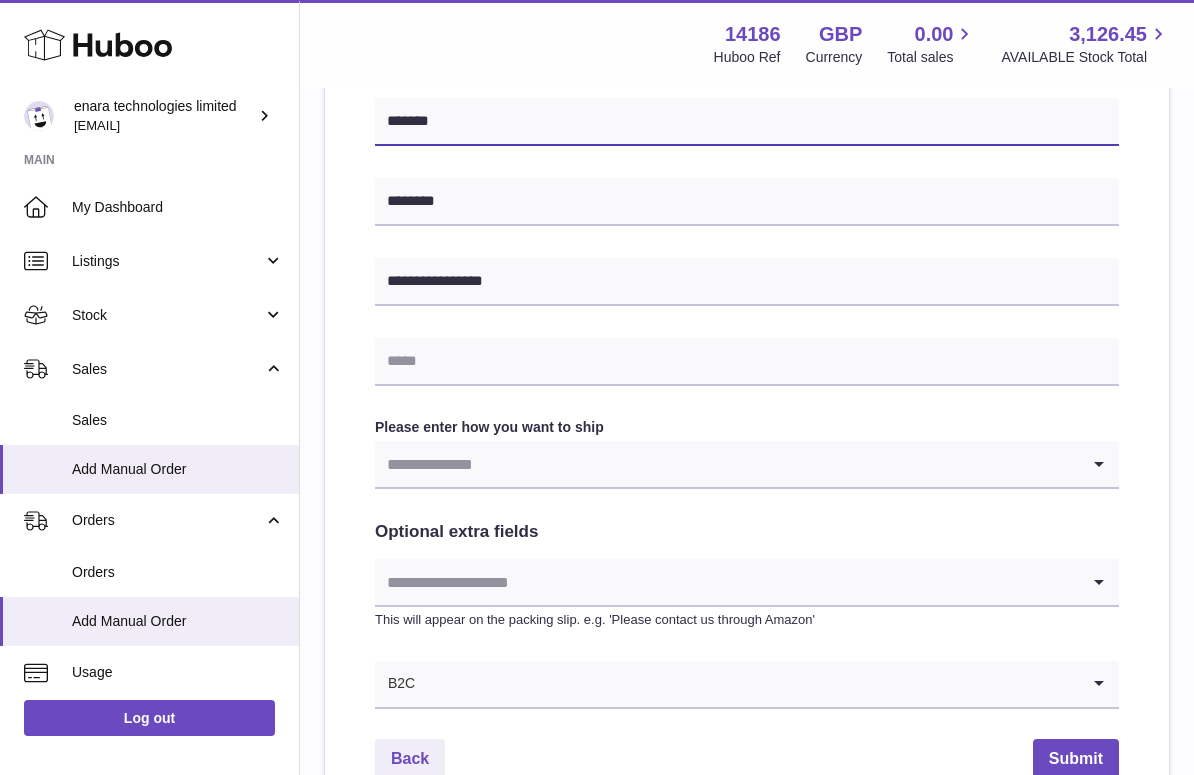 type on "*******" 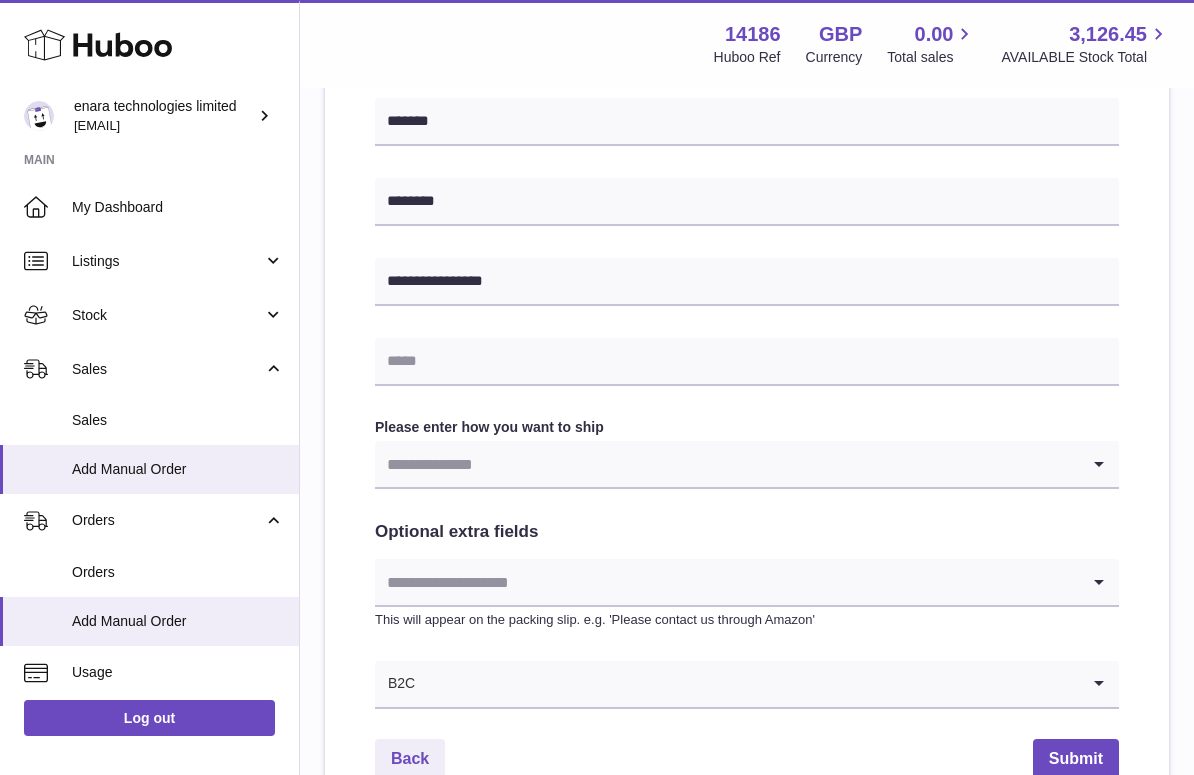 click at bounding box center [727, 464] 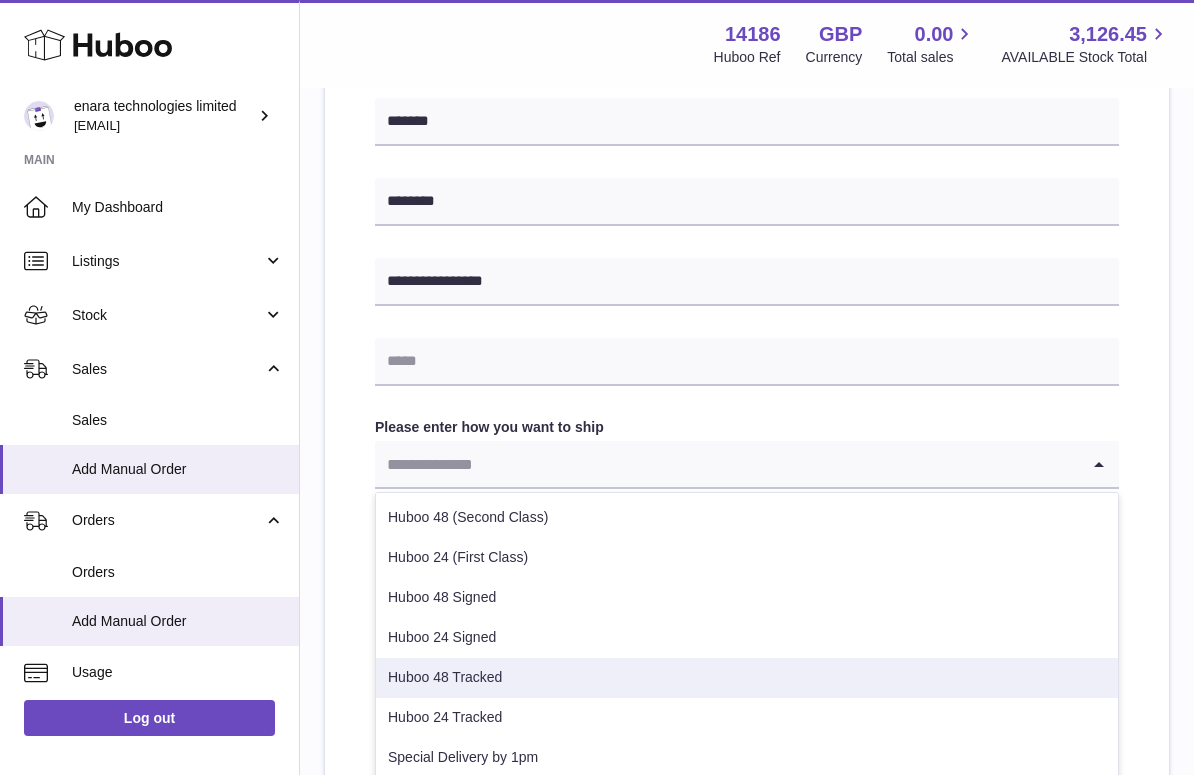click on "Huboo 48 Tracked" at bounding box center (747, 678) 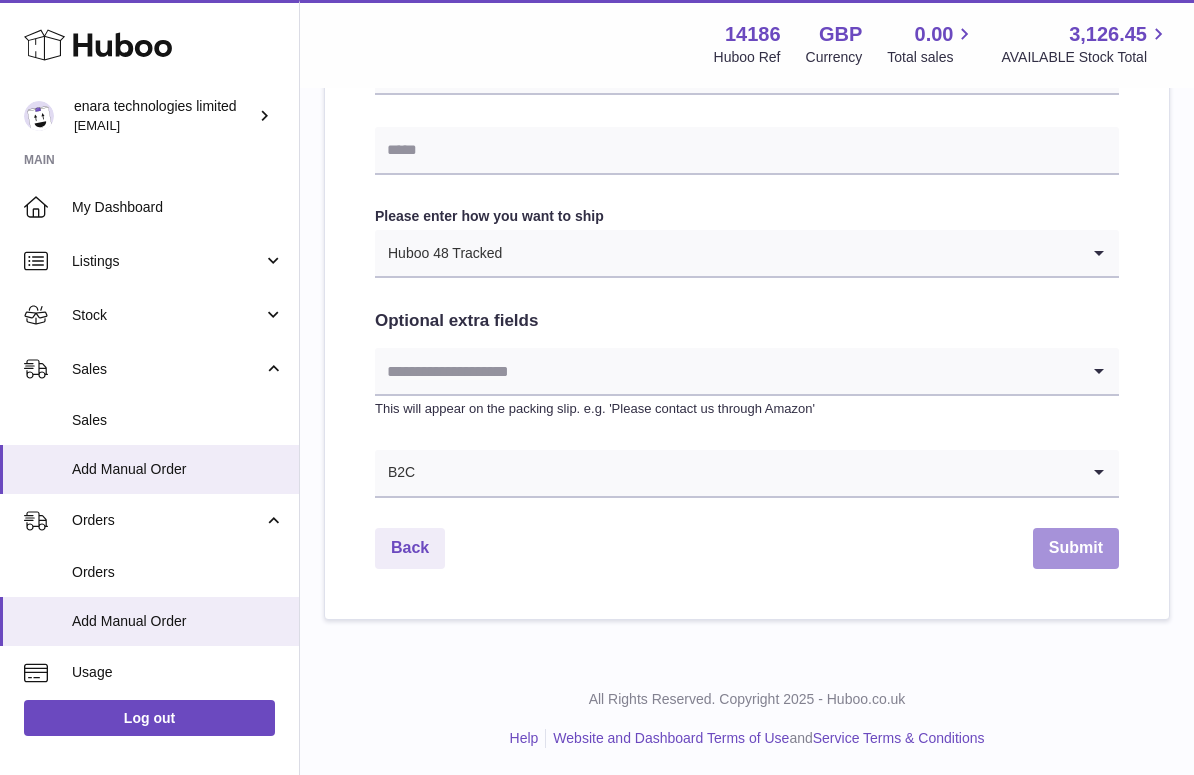 scroll, scrollTop: 966, scrollLeft: 0, axis: vertical 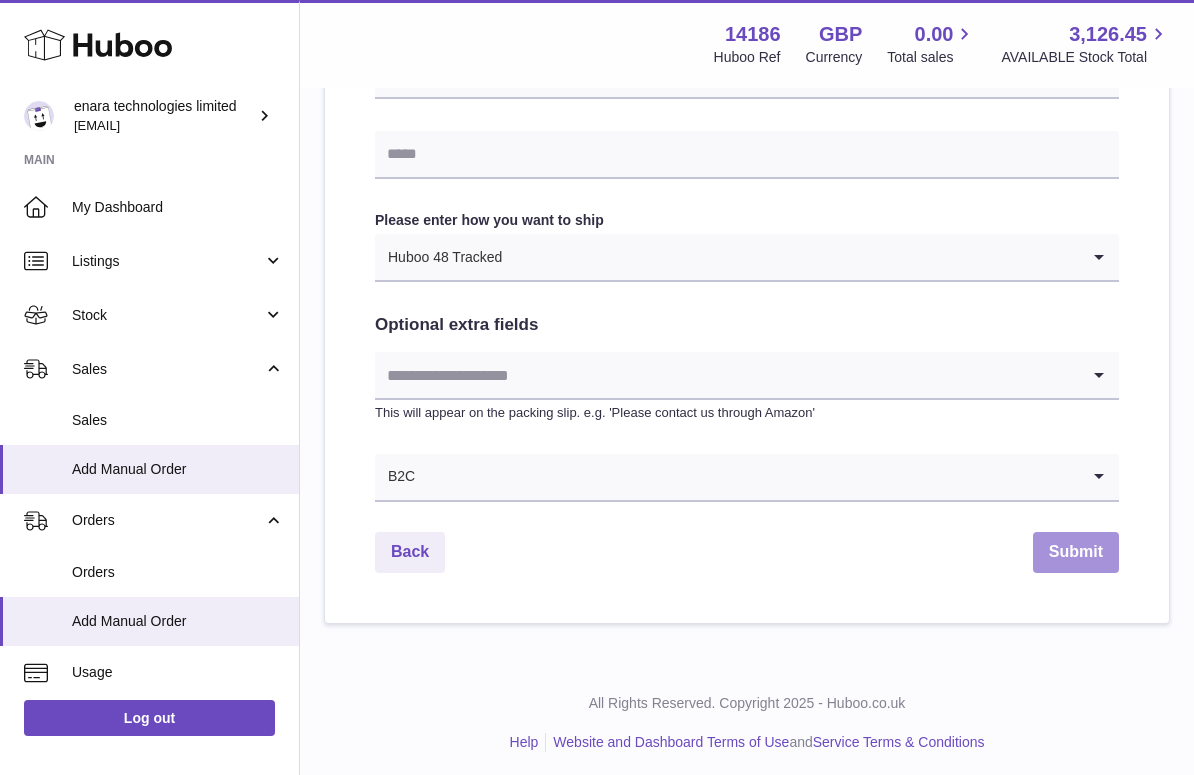 click on "Submit" at bounding box center (1076, 552) 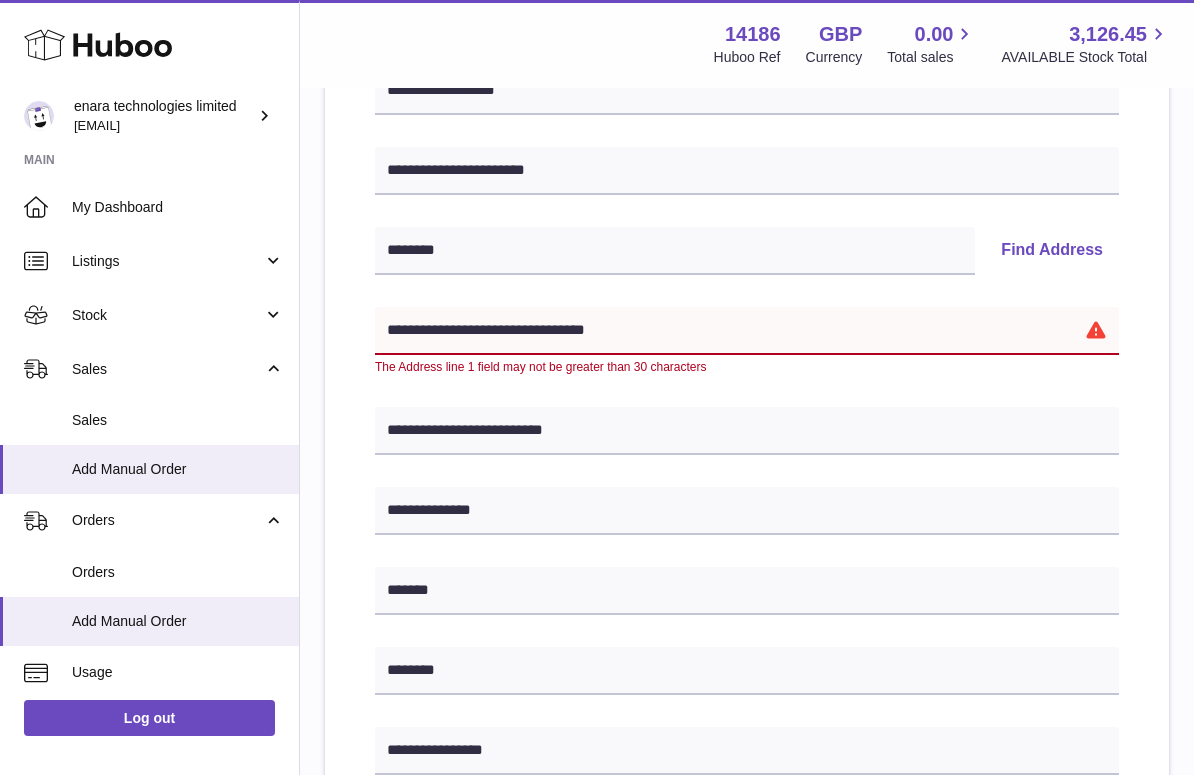 scroll, scrollTop: 309, scrollLeft: 0, axis: vertical 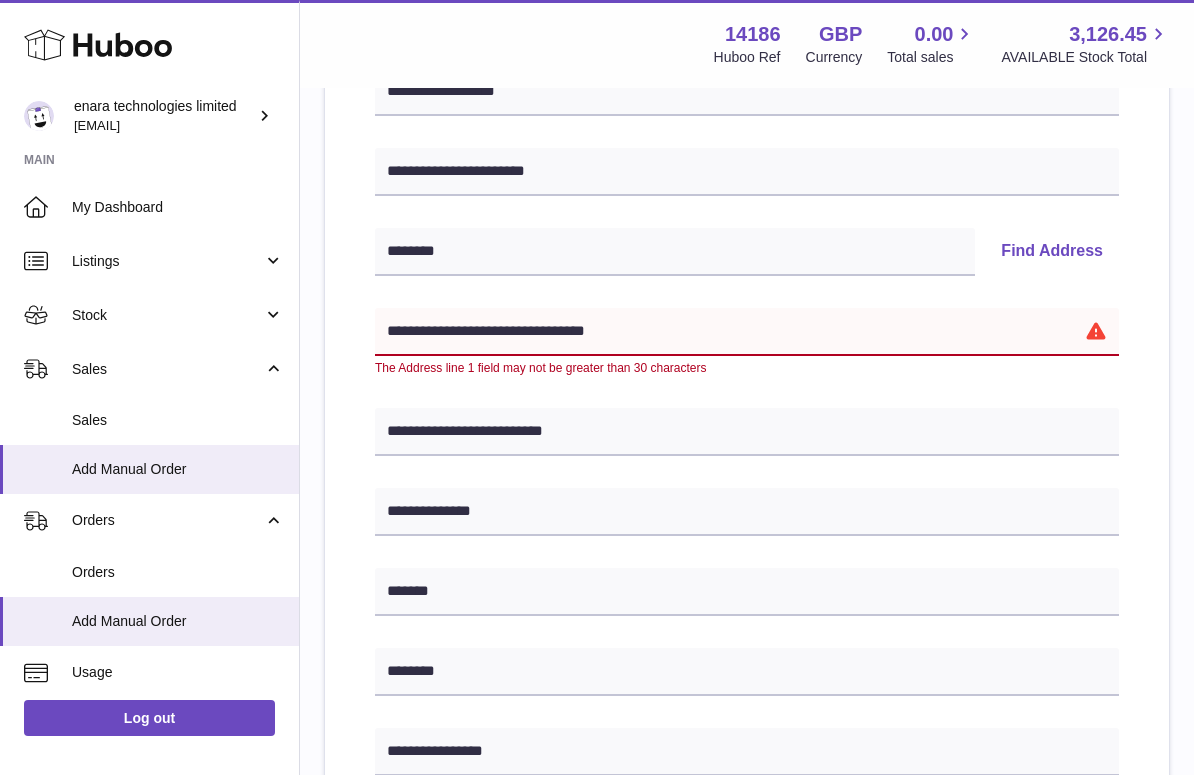 drag, startPoint x: 610, startPoint y: 334, endPoint x: 517, endPoint y: 330, distance: 93.08598 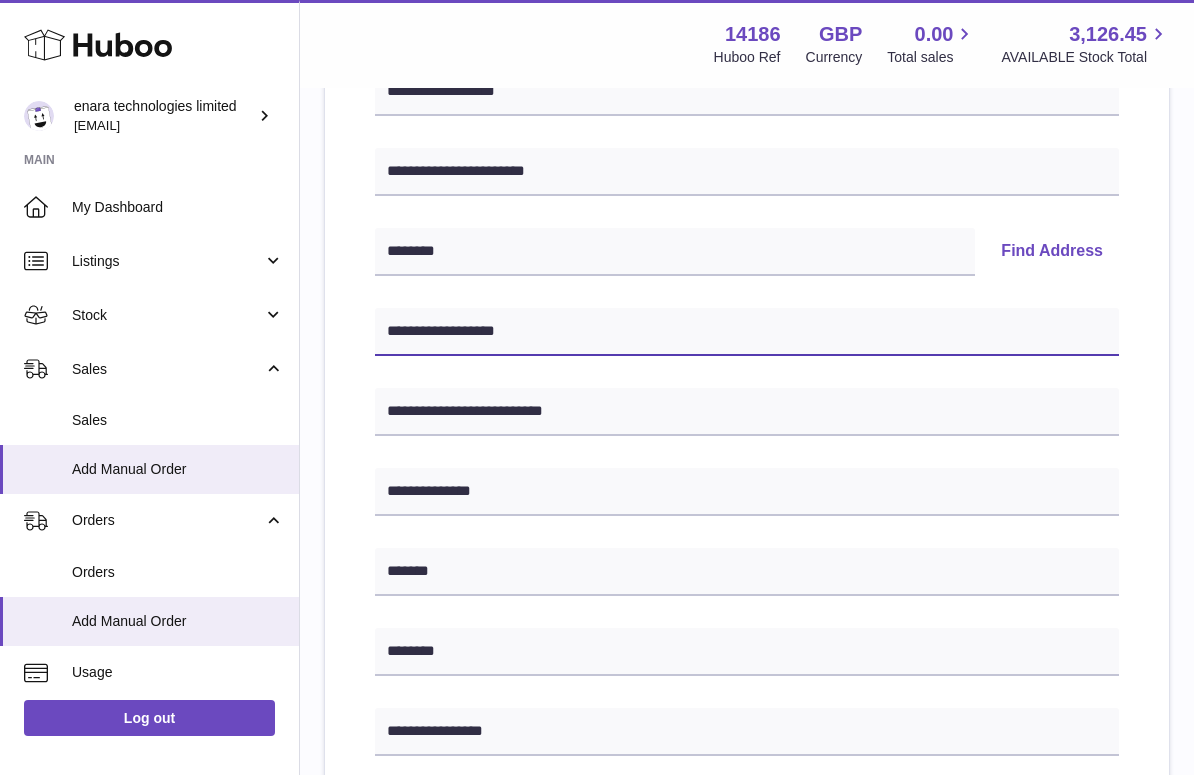 type on "**********" 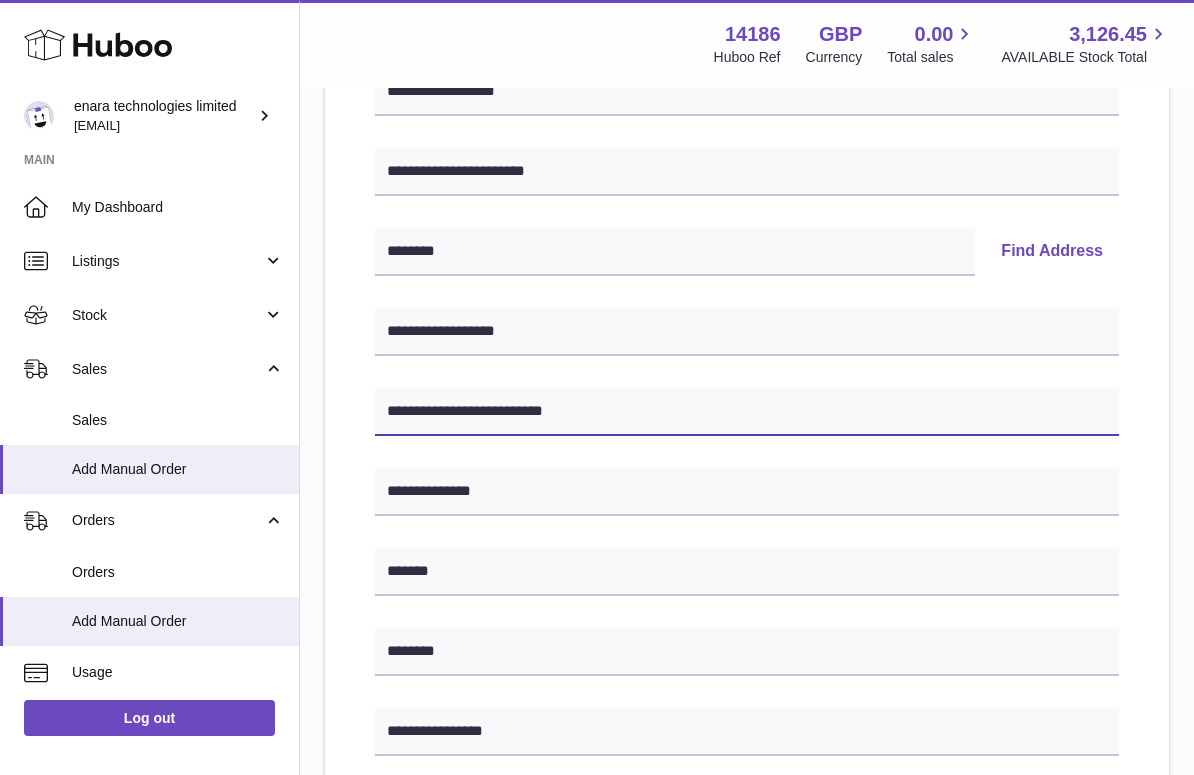 click on "**********" at bounding box center (747, 412) 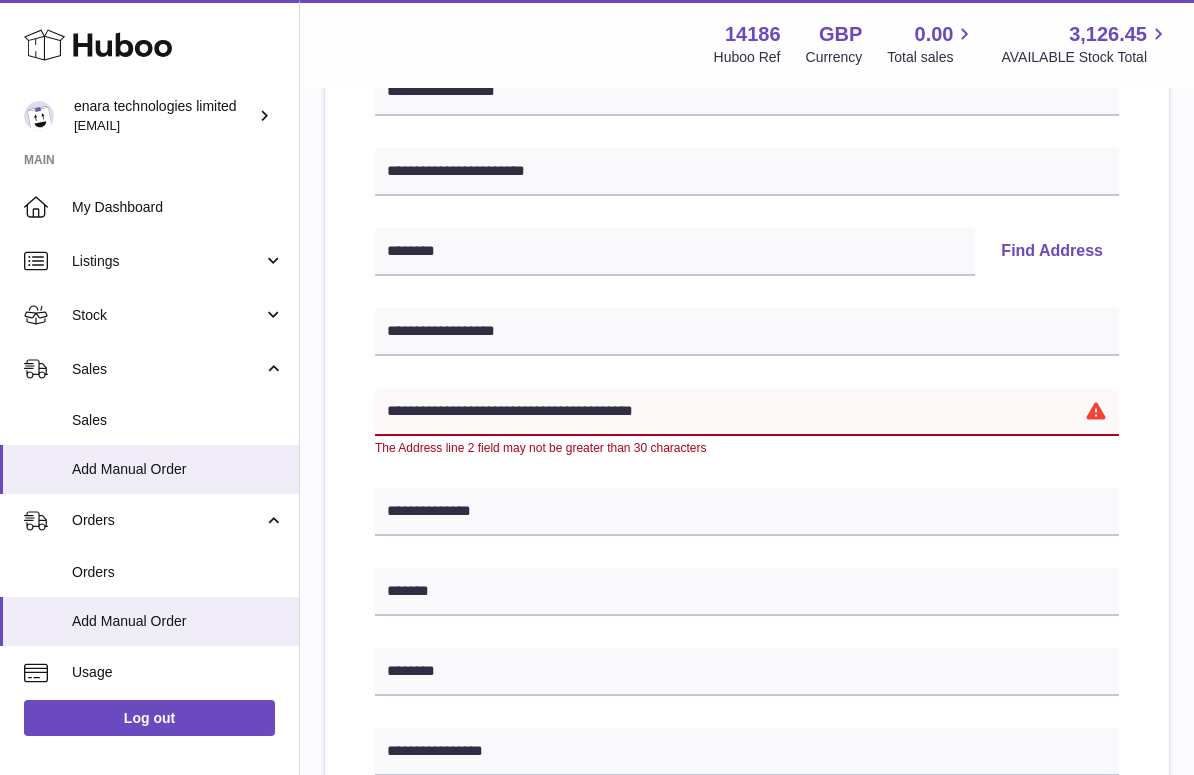 drag, startPoint x: 547, startPoint y: 407, endPoint x: 848, endPoint y: 425, distance: 301.53772 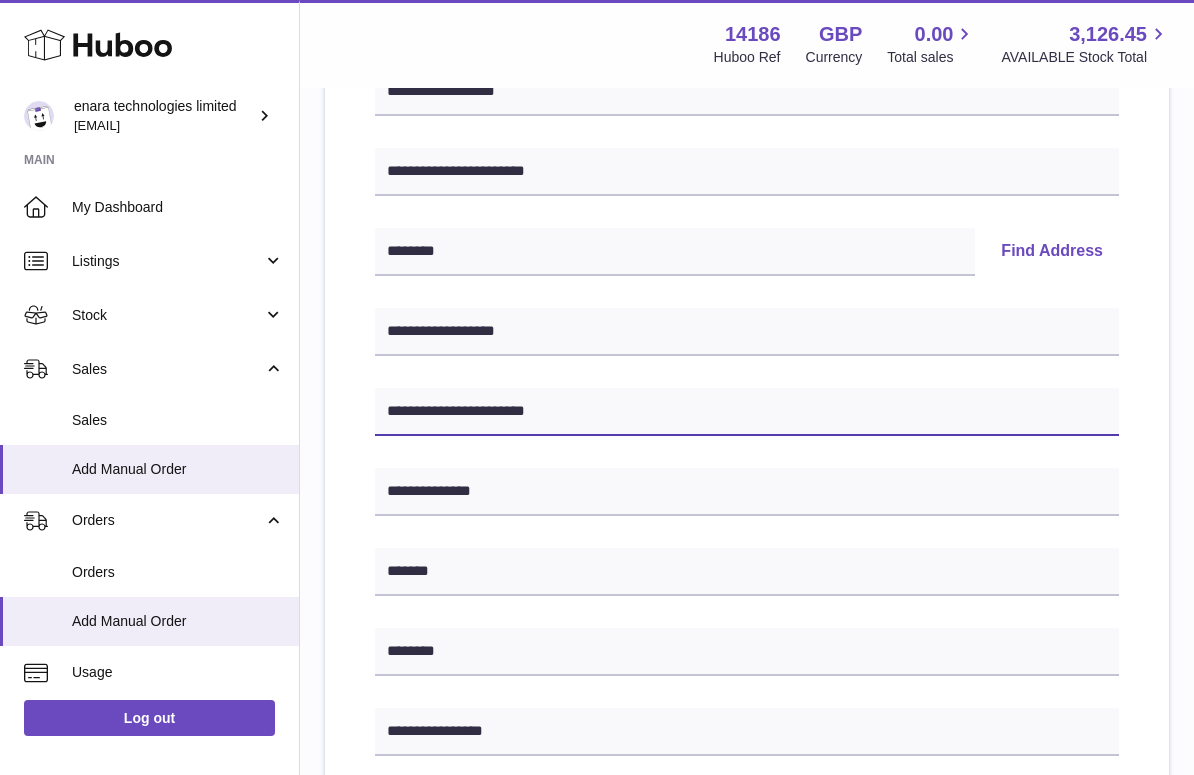 type on "**********" 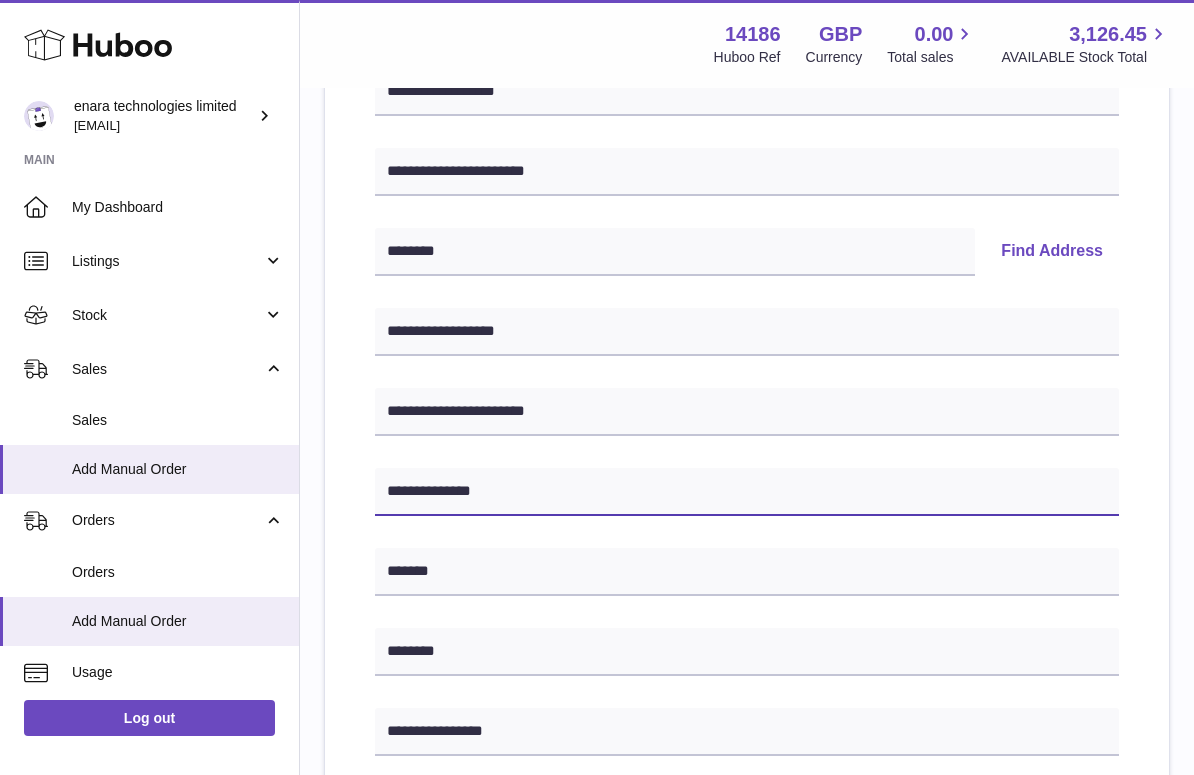 drag, startPoint x: 387, startPoint y: 488, endPoint x: 658, endPoint y: 510, distance: 271.8915 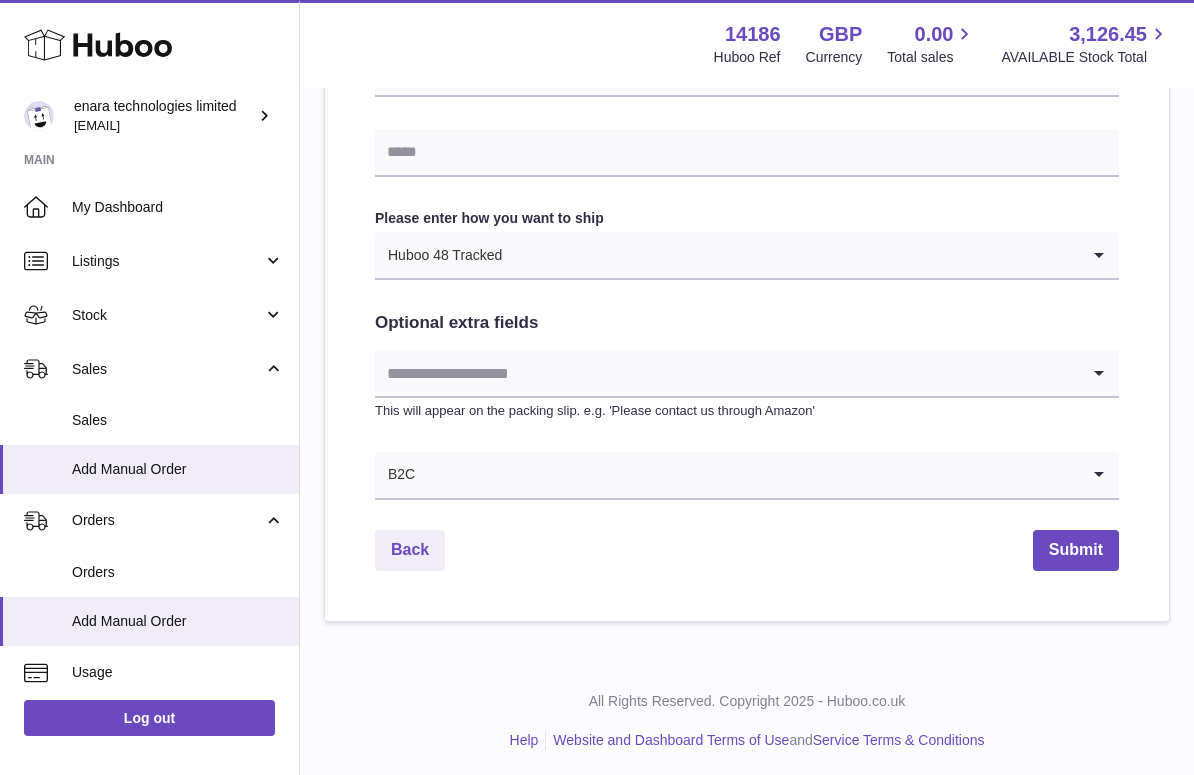 scroll, scrollTop: 966, scrollLeft: 0, axis: vertical 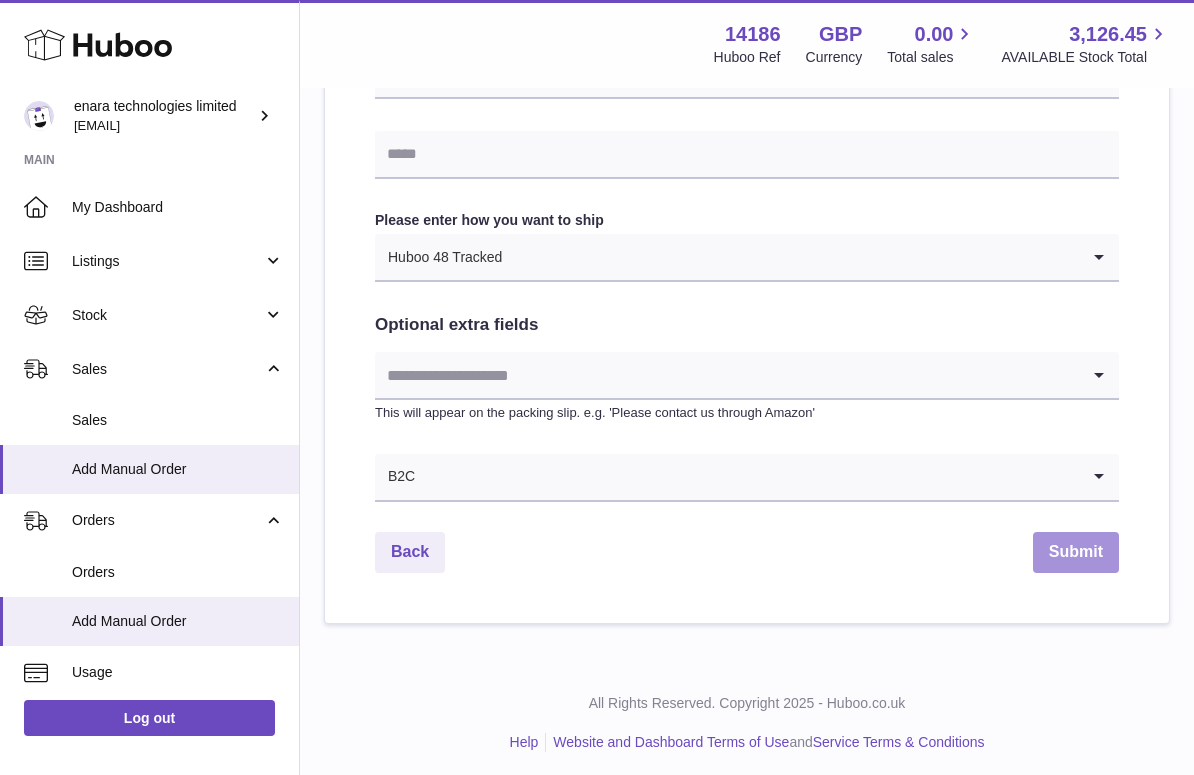 type on "**********" 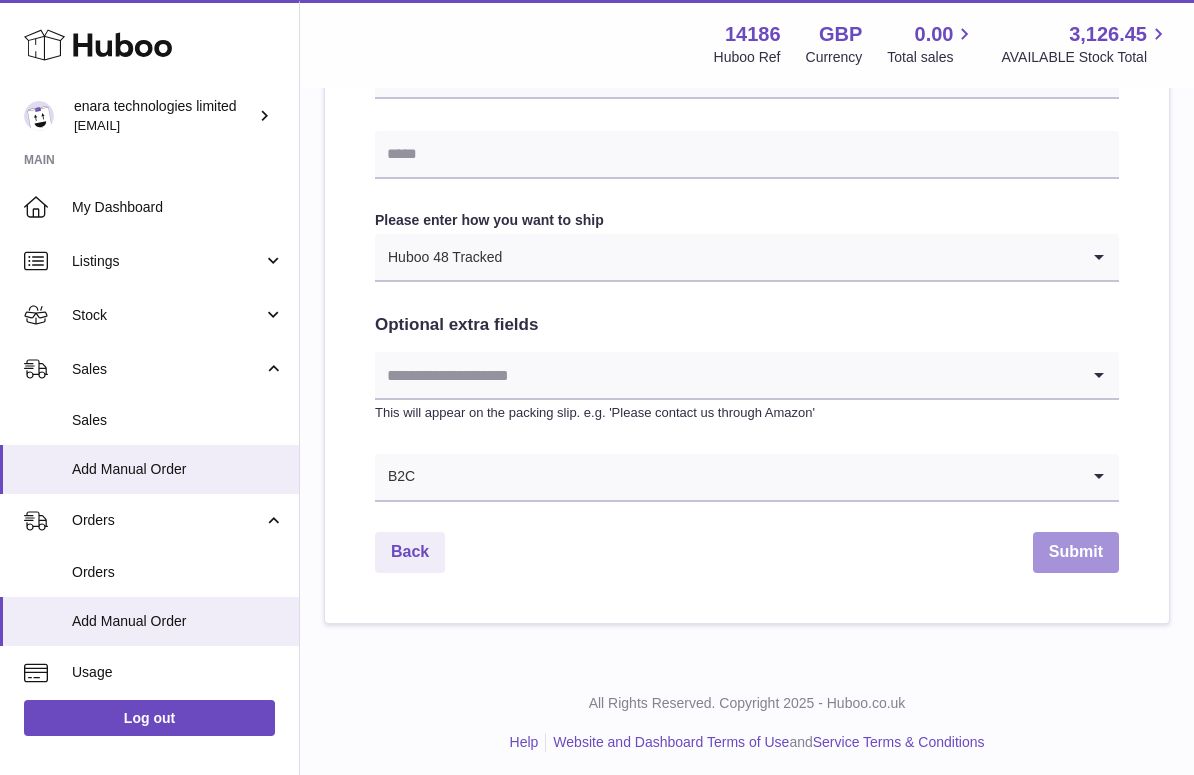 click on "Submit" at bounding box center (1076, 552) 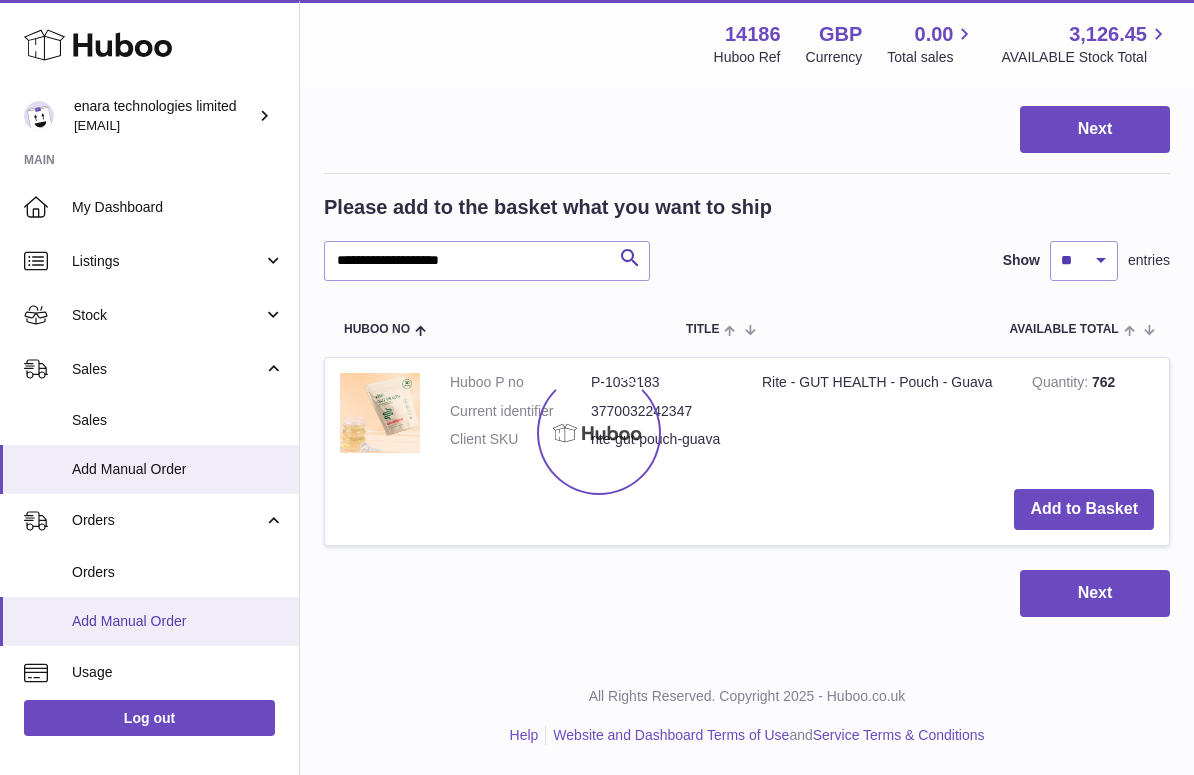 scroll, scrollTop: 0, scrollLeft: 0, axis: both 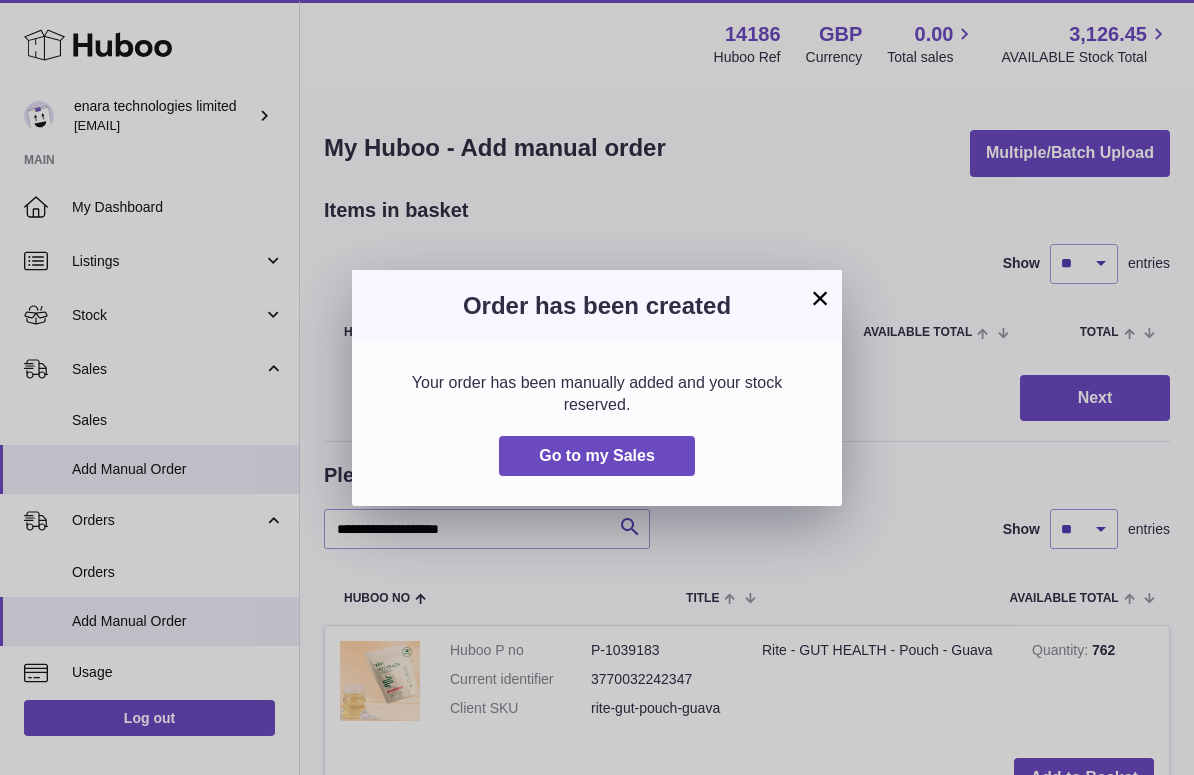 click on "×" at bounding box center (820, 298) 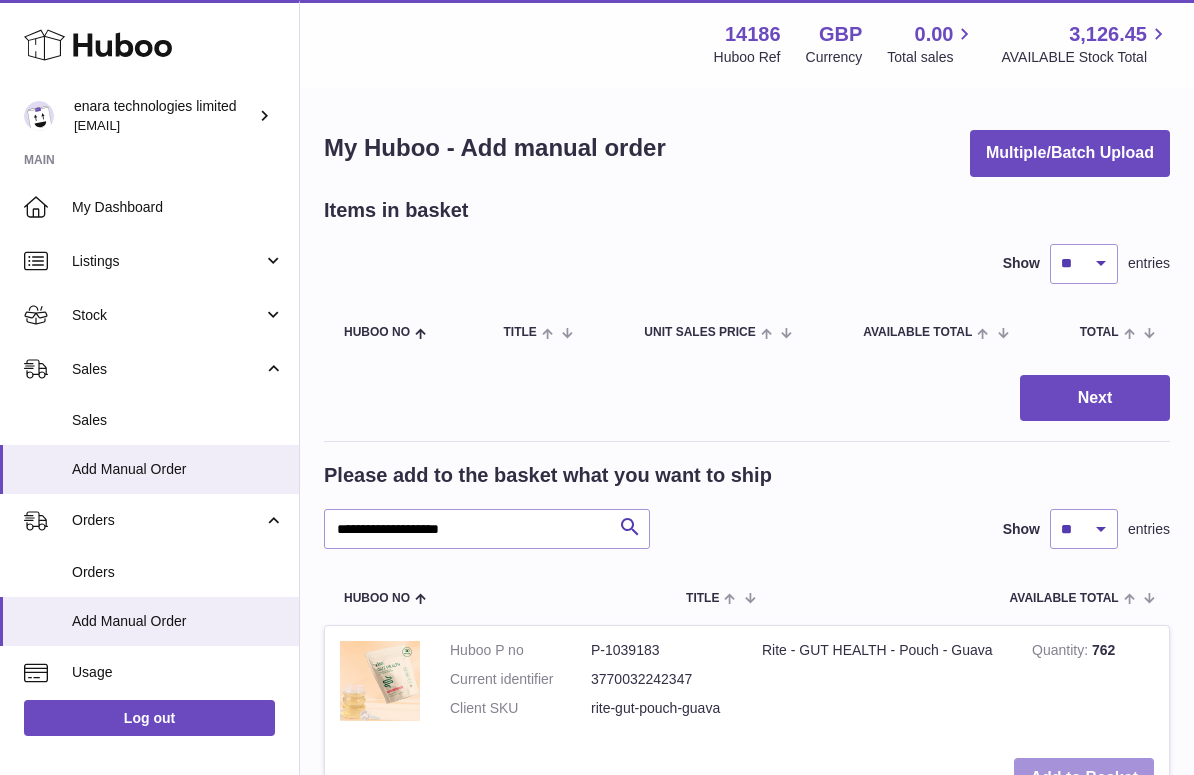 click on "Add to Basket" at bounding box center [1084, 778] 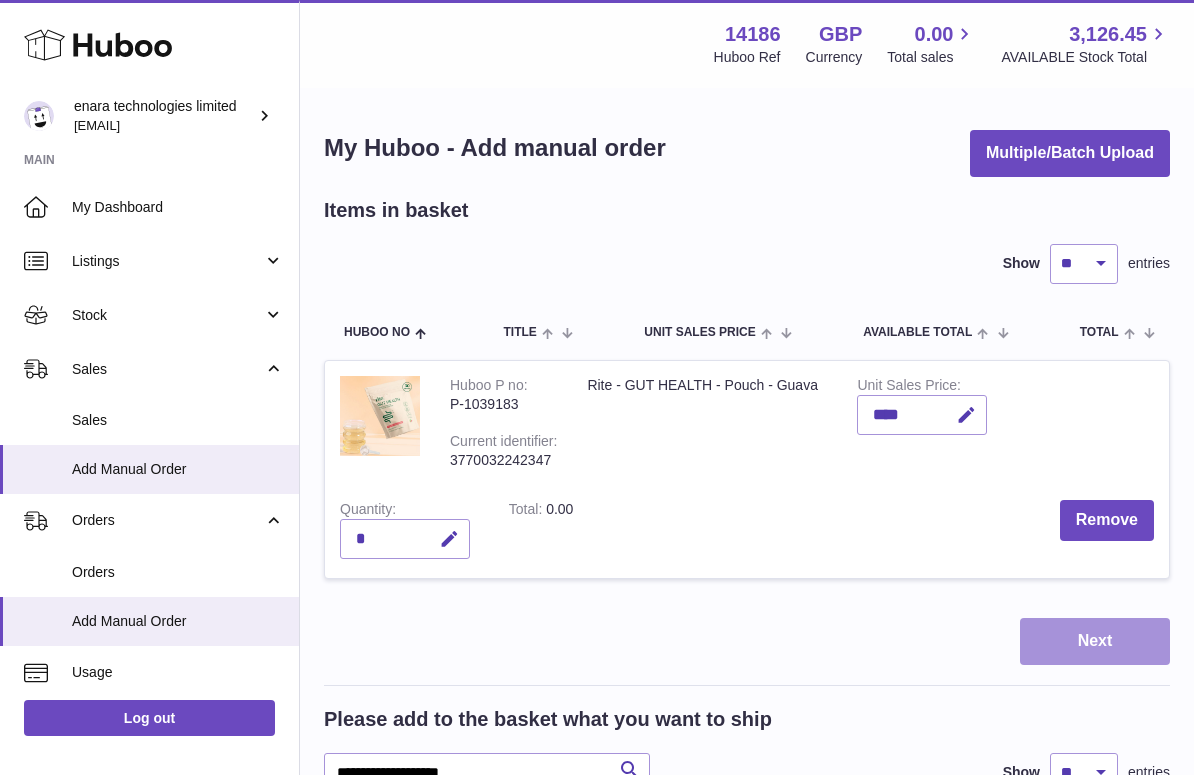 click on "Next" at bounding box center [1095, 641] 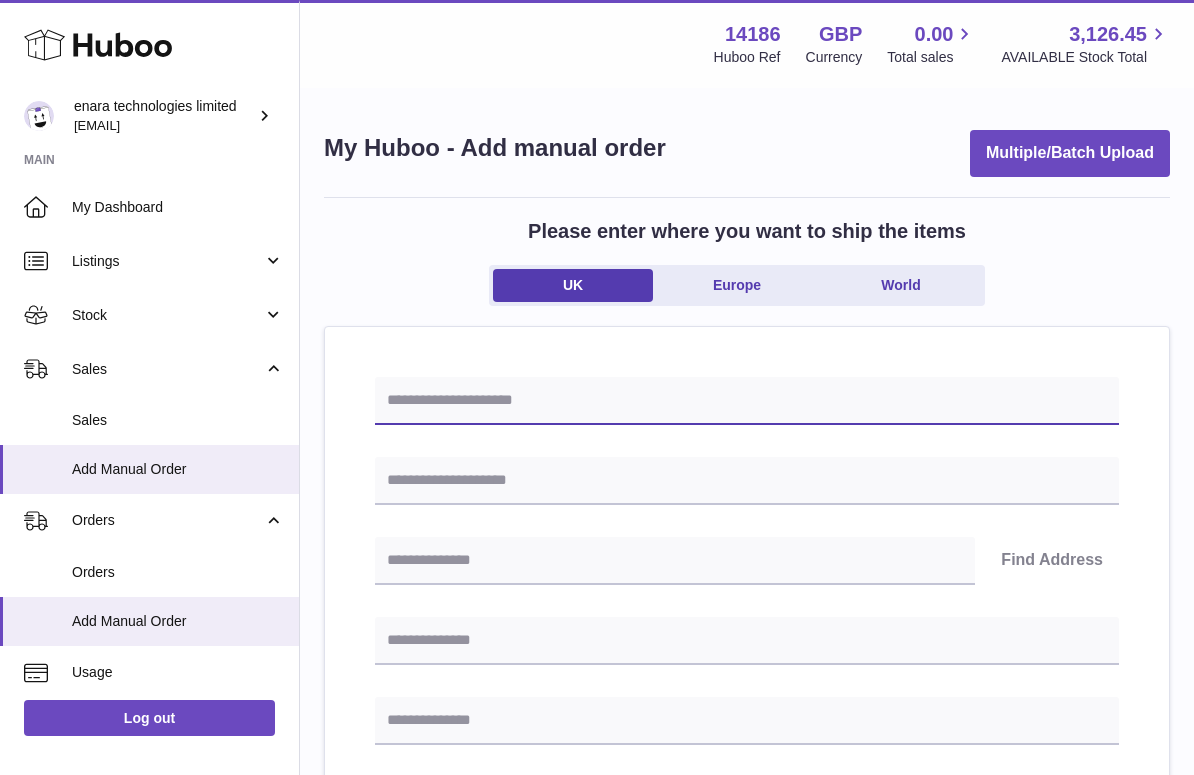 click at bounding box center [747, 401] 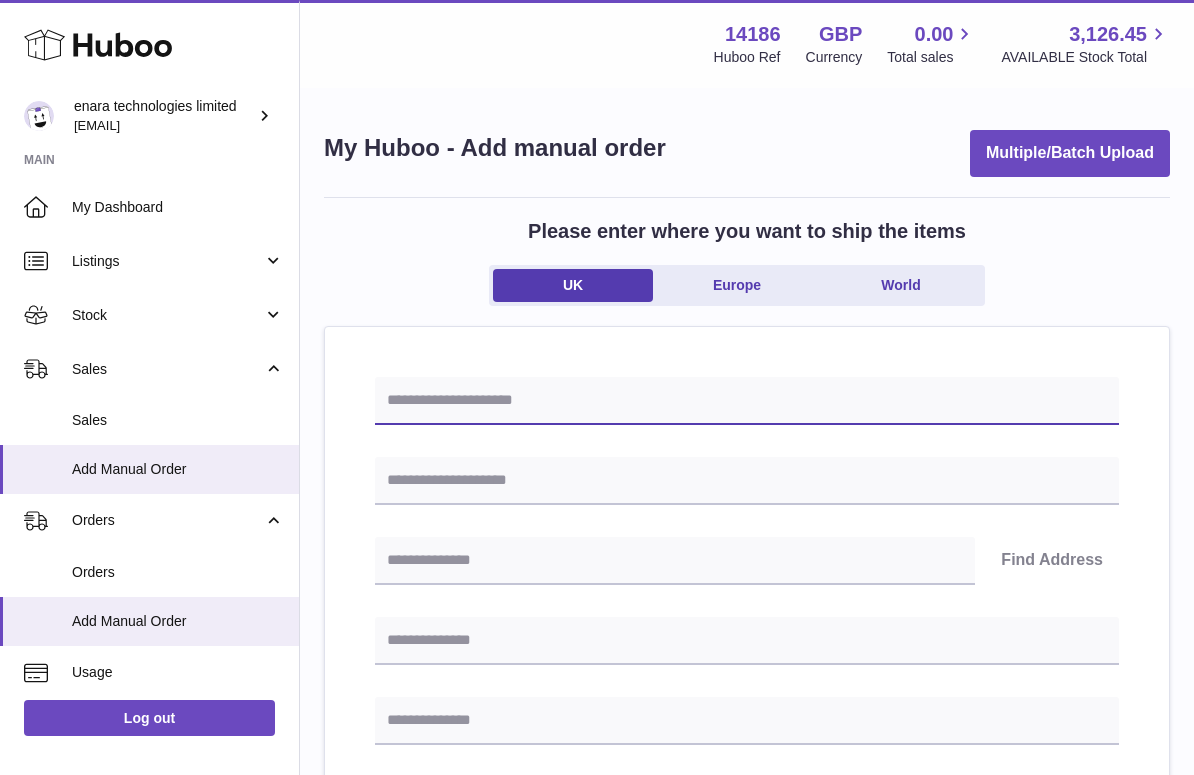 paste on "**********" 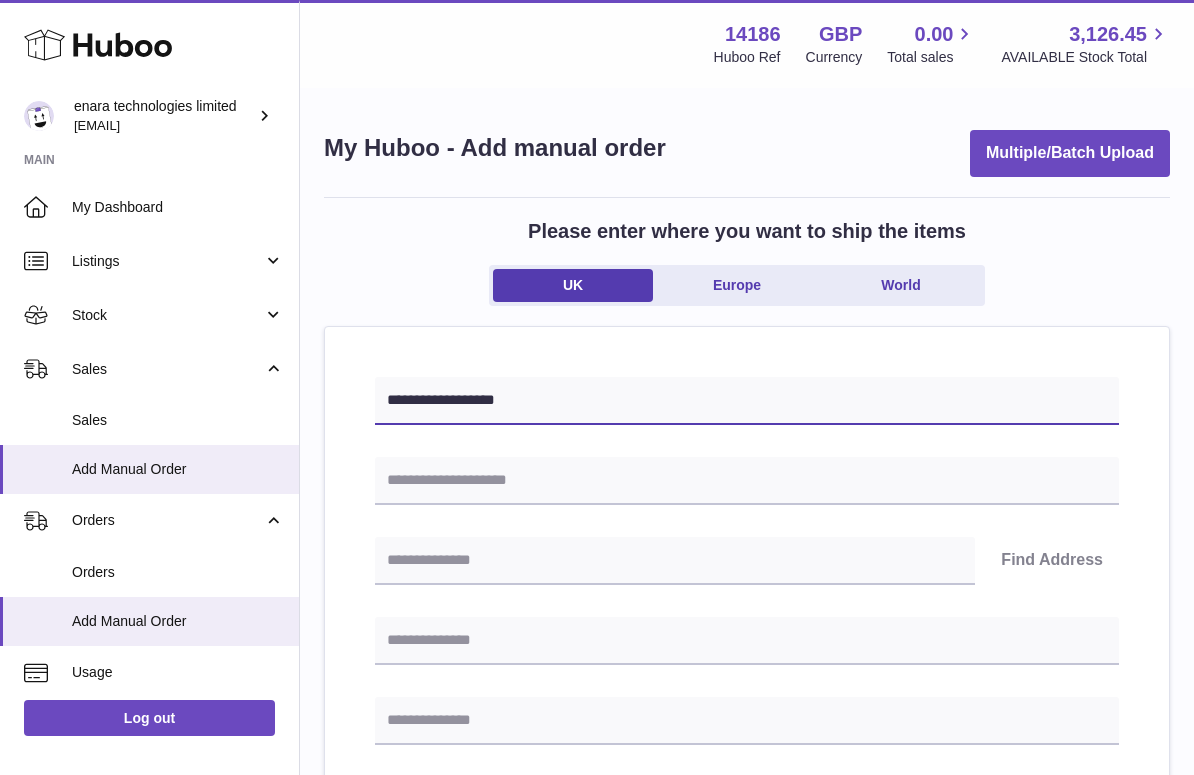 type on "**********" 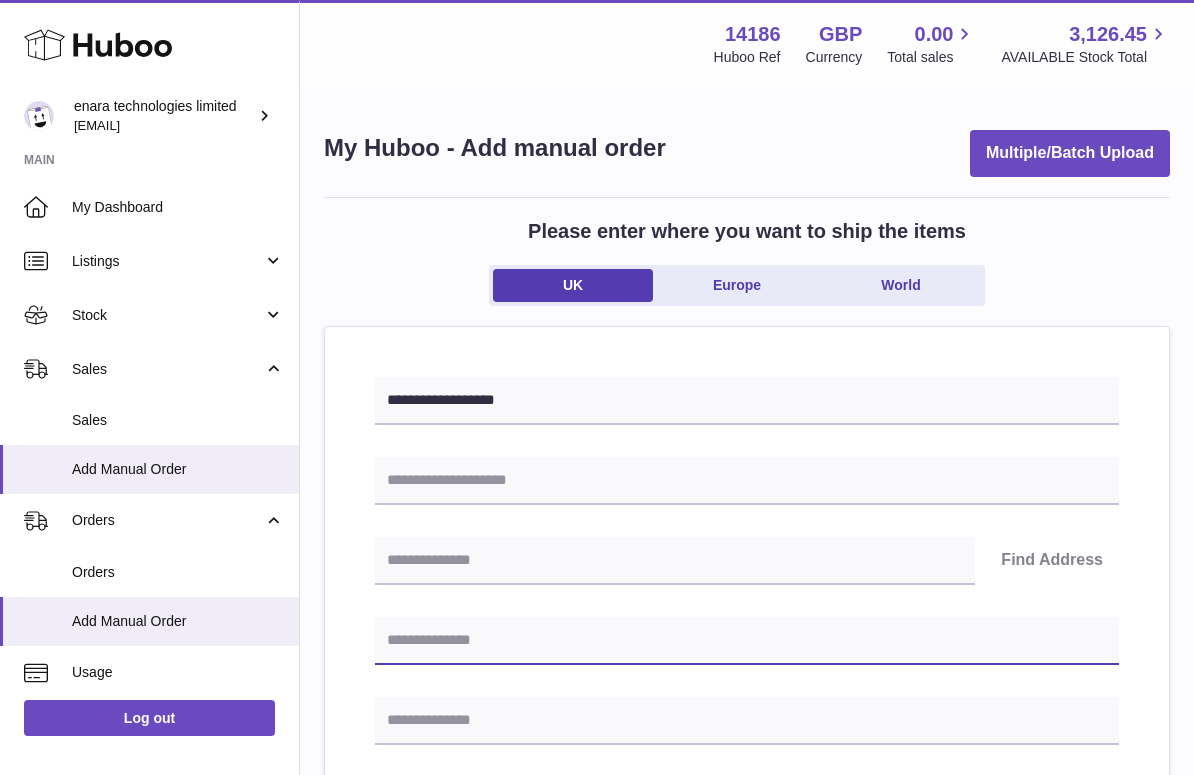 paste on "**********" 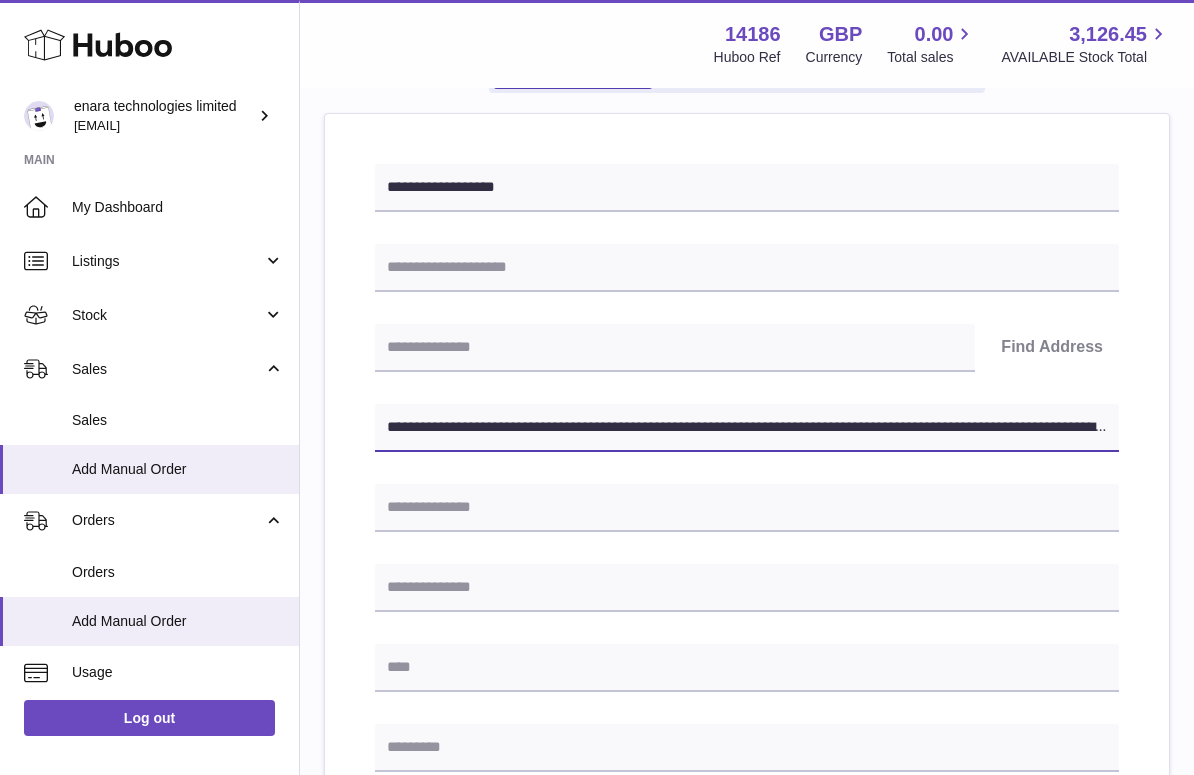 scroll, scrollTop: 213, scrollLeft: 0, axis: vertical 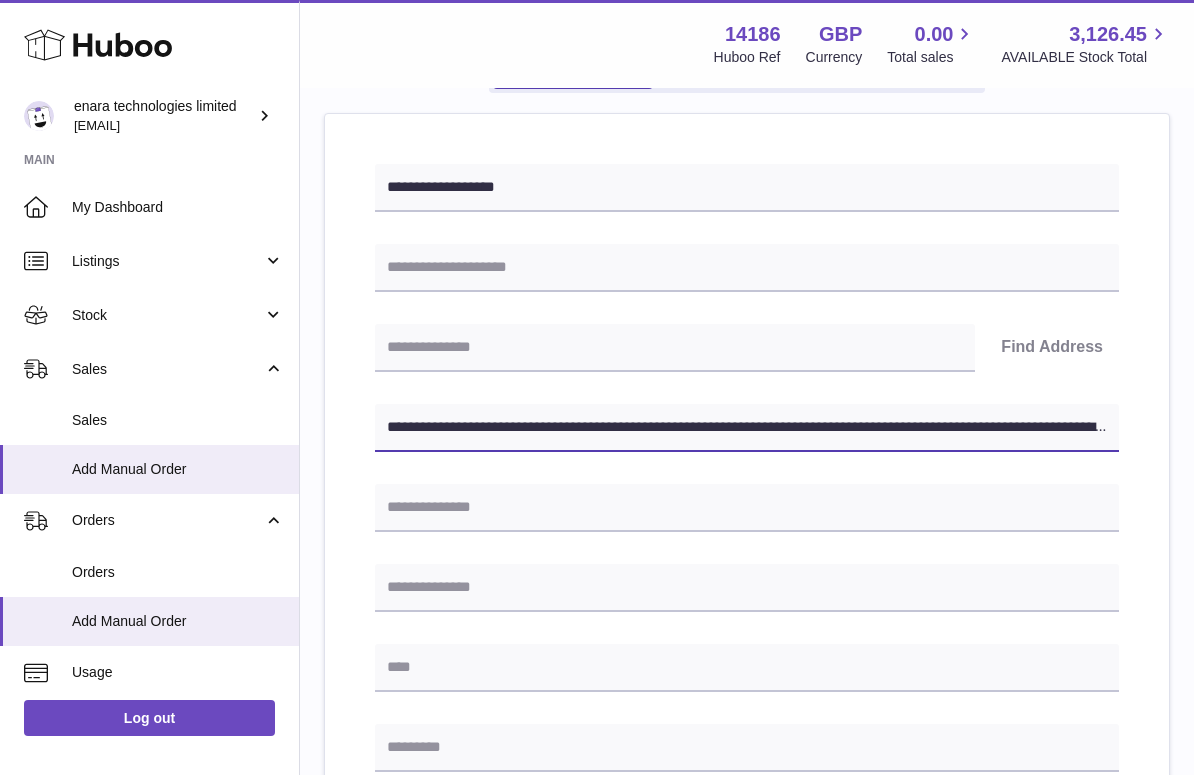 drag, startPoint x: 682, startPoint y: 422, endPoint x: 1258, endPoint y: 556, distance: 591.3814 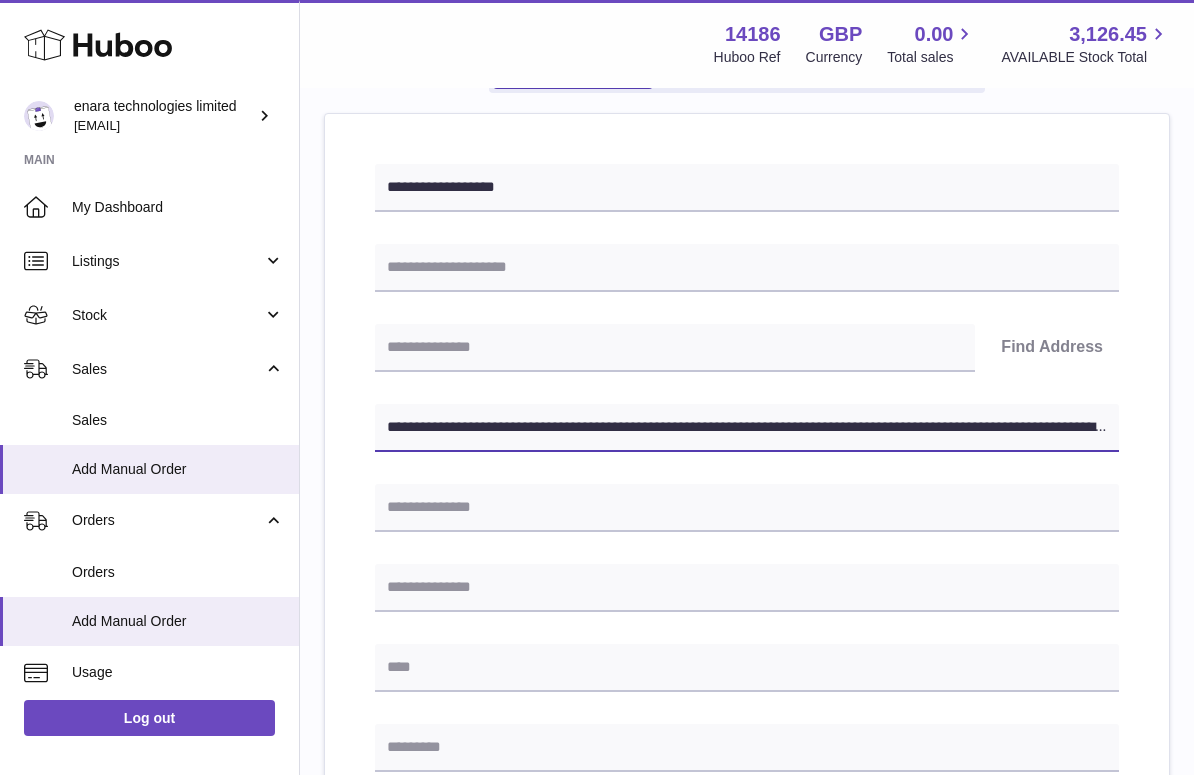 click on ".st0{fill:#141414;}" at bounding box center (597, 174) 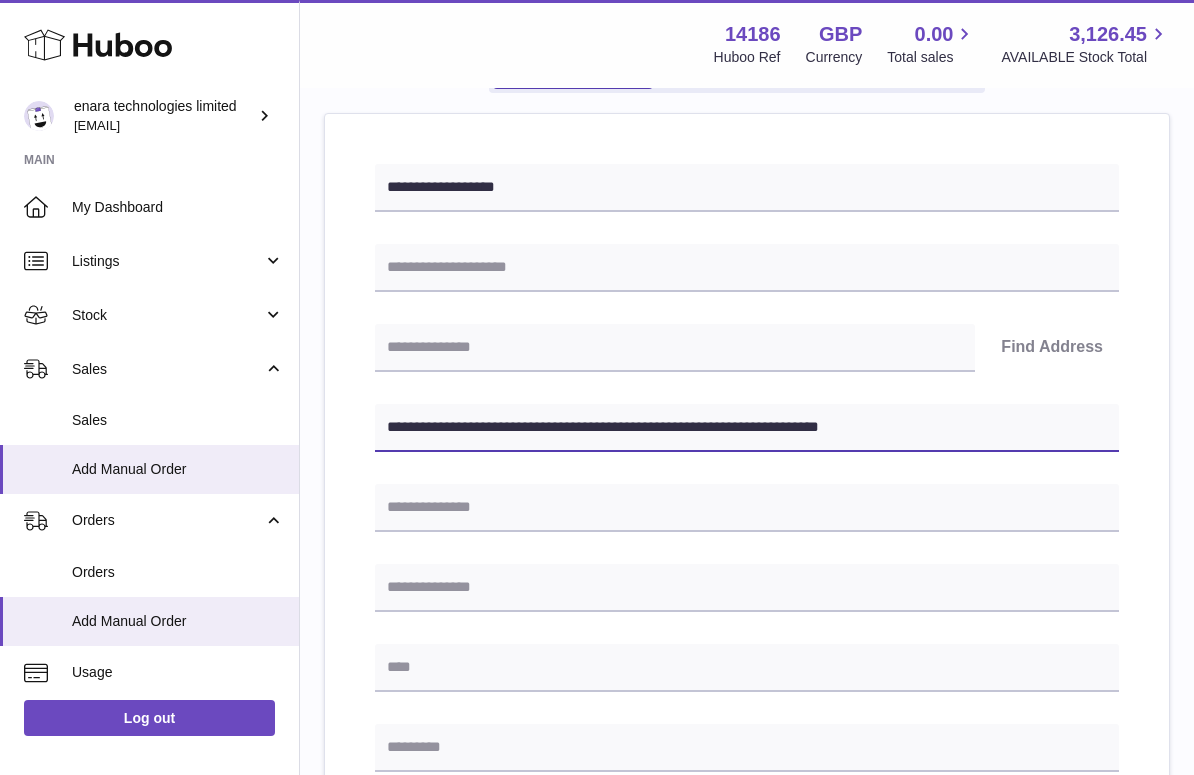 type on "**********" 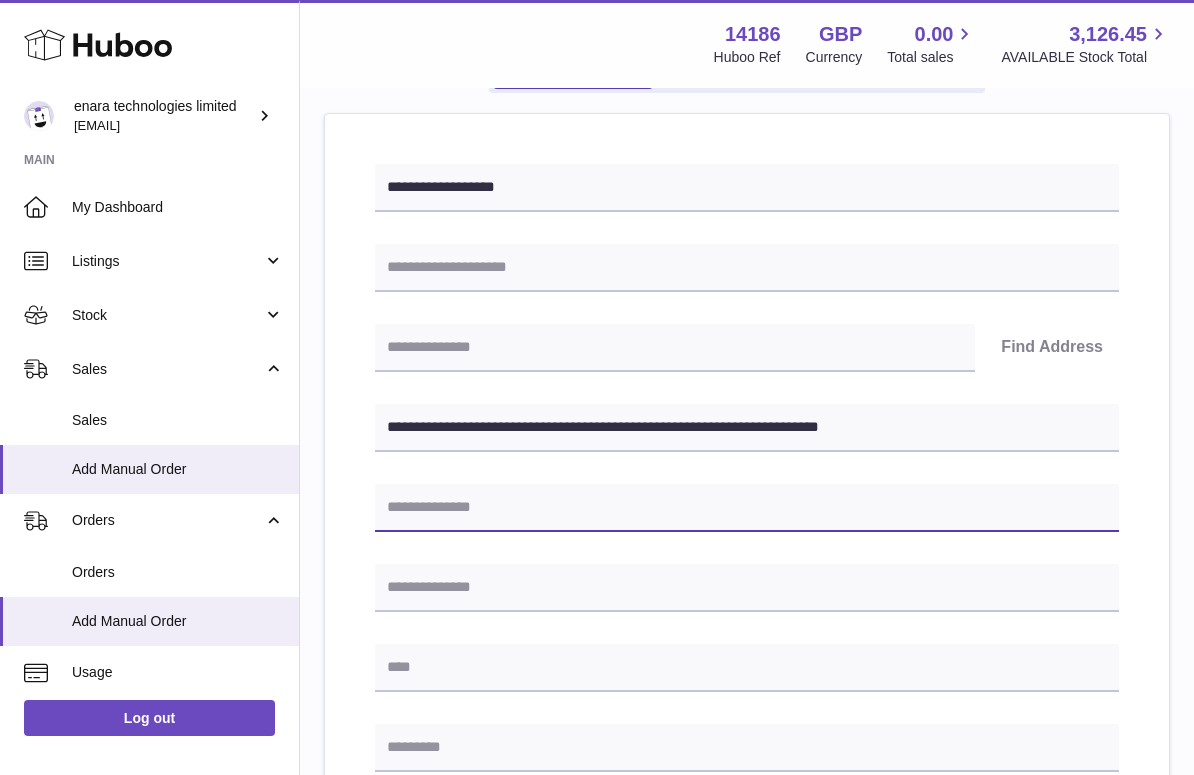 paste on "**********" 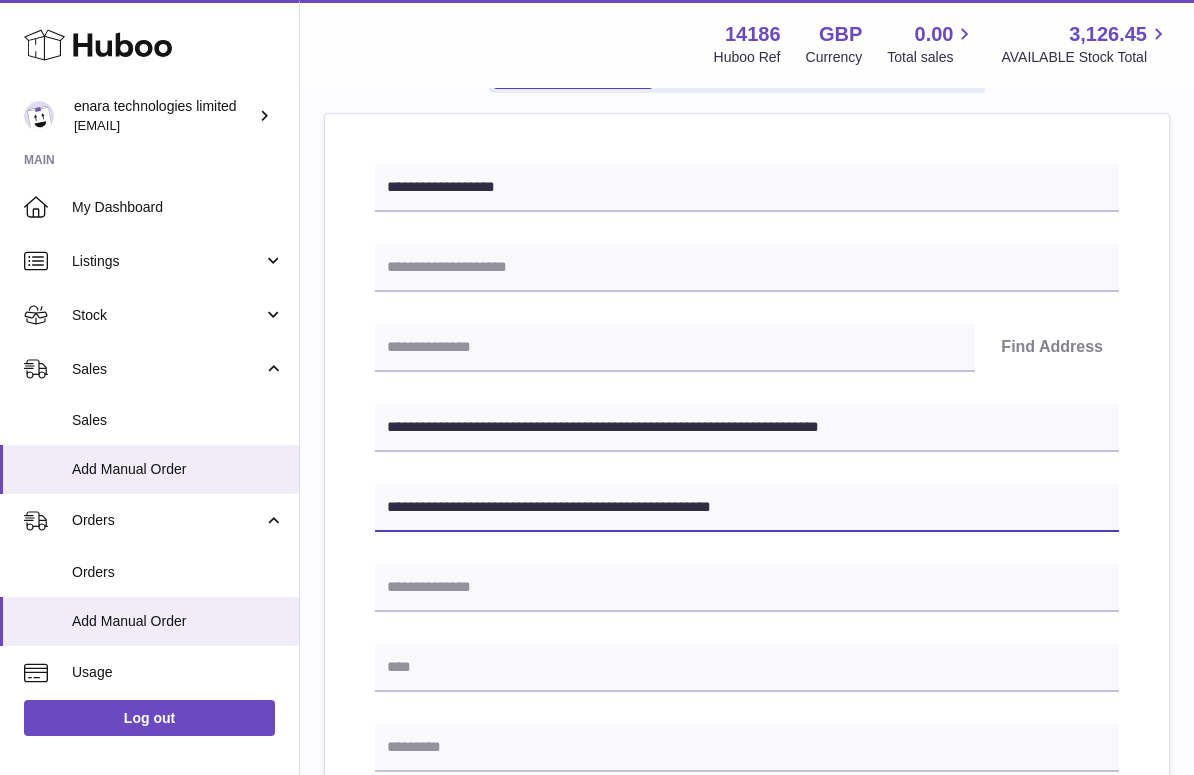 type on "**********" 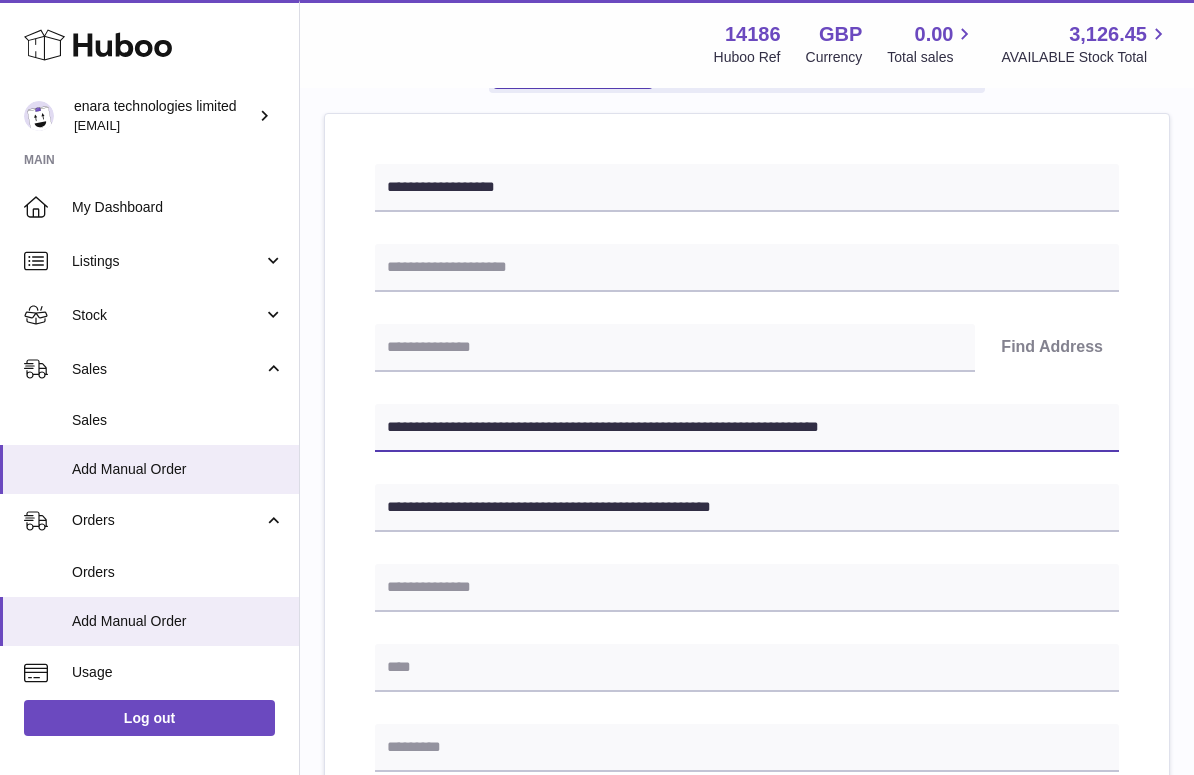 drag, startPoint x: 490, startPoint y: 427, endPoint x: 392, endPoint y: 420, distance: 98.24968 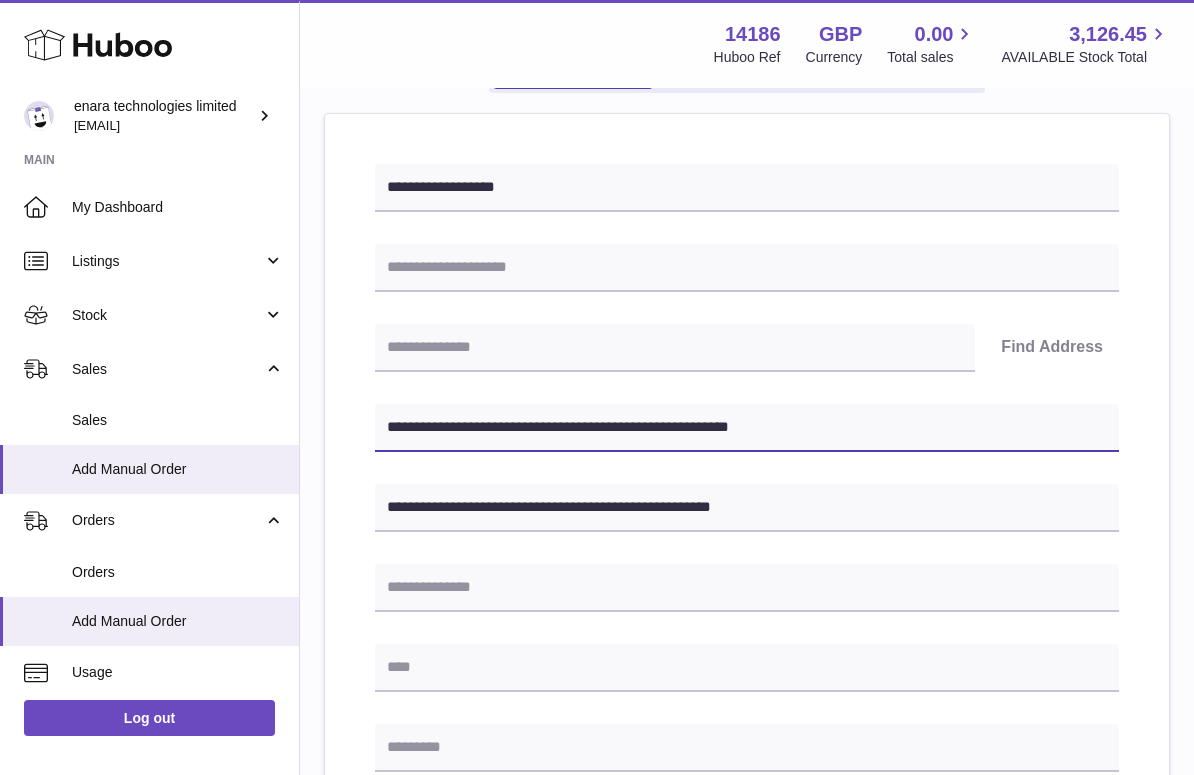 type on "**********" 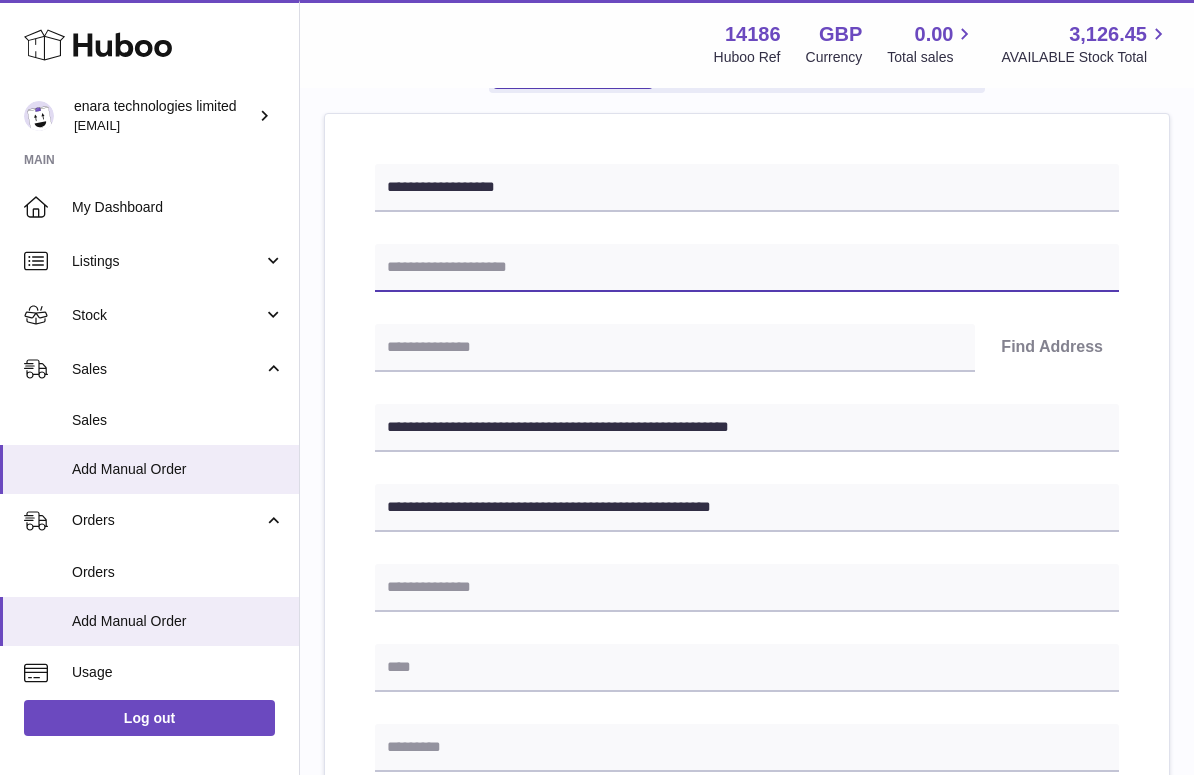 paste on "**********" 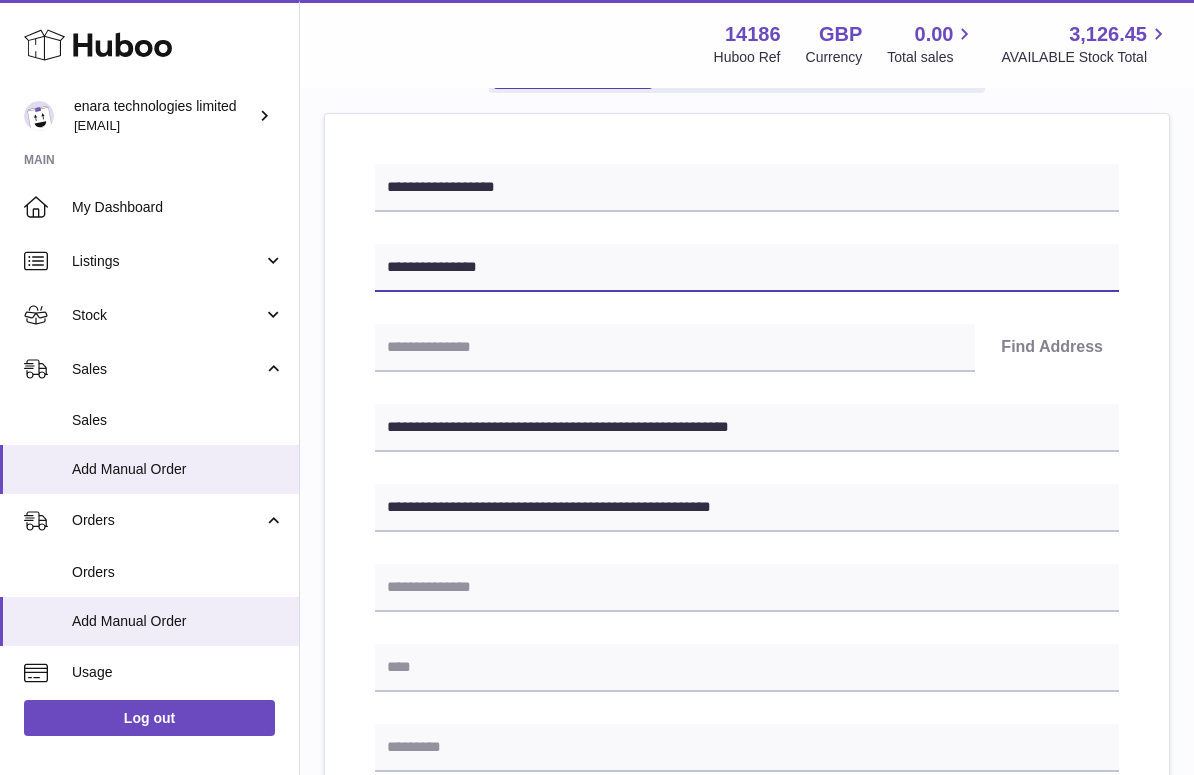 type on "**********" 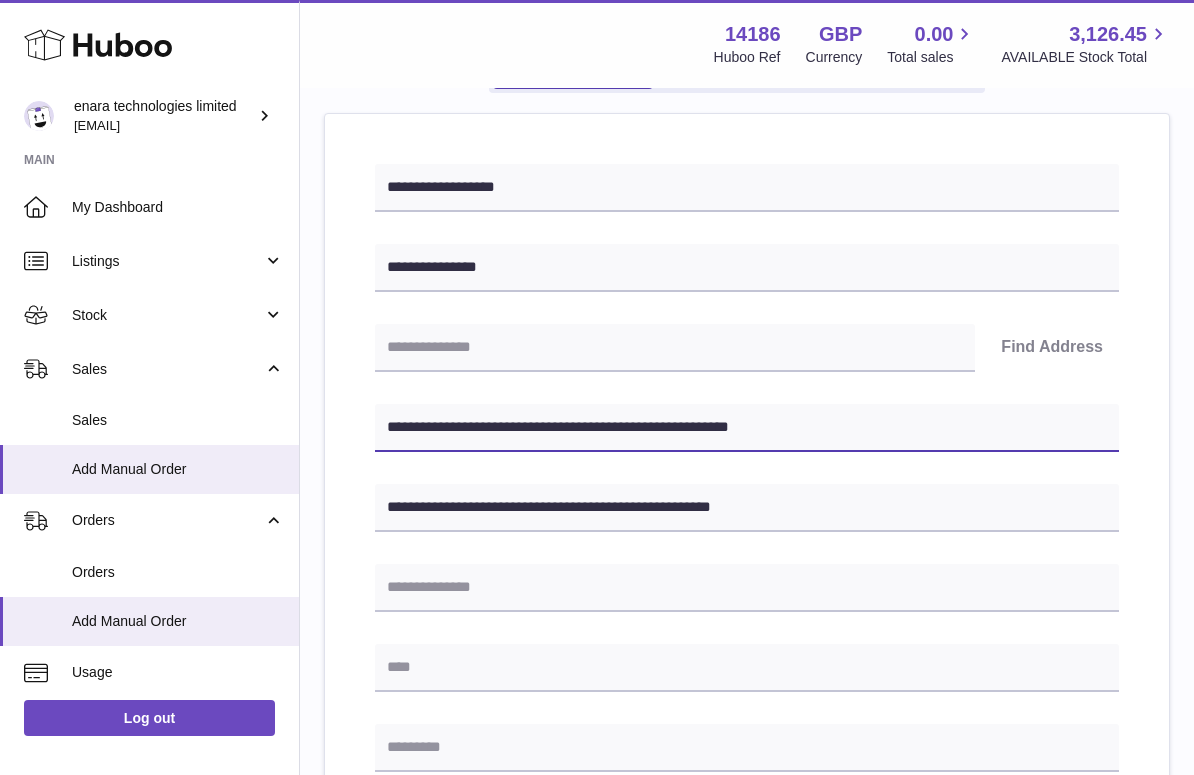 click on "**********" at bounding box center [747, 428] 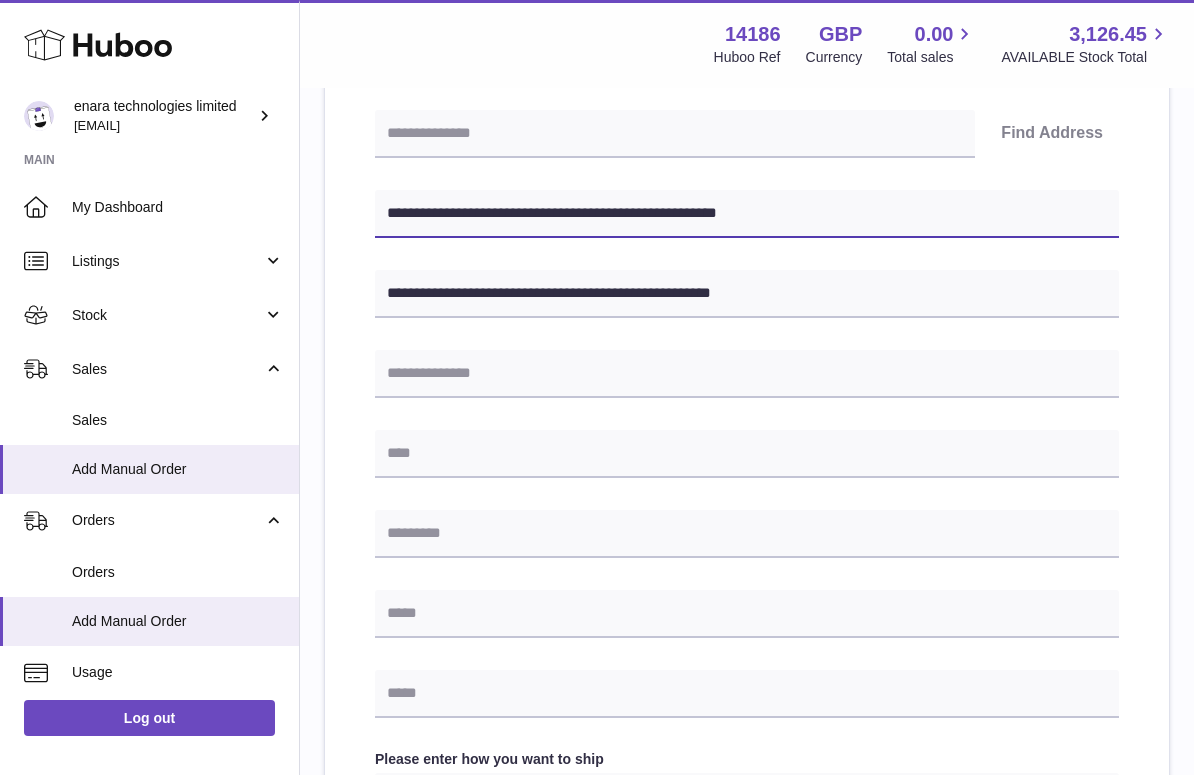 scroll, scrollTop: 426, scrollLeft: 0, axis: vertical 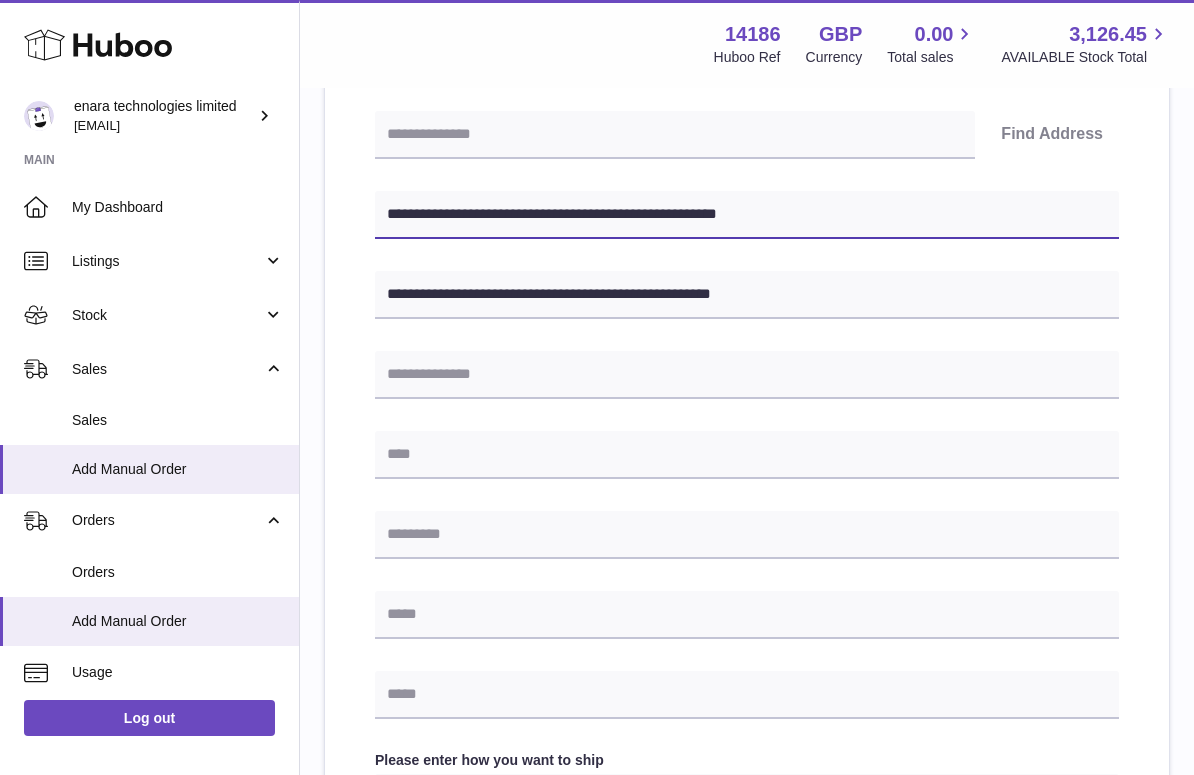 type on "**********" 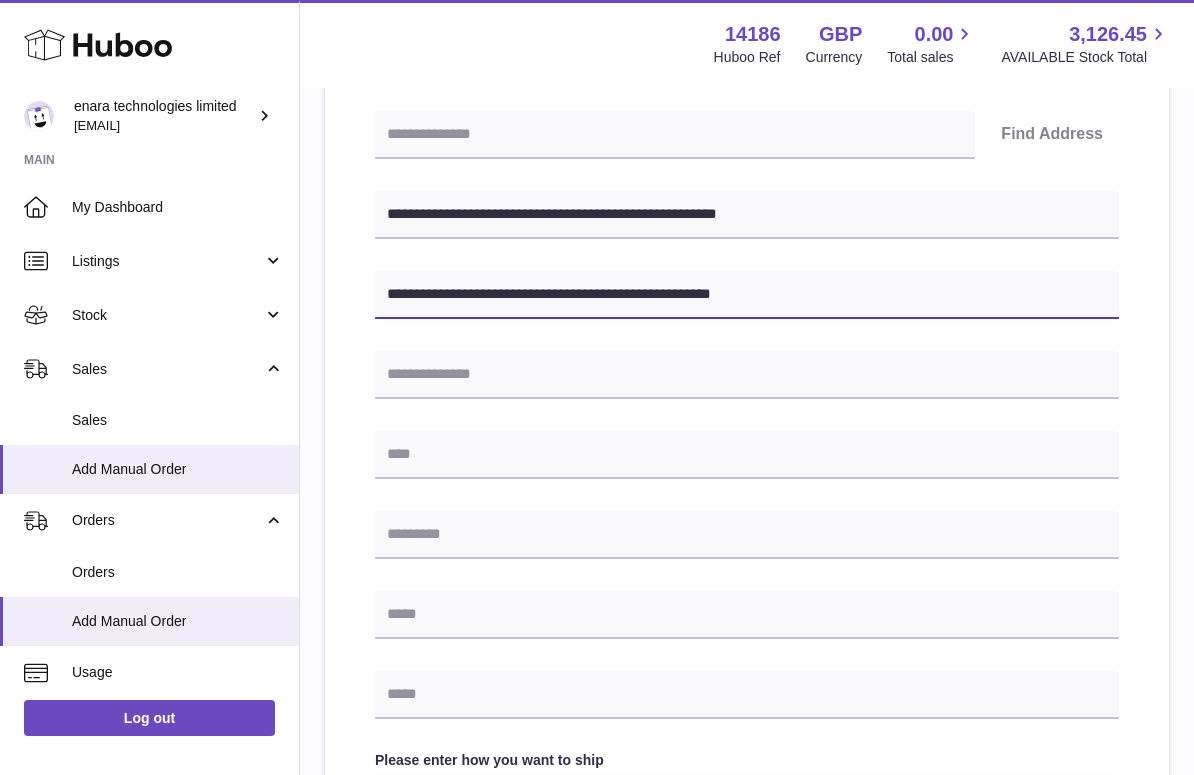 drag, startPoint x: 668, startPoint y: 290, endPoint x: 606, endPoint y: 290, distance: 62 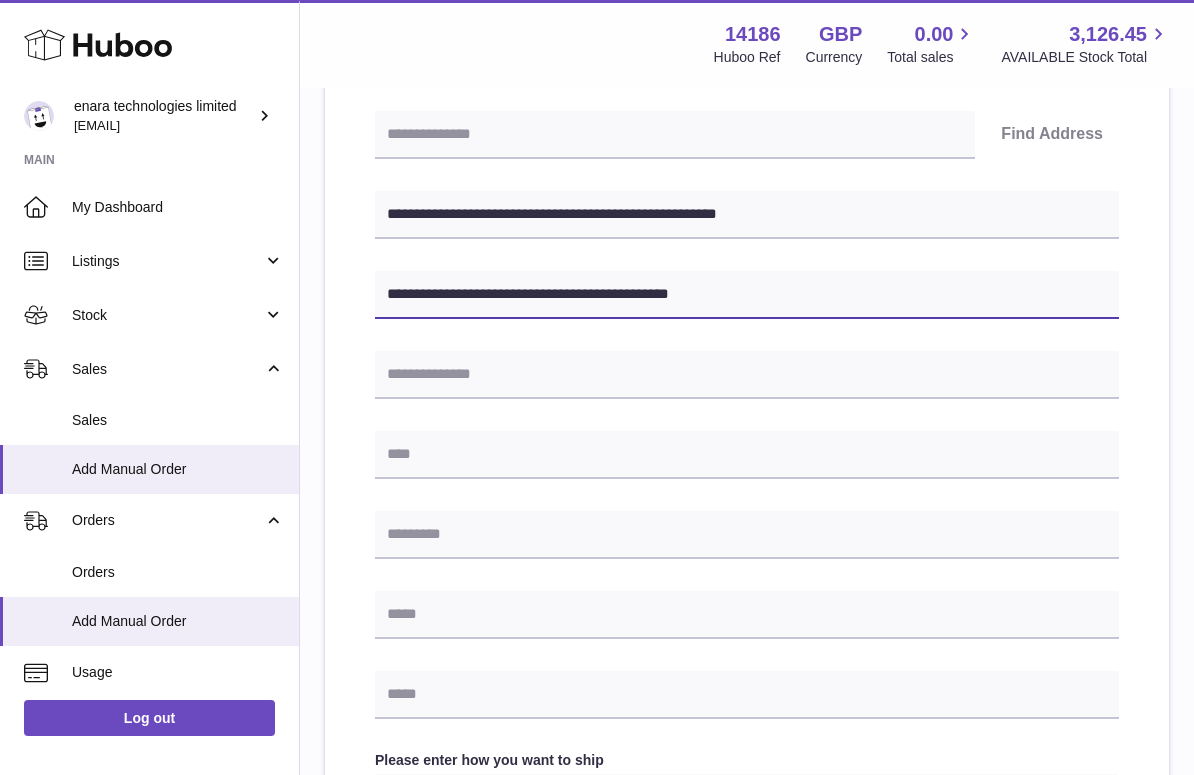 type on "**********" 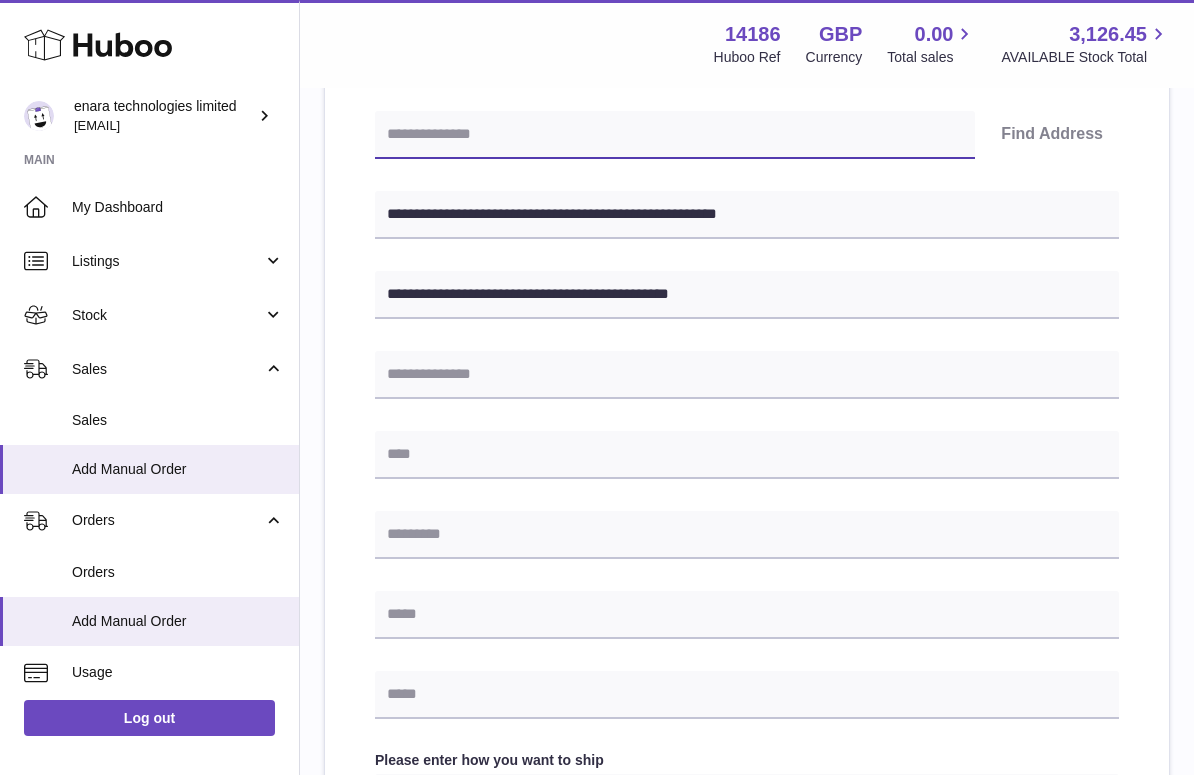 paste on "*******" 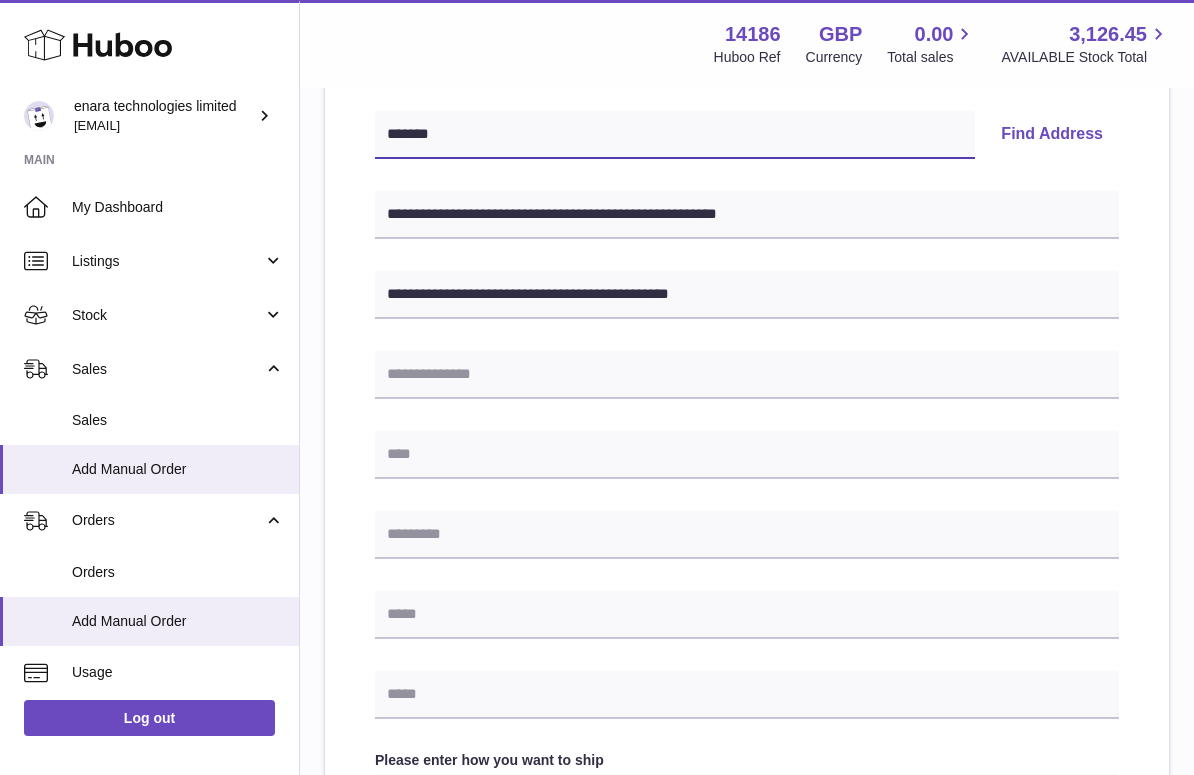 type on "*******" 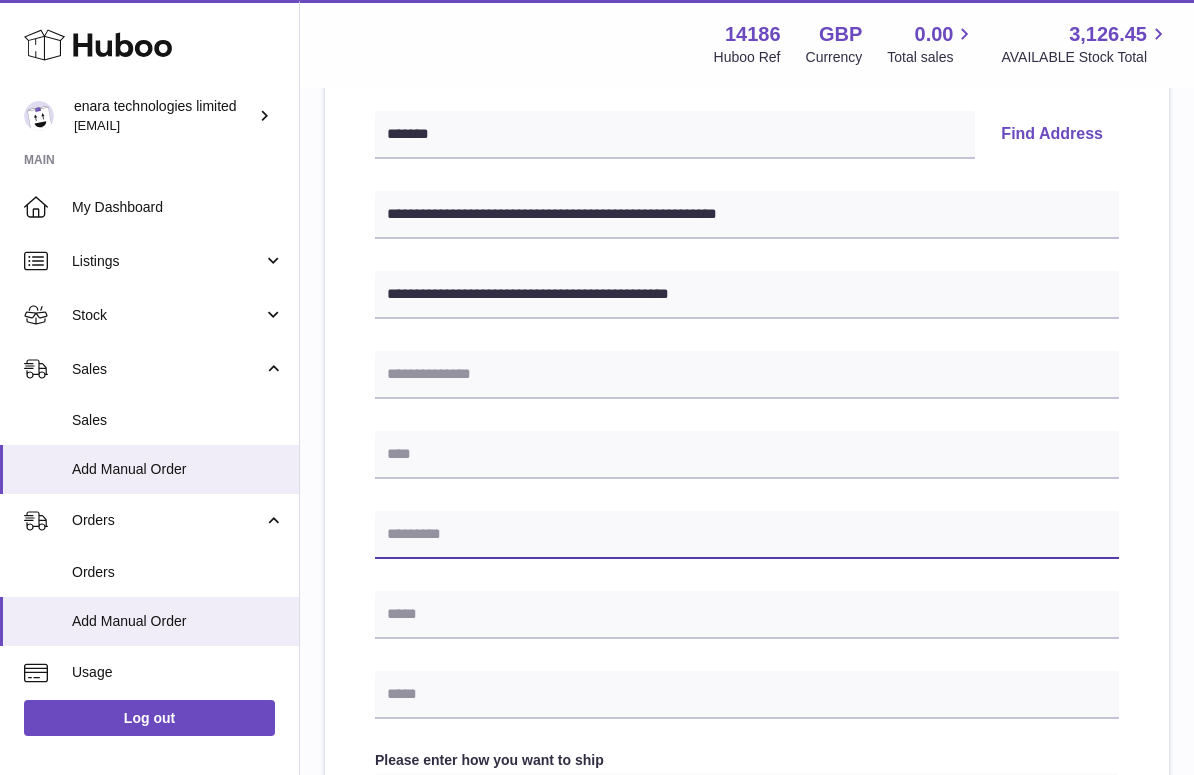 paste on "*******" 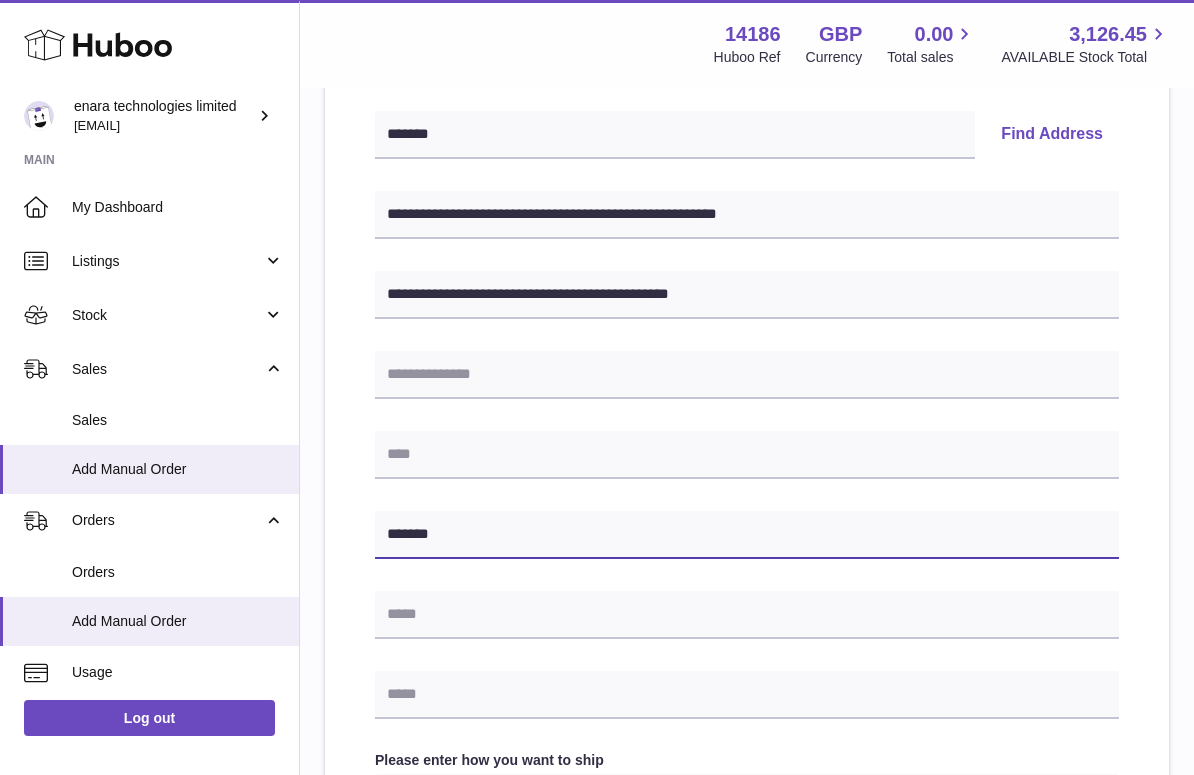 type on "*******" 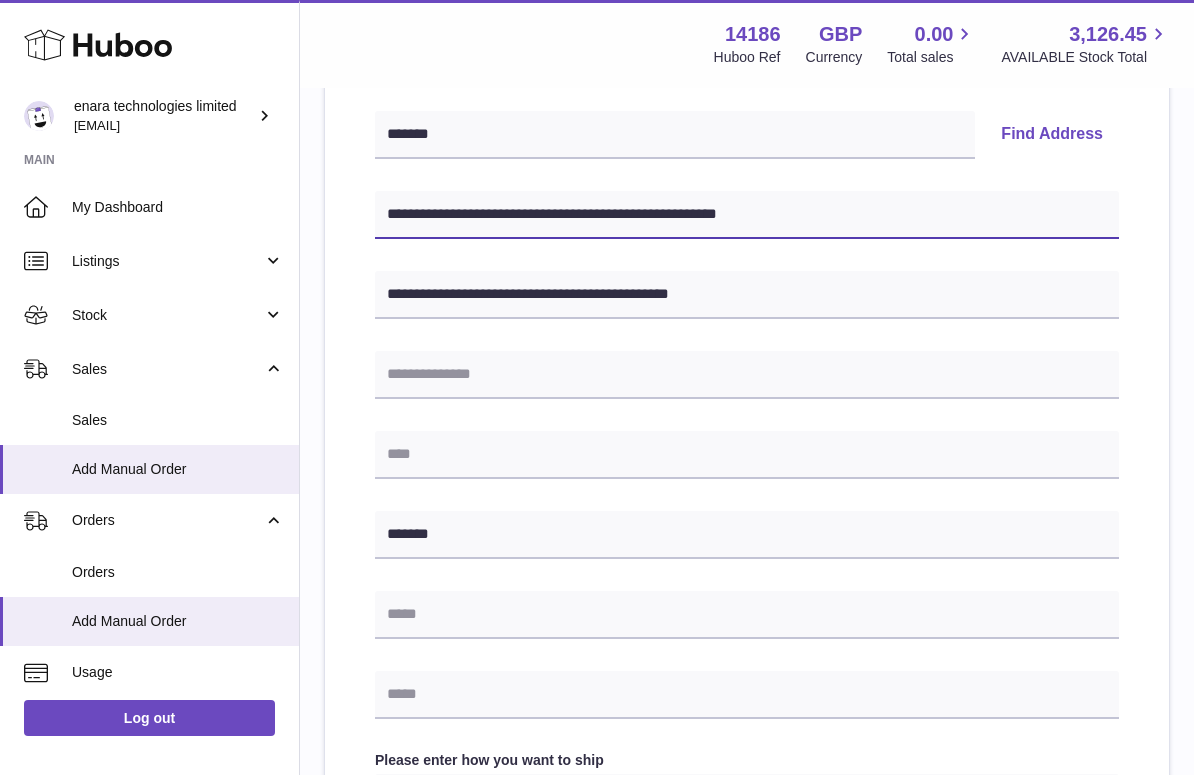 drag, startPoint x: 504, startPoint y: 213, endPoint x: 210, endPoint y: 169, distance: 297.2743 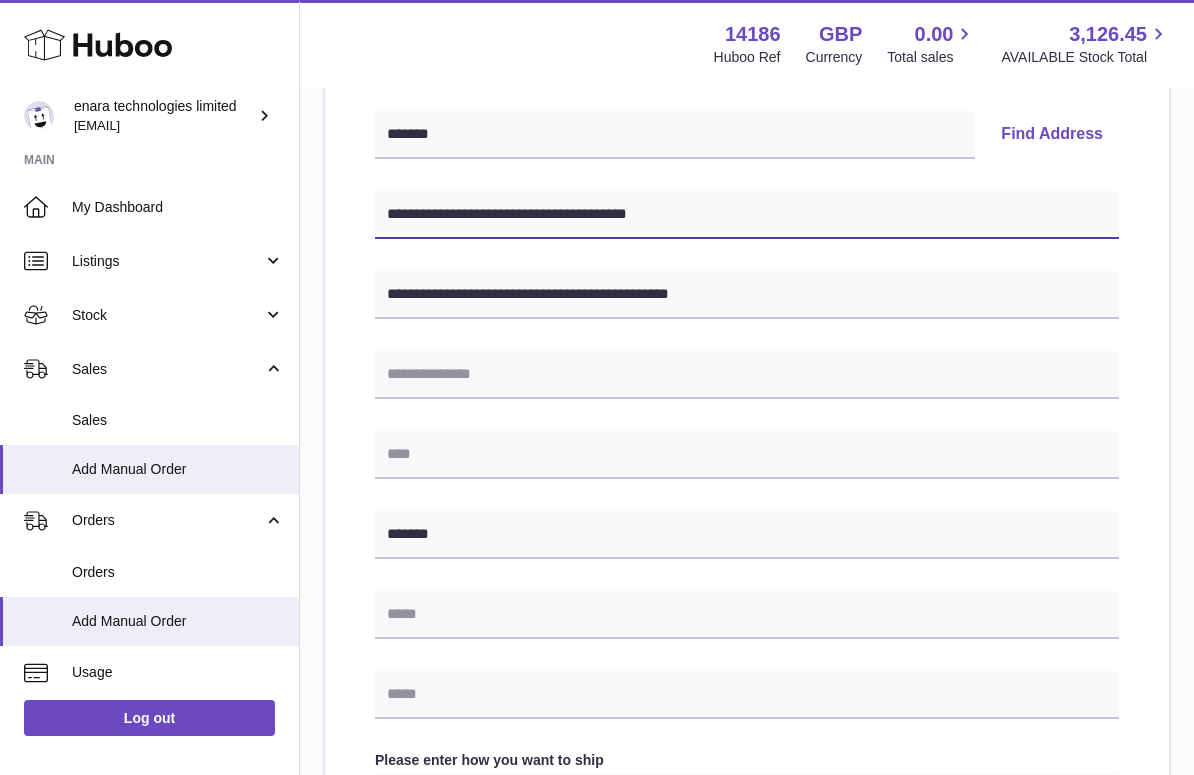 type on "**********" 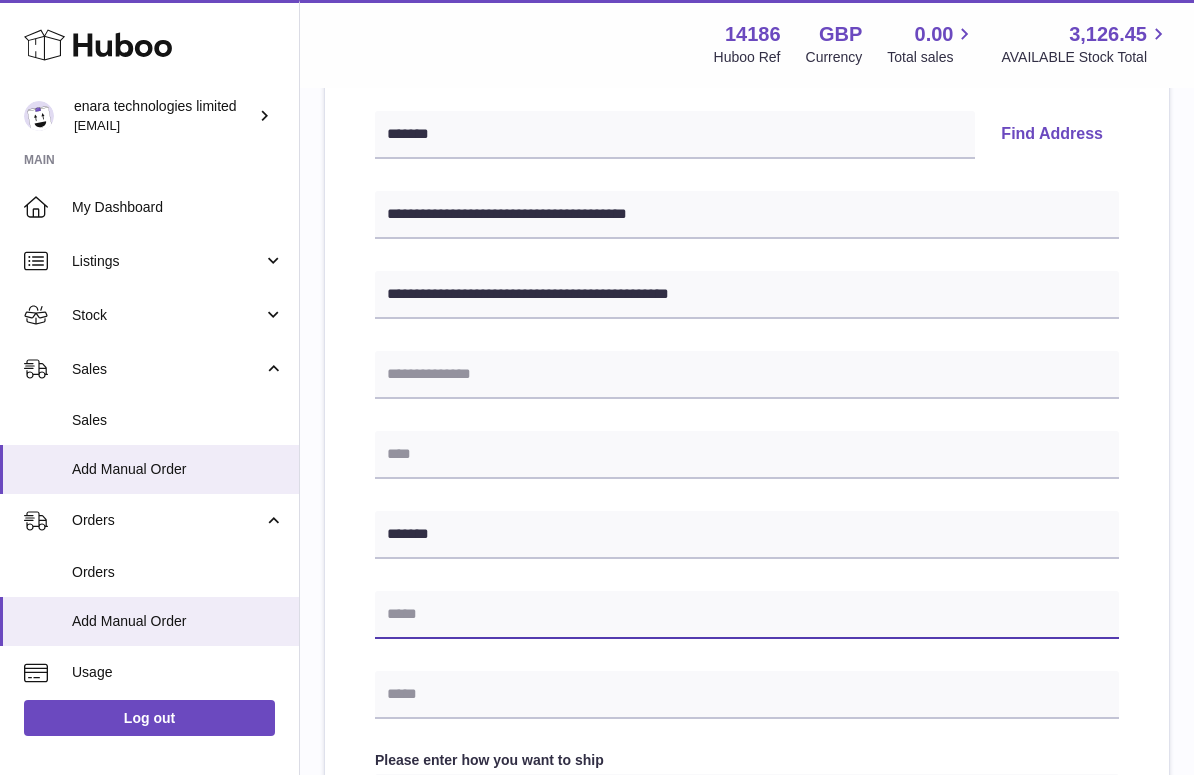 paste on "**********" 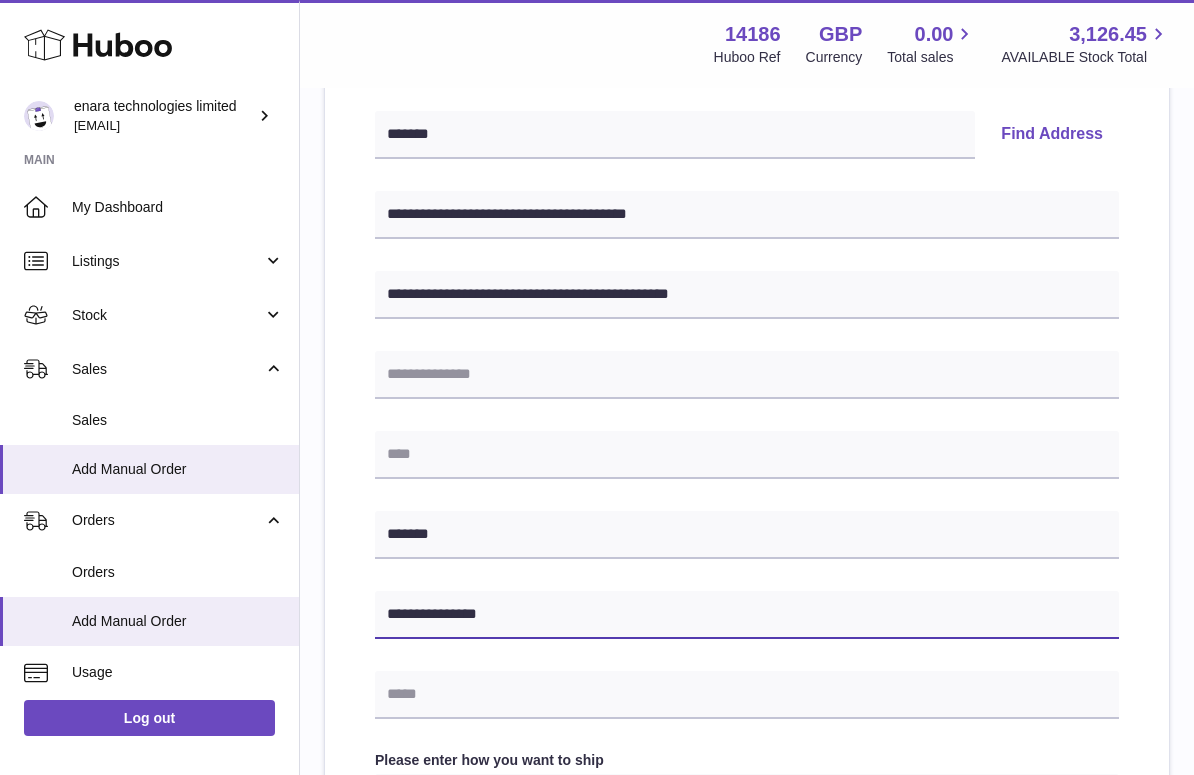 type on "**********" 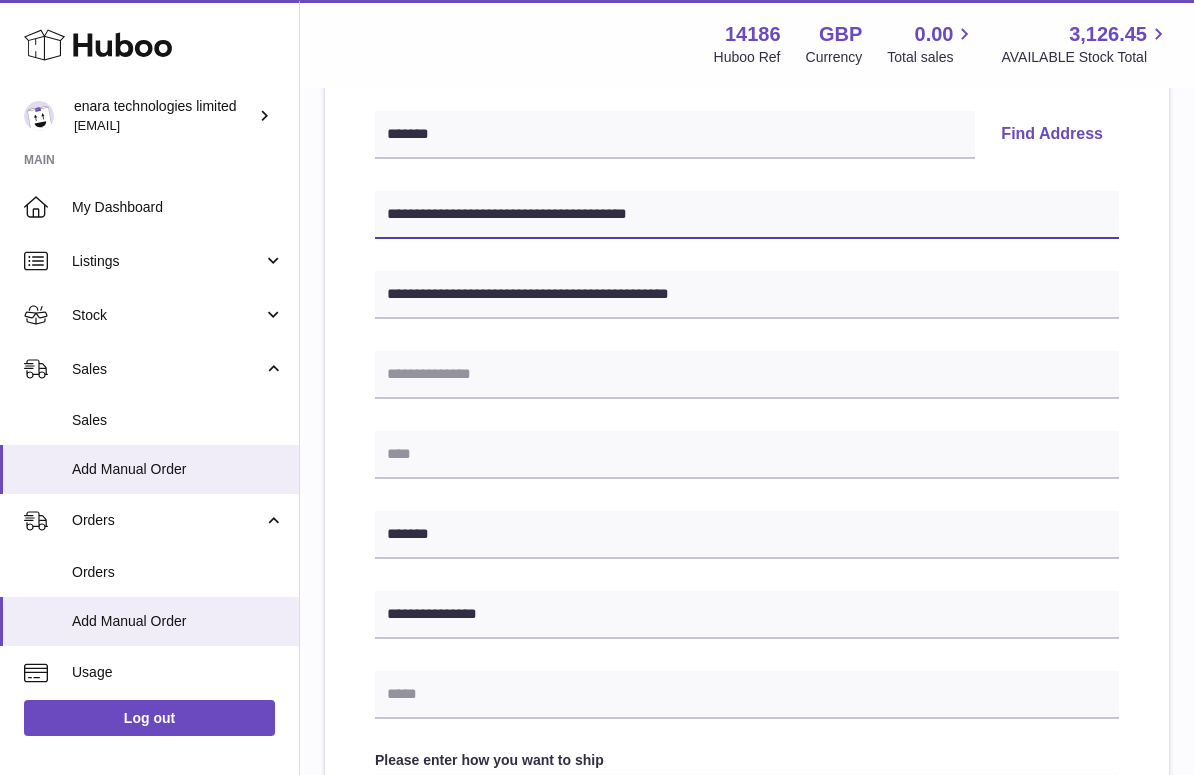 drag, startPoint x: 550, startPoint y: 212, endPoint x: 836, endPoint y: 230, distance: 286.5659 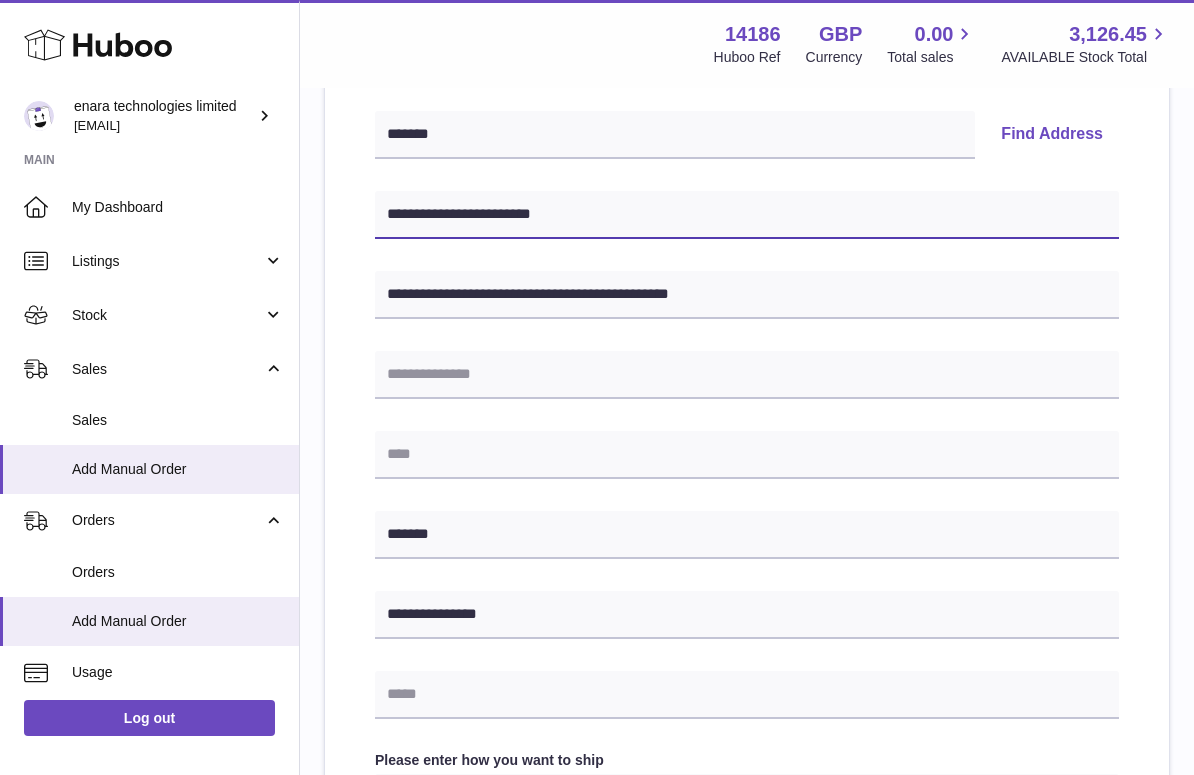 type on "**********" 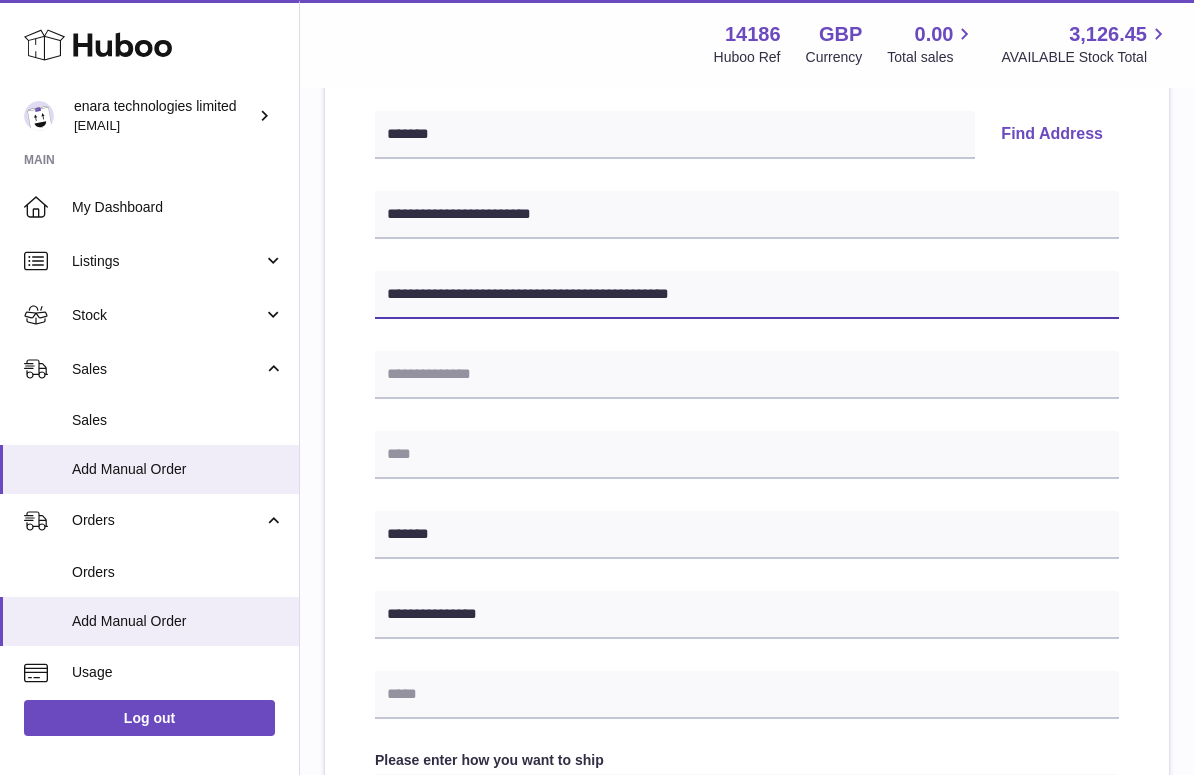 click on "**********" at bounding box center [747, 295] 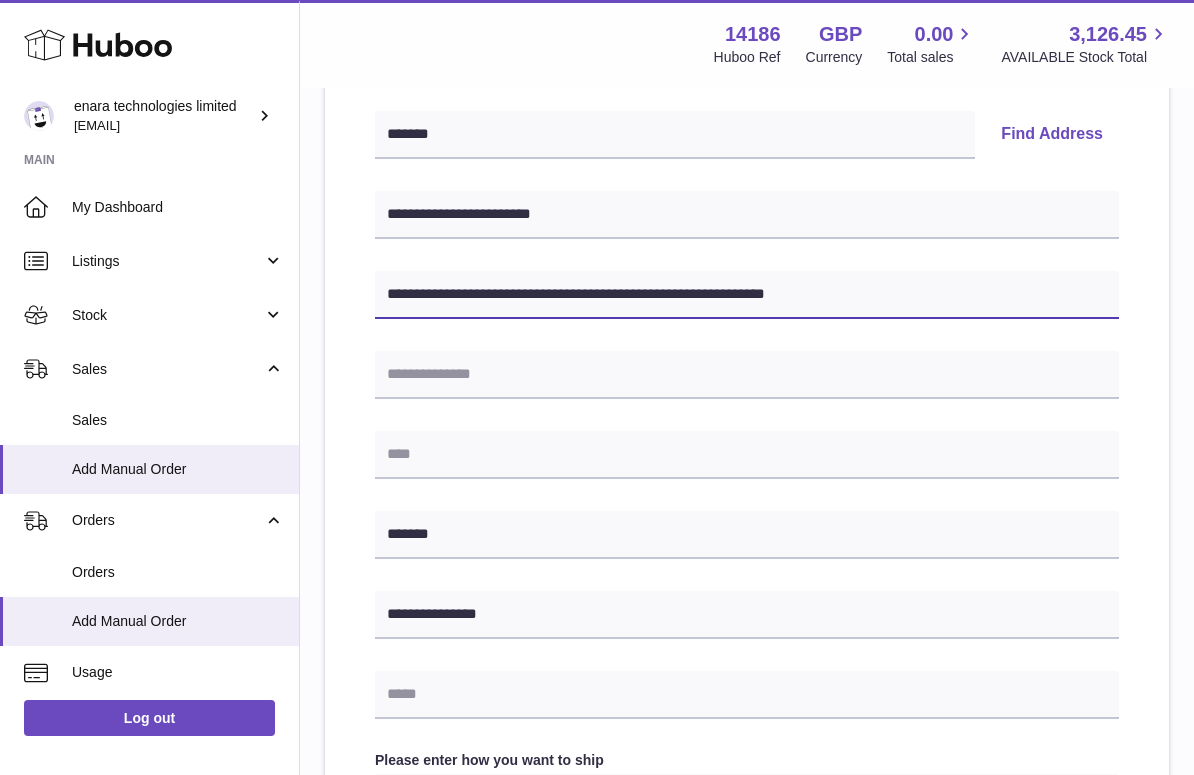 drag, startPoint x: 545, startPoint y: 290, endPoint x: 949, endPoint y: 328, distance: 405.7832 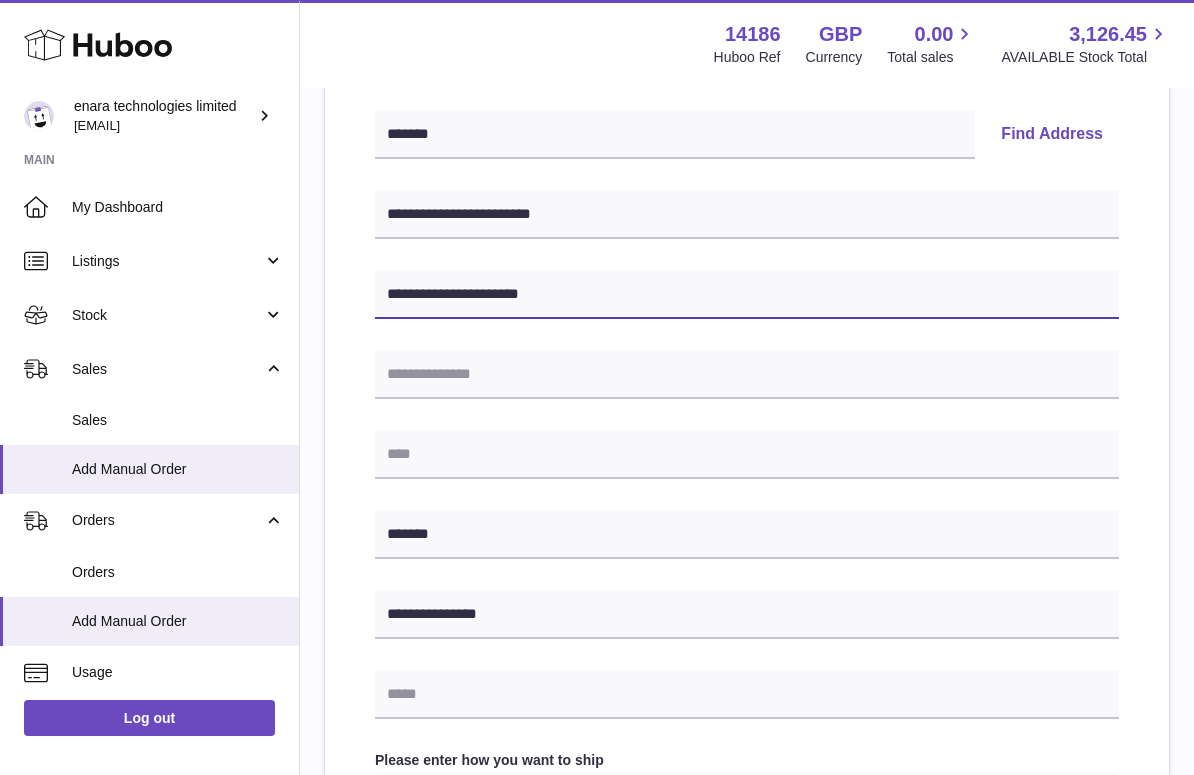 type on "**********" 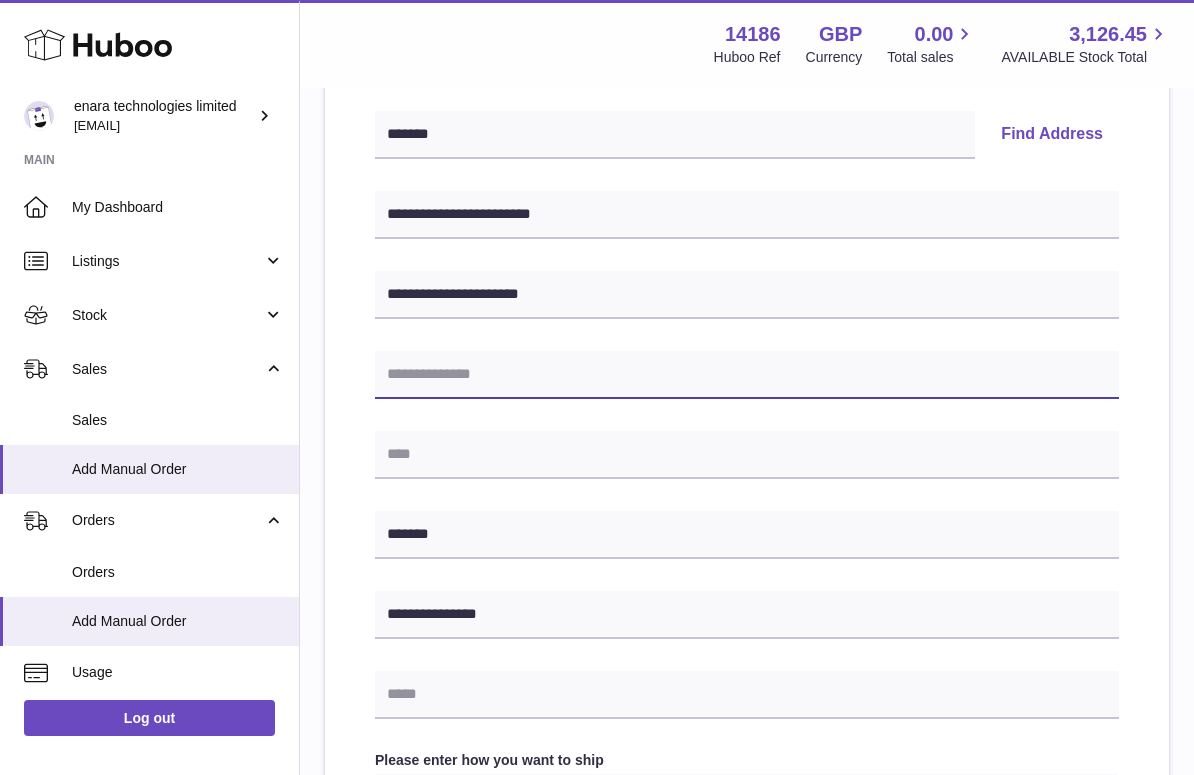 paste on "**********" 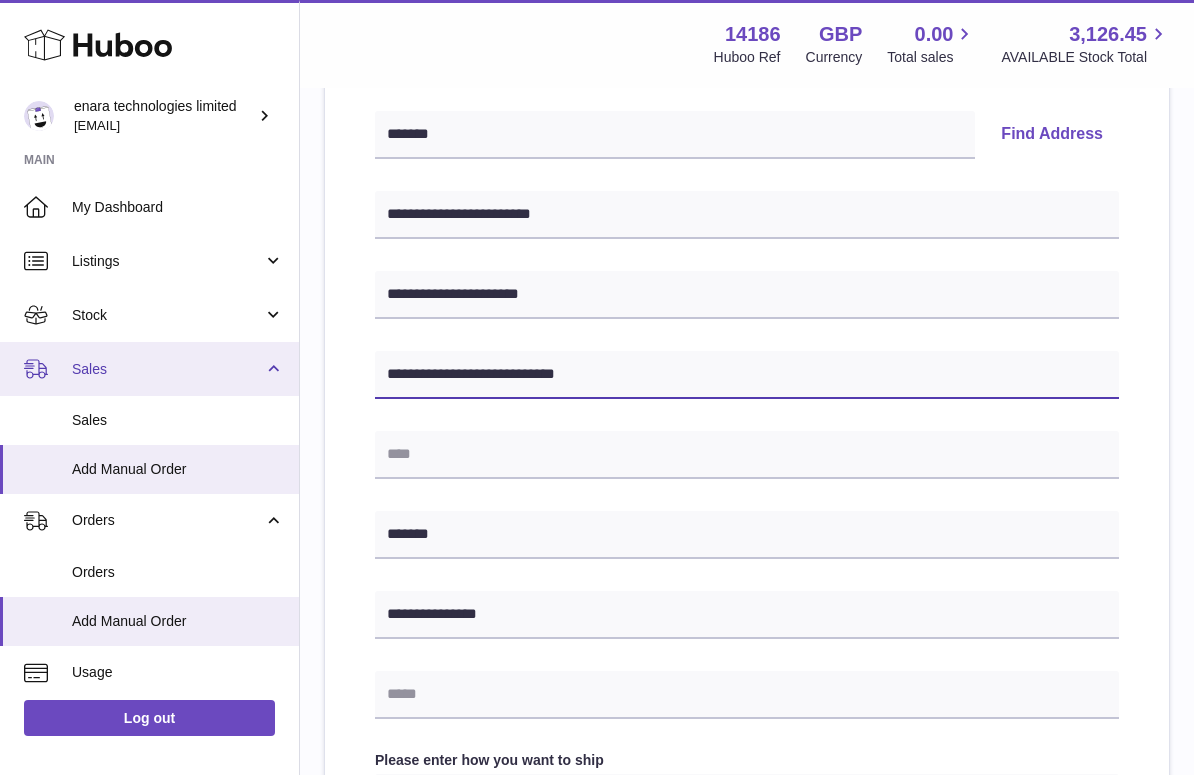 drag, startPoint x: 557, startPoint y: 372, endPoint x: 236, endPoint y: 370, distance: 321.00623 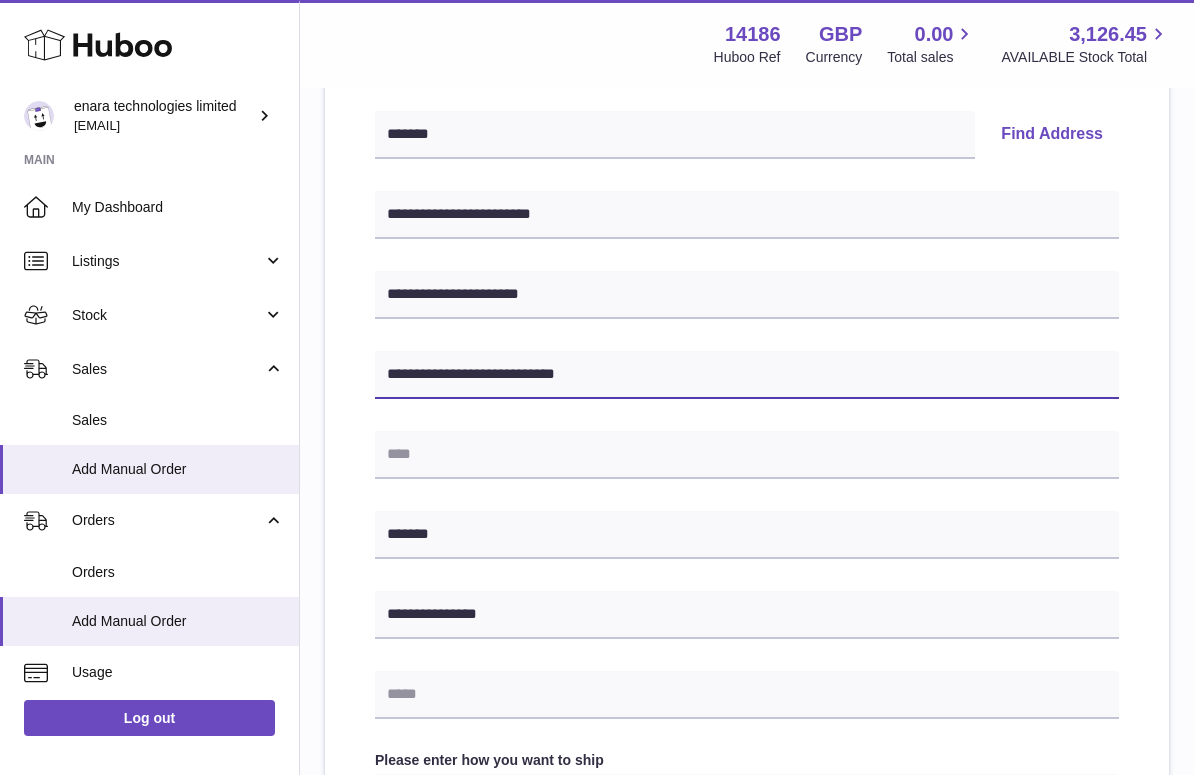 type on "**********" 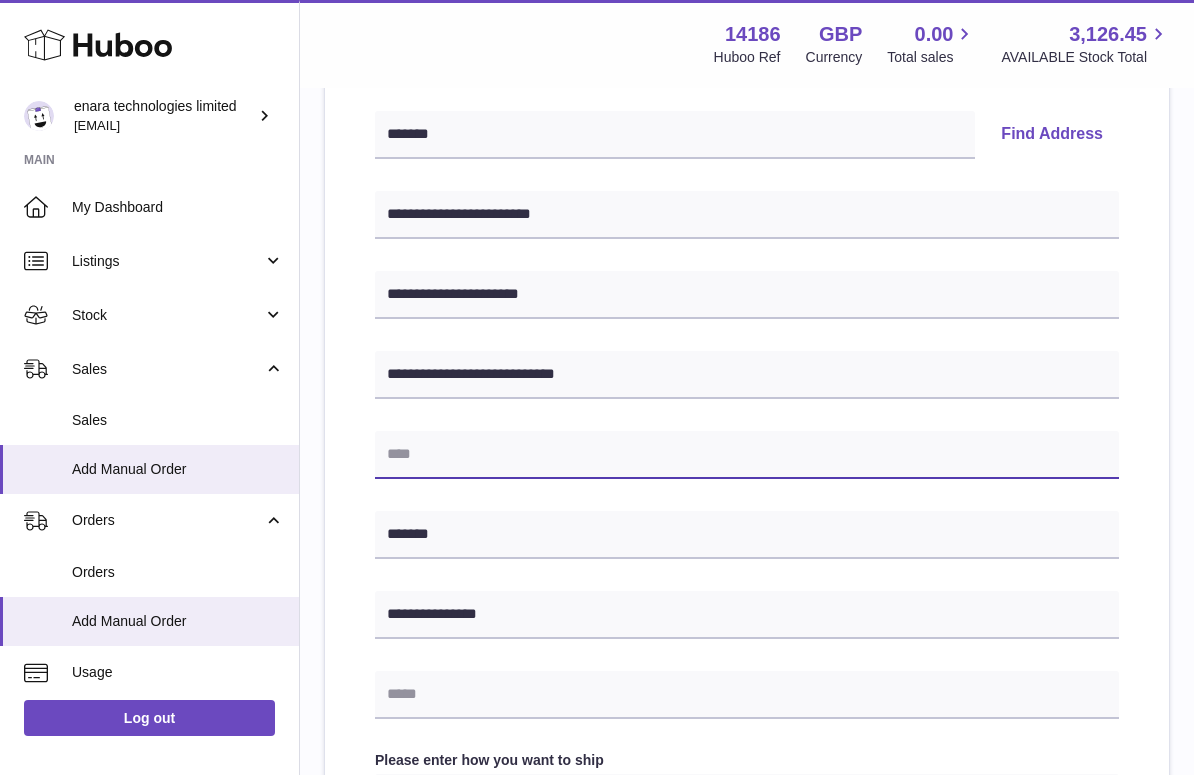 click at bounding box center [747, 455] 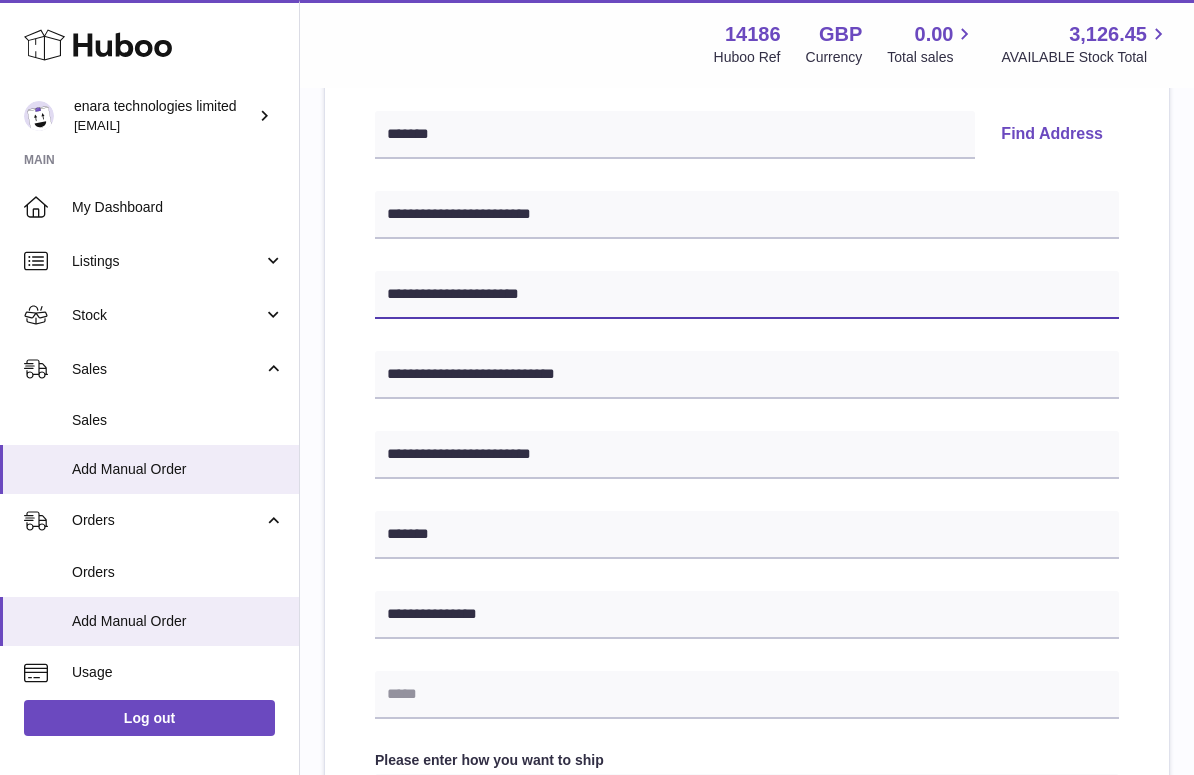 drag, startPoint x: 546, startPoint y: 295, endPoint x: 500, endPoint y: 294, distance: 46.010868 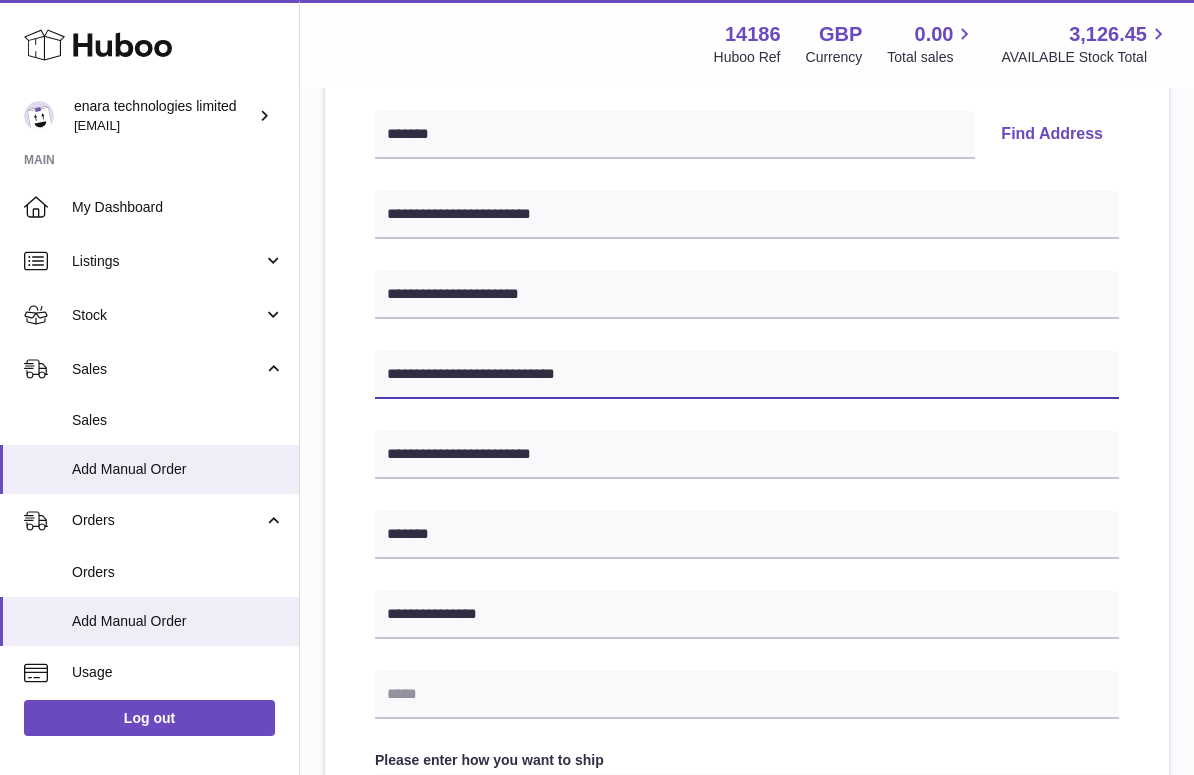 click on "**********" at bounding box center [747, 375] 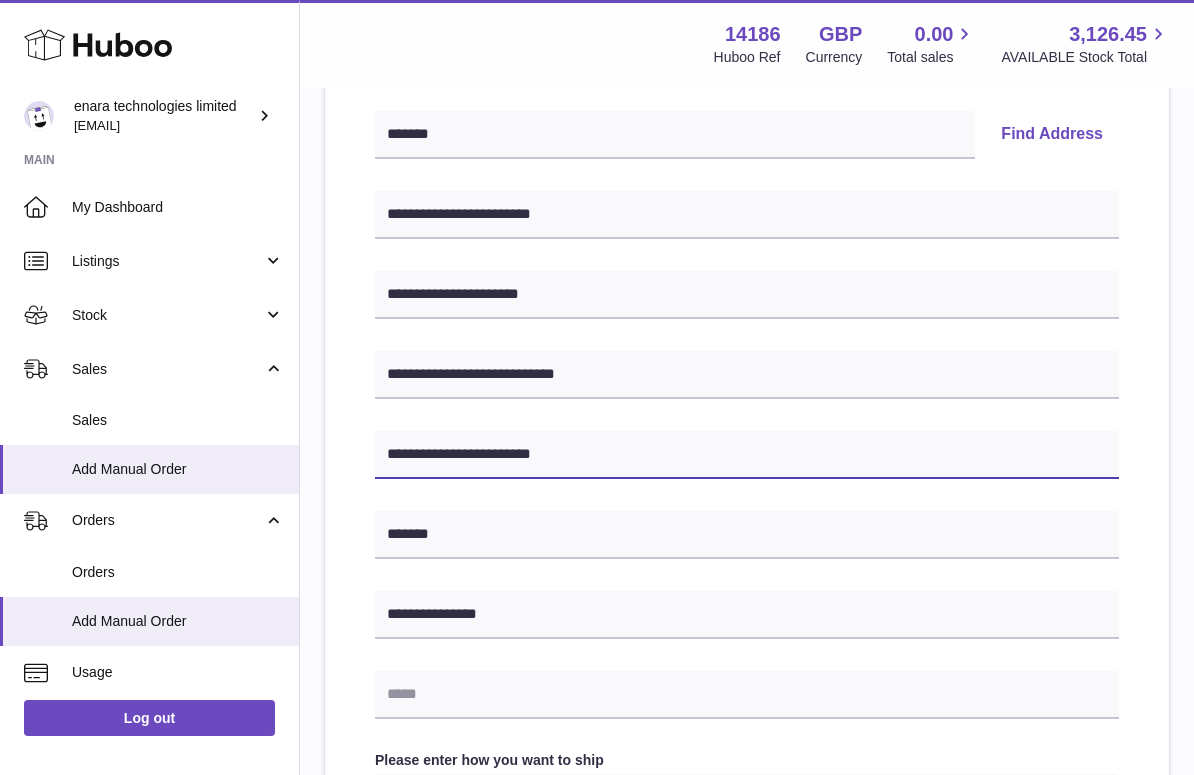 click on "**********" at bounding box center (747, 455) 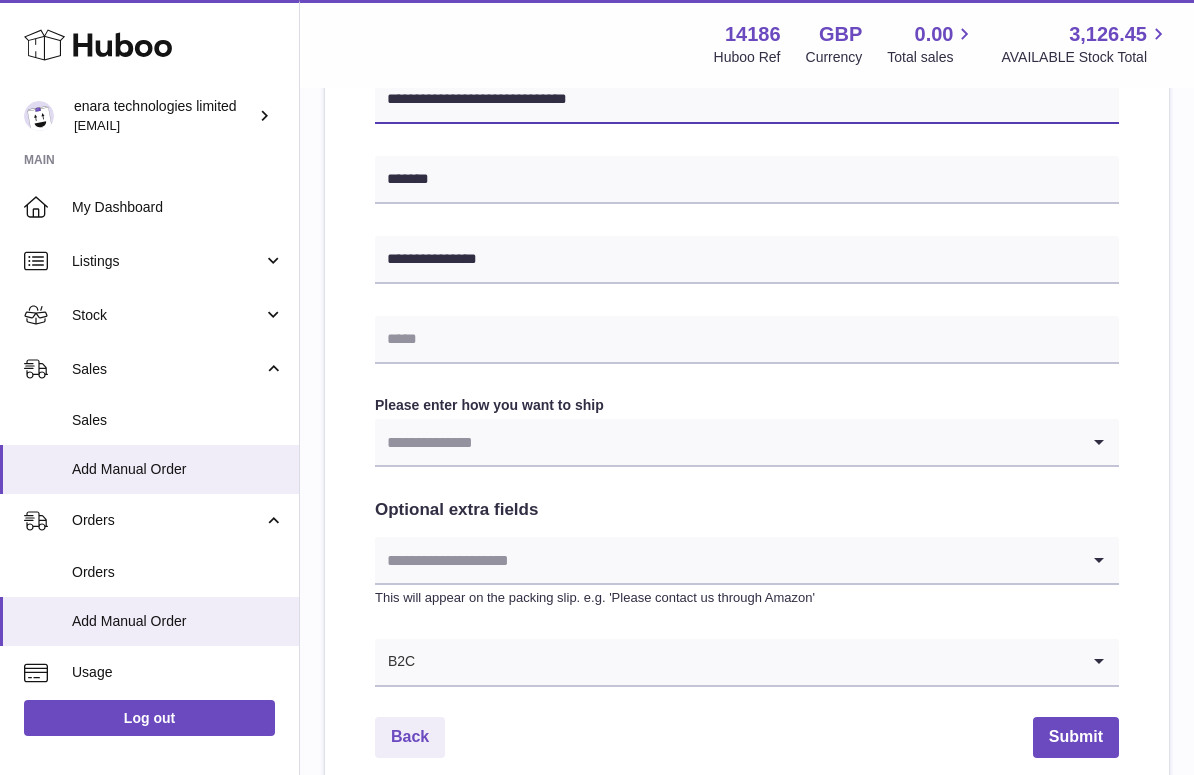 scroll, scrollTop: 784, scrollLeft: 0, axis: vertical 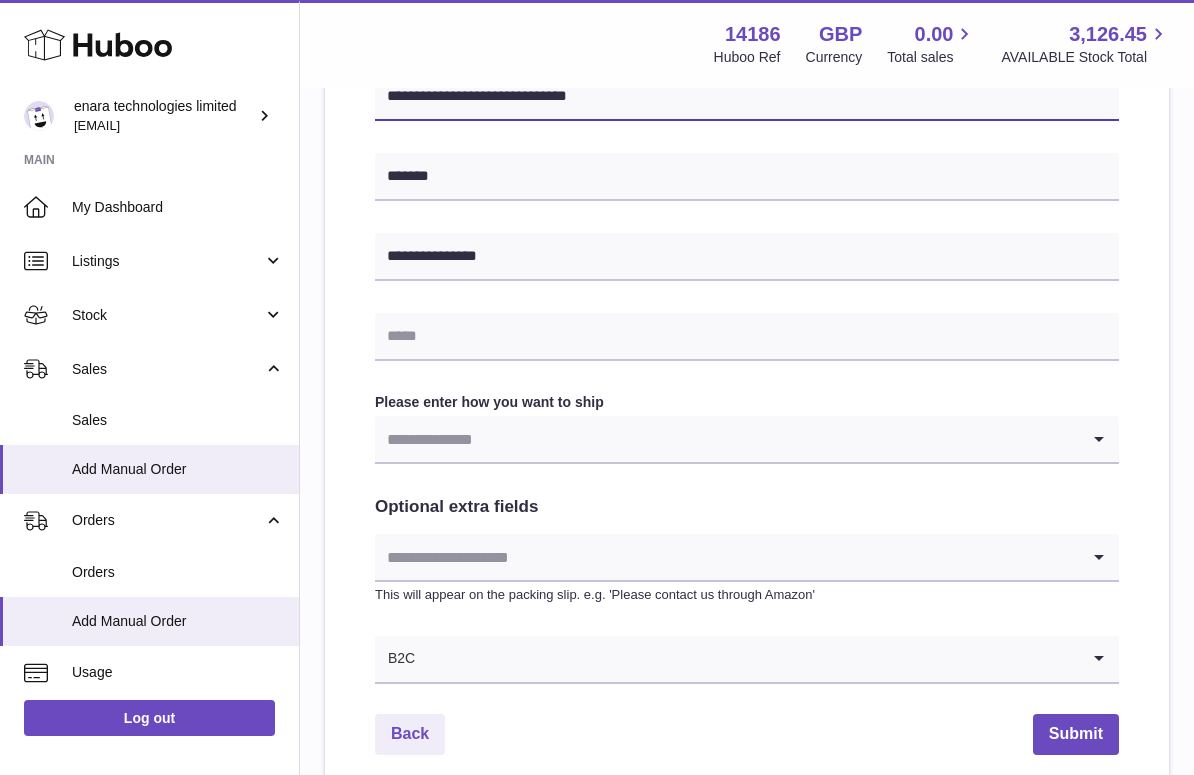 type on "**********" 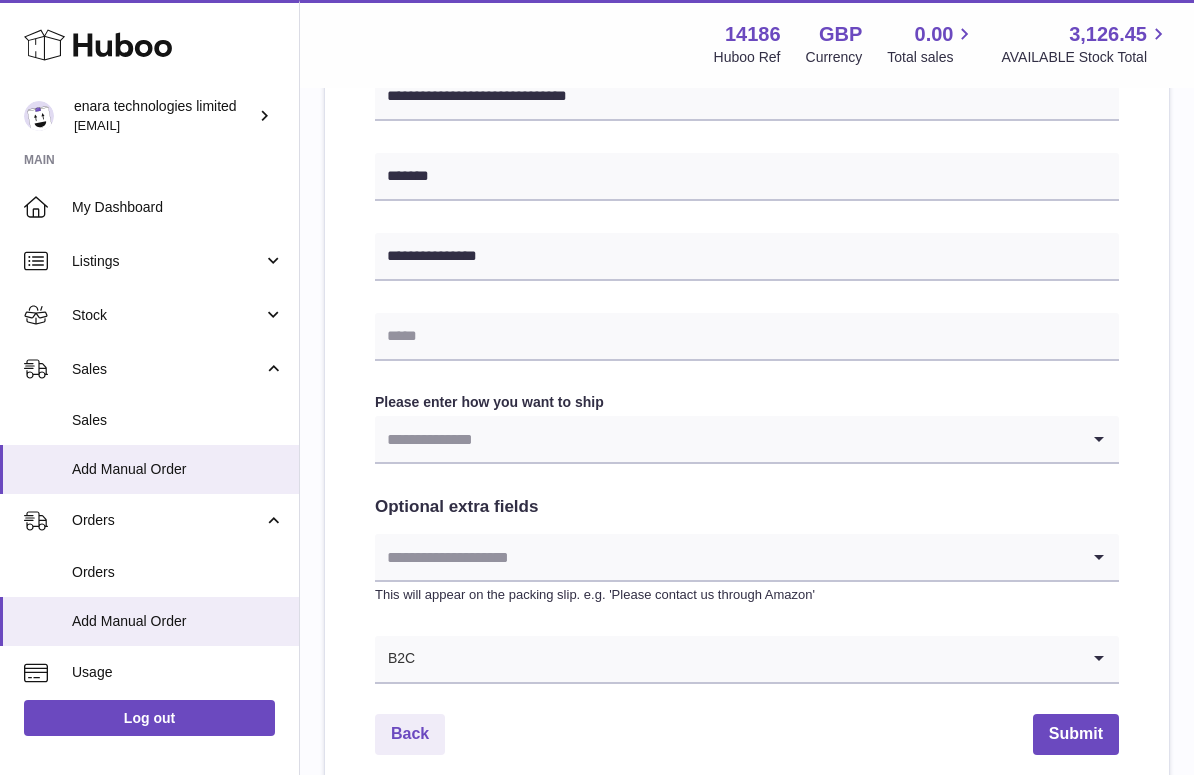 click at bounding box center (727, 439) 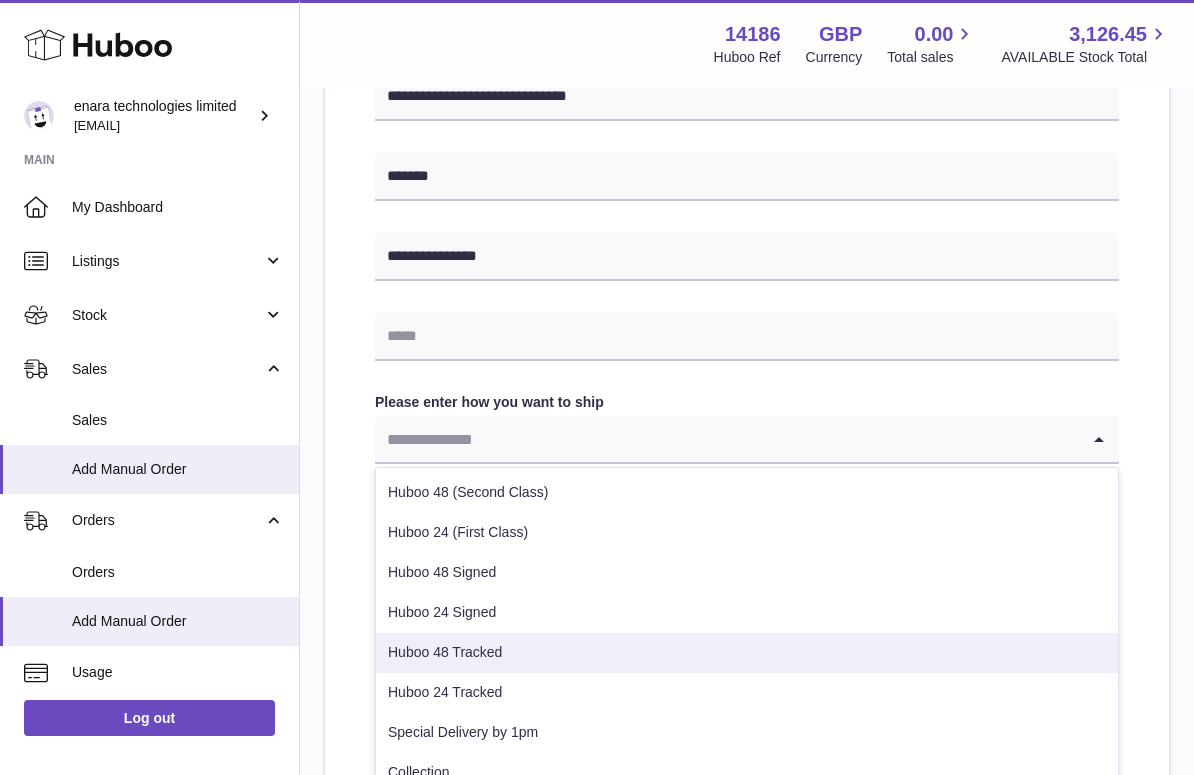 click on "Huboo 48 Tracked" at bounding box center (747, 653) 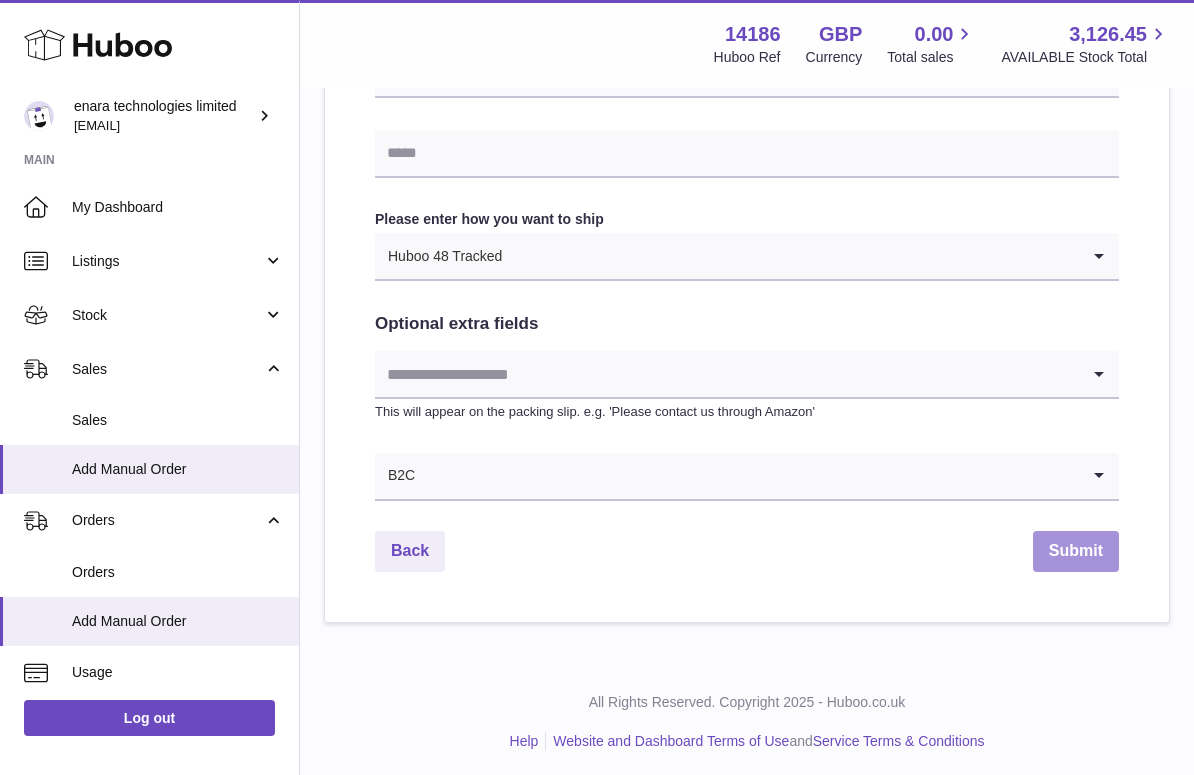 scroll, scrollTop: 966, scrollLeft: 0, axis: vertical 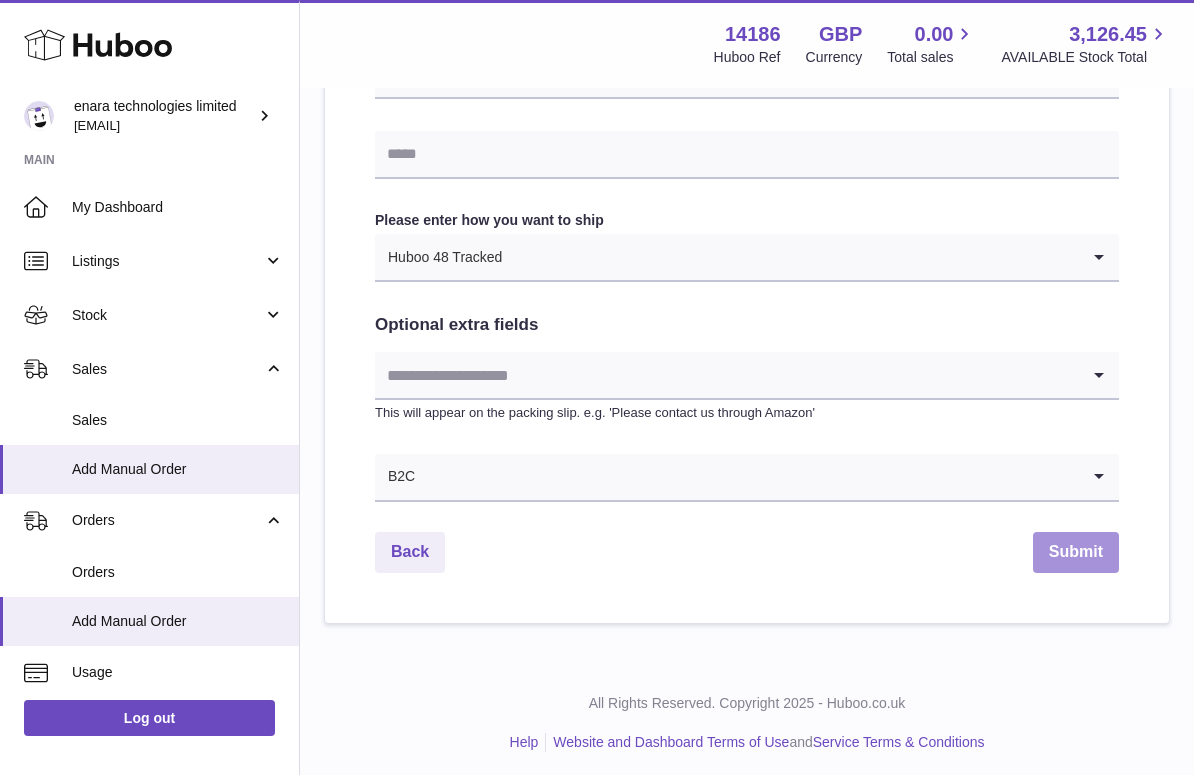click on "Submit" at bounding box center [1076, 552] 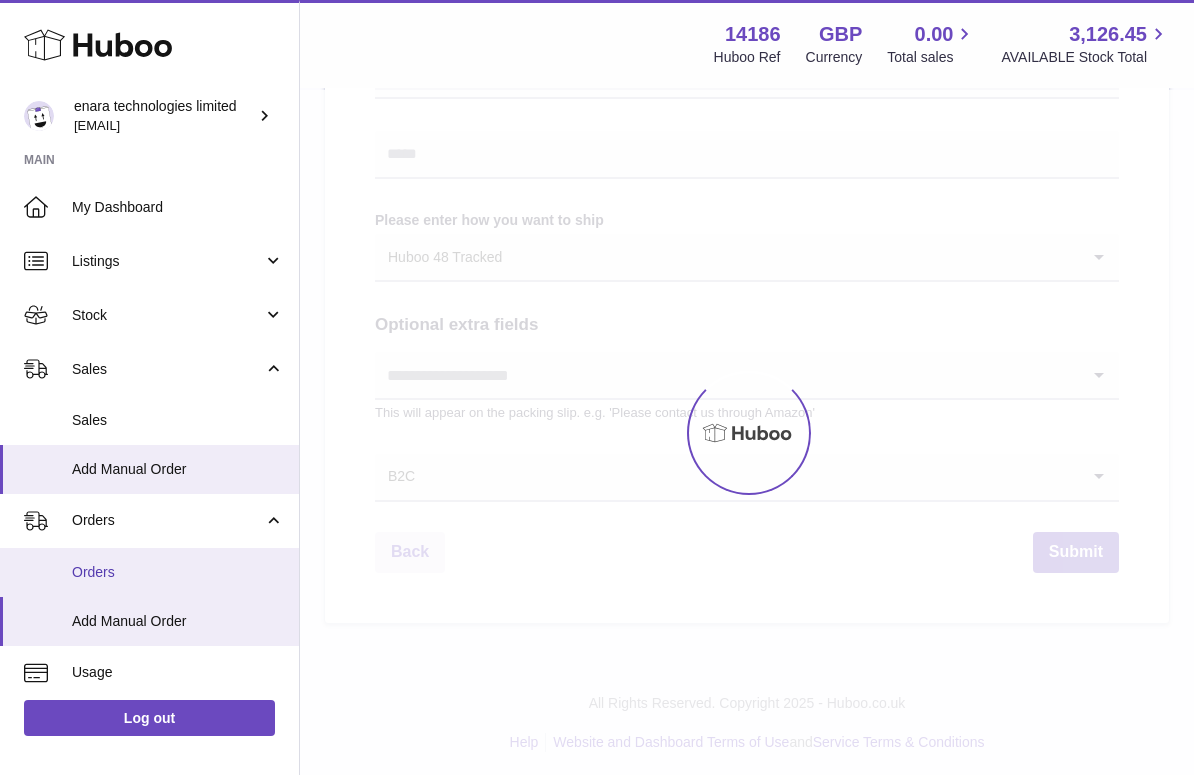 scroll, scrollTop: 0, scrollLeft: 0, axis: both 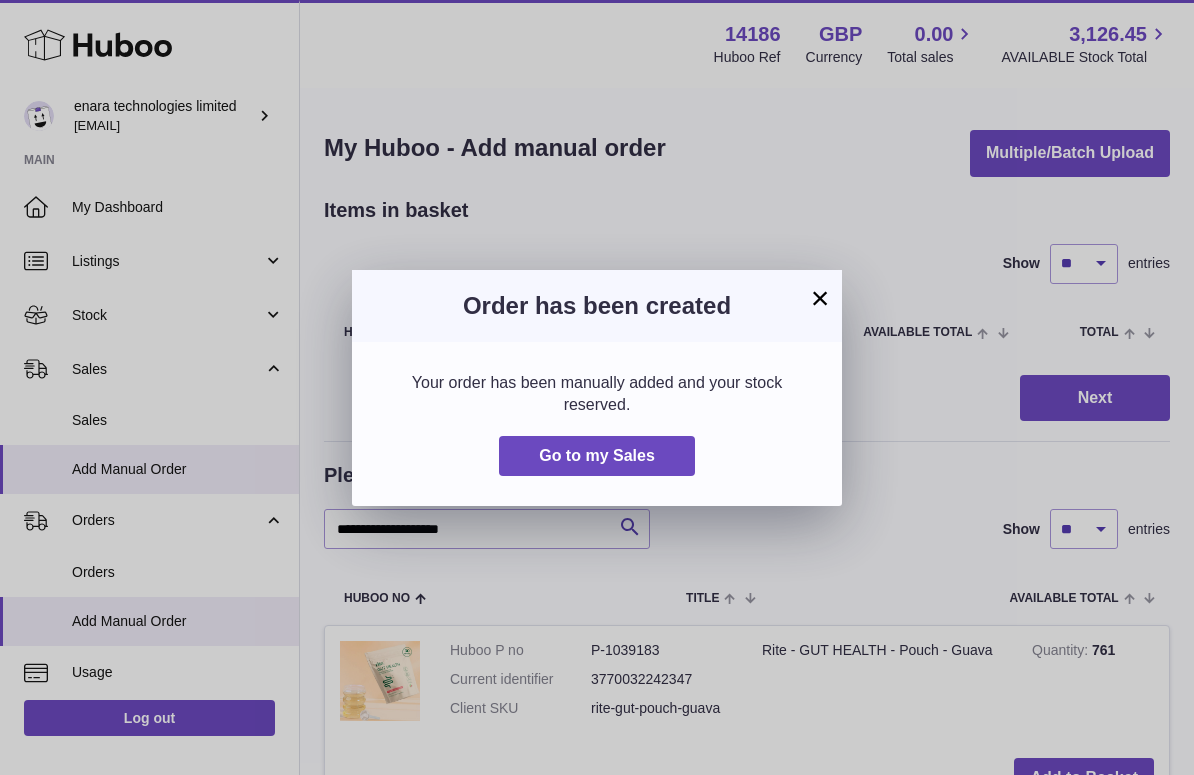 click on "×" at bounding box center (820, 298) 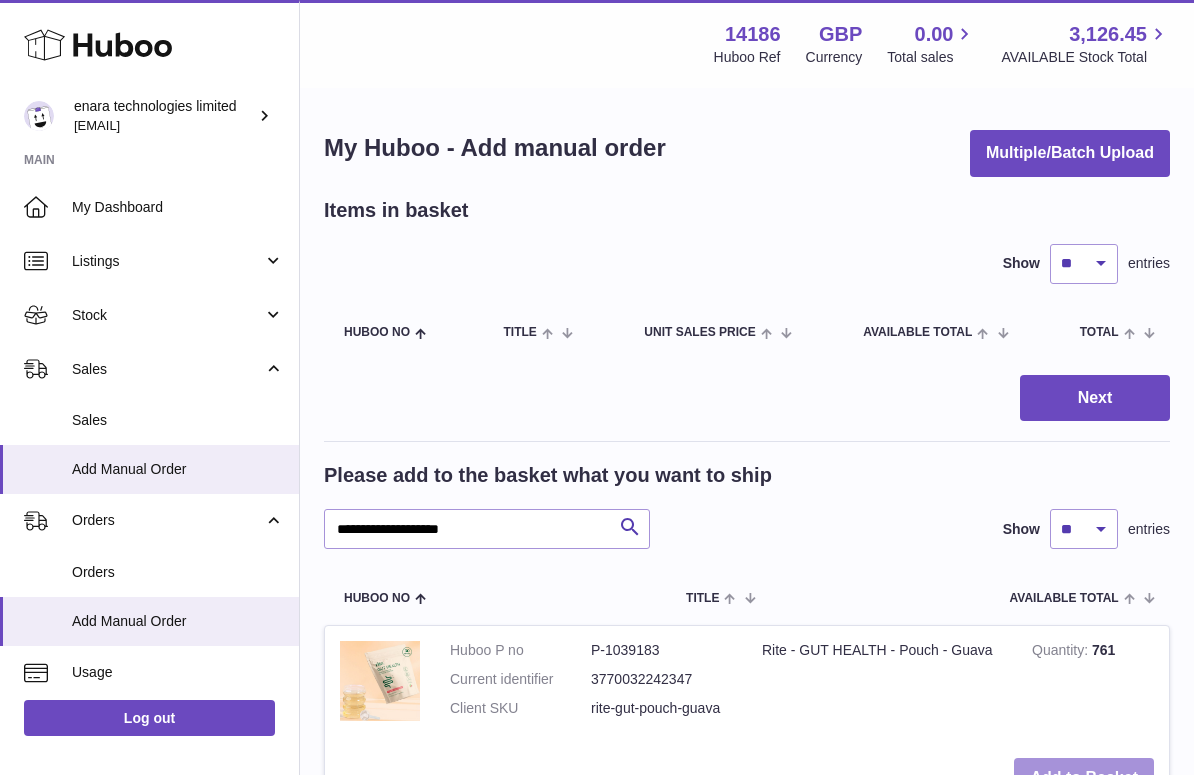 click on "Add to Basket" at bounding box center (1084, 778) 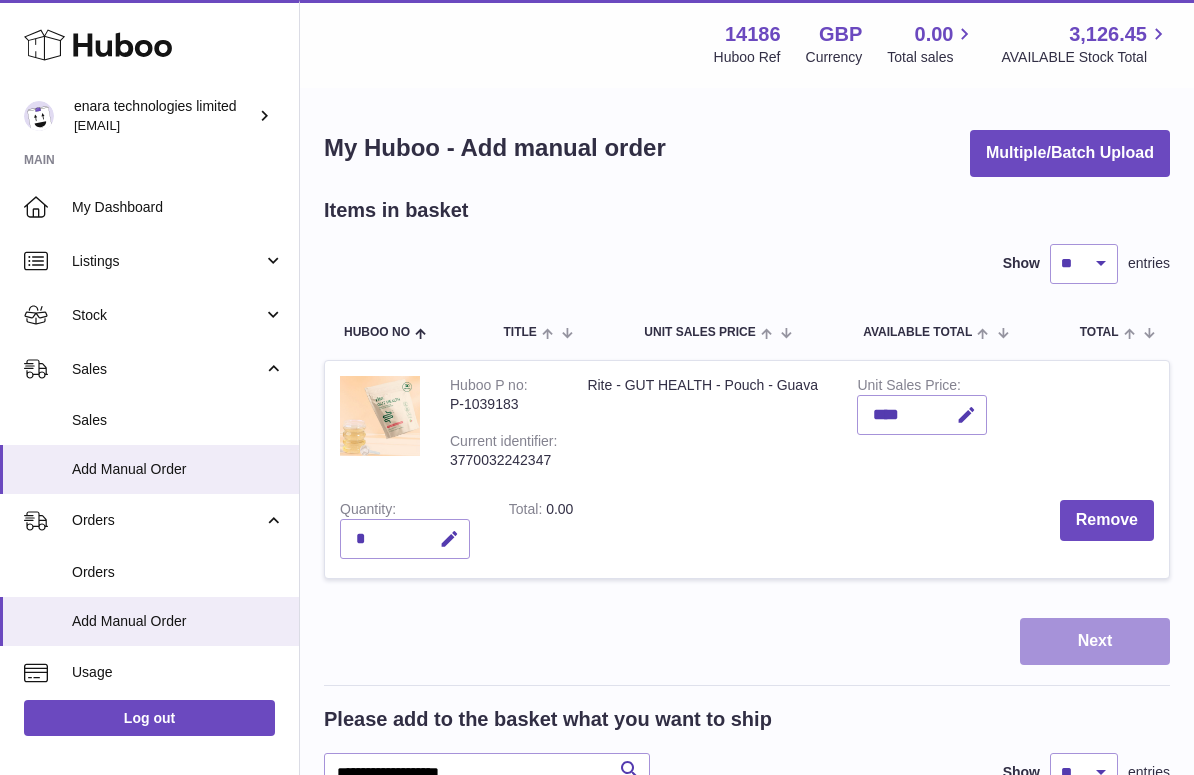 click on "Next" at bounding box center [1095, 641] 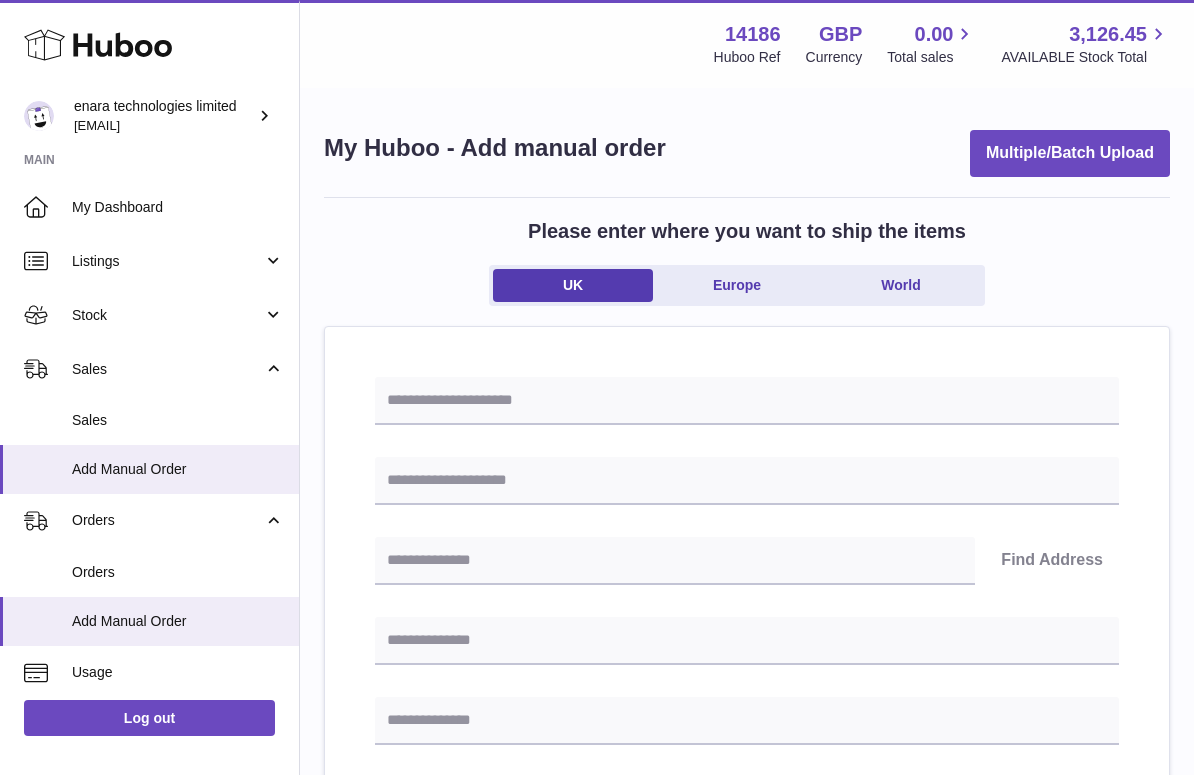 click at bounding box center (747, 401) 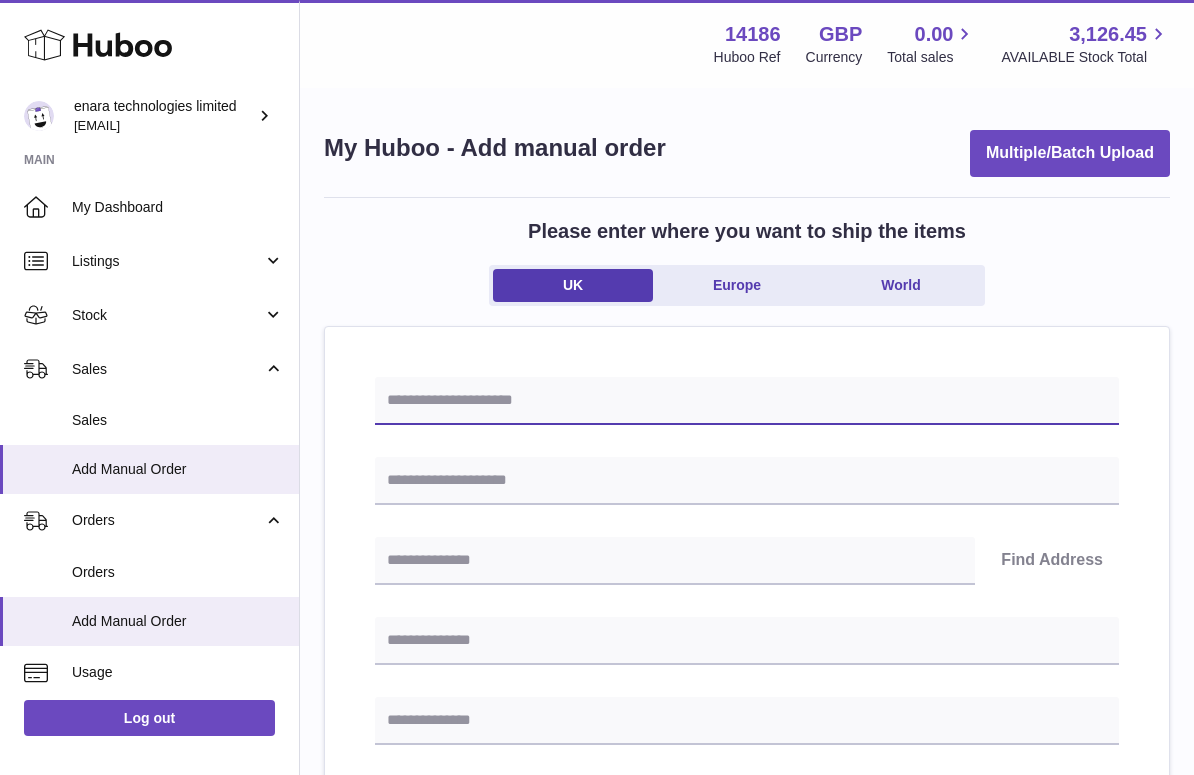 paste on "**********" 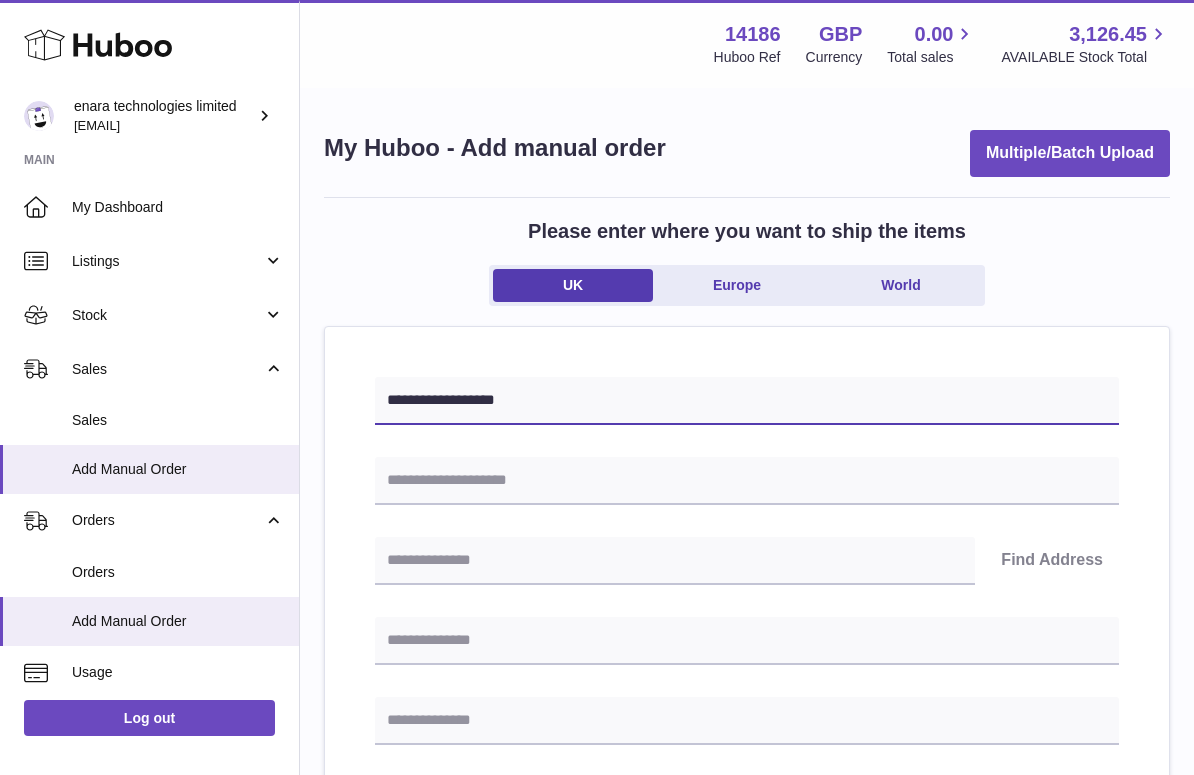 type on "**********" 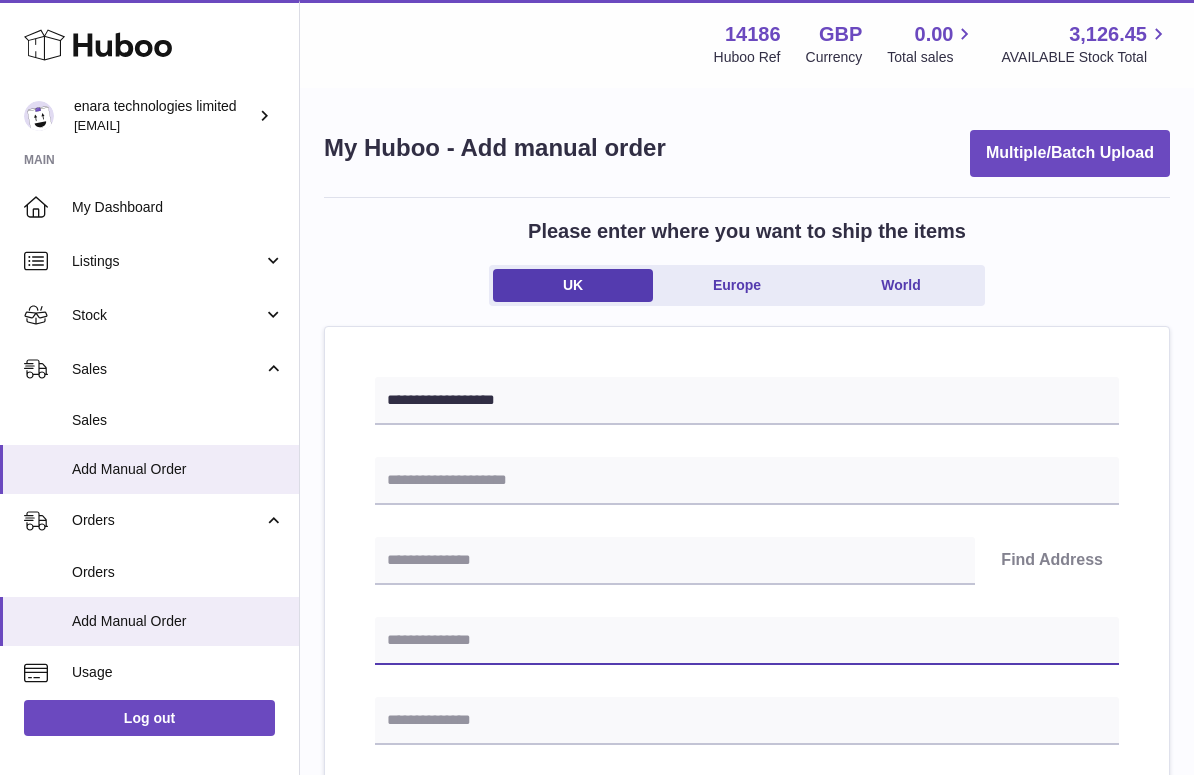 paste on "**********" 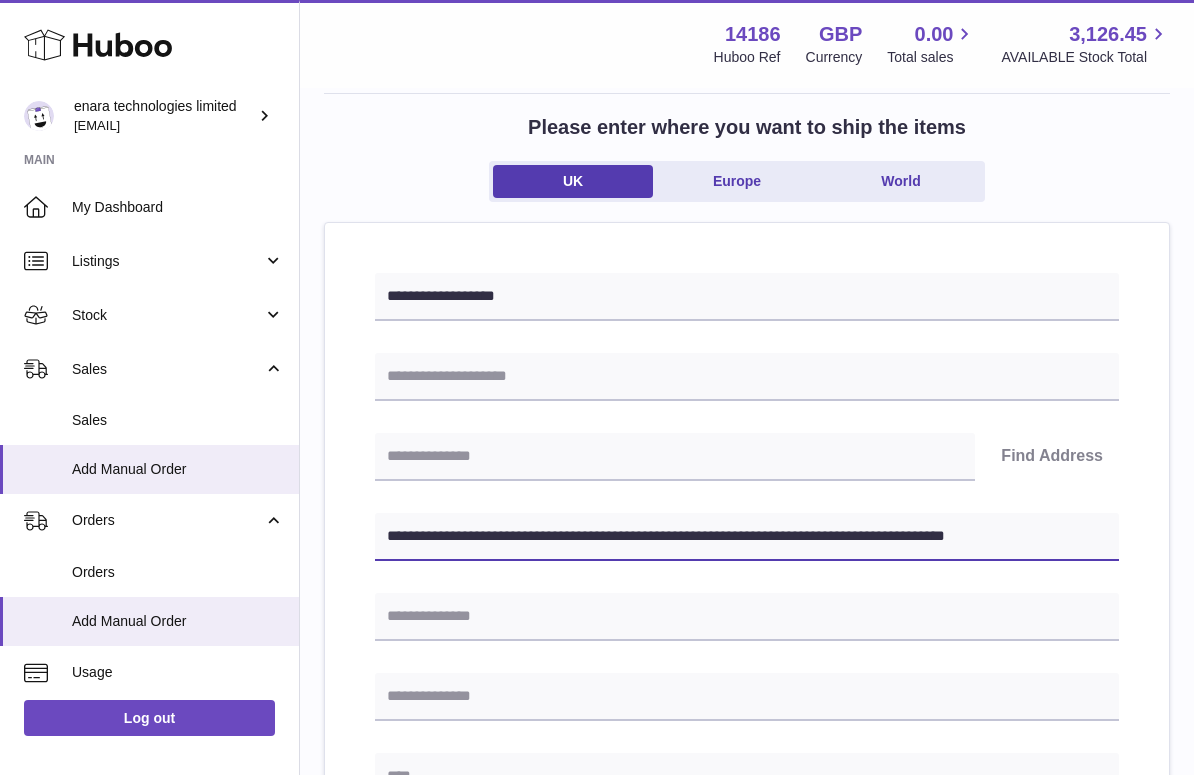scroll, scrollTop: 246, scrollLeft: 0, axis: vertical 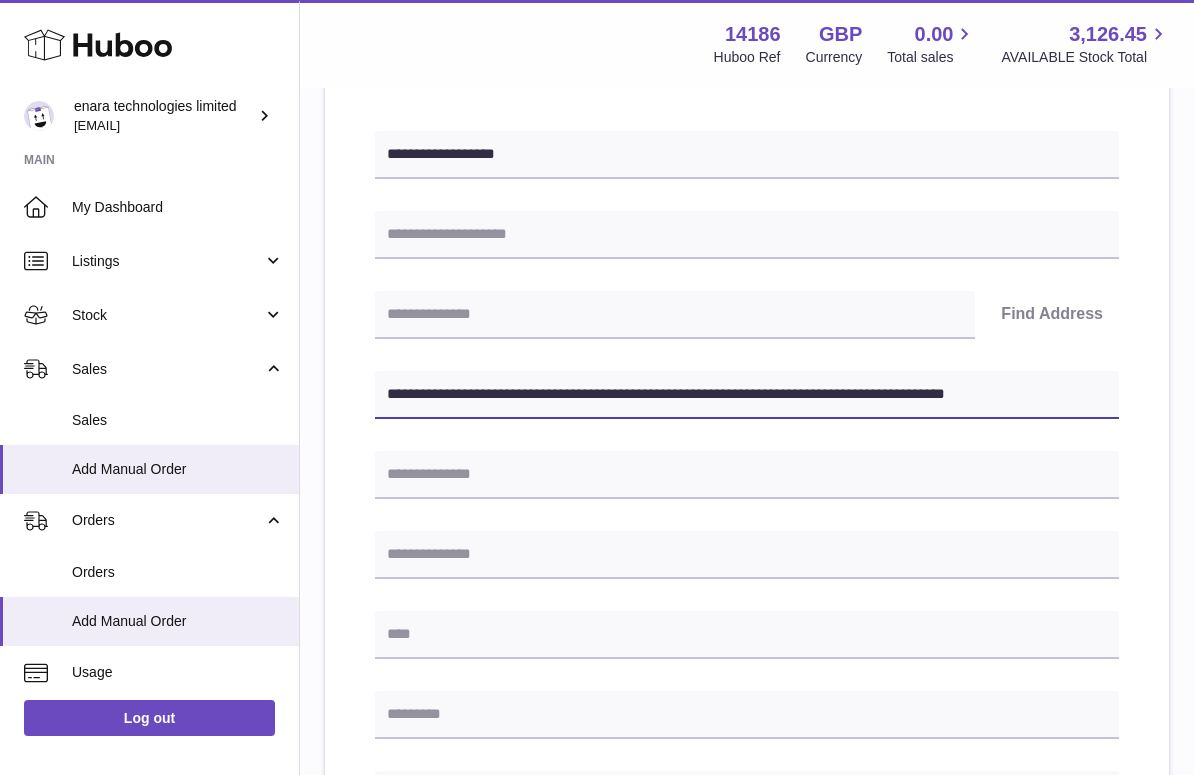 drag, startPoint x: 826, startPoint y: 393, endPoint x: 1258, endPoint y: 480, distance: 440.67334 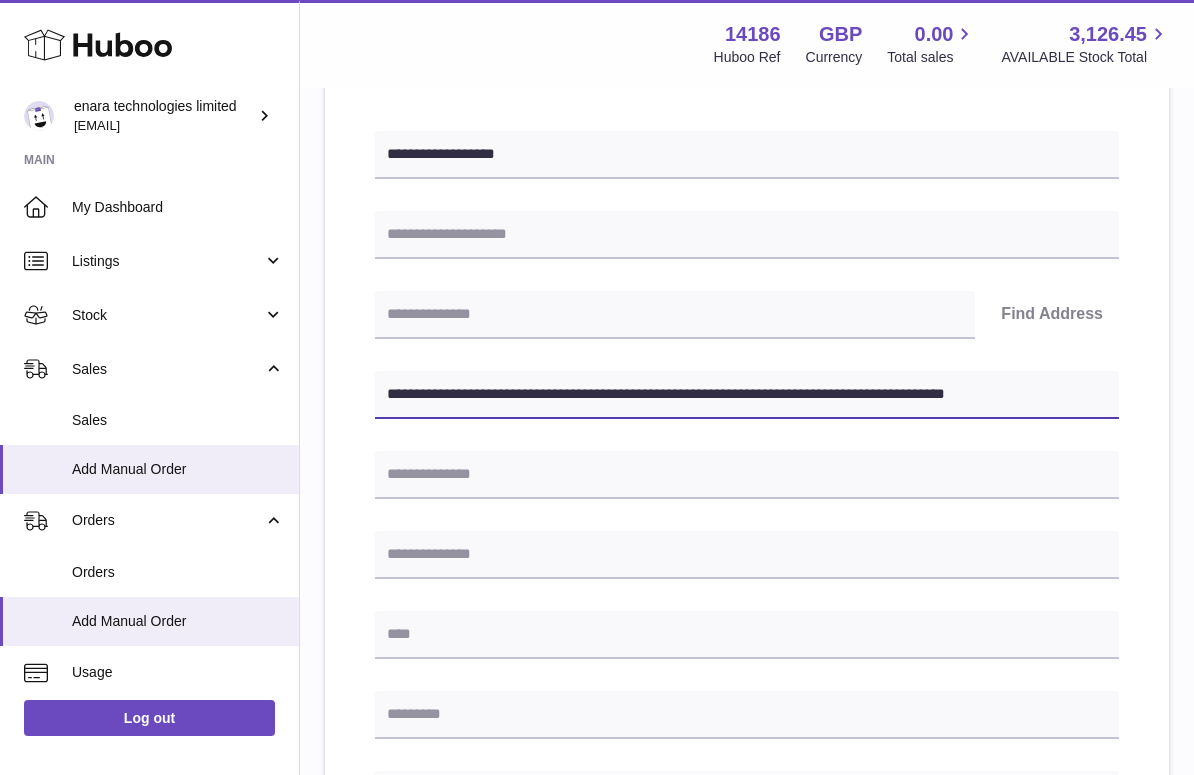 click on ".st0{fill:#141414;}" at bounding box center [597, 141] 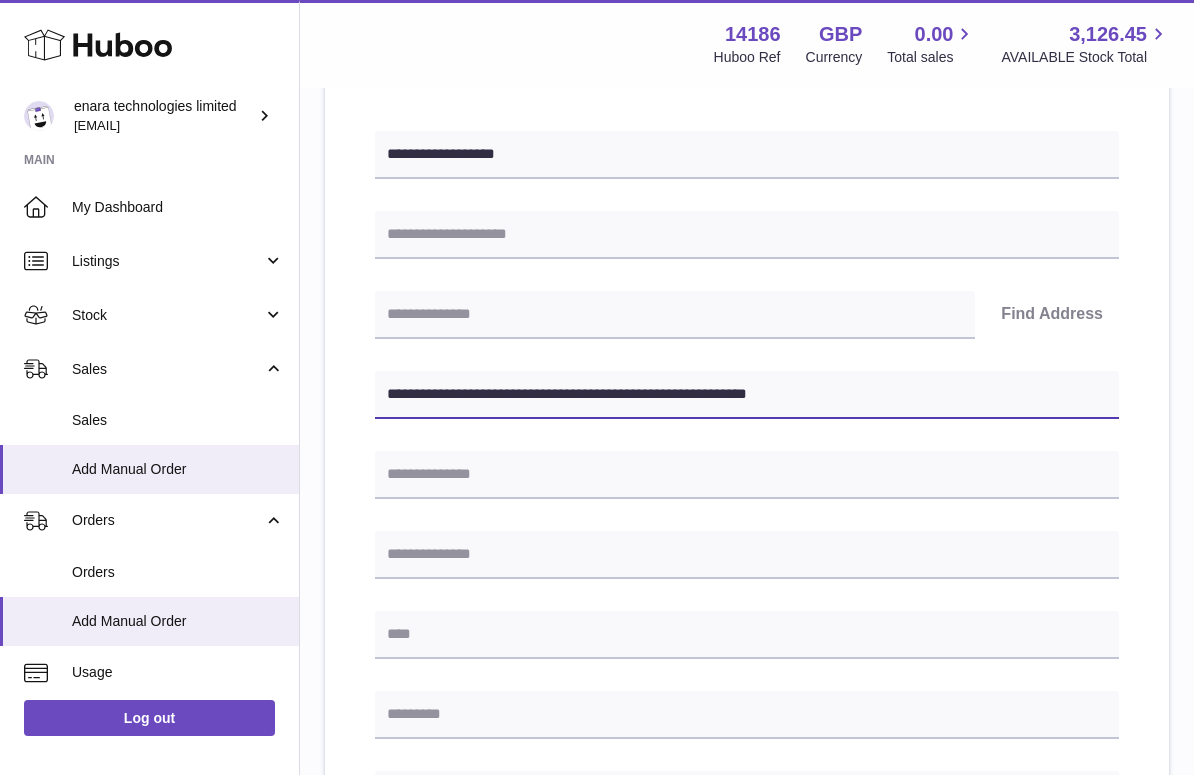 type on "**********" 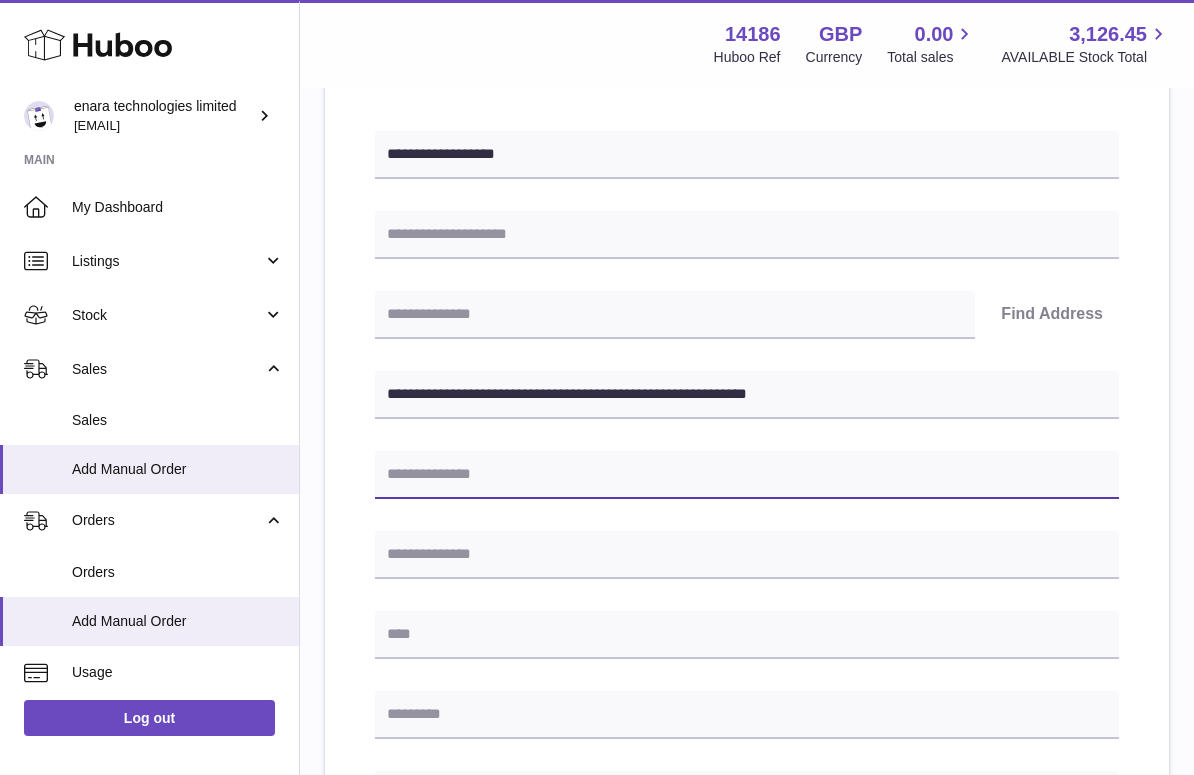 paste on "**********" 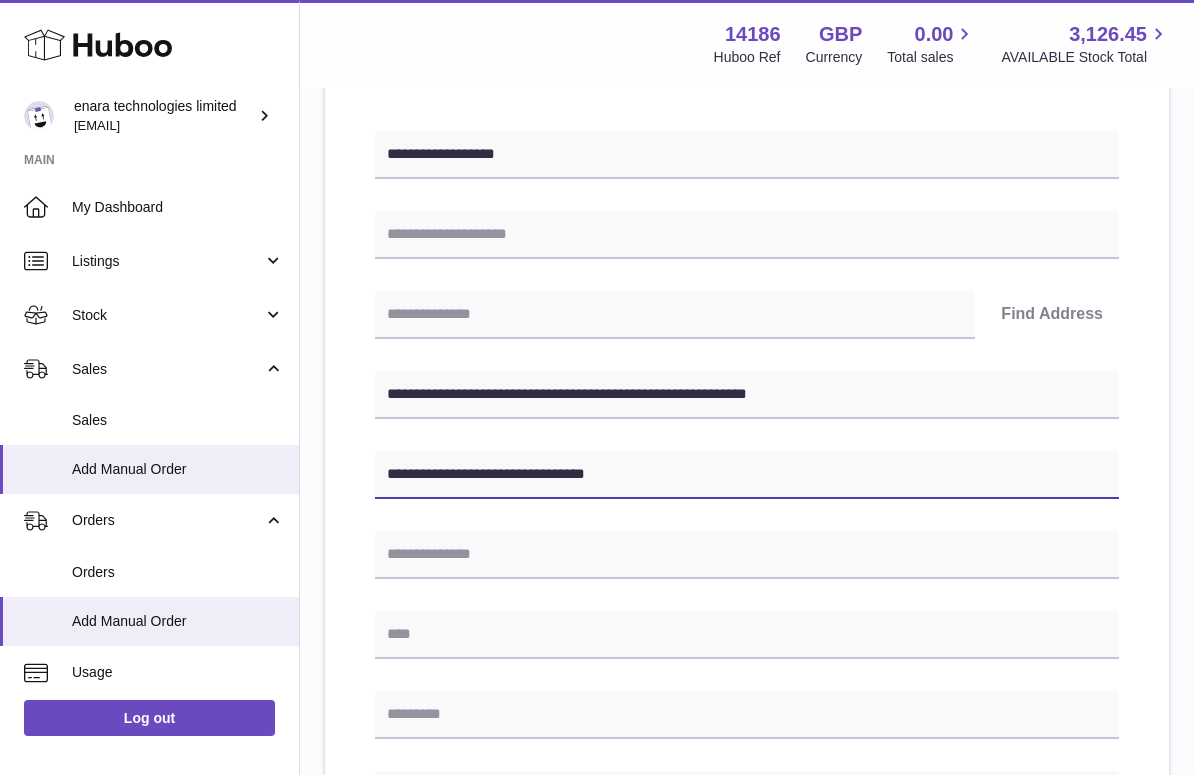 type on "**********" 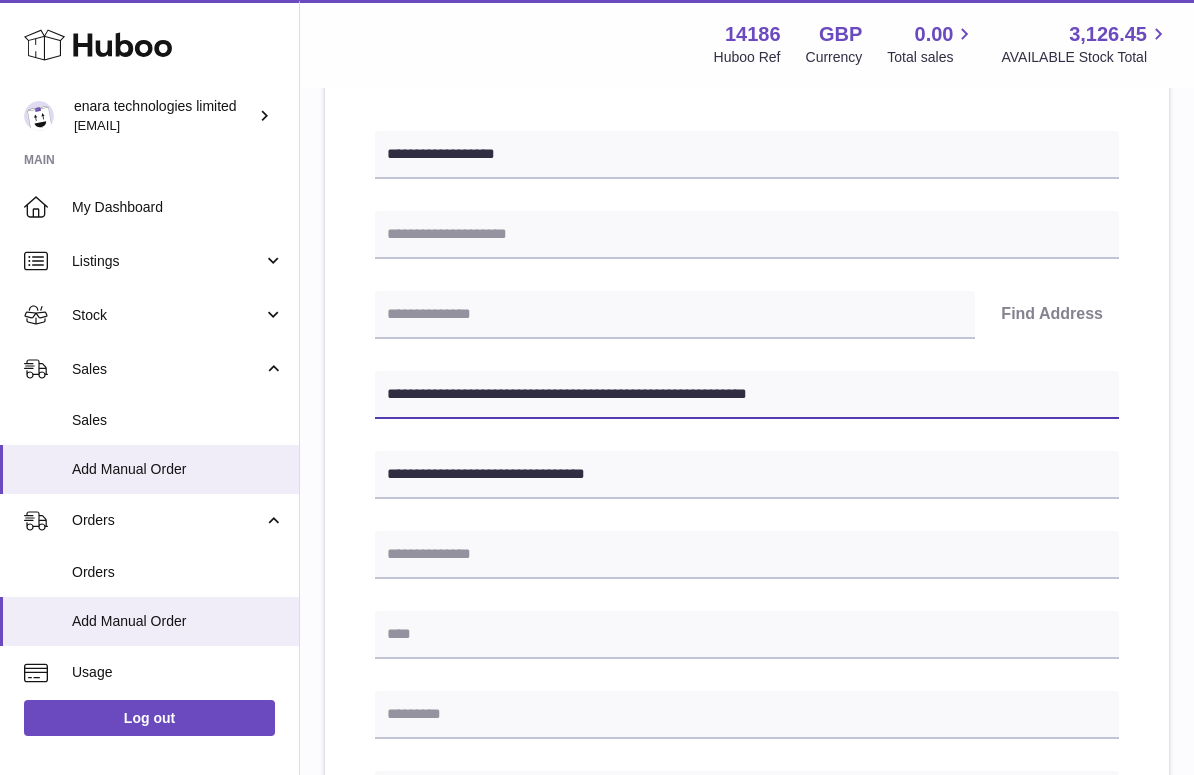drag, startPoint x: 479, startPoint y: 392, endPoint x: 394, endPoint y: 392, distance: 85 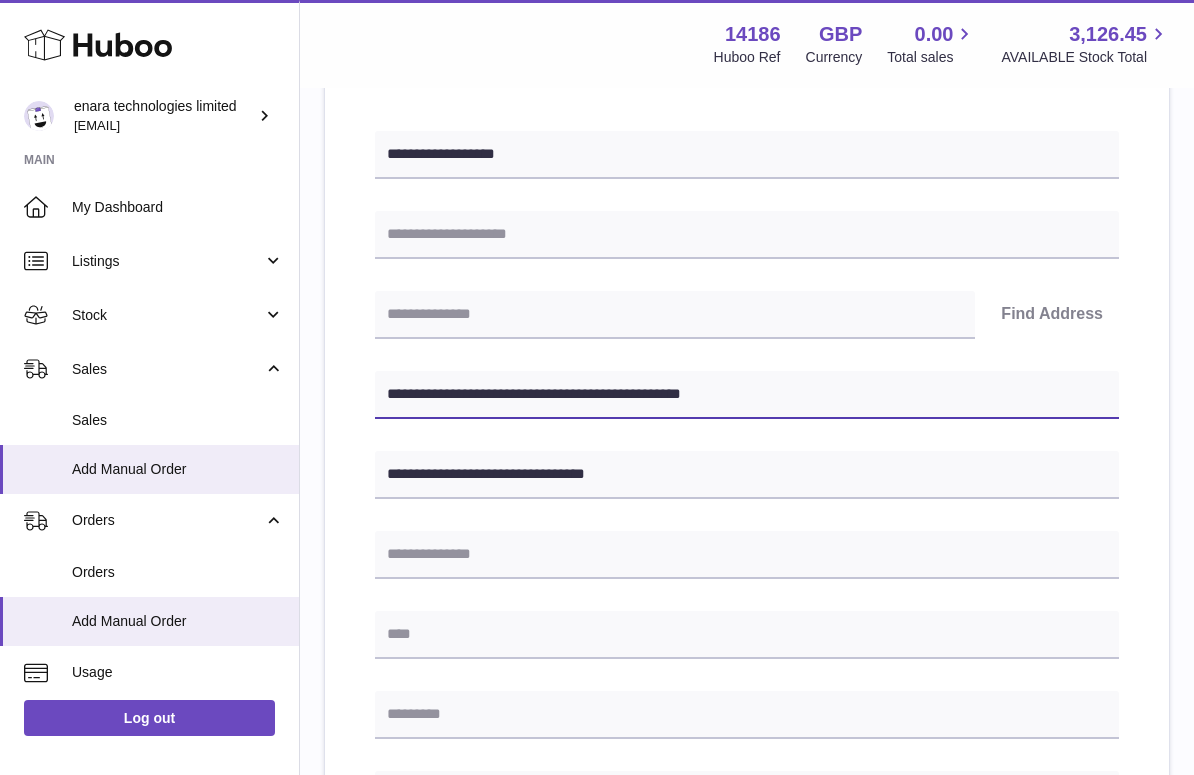 type on "**********" 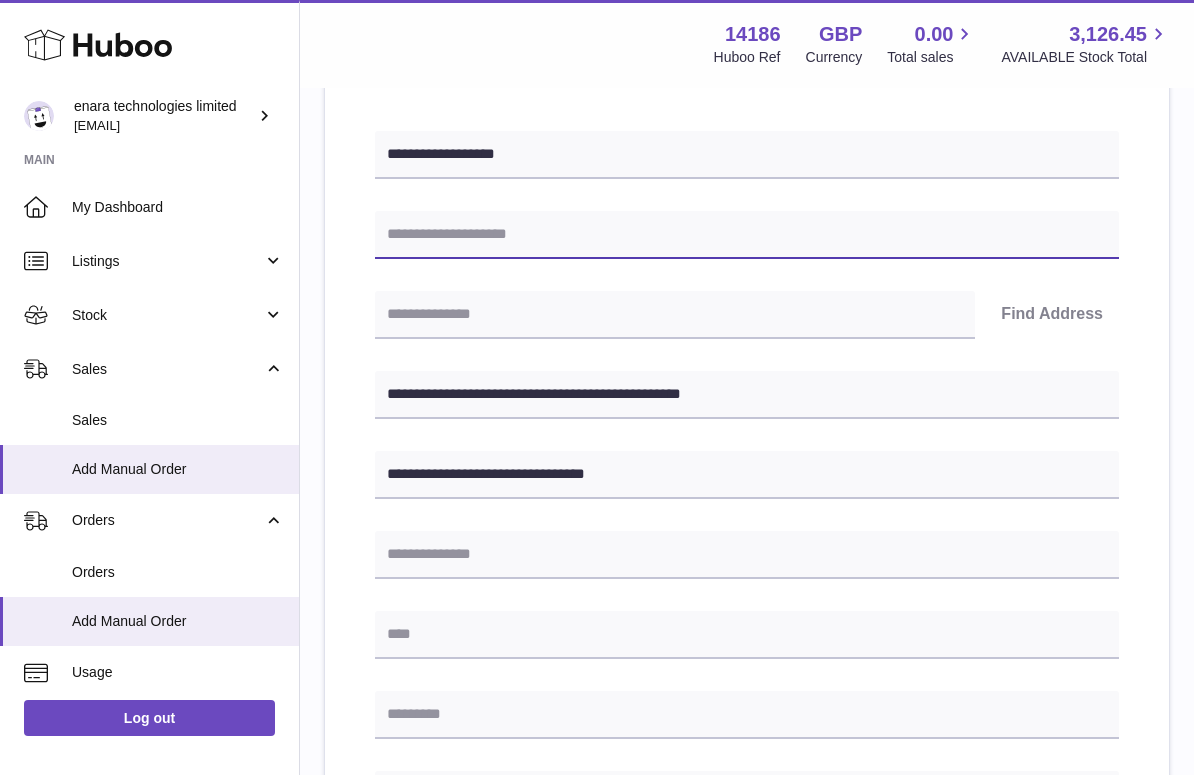 paste on "**********" 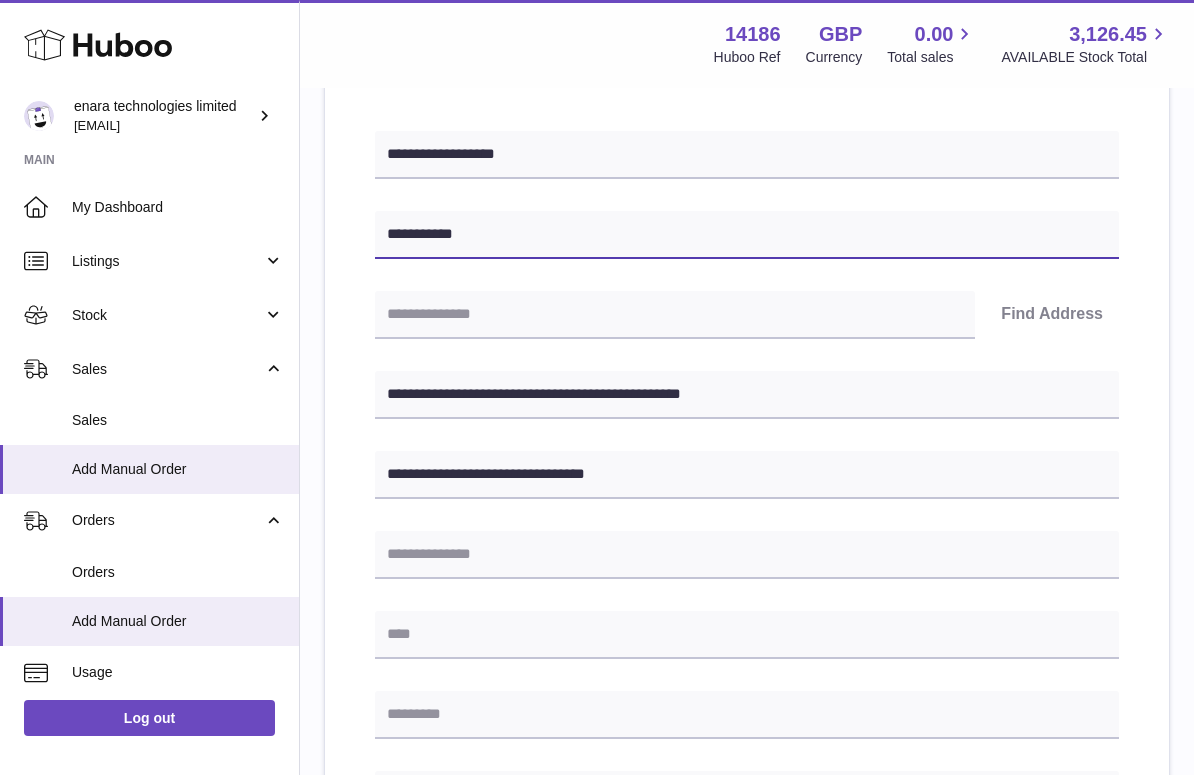 type on "**********" 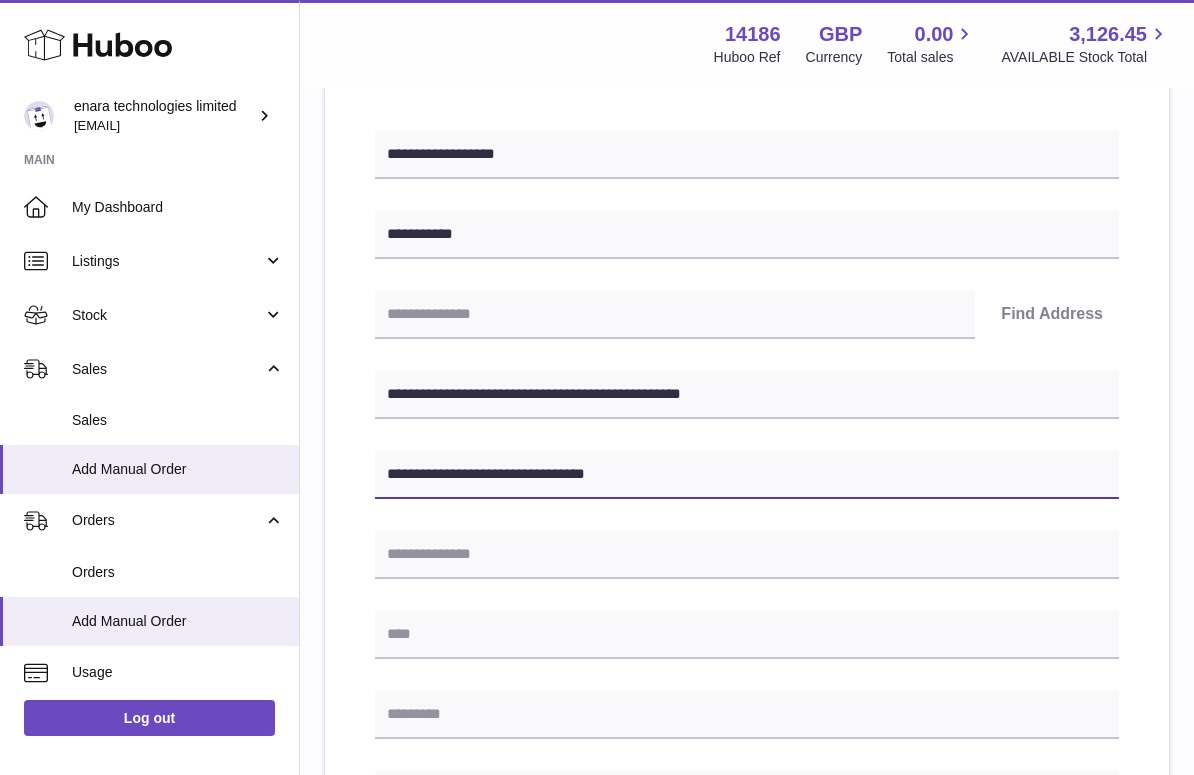 drag, startPoint x: 510, startPoint y: 469, endPoint x: 447, endPoint y: 470, distance: 63.007935 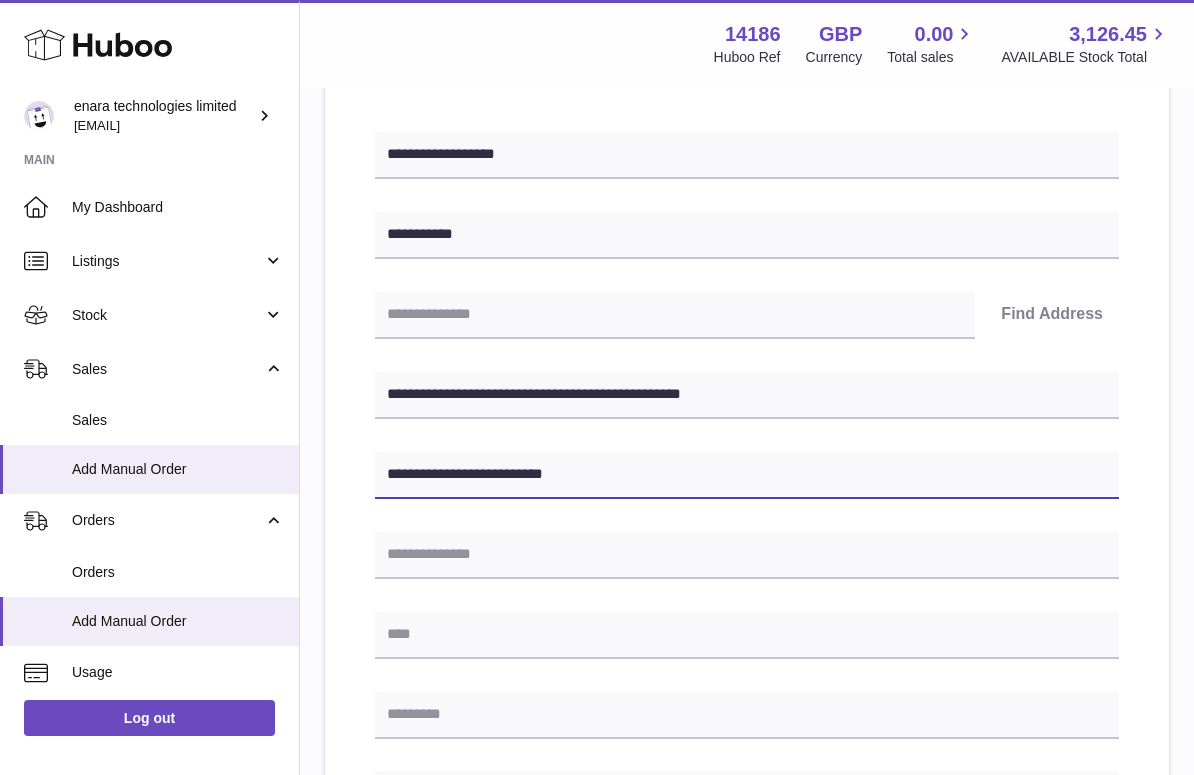 type on "**********" 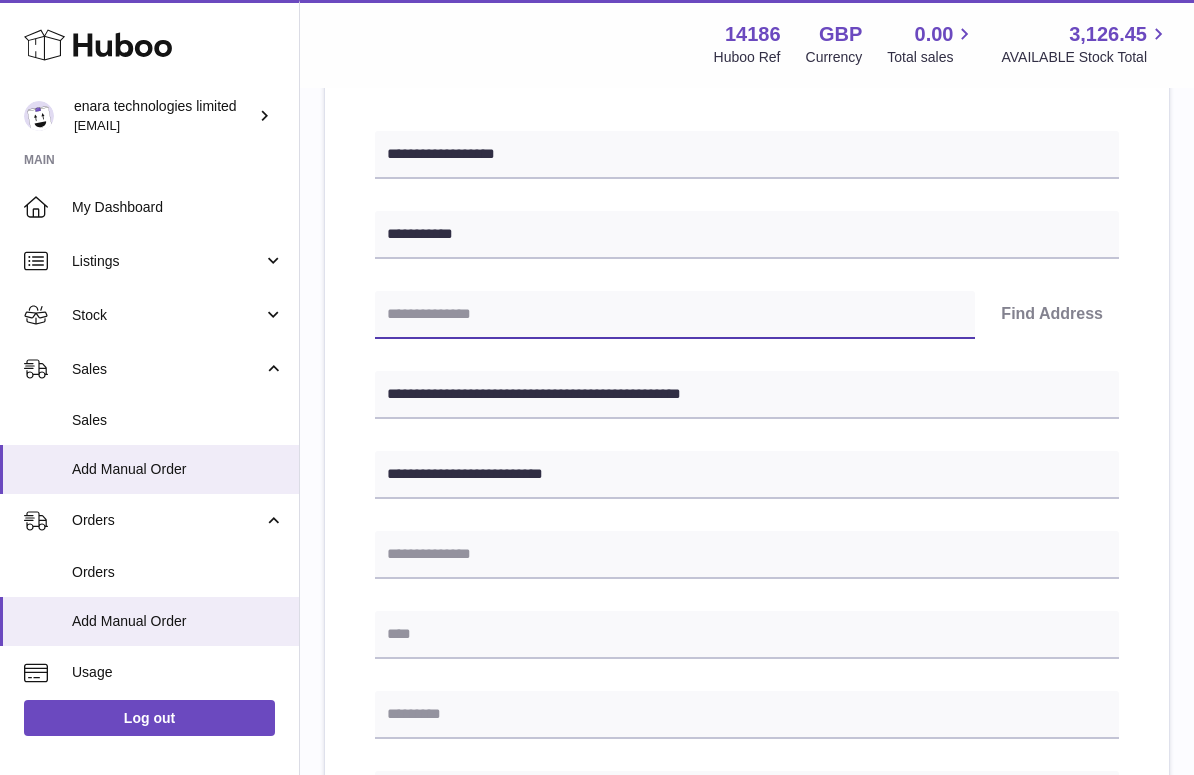 paste 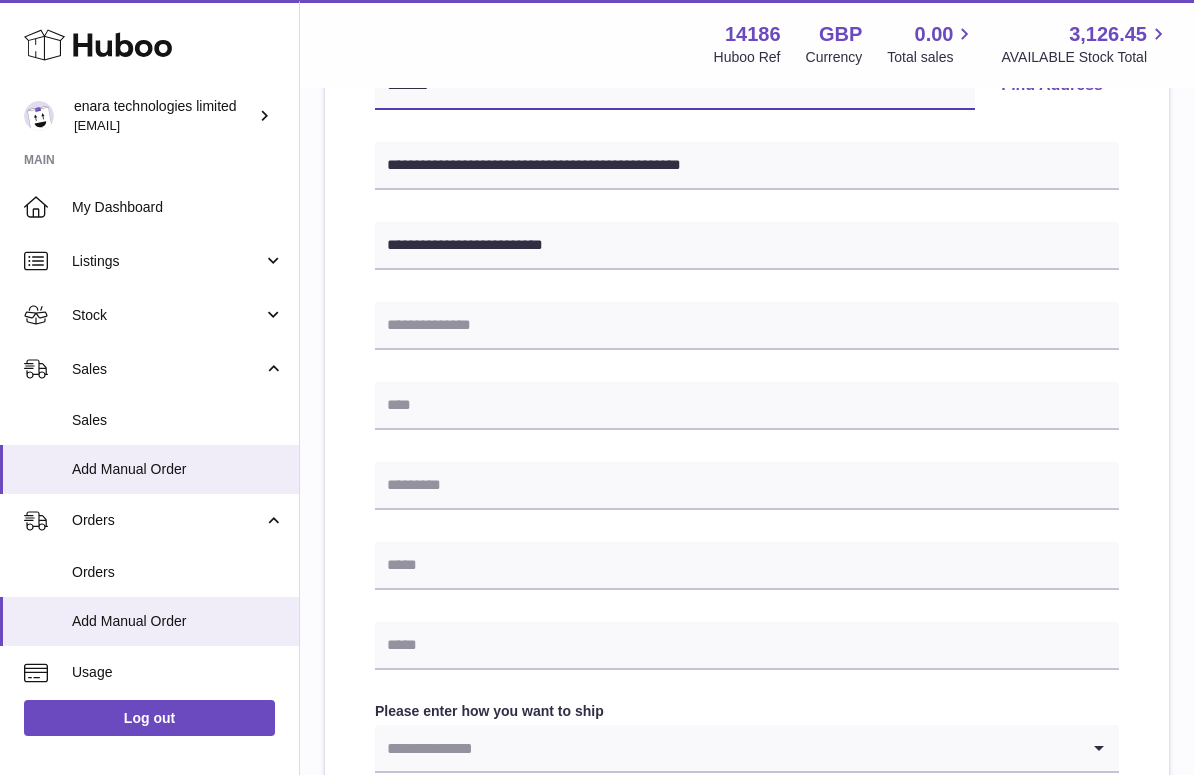 scroll, scrollTop: 479, scrollLeft: 0, axis: vertical 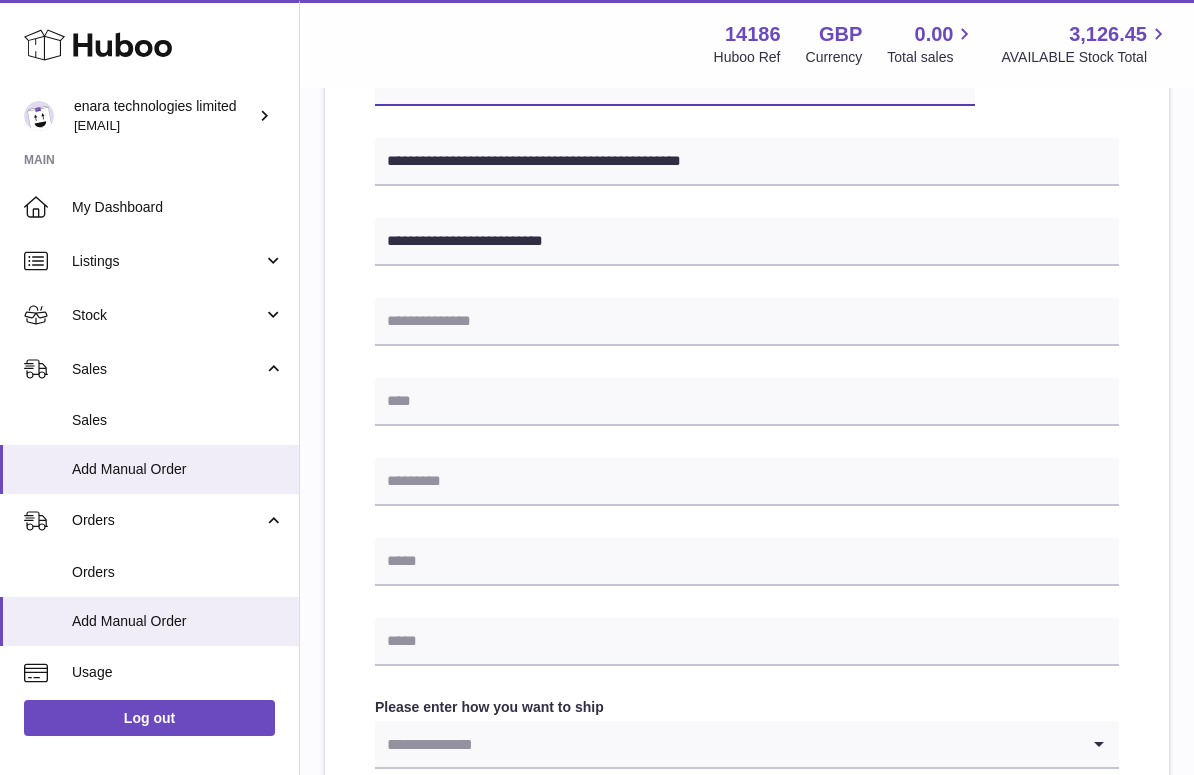 type on "*******" 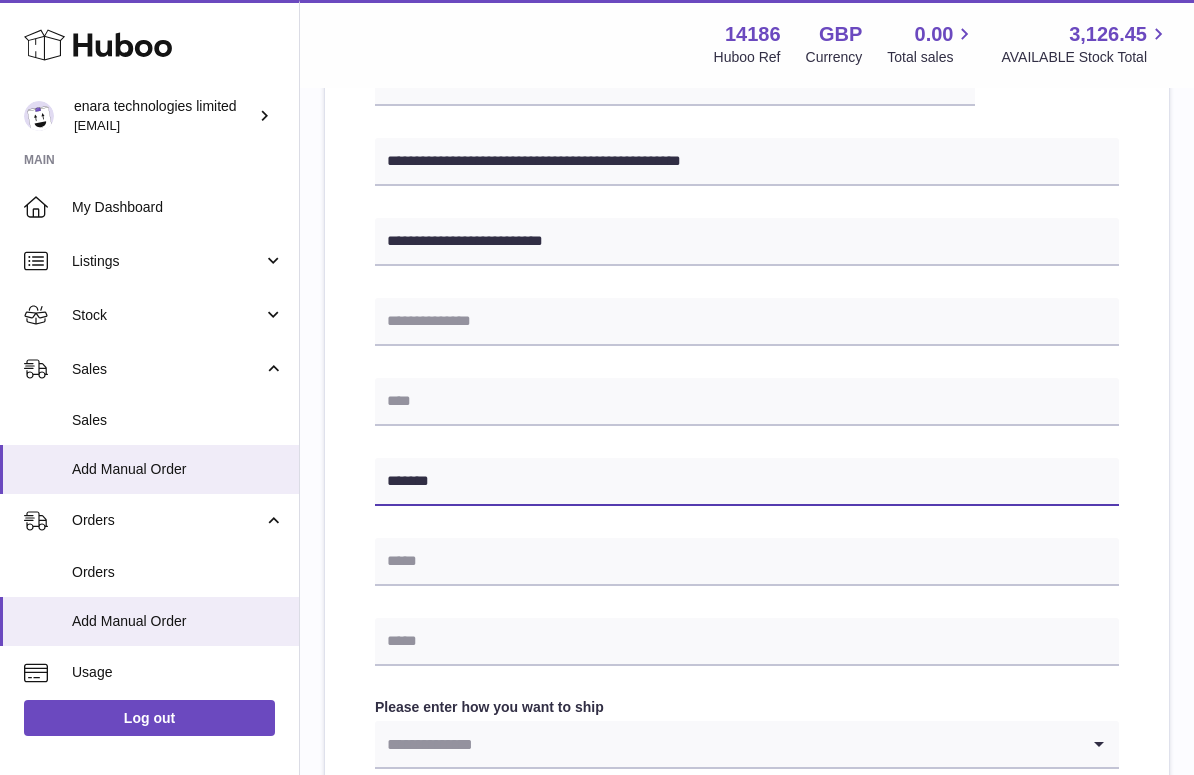 type on "*******" 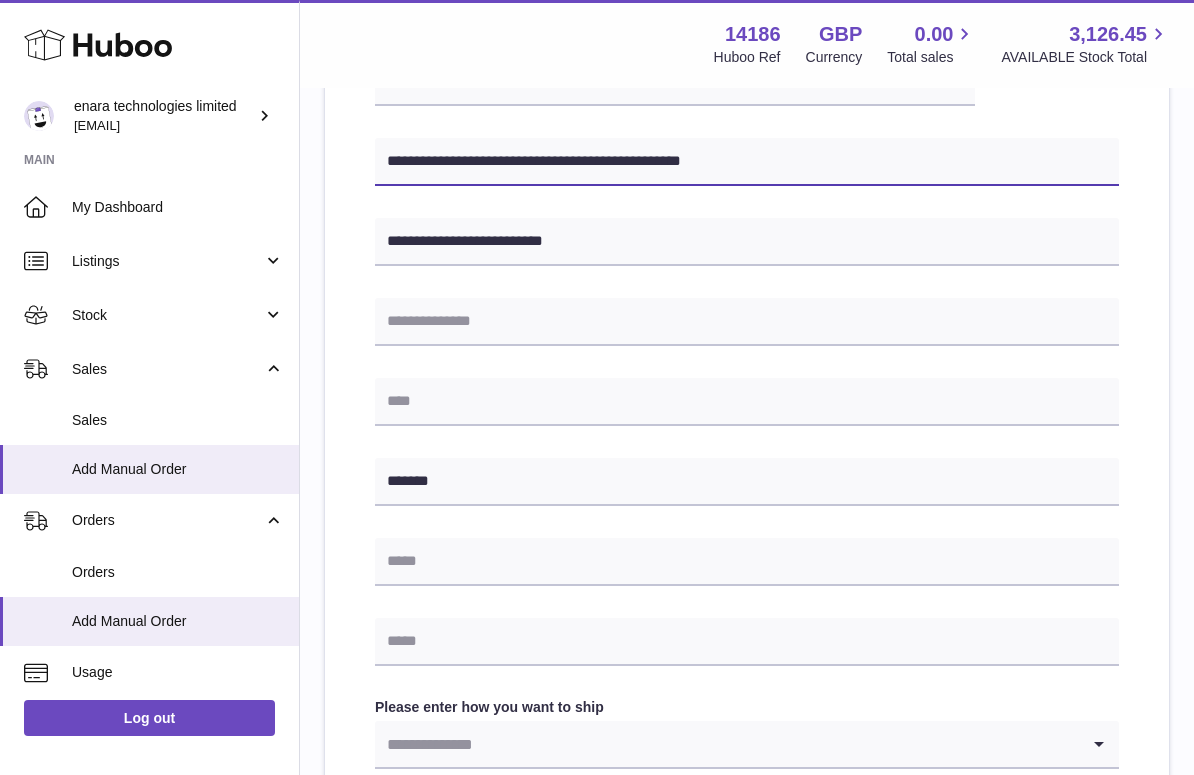 drag, startPoint x: 514, startPoint y: 159, endPoint x: 394, endPoint y: 157, distance: 120.01666 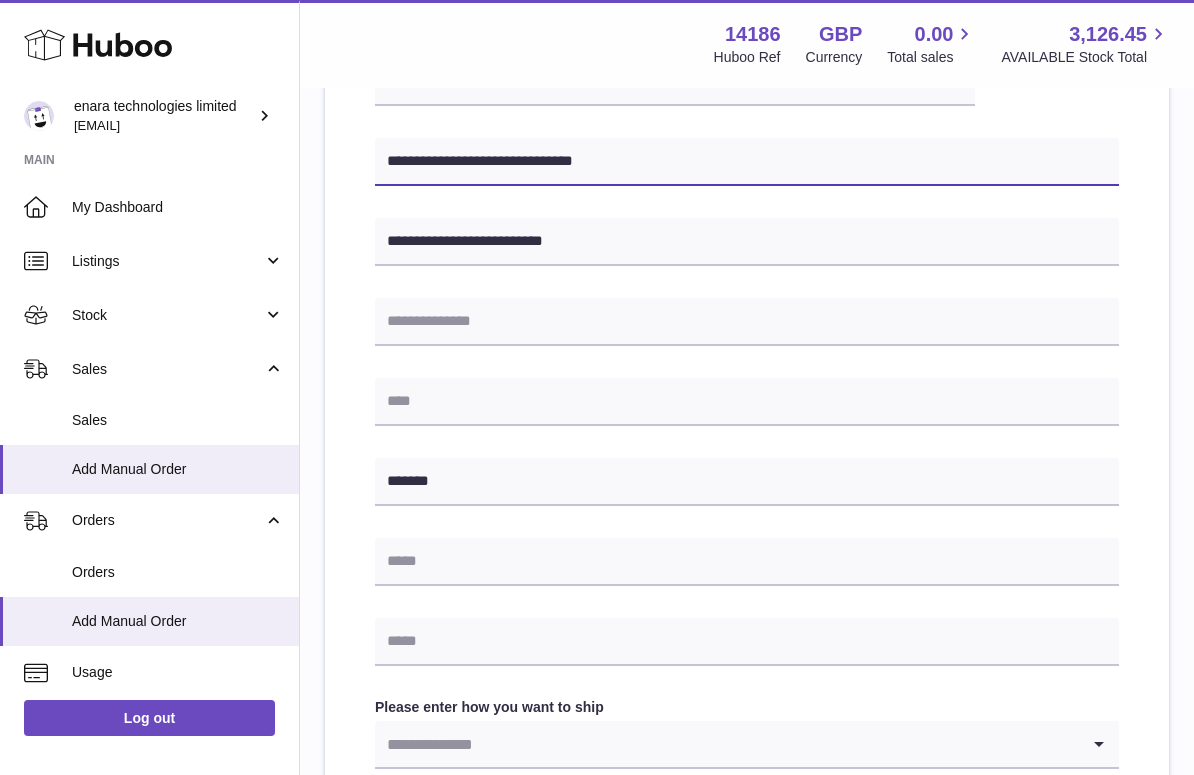 type on "**********" 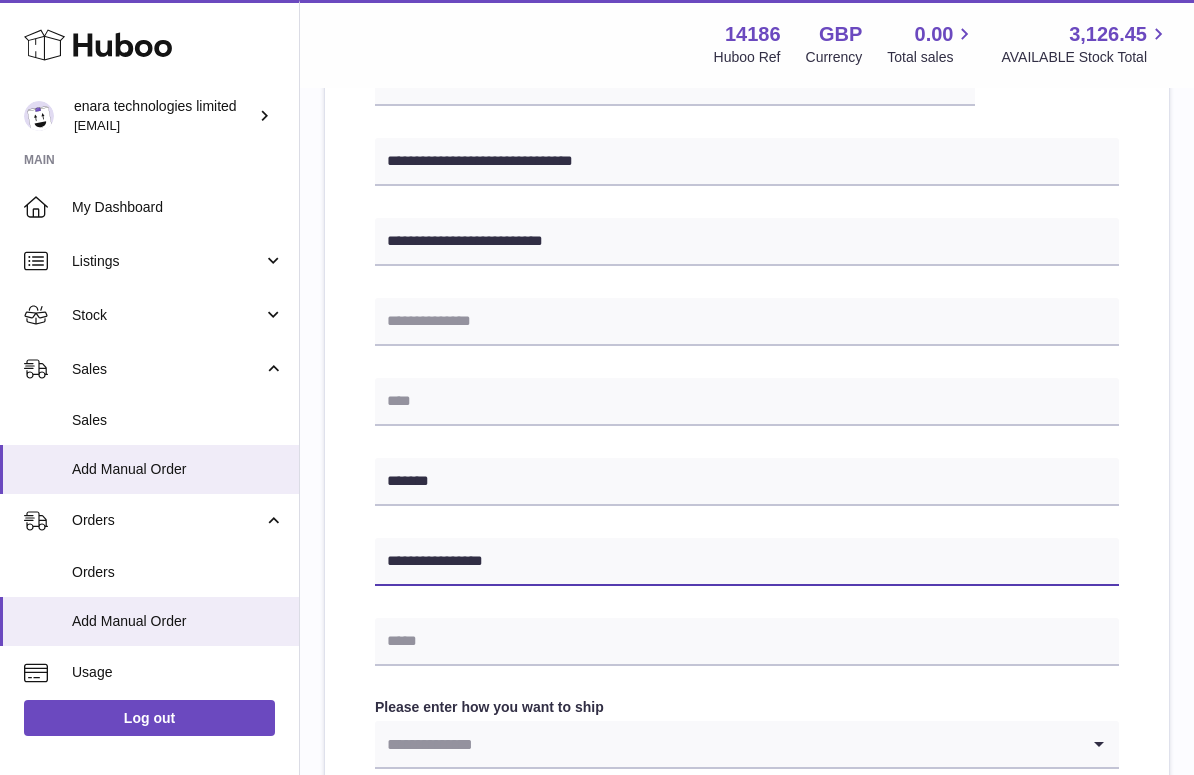 type on "**********" 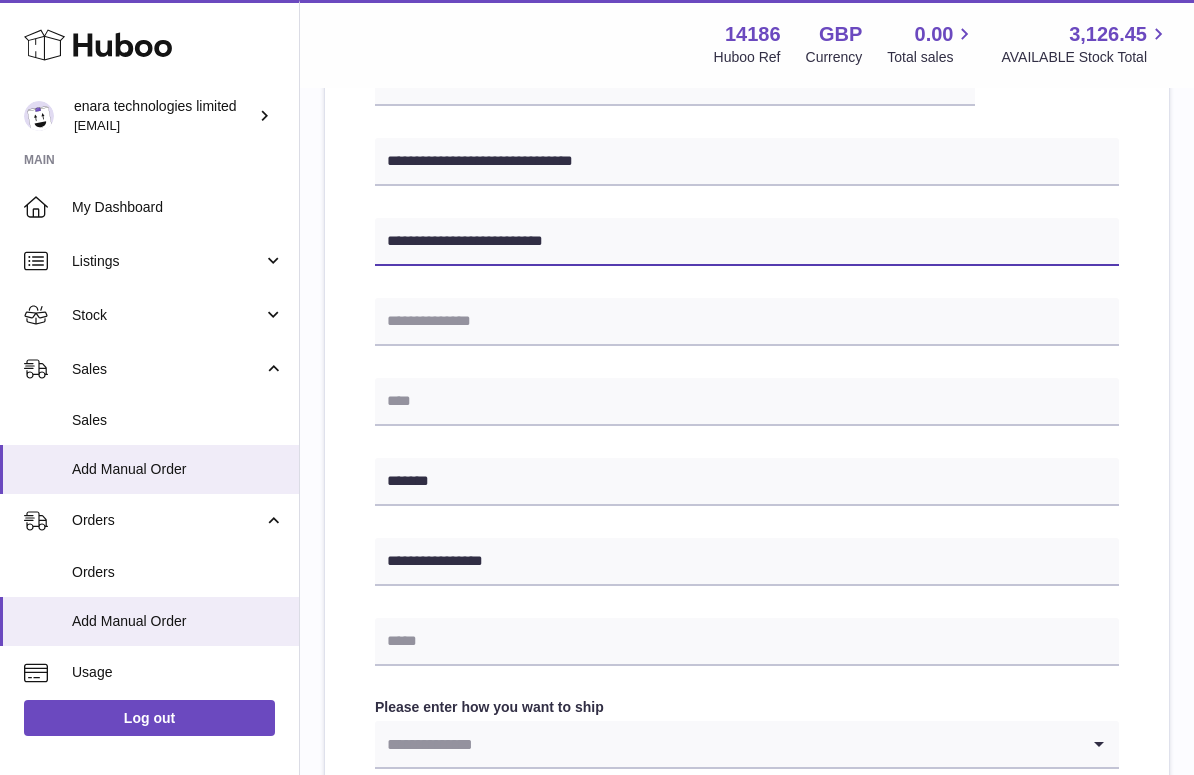 drag, startPoint x: 453, startPoint y: 239, endPoint x: 625, endPoint y: 275, distance: 175.72707 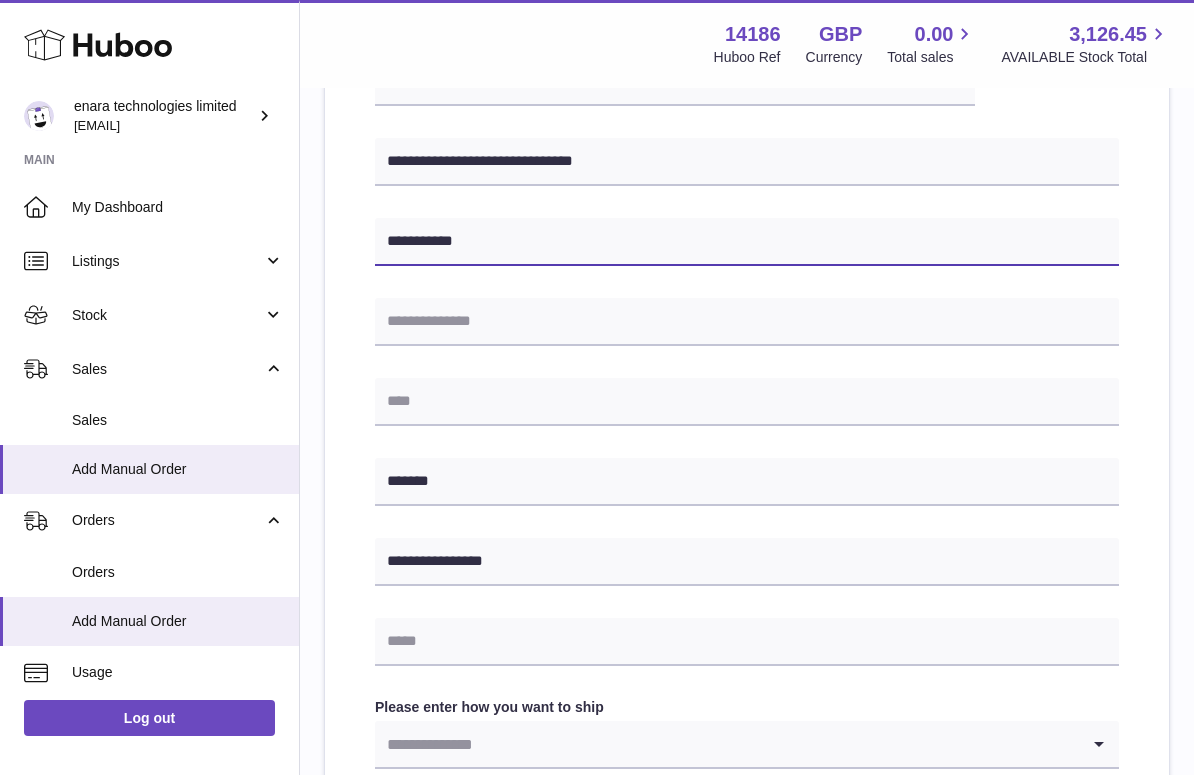 type on "*********" 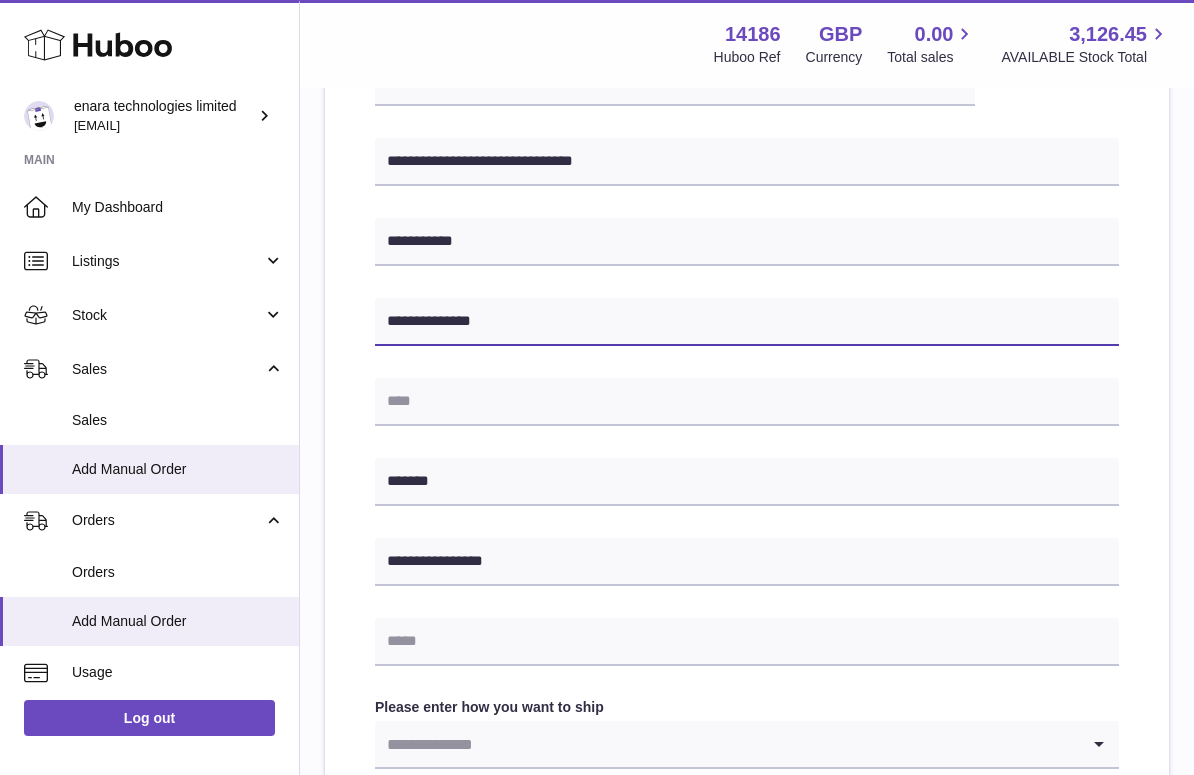 type on "**********" 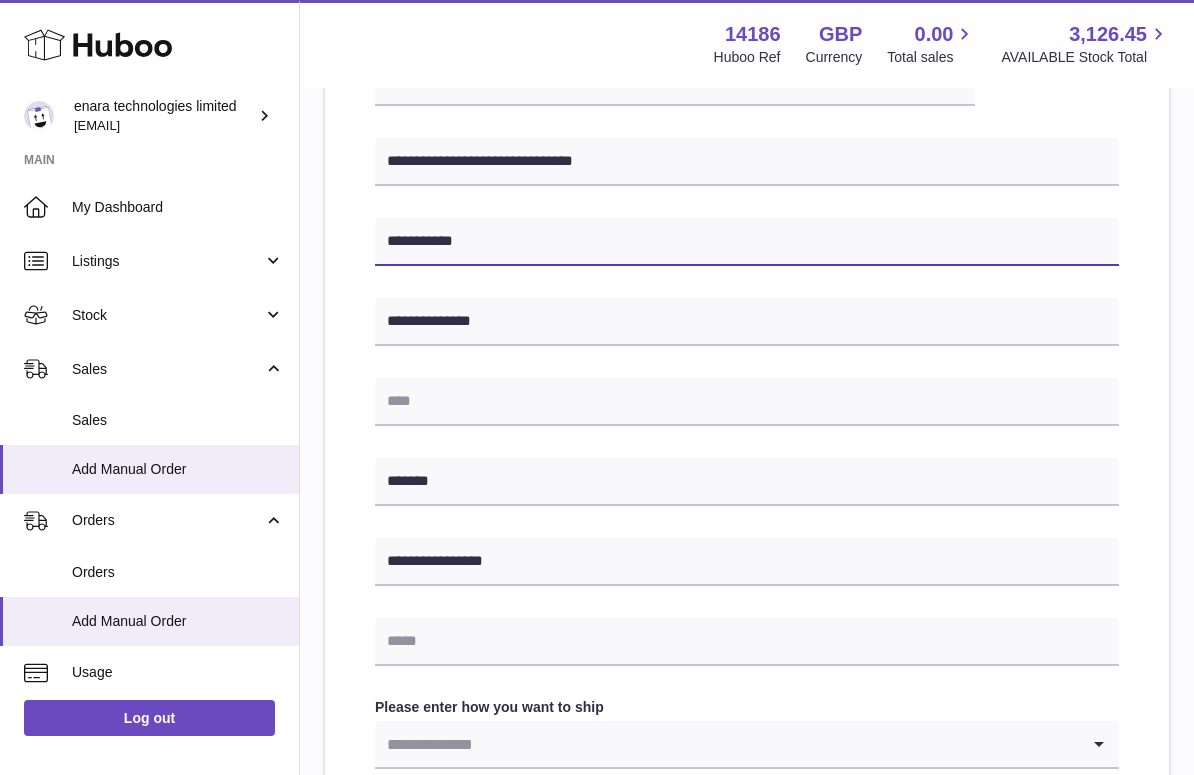 click on "*********" at bounding box center (747, 242) 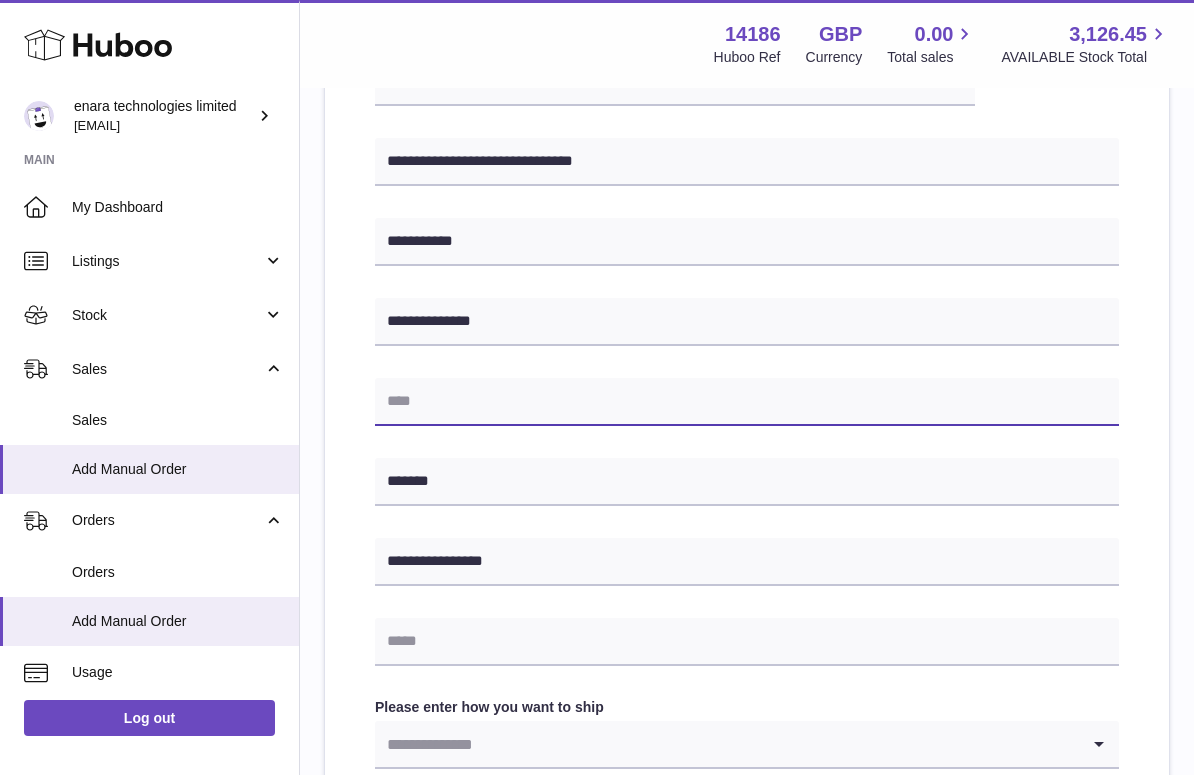 click at bounding box center (747, 402) 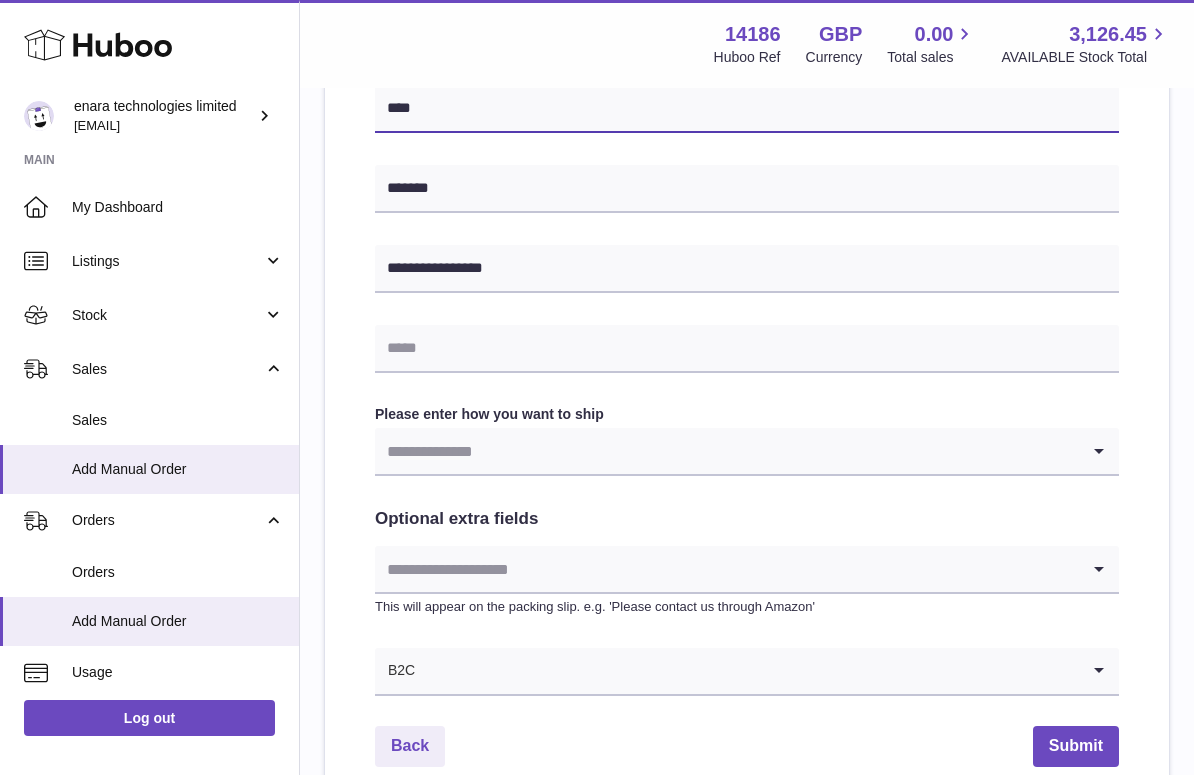 scroll, scrollTop: 790, scrollLeft: 0, axis: vertical 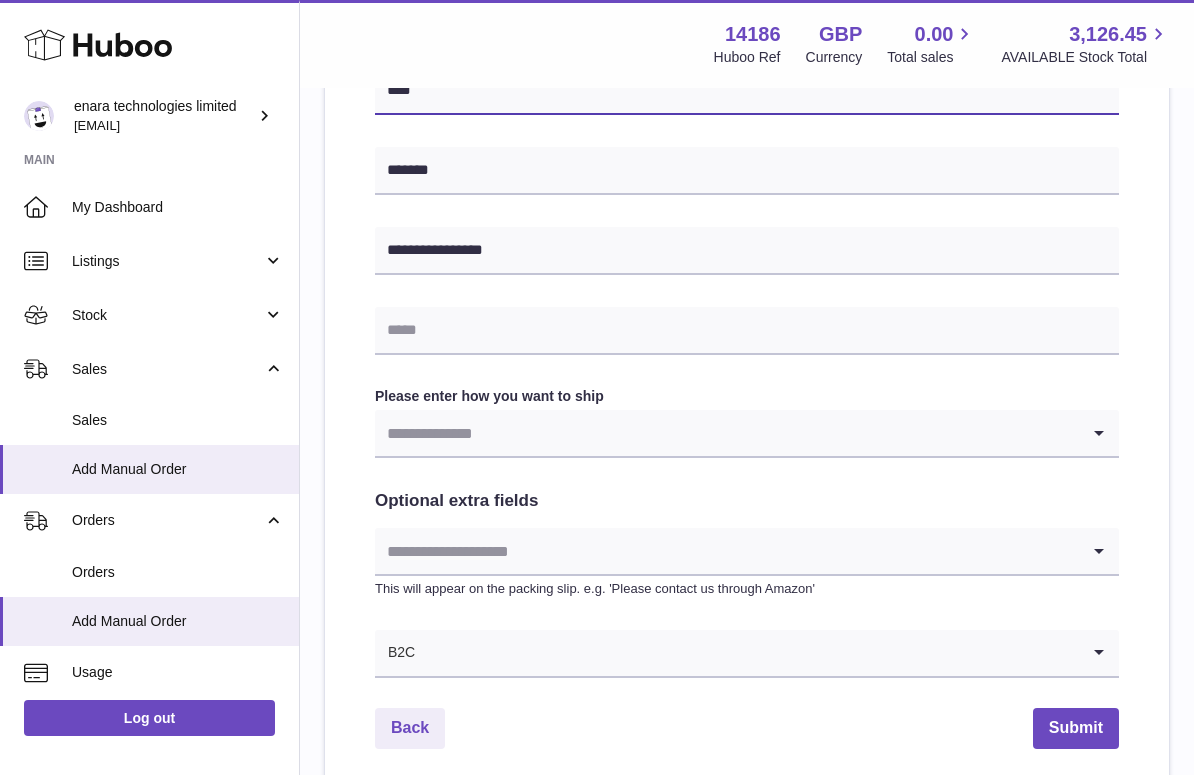 type on "****" 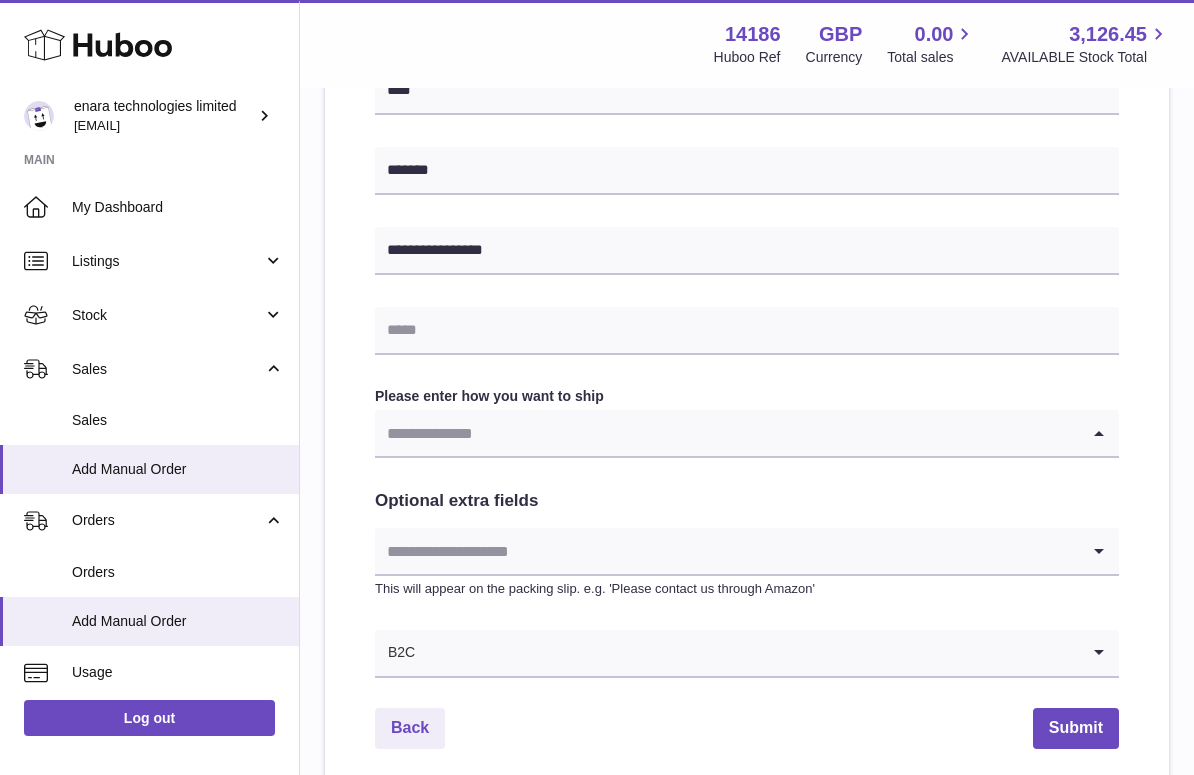 click at bounding box center [727, 433] 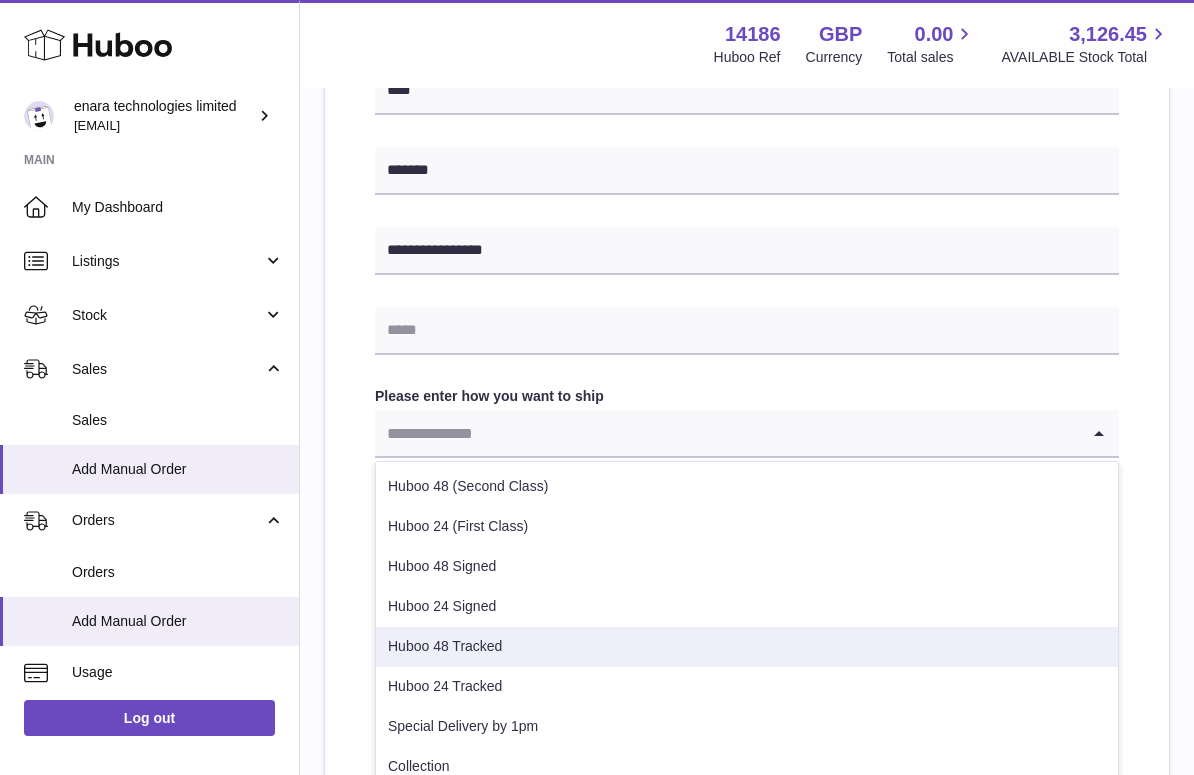 click on "Huboo 48 Tracked" at bounding box center [747, 647] 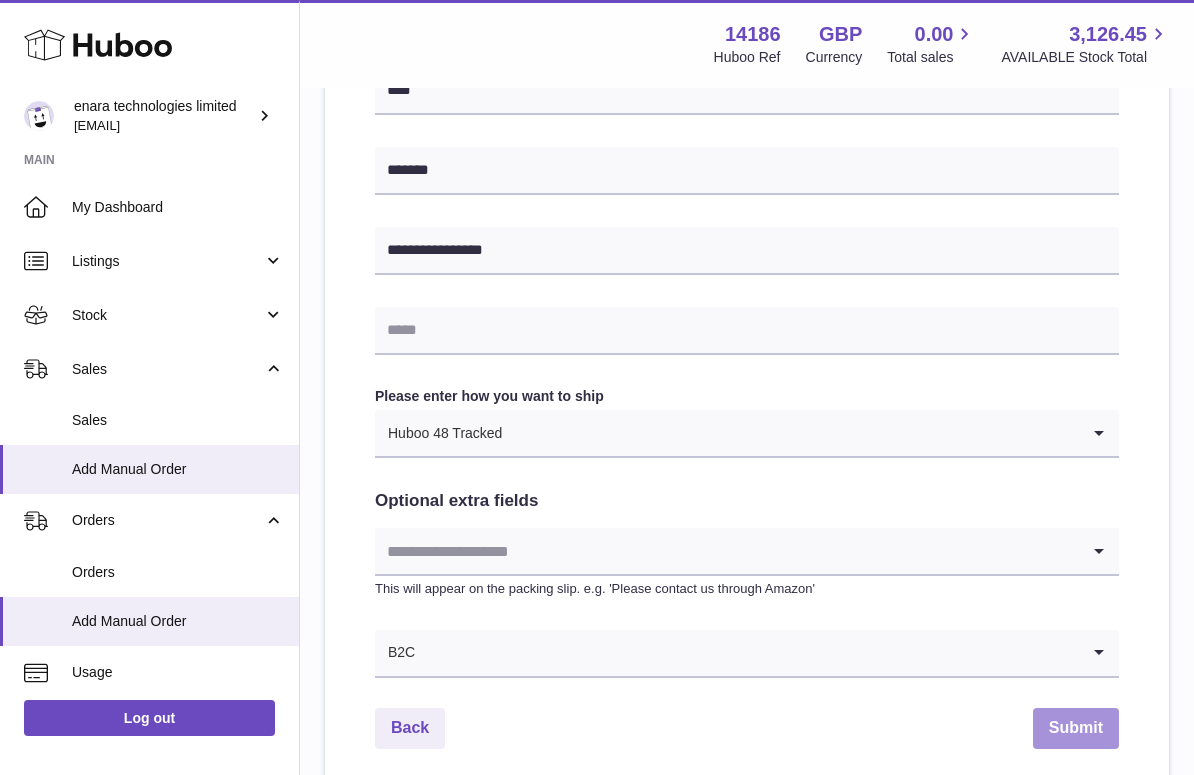 click on "Submit" at bounding box center (1076, 728) 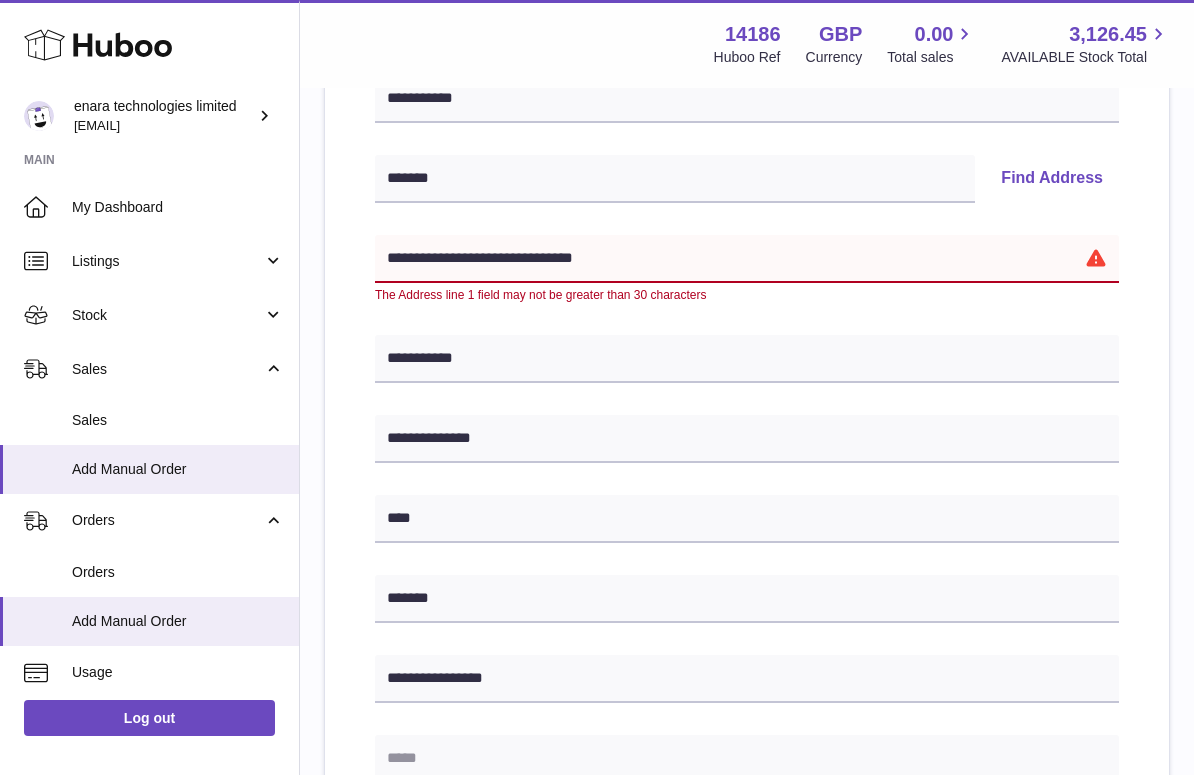 scroll, scrollTop: 367, scrollLeft: 0, axis: vertical 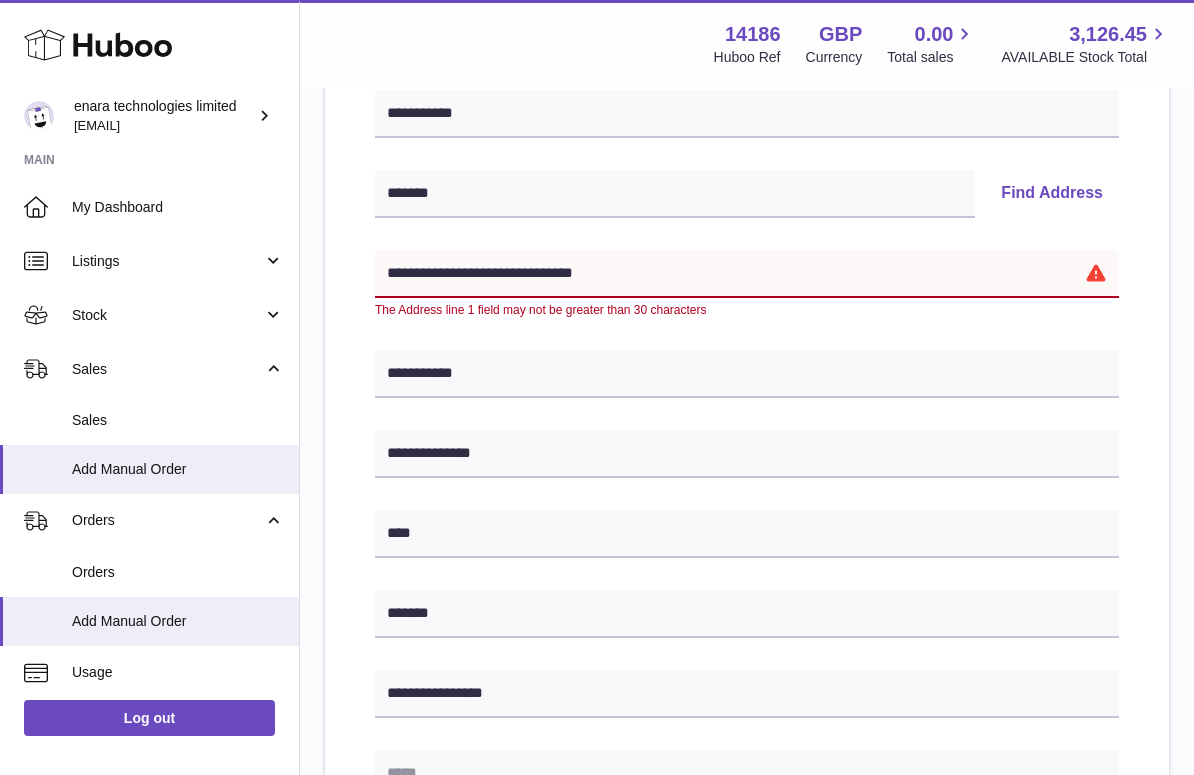 drag, startPoint x: 521, startPoint y: 266, endPoint x: 685, endPoint y: 290, distance: 165.7468 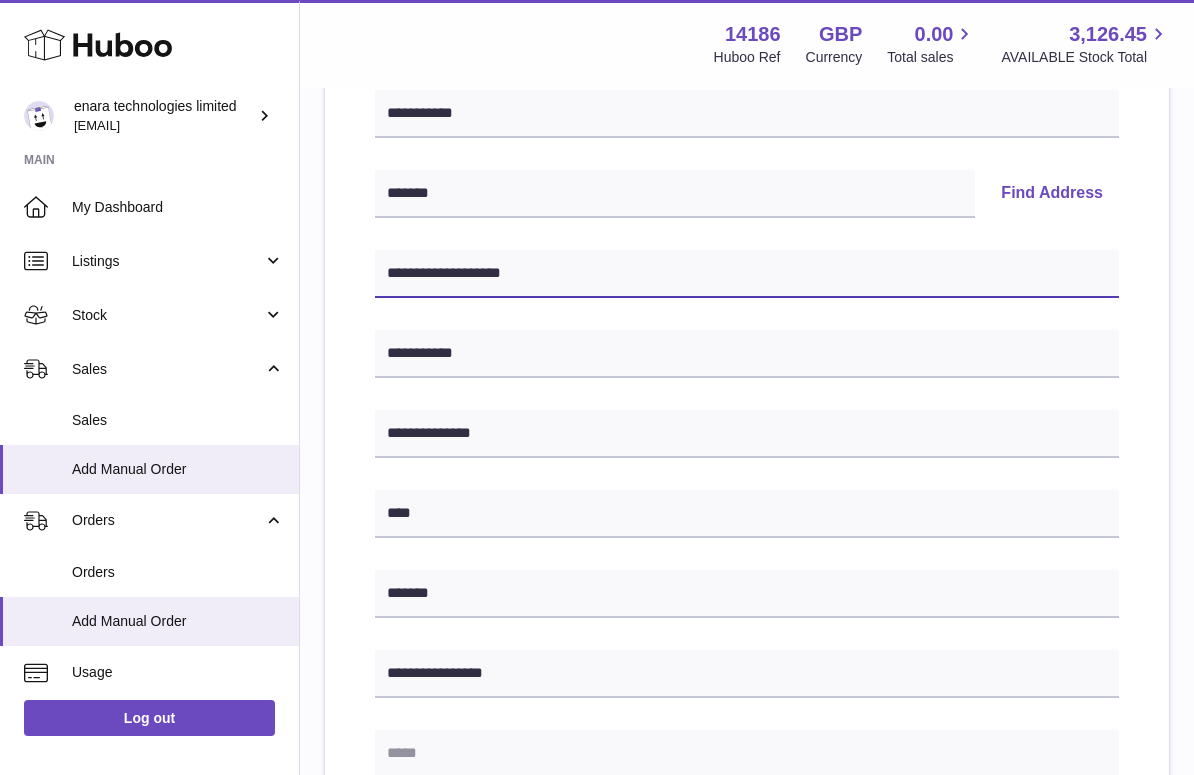 type on "**********" 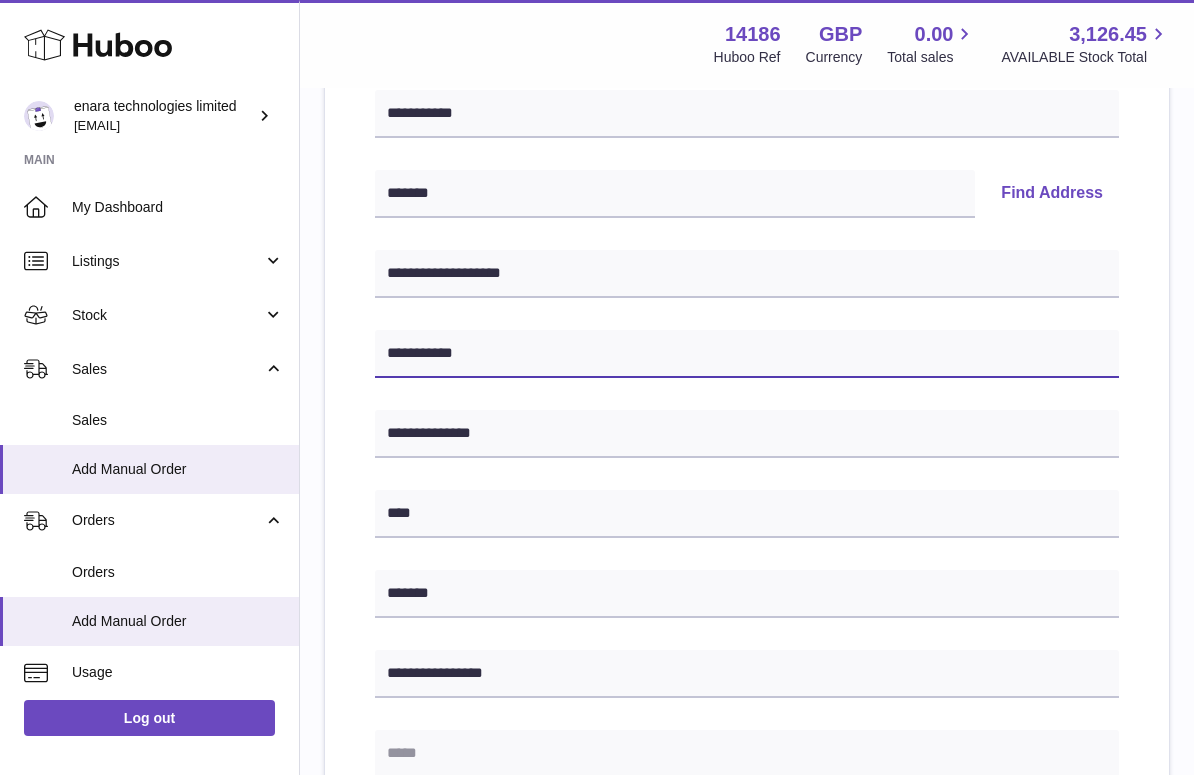 click on "*********" at bounding box center [747, 354] 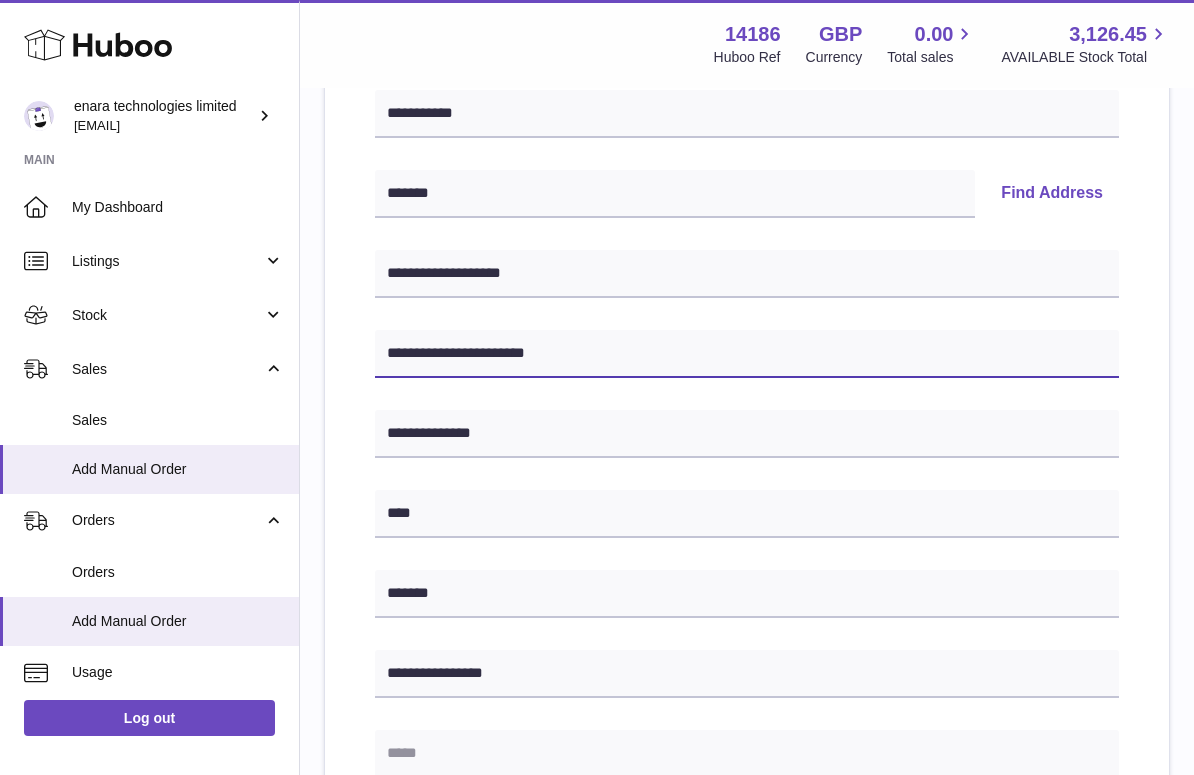 click on "**********" at bounding box center [747, 354] 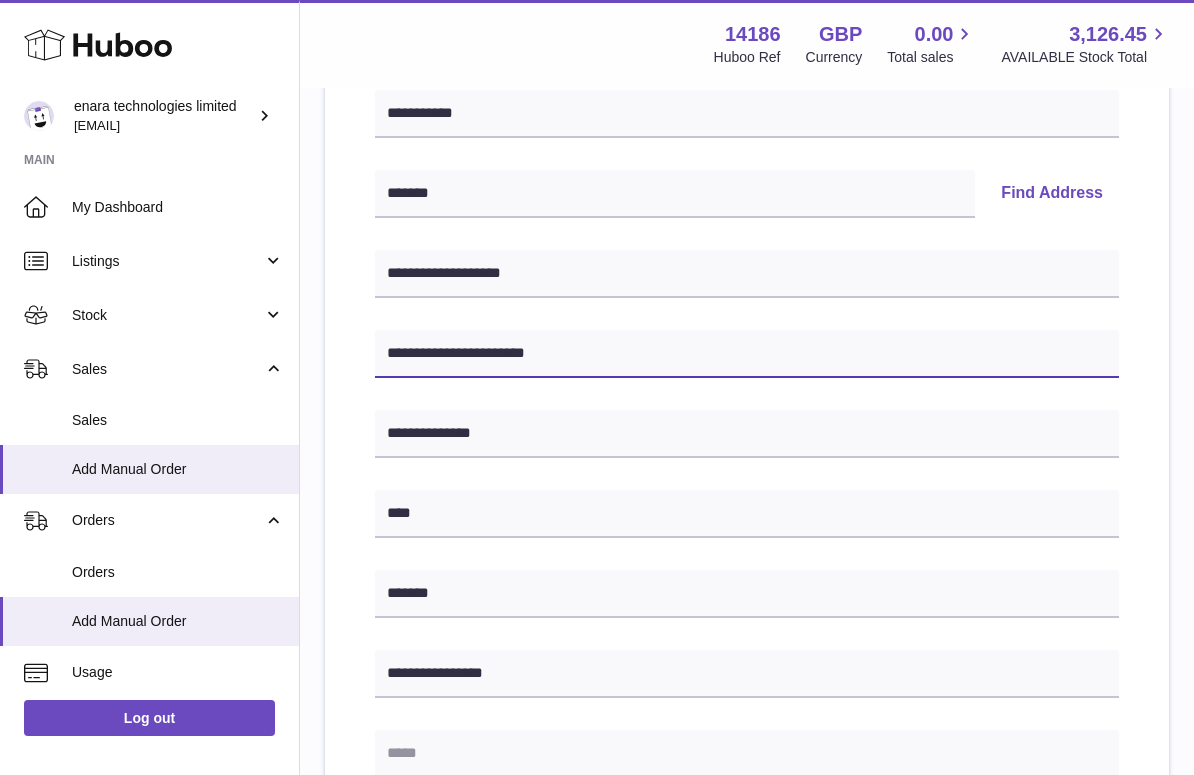 click on "**********" at bounding box center (747, 354) 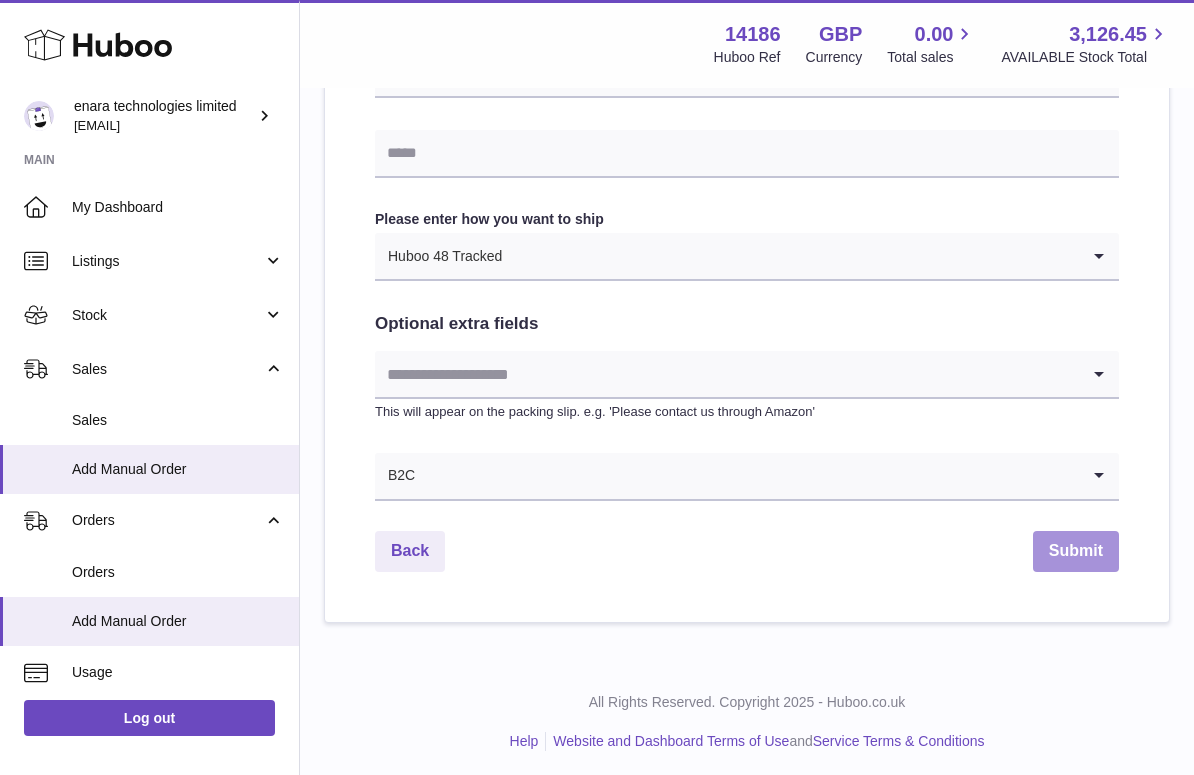 scroll, scrollTop: 966, scrollLeft: 0, axis: vertical 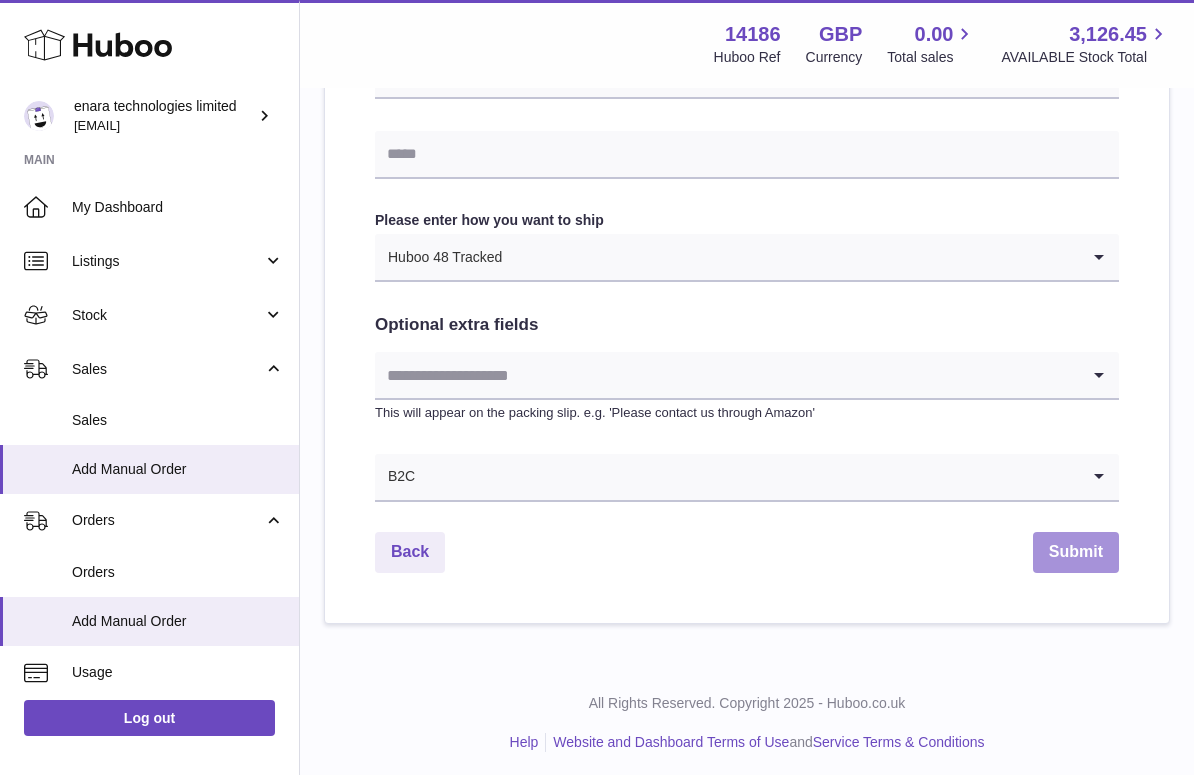 type on "**********" 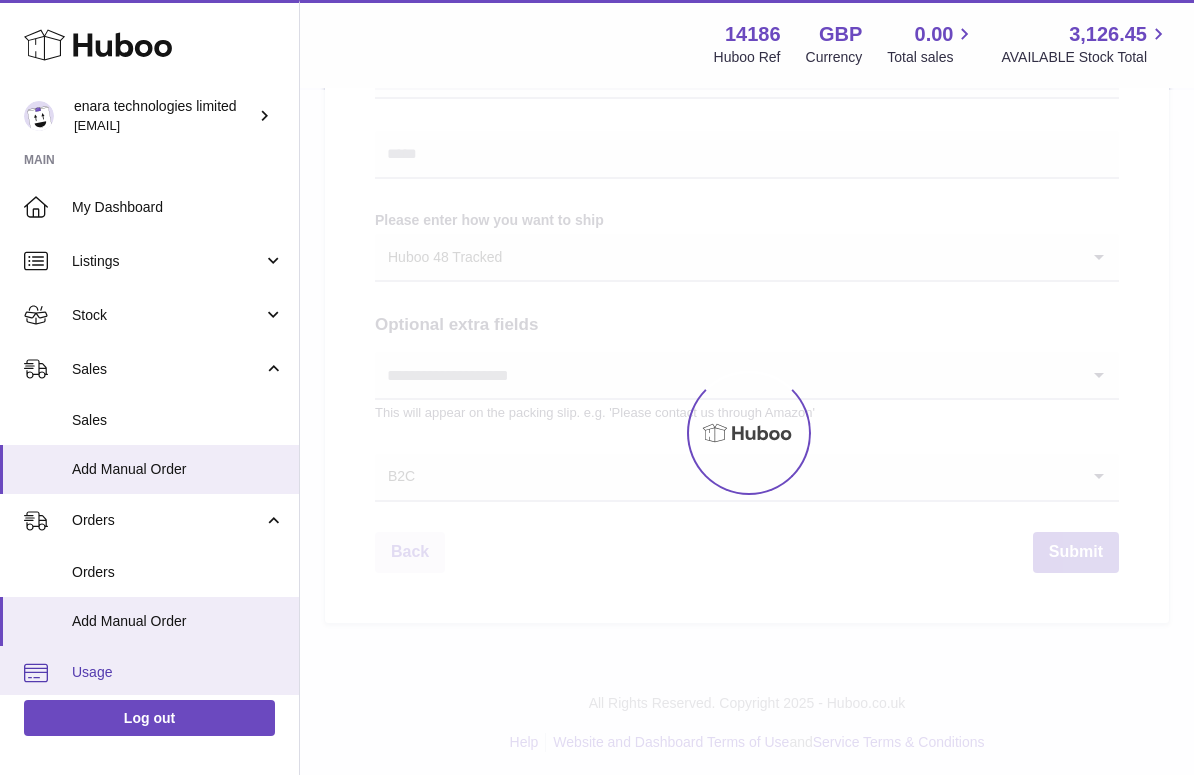 scroll, scrollTop: 0, scrollLeft: 0, axis: both 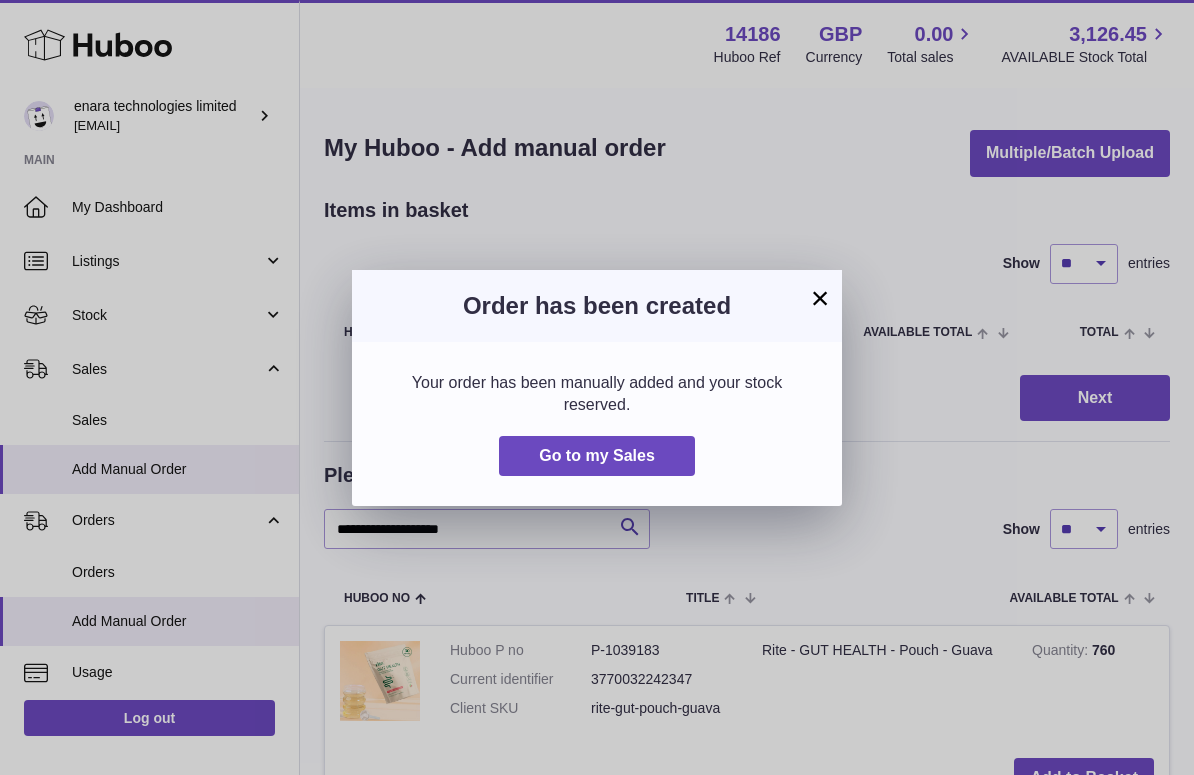 click on "×" at bounding box center [820, 298] 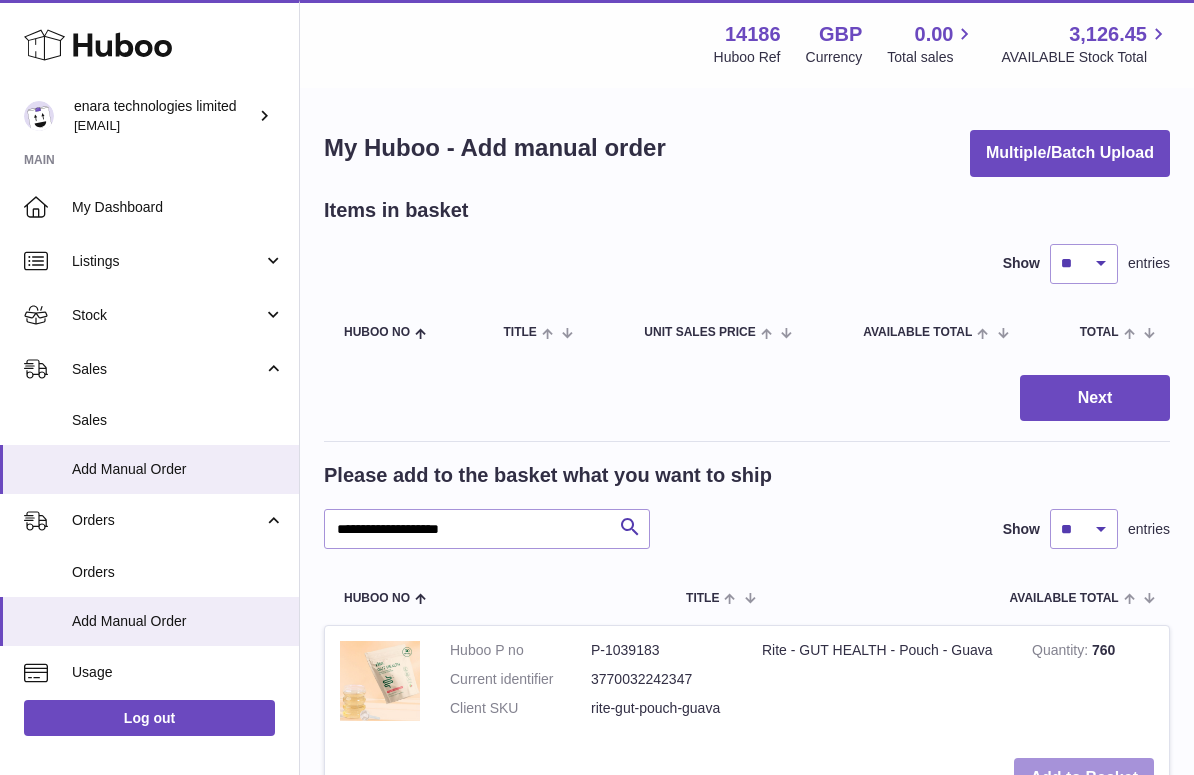 click on "Add to Basket" at bounding box center [1084, 778] 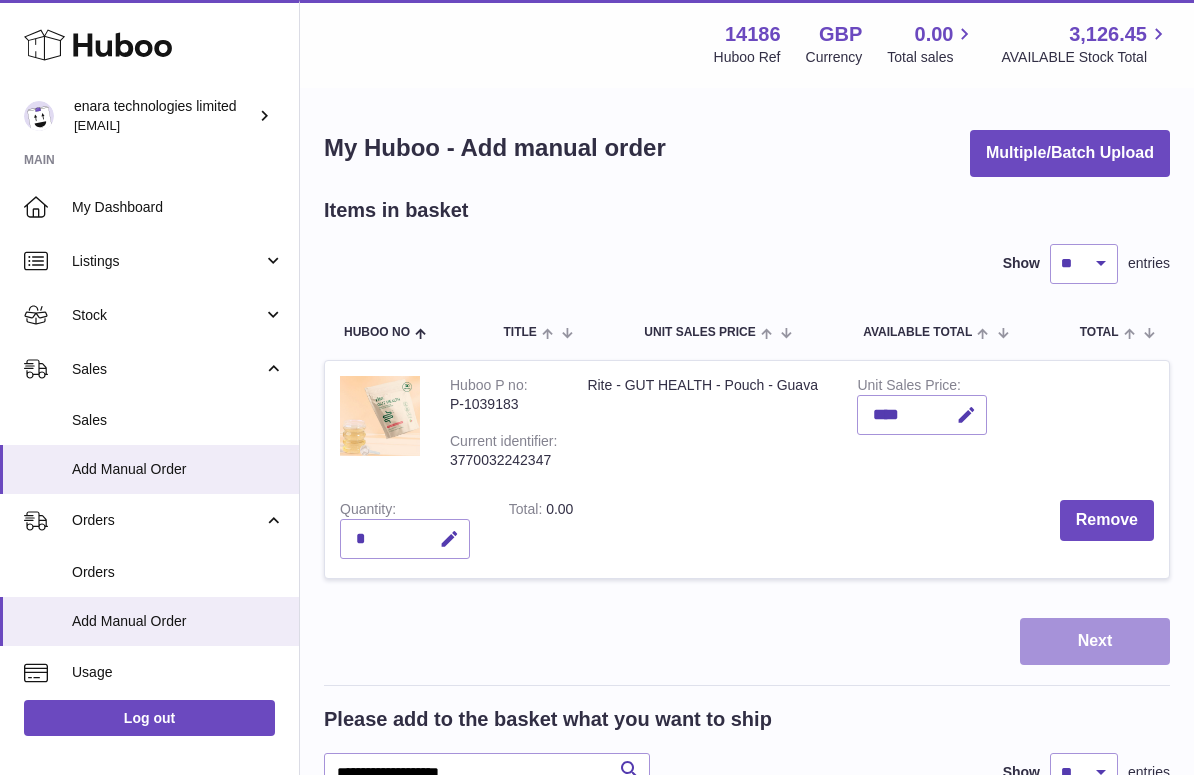 click on "Next" at bounding box center [1095, 641] 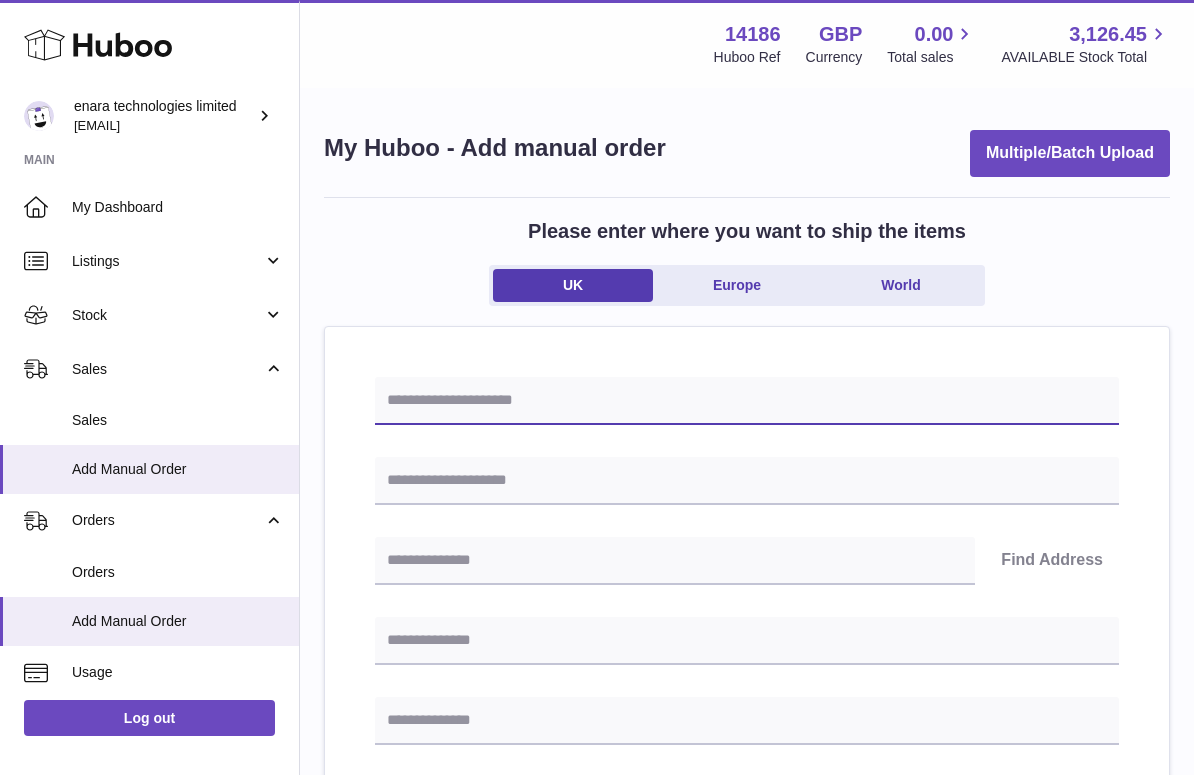 click at bounding box center [747, 401] 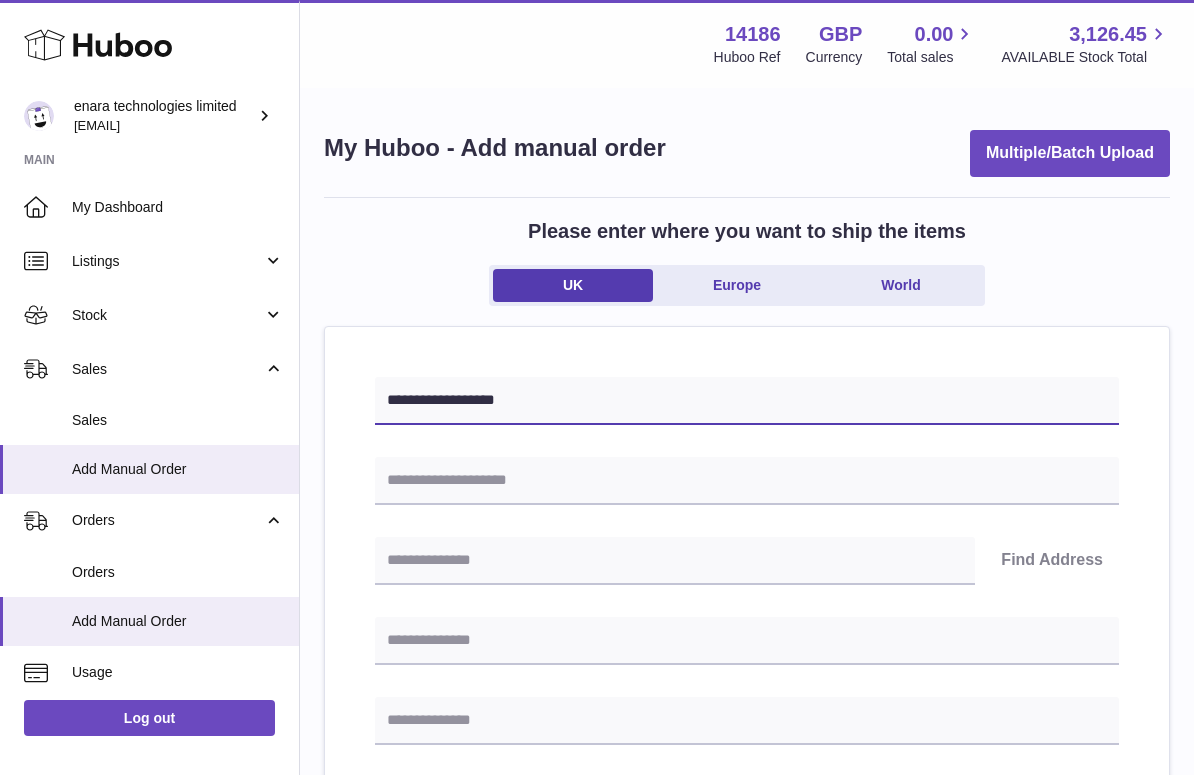type on "**********" 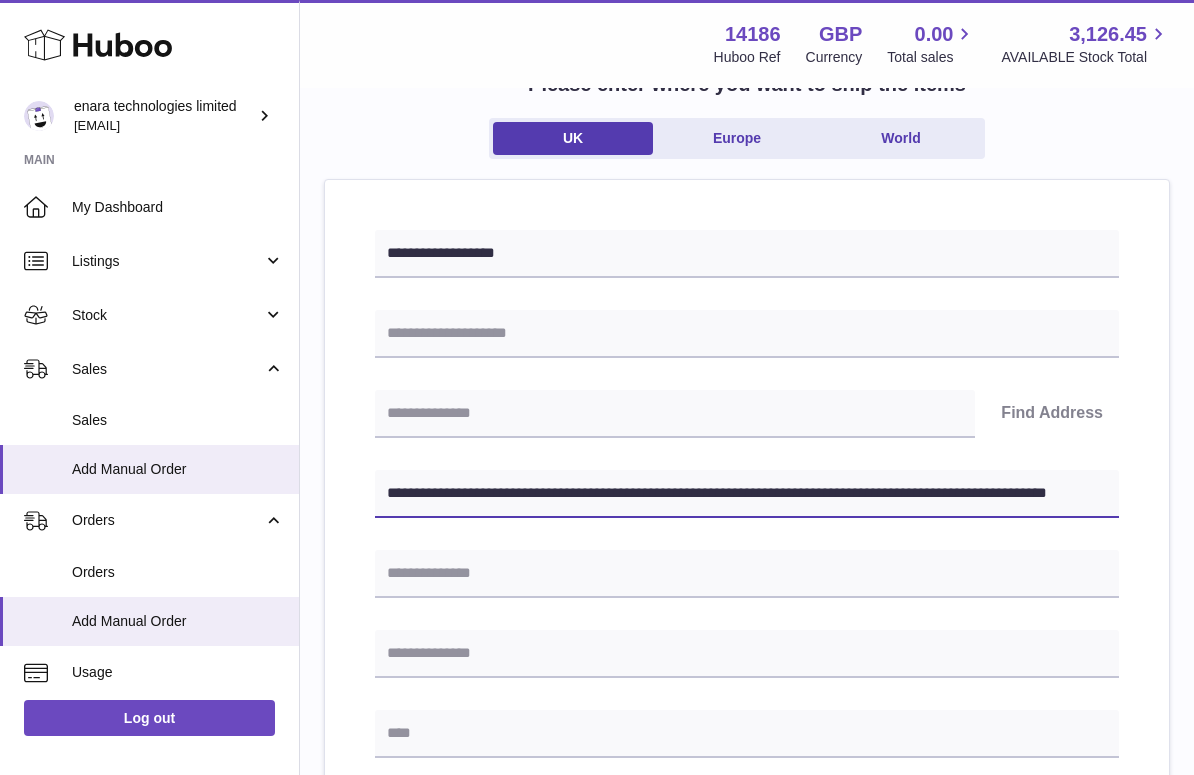 scroll, scrollTop: 247, scrollLeft: 0, axis: vertical 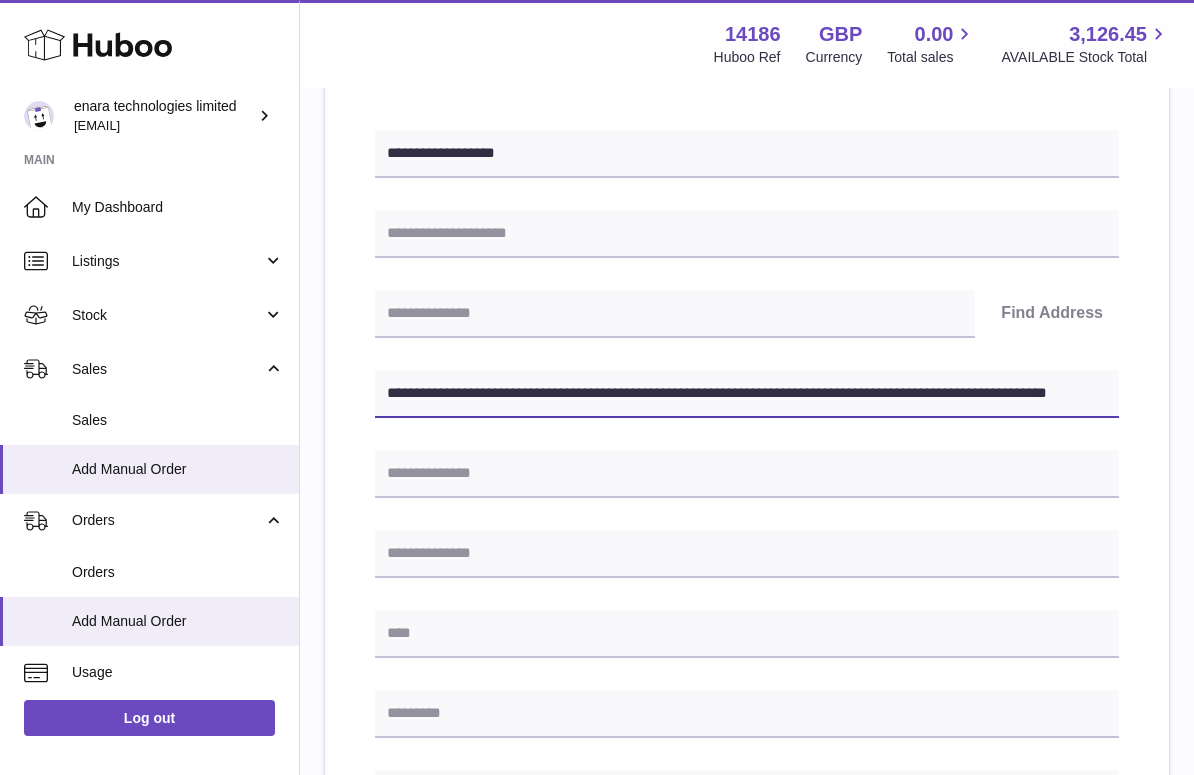 drag, startPoint x: 686, startPoint y: 390, endPoint x: 1258, endPoint y: 491, distance: 580.8485 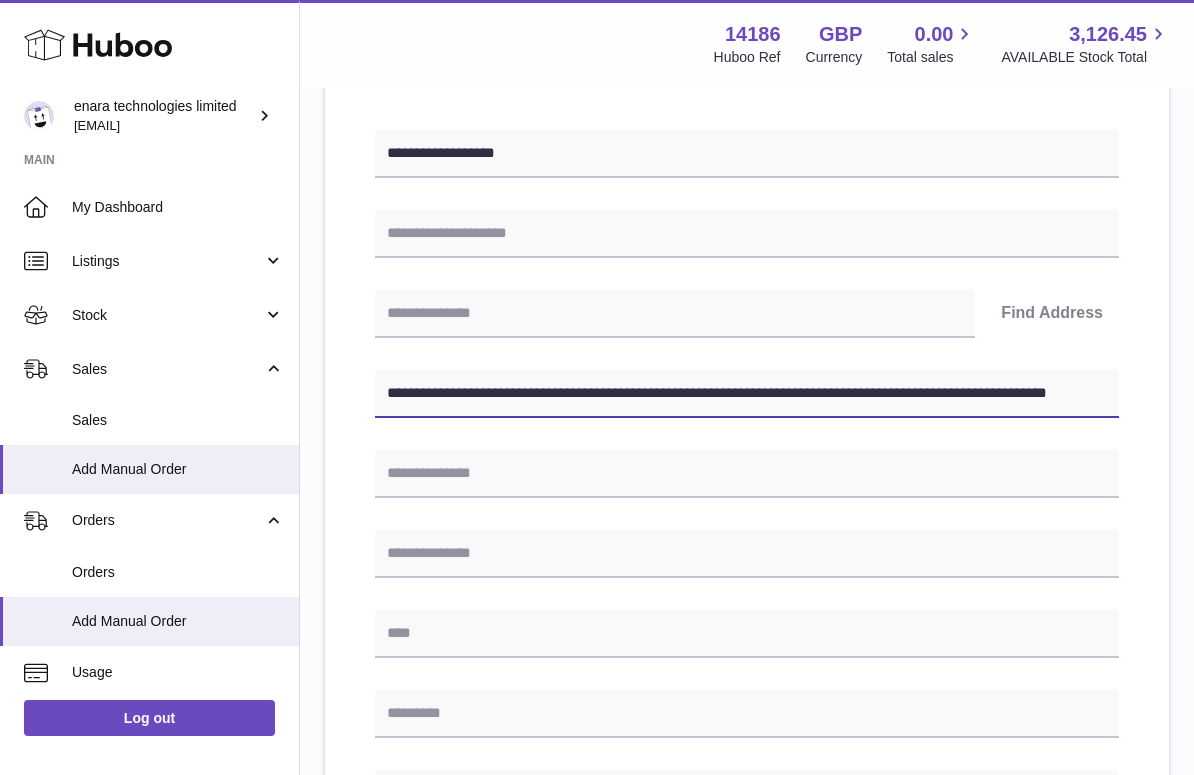 click on ".st0{fill:#141414;}" at bounding box center (597, 140) 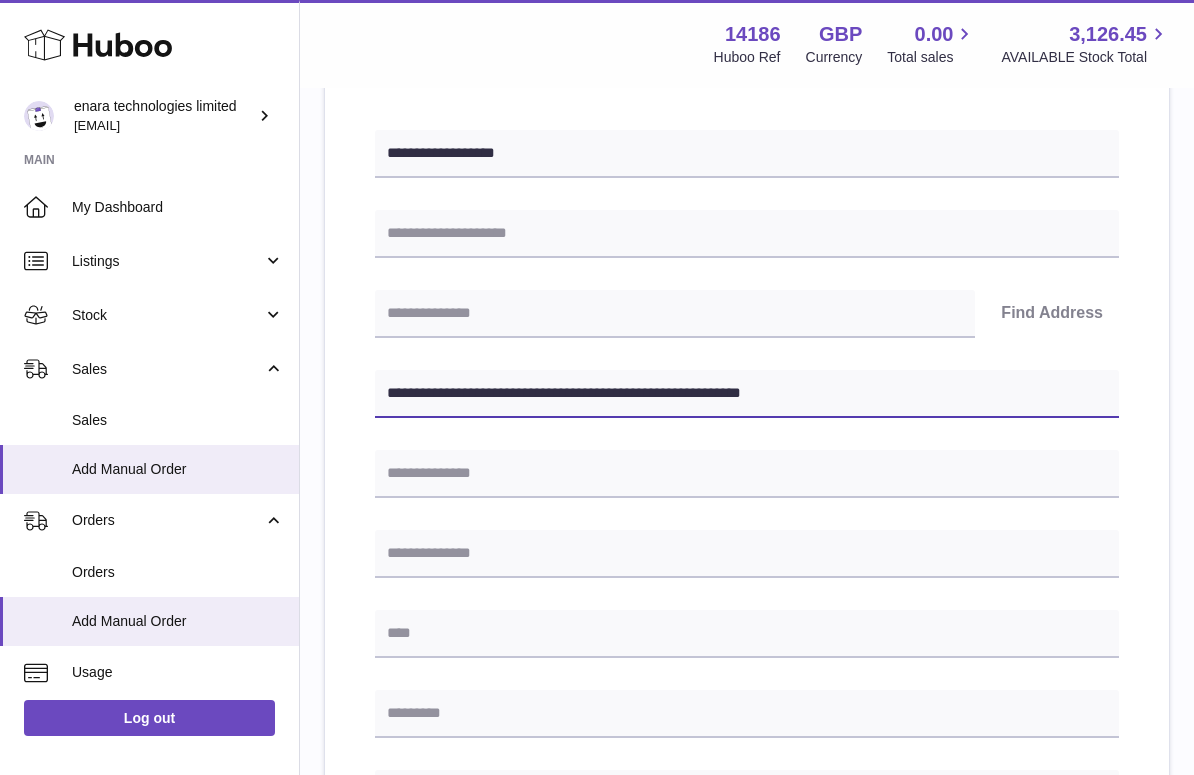 type on "**********" 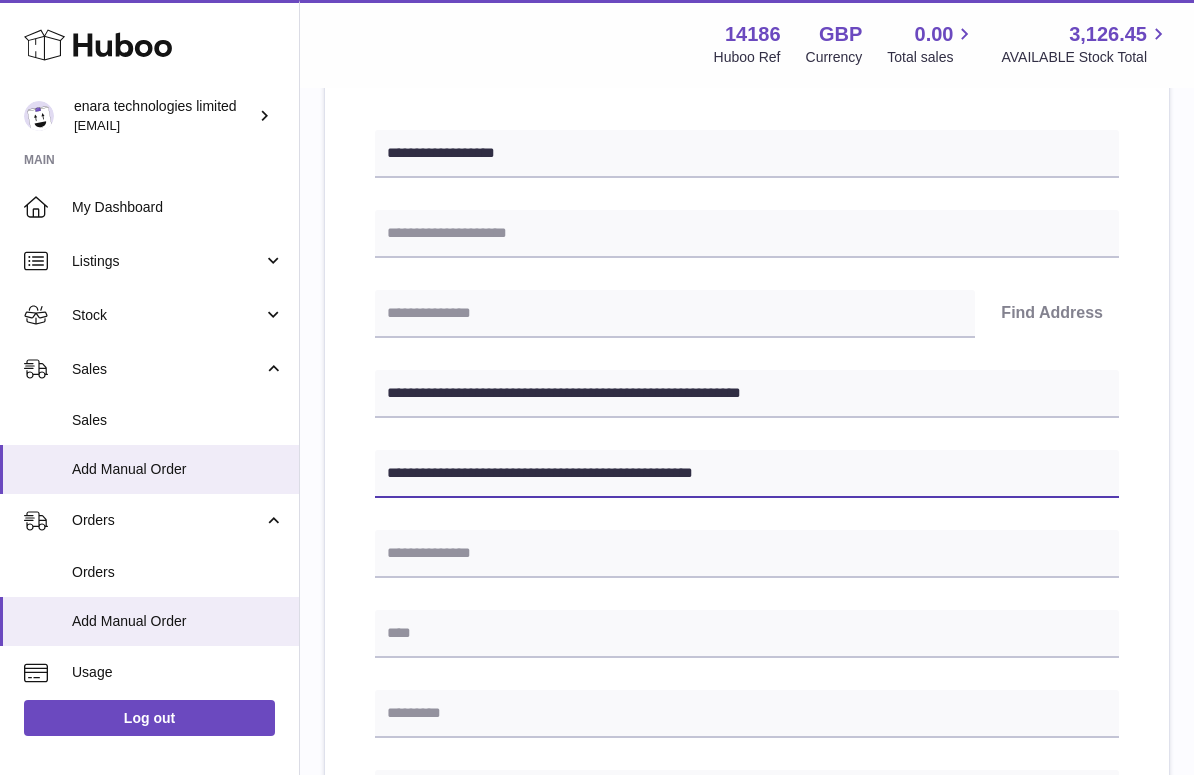 drag, startPoint x: 598, startPoint y: 470, endPoint x: 663, endPoint y: 474, distance: 65.12296 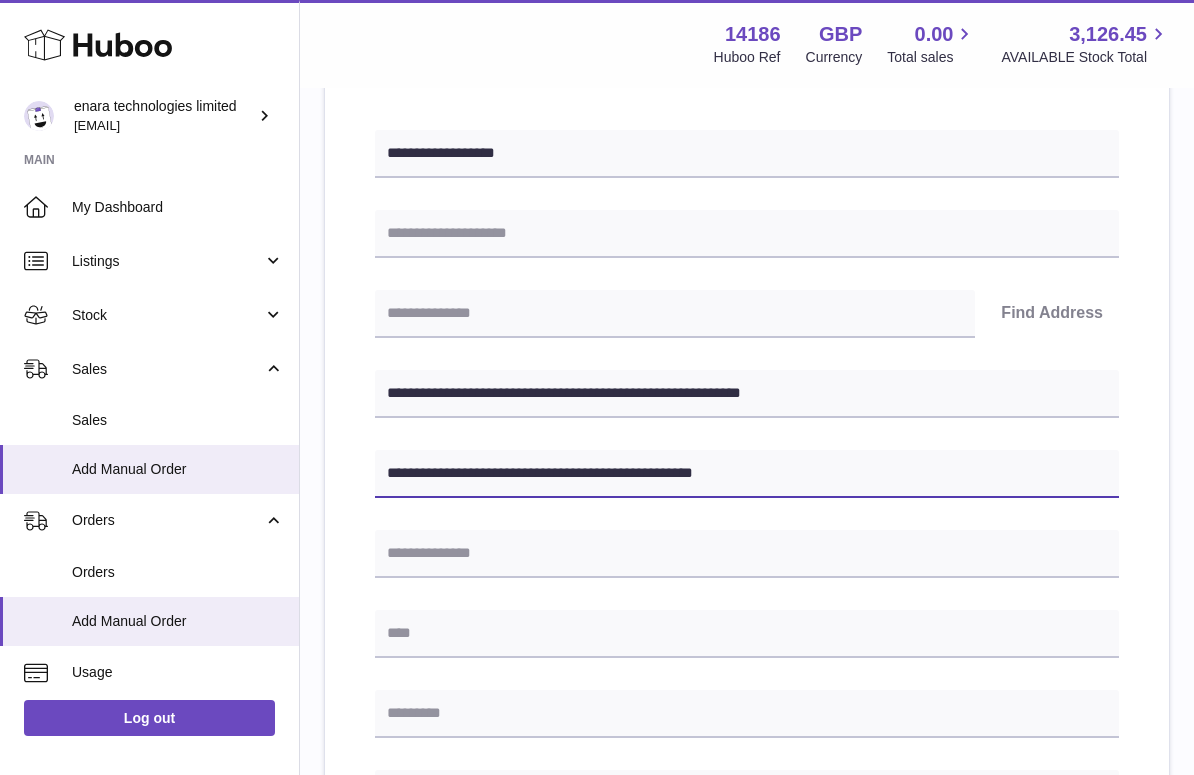 click on "**********" at bounding box center [747, 474] 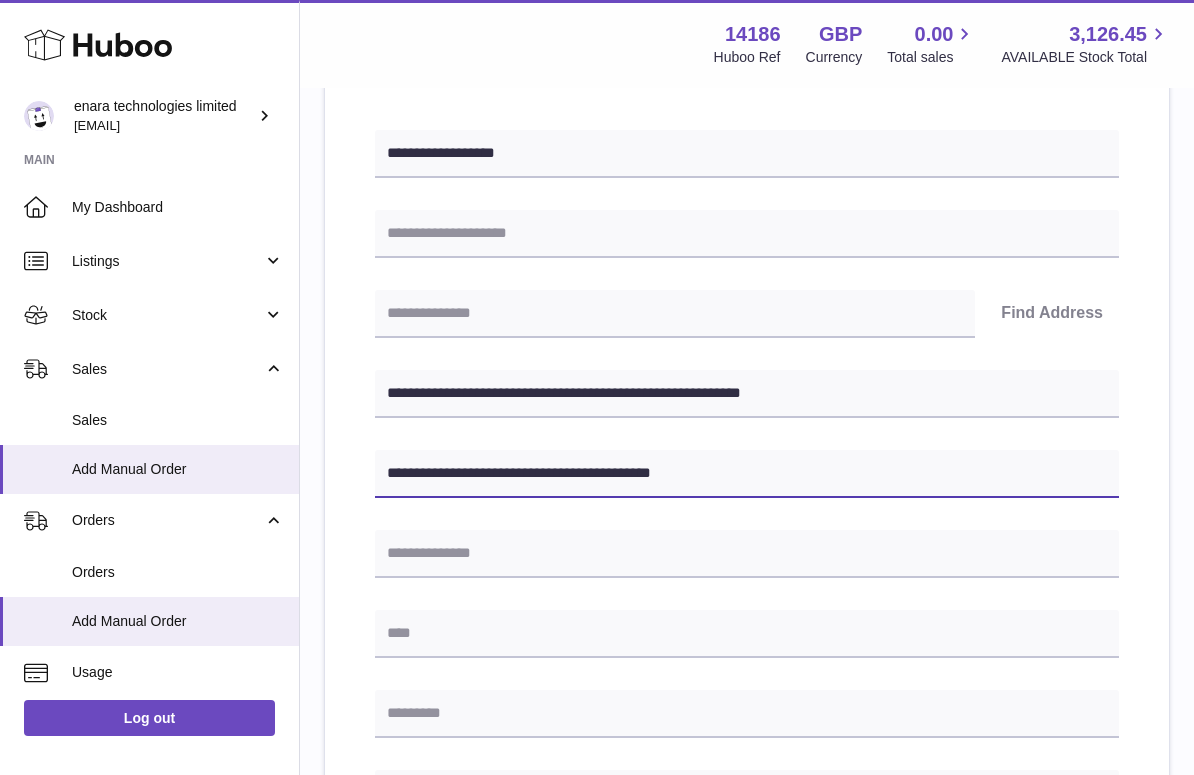 type on "**********" 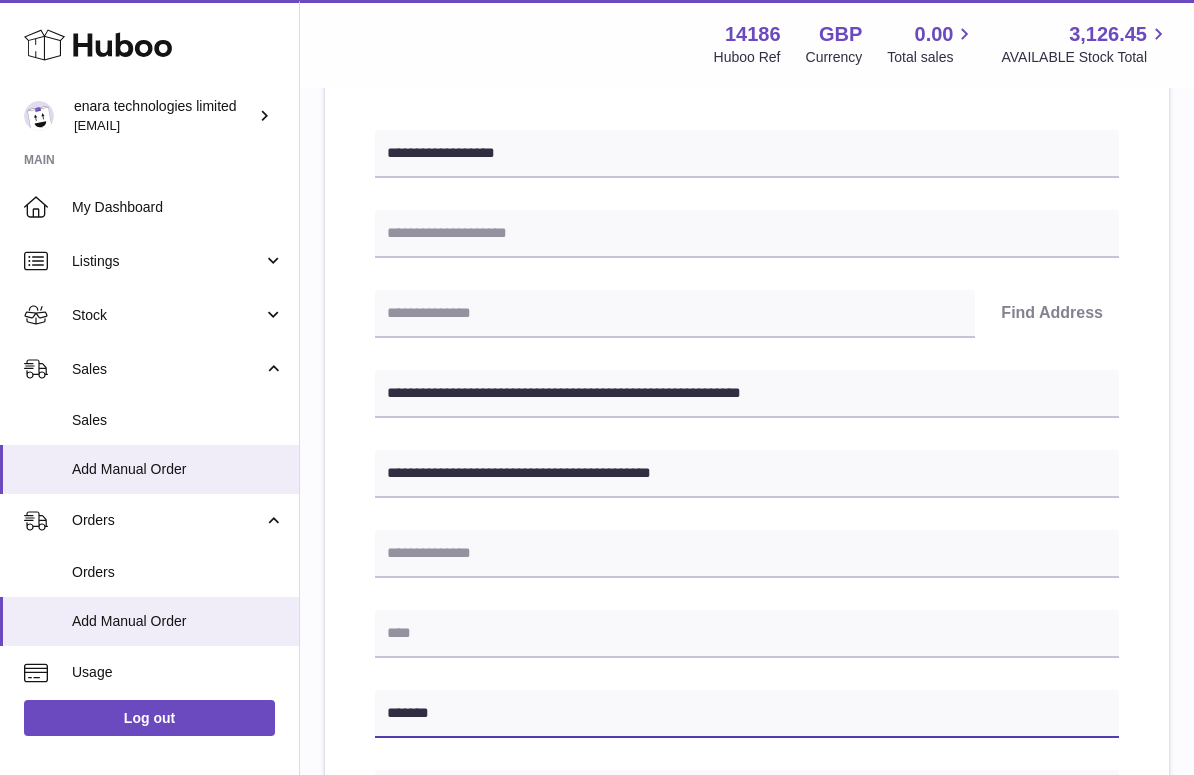 type on "*******" 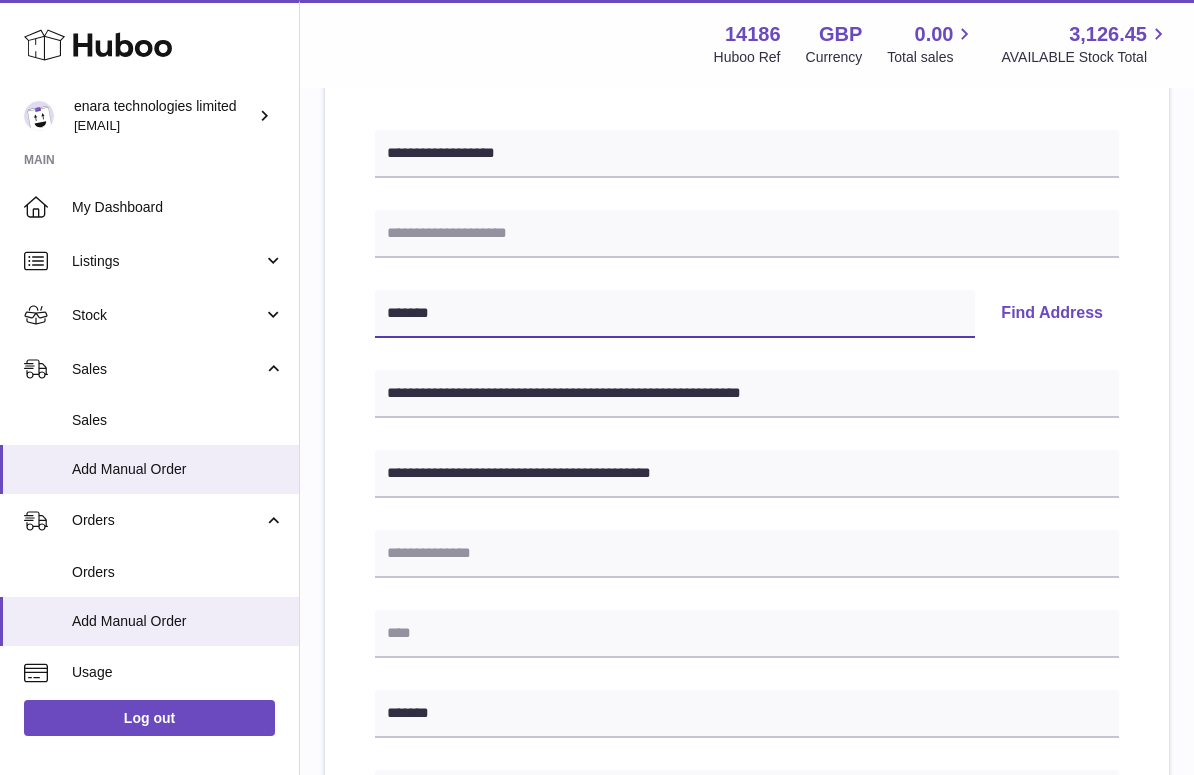 type on "*******" 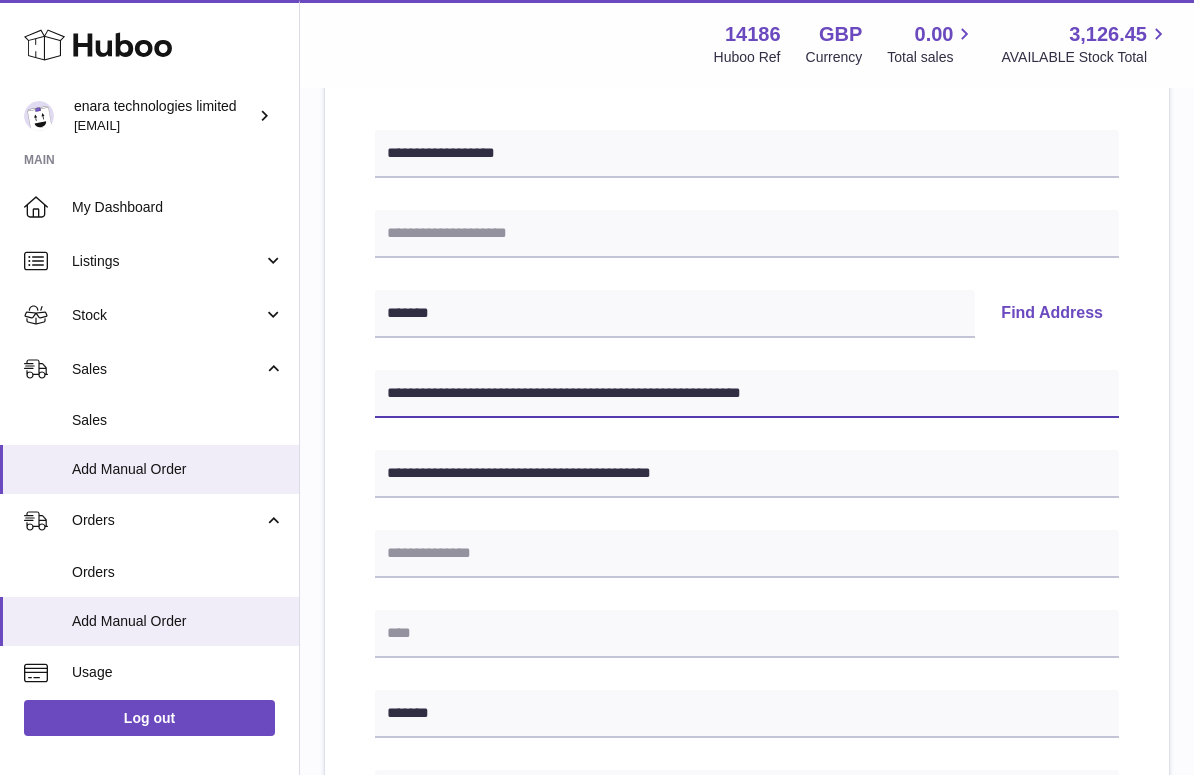 drag, startPoint x: 558, startPoint y: 390, endPoint x: 394, endPoint y: 392, distance: 164.01219 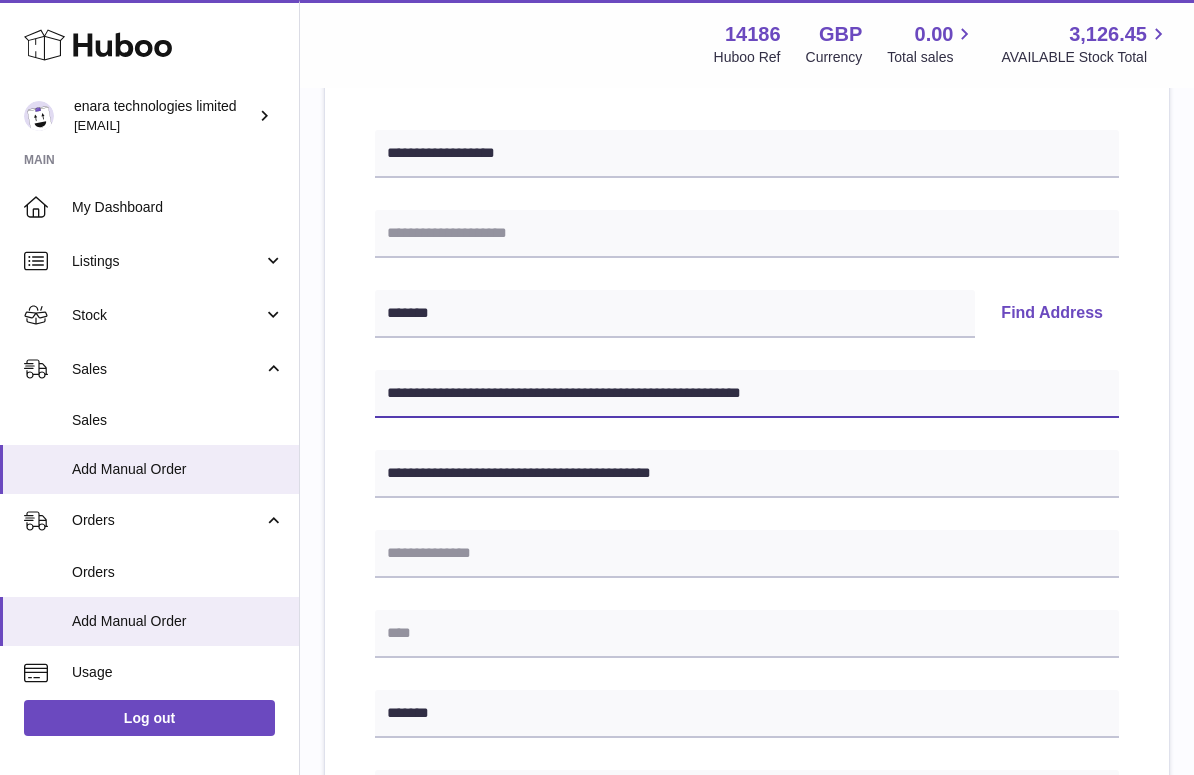 click on "**********" at bounding box center [747, 394] 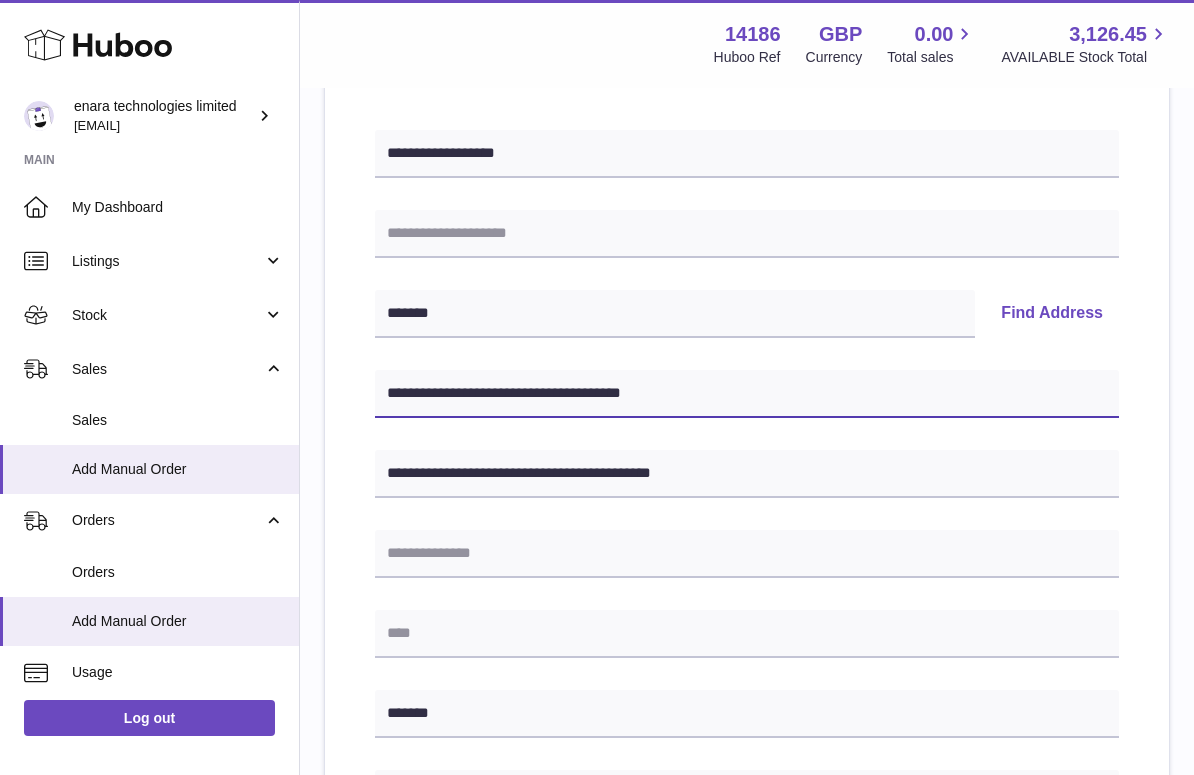 type on "**********" 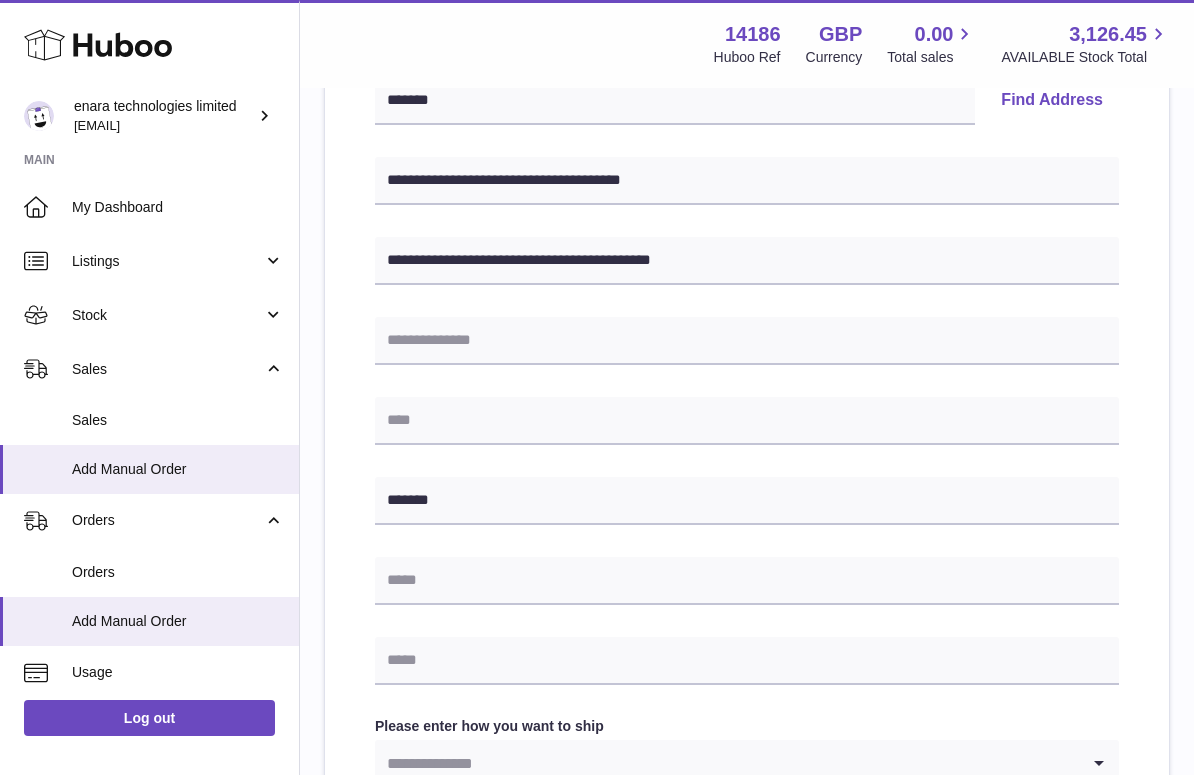 scroll, scrollTop: 461, scrollLeft: 0, axis: vertical 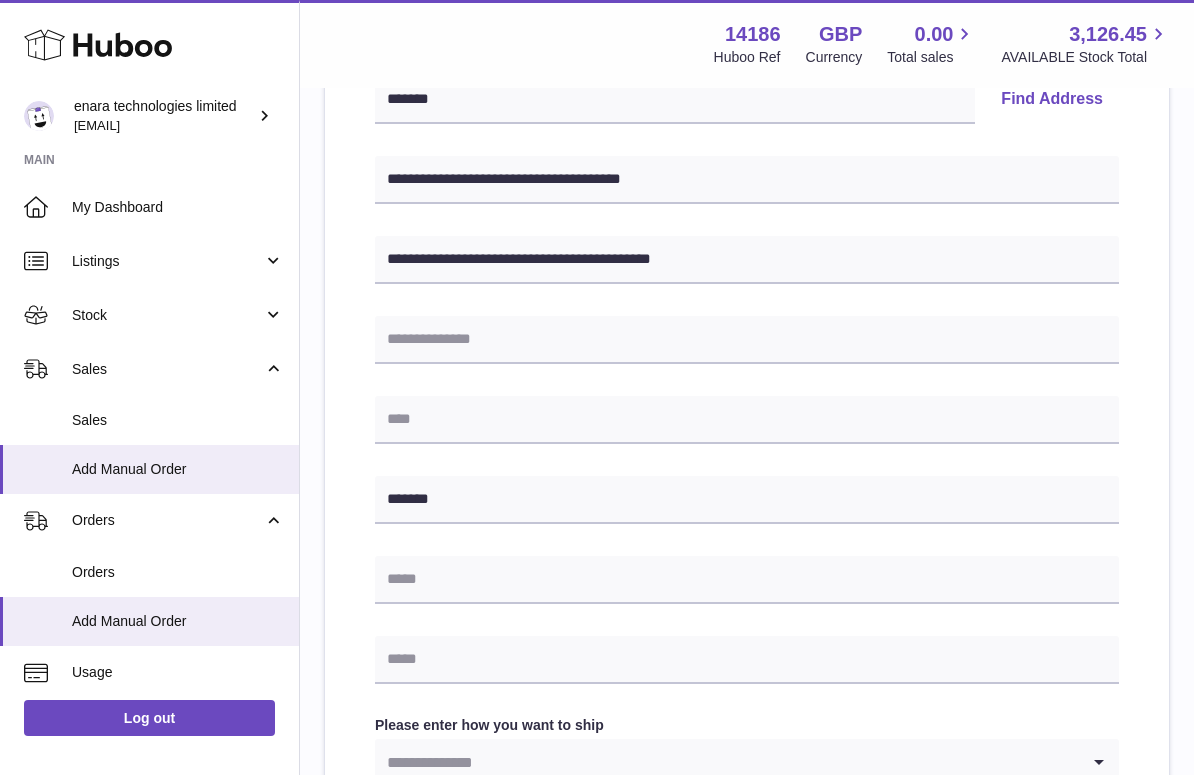 type on "**********" 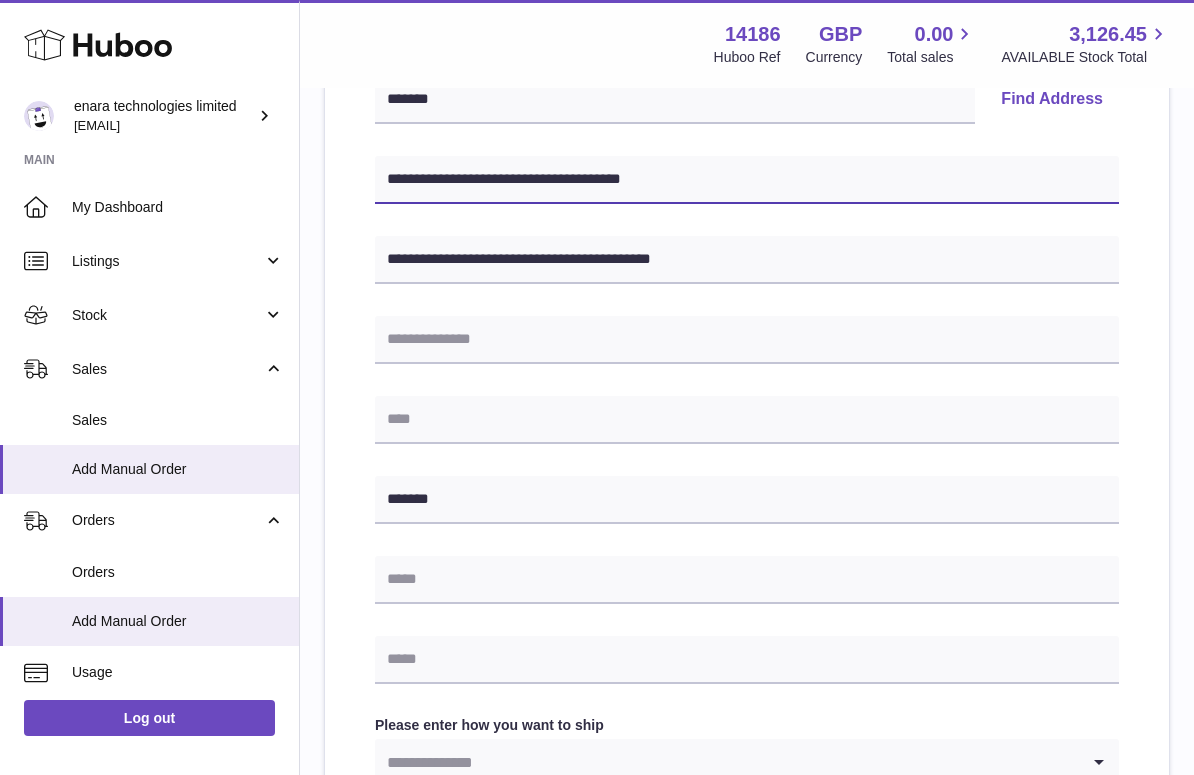 click on "**********" at bounding box center (747, 180) 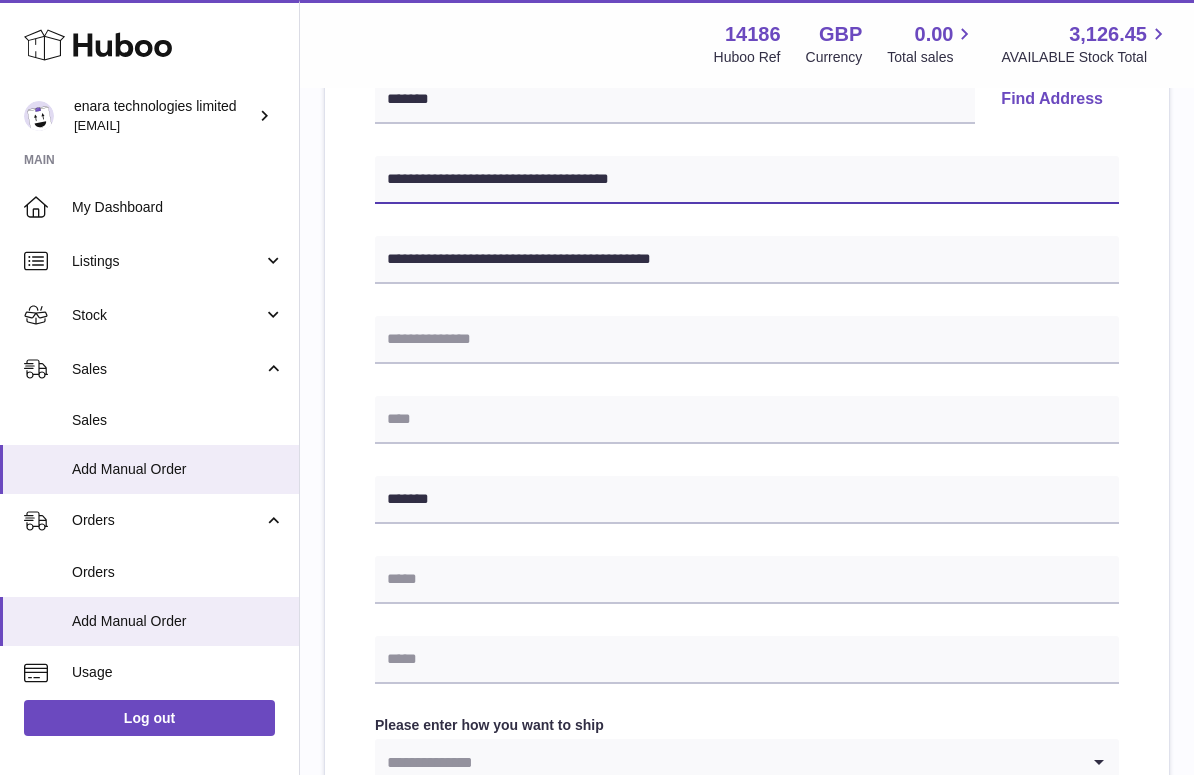 drag, startPoint x: 505, startPoint y: 177, endPoint x: 189, endPoint y: 87, distance: 328.5666 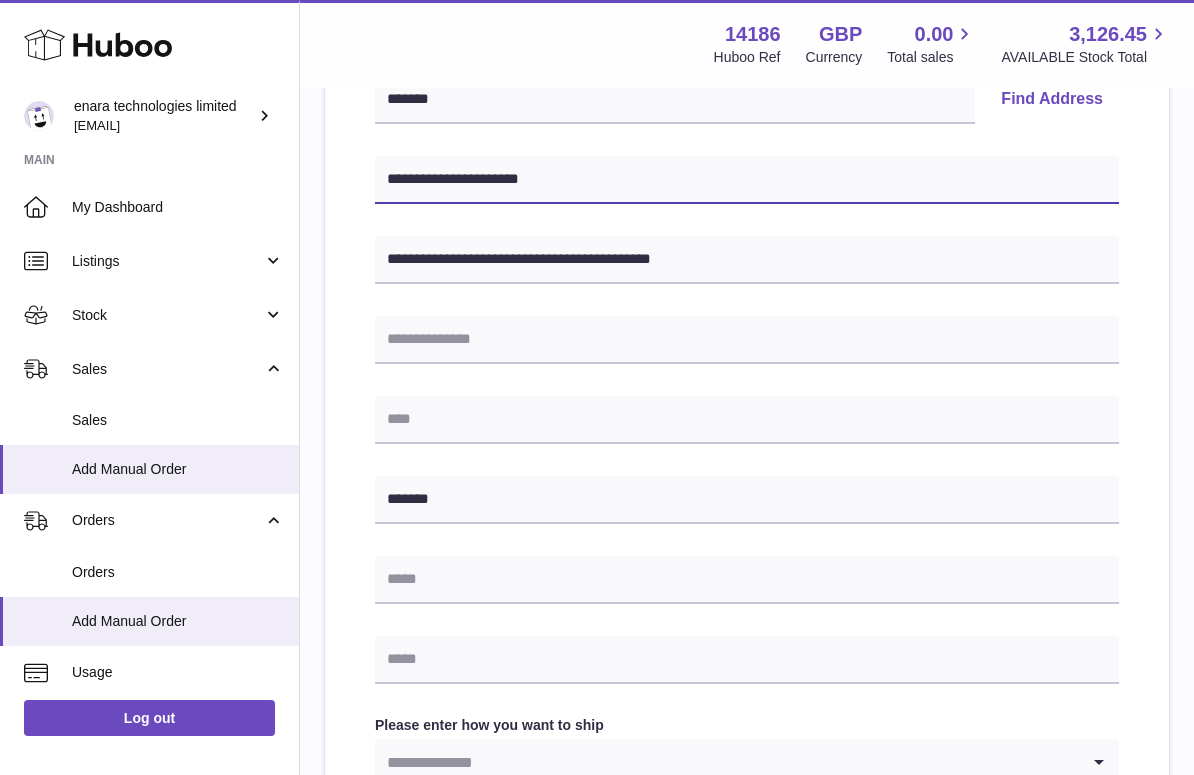 type on "**********" 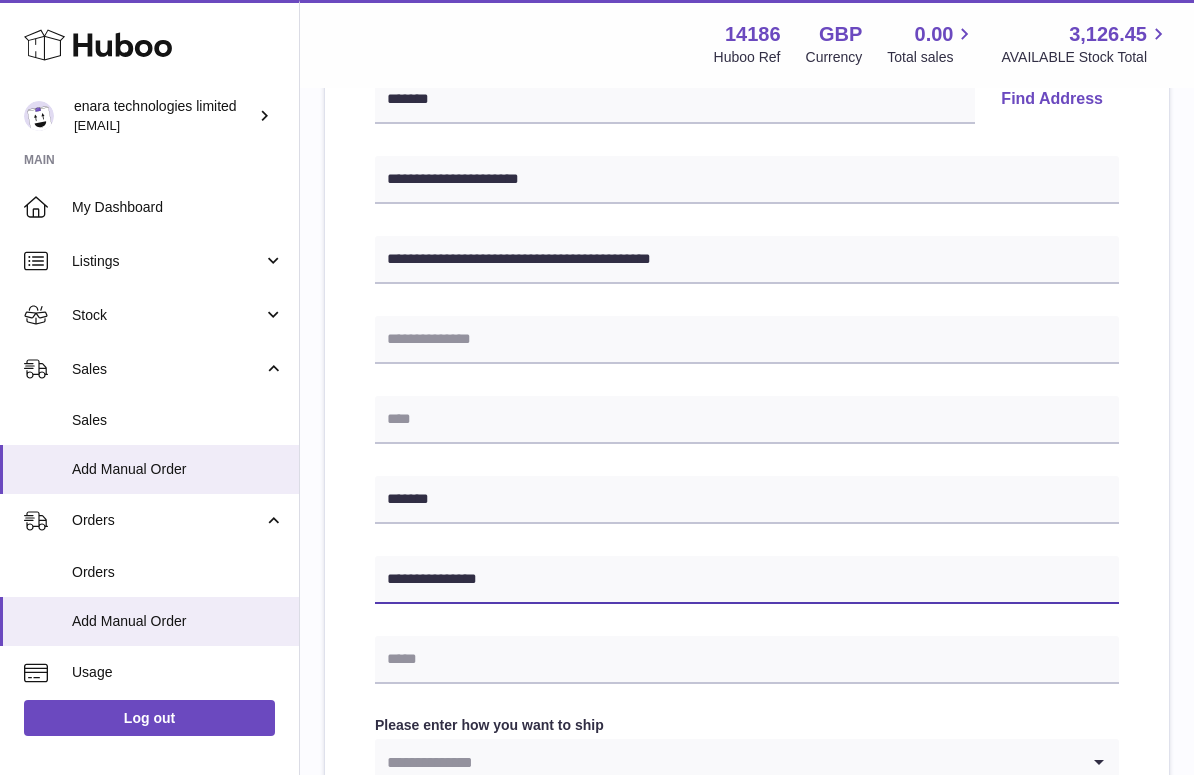 type on "**********" 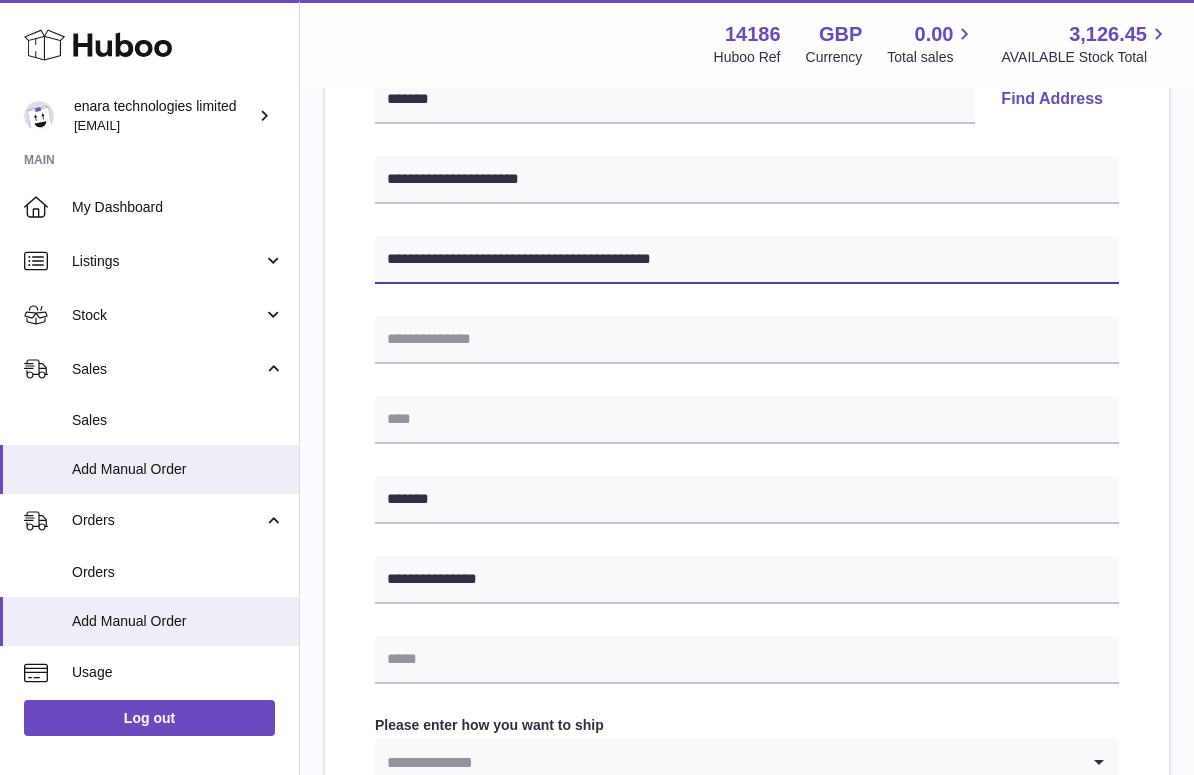drag, startPoint x: 501, startPoint y: 254, endPoint x: 895, endPoint y: 270, distance: 394.32474 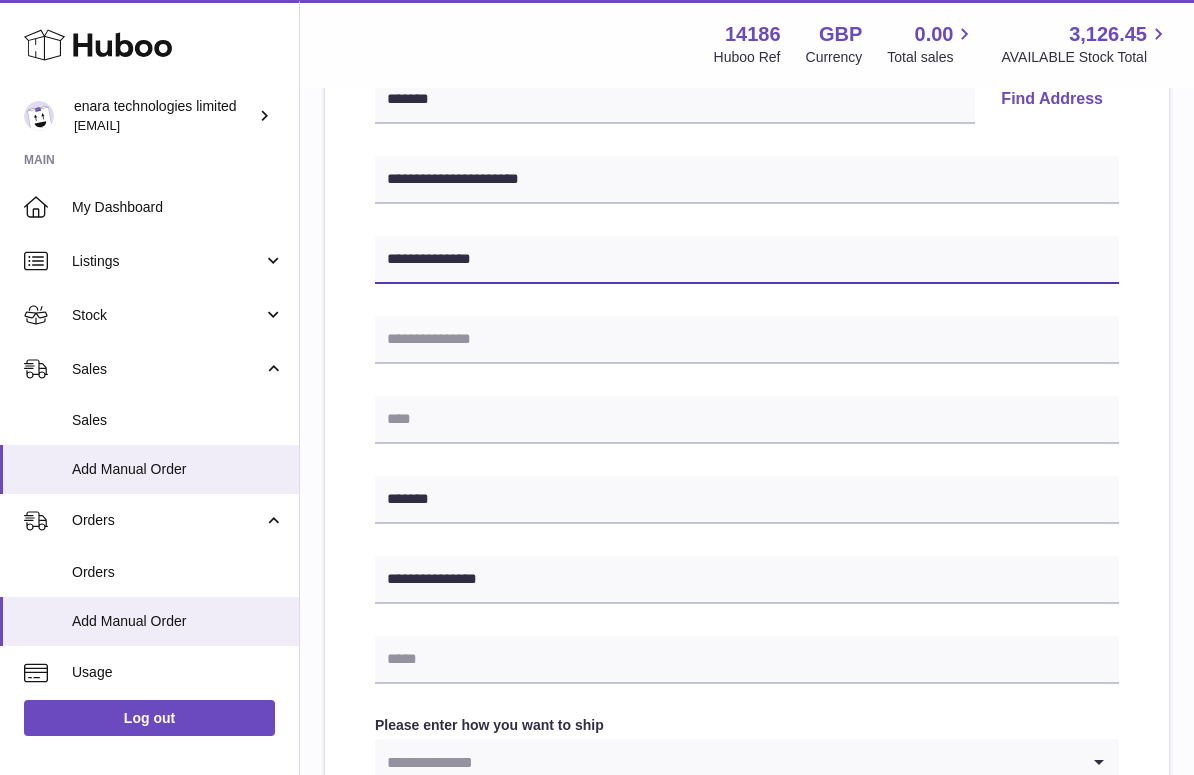 type on "**********" 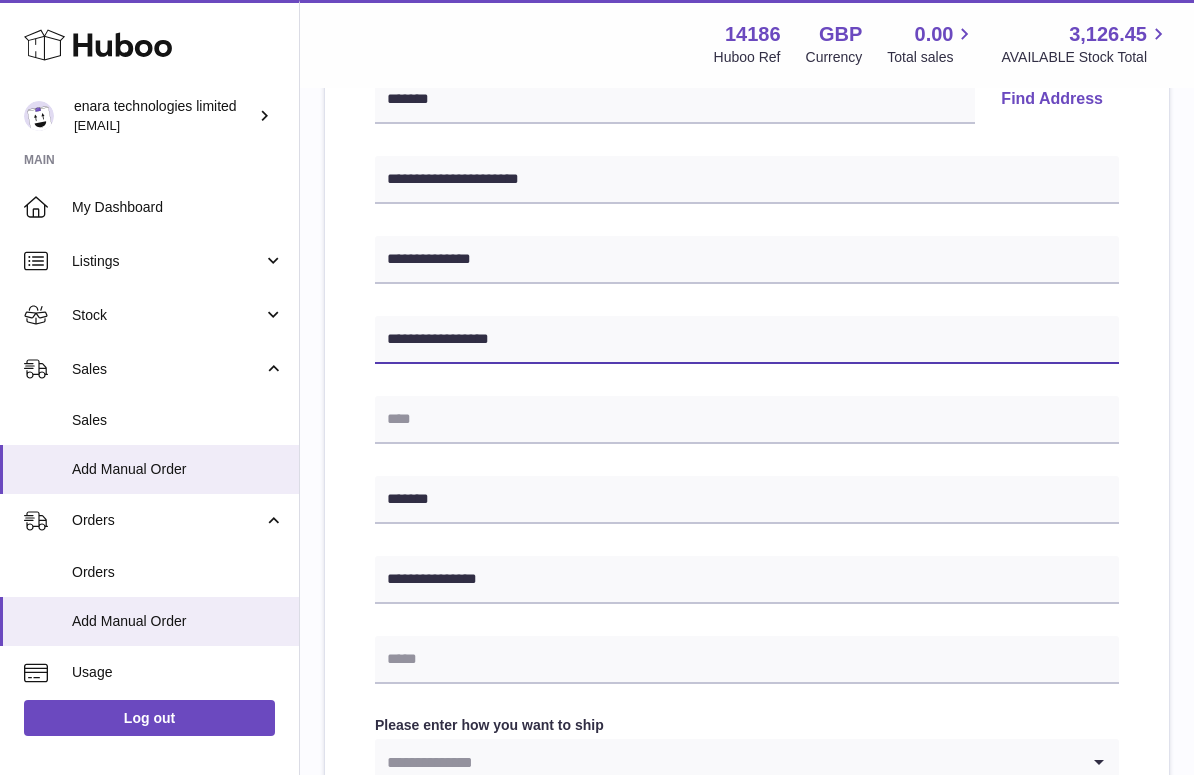 type on "**********" 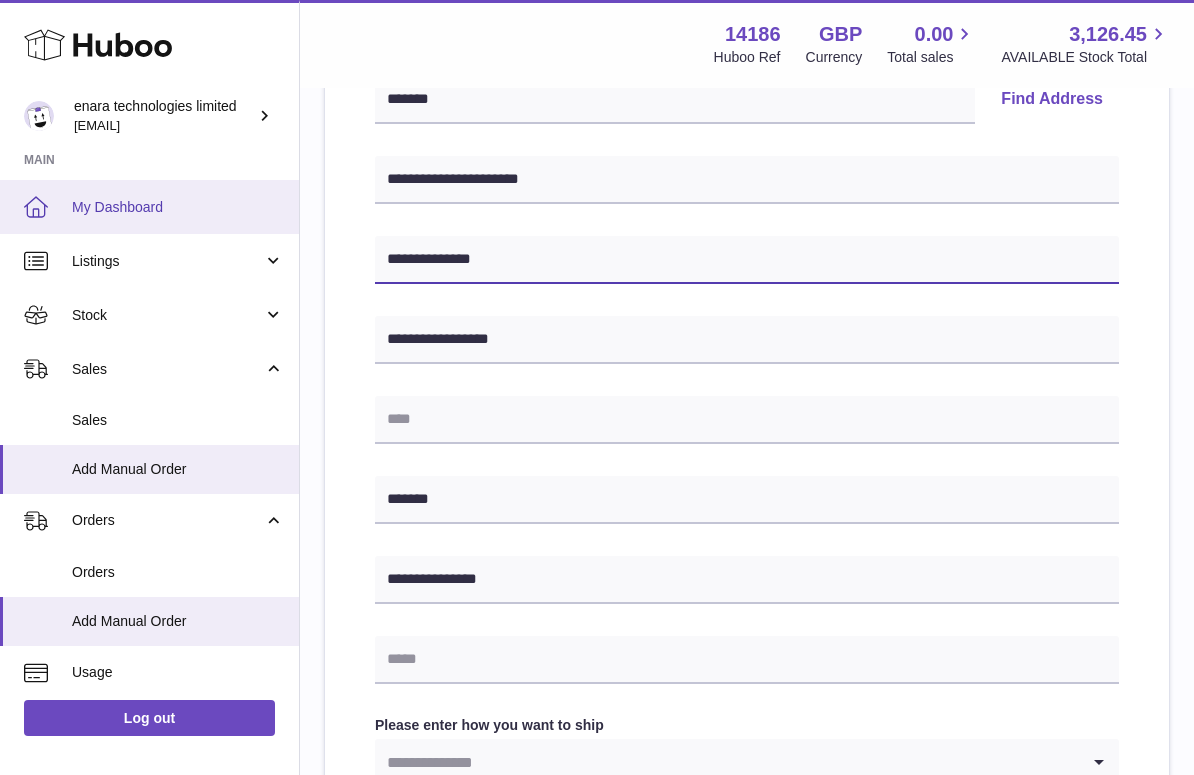 drag, startPoint x: 498, startPoint y: 263, endPoint x: 213, endPoint y: 214, distance: 289.1816 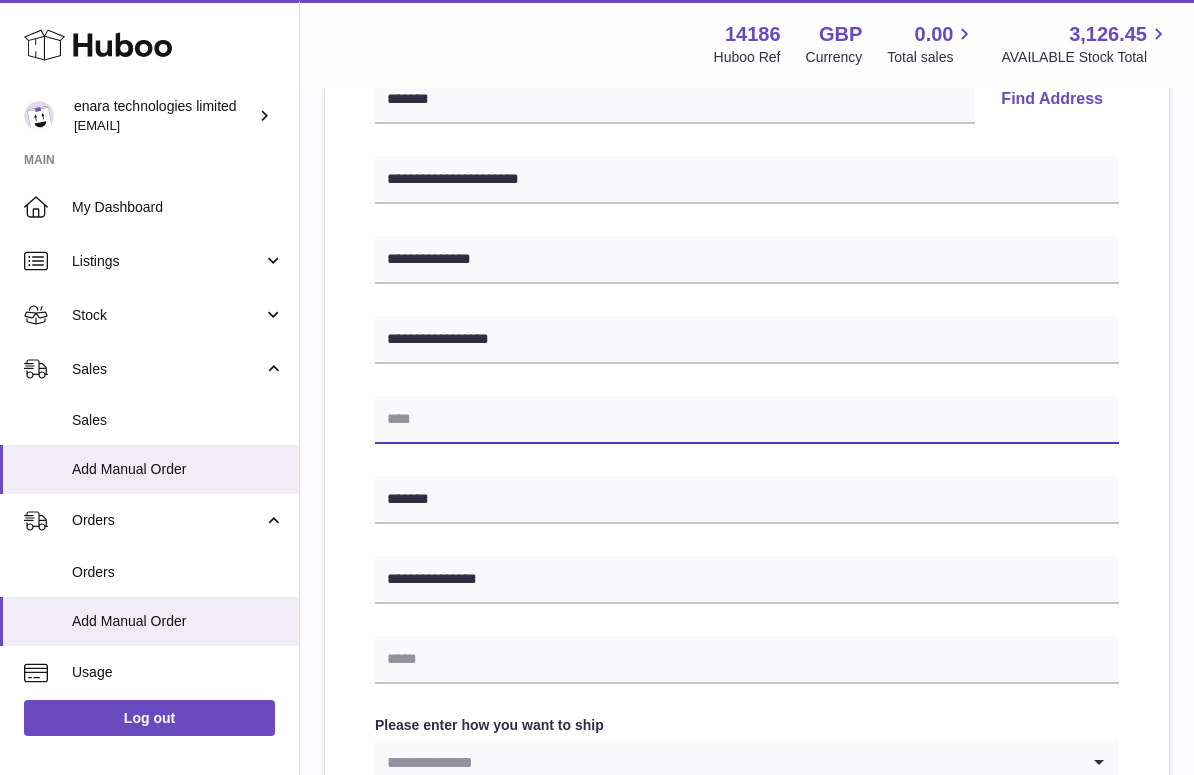 click at bounding box center [747, 420] 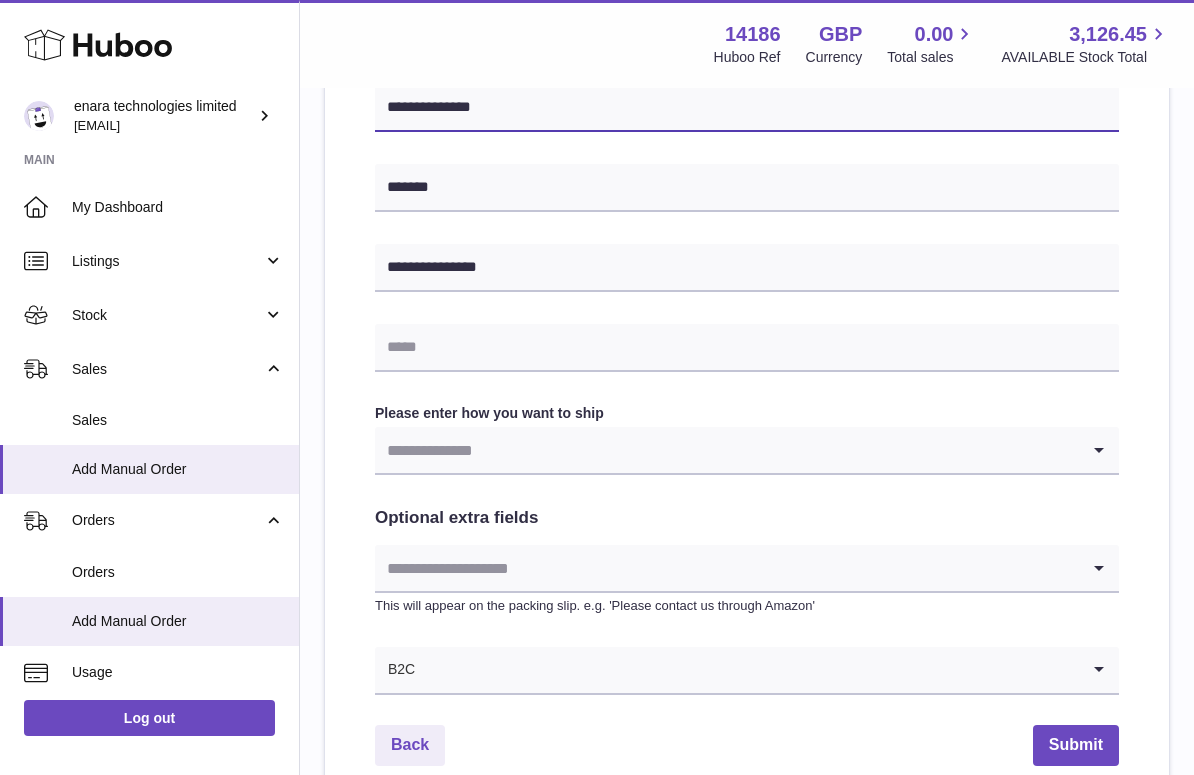 scroll, scrollTop: 777, scrollLeft: 0, axis: vertical 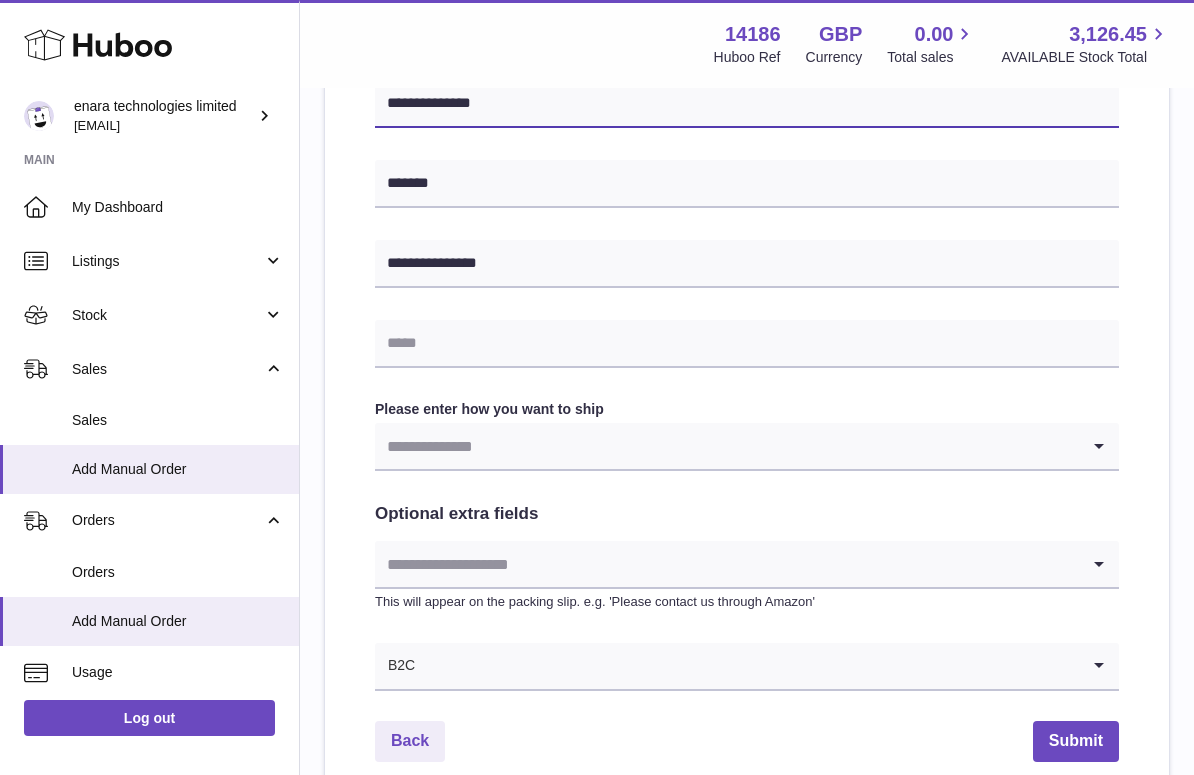 type on "**********" 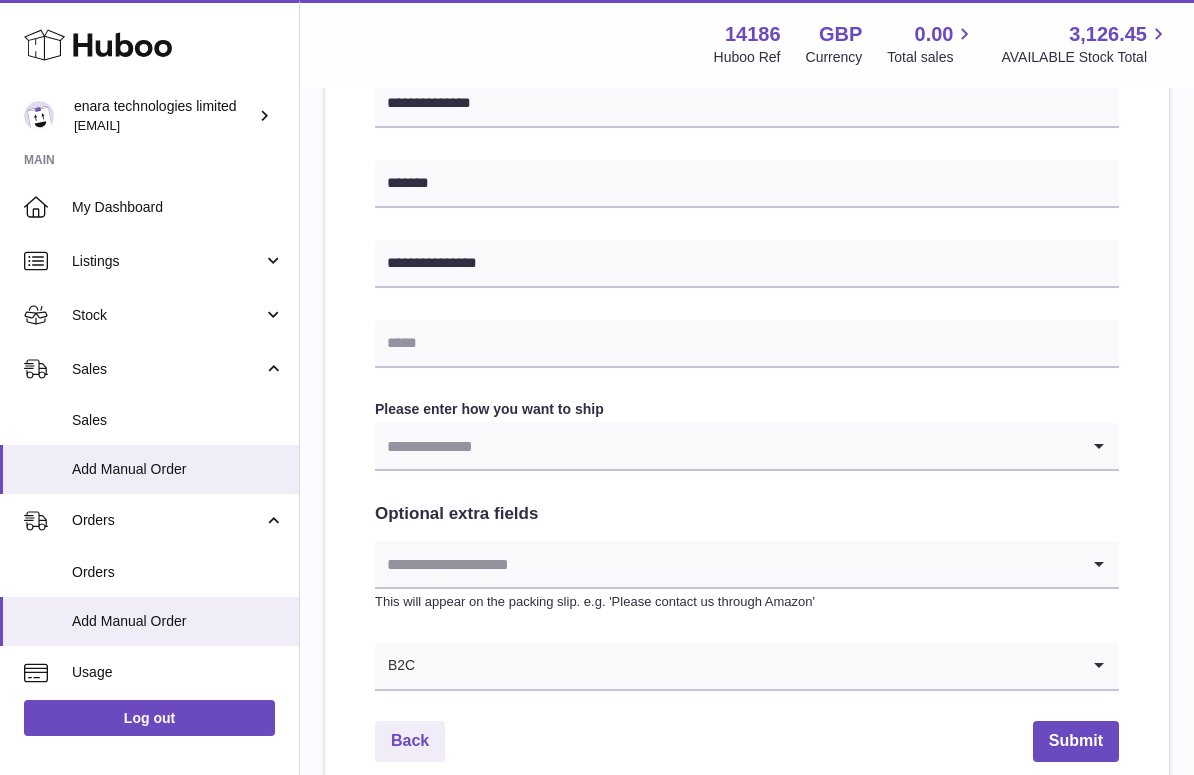 click at bounding box center (727, 446) 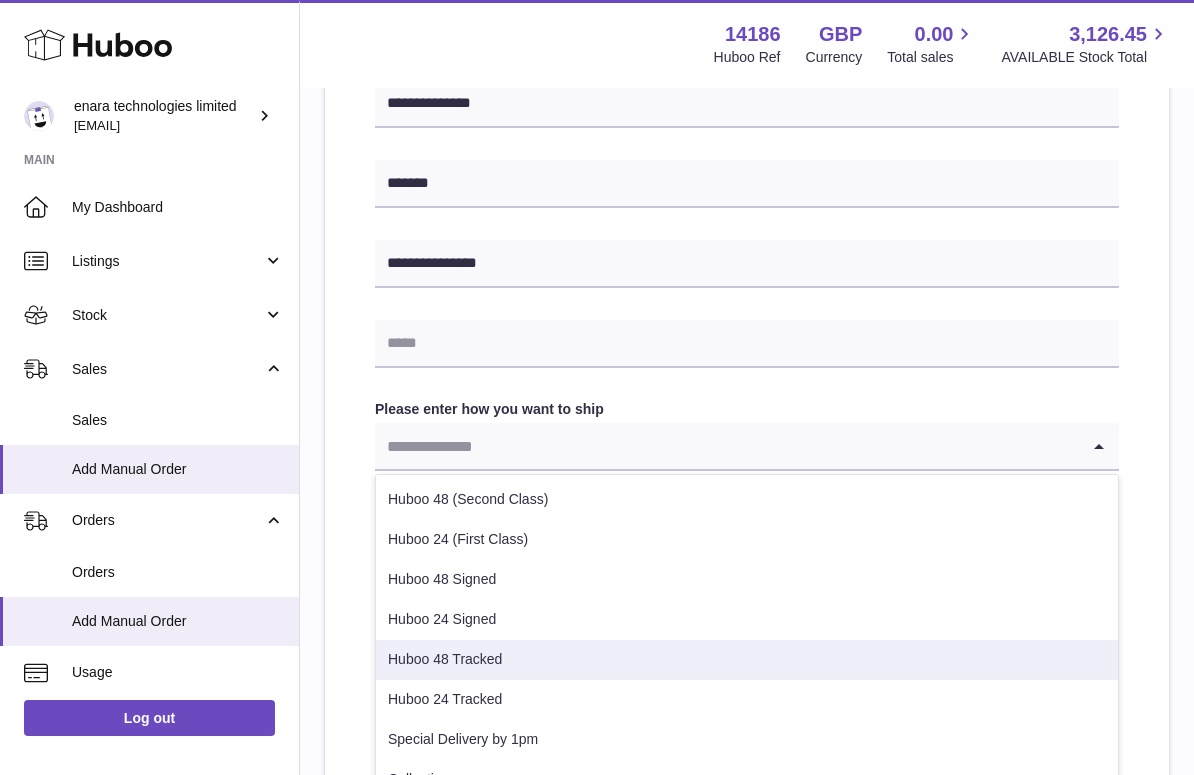 click on "Huboo 48 Tracked" at bounding box center (747, 660) 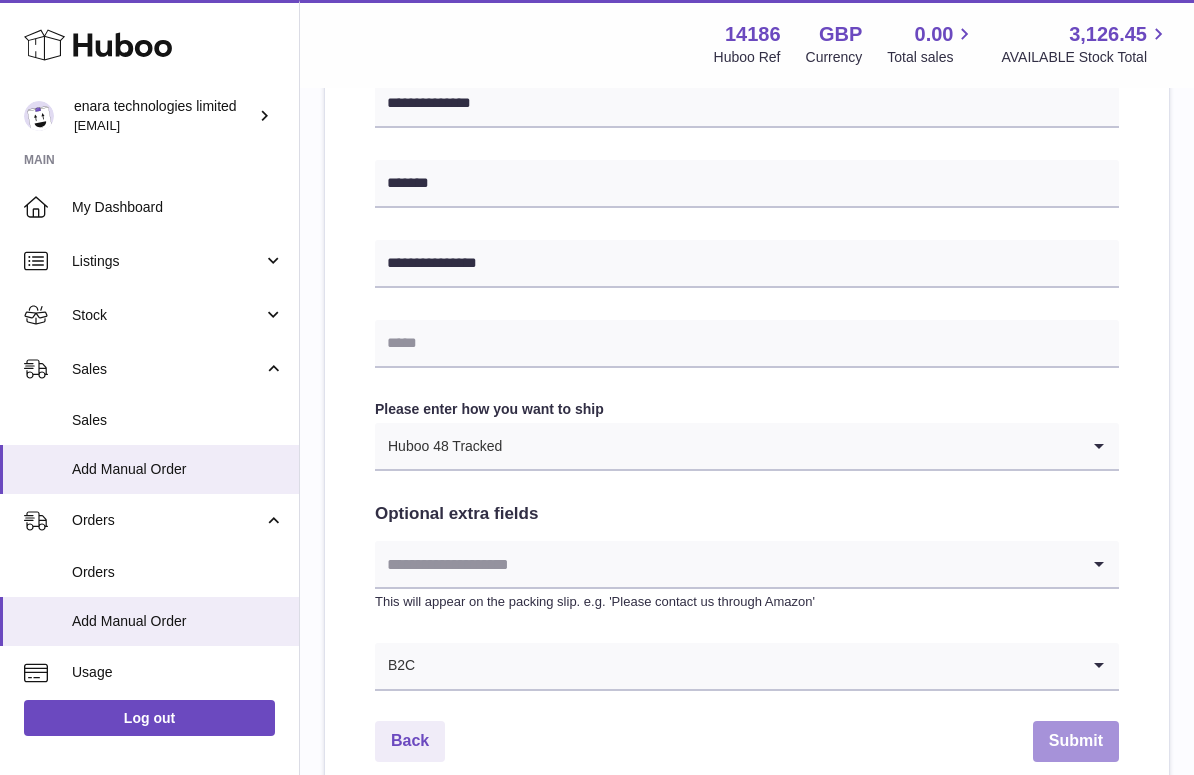 click on "Submit" at bounding box center (1076, 741) 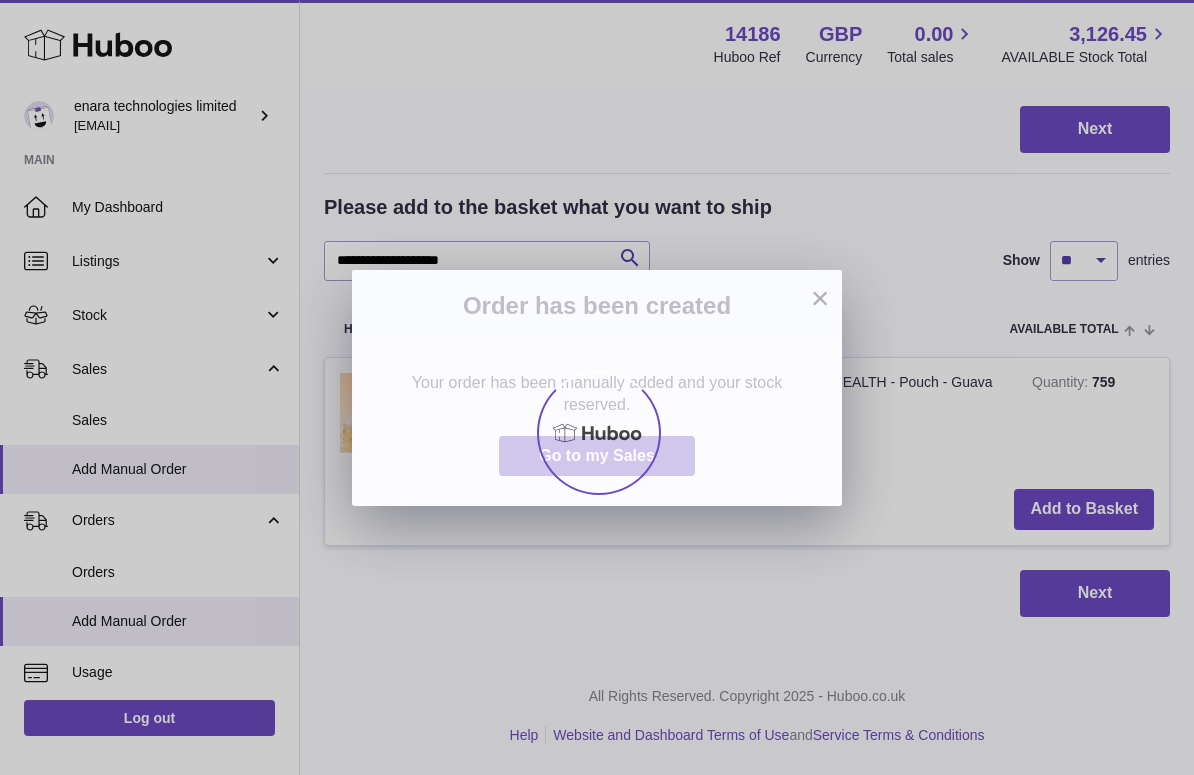 scroll, scrollTop: 0, scrollLeft: 0, axis: both 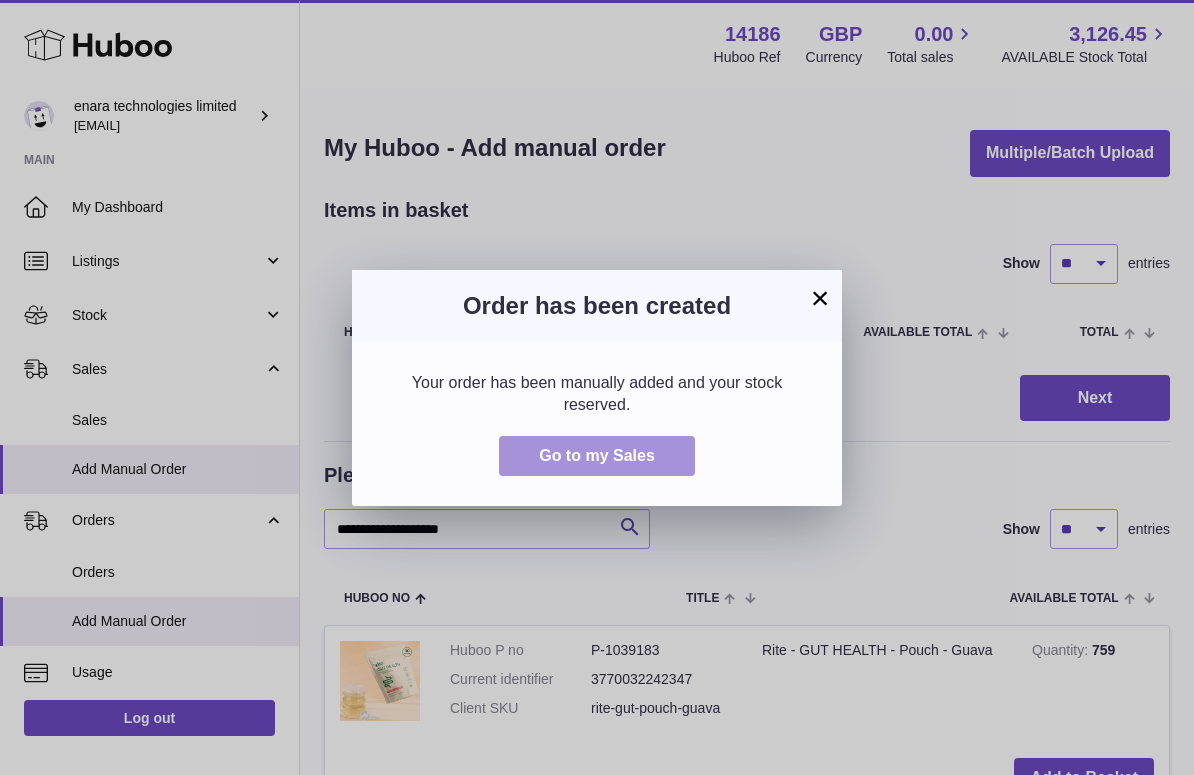 click on "Go to my Sales" at bounding box center (597, 455) 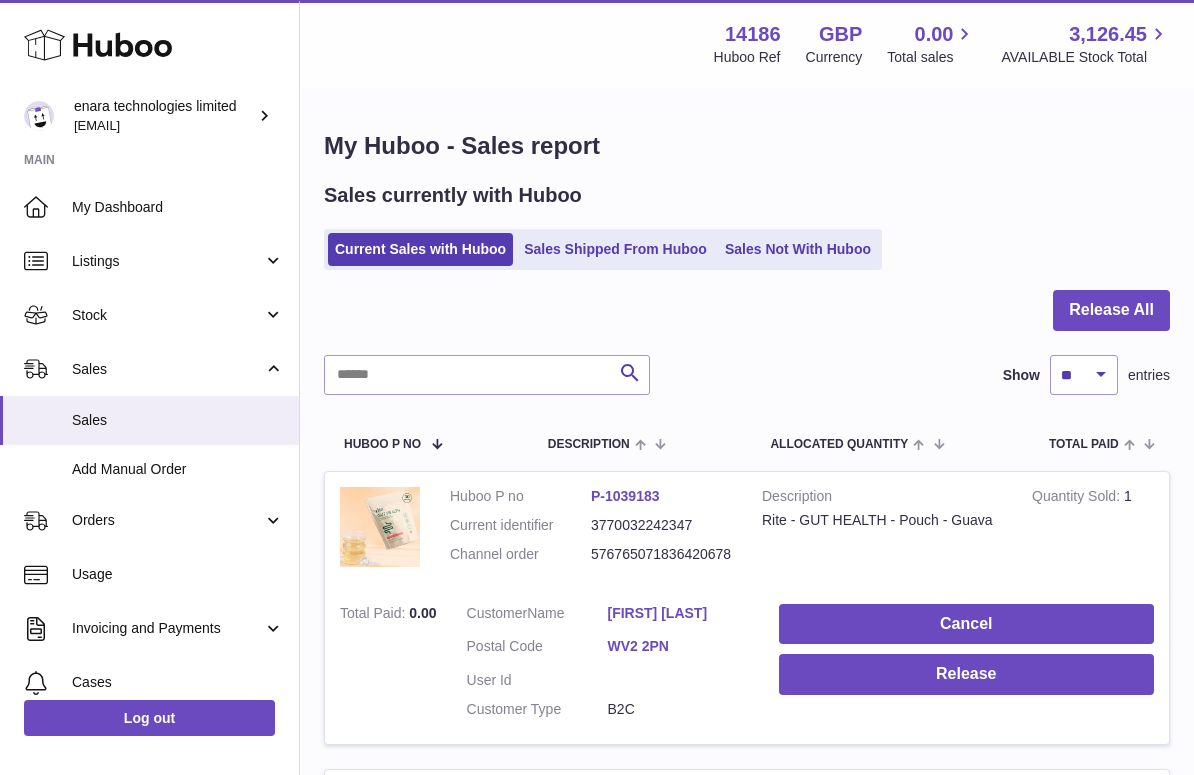scroll, scrollTop: 0, scrollLeft: 0, axis: both 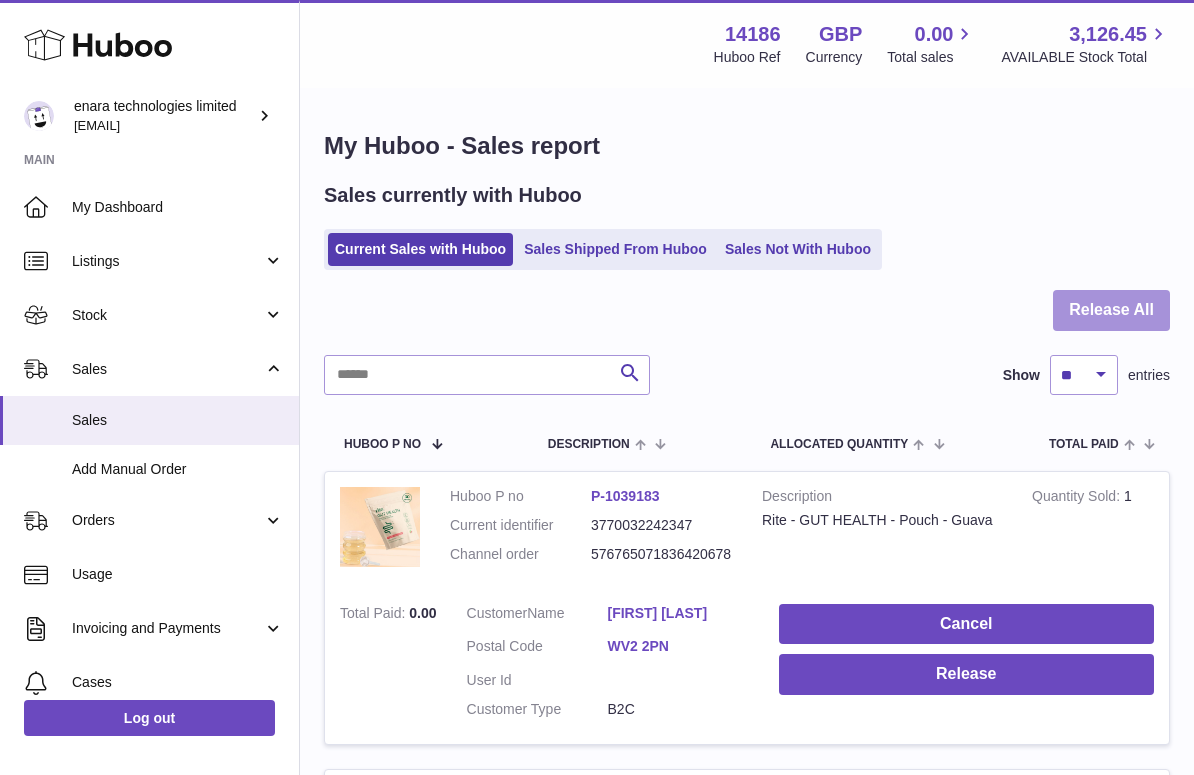 click on "Release All" at bounding box center (1111, 310) 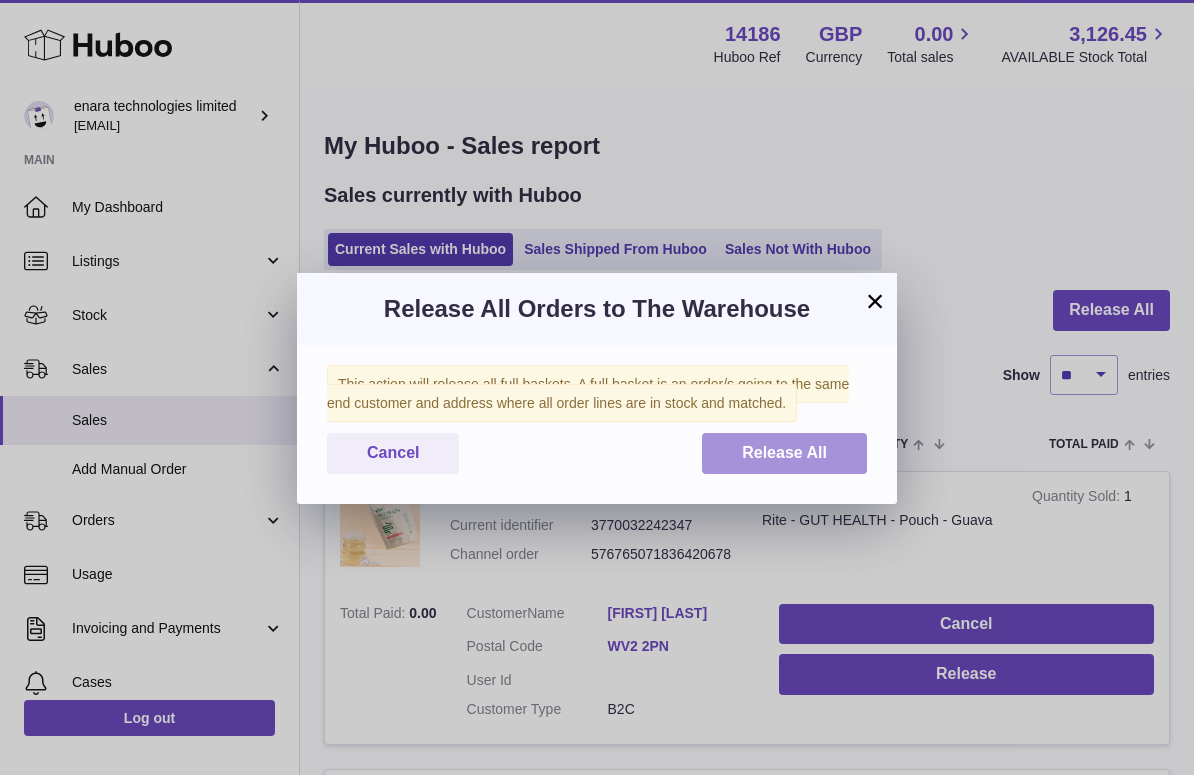 click on "Release All" at bounding box center [784, 452] 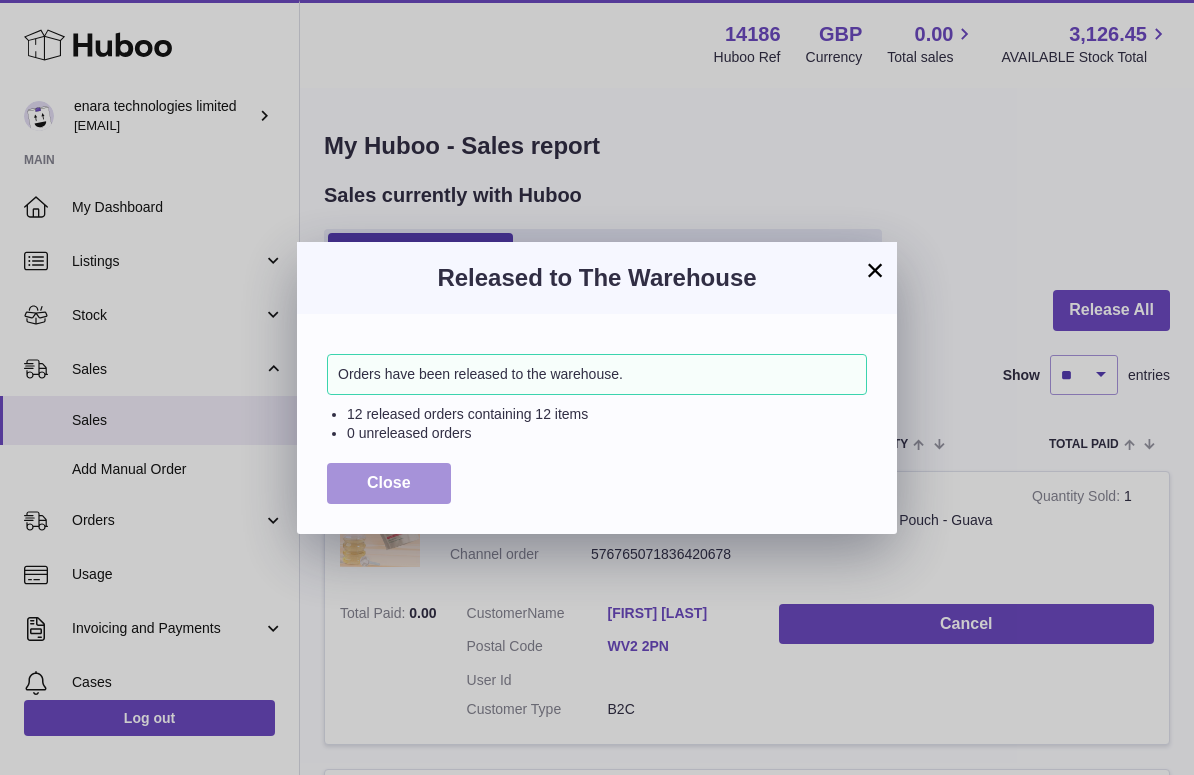 click on "Close" at bounding box center [389, 482] 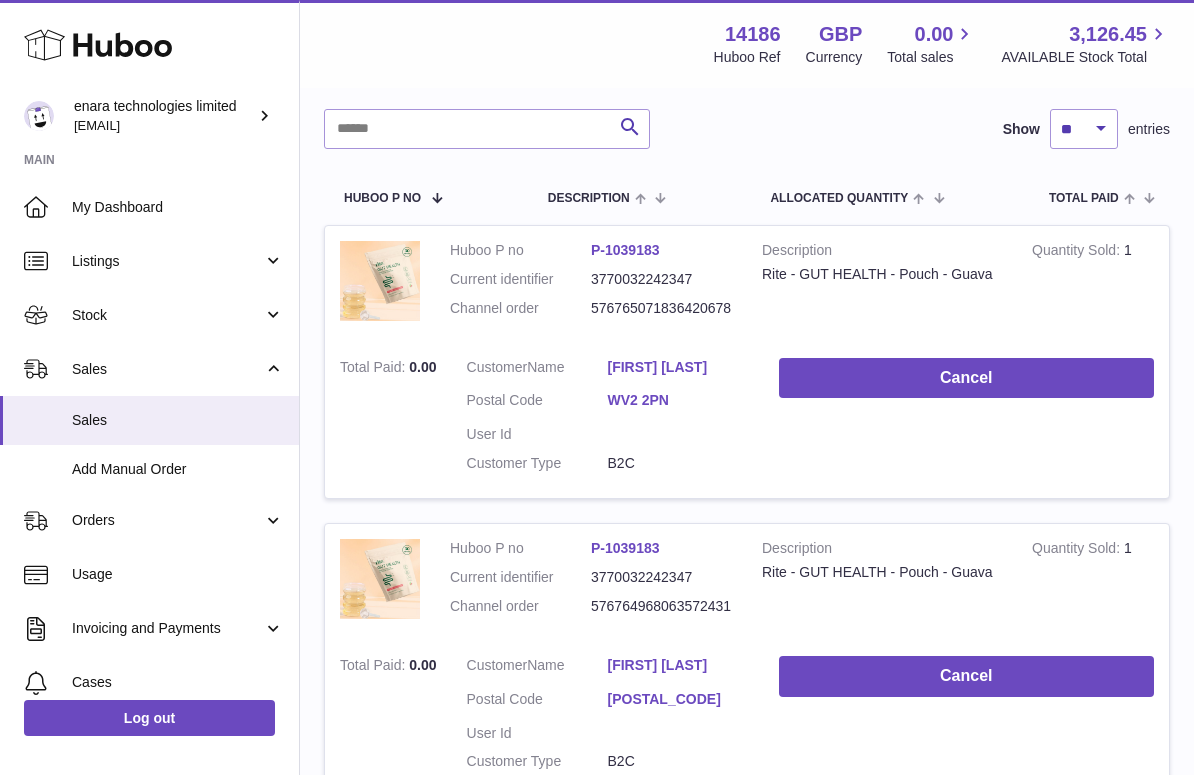 scroll, scrollTop: 135, scrollLeft: 0, axis: vertical 